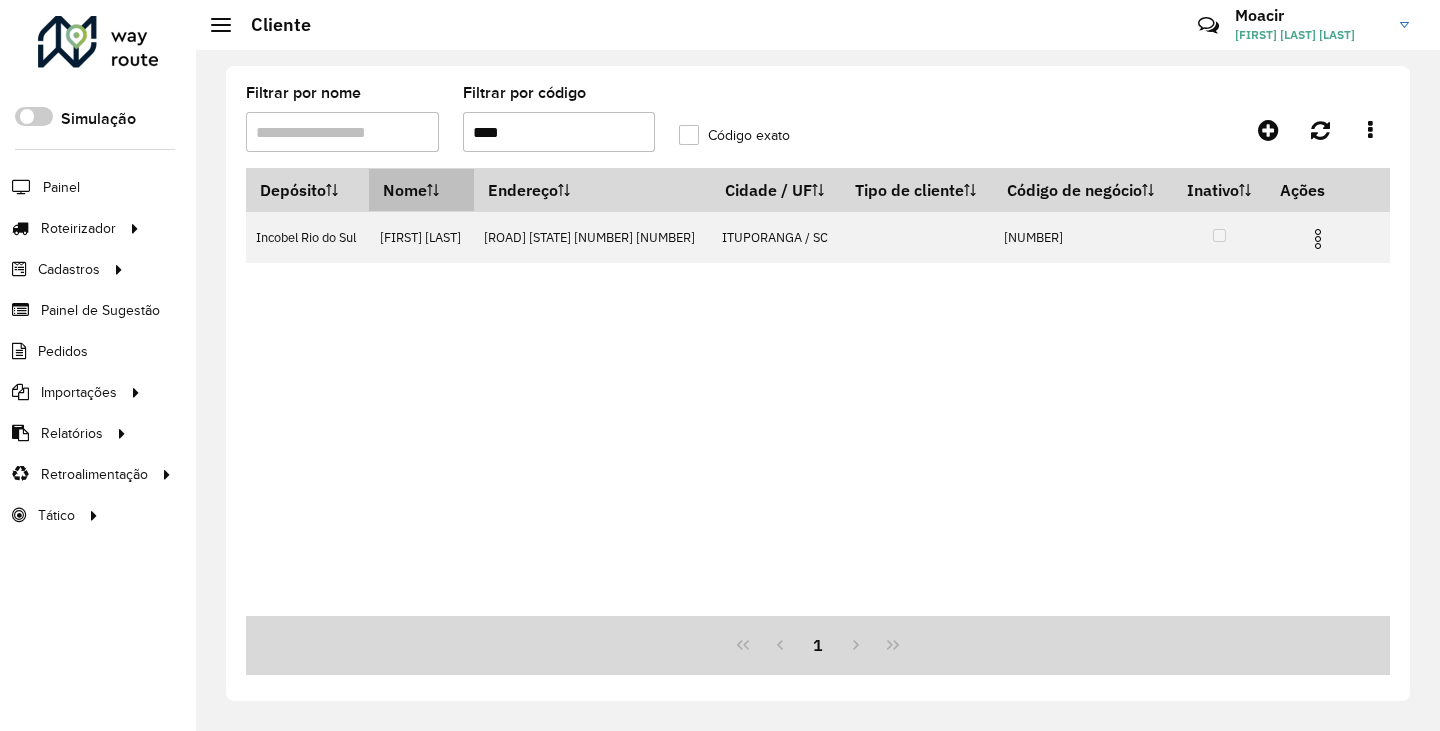 scroll, scrollTop: 0, scrollLeft: 0, axis: both 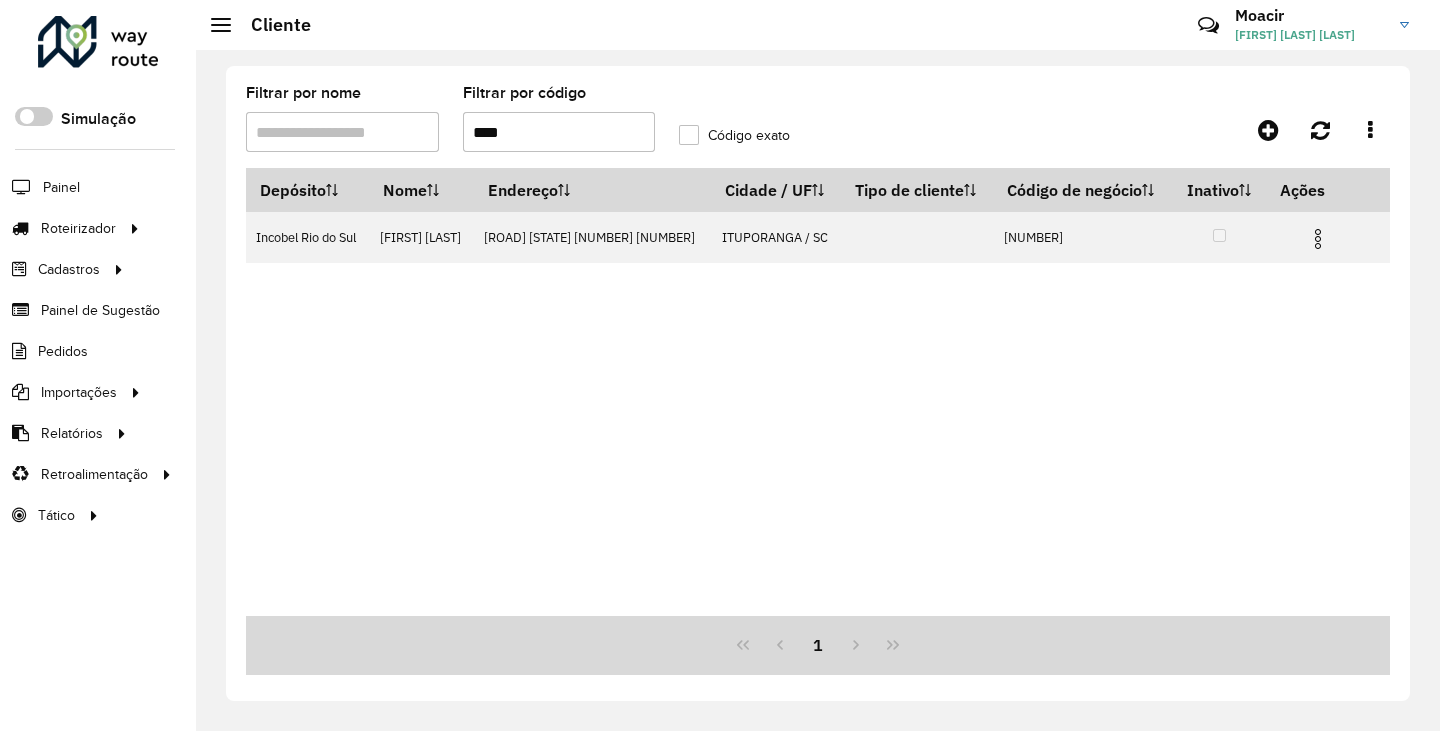 drag, startPoint x: 518, startPoint y: 137, endPoint x: 161, endPoint y: 157, distance: 357.55978 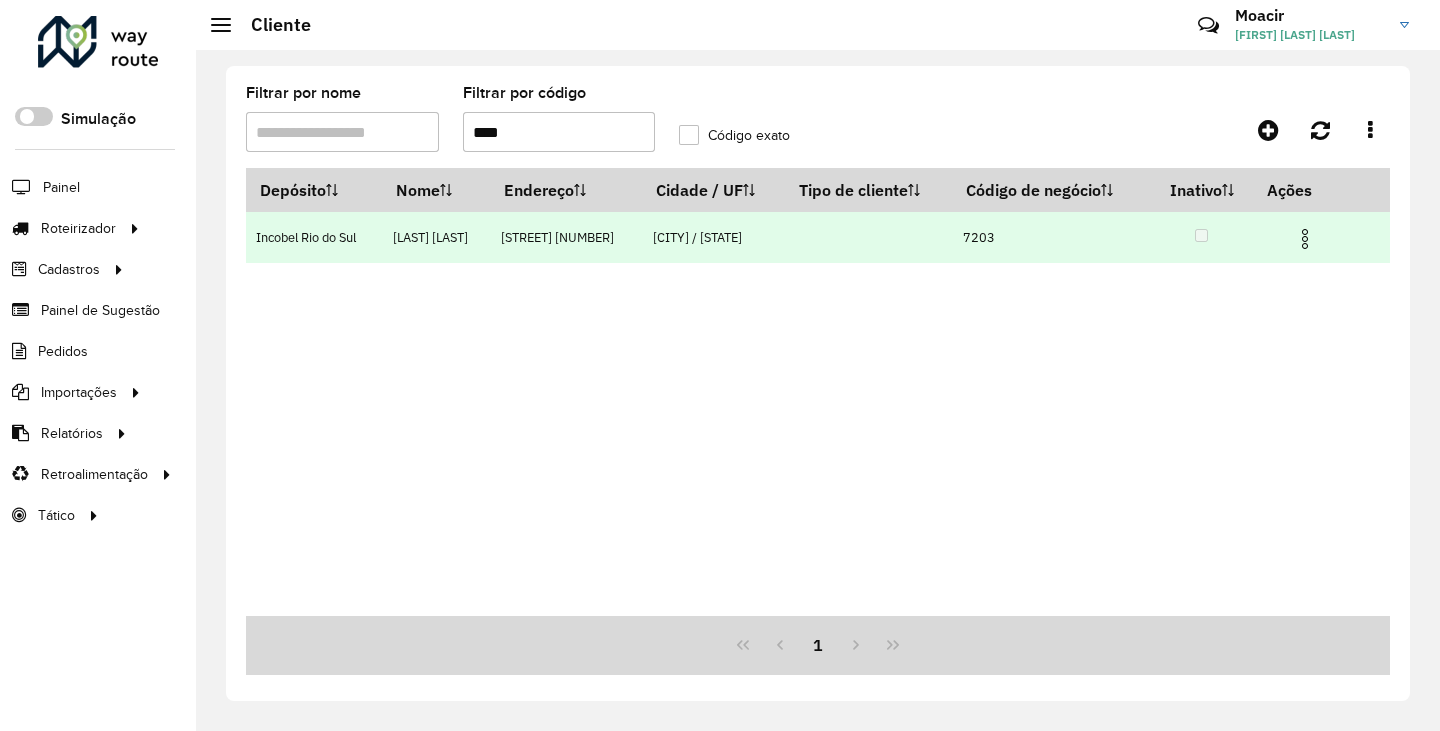 click at bounding box center [1305, 239] 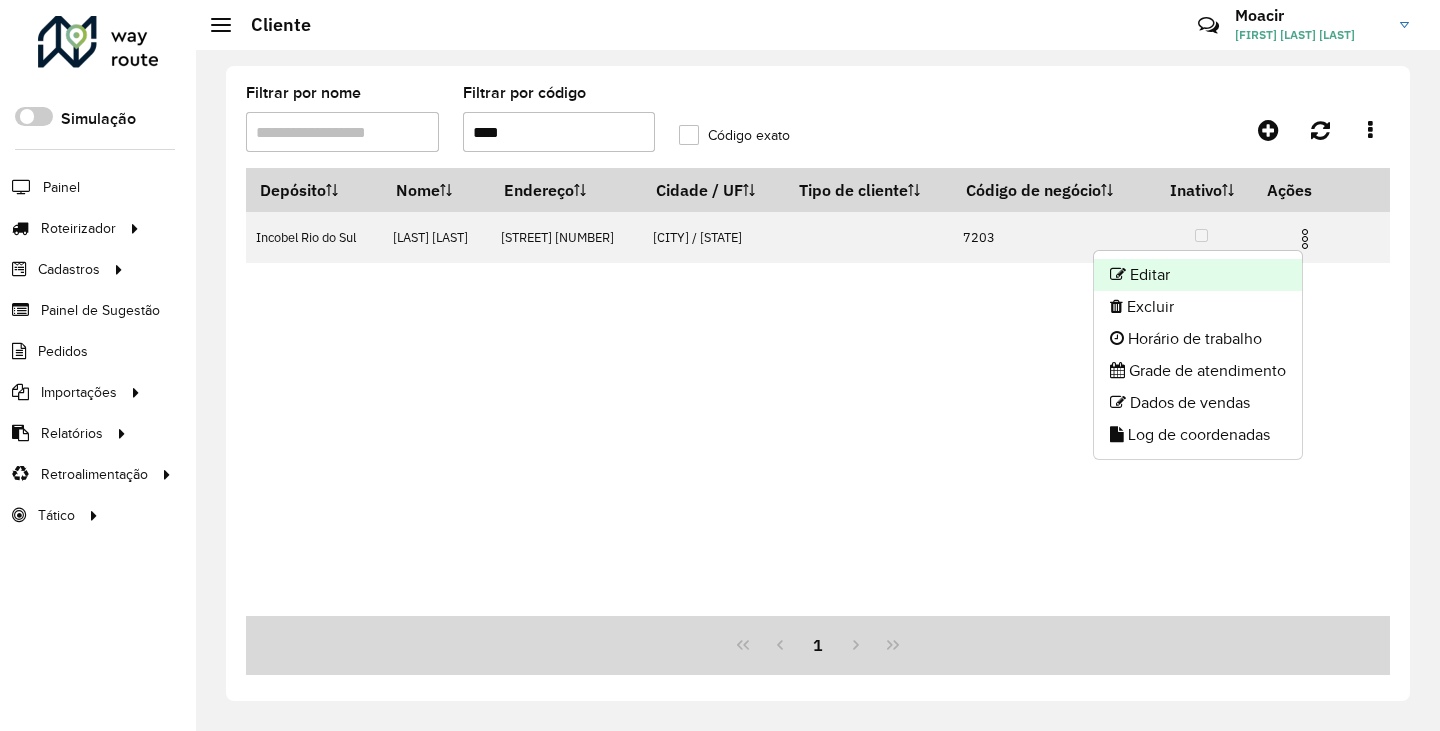 click on "Editar" 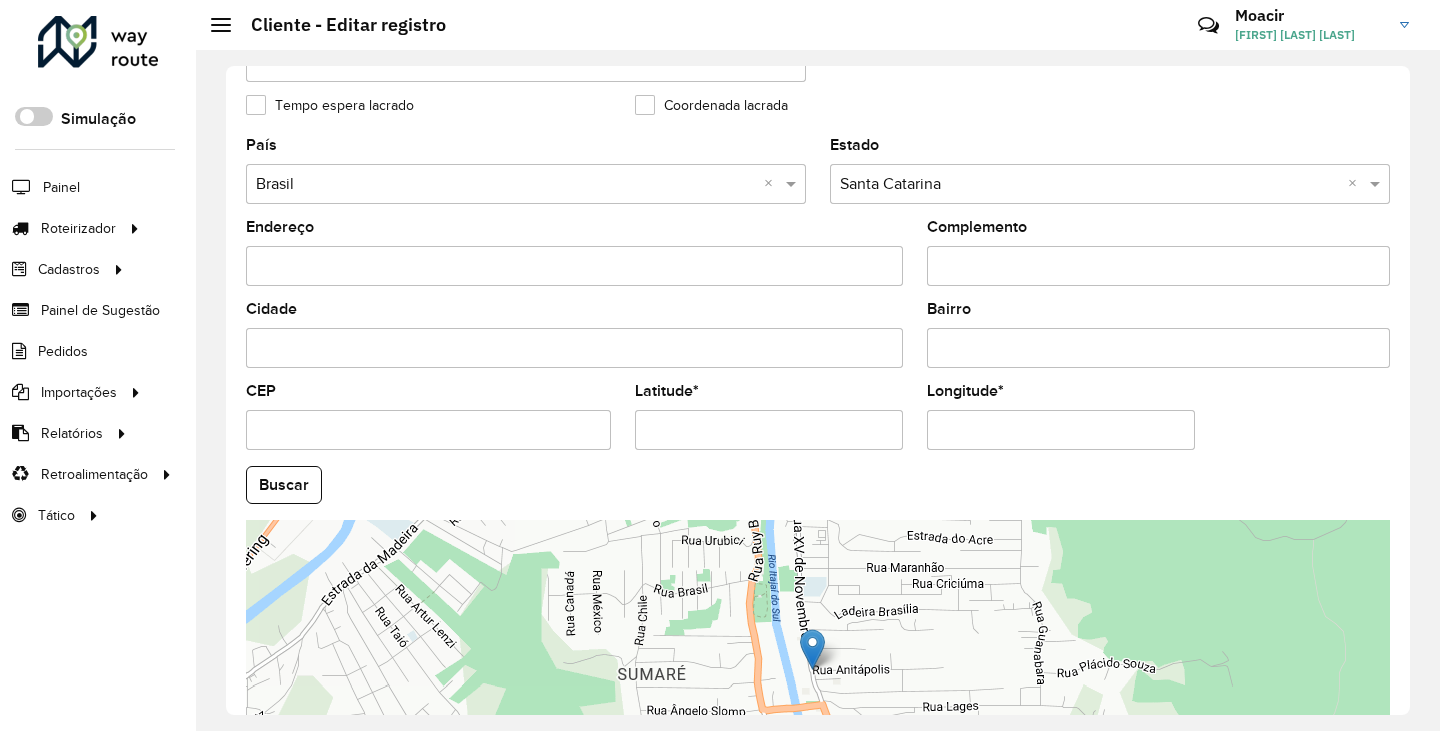 scroll, scrollTop: 757, scrollLeft: 0, axis: vertical 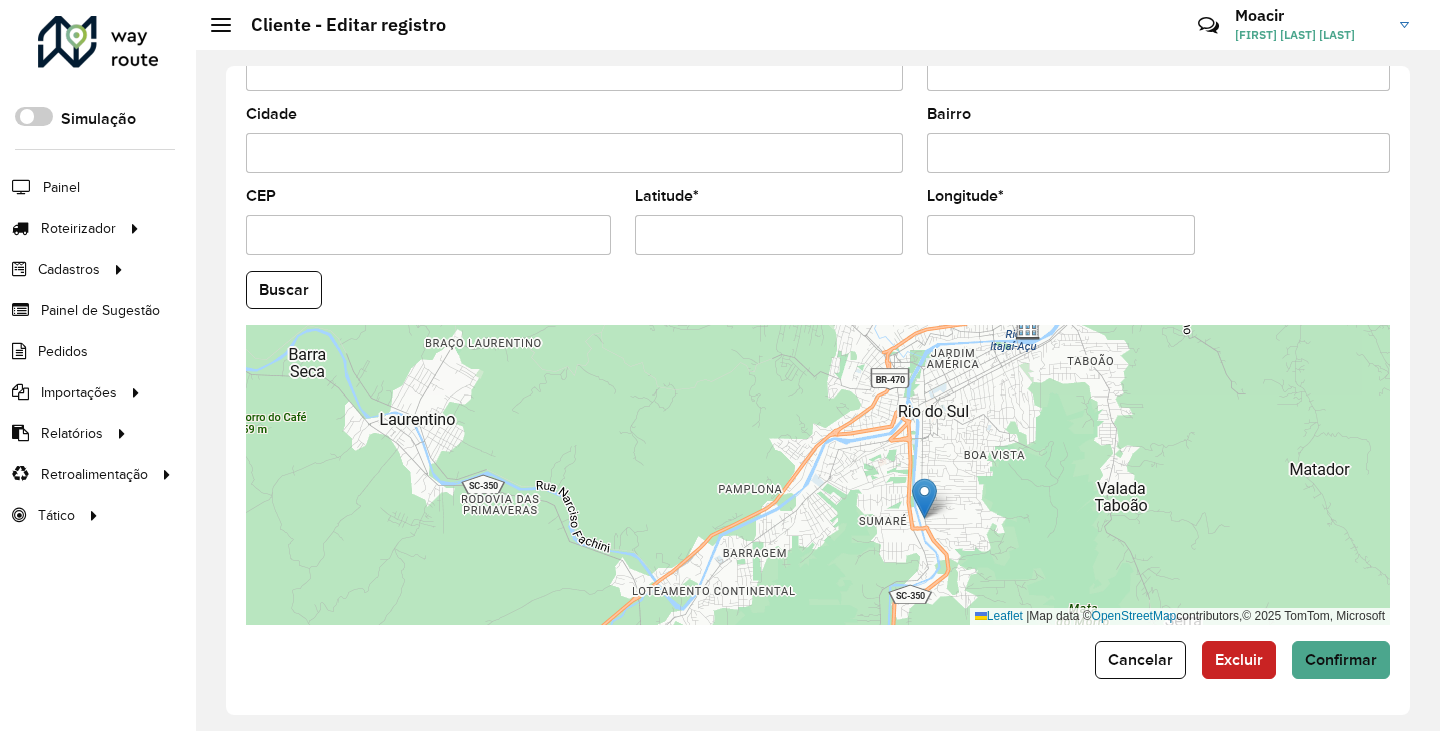 drag, startPoint x: 423, startPoint y: 237, endPoint x: 436, endPoint y: 240, distance: 13.341664 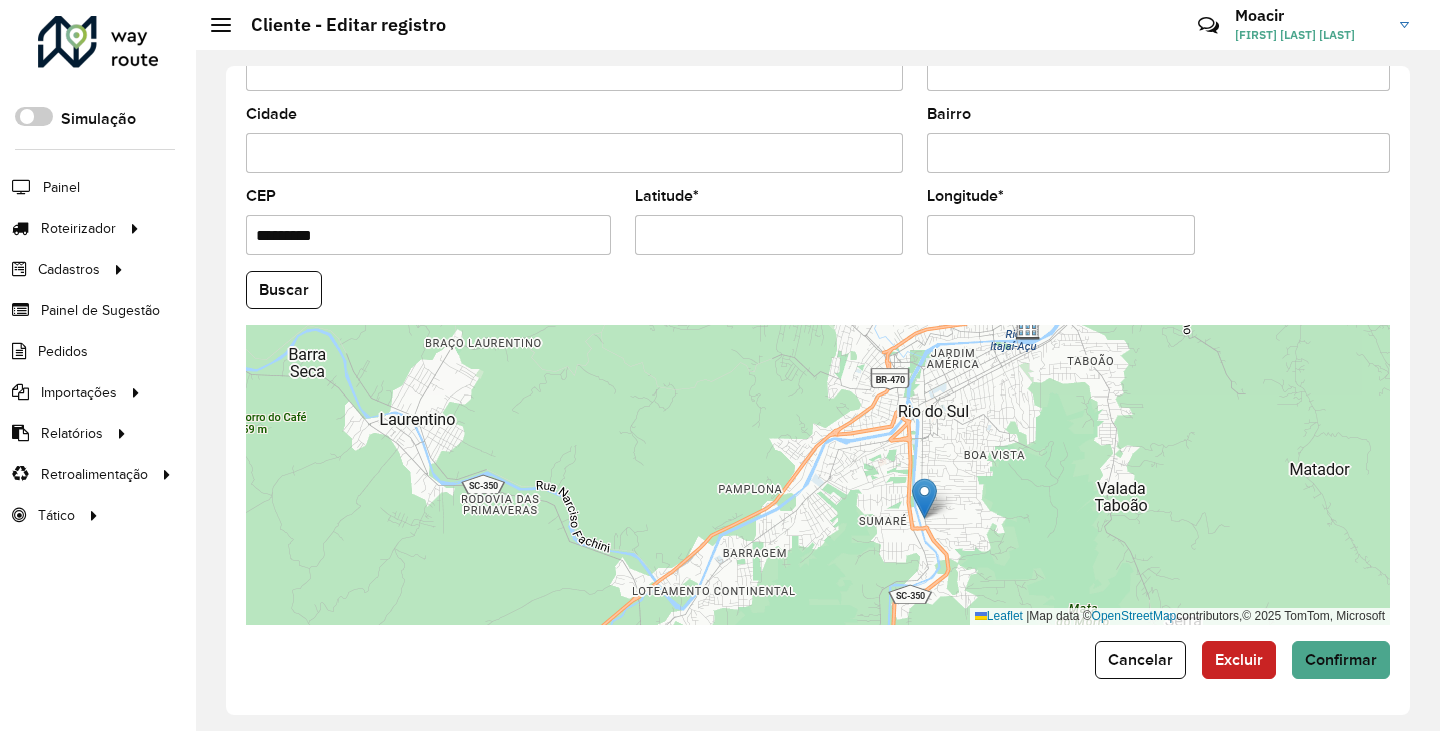 type on "*********" 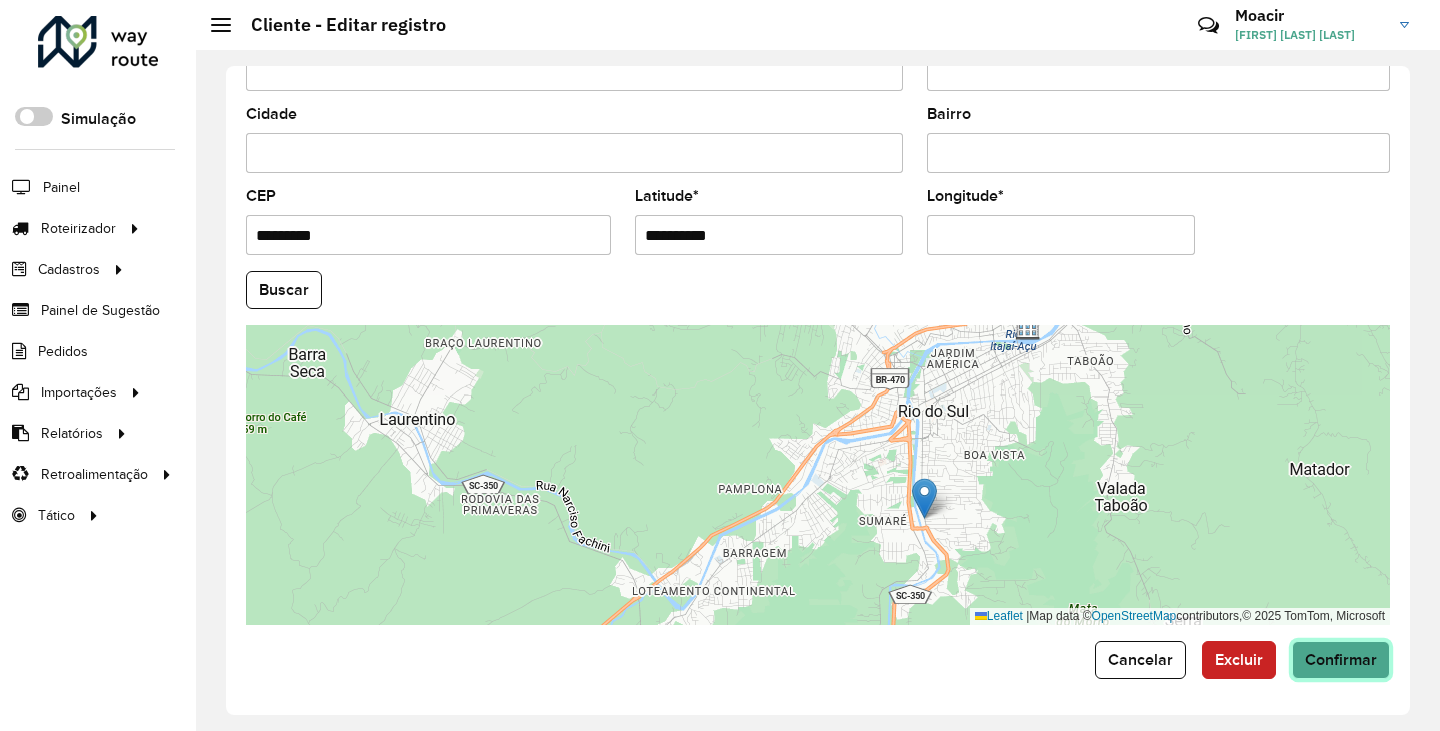 click on "Confirmar" 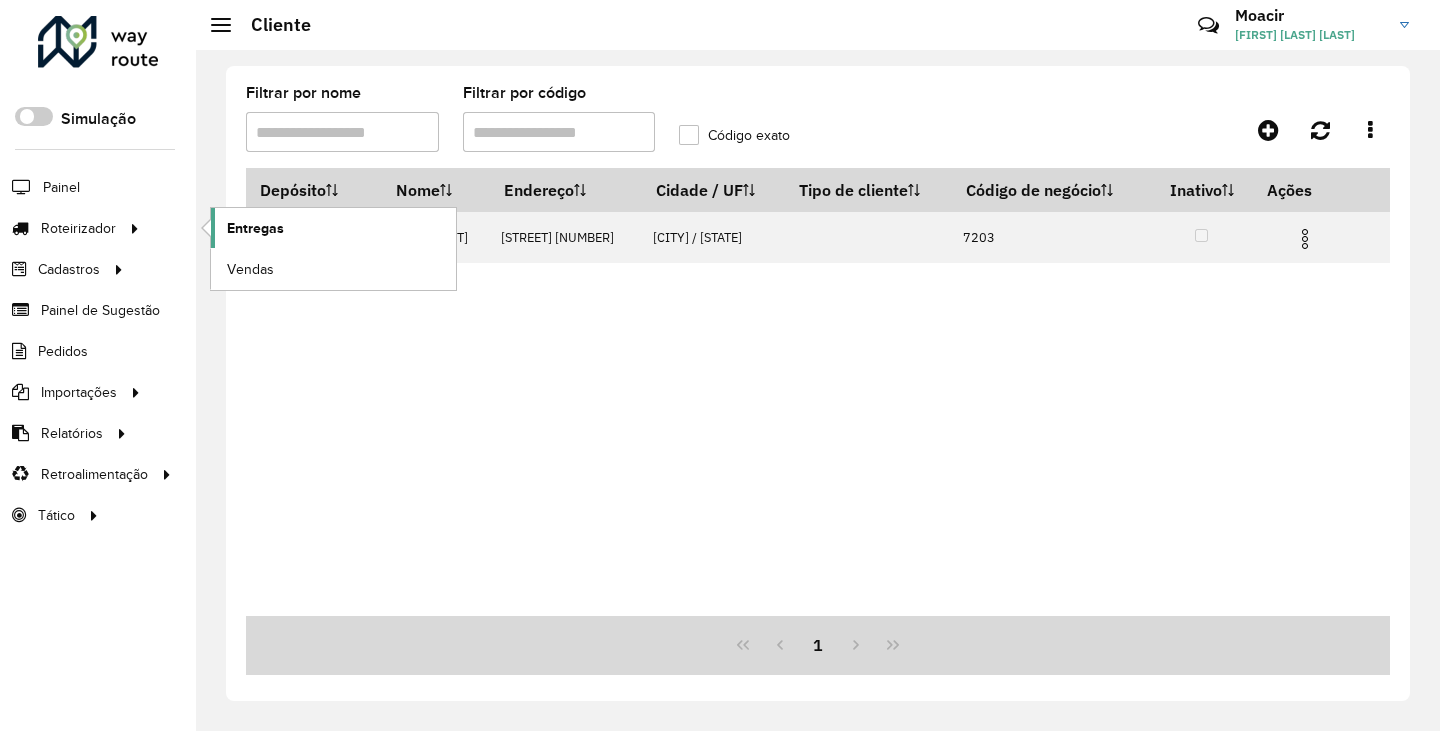 click on "Entregas" 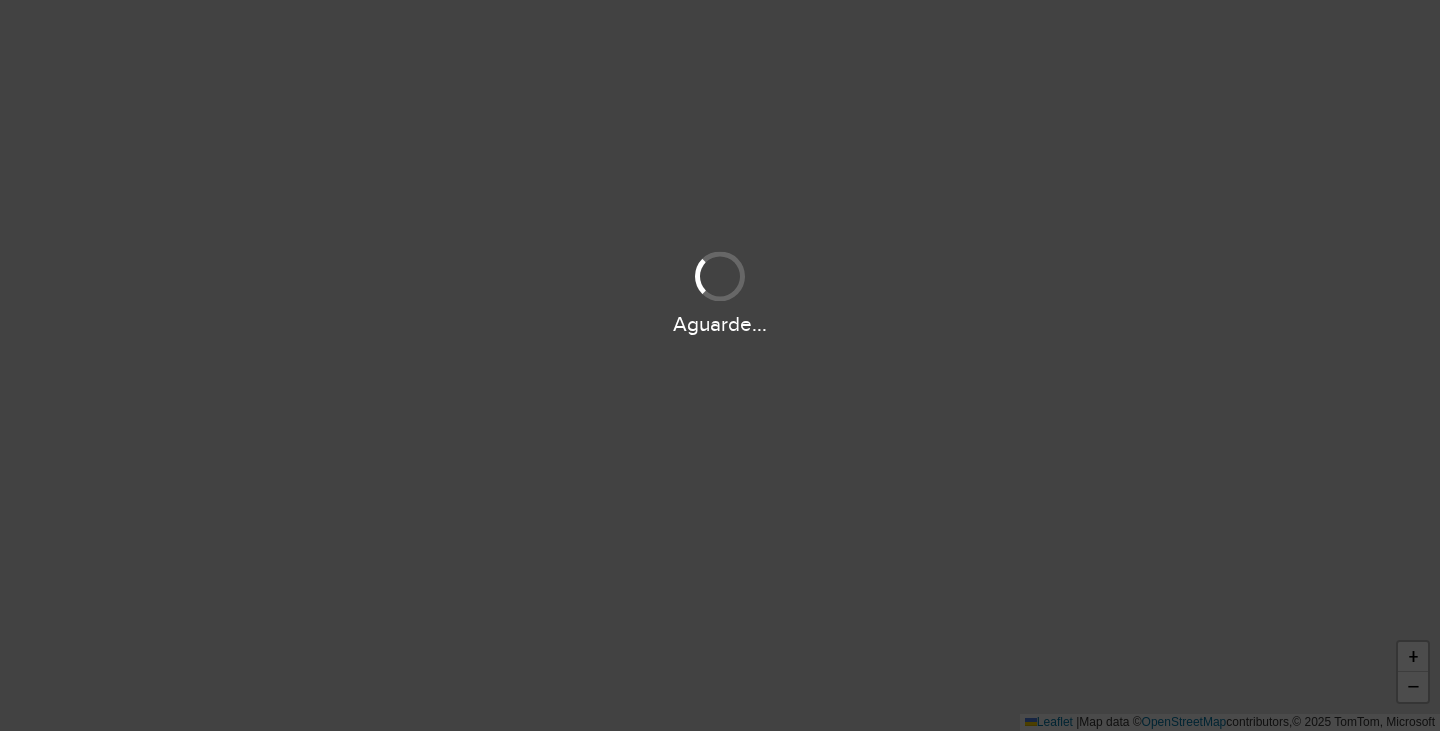 scroll, scrollTop: 0, scrollLeft: 0, axis: both 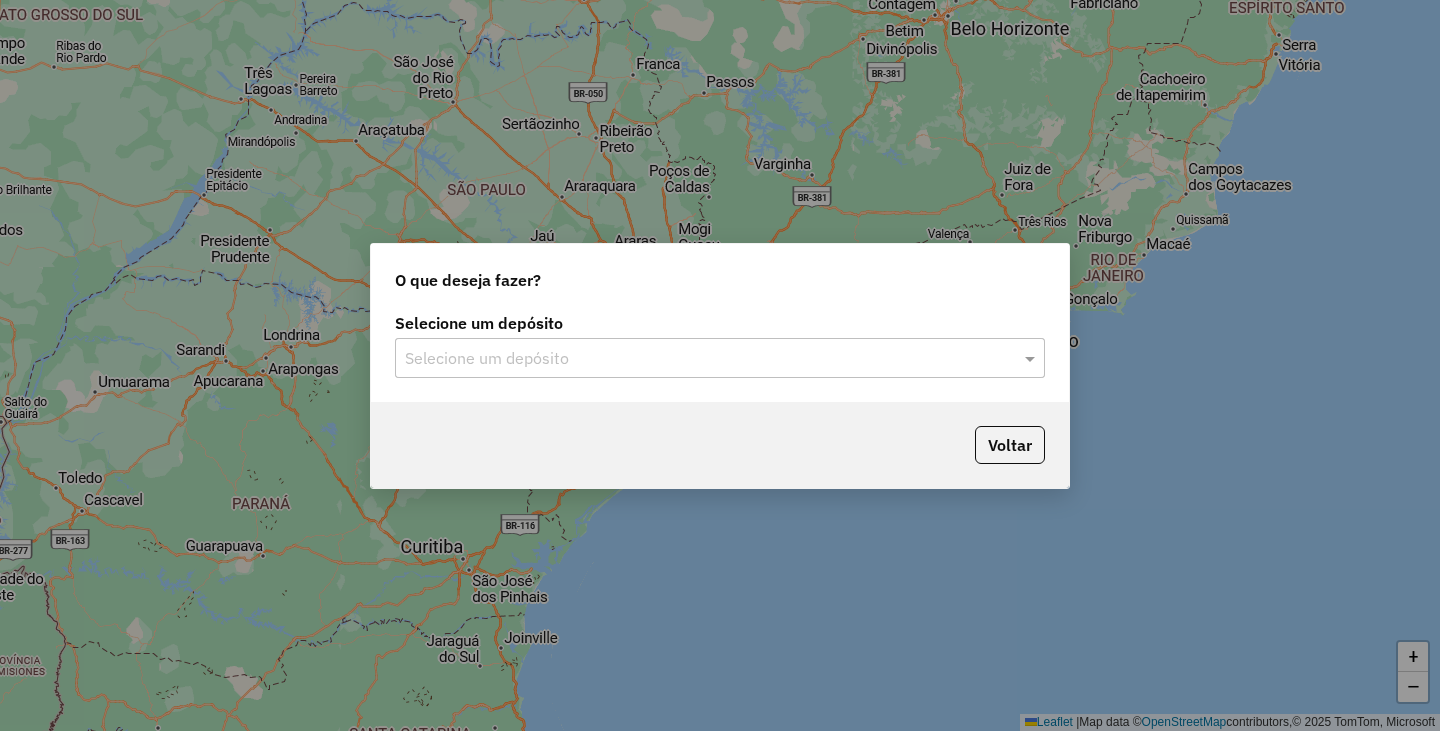 click on "Selecione um depósito" 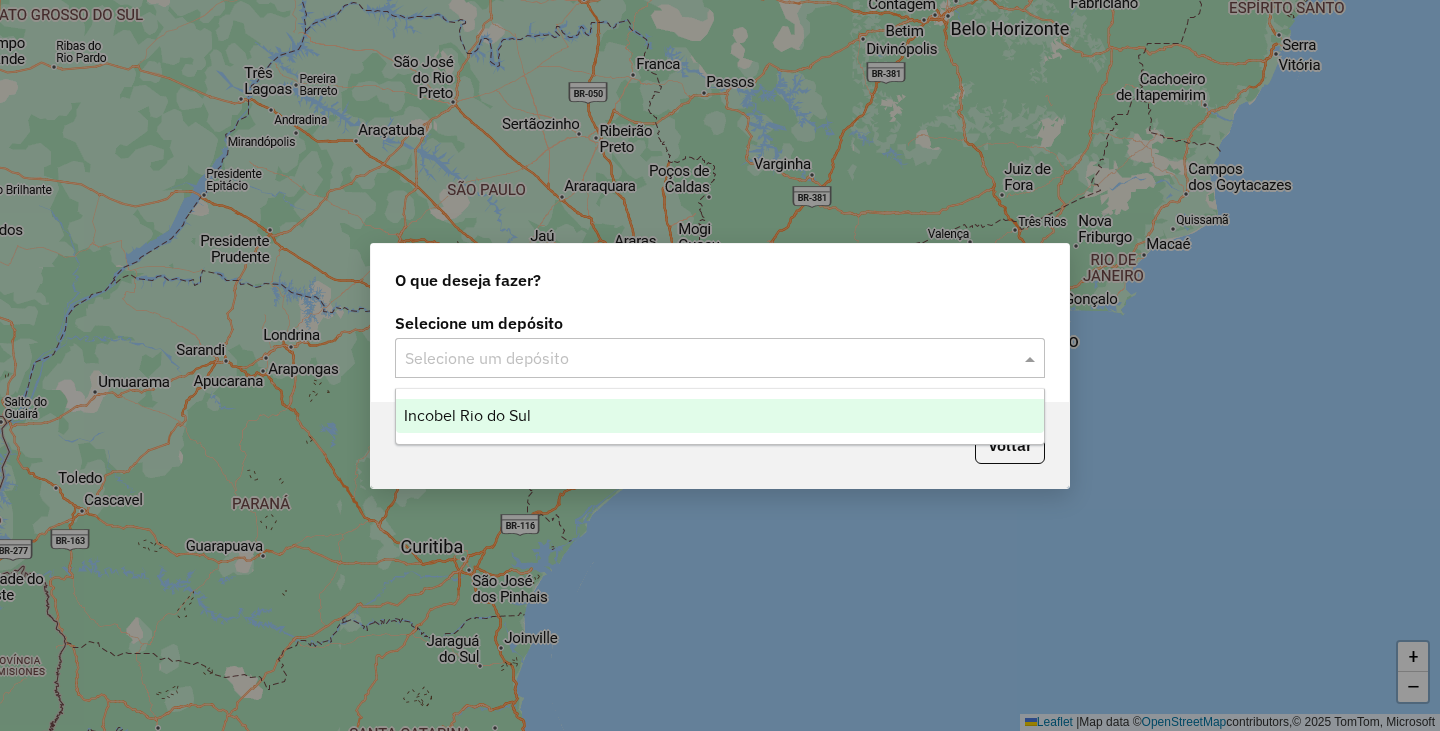 click on "Incobel Rio do Sul" at bounding box center [720, 416] 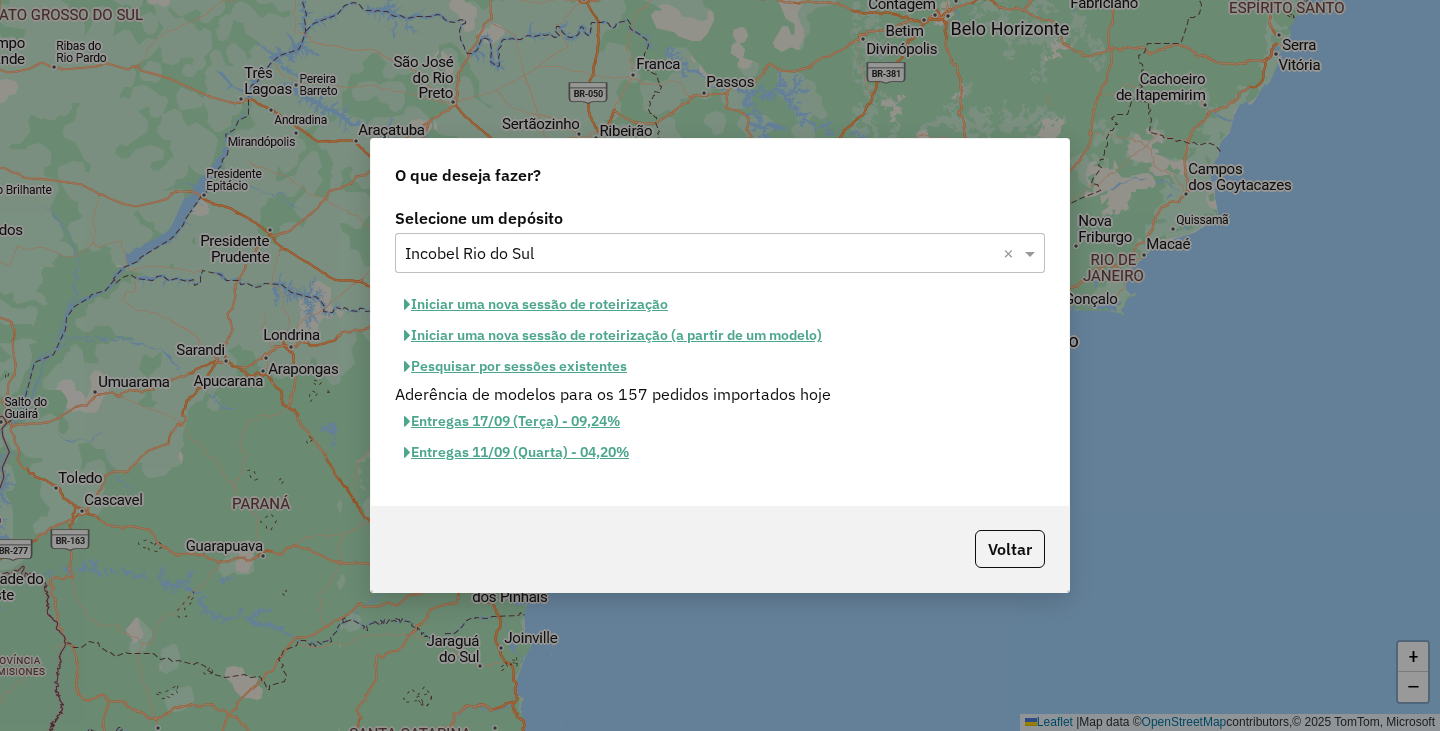 click on "Iniciar uma nova sessão de roteirização" 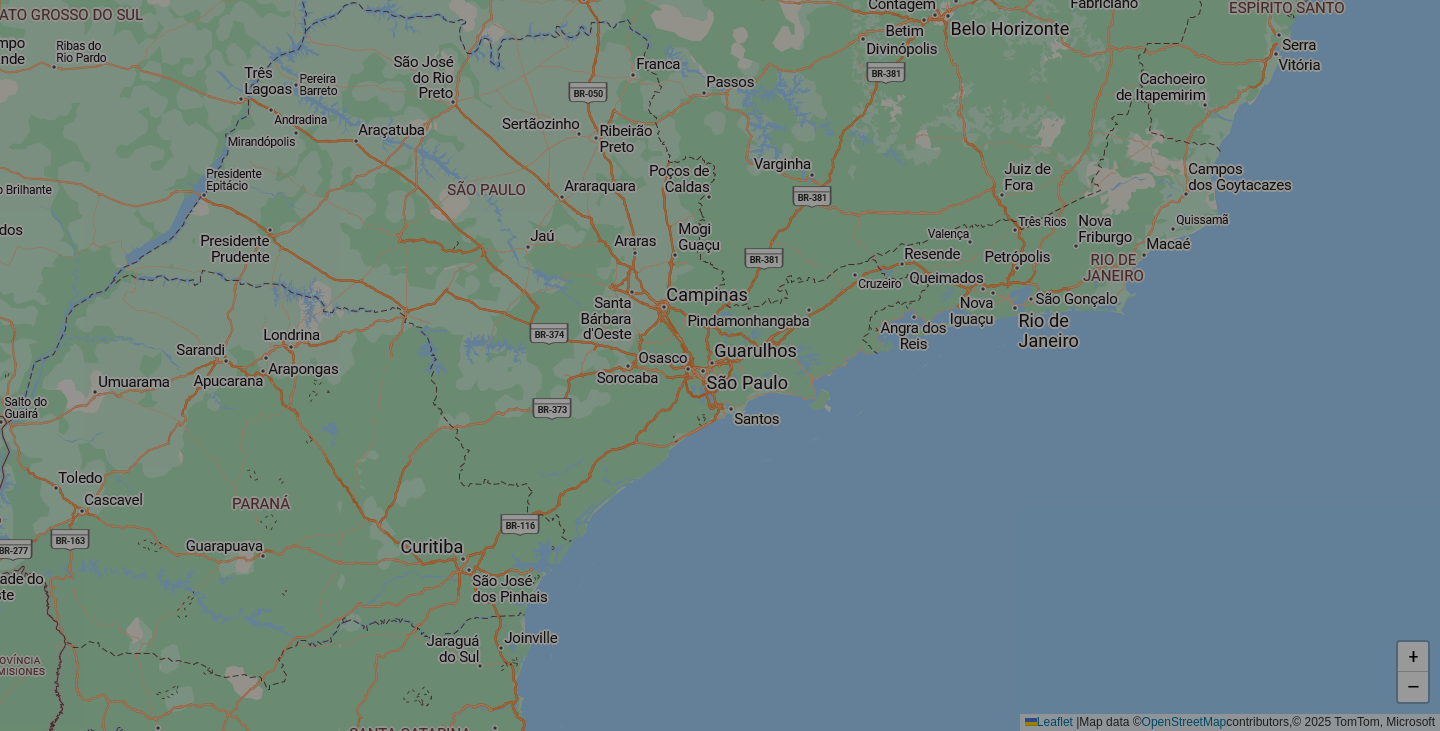 select on "*" 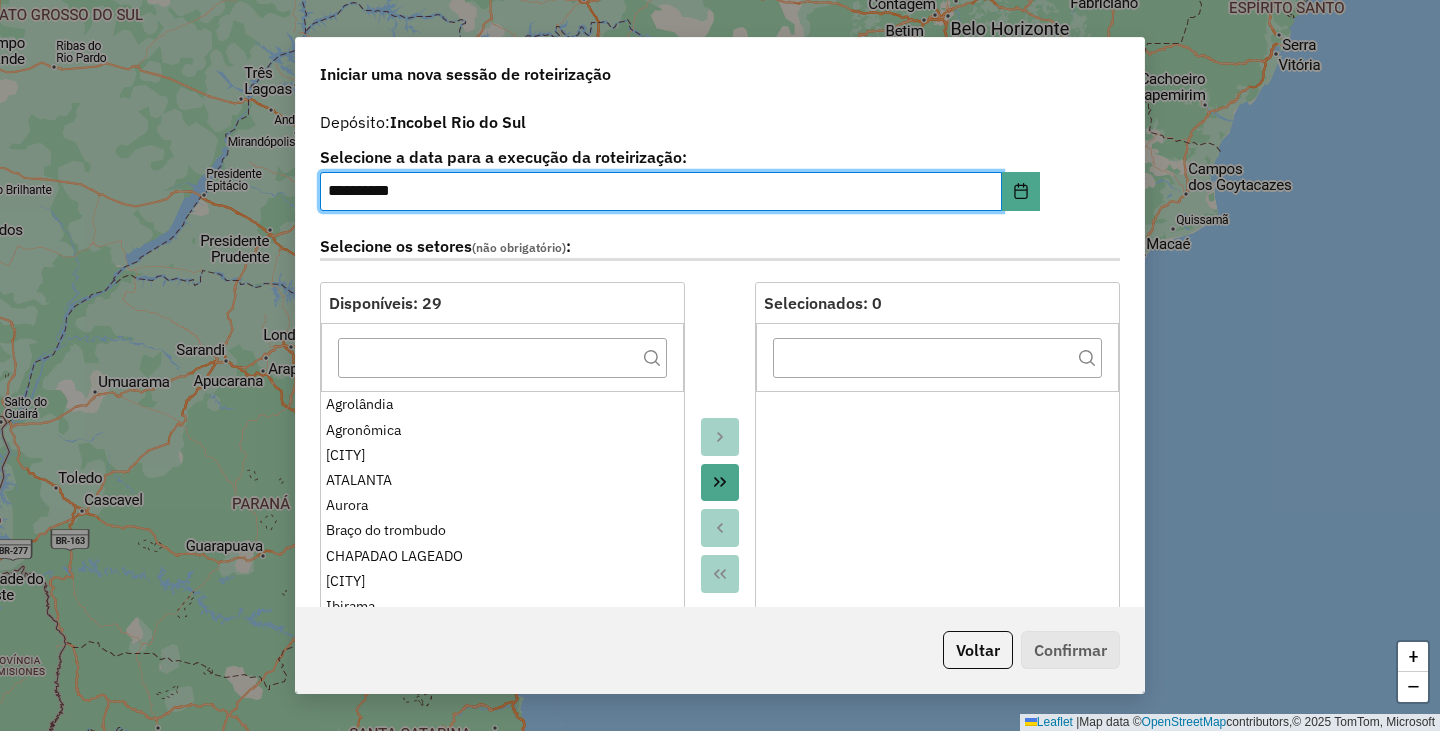 click 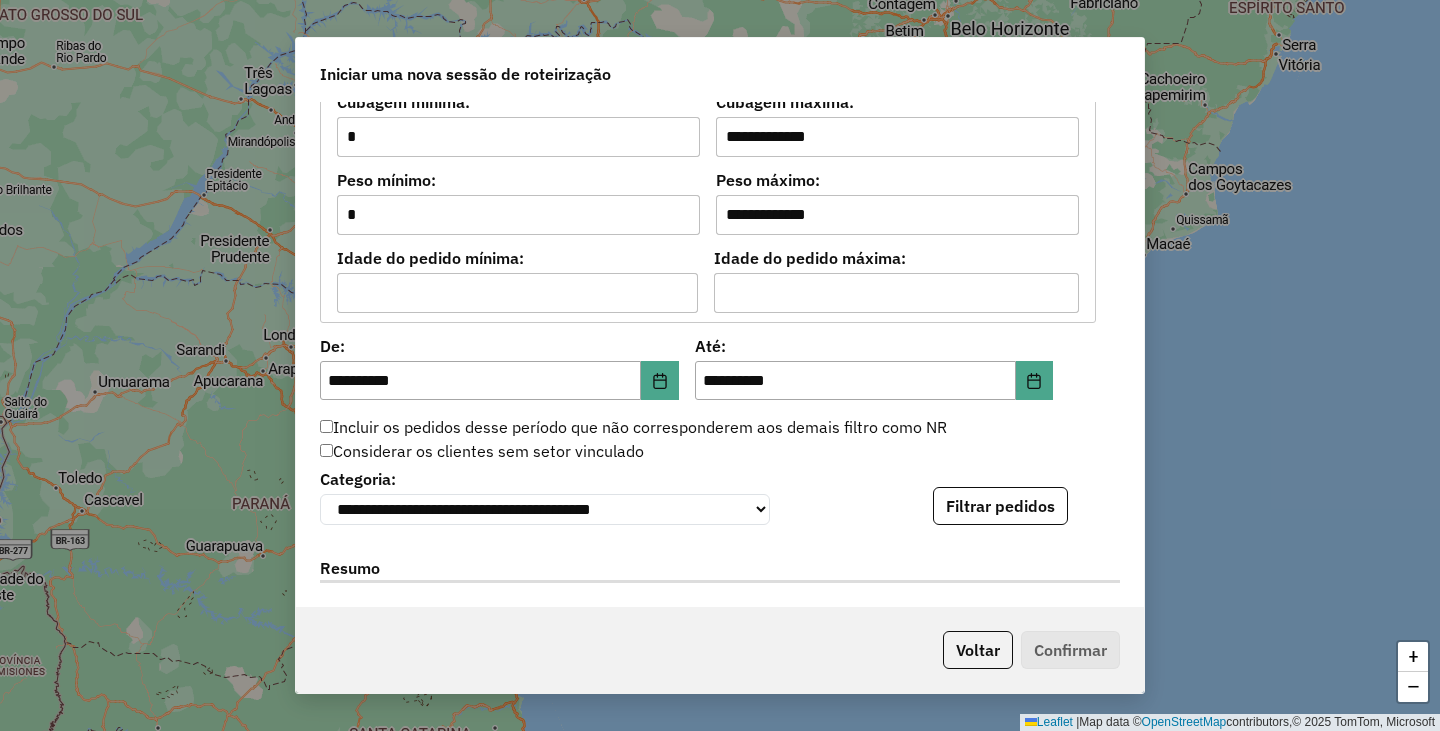 scroll, scrollTop: 1703, scrollLeft: 0, axis: vertical 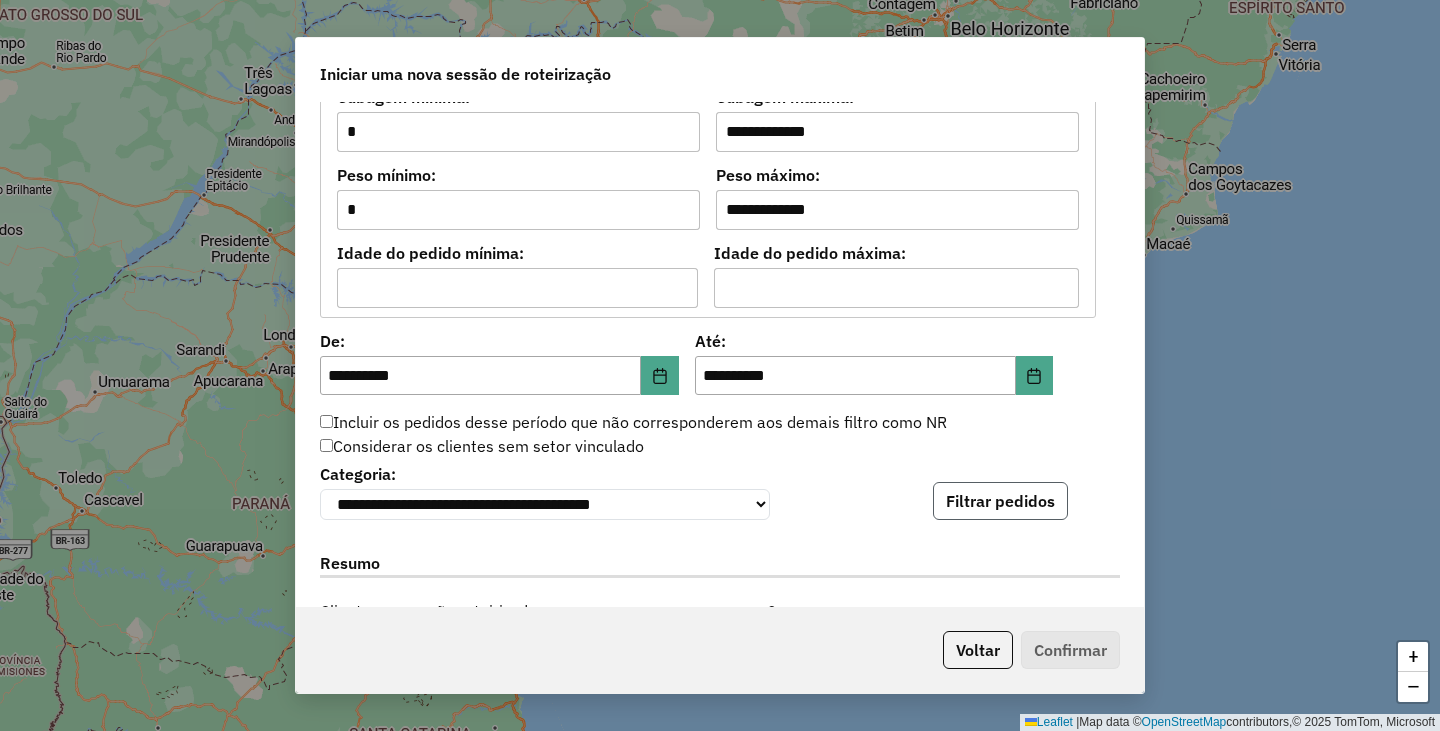click on "Filtrar pedidos" 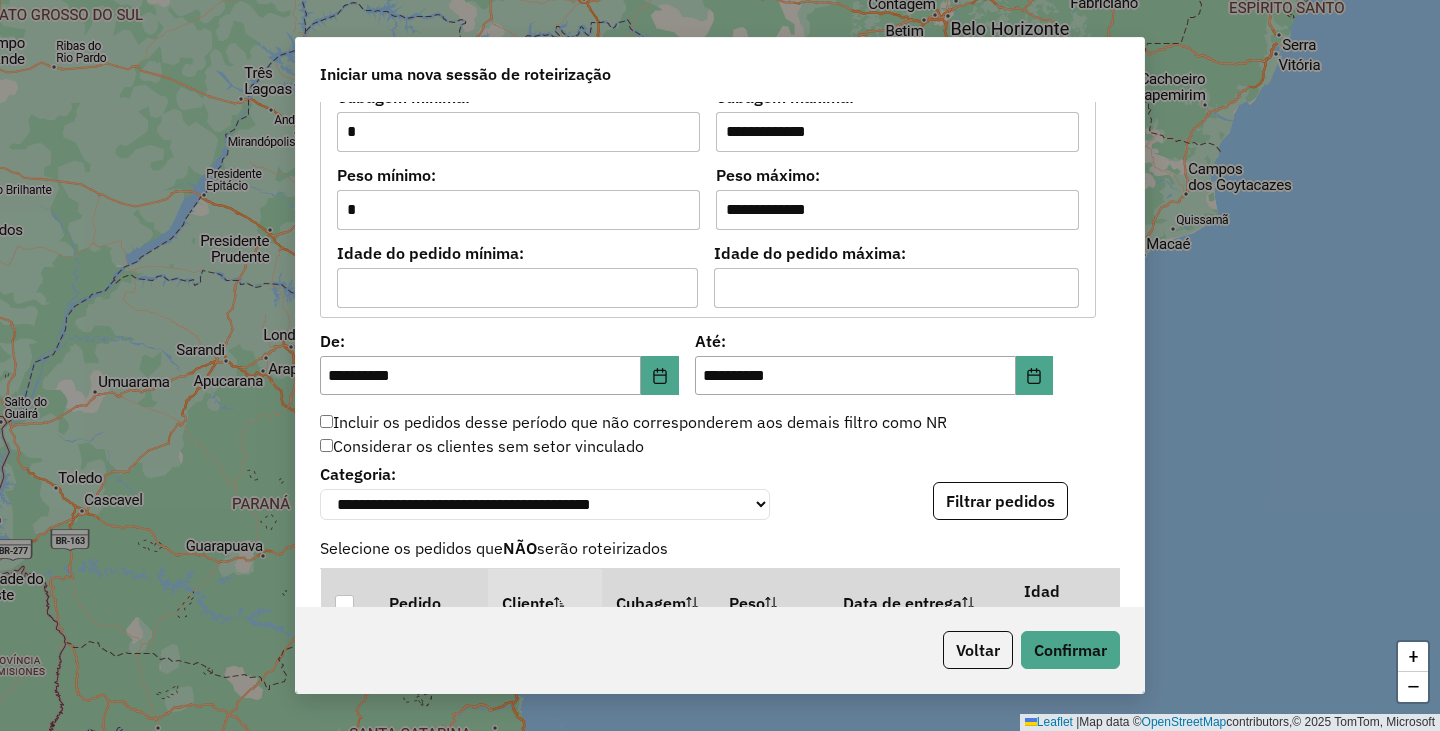 scroll, scrollTop: 2443, scrollLeft: 0, axis: vertical 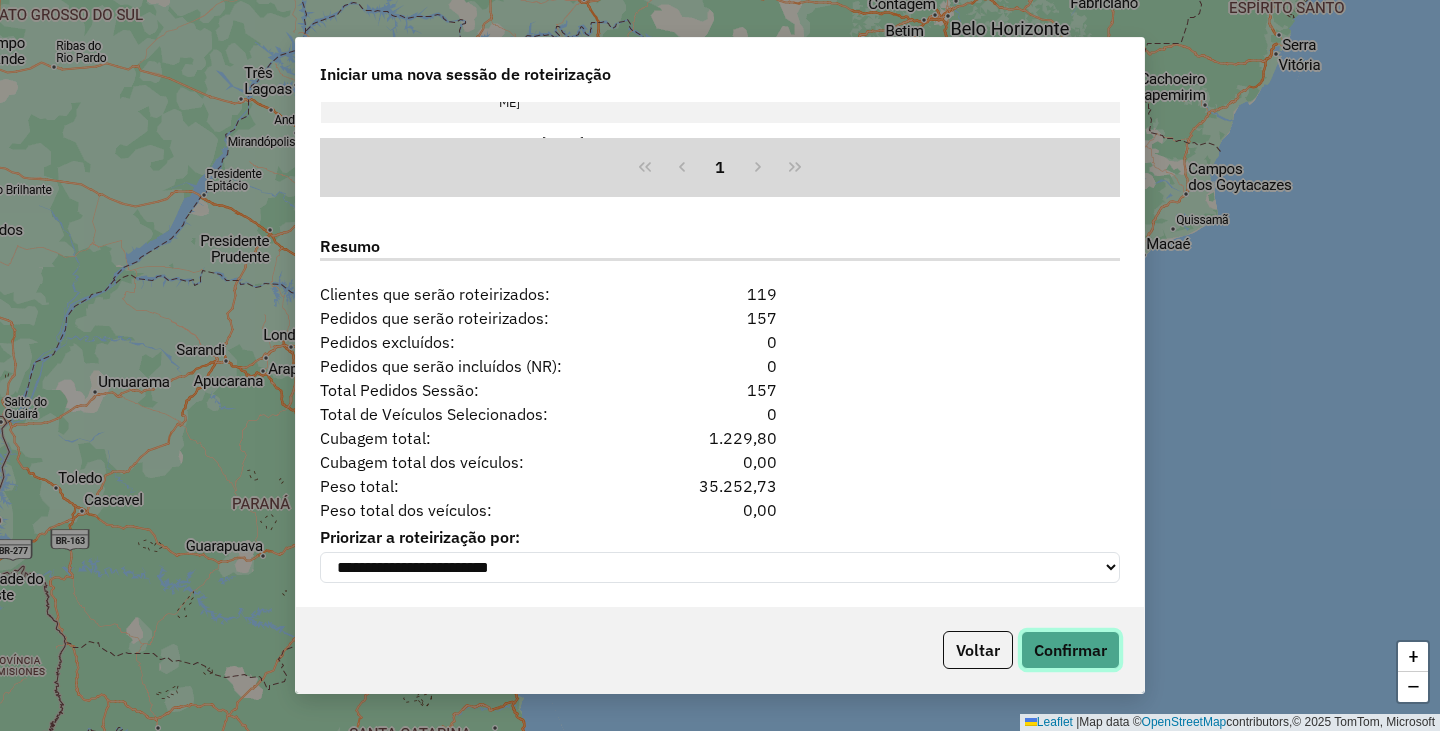 click on "Confirmar" 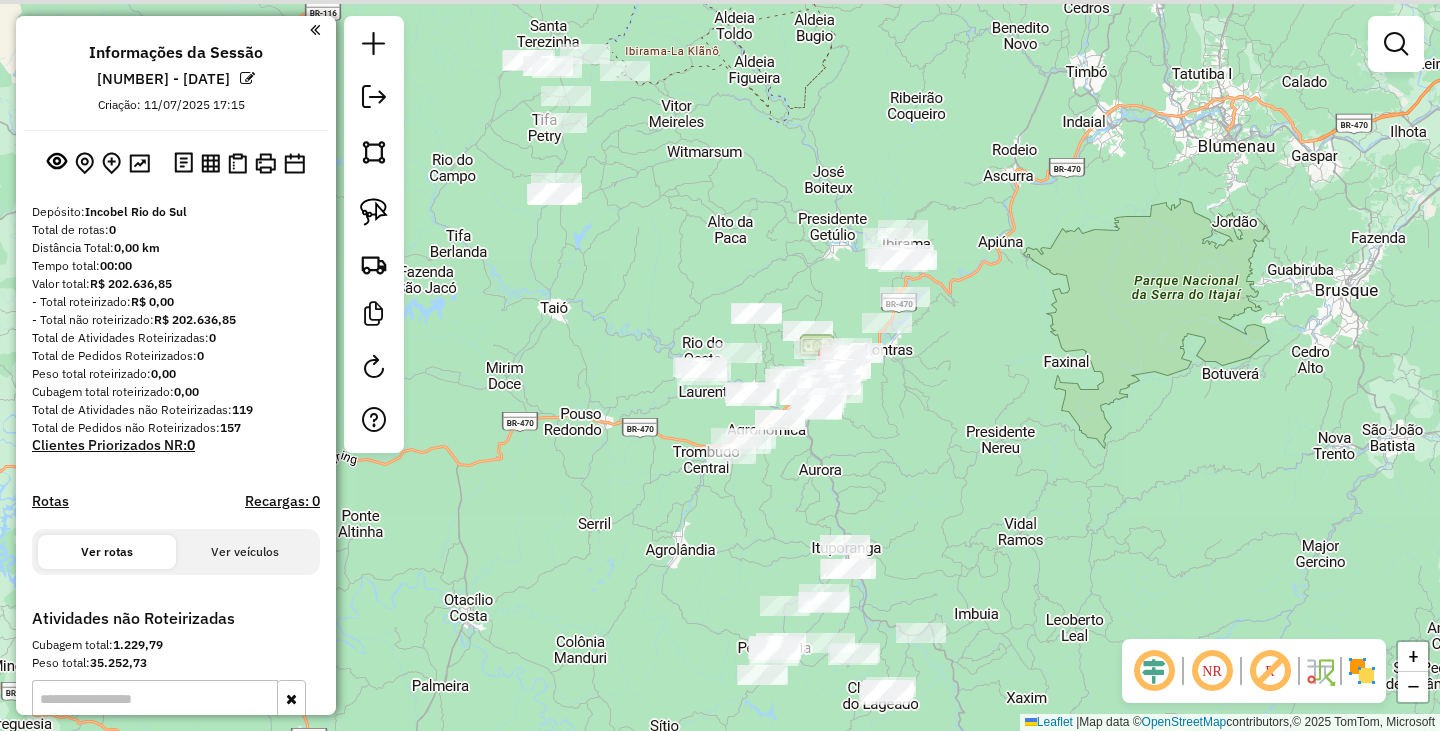 drag, startPoint x: 850, startPoint y: 434, endPoint x: 948, endPoint y: 448, distance: 98.99495 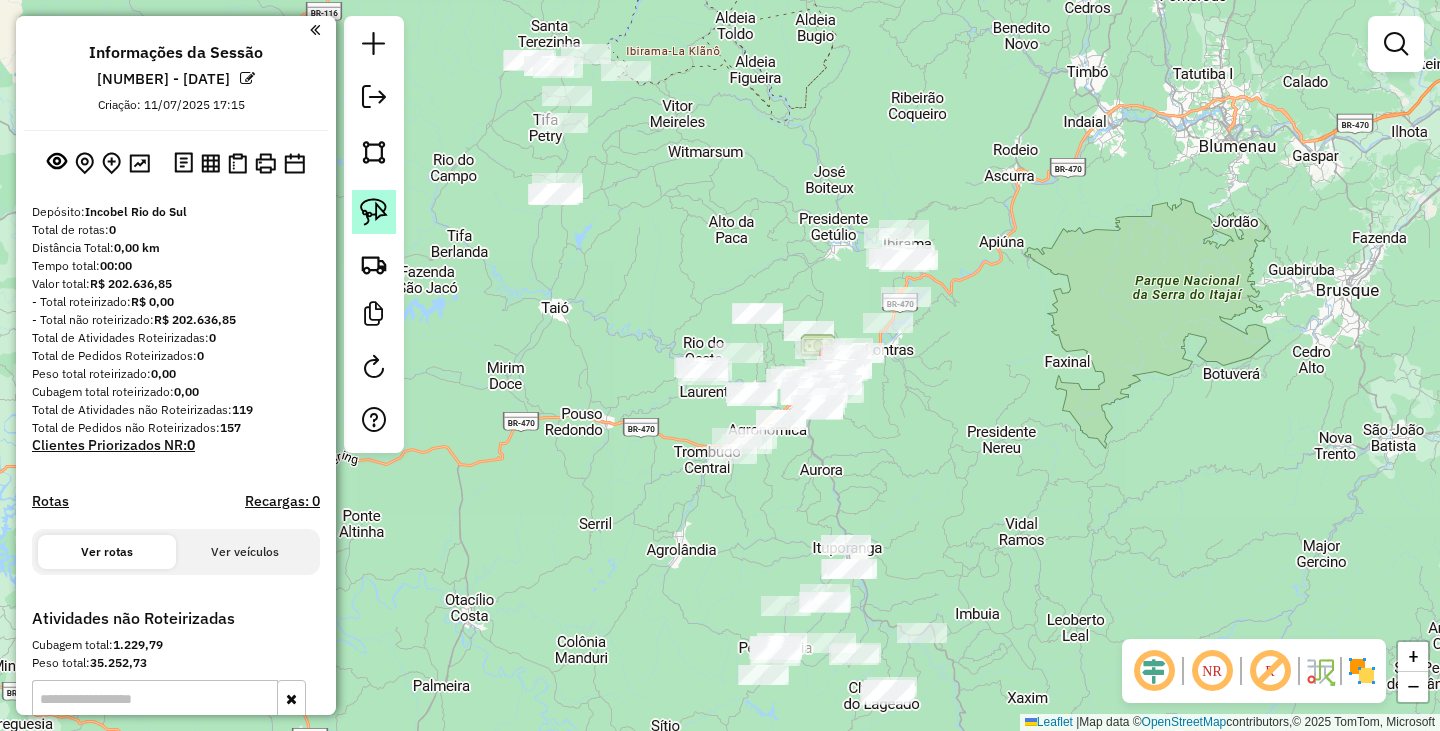 click 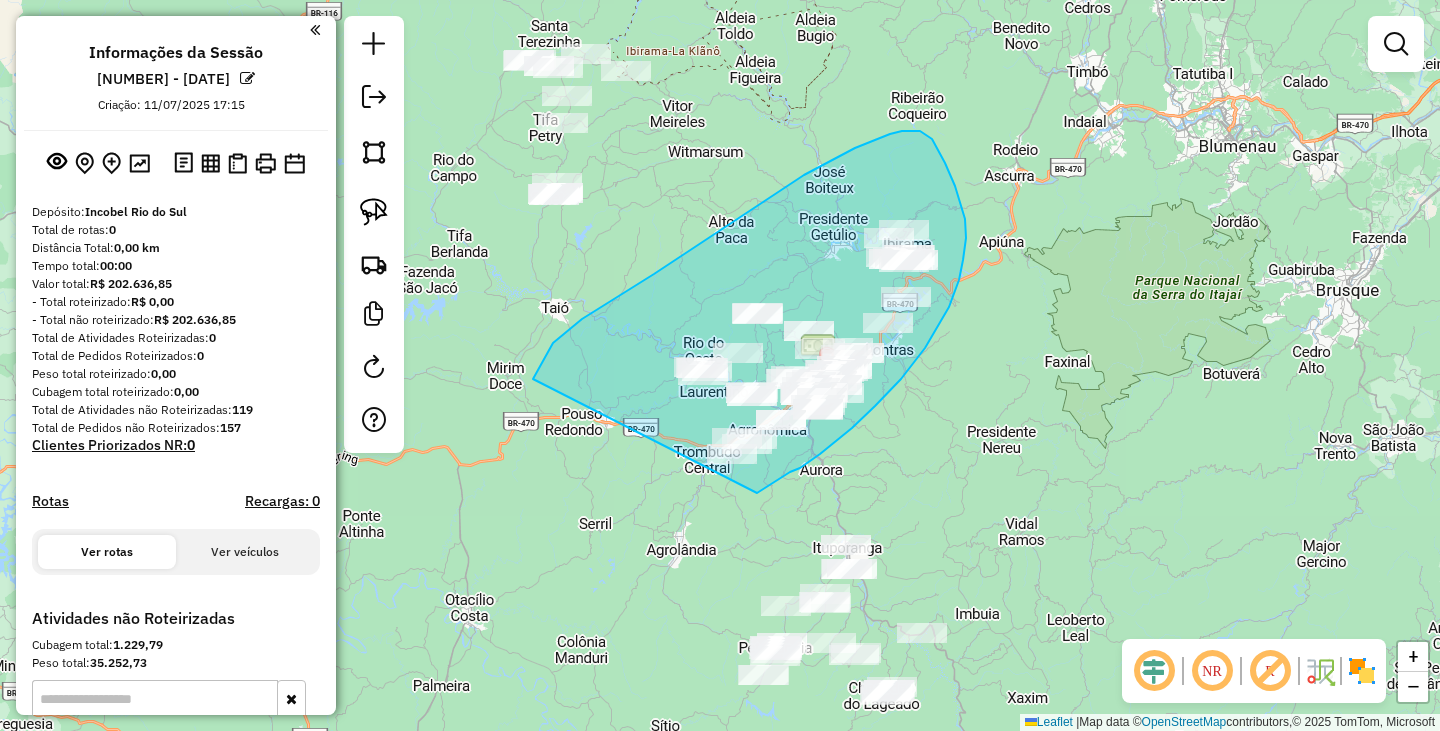 drag, startPoint x: 533, startPoint y: 379, endPoint x: 744, endPoint y: 500, distance: 243.2324 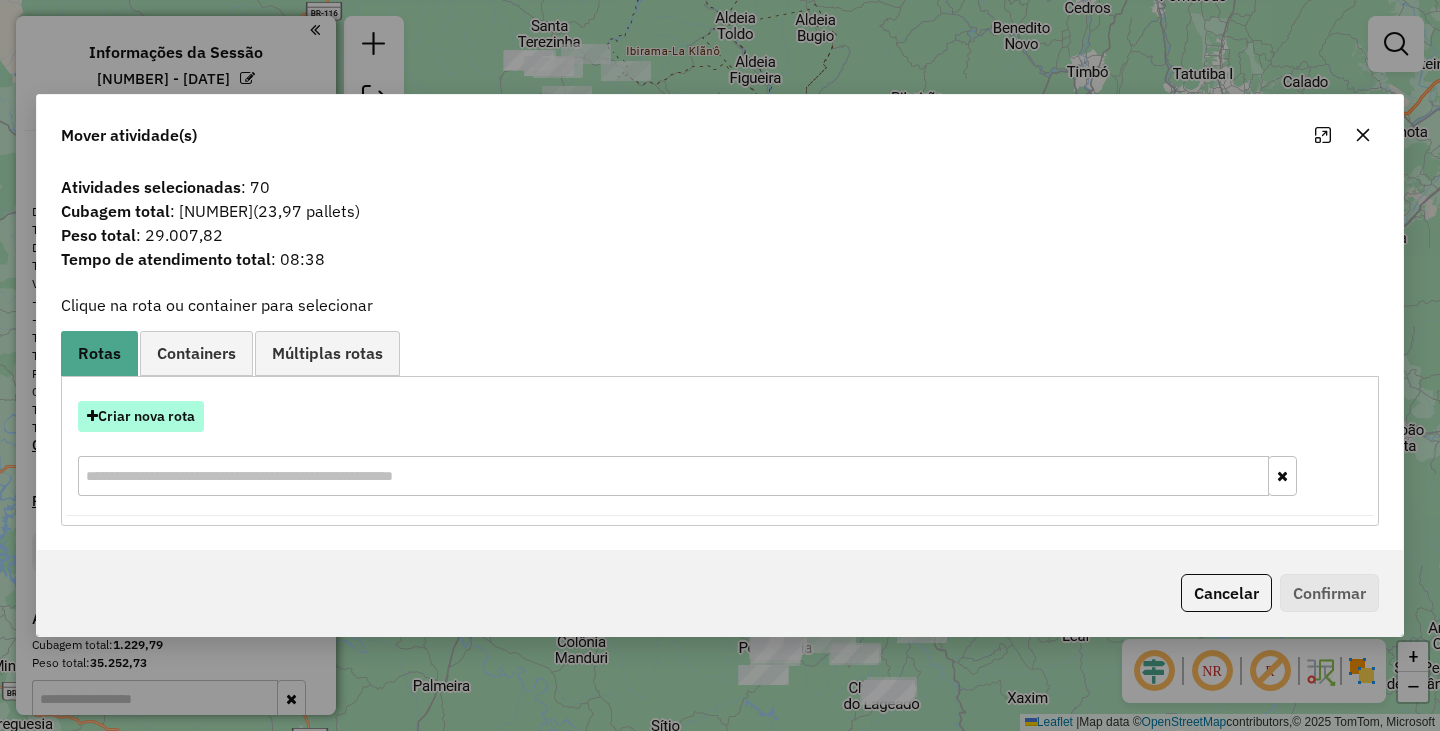 click on "Criar nova rota" at bounding box center (141, 416) 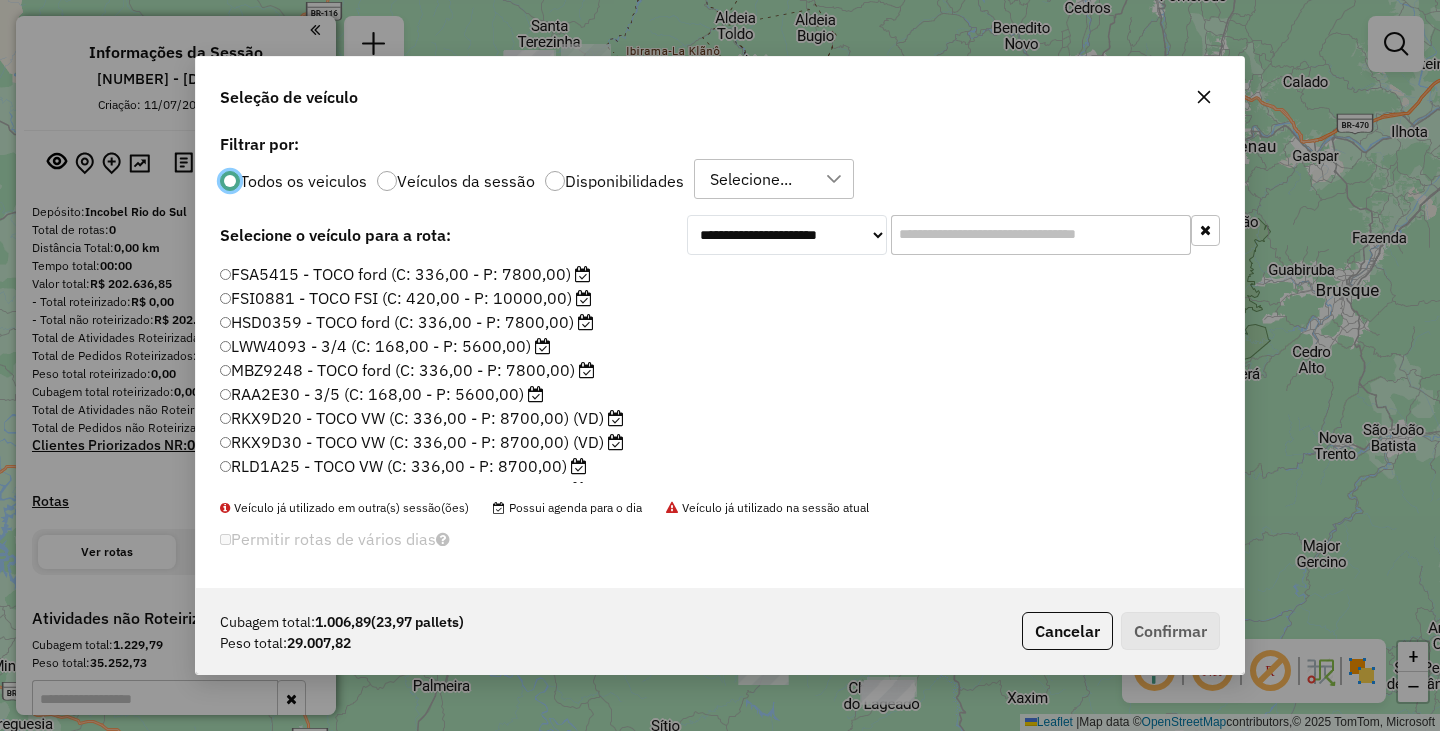 scroll, scrollTop: 11, scrollLeft: 6, axis: both 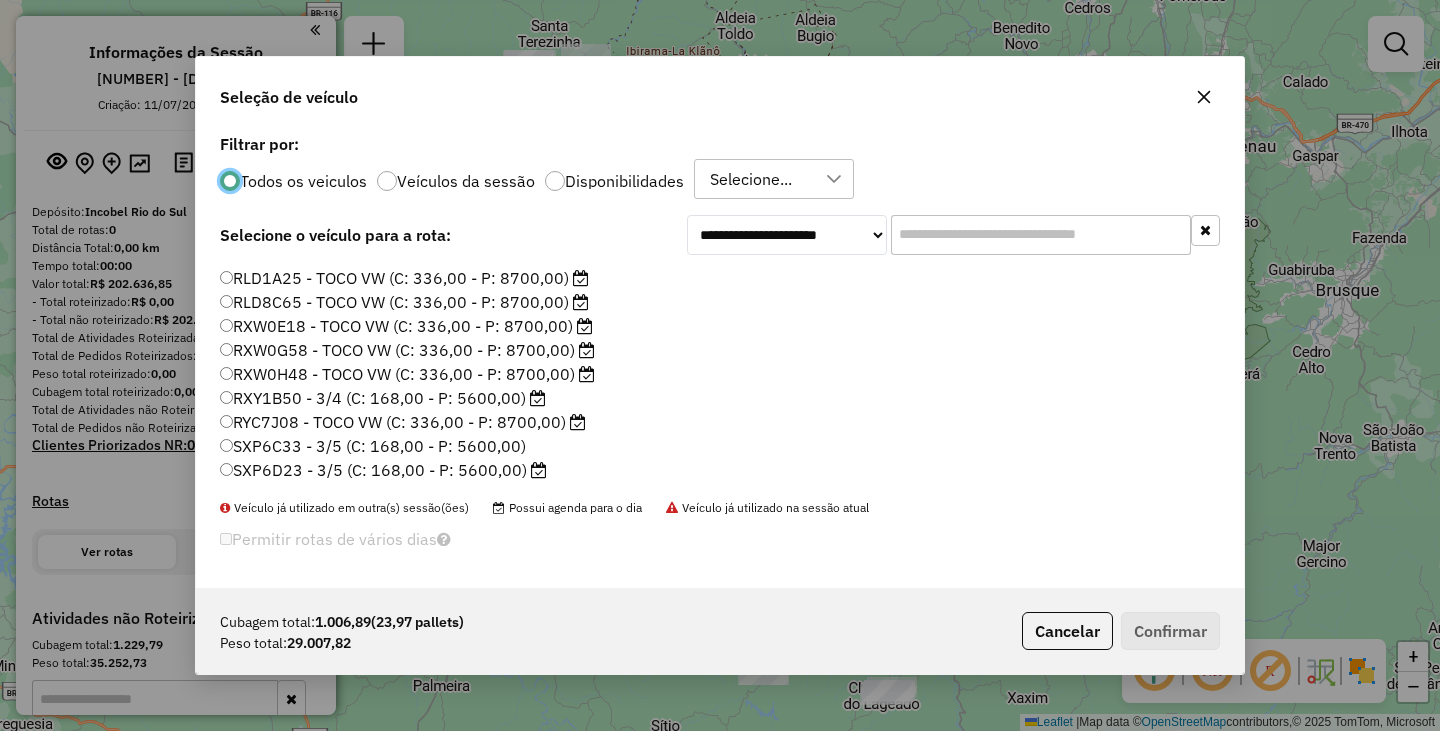 click on "RXY1B50 - 3/4 (C: 168,00 - P: 5600,00)" 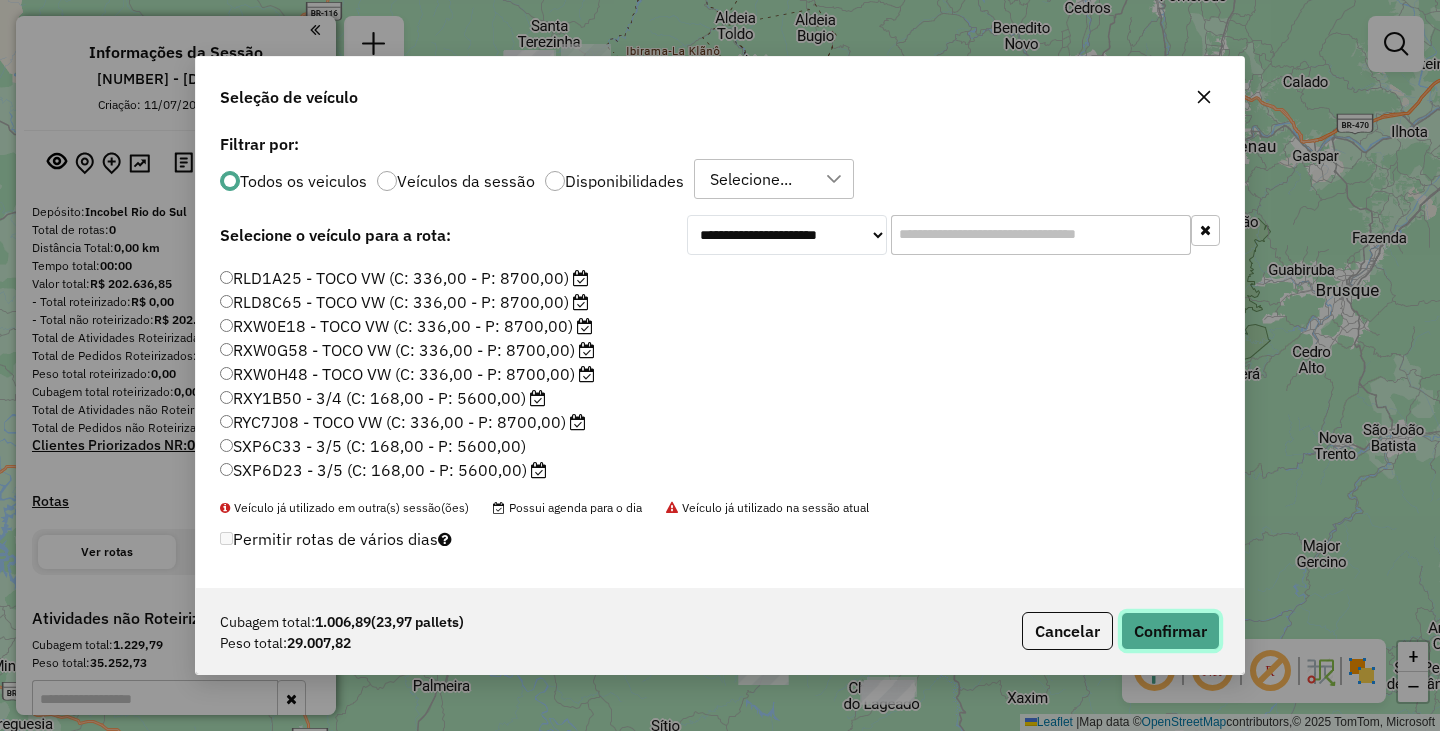 click on "Confirmar" 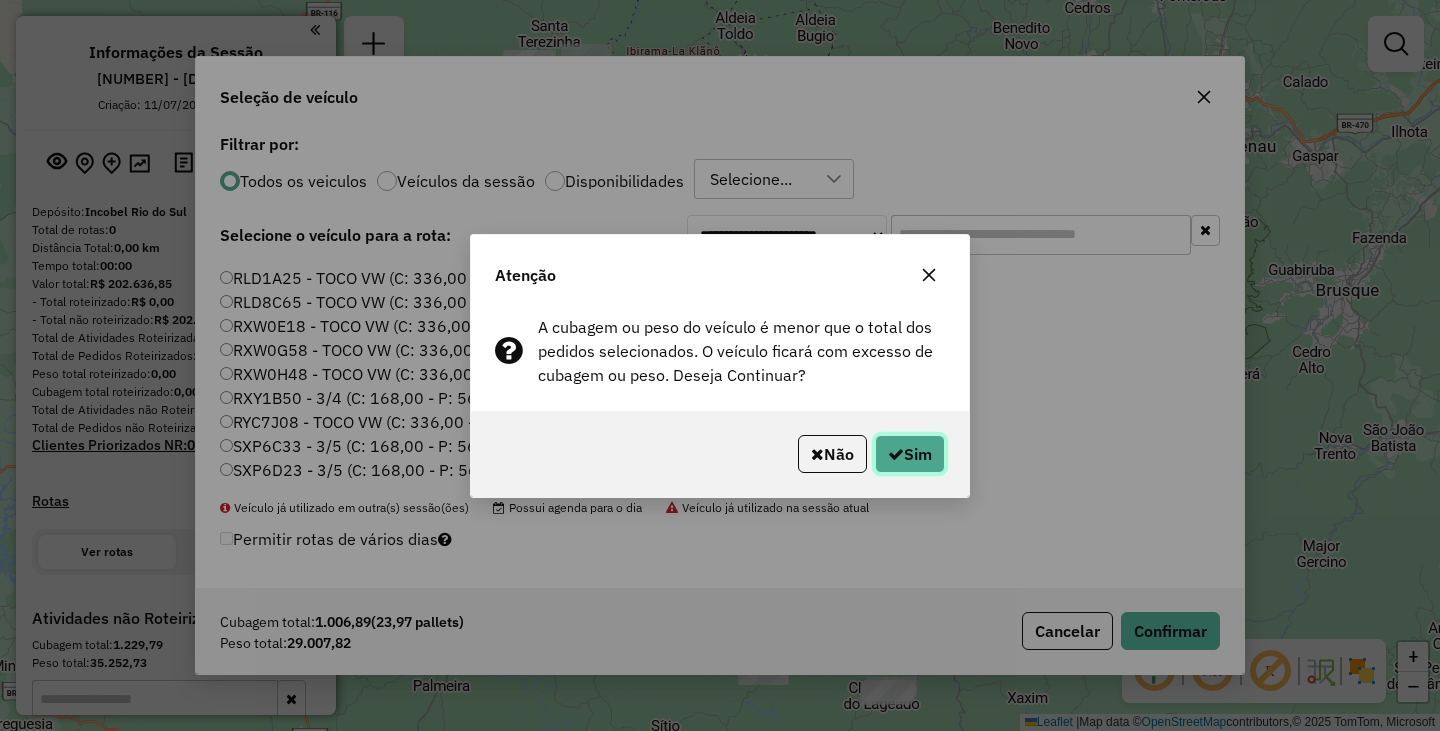 click on "Sim" 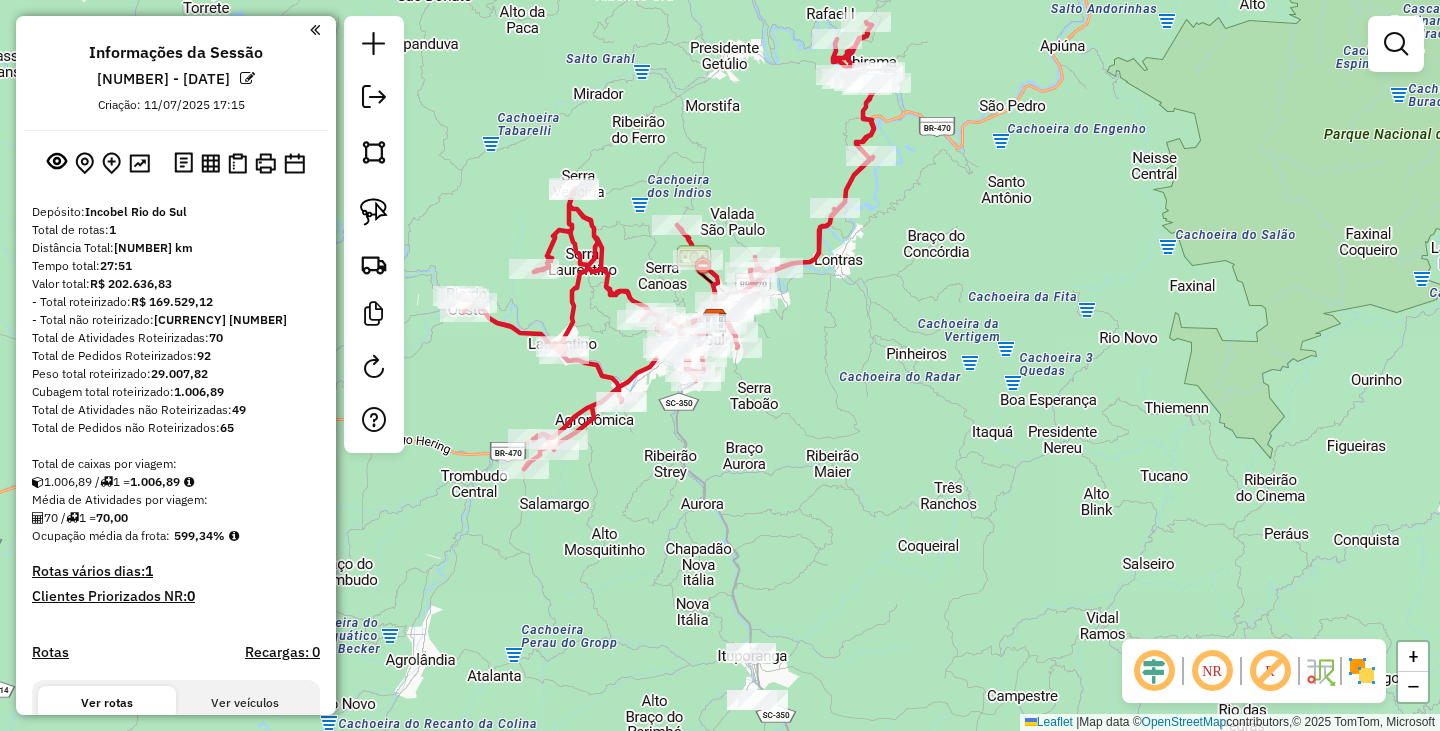 click on "Janela de atendimento Grade de atendimento Capacidade Transportadoras Veículos Cliente Pedidos  Rotas Selecione os dias de semana para filtrar as janelas de atendimento  Seg   Ter   Qua   Qui   Sex   Sáb   Dom  Informe o período da janela de atendimento: De: Até:  Filtrar exatamente a janela do cliente  Considerar janela de atendimento padrão  Selecione os dias de semana para filtrar as grades de atendimento  Seg   Ter   Qua   Qui   Sex   Sáb   Dom   Considerar clientes sem dia de atendimento cadastrado  Clientes fora do dia de atendimento selecionado Filtrar as atividades entre os valores definidos abaixo:  Peso mínimo:   Peso máximo:   Cubagem mínima:   Cubagem máxima:   De:   Até:  Filtrar as atividades entre o tempo de atendimento definido abaixo:  De:   Até:   Considerar capacidade total dos clientes não roteirizados Transportadora: Selecione um ou mais itens Tipo de veículo: Selecione um ou mais itens Veículo: Selecione um ou mais itens Motorista: Selecione um ou mais itens Nome: Rótulo:" 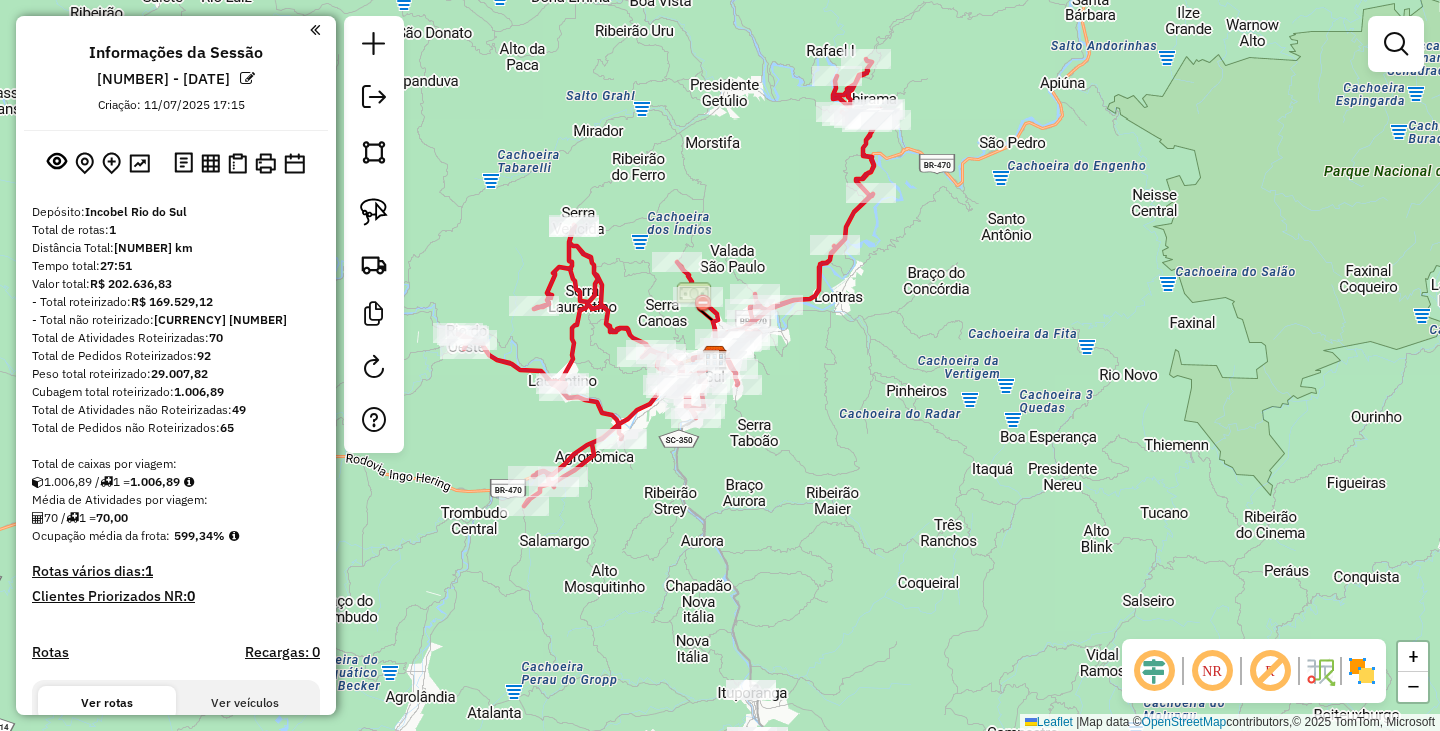 drag, startPoint x: 780, startPoint y: 153, endPoint x: 781, endPoint y: 185, distance: 32.01562 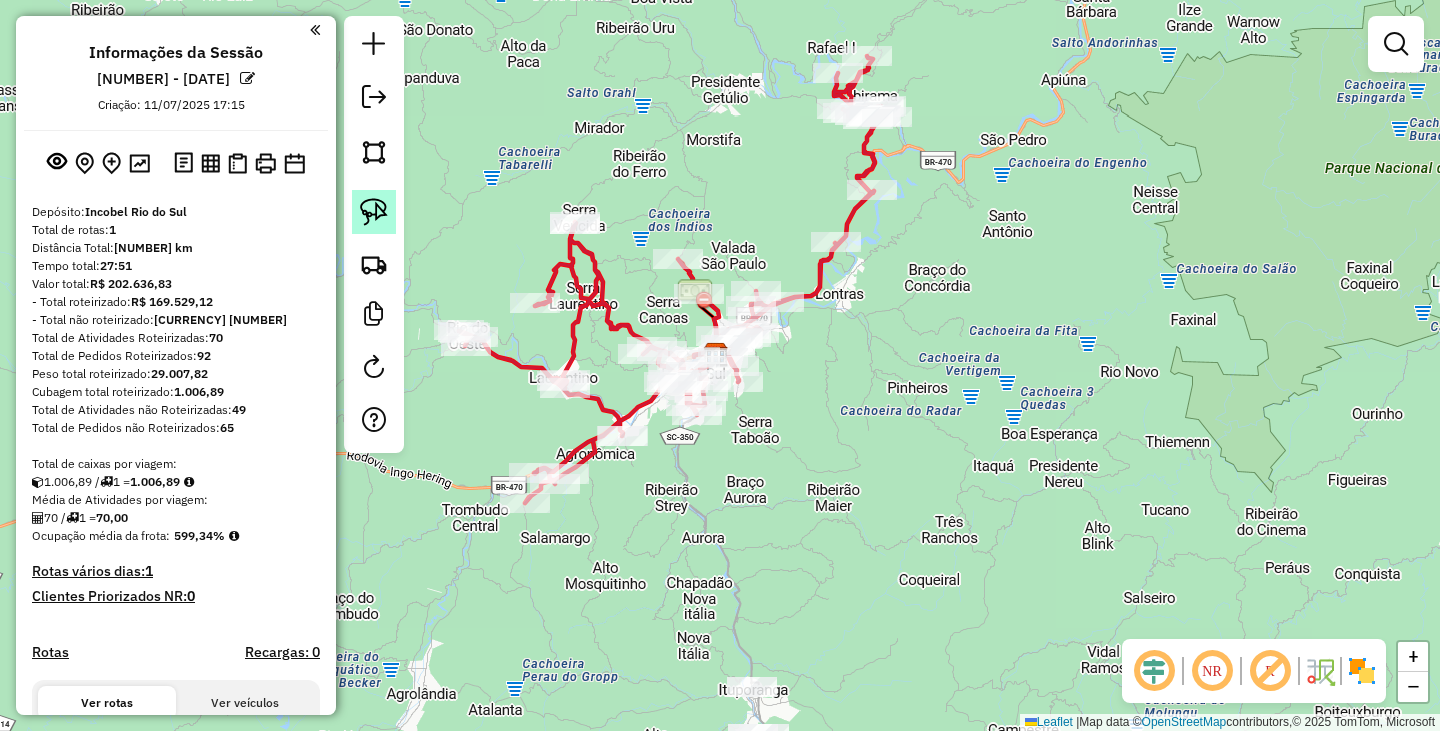click 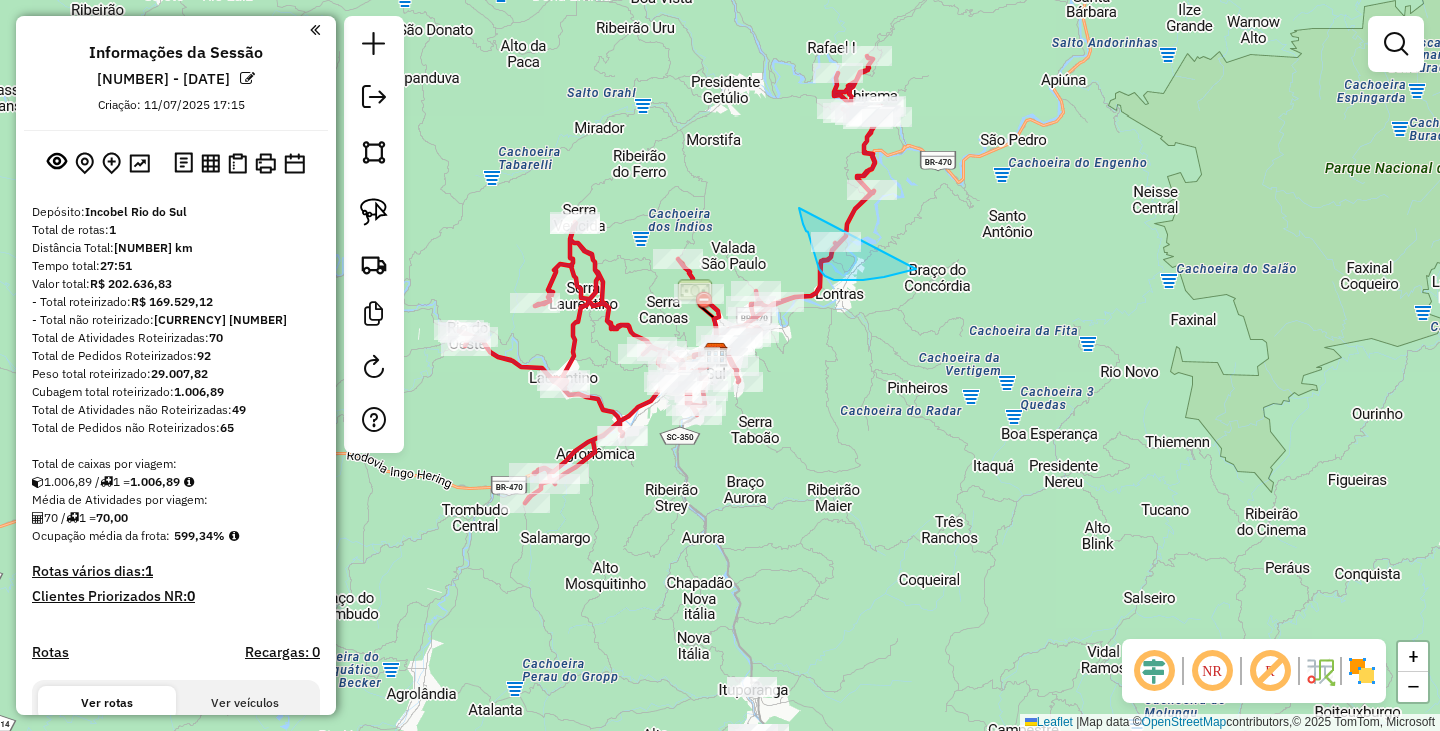 drag, startPoint x: 916, startPoint y: 269, endPoint x: 799, endPoint y: 208, distance: 131.94696 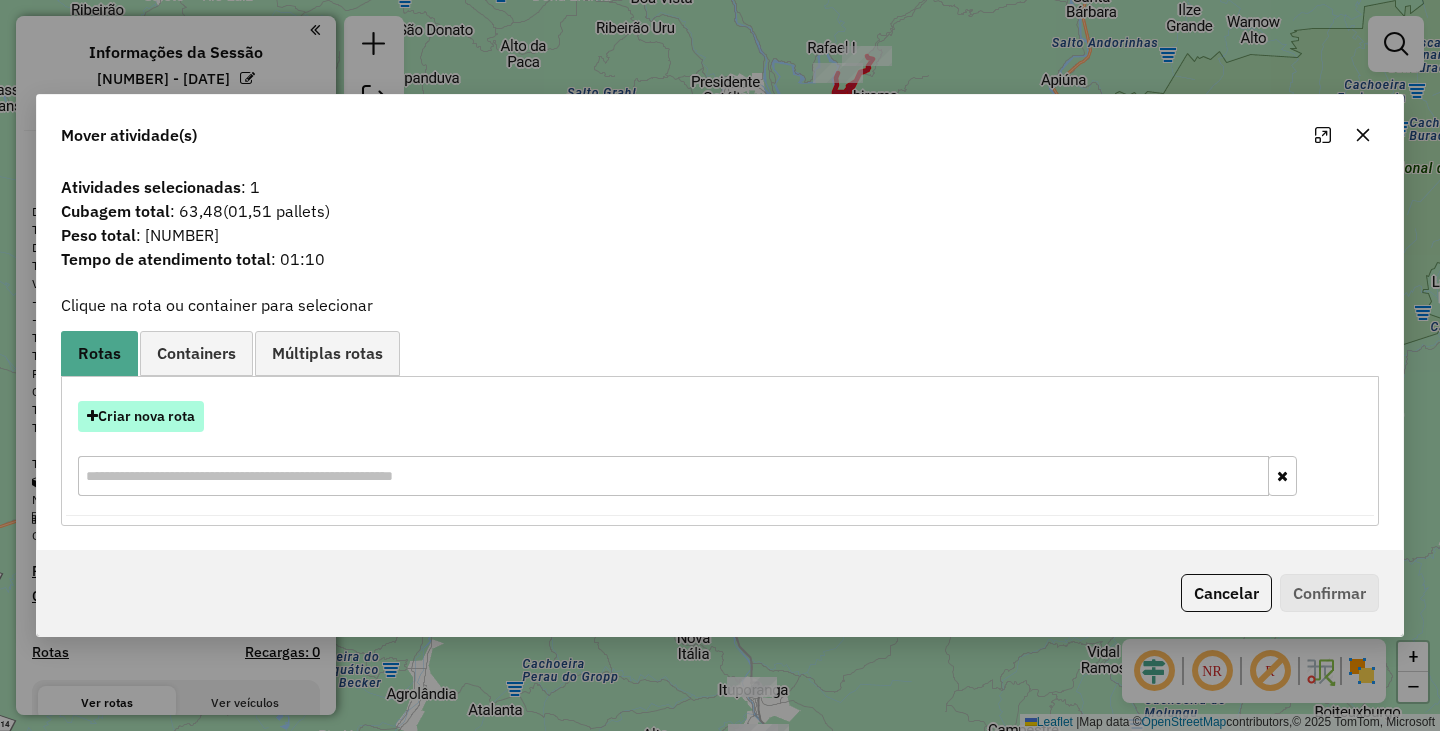 click on "Criar nova rota" at bounding box center (141, 416) 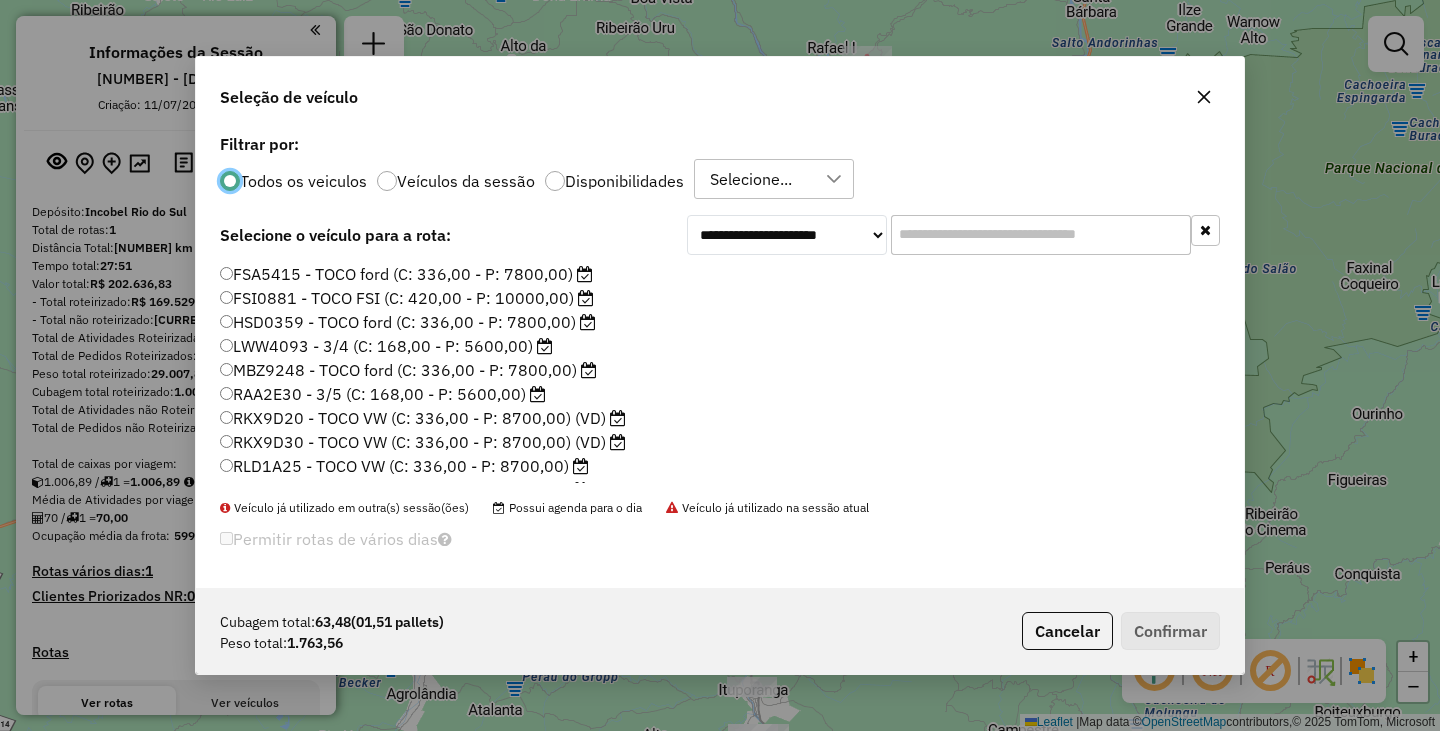 scroll, scrollTop: 11, scrollLeft: 6, axis: both 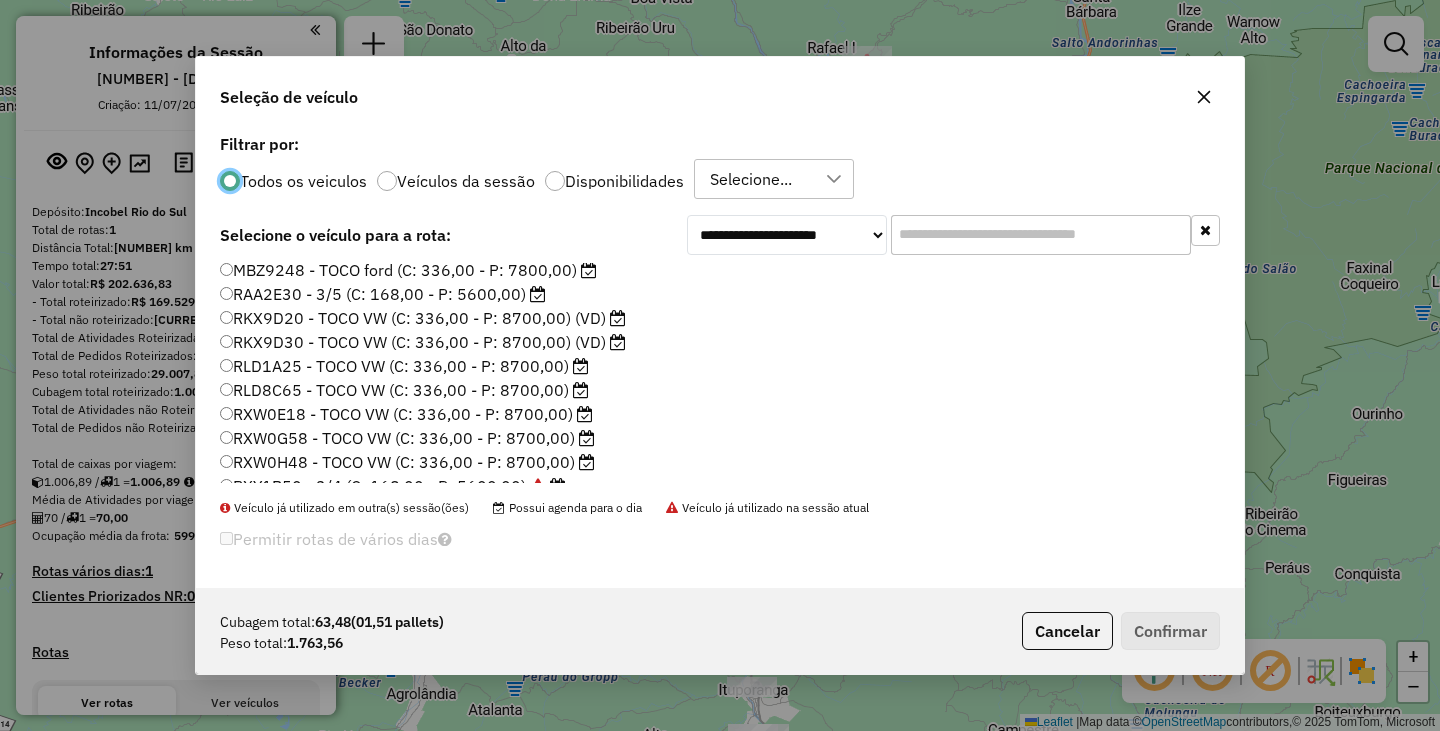click on "RXW0E18 - TOCO VW (C: 336,00 - P: 8700,00)" 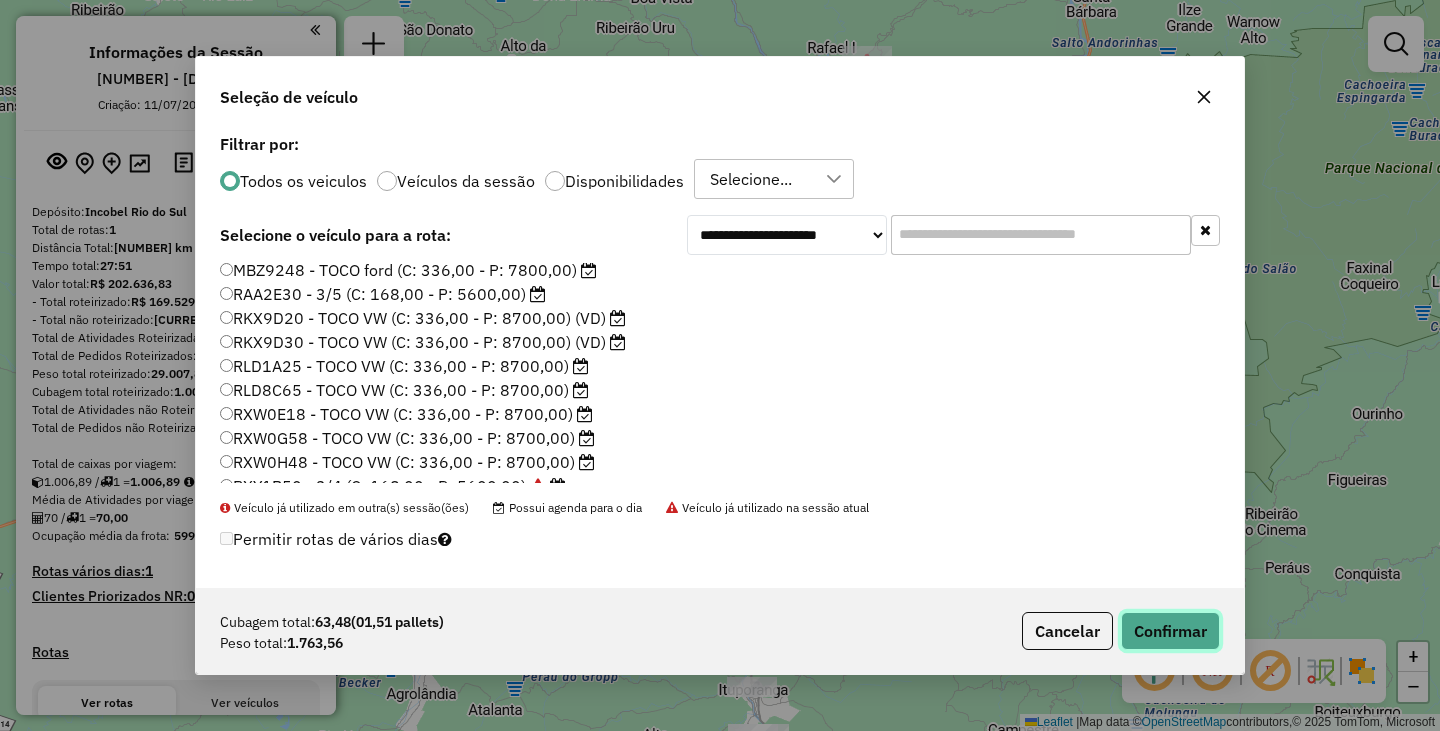 click on "Confirmar" 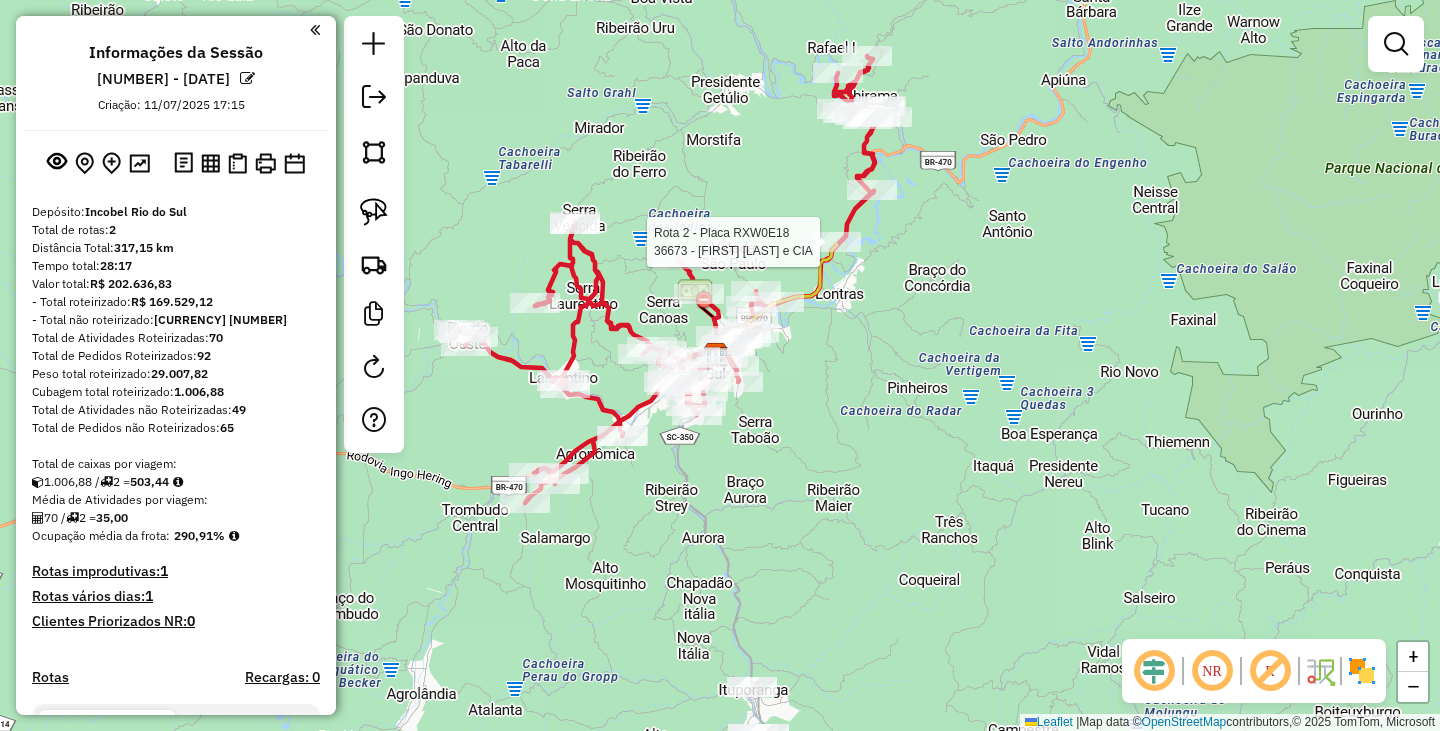 select on "**********" 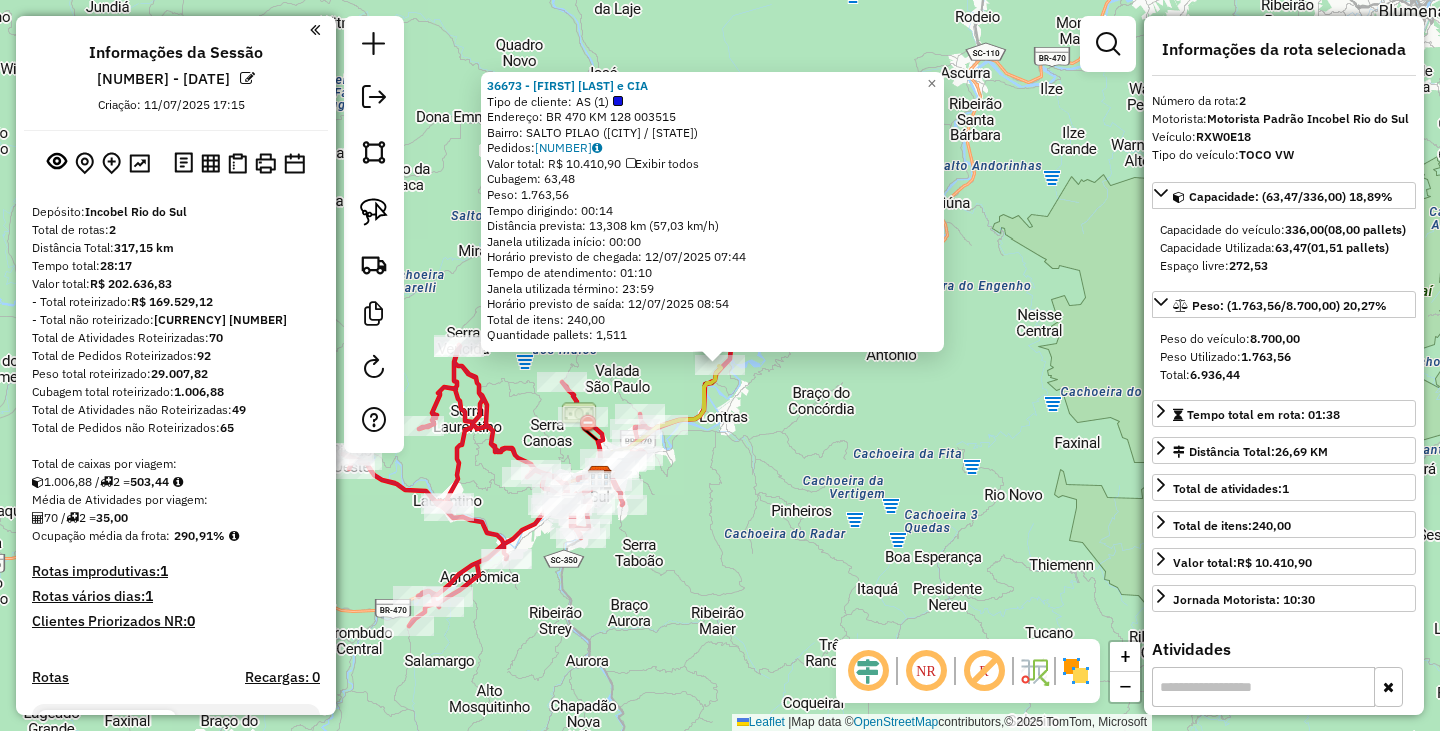 scroll, scrollTop: 698, scrollLeft: 0, axis: vertical 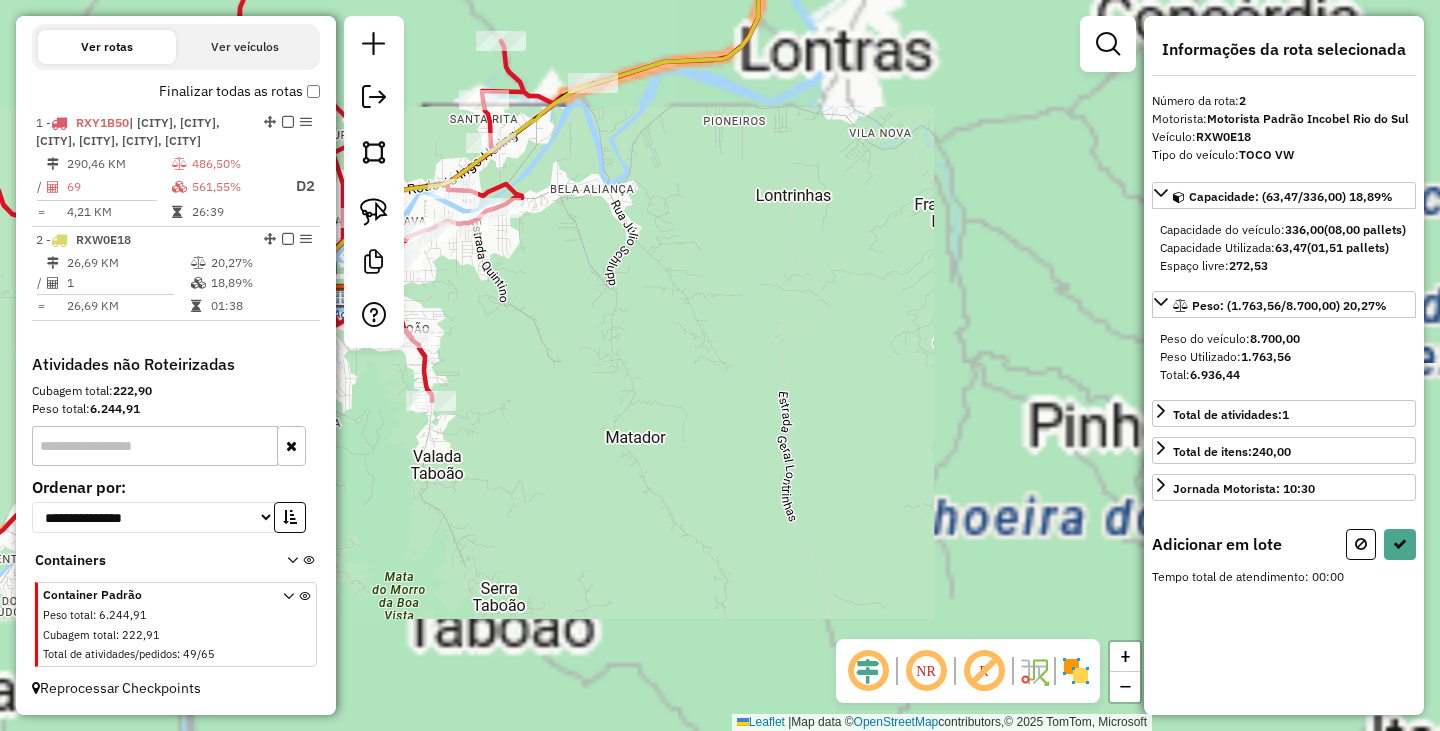 drag, startPoint x: 611, startPoint y: 423, endPoint x: 906, endPoint y: 442, distance: 295.61124 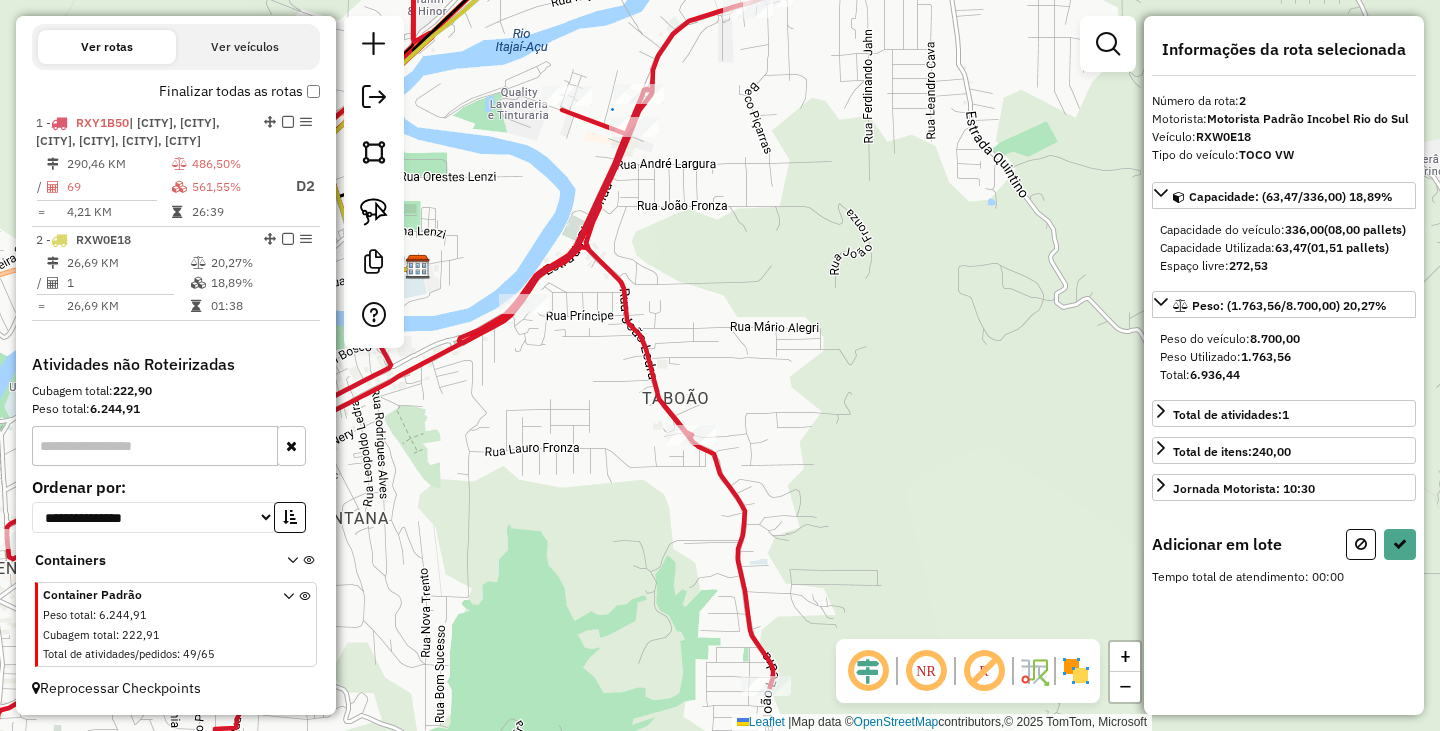 drag, startPoint x: 741, startPoint y: 190, endPoint x: 758, endPoint y: 292, distance: 103.40696 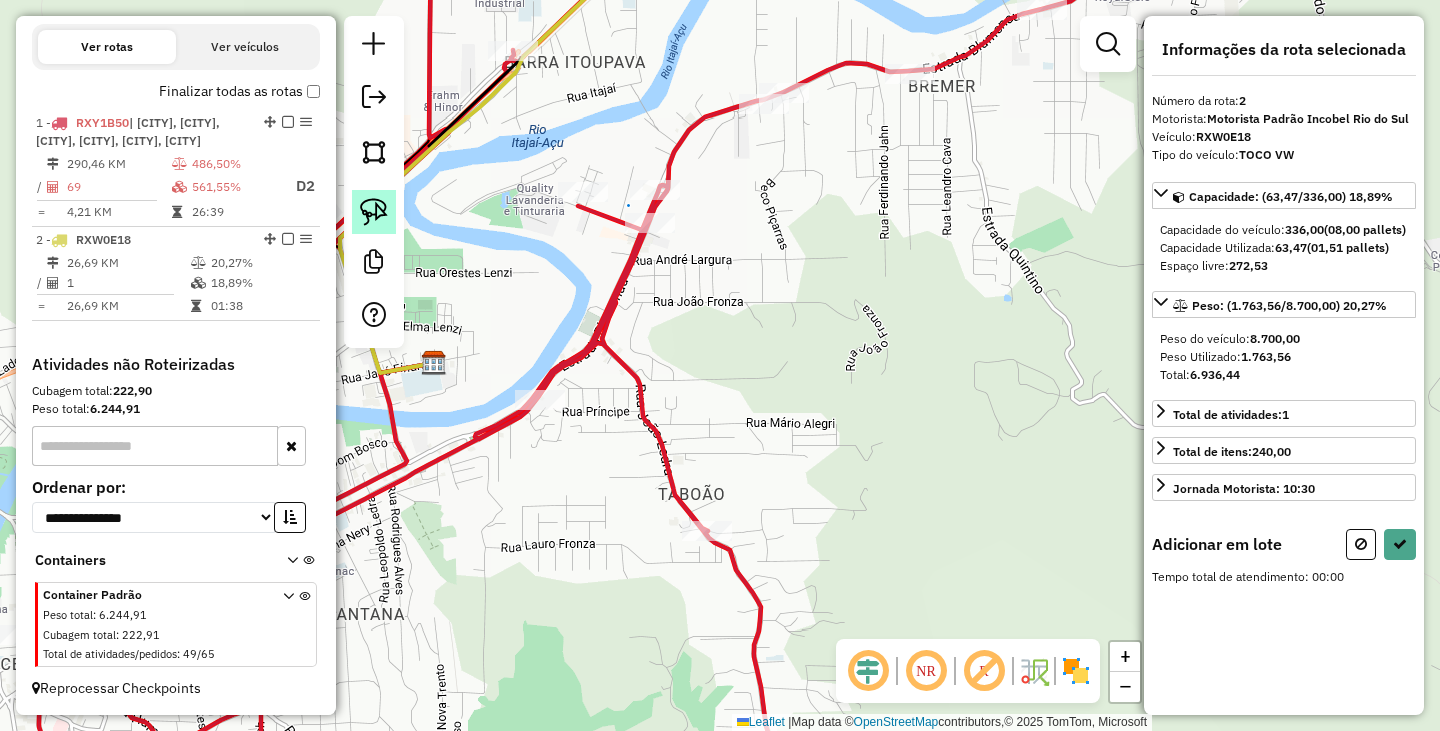 click 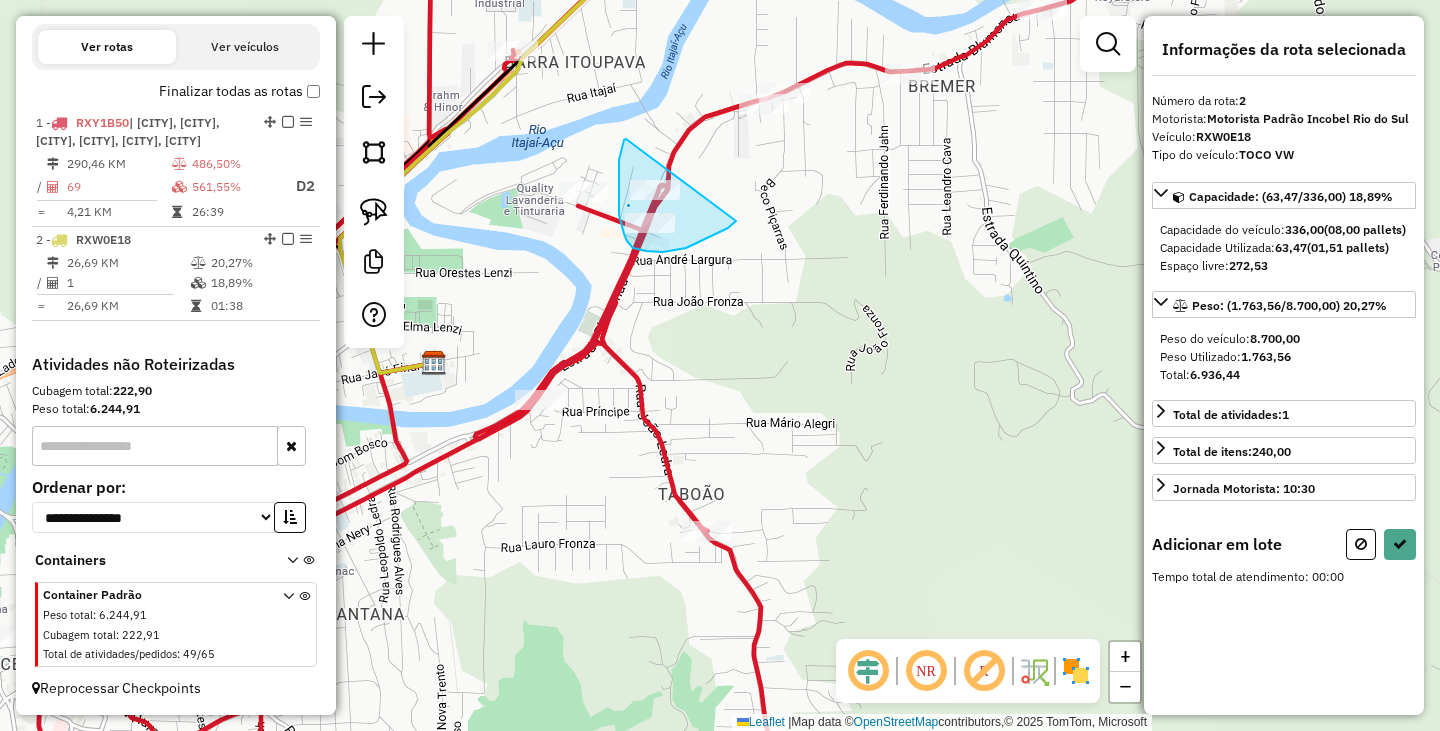 drag, startPoint x: 626, startPoint y: 139, endPoint x: 737, endPoint y: 215, distance: 134.52509 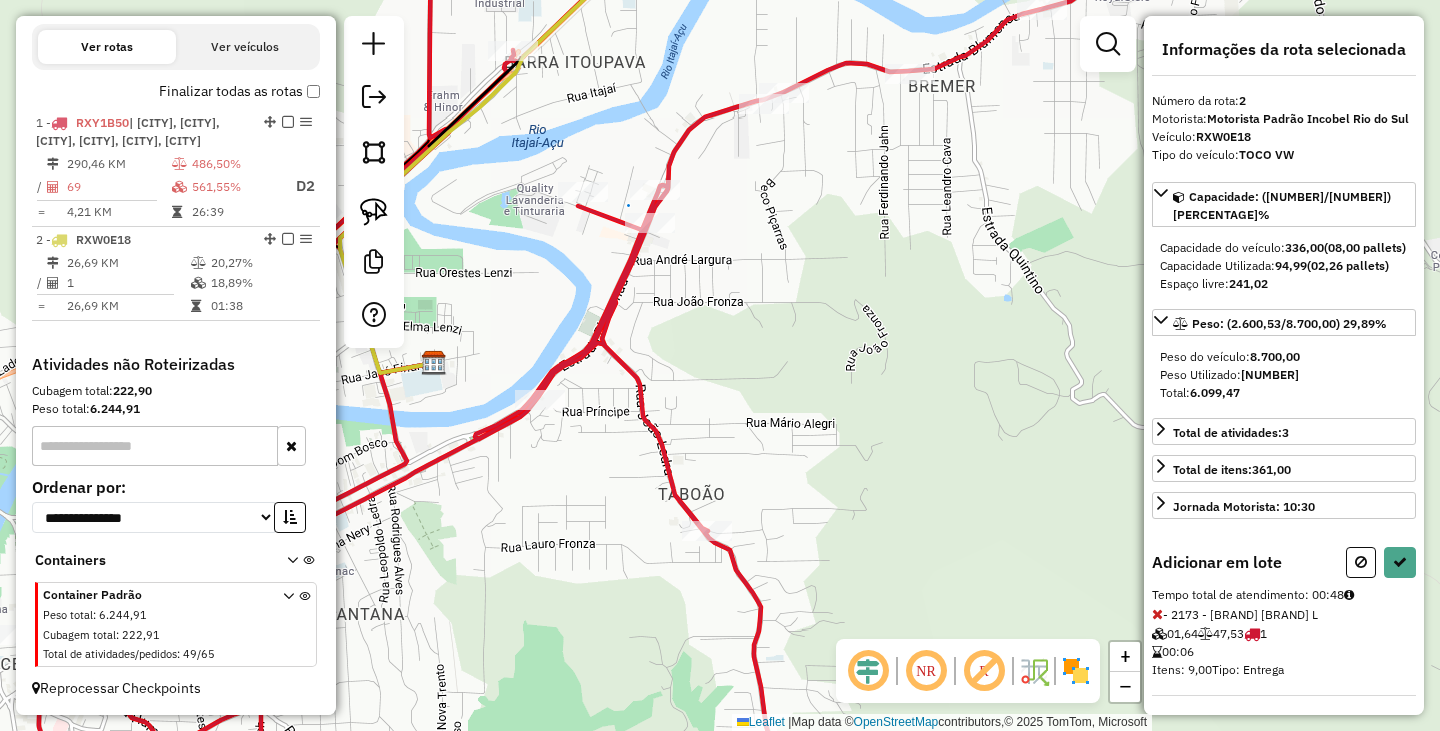 select on "**********" 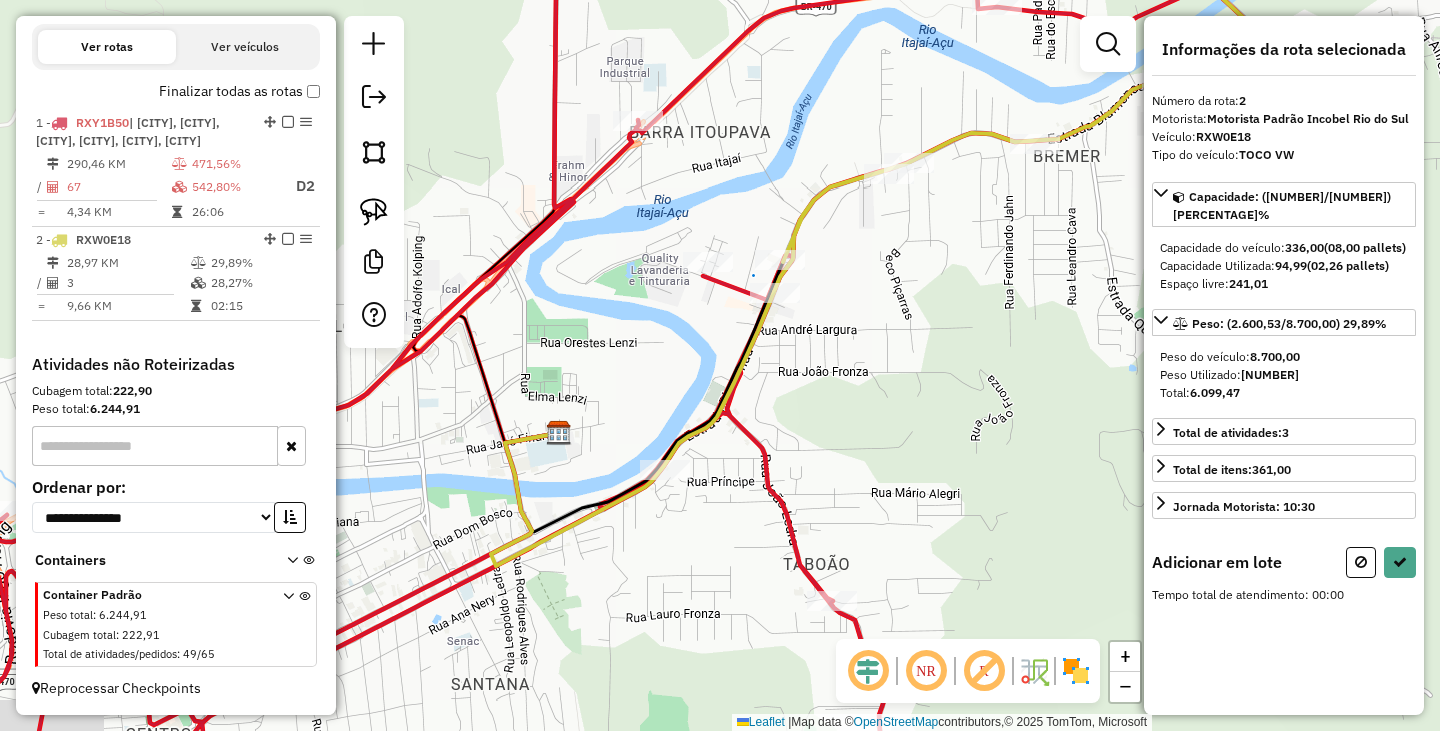 drag, startPoint x: 797, startPoint y: 460, endPoint x: 850, endPoint y: 344, distance: 127.53431 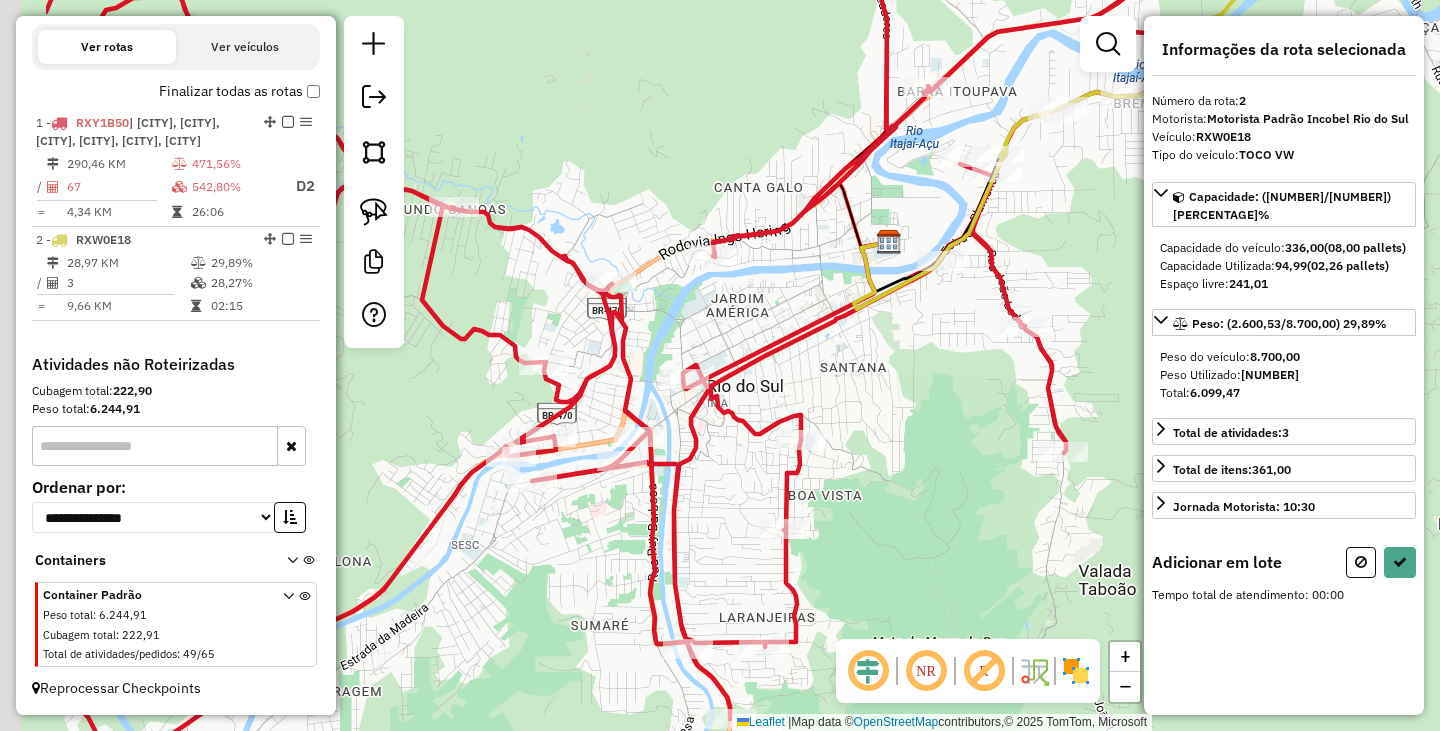 drag, startPoint x: 675, startPoint y: 522, endPoint x: 872, endPoint y: 503, distance: 197.91412 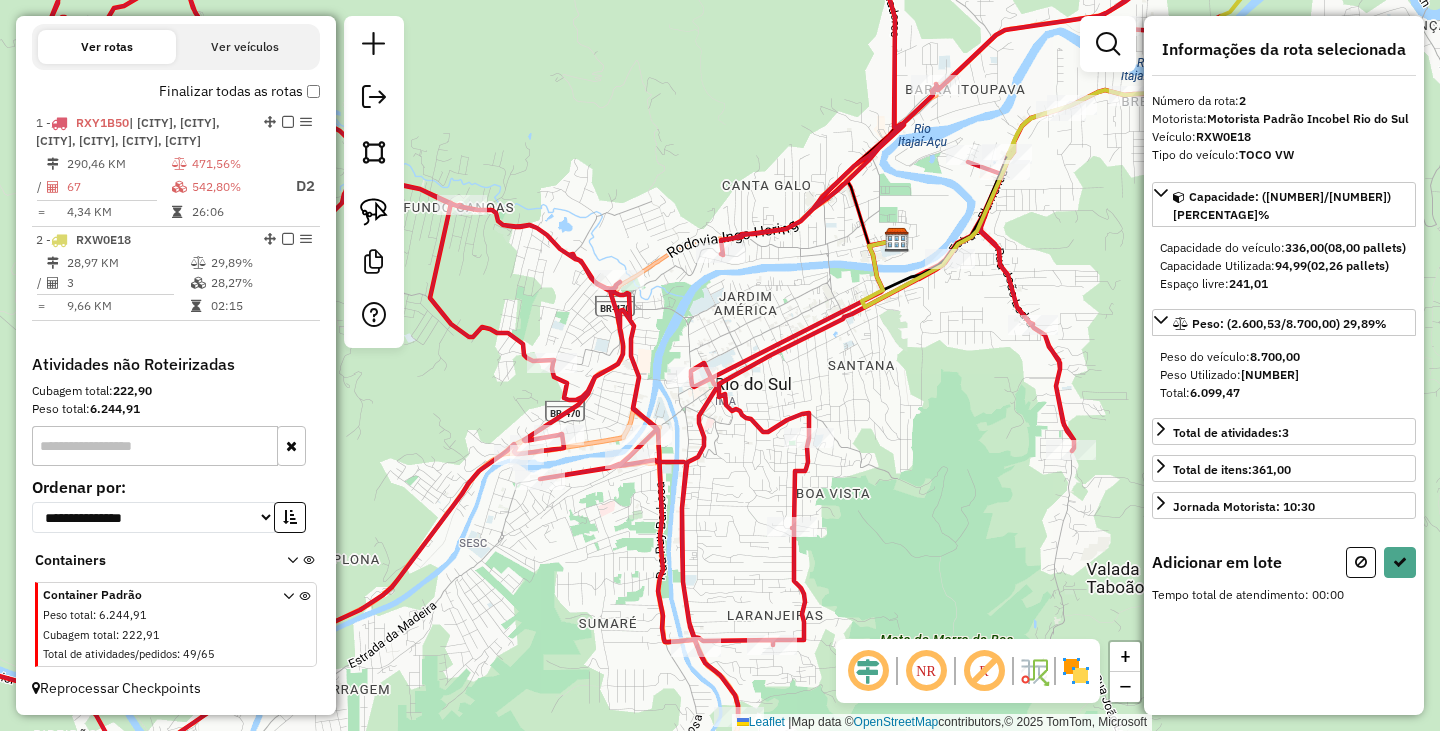 drag, startPoint x: 378, startPoint y: 207, endPoint x: 599, endPoint y: 405, distance: 296.7238 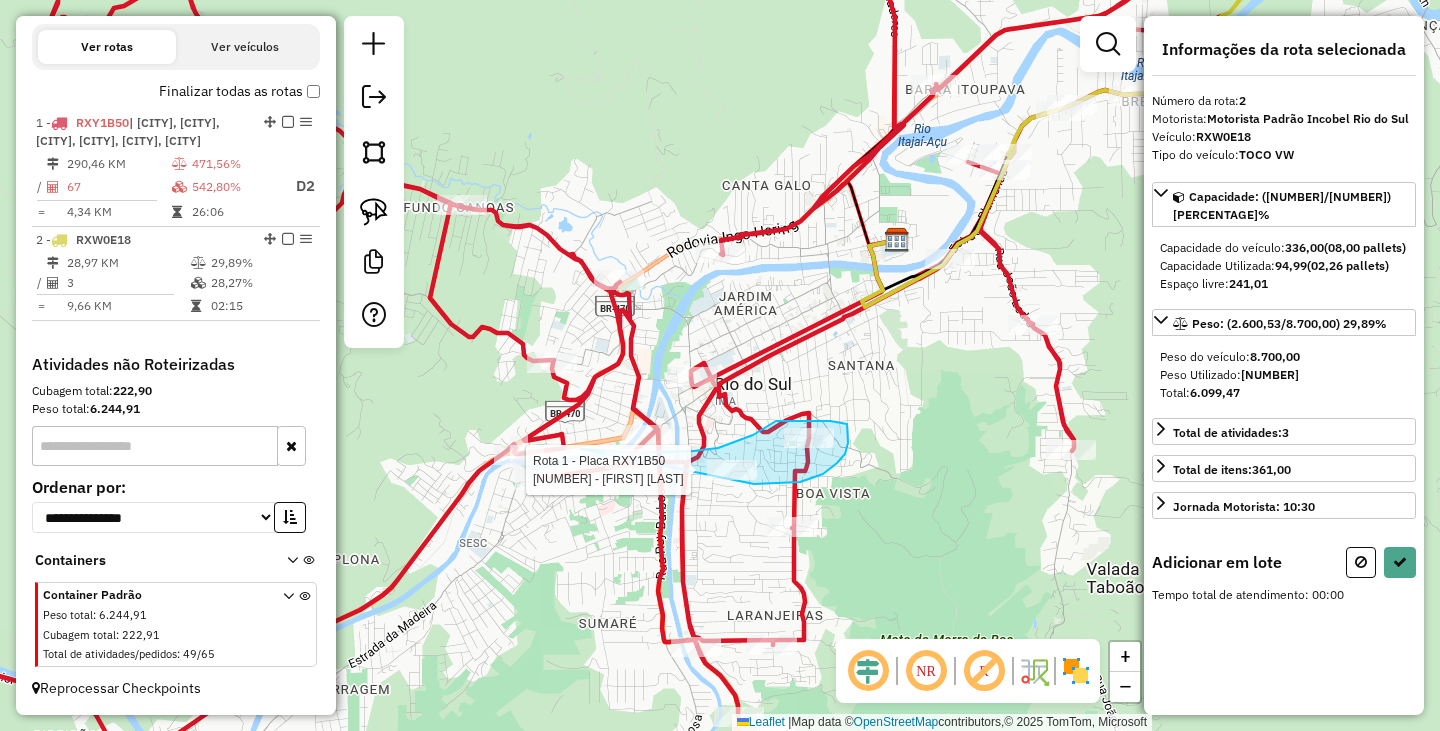 drag, startPoint x: 584, startPoint y: 449, endPoint x: 754, endPoint y: 484, distance: 173.56555 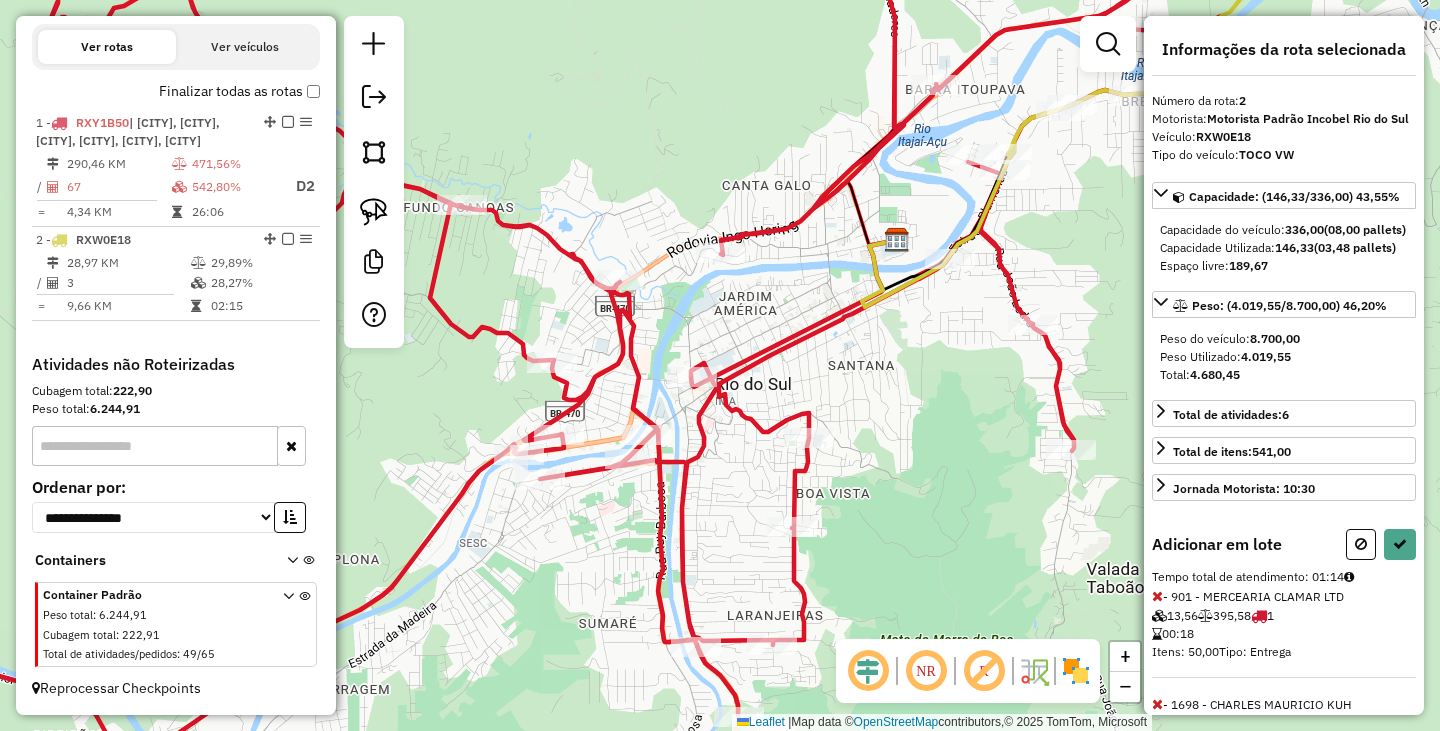 select on "**********" 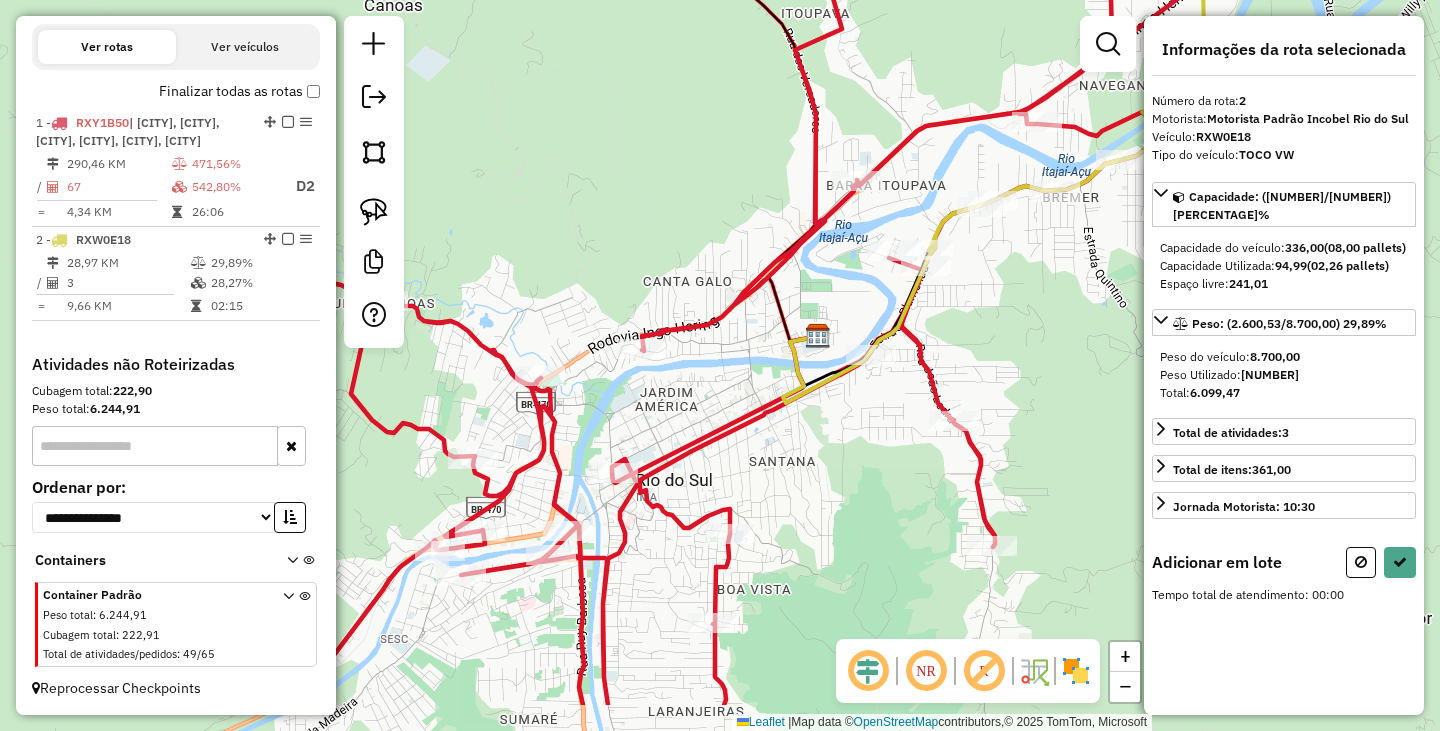 drag, startPoint x: 774, startPoint y: 523, endPoint x: 881, endPoint y: 484, distance: 113.88591 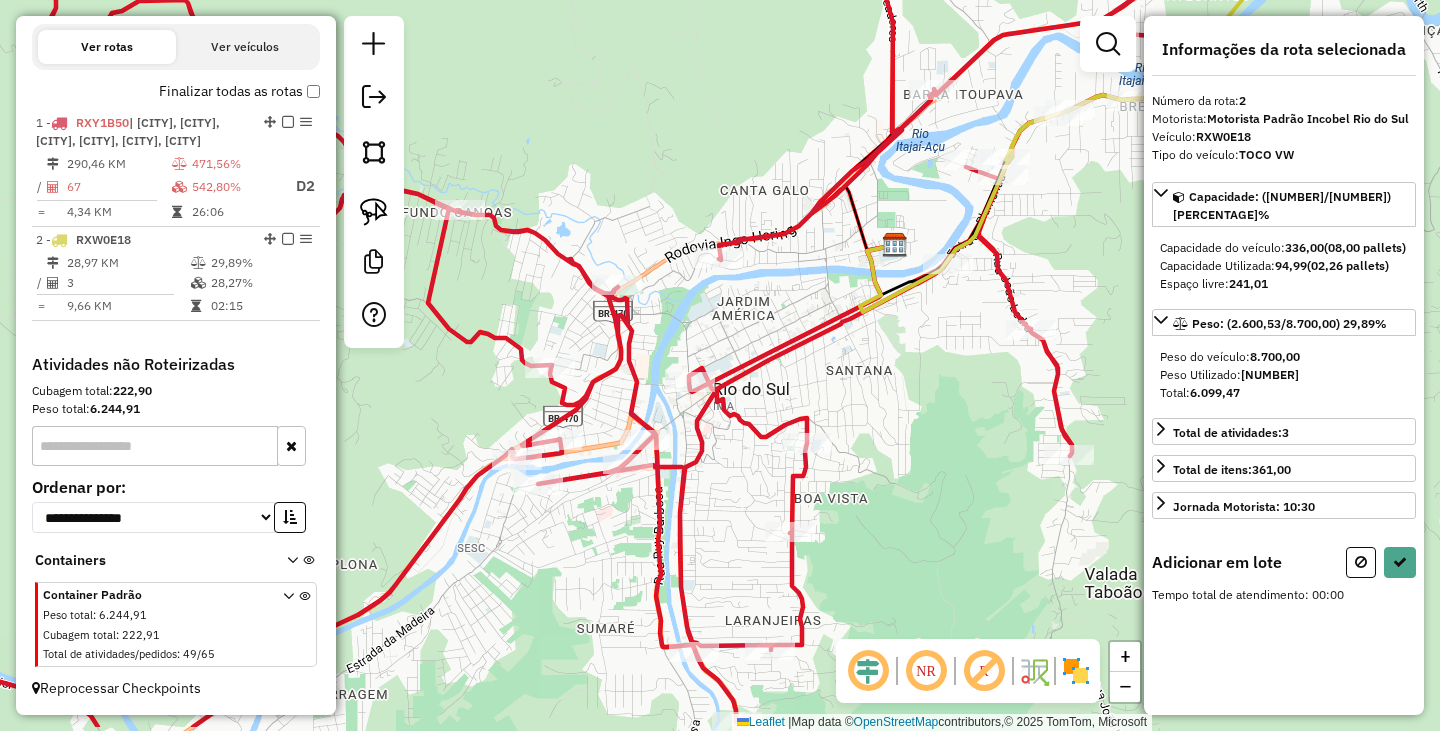 drag, startPoint x: 676, startPoint y: 506, endPoint x: 709, endPoint y: 442, distance: 72.00694 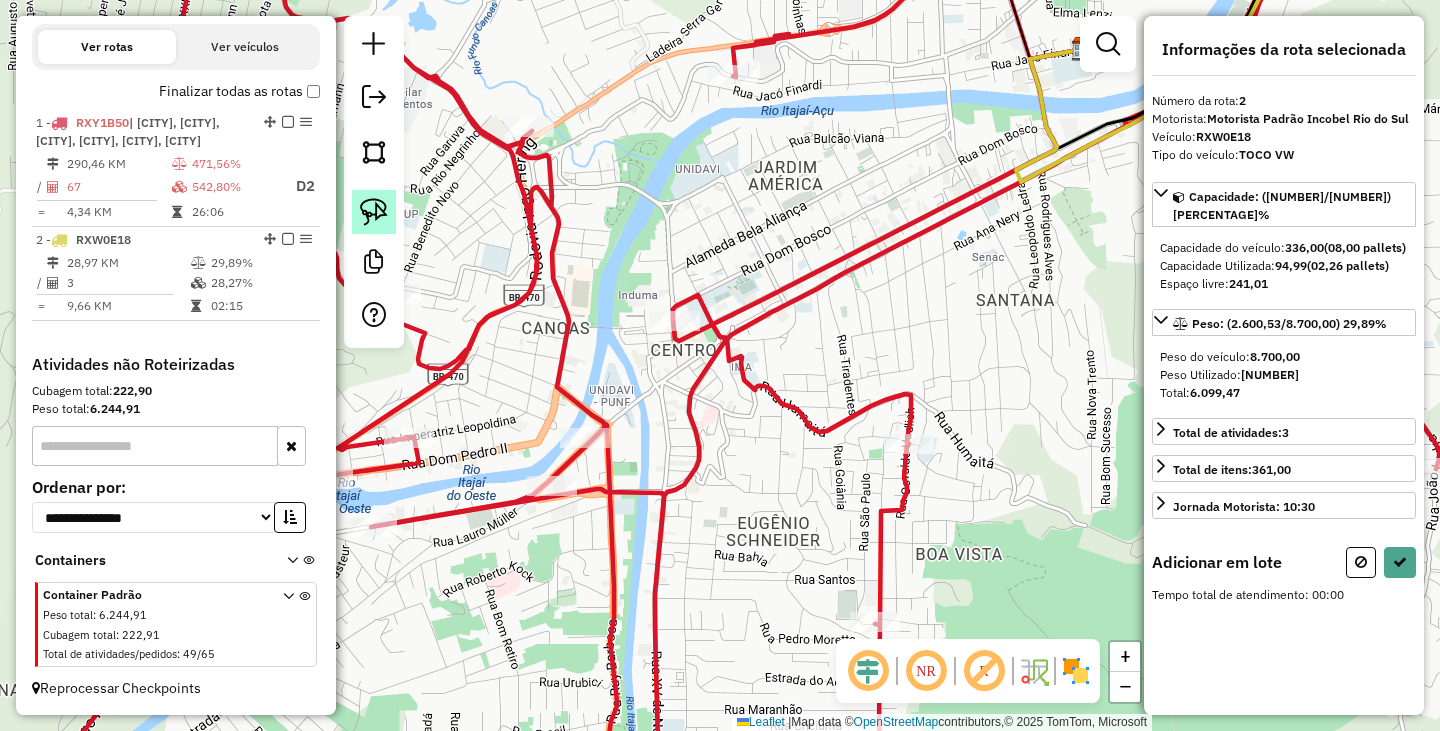 click 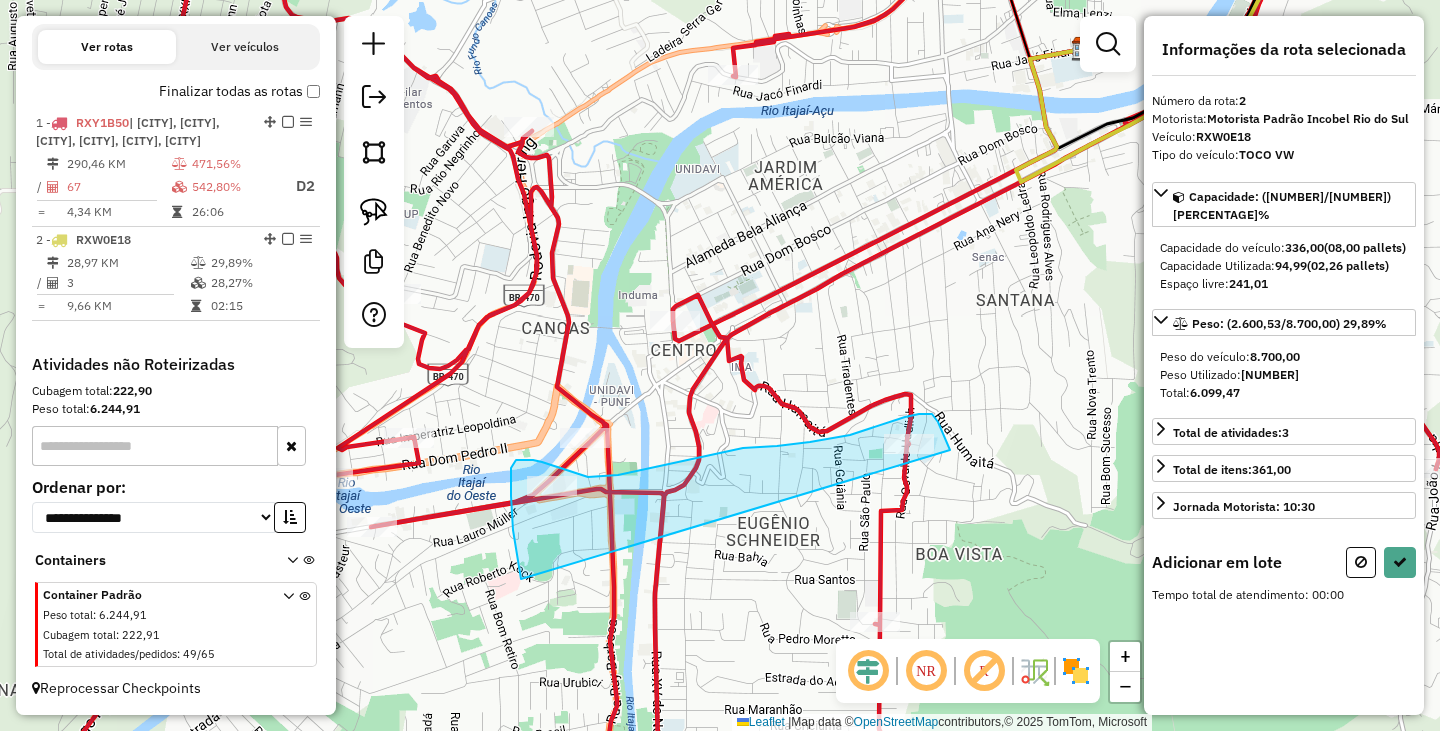 drag, startPoint x: 521, startPoint y: 579, endPoint x: 950, endPoint y: 451, distance: 447.6885 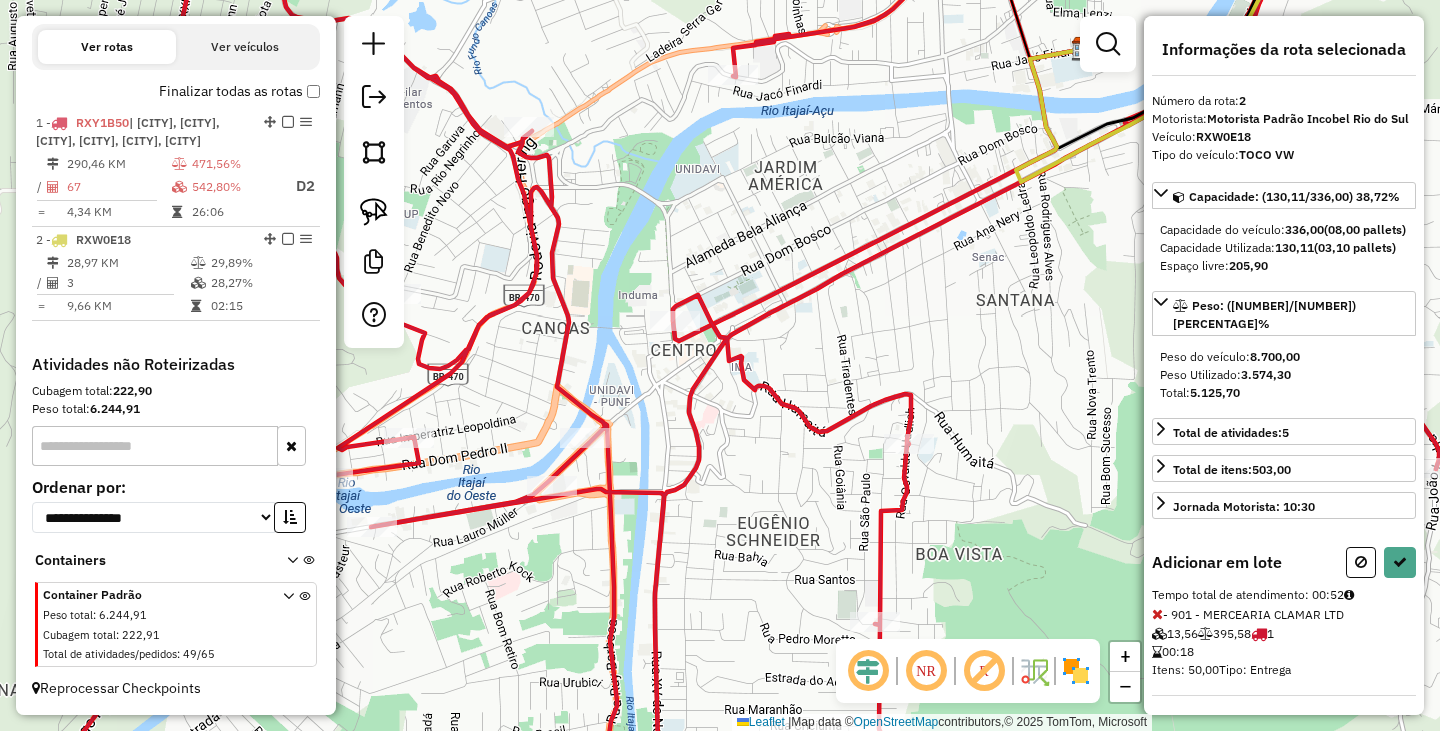 select on "**********" 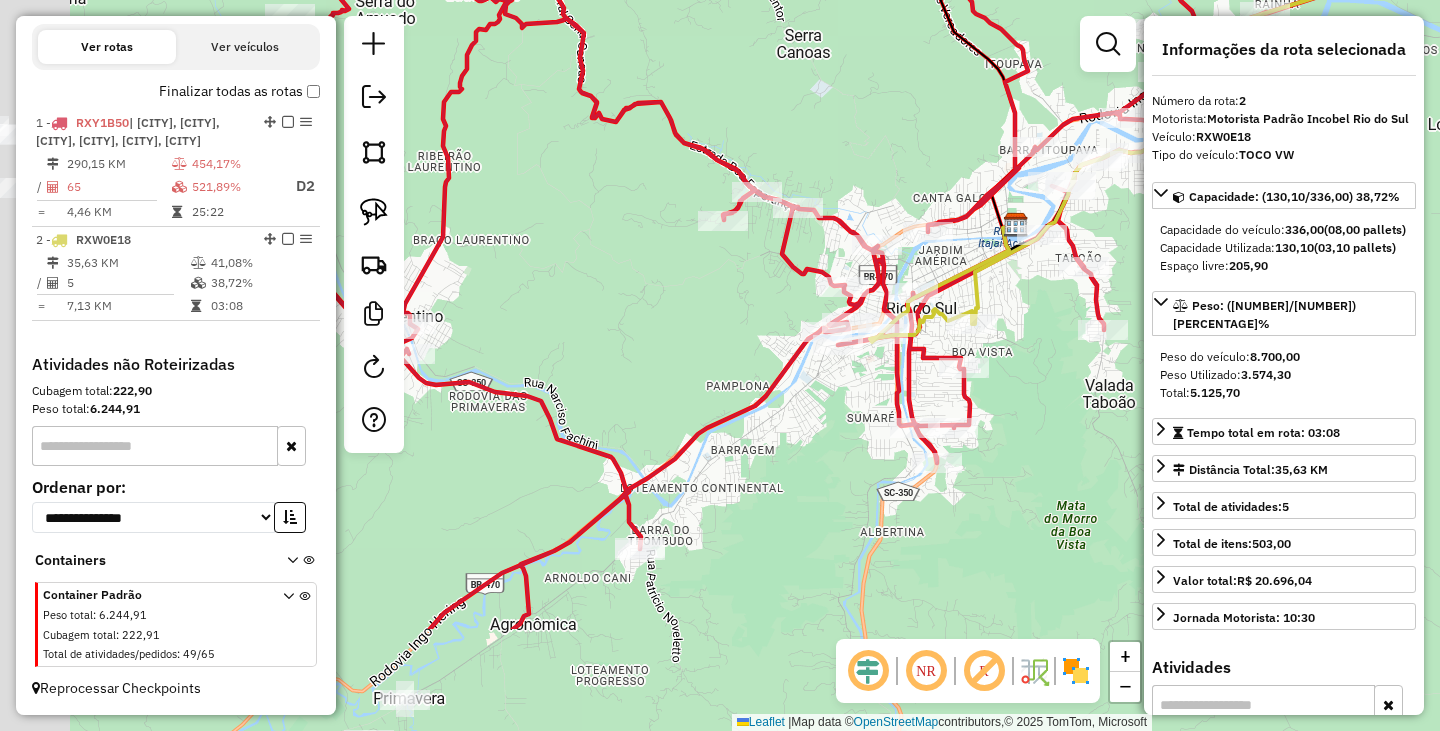 drag, startPoint x: 614, startPoint y: 565, endPoint x: 823, endPoint y: 395, distance: 269.4086 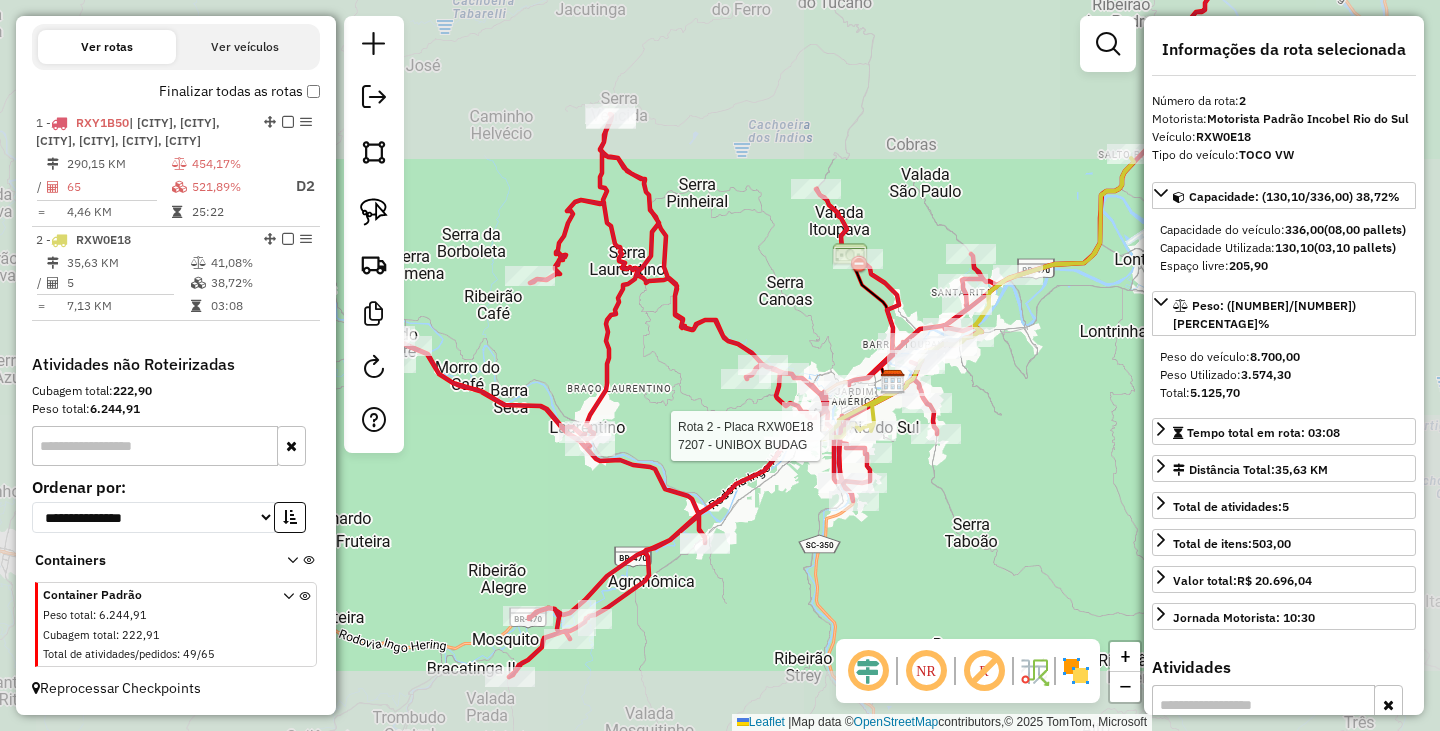 drag, startPoint x: 738, startPoint y: 611, endPoint x: 977, endPoint y: 415, distance: 309.0906 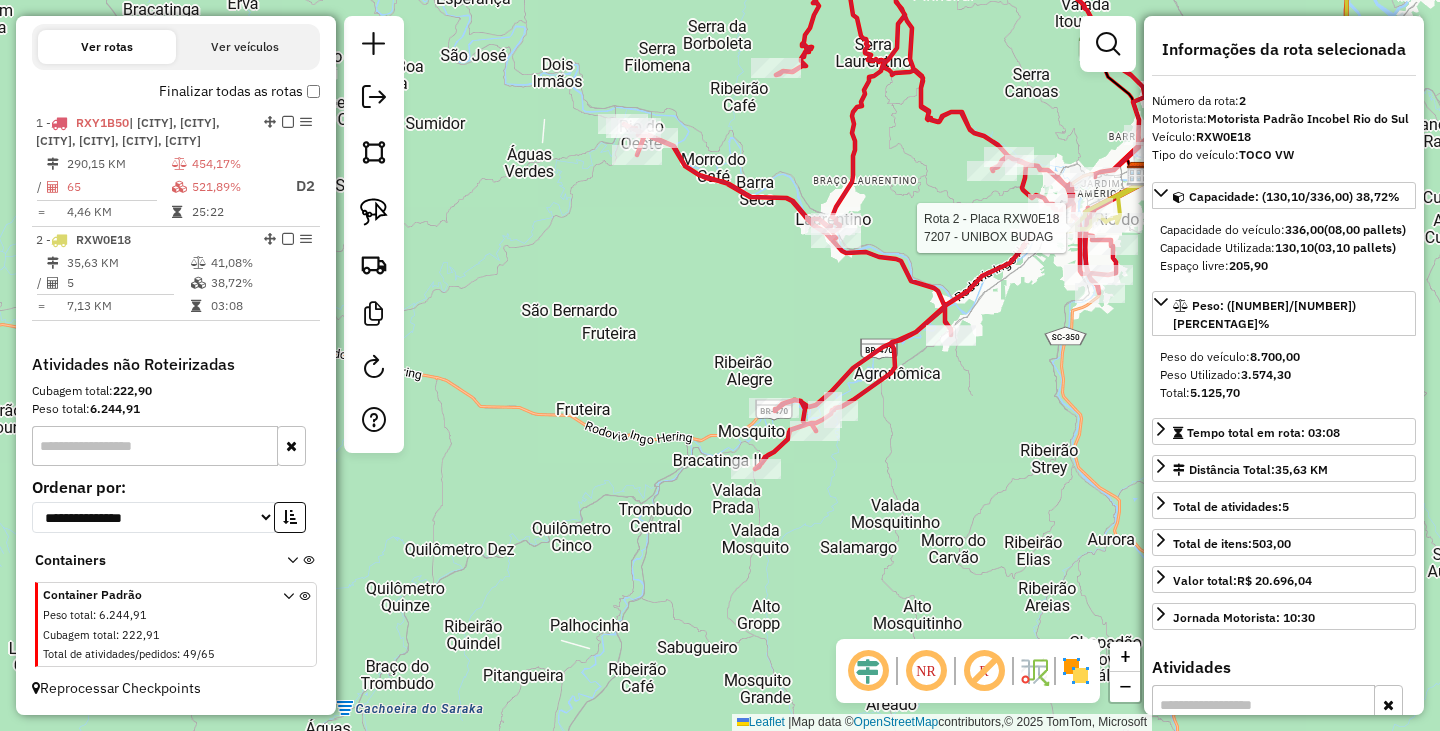 drag, startPoint x: 981, startPoint y: 415, endPoint x: 809, endPoint y: 512, distance: 197.46645 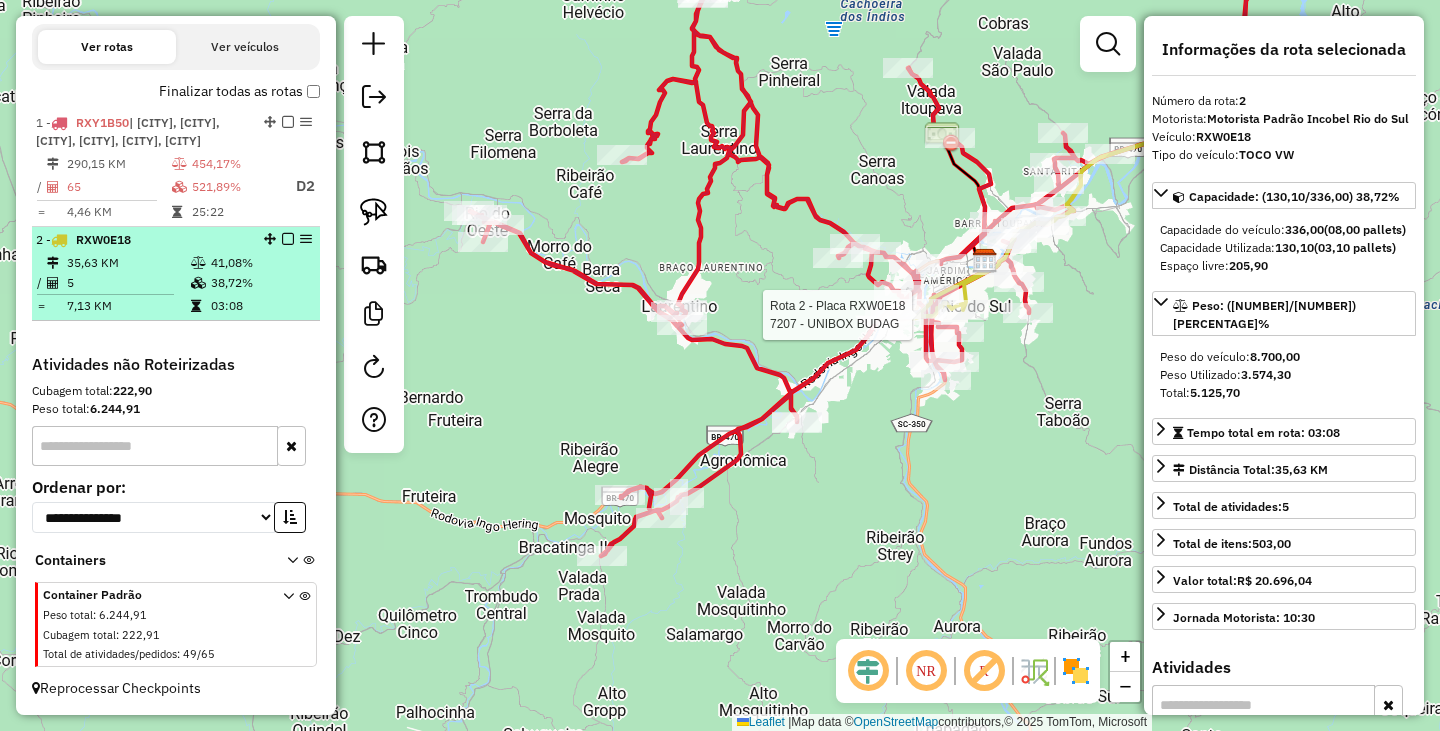 click at bounding box center [288, 239] 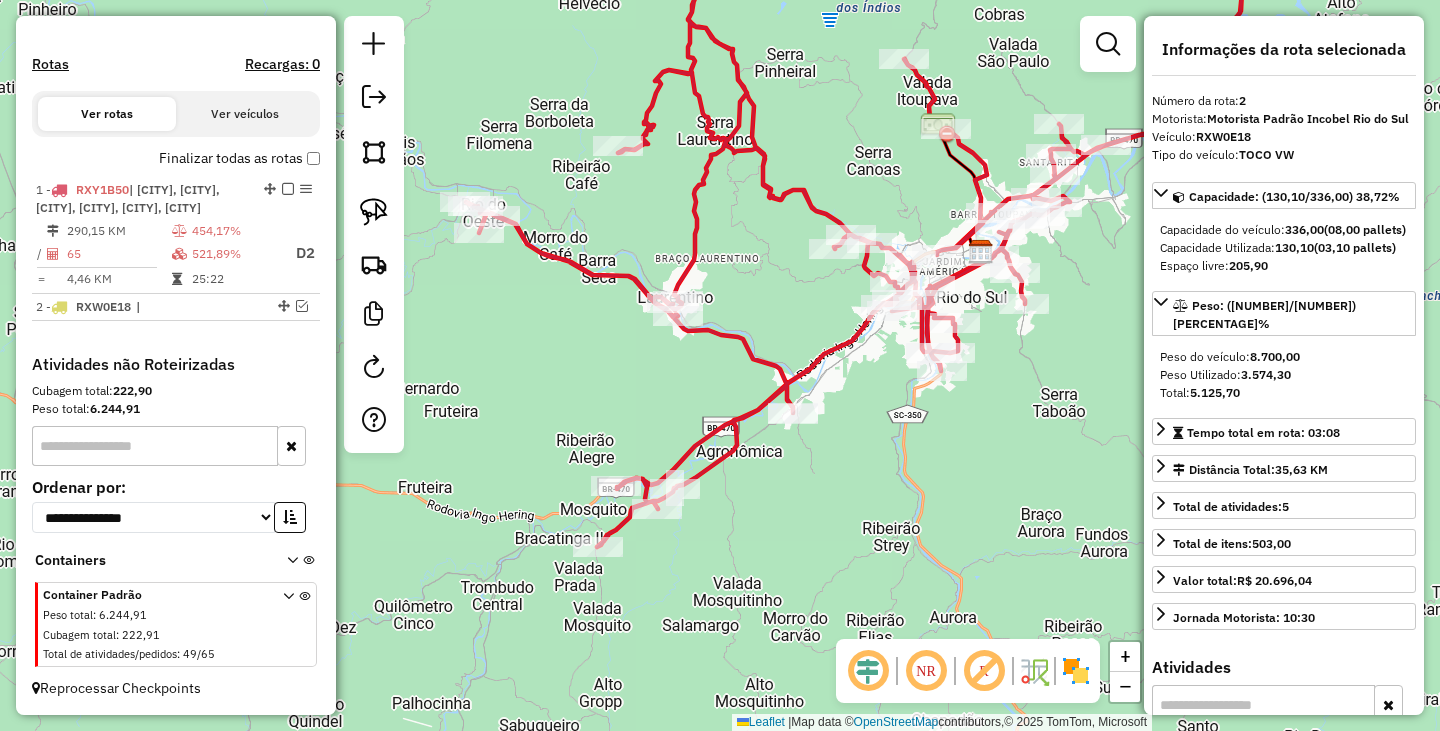 drag, startPoint x: 797, startPoint y: 339, endPoint x: 782, endPoint y: 305, distance: 37.161808 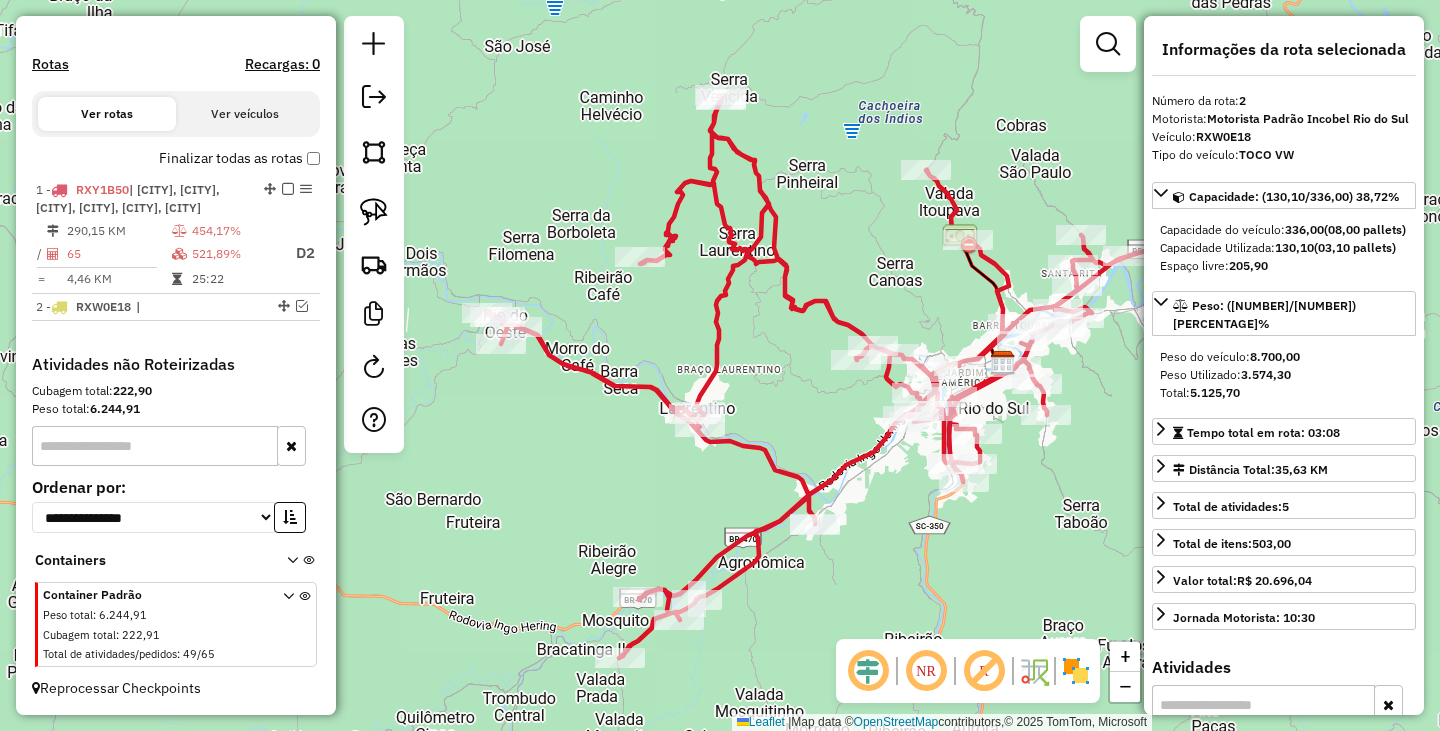 drag, startPoint x: 784, startPoint y: 304, endPoint x: 817, endPoint y: 425, distance: 125.4193 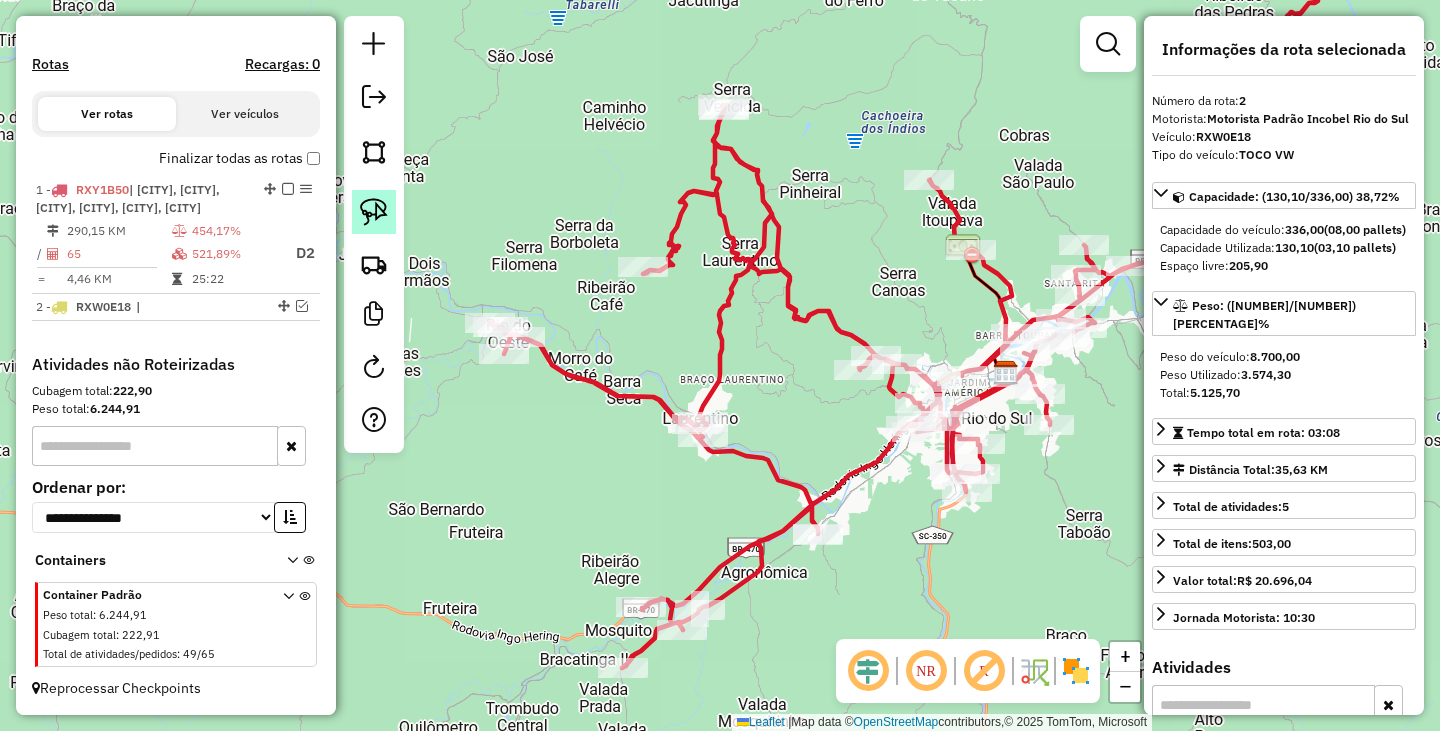 click 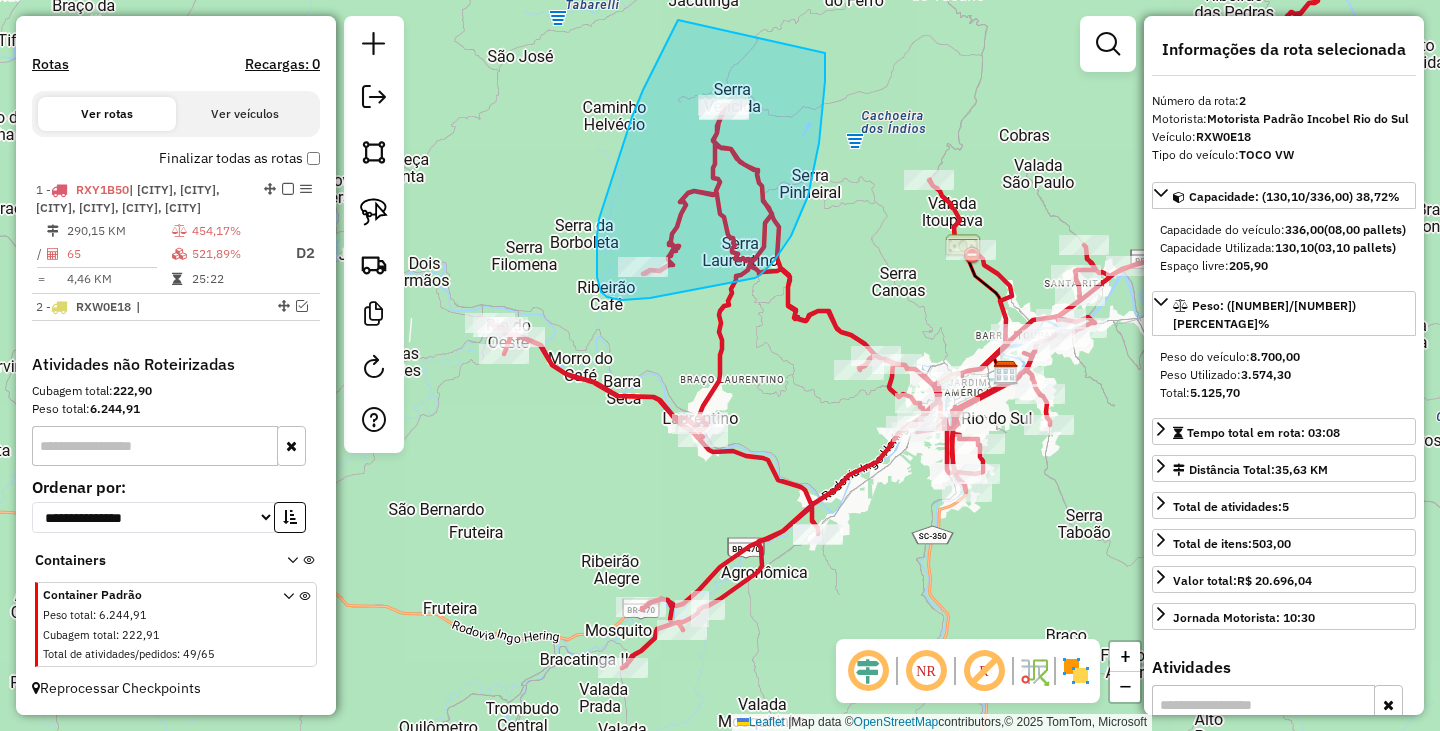drag, startPoint x: 660, startPoint y: 57, endPoint x: 825, endPoint y: 53, distance: 165.04848 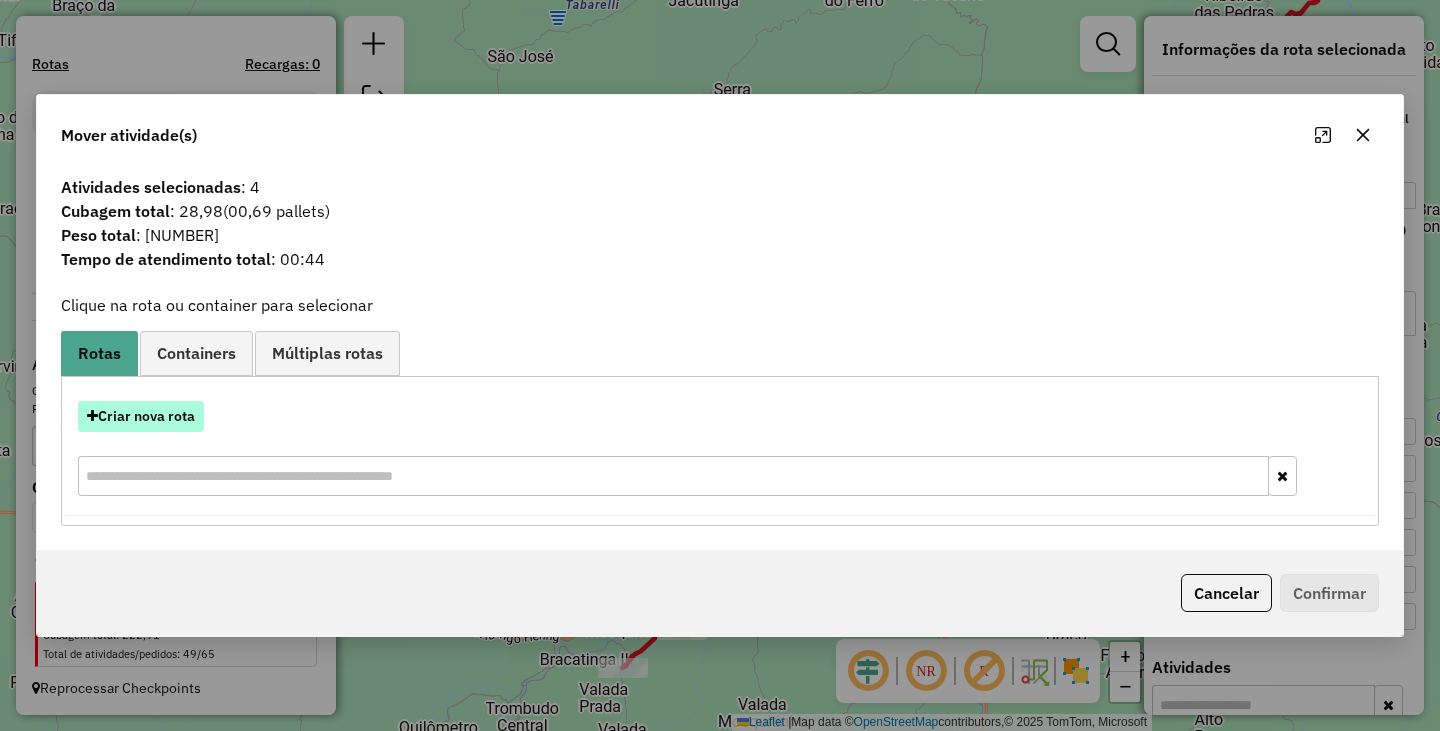 click on "Criar nova rota" at bounding box center (141, 416) 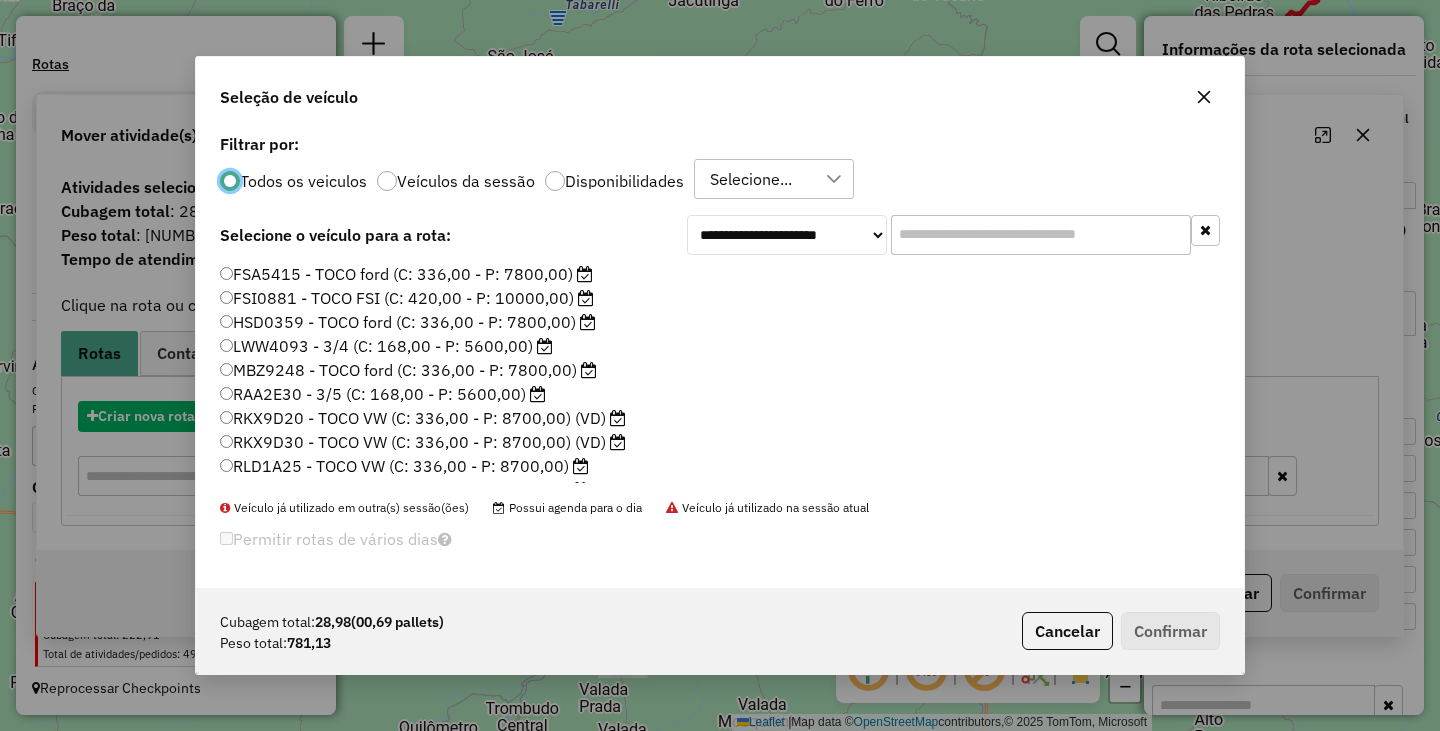 scroll, scrollTop: 11, scrollLeft: 6, axis: both 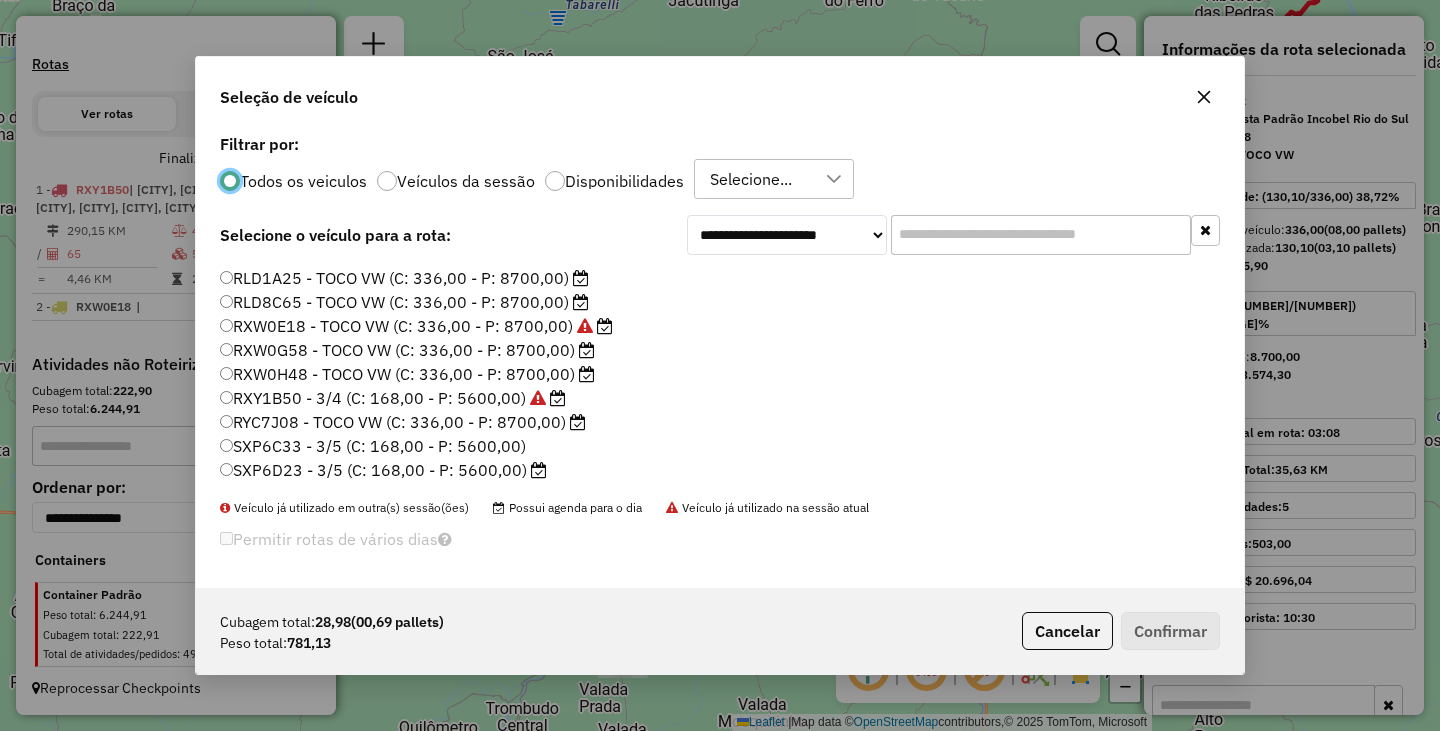 click on "RYC7J08 - TOCO VW (C: 336,00 - P: 8700,00)" 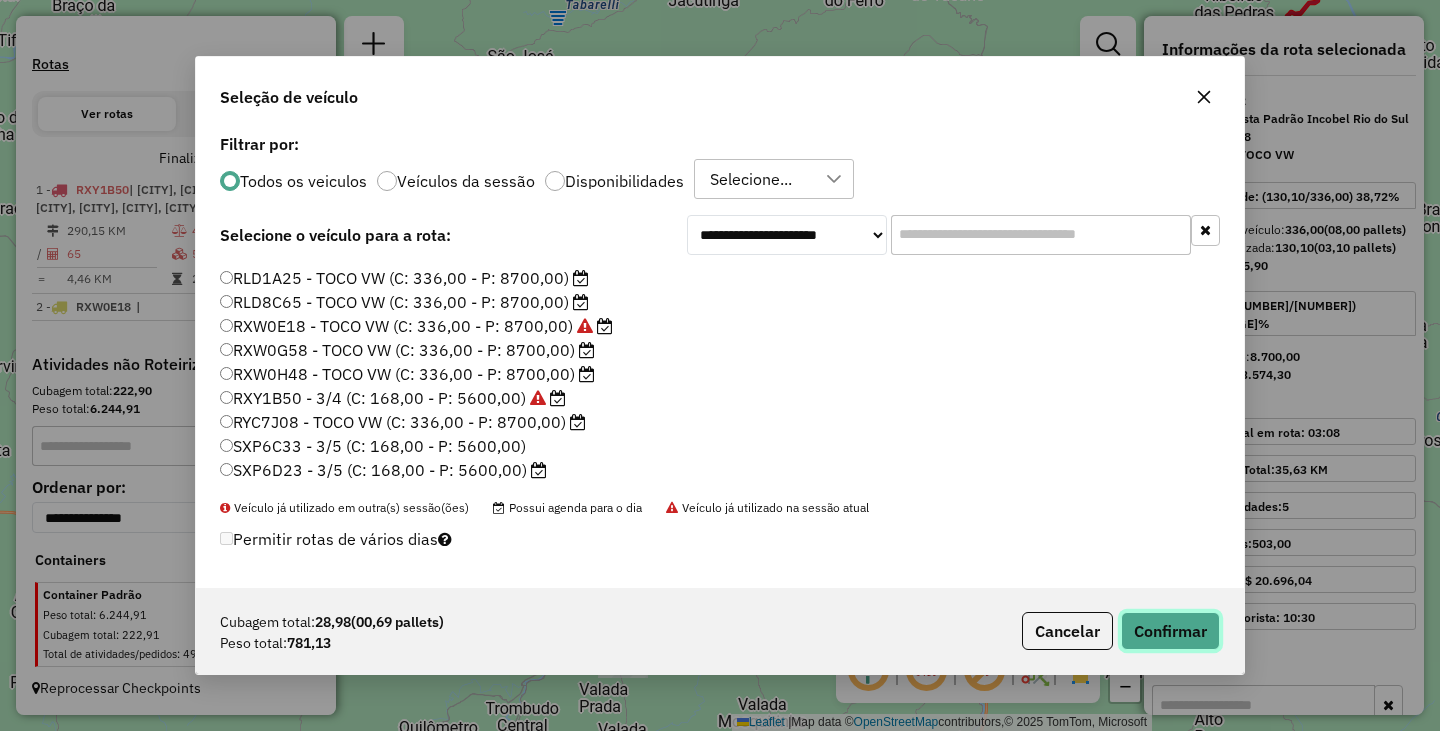 click on "Confirmar" 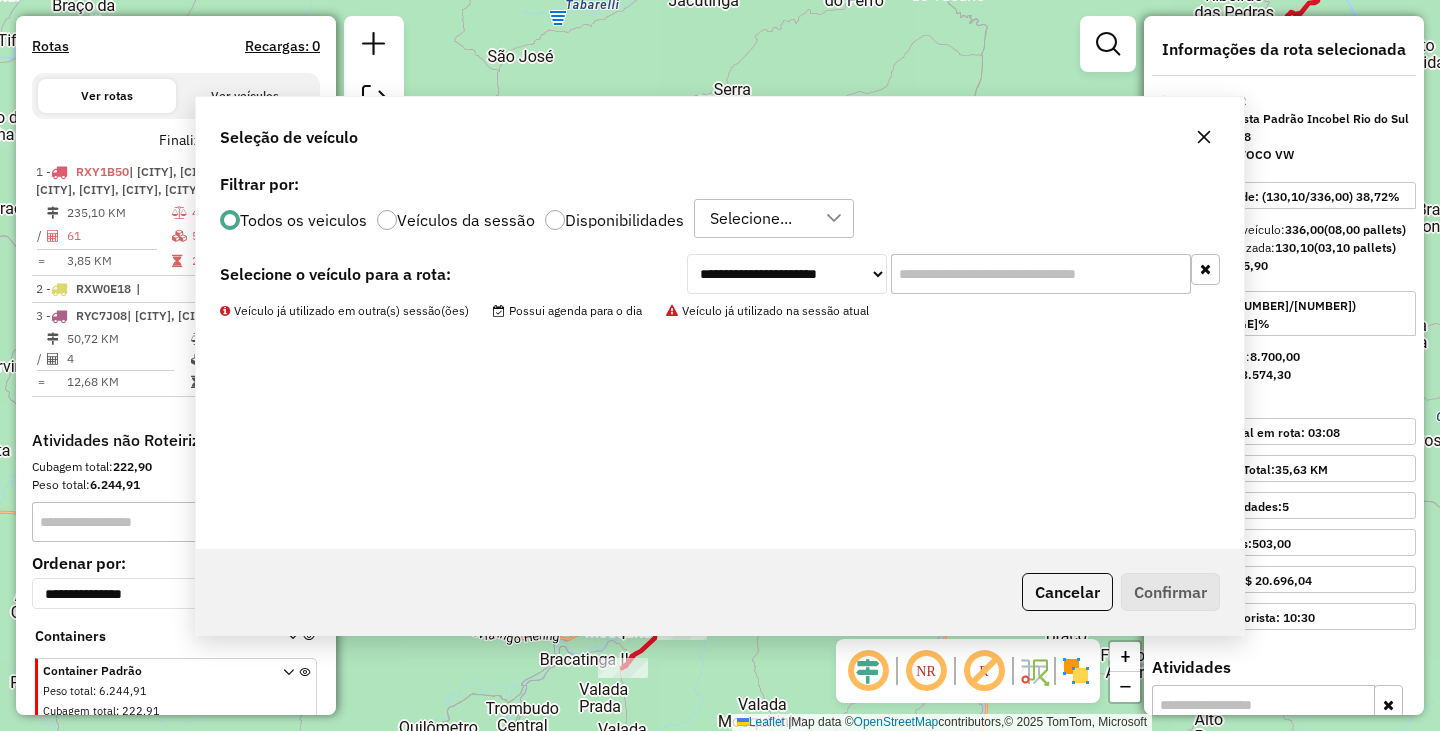 scroll, scrollTop: 743, scrollLeft: 0, axis: vertical 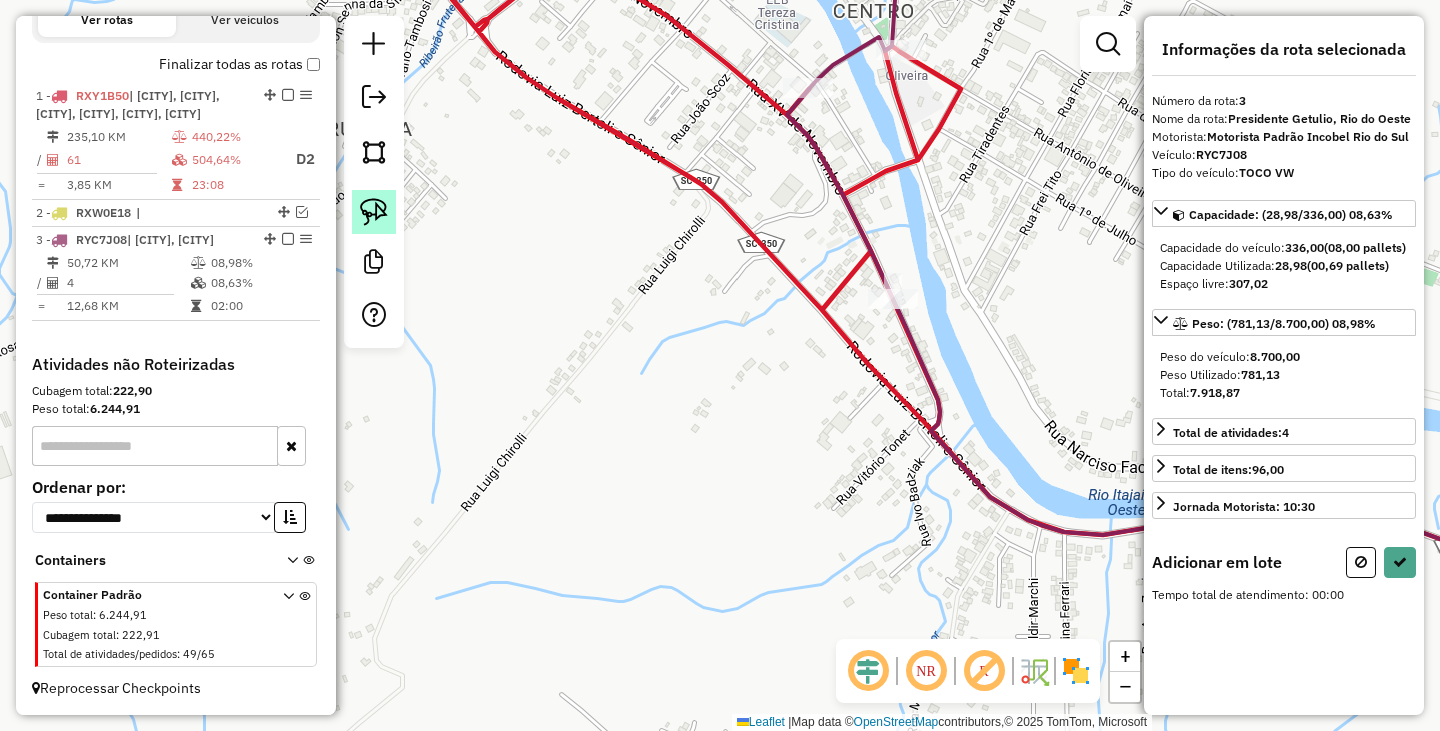 click 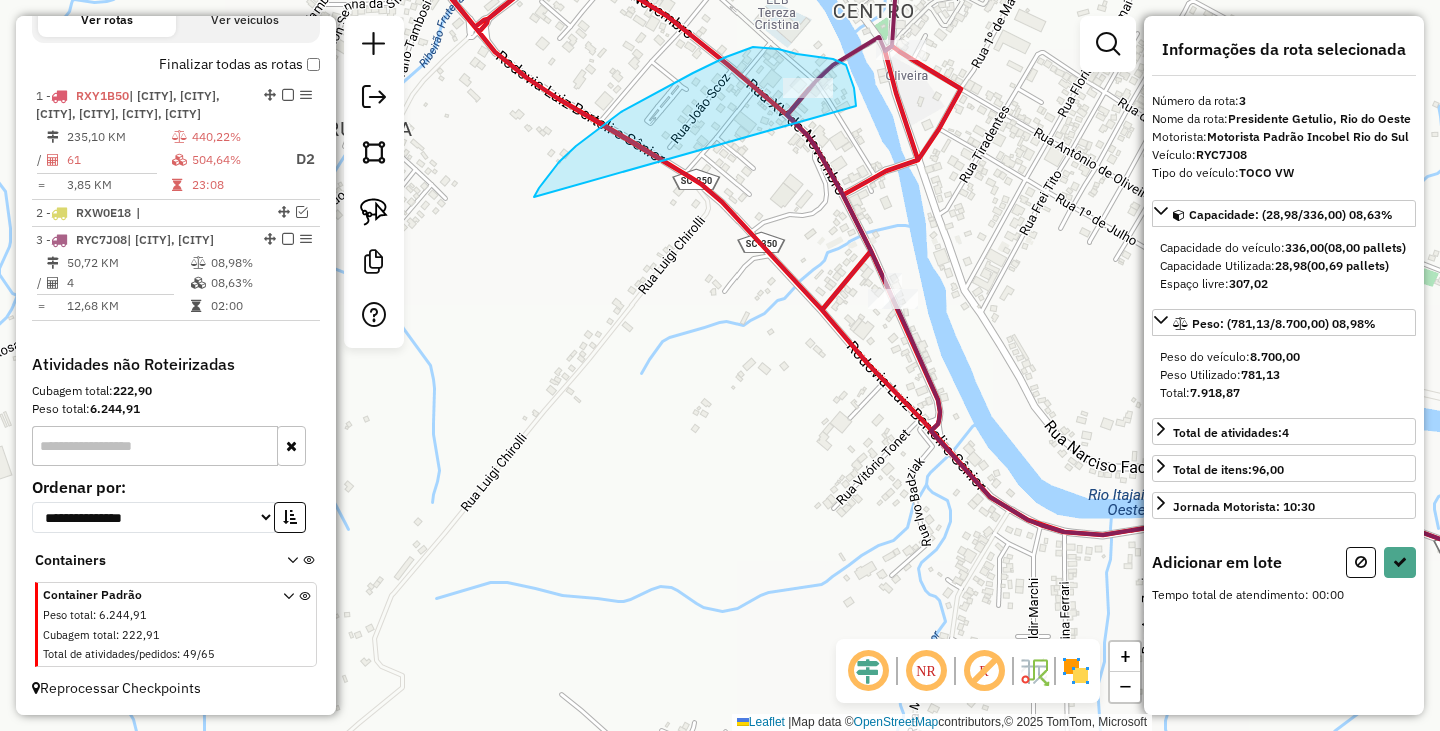 drag, startPoint x: 604, startPoint y: 125, endPoint x: 856, endPoint y: 119, distance: 252.07141 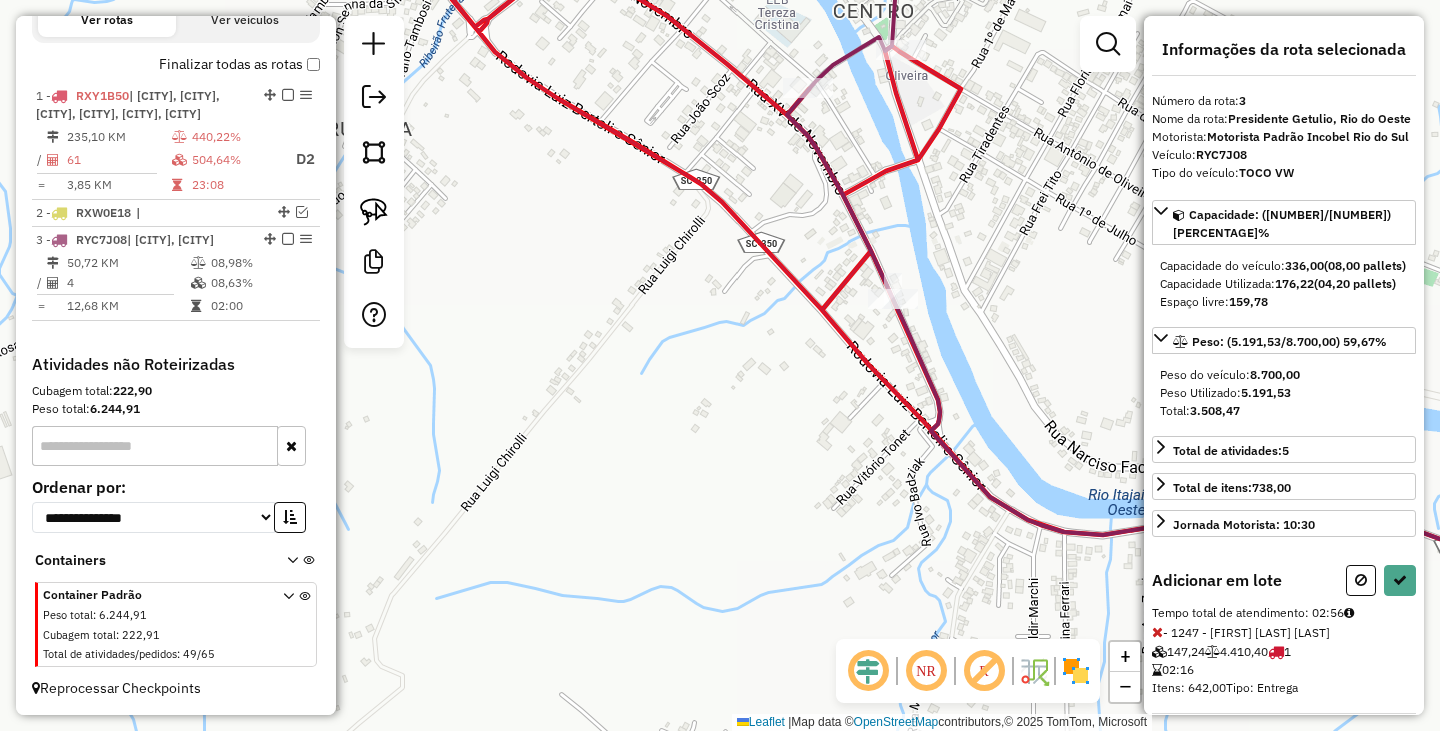 select on "**********" 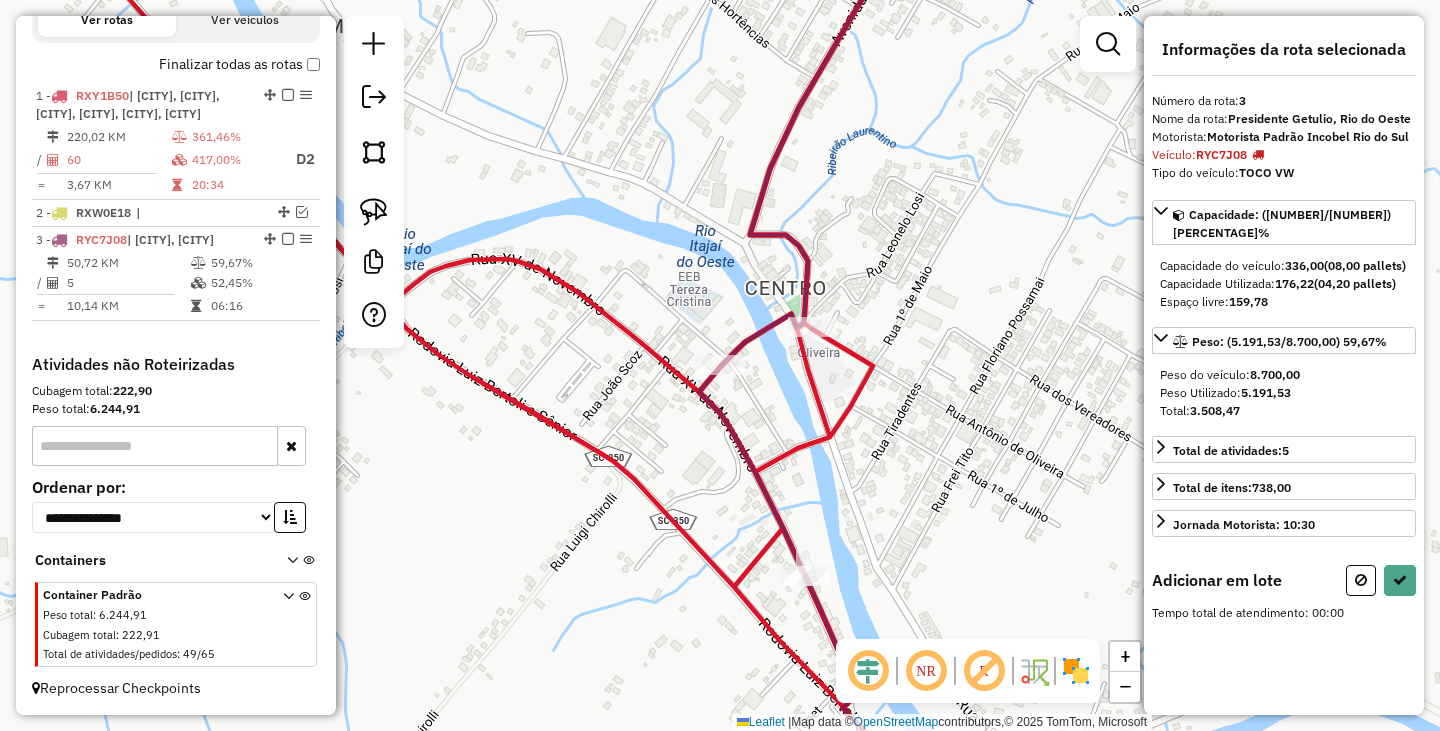 drag, startPoint x: 721, startPoint y: 448, endPoint x: 871, endPoint y: 446, distance: 150.01334 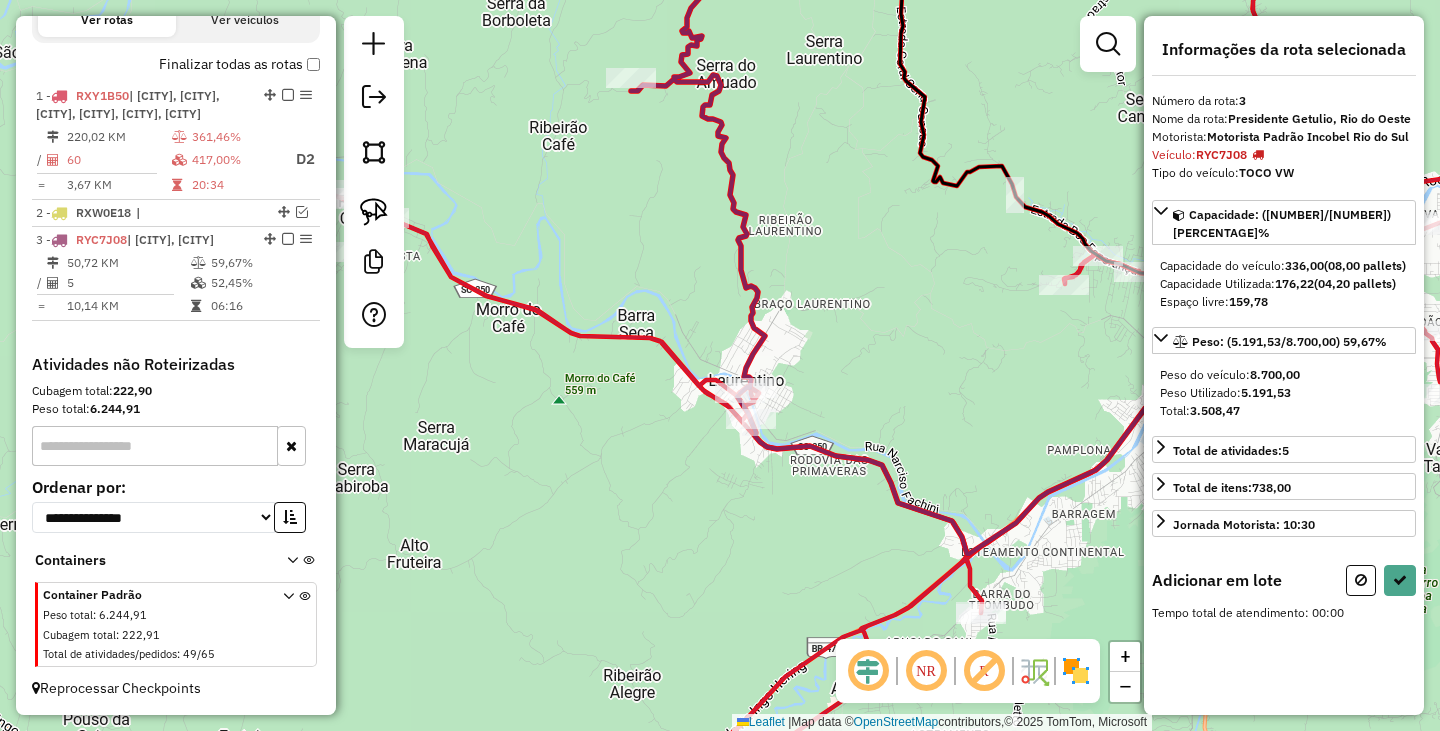 drag, startPoint x: 552, startPoint y: 398, endPoint x: 1000, endPoint y: 468, distance: 453.43576 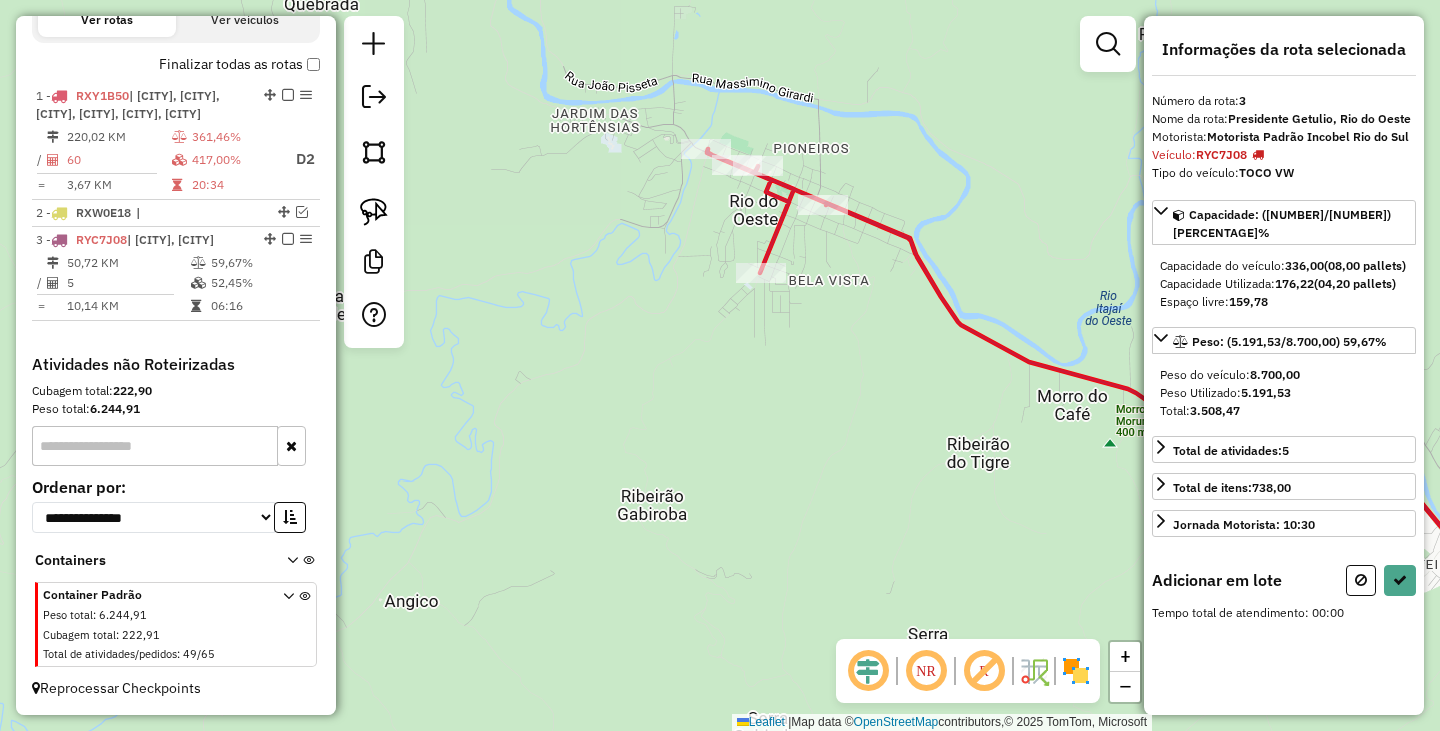 drag, startPoint x: 682, startPoint y: 249, endPoint x: 594, endPoint y: 354, distance: 137 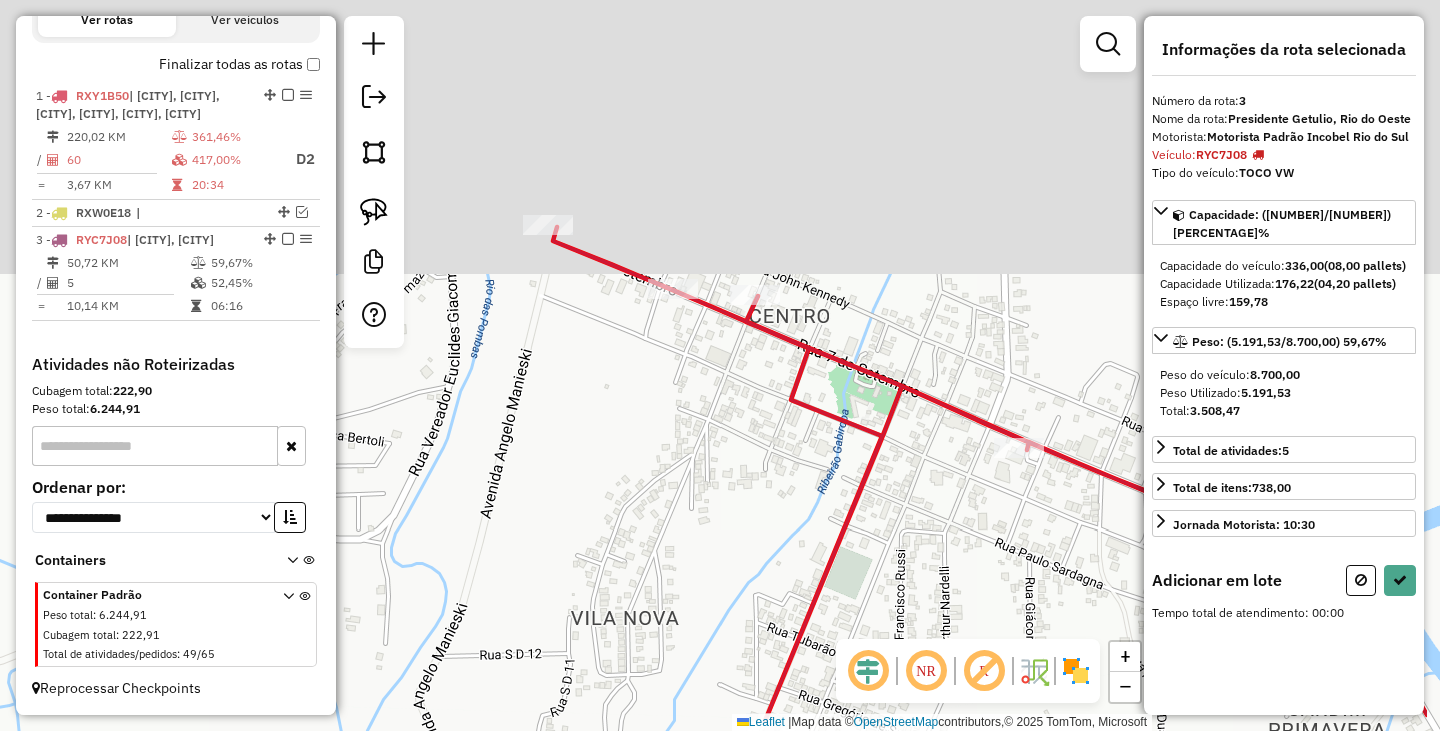 drag, startPoint x: 764, startPoint y: 149, endPoint x: 591, endPoint y: 448, distance: 345.44174 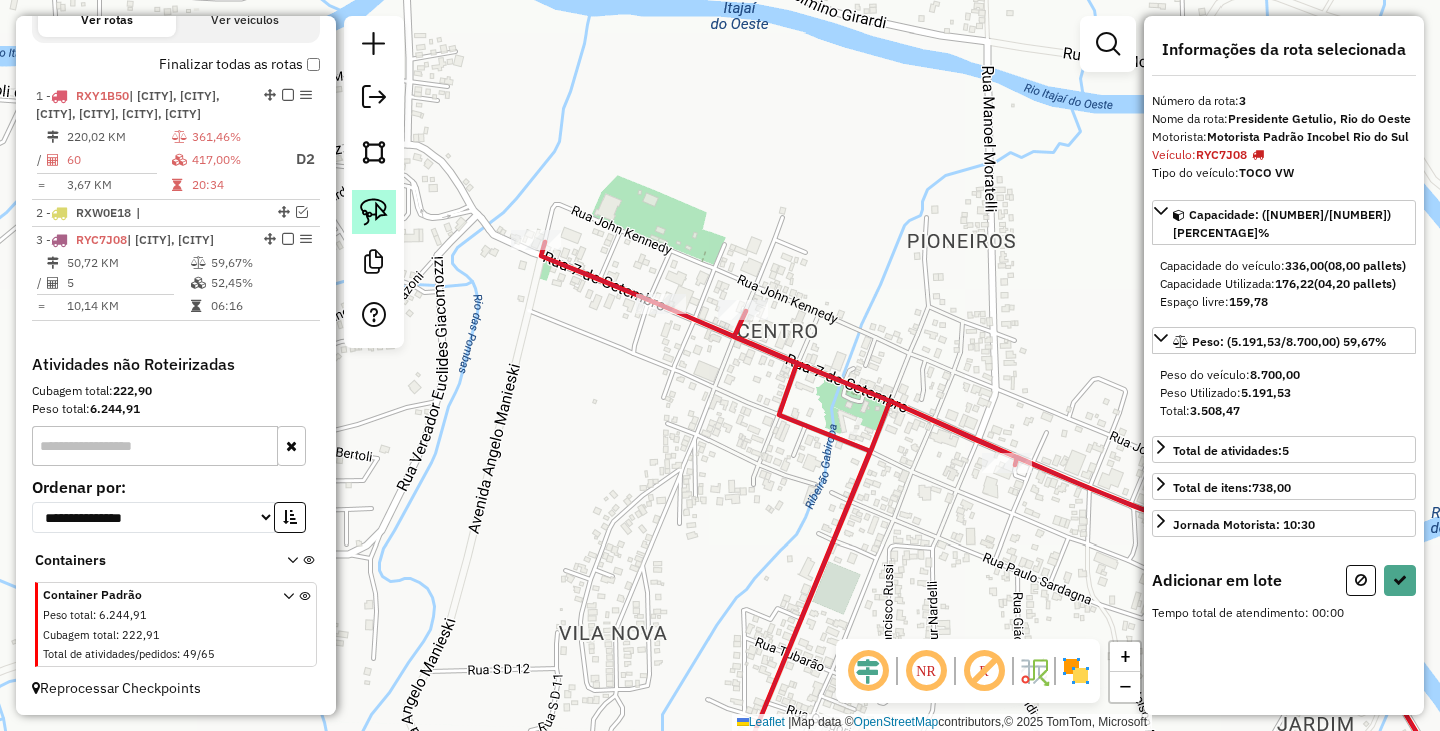 click 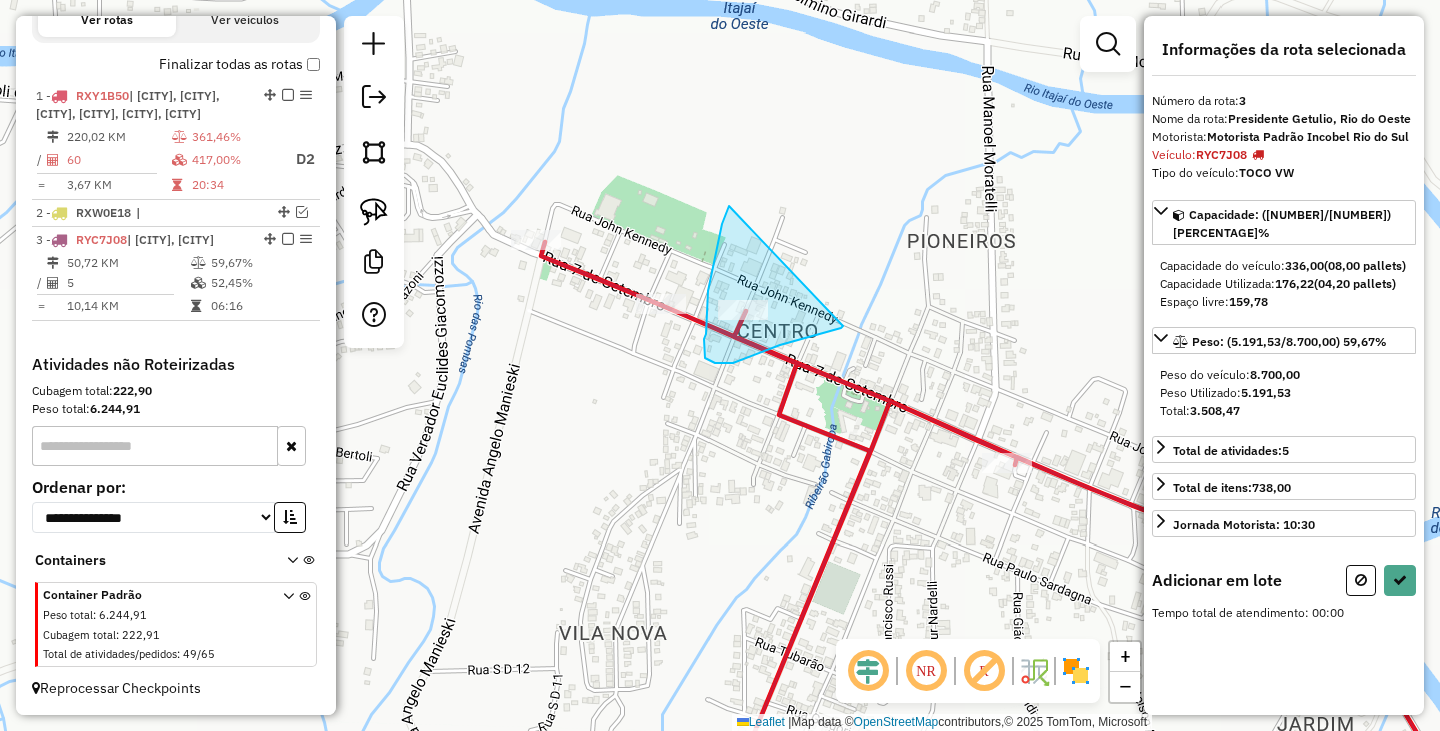 drag, startPoint x: 714, startPoint y: 264, endPoint x: 843, endPoint y: 326, distance: 143.12582 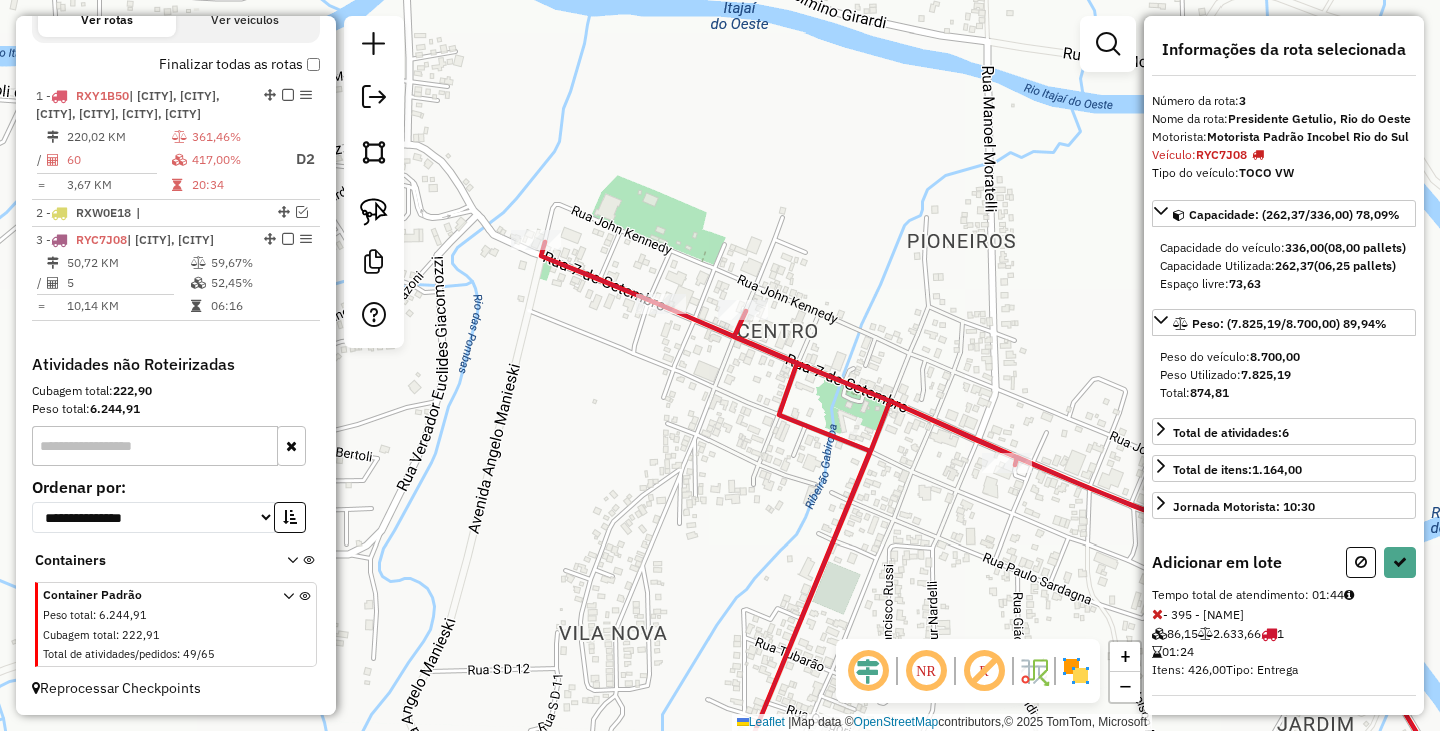 select on "**********" 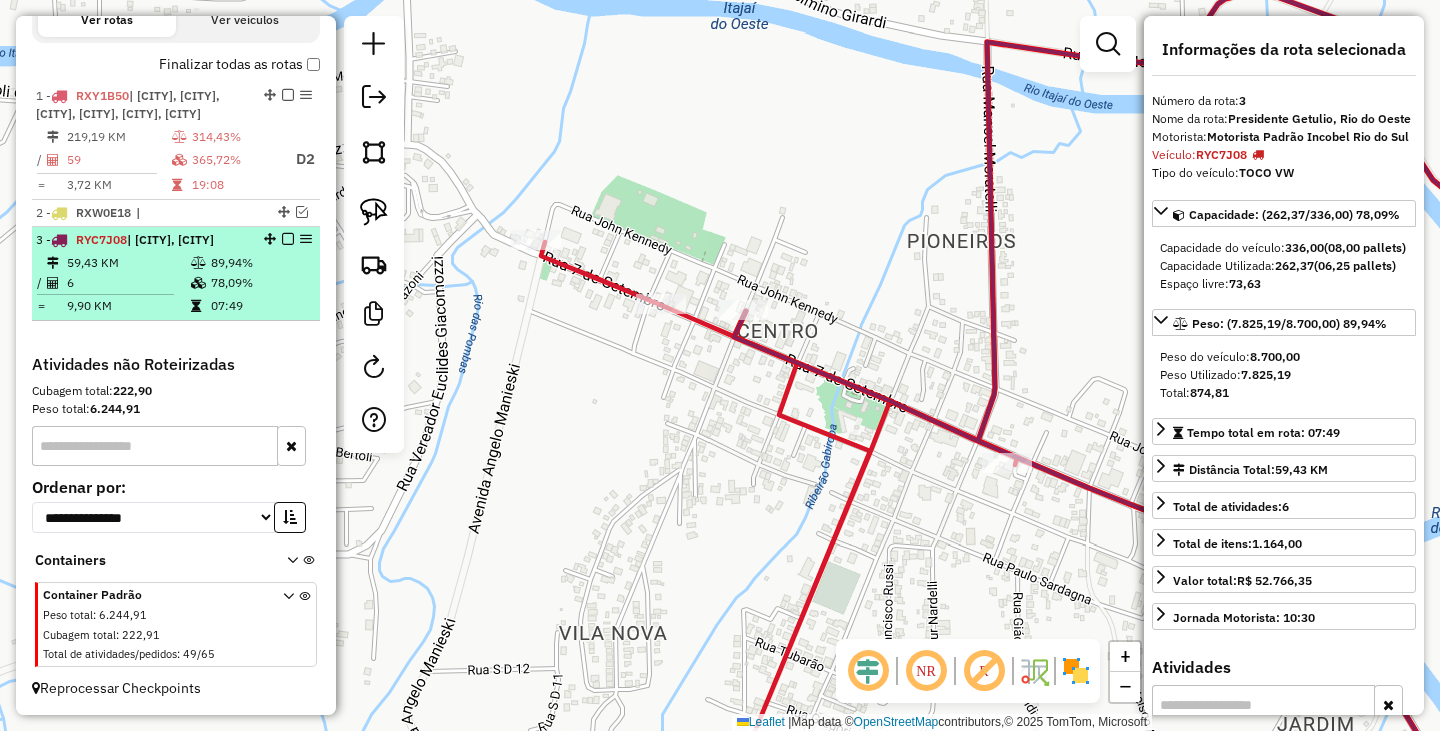 click at bounding box center (288, 239) 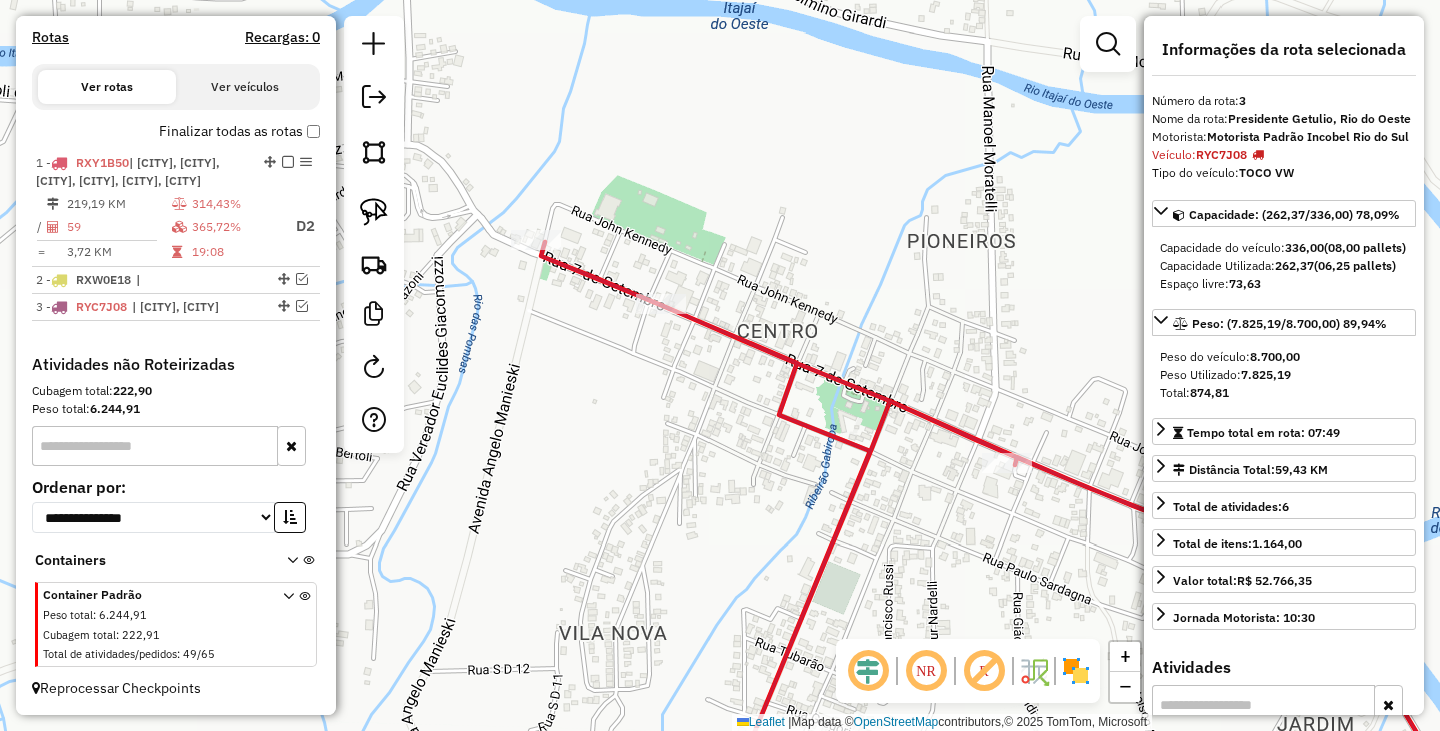 scroll, scrollTop: 658, scrollLeft: 0, axis: vertical 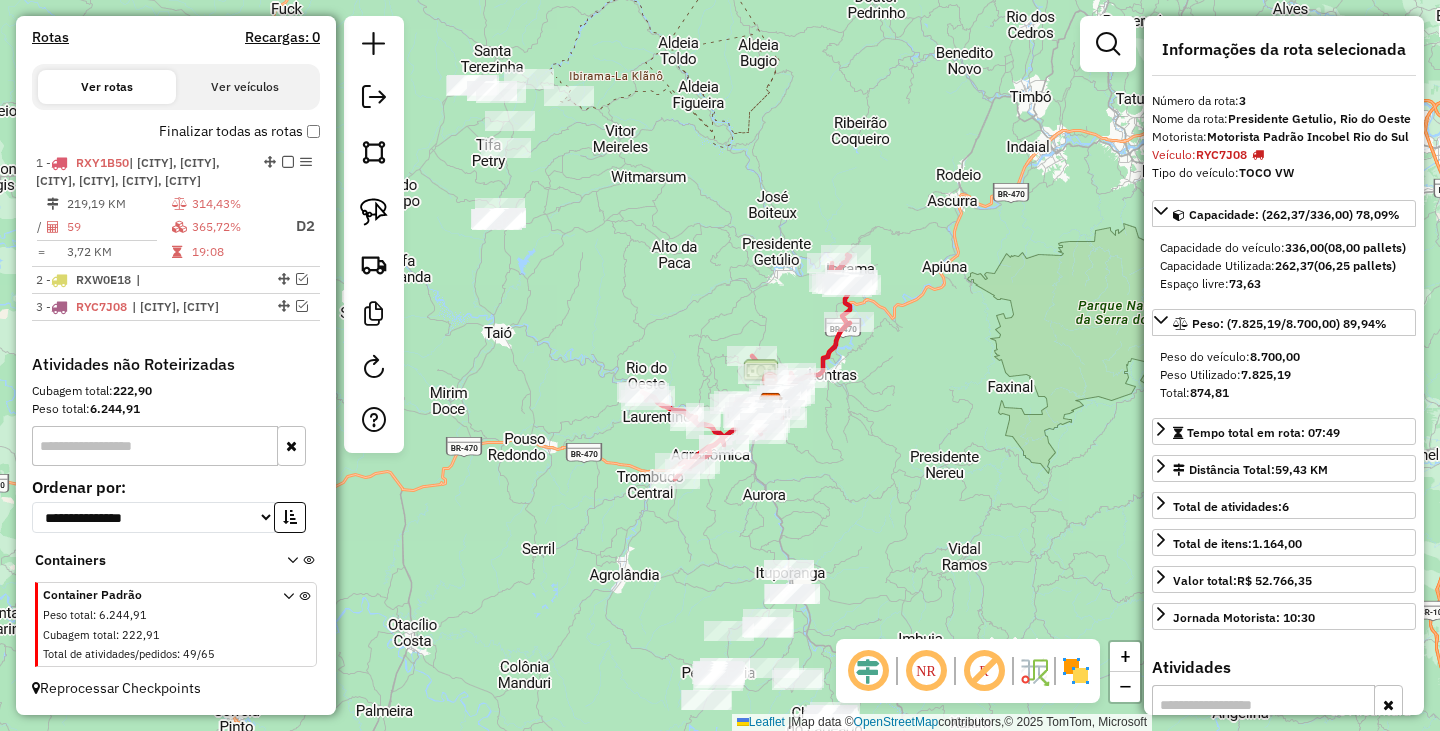 click on "Janela de atendimento Grade de atendimento Capacidade Transportadoras Veículos Cliente Pedidos  Rotas Selecione os dias de semana para filtrar as janelas de atendimento  Seg   Ter   Qua   Qui   Sex   Sáb   Dom  Informe o período da janela de atendimento: De: Até:  Filtrar exatamente a janela do cliente  Considerar janela de atendimento padrão  Selecione os dias de semana para filtrar as grades de atendimento  Seg   Ter   Qua   Qui   Sex   Sáb   Dom   Considerar clientes sem dia de atendimento cadastrado  Clientes fora do dia de atendimento selecionado Filtrar as atividades entre os valores definidos abaixo:  Peso mínimo:   Peso máximo:   Cubagem mínima:   Cubagem máxima:   De:   Até:  Filtrar as atividades entre o tempo de atendimento definido abaixo:  De:   Até:   Considerar capacidade total dos clientes não roteirizados Transportadora: Selecione um ou mais itens Tipo de veículo: Selecione um ou mais itens Veículo: Selecione um ou mais itens Motorista: Selecione um ou mais itens Nome: Rótulo:" 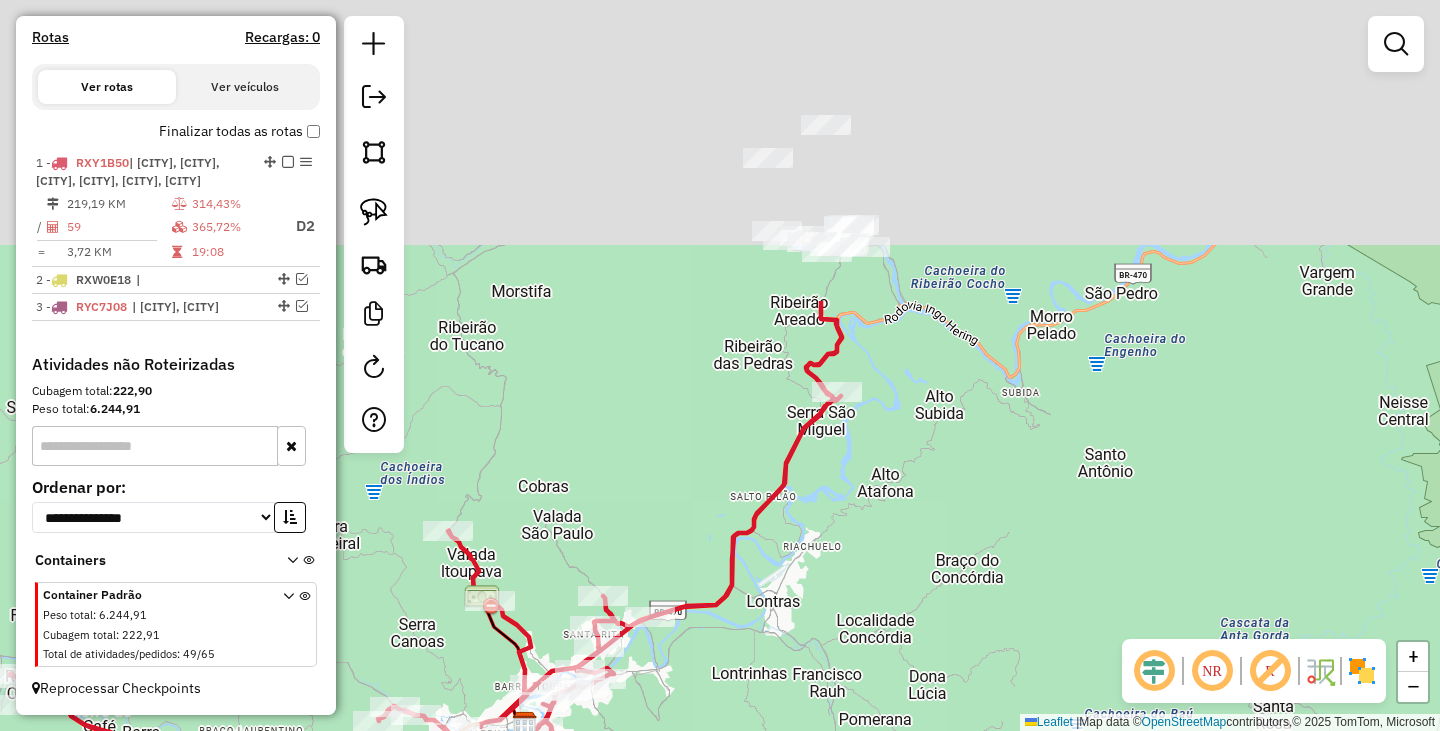 drag, startPoint x: 938, startPoint y: 227, endPoint x: 866, endPoint y: 559, distance: 339.71753 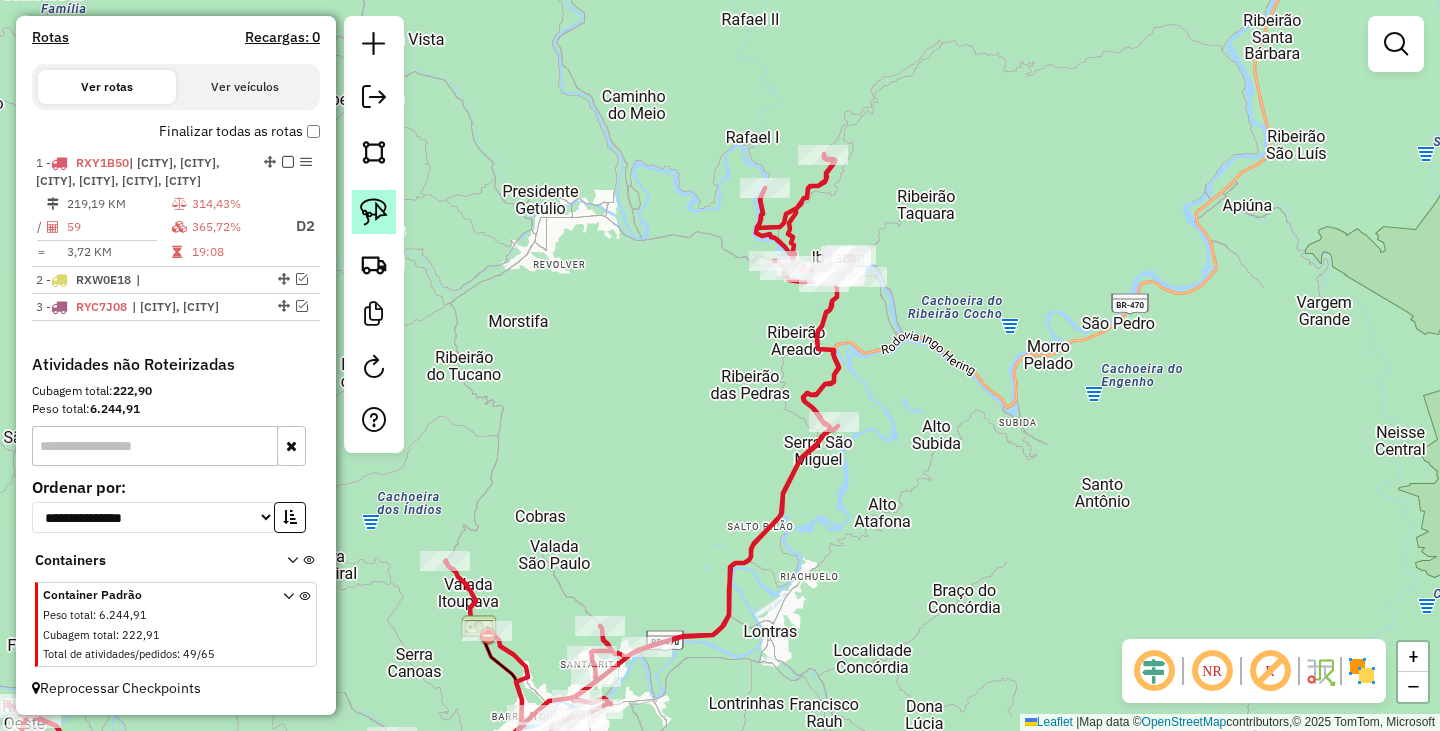 click 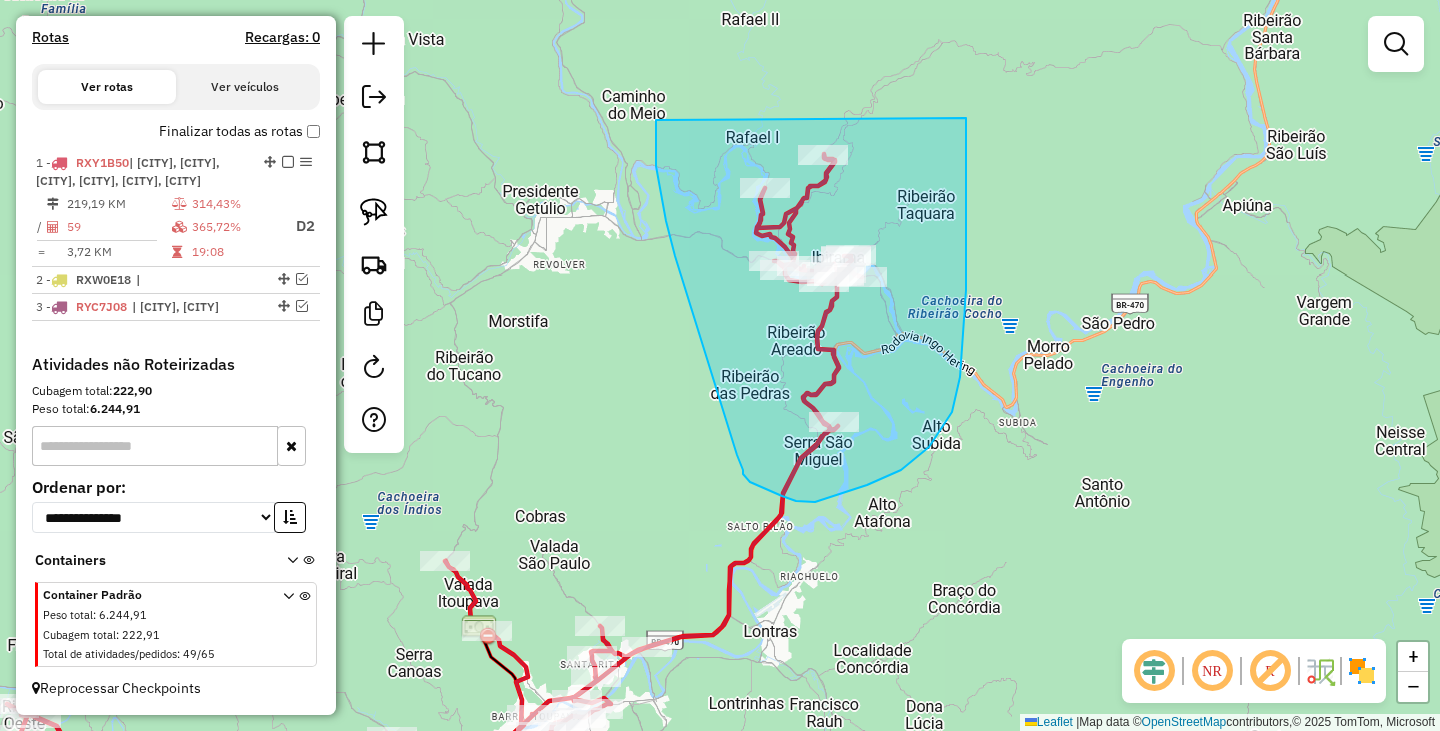 drag, startPoint x: 656, startPoint y: 120, endPoint x: 966, endPoint y: 113, distance: 310.079 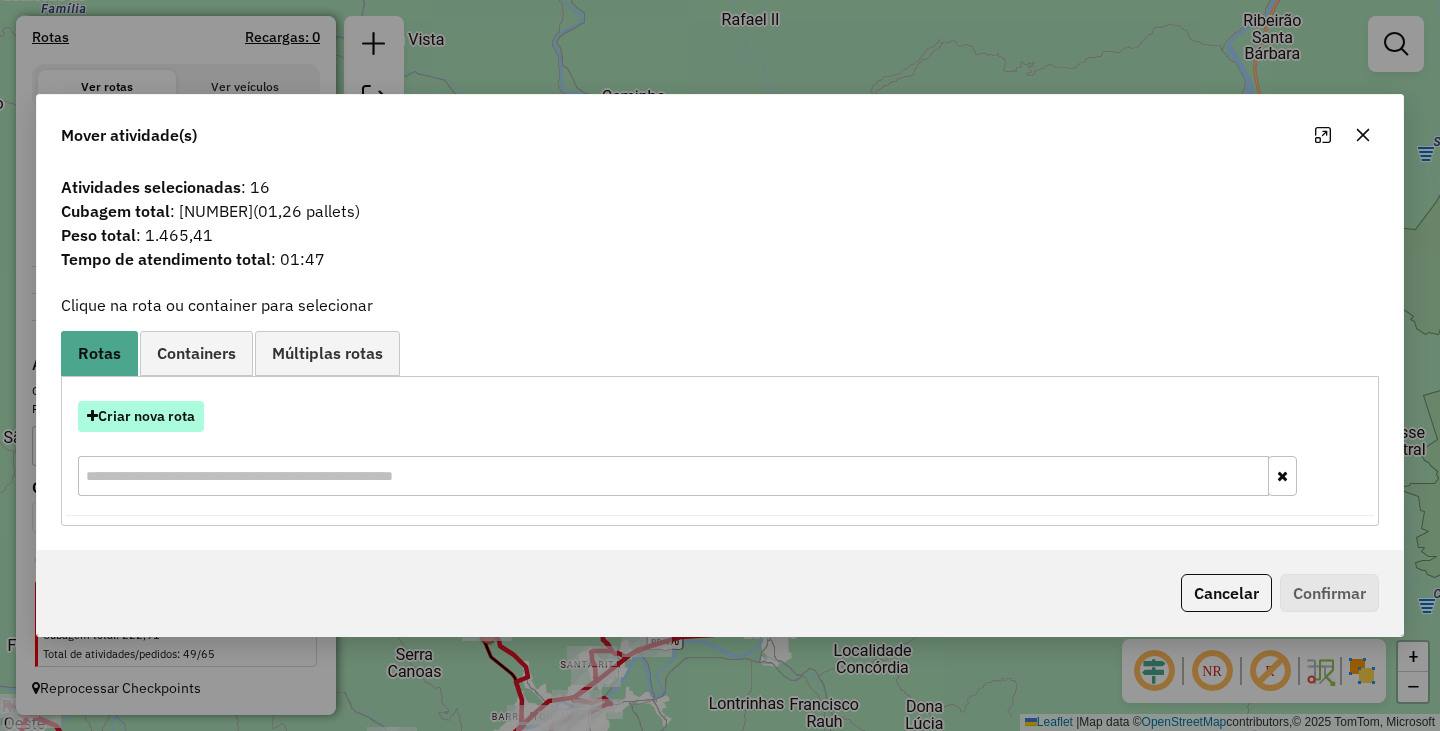 click on "Criar nova rota" at bounding box center (141, 416) 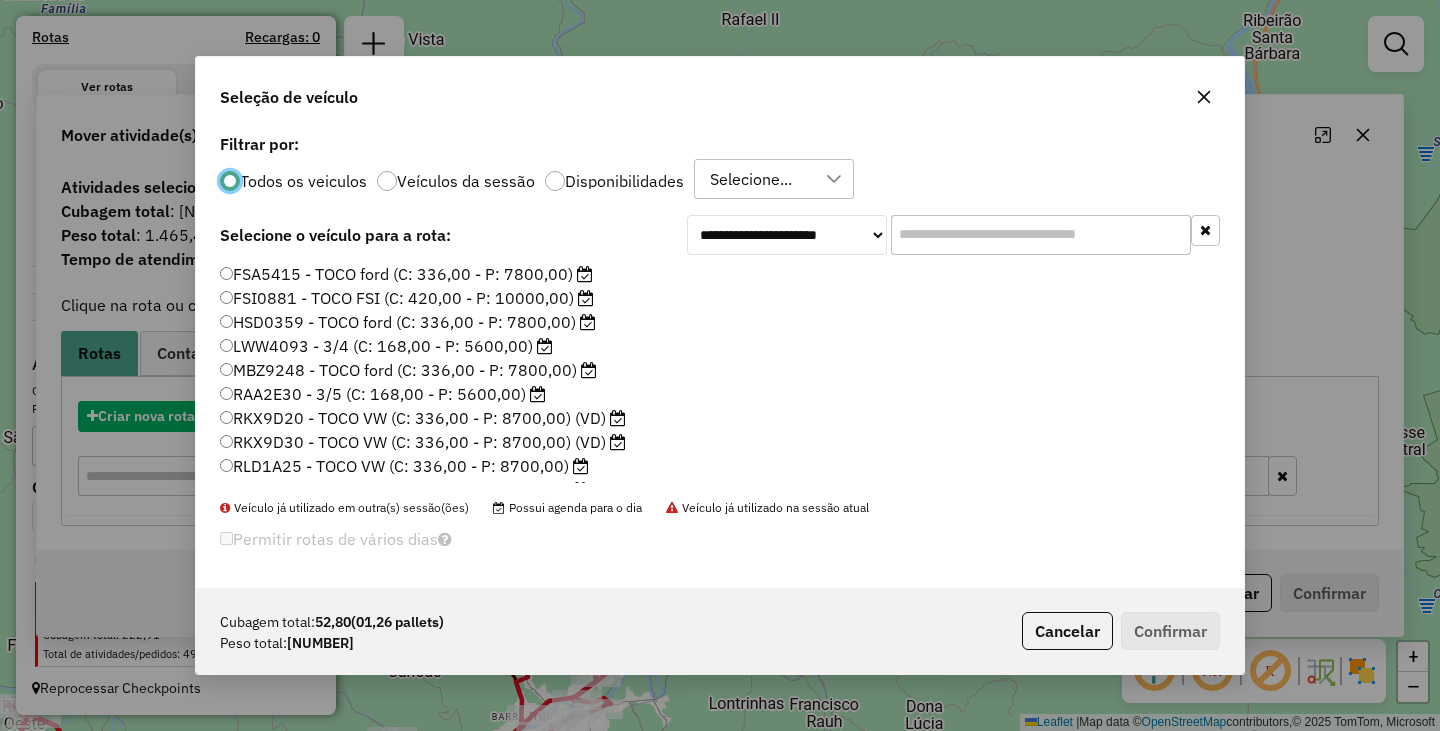 scroll, scrollTop: 11, scrollLeft: 6, axis: both 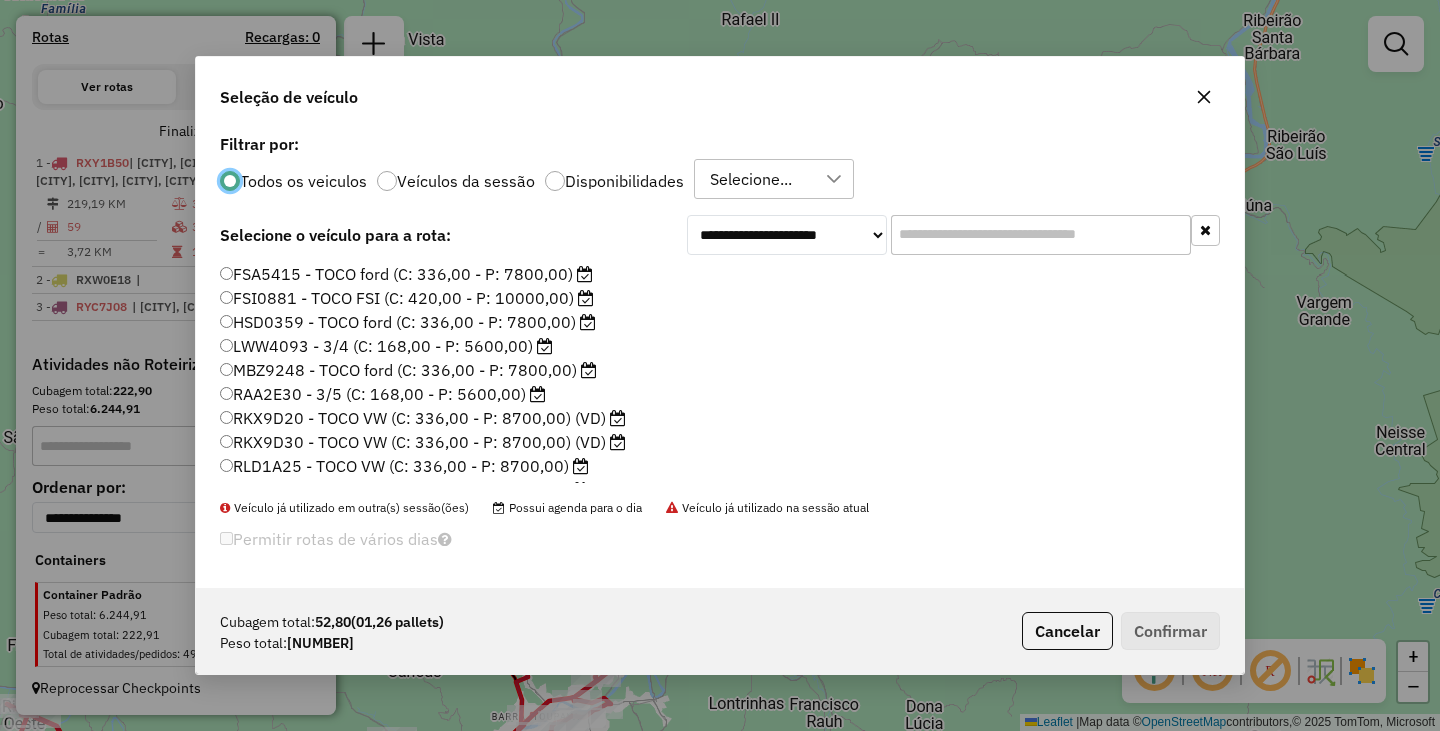 click on "RLD1A25 - TOCO VW (C: 336,00 - P: 8700,00)" 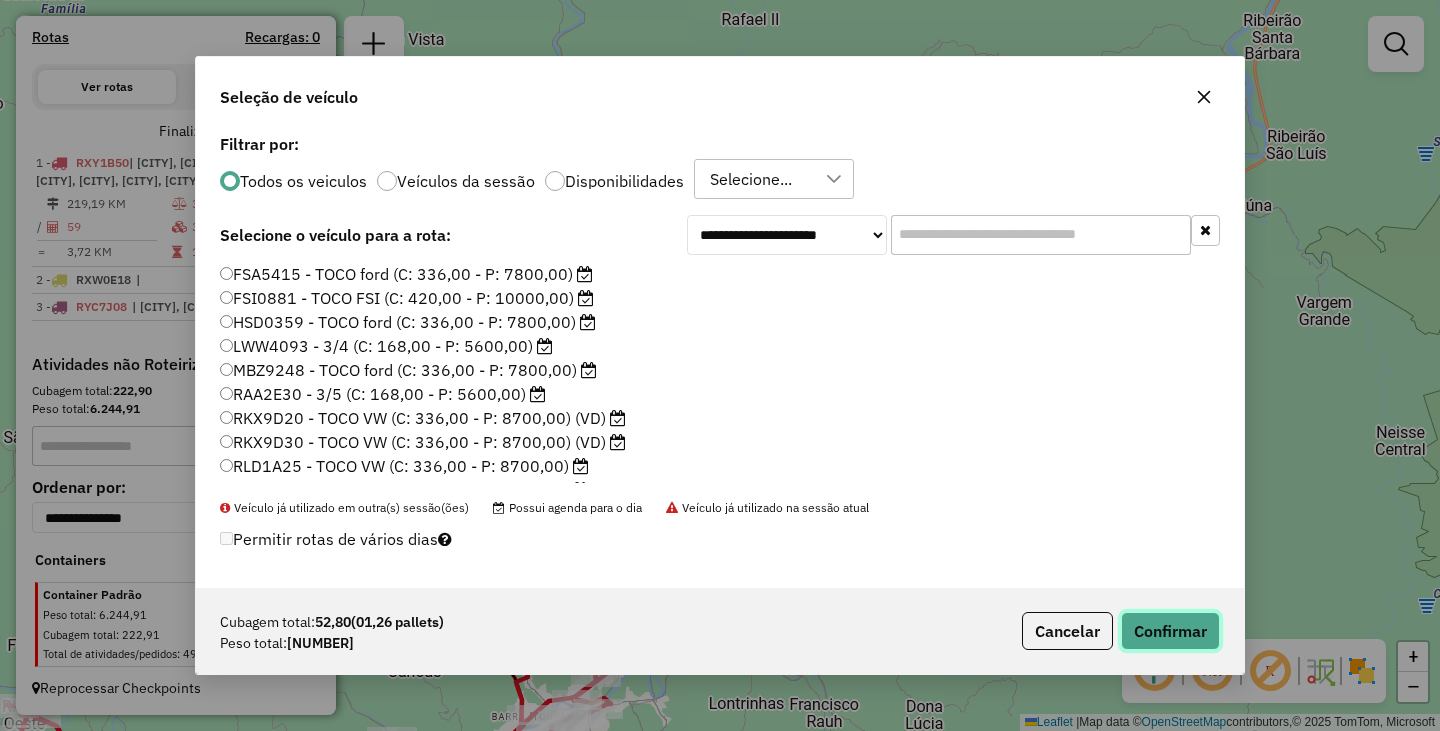 click on "Confirmar" 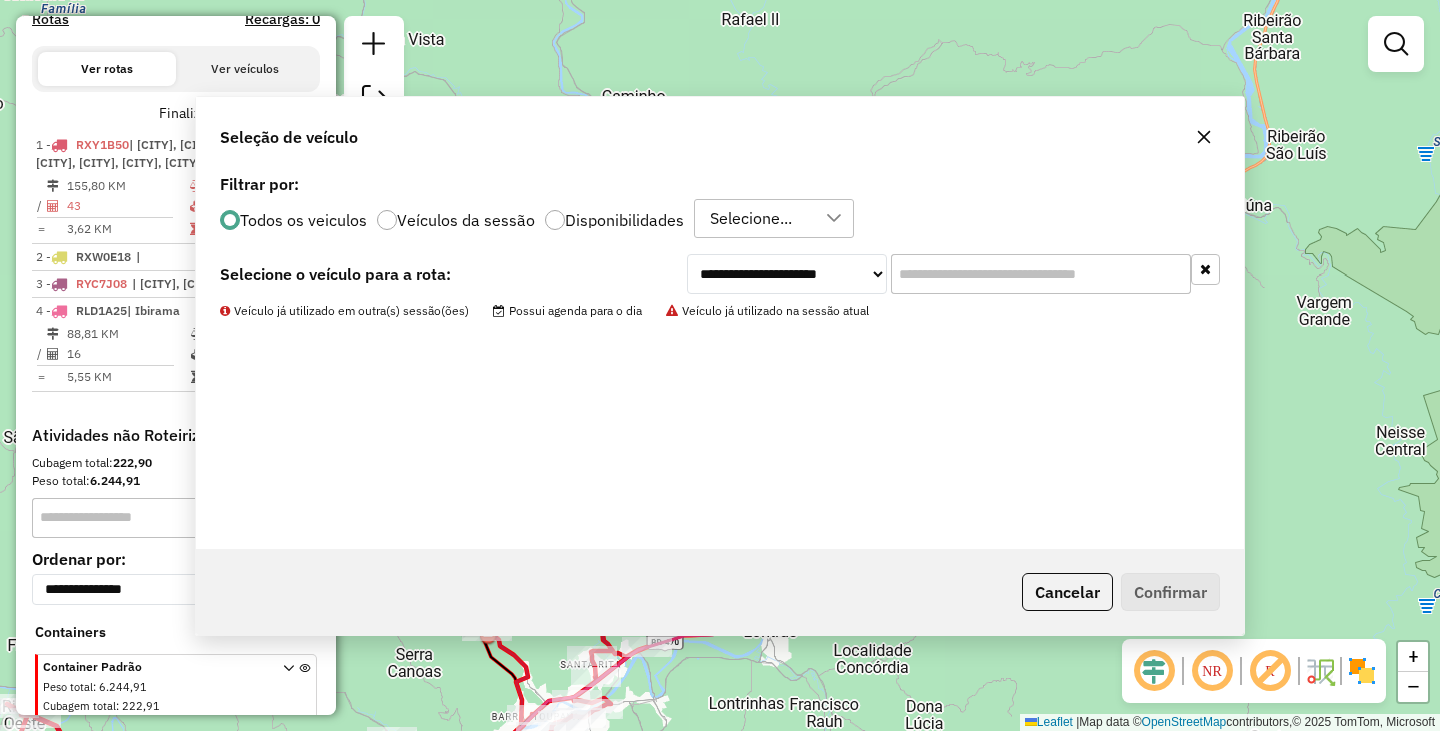 scroll, scrollTop: 743, scrollLeft: 0, axis: vertical 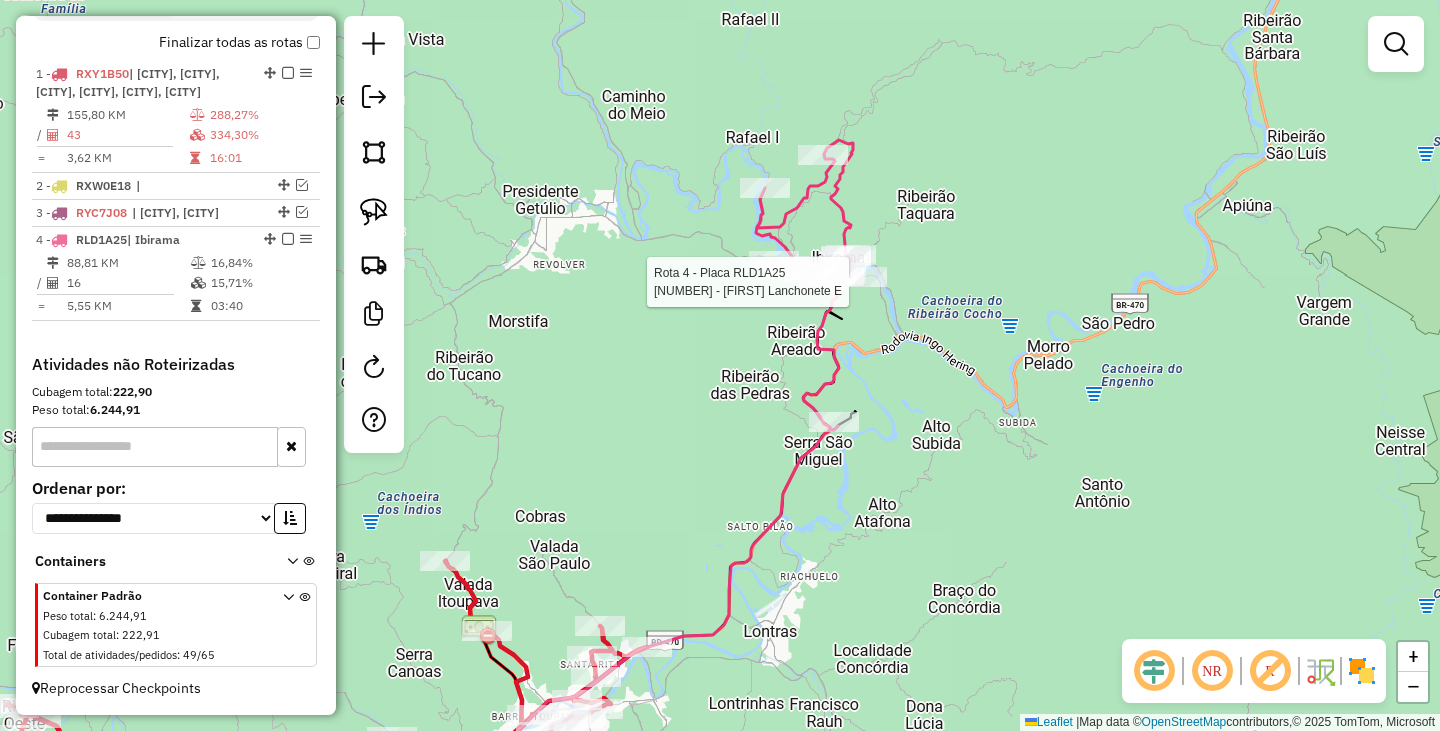 select on "**********" 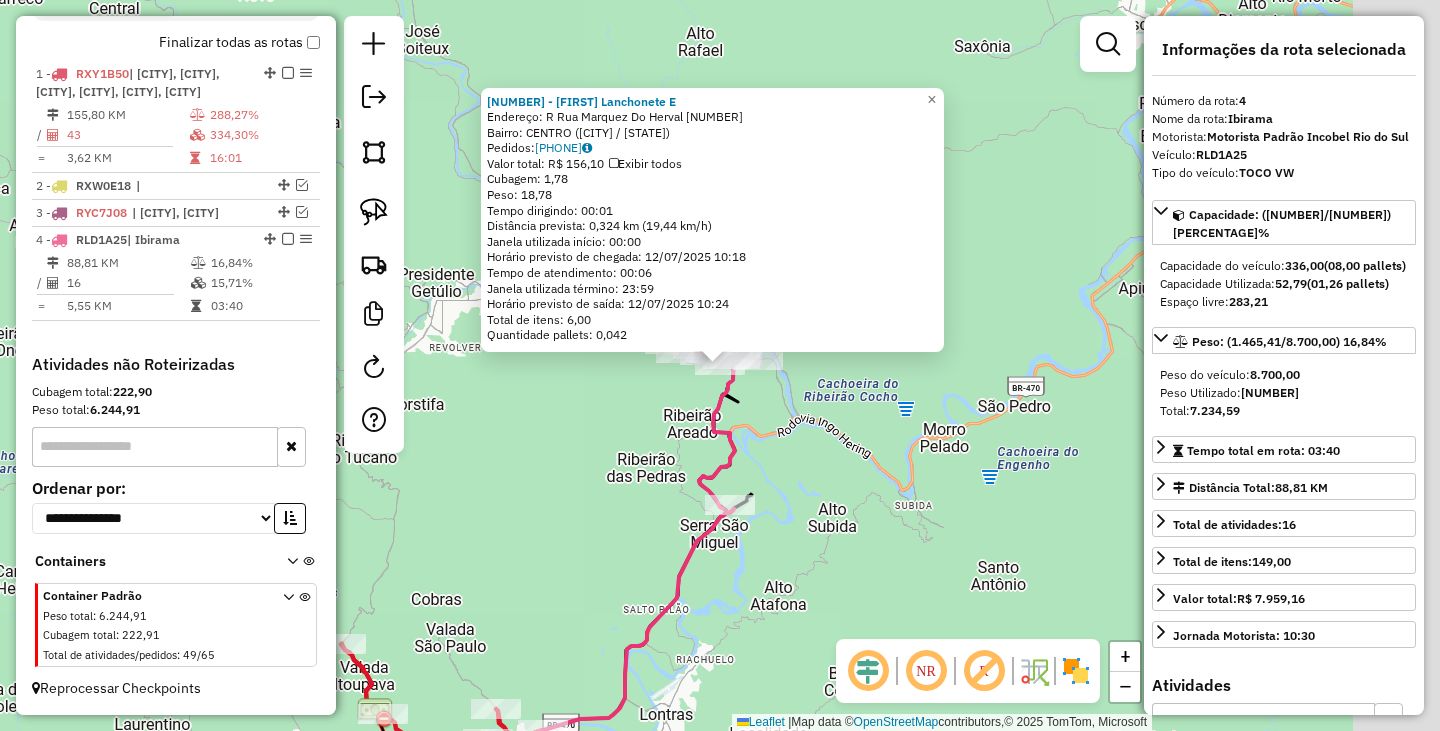 scroll, scrollTop: 747, scrollLeft: 0, axis: vertical 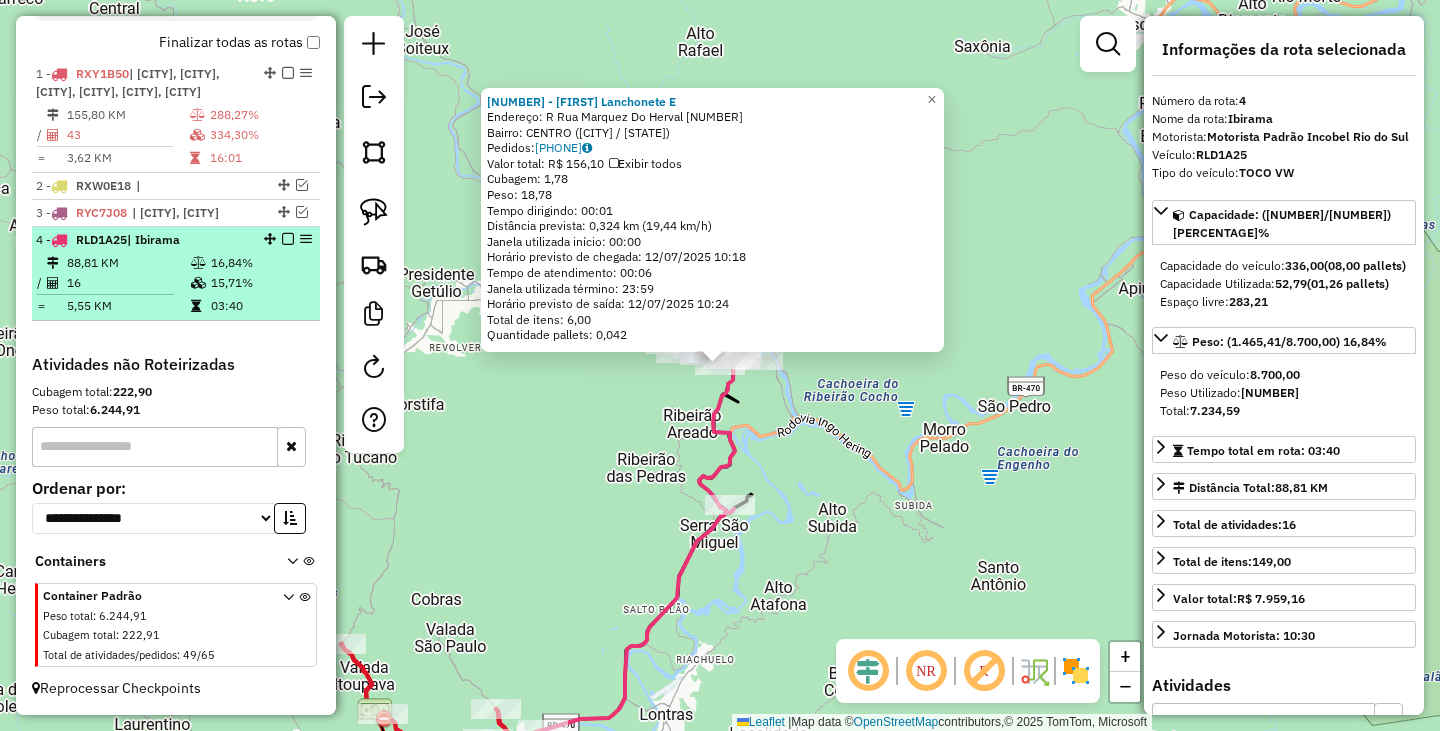 click at bounding box center [288, 239] 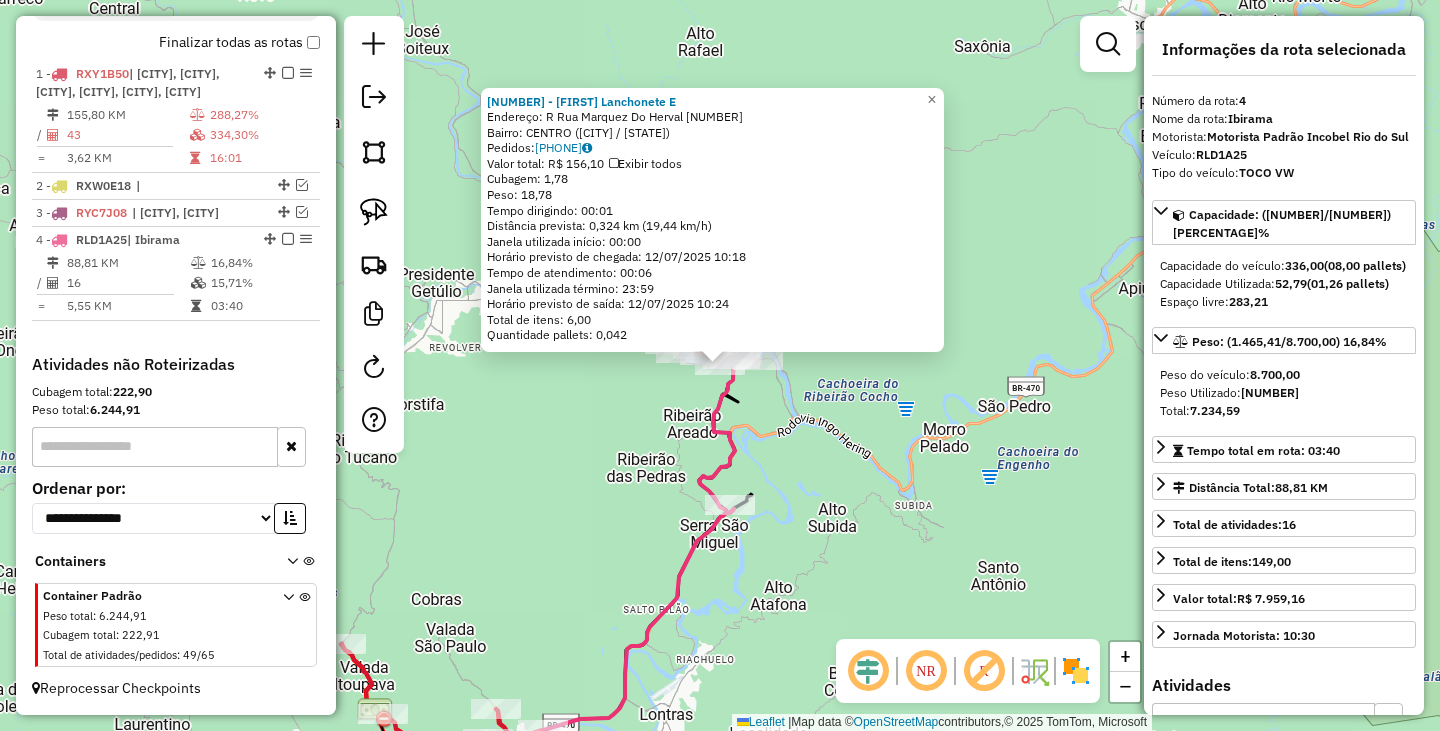 scroll, scrollTop: 680, scrollLeft: 0, axis: vertical 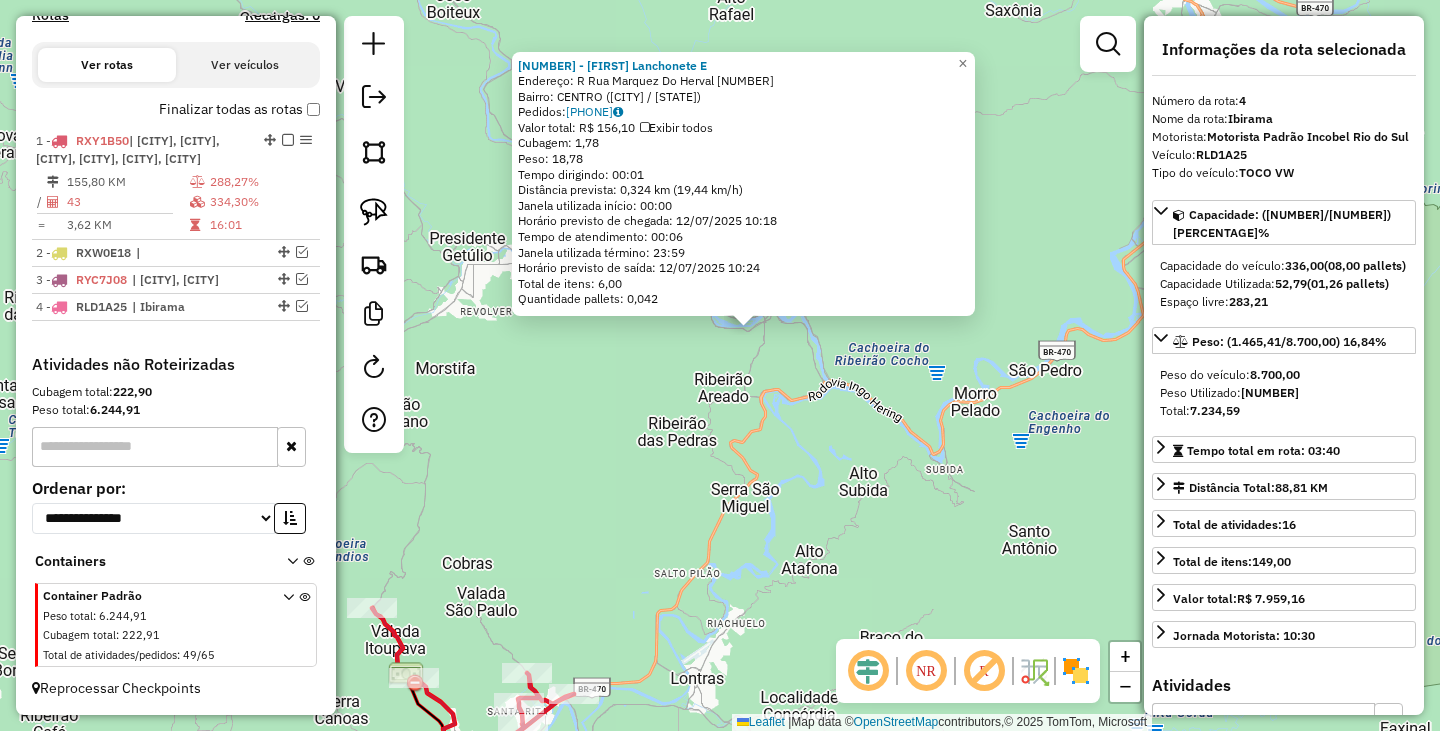 drag, startPoint x: 628, startPoint y: 516, endPoint x: 828, endPoint y: 353, distance: 258.0097 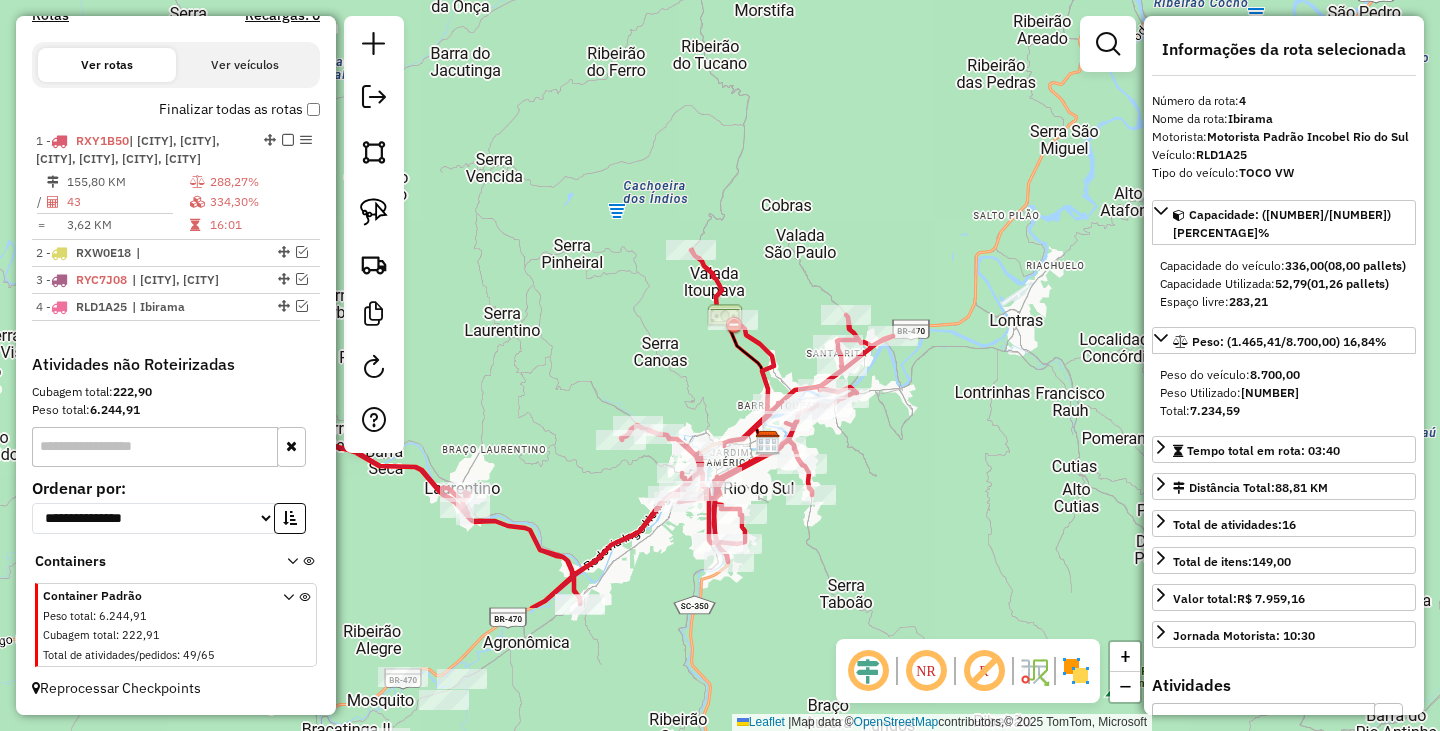 drag, startPoint x: 856, startPoint y: 600, endPoint x: 921, endPoint y: 444, distance: 169 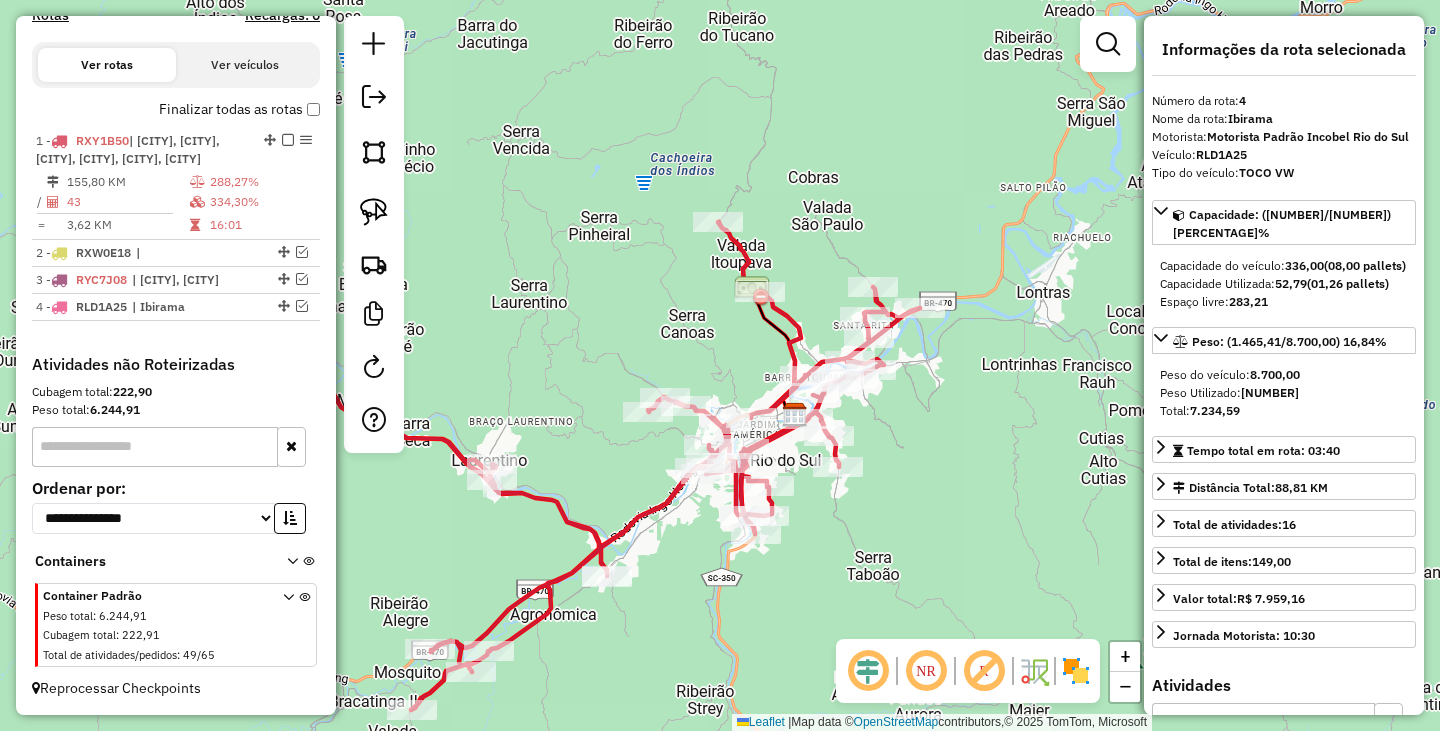 drag, startPoint x: 799, startPoint y: 572, endPoint x: 899, endPoint y: 494, distance: 126.82271 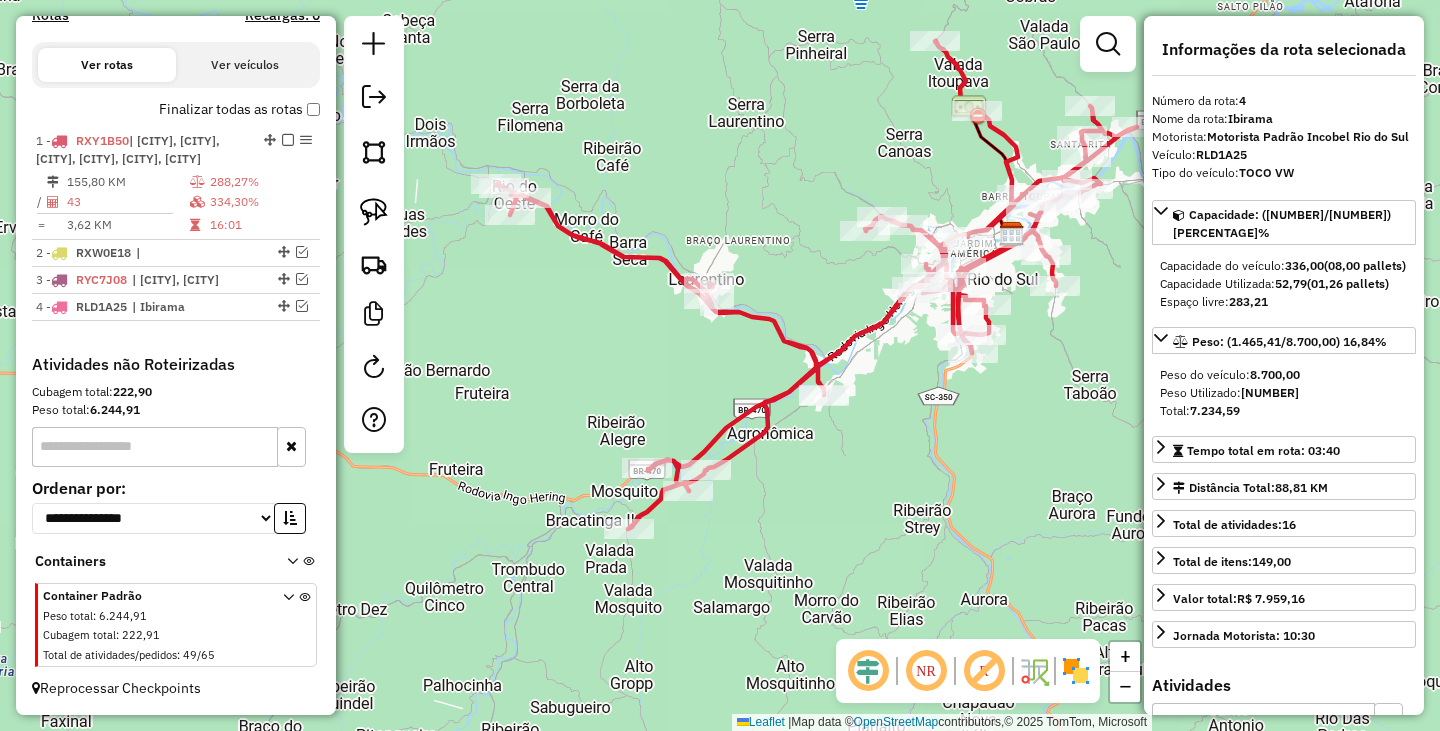 drag, startPoint x: 696, startPoint y: 569, endPoint x: 833, endPoint y: 445, distance: 184.78366 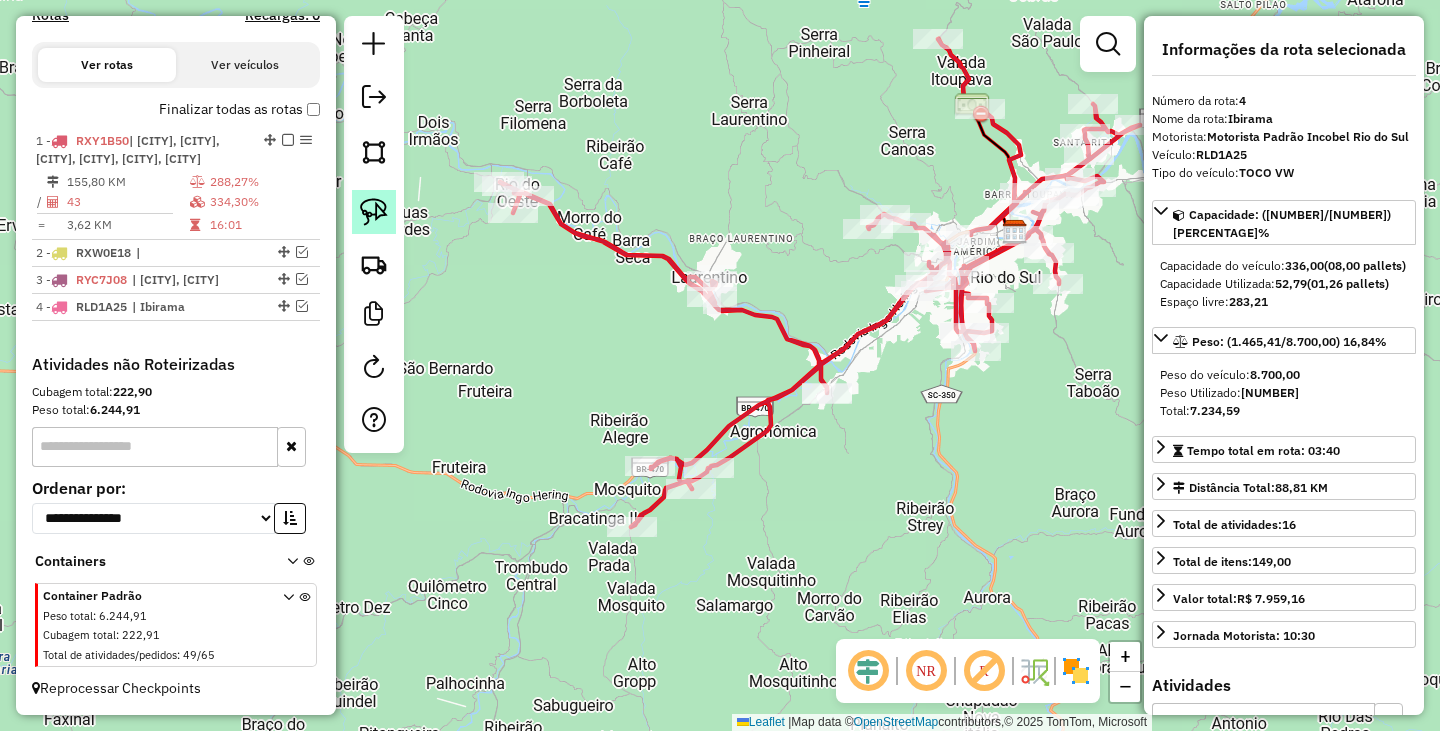 click 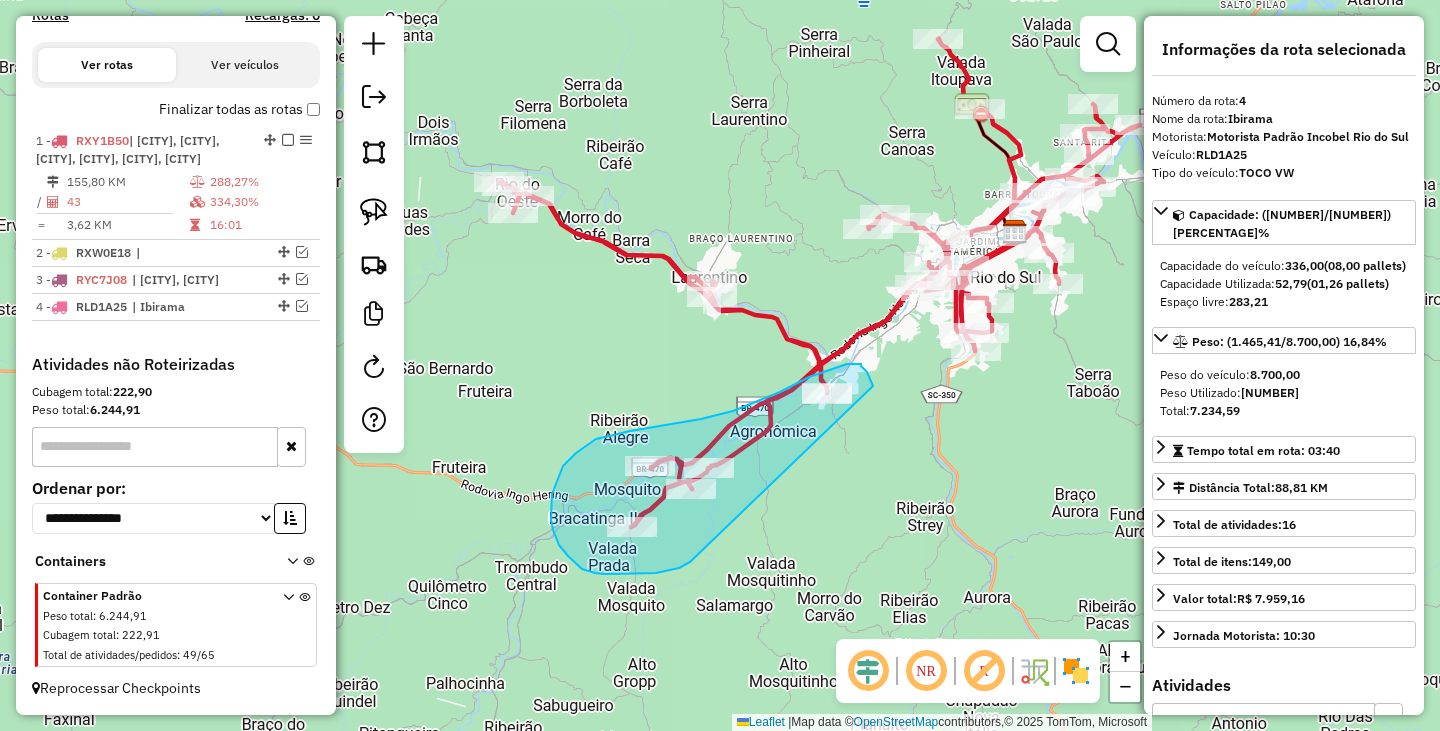 drag, startPoint x: 679, startPoint y: 568, endPoint x: 873, endPoint y: 386, distance: 266.0075 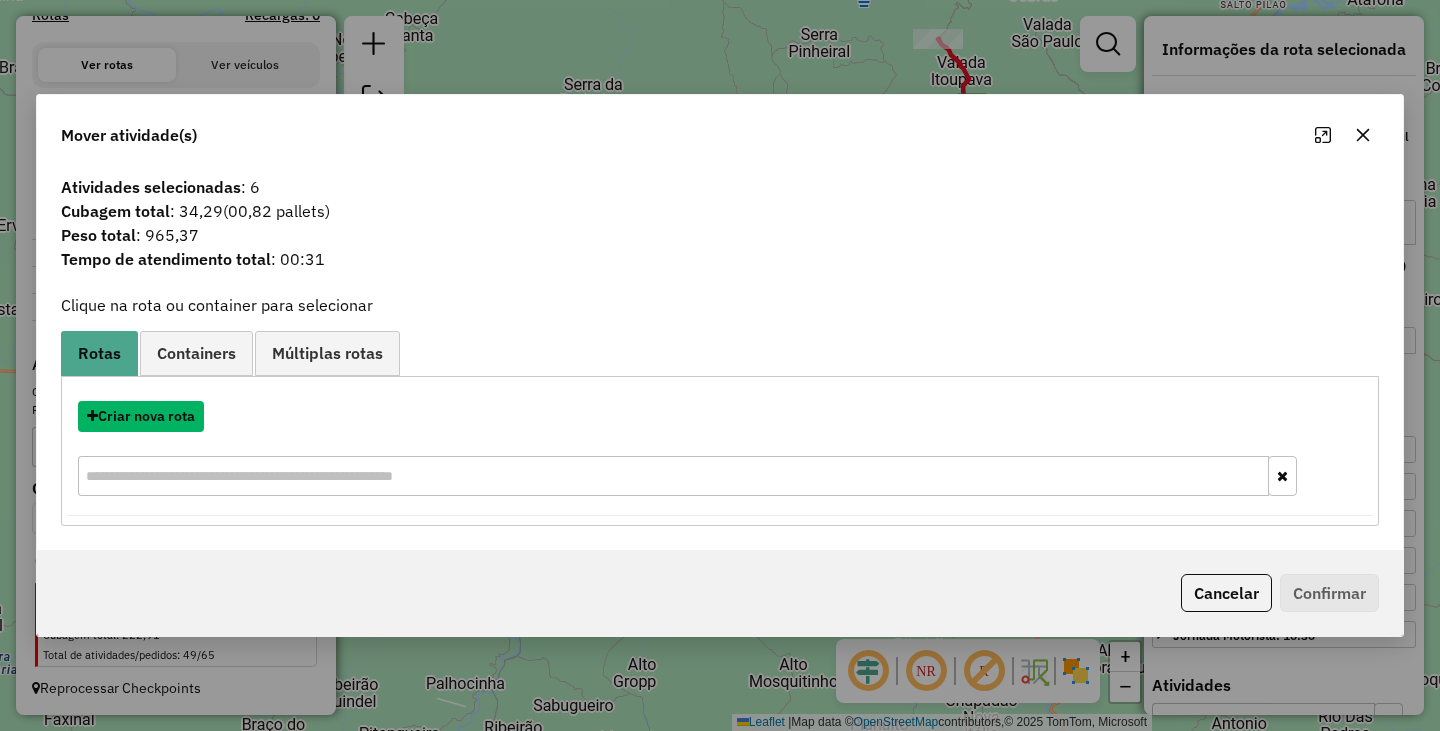 click on "Criar nova rota" at bounding box center (141, 416) 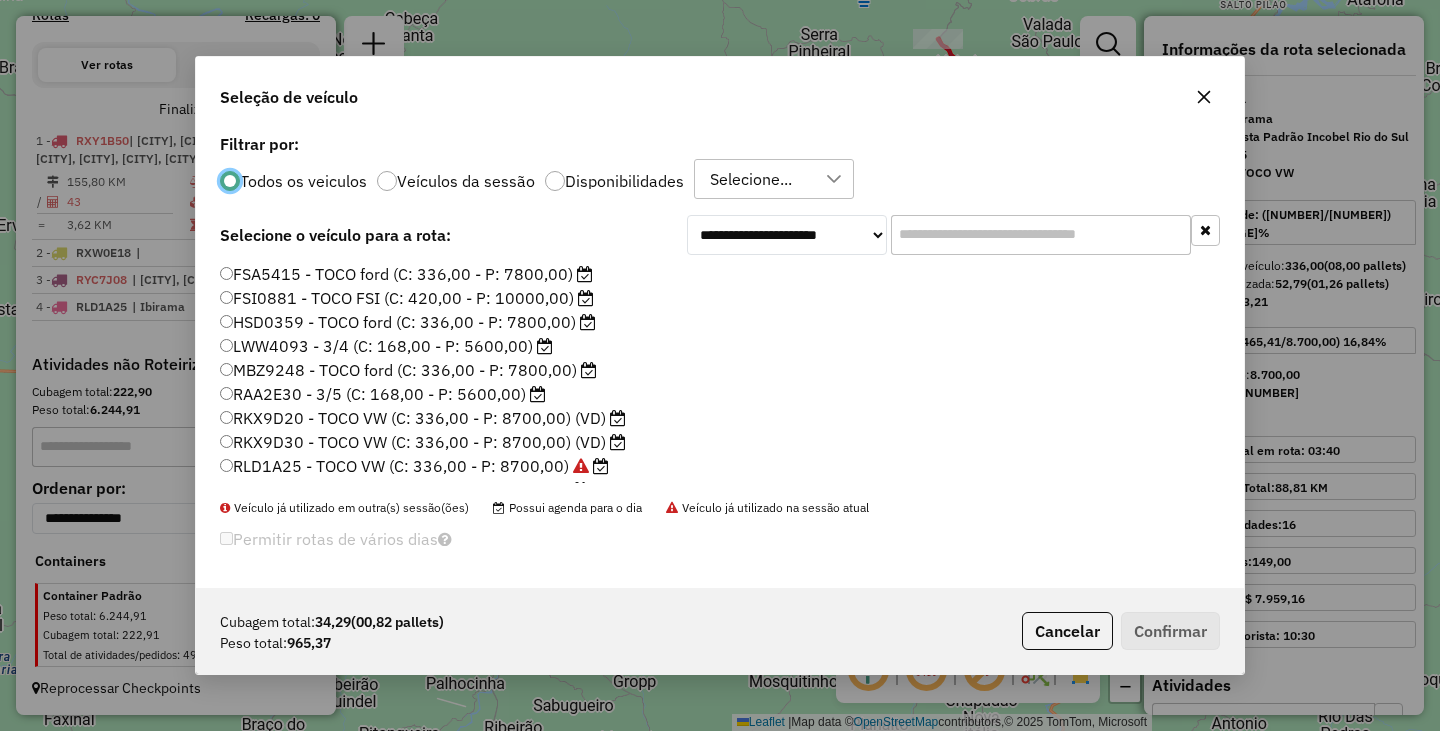 scroll, scrollTop: 11, scrollLeft: 6, axis: both 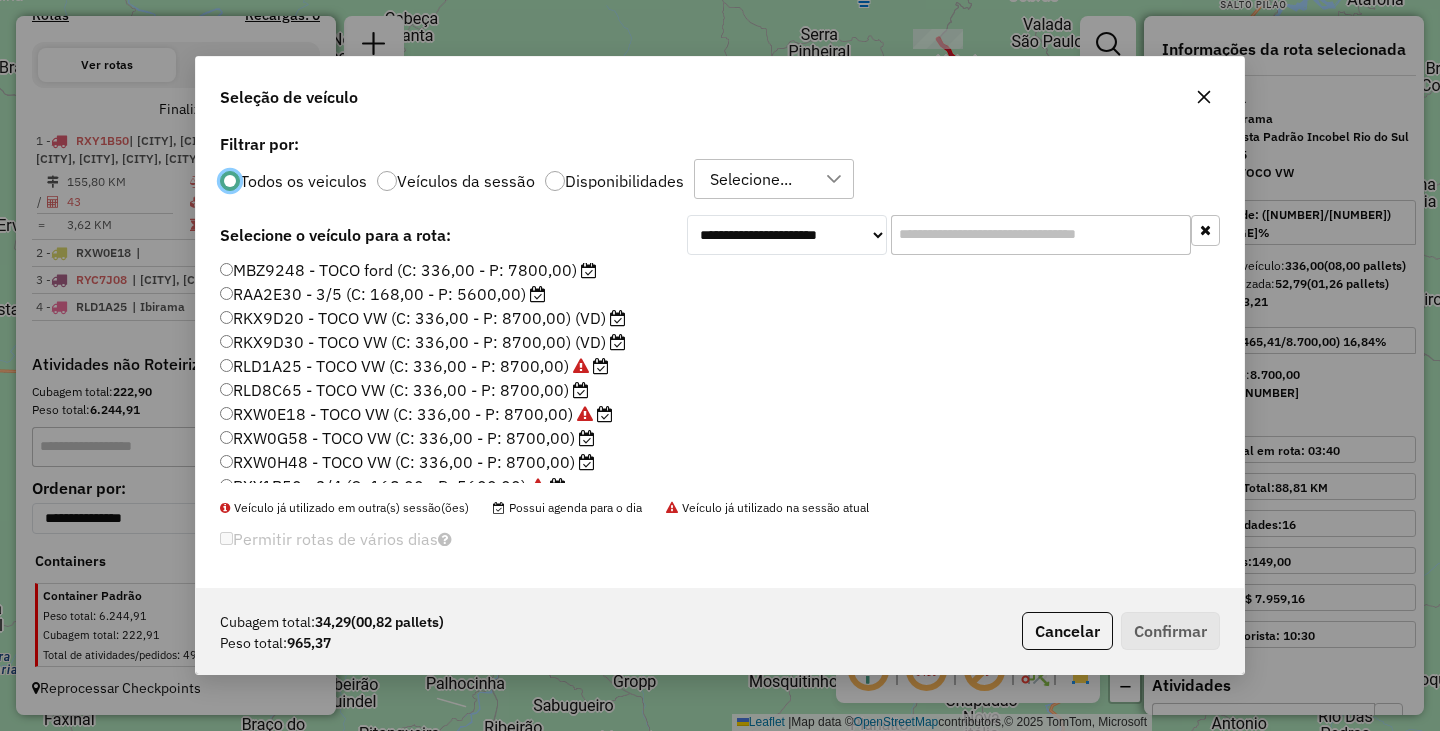 click on "RKX9D30 - TOCO VW (C: 336,00 - P: 8700,00) (VD)" 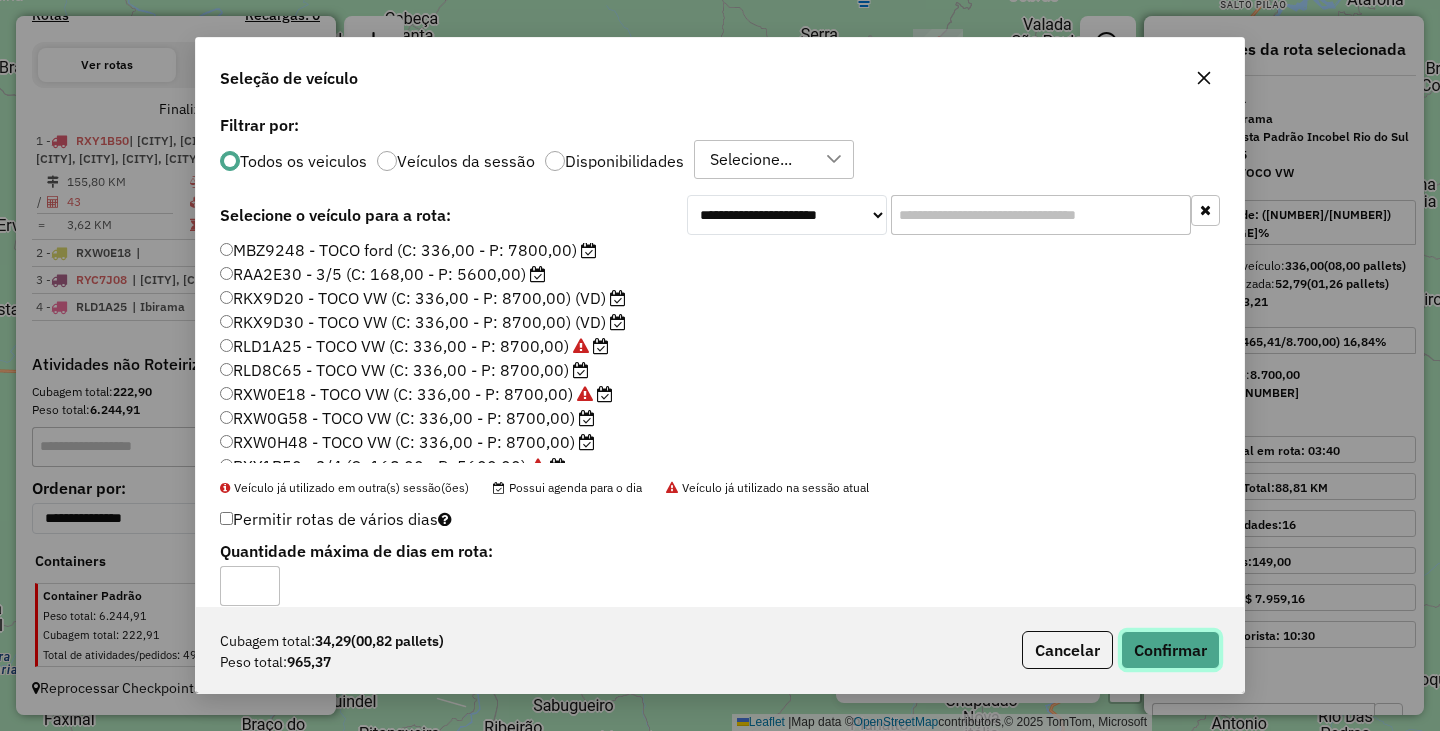 click on "Confirmar" 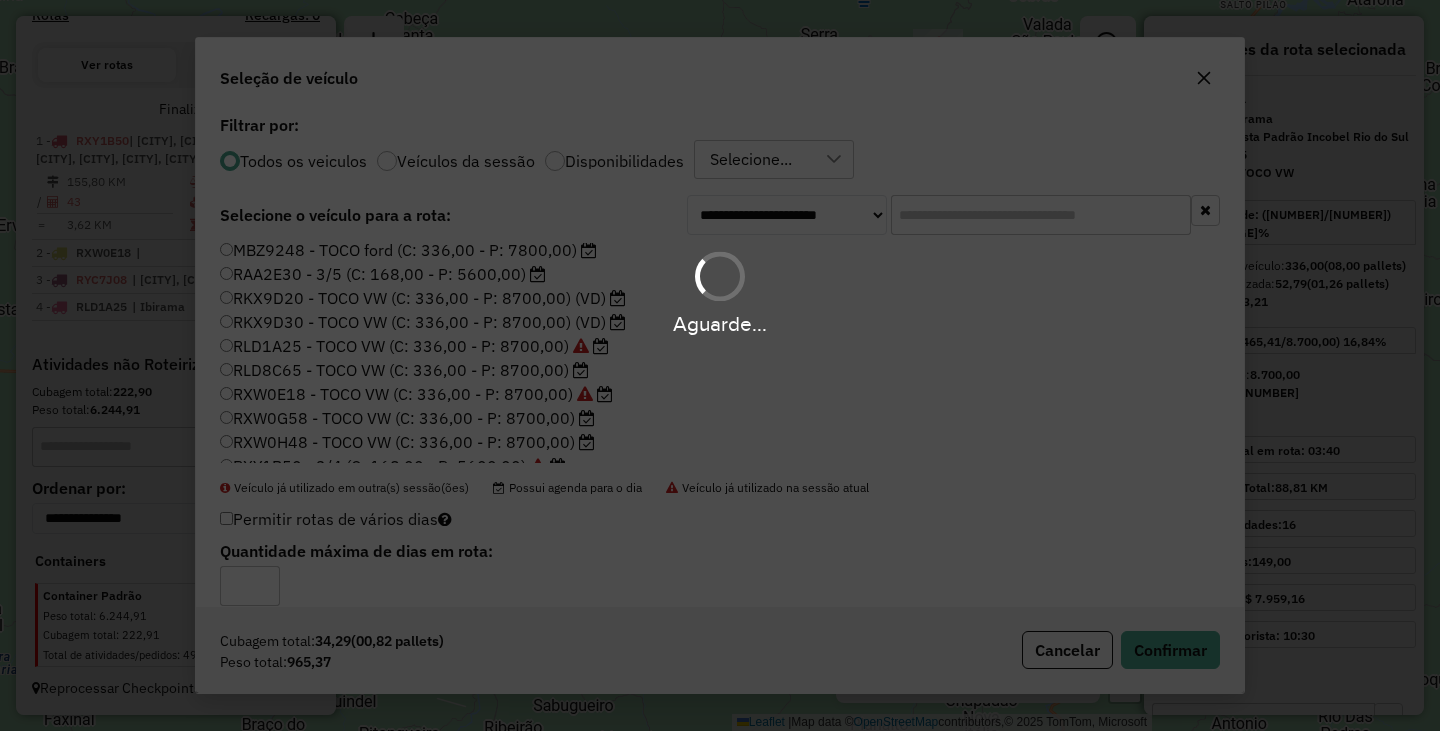 scroll, scrollTop: 774, scrollLeft: 0, axis: vertical 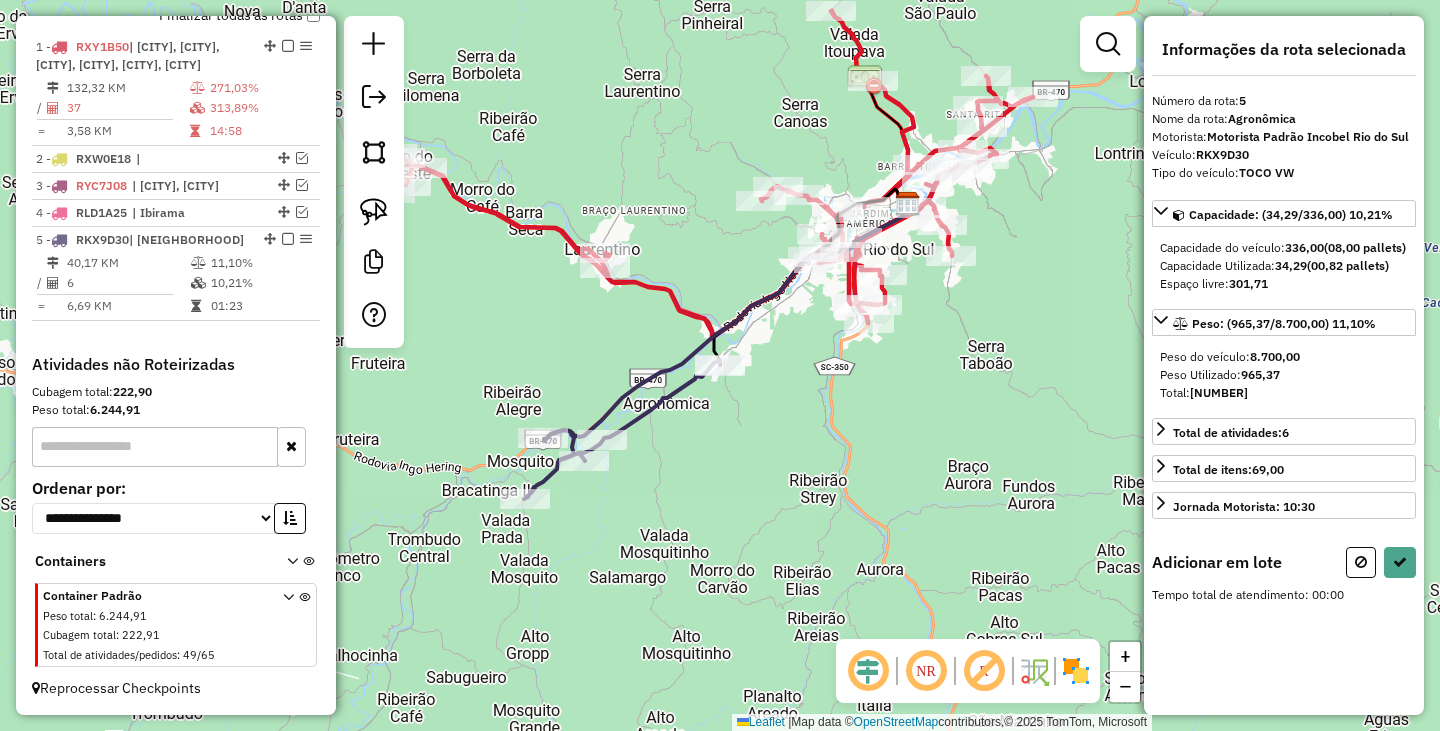 drag, startPoint x: 937, startPoint y: 417, endPoint x: 945, endPoint y: 525, distance: 108.29589 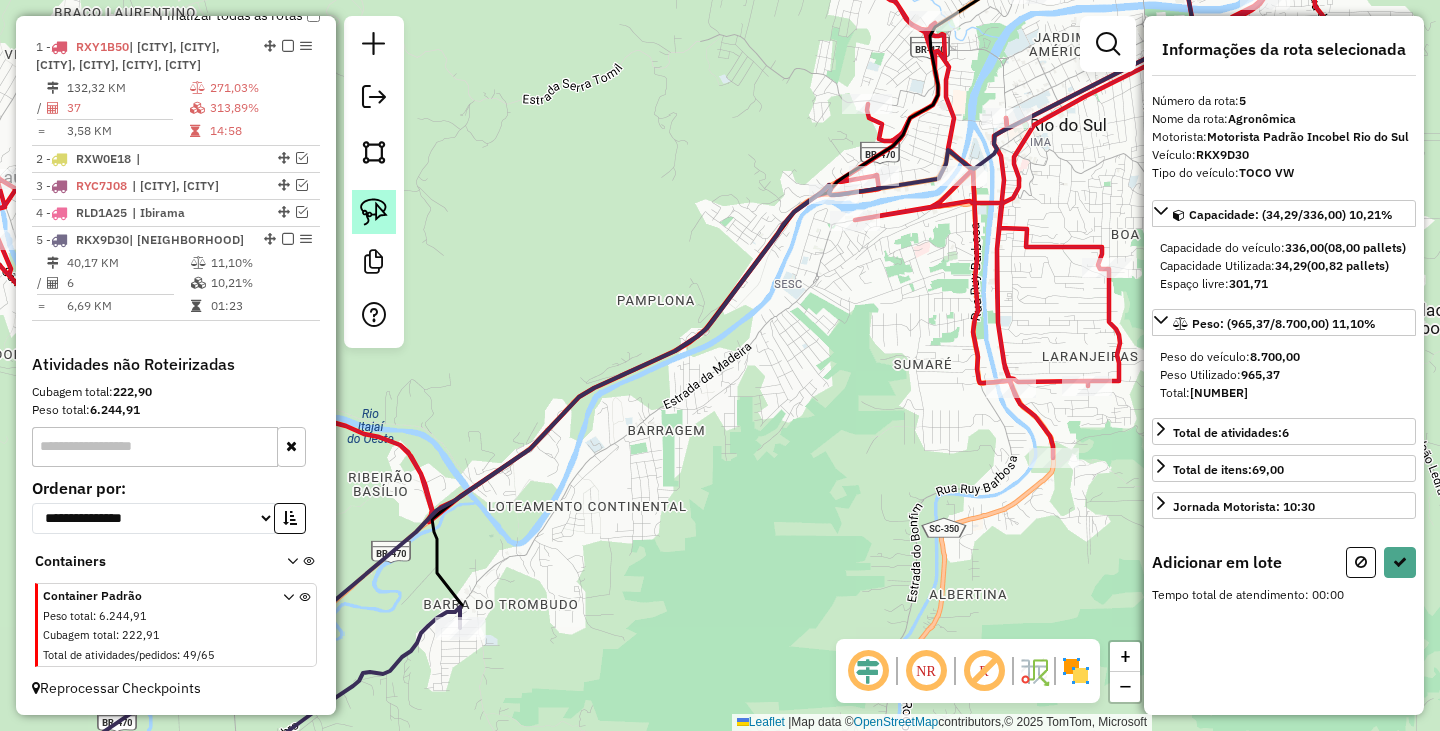 click 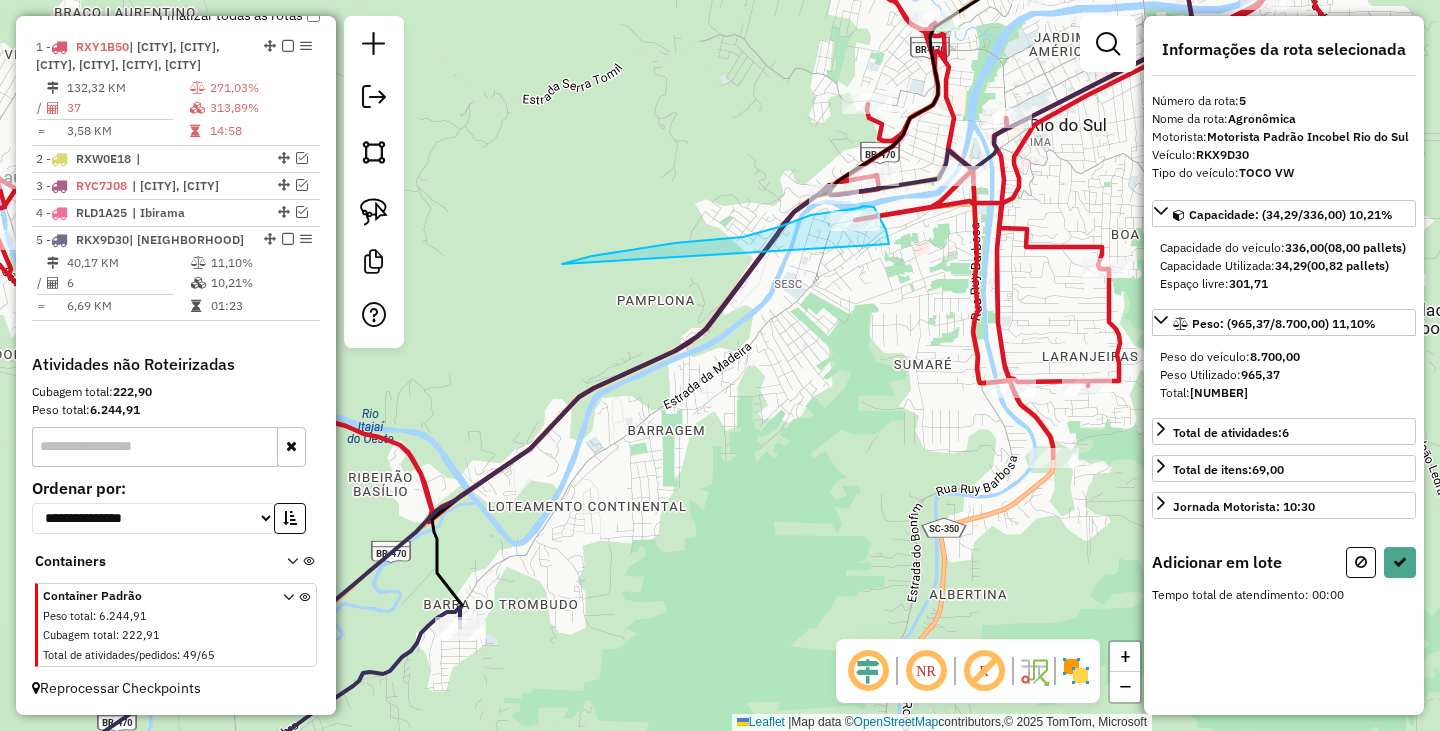 drag, startPoint x: 577, startPoint y: 259, endPoint x: 889, endPoint y: 244, distance: 312.36038 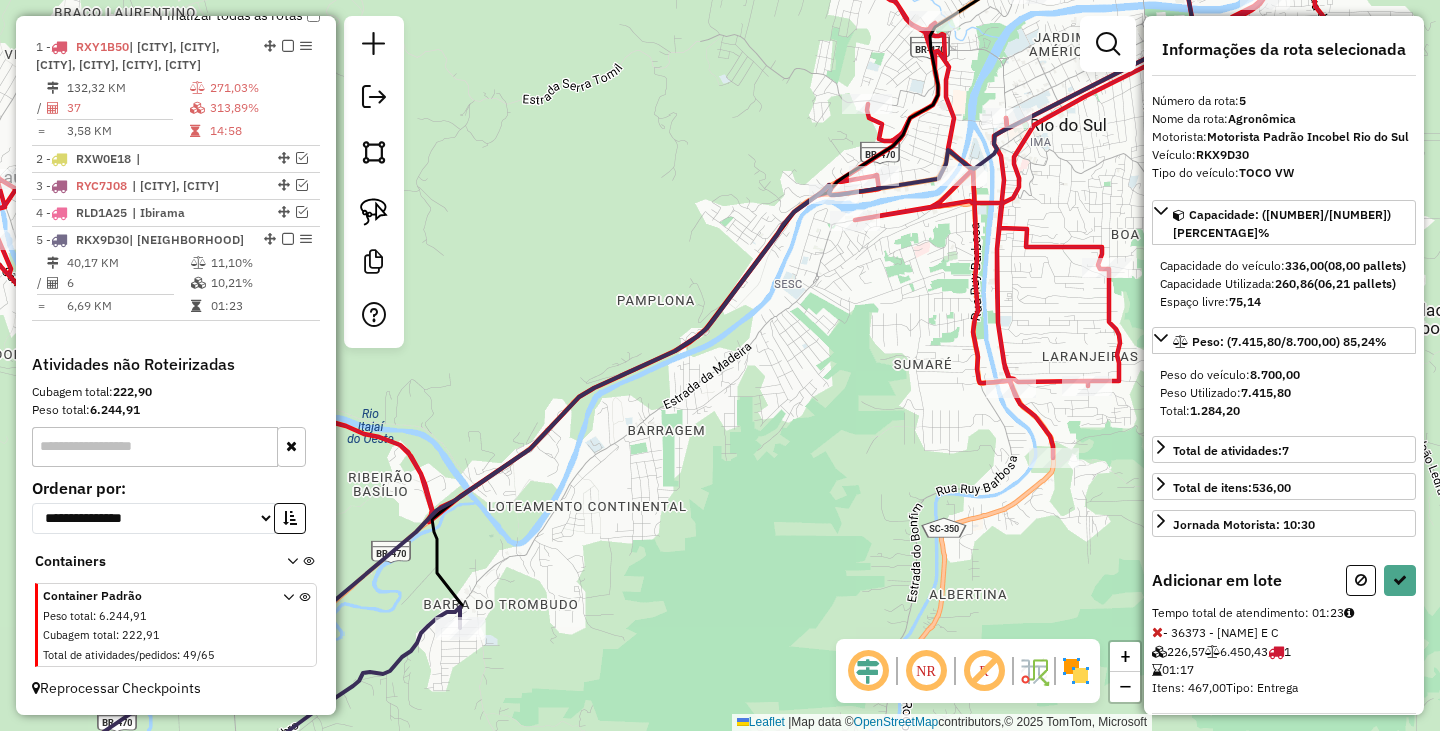 select on "**********" 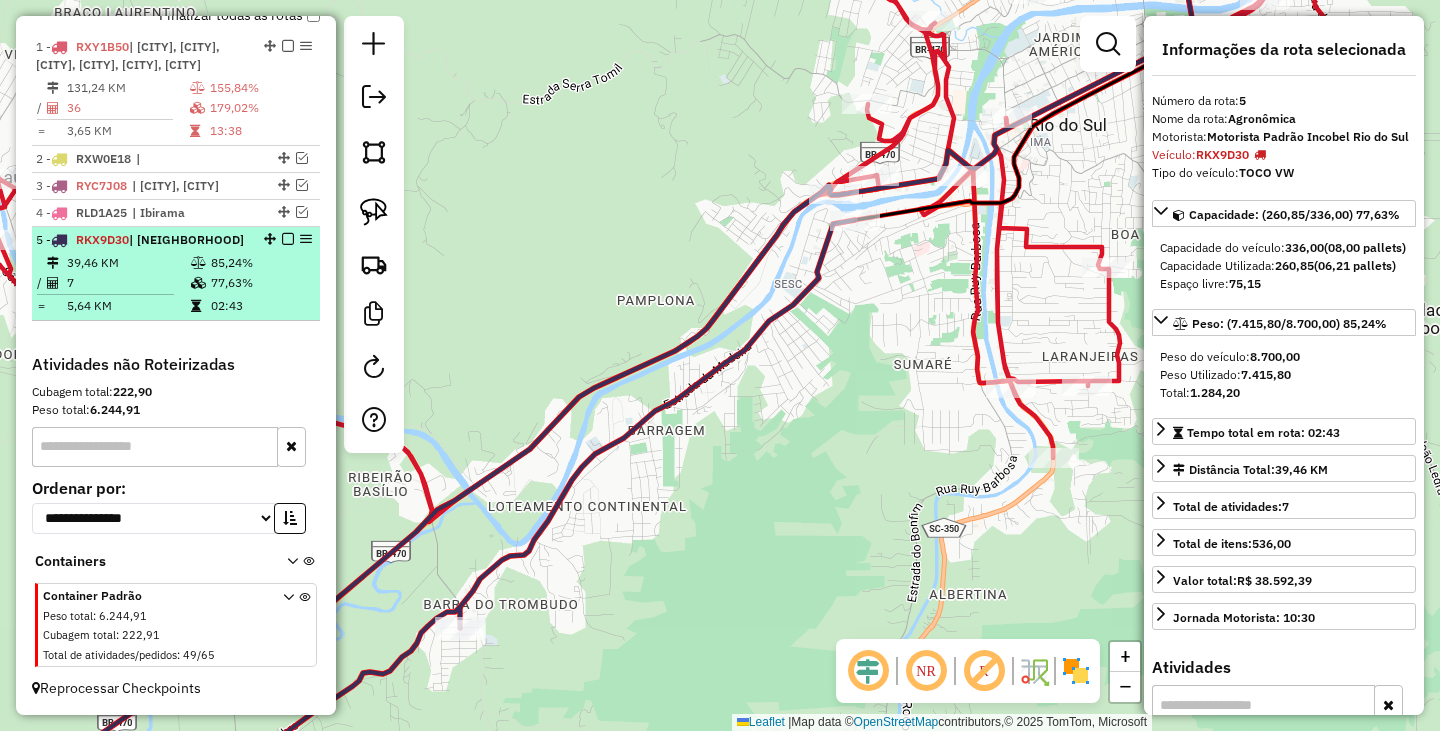 click at bounding box center (288, 239) 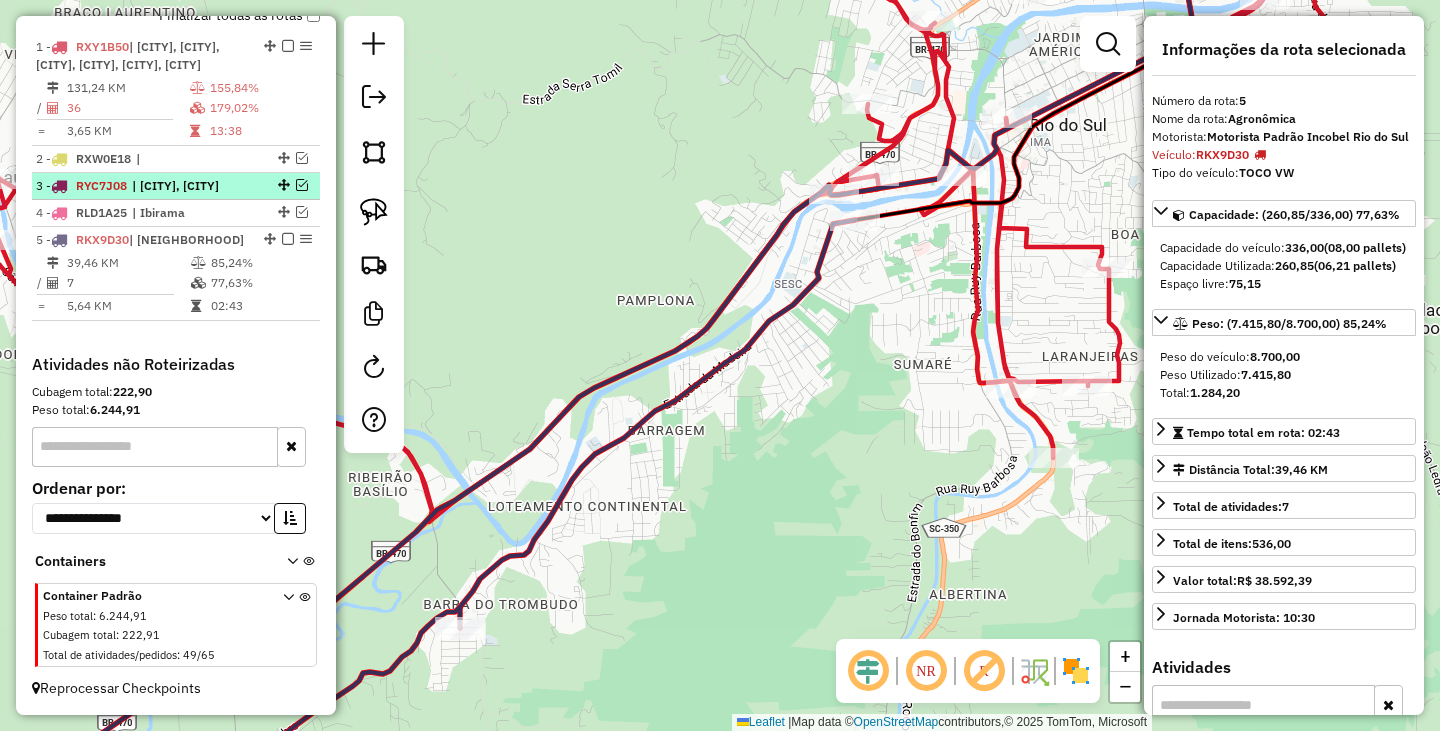 scroll, scrollTop: 707, scrollLeft: 0, axis: vertical 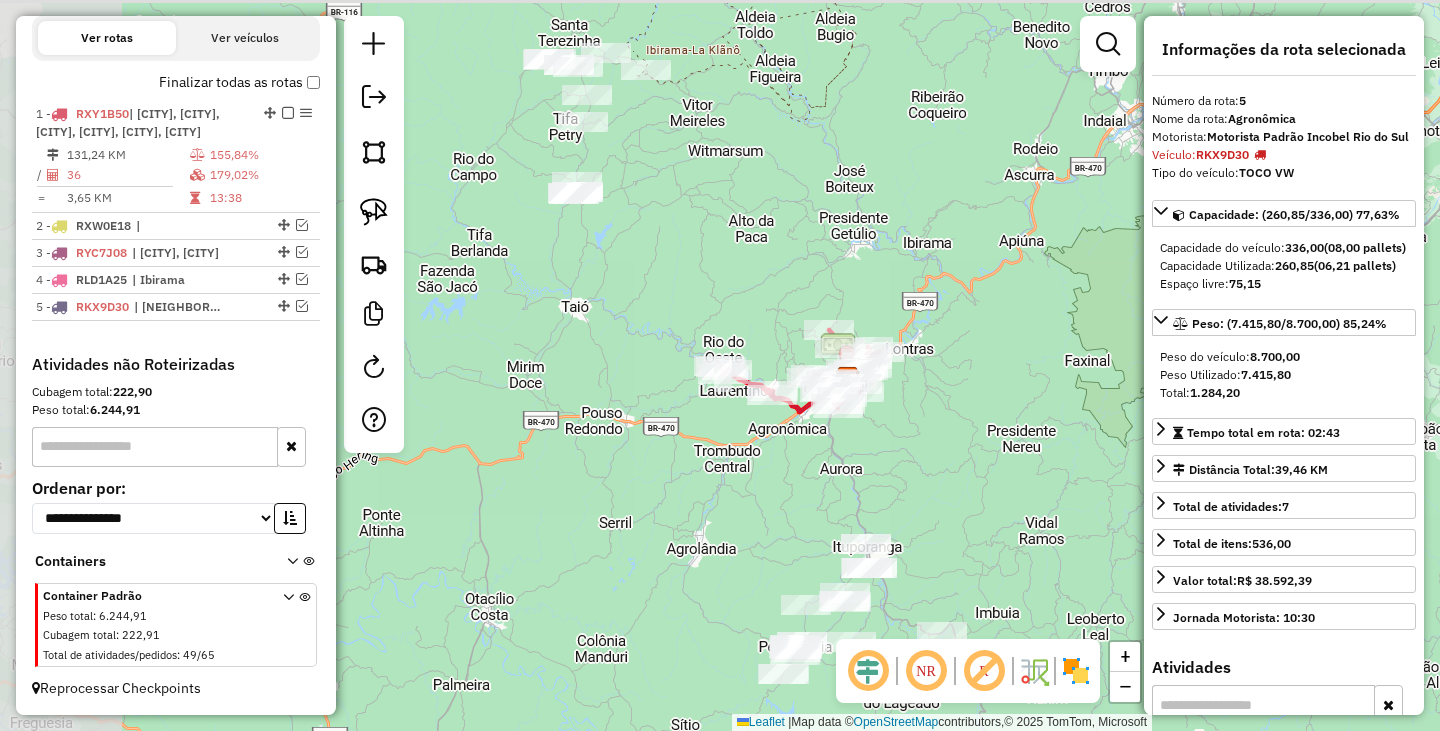 drag, startPoint x: 687, startPoint y: 470, endPoint x: 717, endPoint y: 479, distance: 31.320919 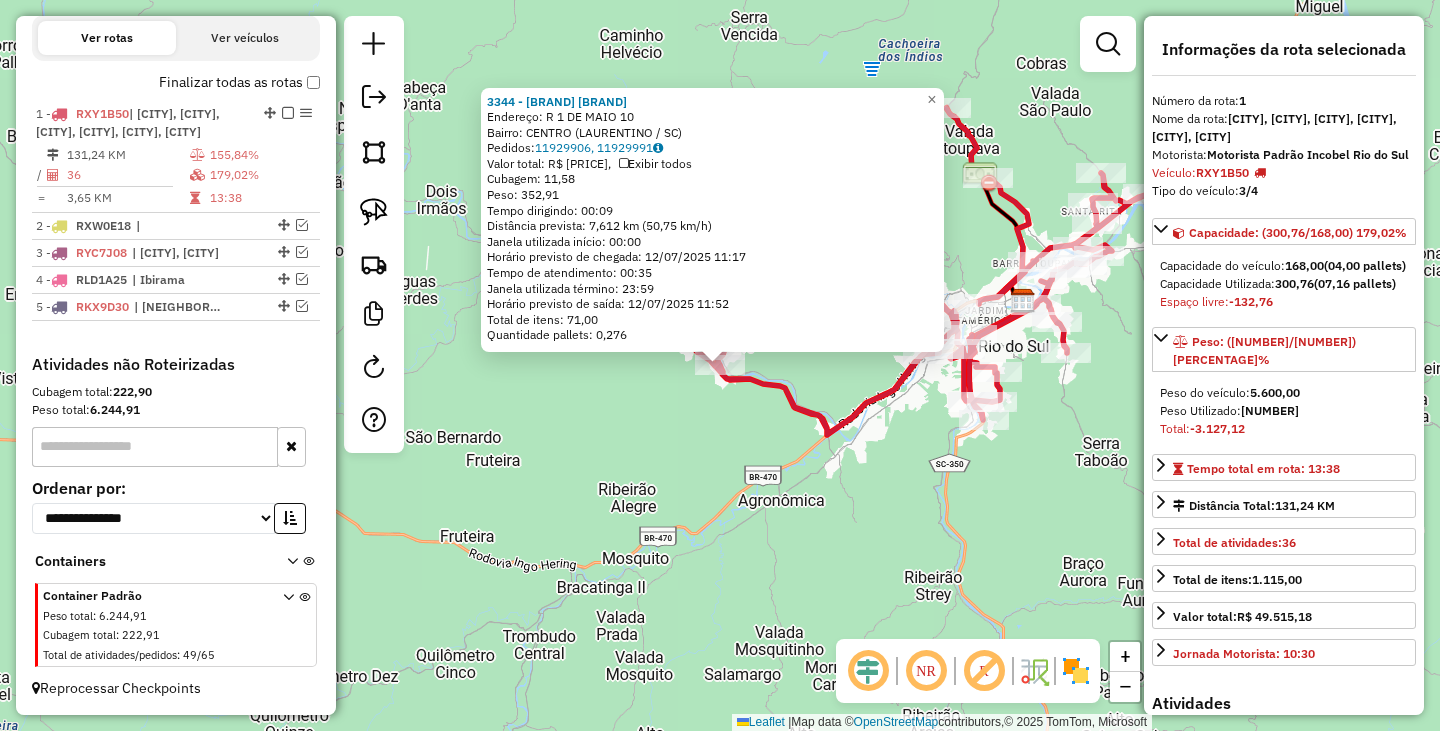 click on "3344 - [COMPANY_NAME]  Endereço: [STREET_TYPE] [NUMBER] [STREET_NAME]                    [NUMBER]   Bairro: [NEIGHBORHOOD] ([CITY] / [STATE])   Pedidos:  [NUMBER], [NUMBER]   Valor total: [CURRENCY] [AMOUNT]   Exibir todos   Cubagem: [NUMBER]  Peso: [NUMBER]   Tempo dirigindo: [TIME]   Distância prevista: [NUMBER] km ([SPEED] km/h)   Janela utilizada início: [TIME]   Horário previsto de chegada: [DATE] [TIME]   Tempo de atendimento: [TIME]   Janela utilizada término: [TIME]   Total de itens: [NUMBER]   Quantidade pallets: [NUMBER]  × Janela de atendimento Grade de atendimento Capacidade Transportadoras Veículos Cliente Pedidos  Rotas Selecione os dias de semana para filtrar as janelas de atendimento  Seg   Ter   Qua   Qui   Sex   Sáb   Dom  Informe o período da janela de atendimento: De: Até:  Filtrar exatamente a janela do cliente  Considerar janela de atendimento padrão  Selecione os dias de semana para filtrar as grades de atendimento  Seg   Ter   Qua   Qui   Sex   Sáb   Dom   Peso mínimo:   De:   De:" 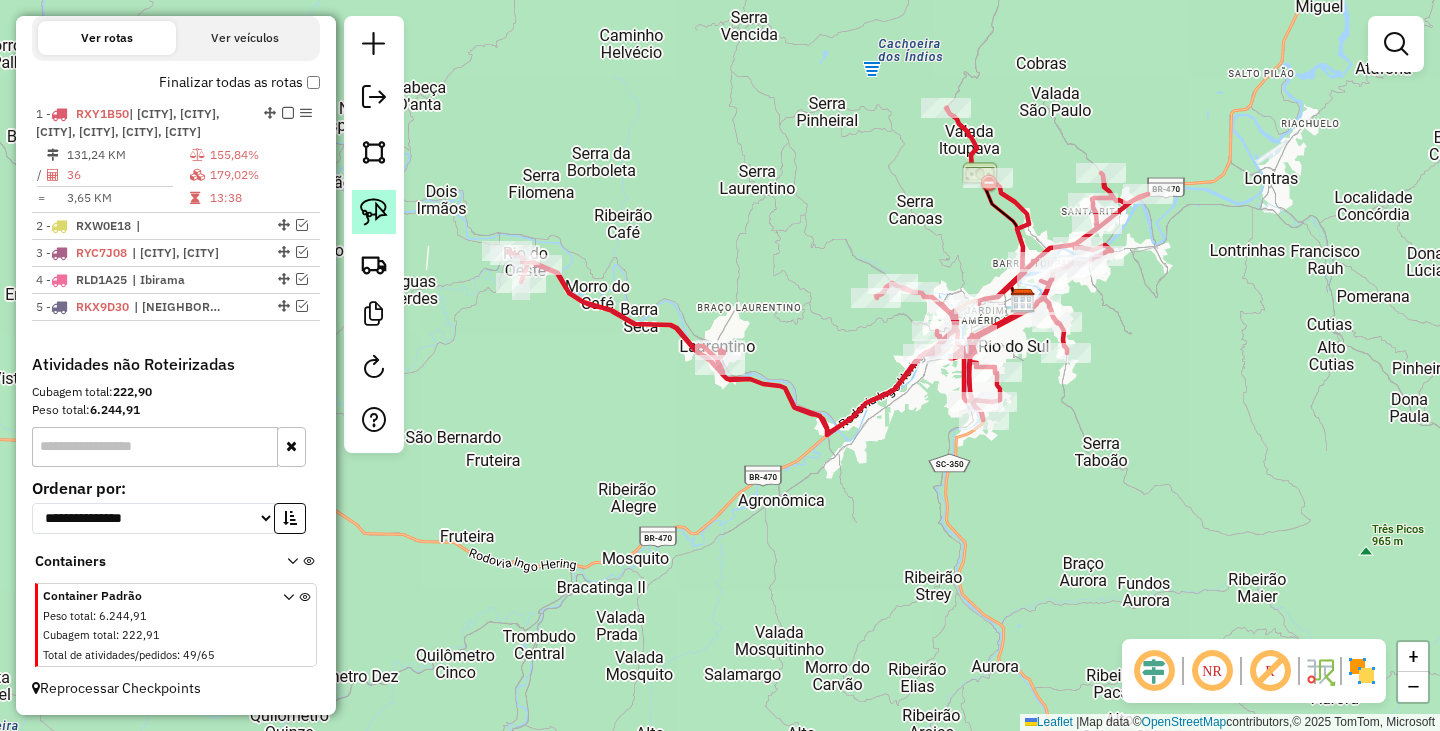 click 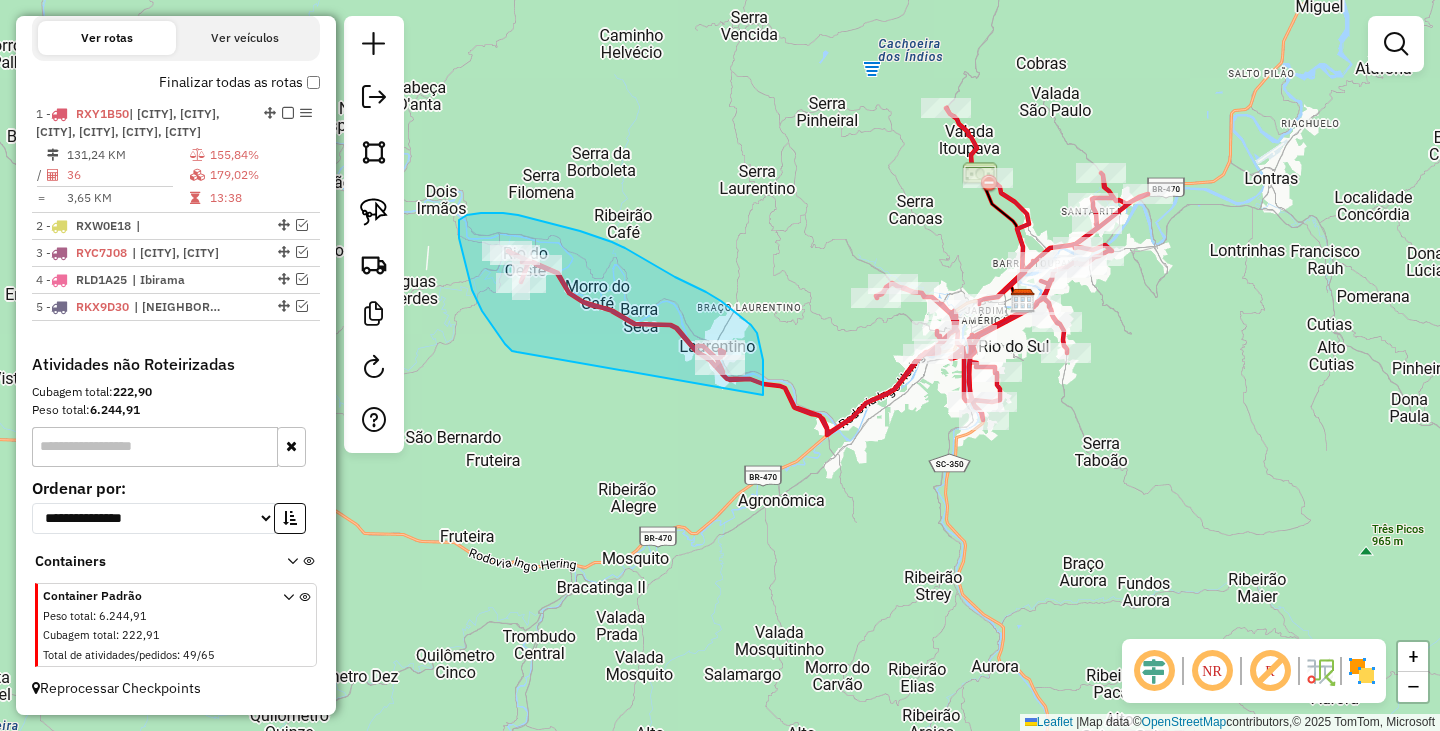 drag, startPoint x: 492, startPoint y: 325, endPoint x: 762, endPoint y: 402, distance: 280.765 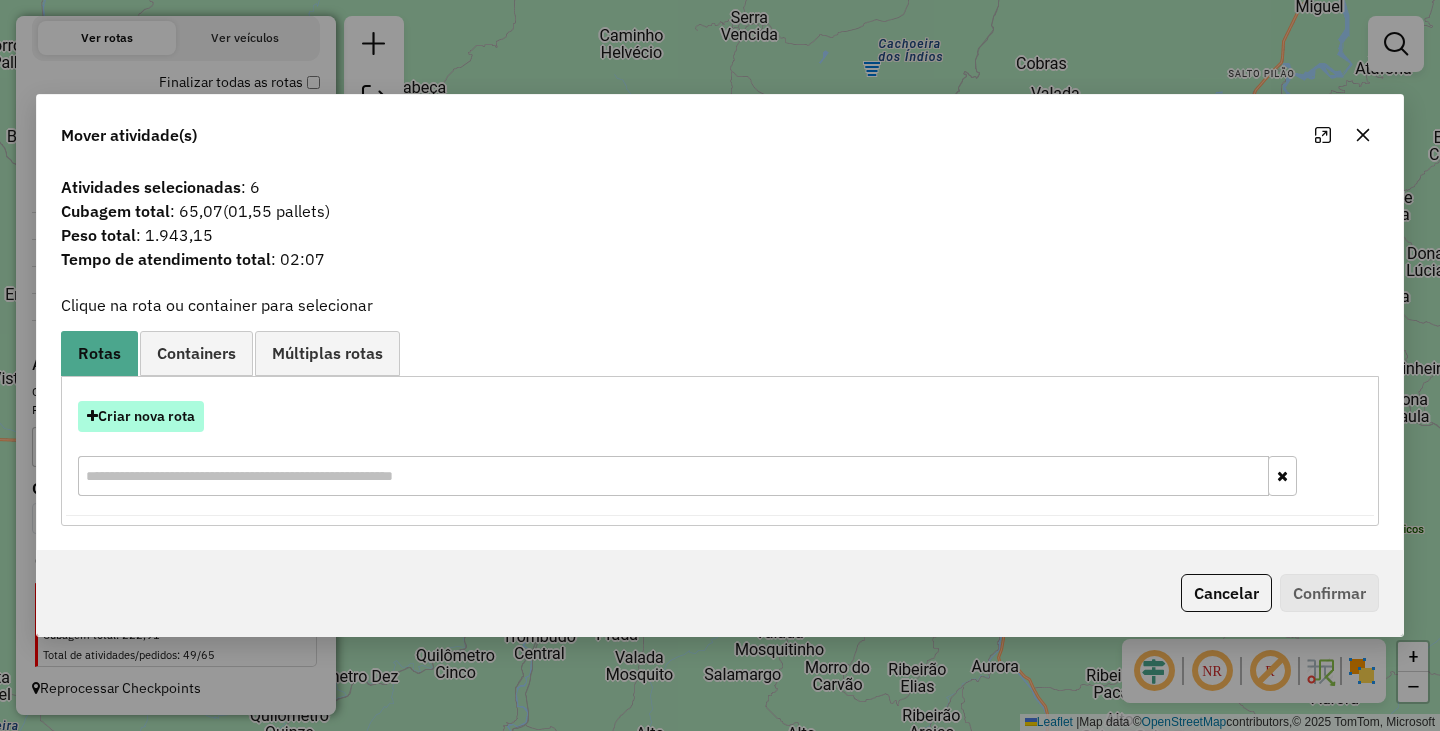 click on "Criar nova rota" at bounding box center [141, 416] 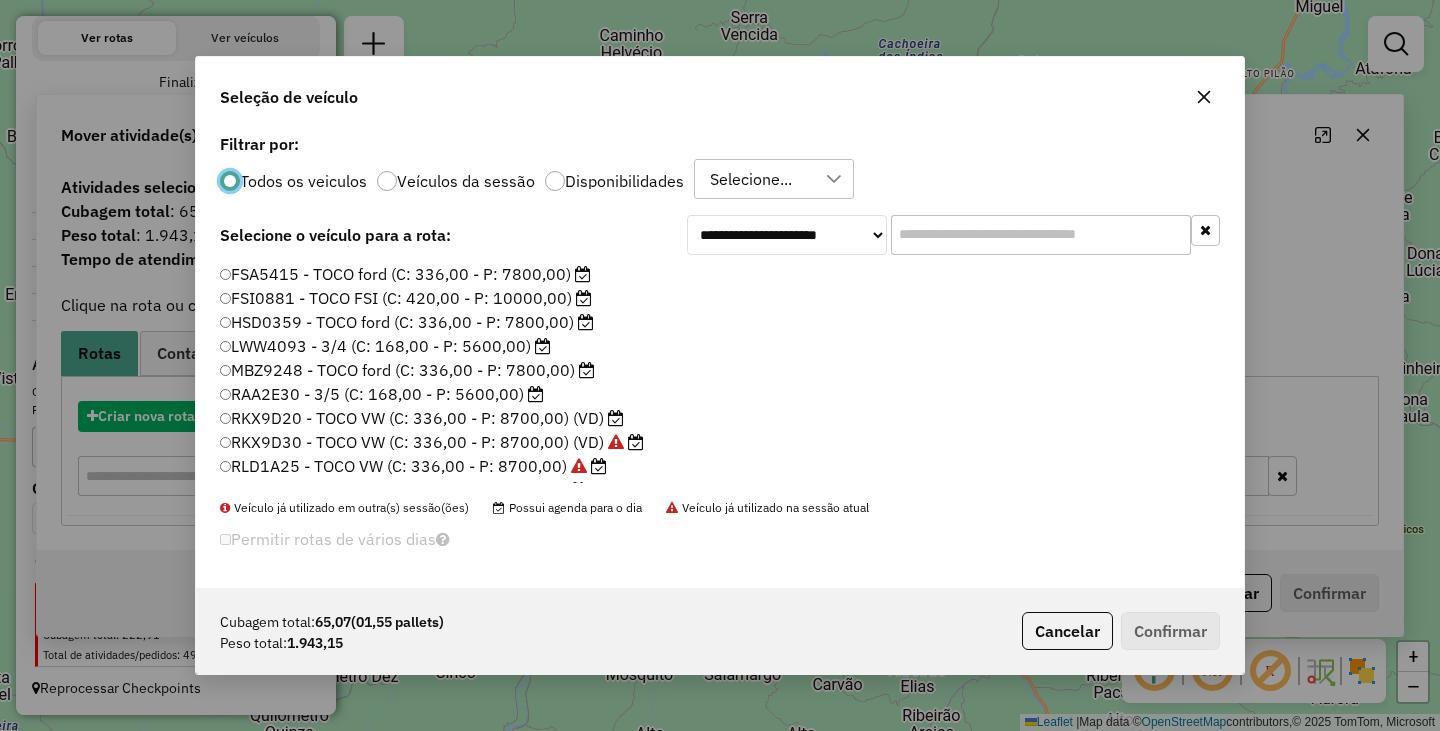 scroll, scrollTop: 11, scrollLeft: 6, axis: both 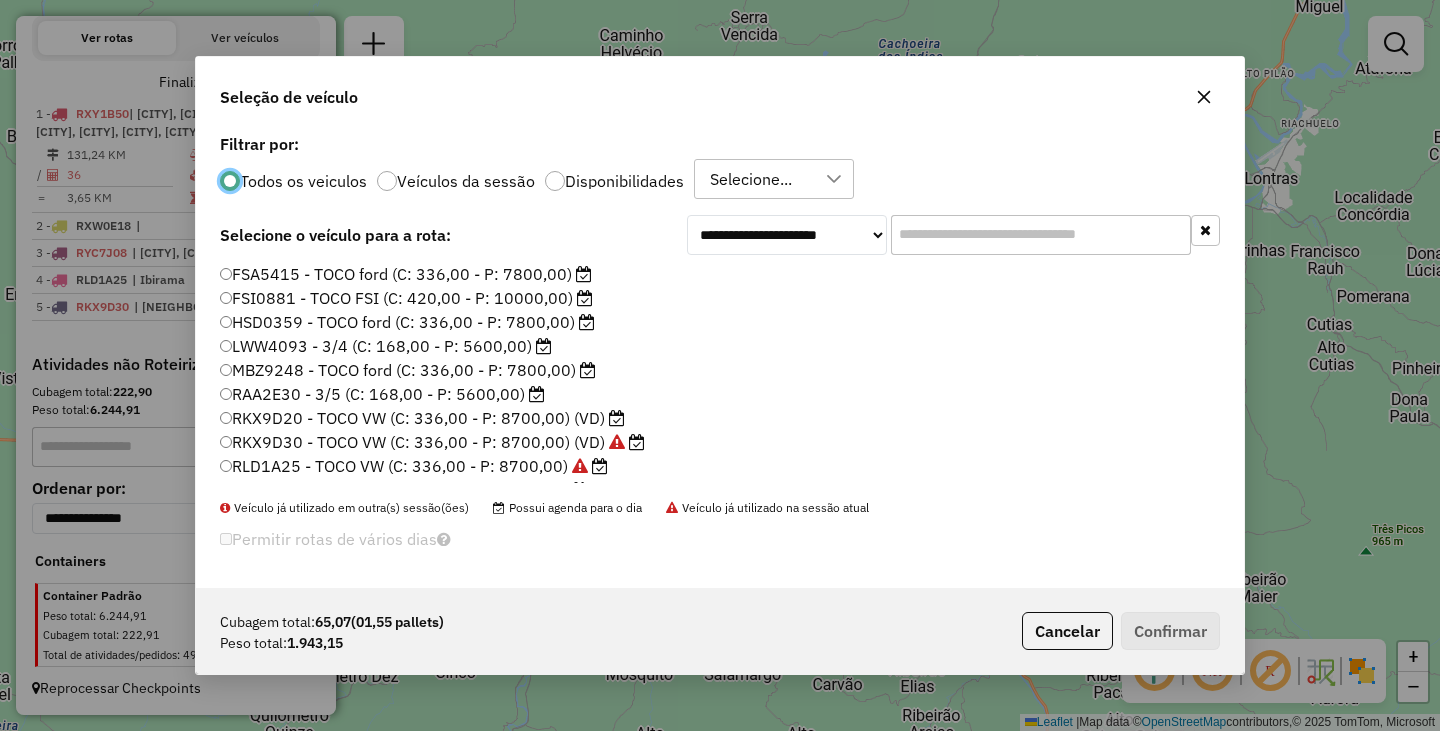 click on "RAA2E30 - 3/5 (C: 168,00 - P: 5600,00)" 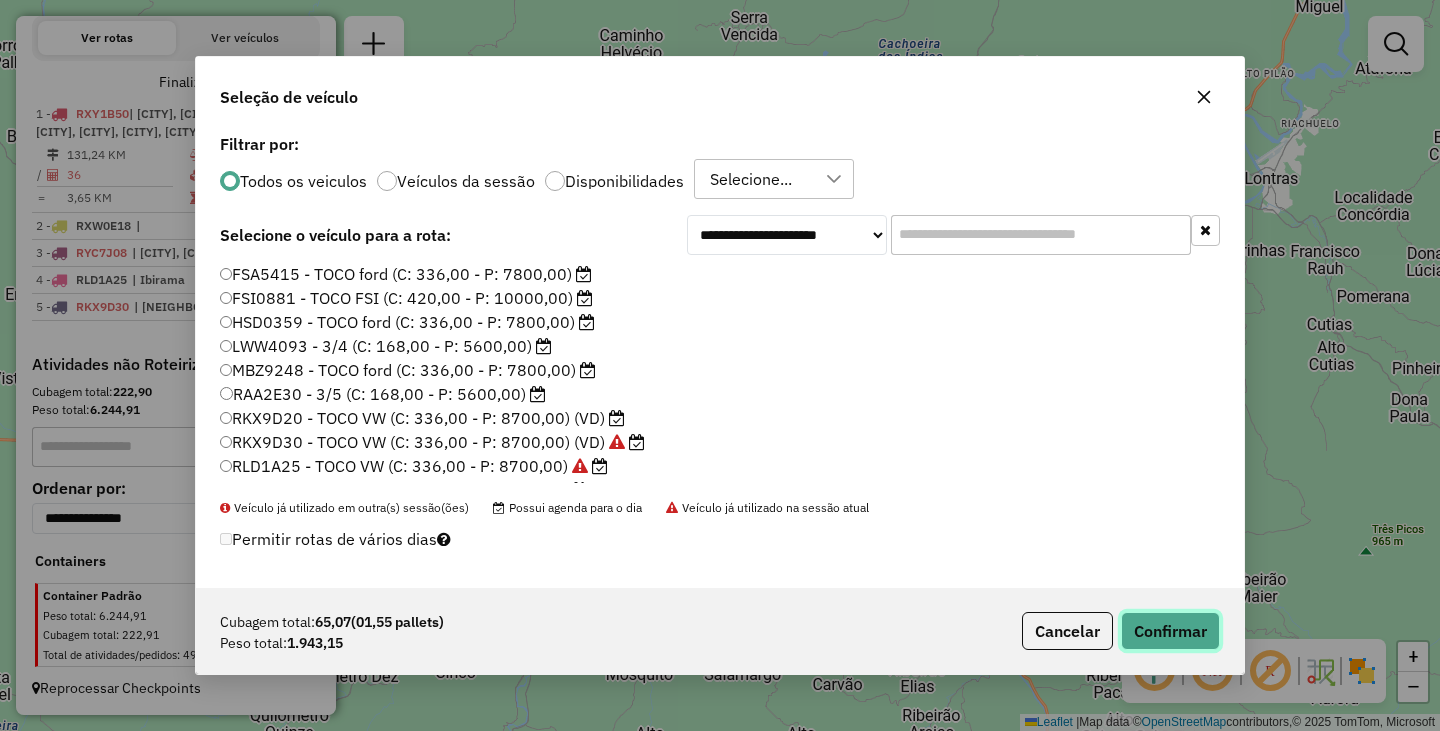 click on "Confirmar" 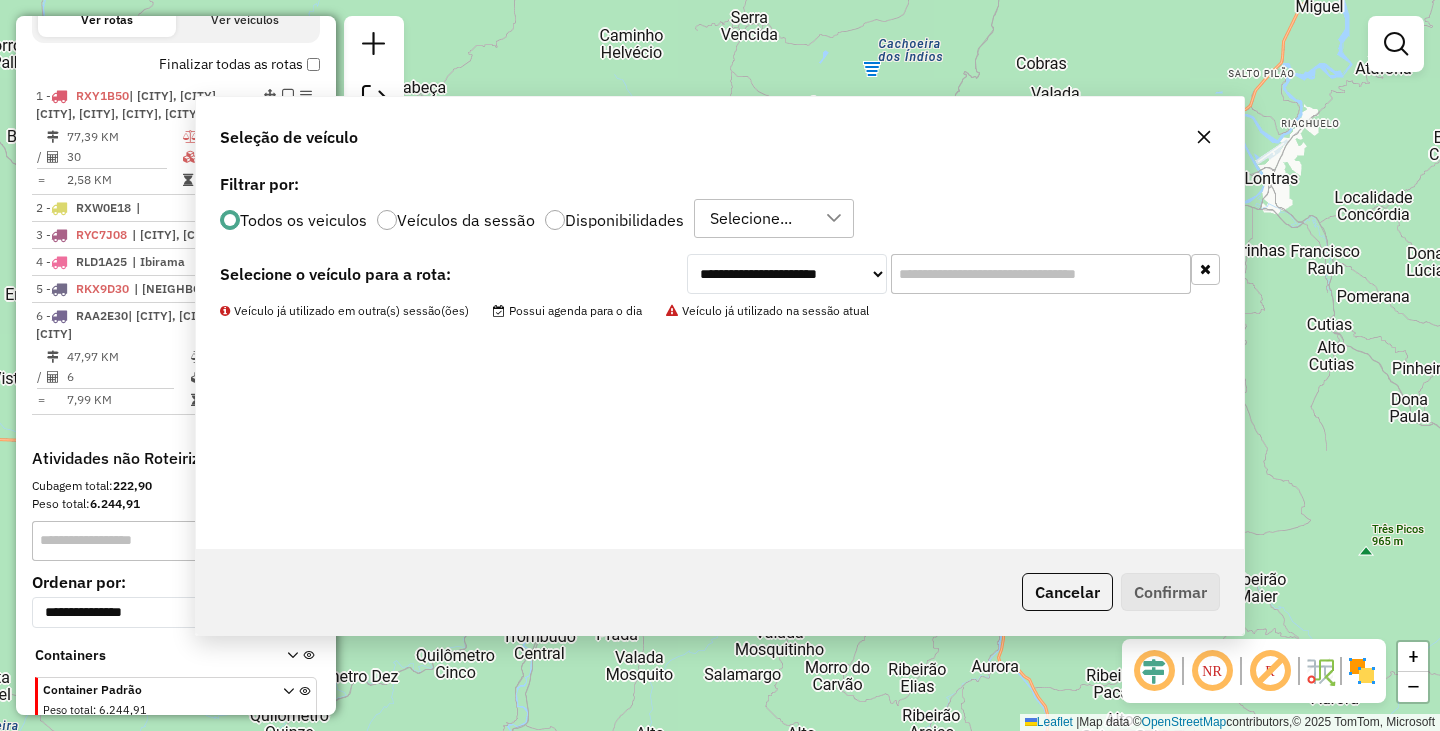 scroll, scrollTop: 774, scrollLeft: 0, axis: vertical 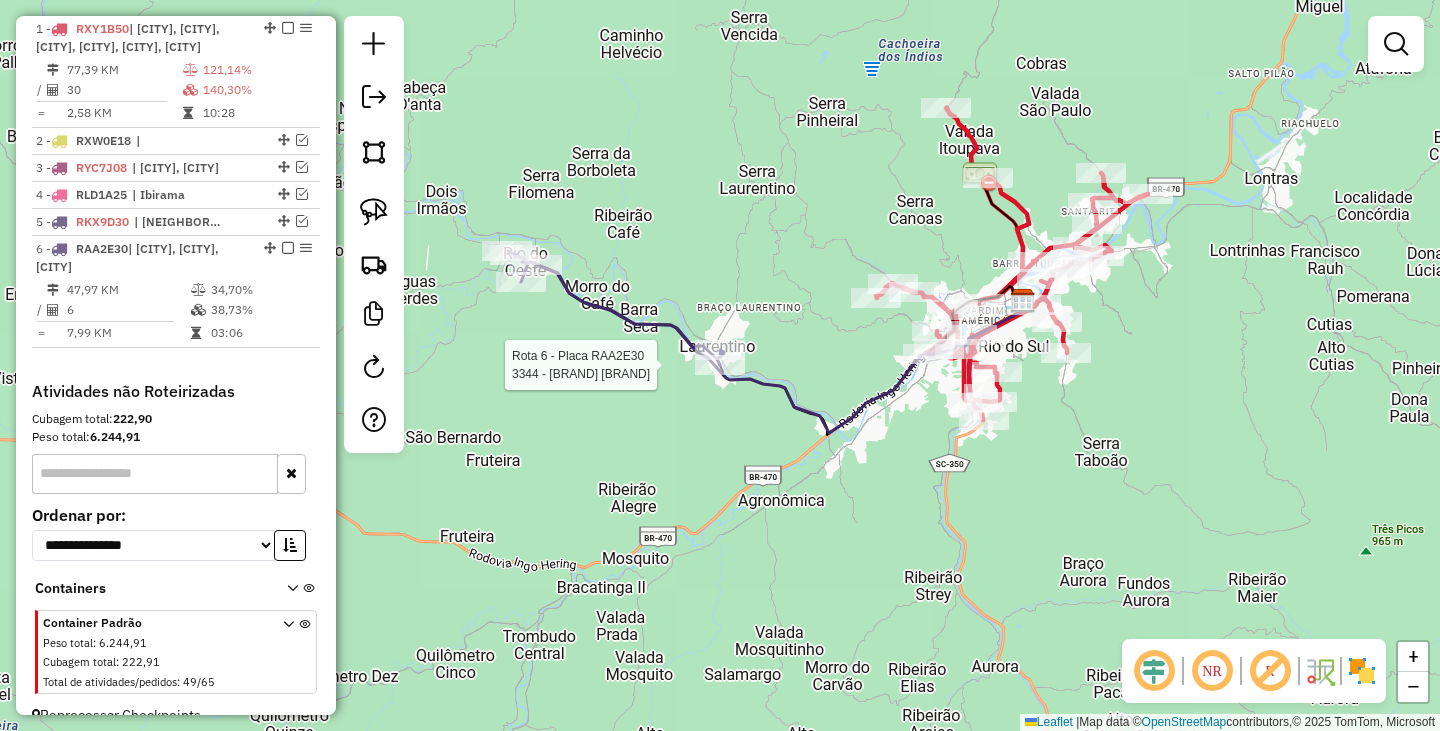 select on "**********" 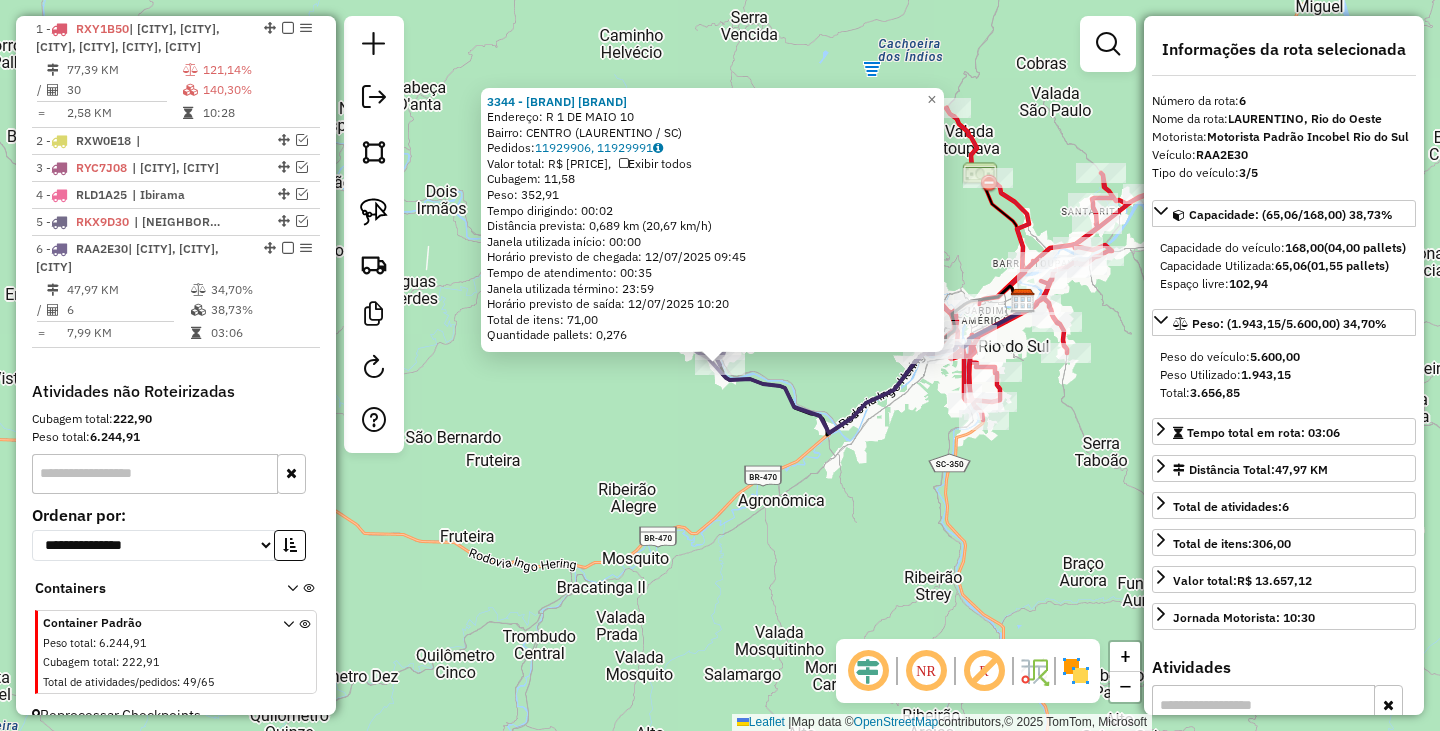 scroll, scrollTop: 819, scrollLeft: 0, axis: vertical 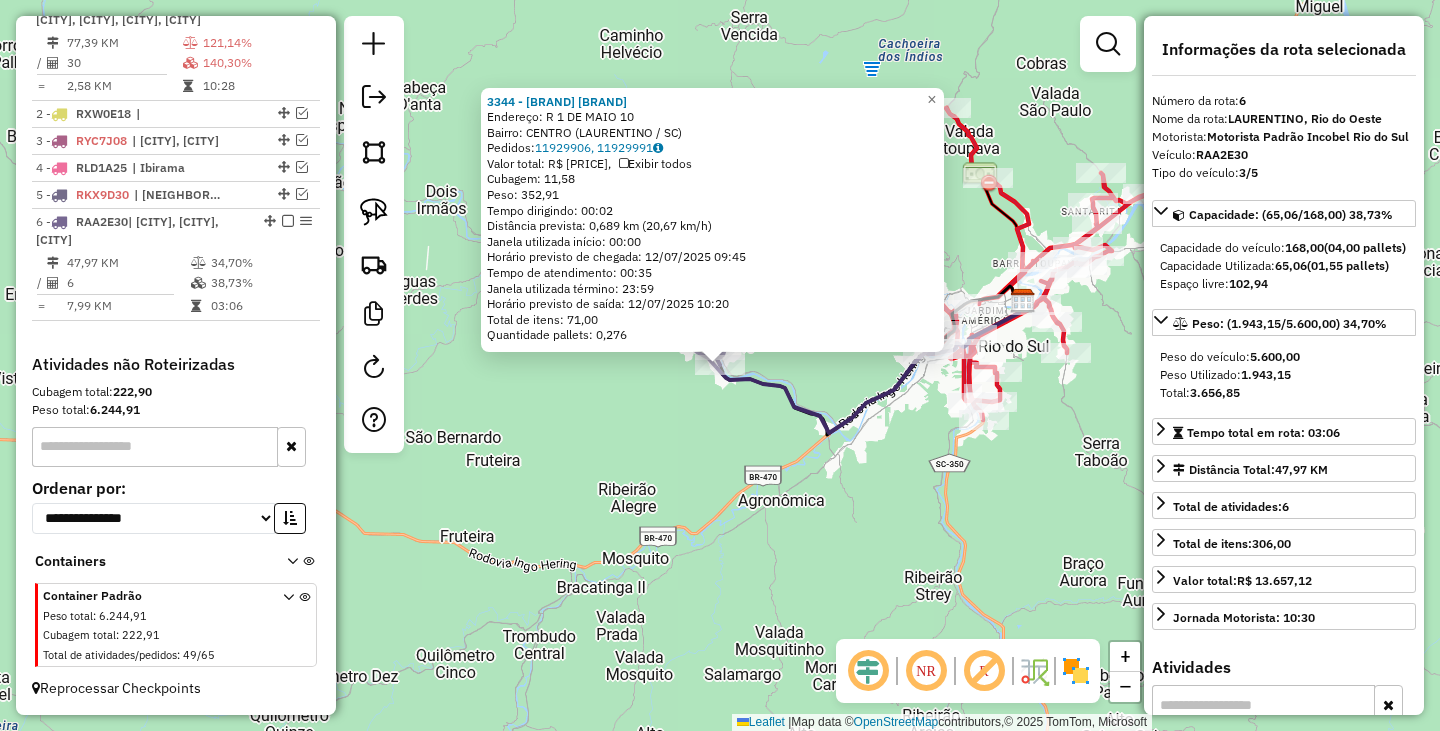 click on "3344 - SUPERMERCADO LEVE MA Endereço: R 1 DE MAIO 10 Bairro: CENTRO (LAURENTINO / SC) Pedidos: 11929906, 11929991 Valor total: R$ 2.931,85 Exibir todos Cubagem: 11,58 Peso: 352,91 Tempo dirigindo: 00:02 Distância prevista: 0,689 km (20,67 km/h) Janela utilizada início: 00:00 Horário previsto de chegada: 12/07/2025 09:45 Tempo de atendimento: 00:35 Janela utilizada término: 23:59 Horário previsto de saída: 12/07/2025 10:20 Total de itens: 71,00 Quantidade pallets: 0,276 × Janela de atendimento Grade de atendimento Capacidade Transportadoras Veículos Cliente Pedidos Rotas Selecione os dias de semana para filtrar as janelas de atendimento Seg Ter Qua Qui Sex Sáb Dom Informe o período da janela de atendimento: De: [TIME] Até: [TIME] Filtrar exatamente a janela do cliente Considerar janela de atendimento padrão Selecione os dias de semana para filtrar as grades de atendimento Seg Ter Qua Qui Sex Sáb Dom Peso mínimo: De: [WEIGHT] De: [WEIGHT]" 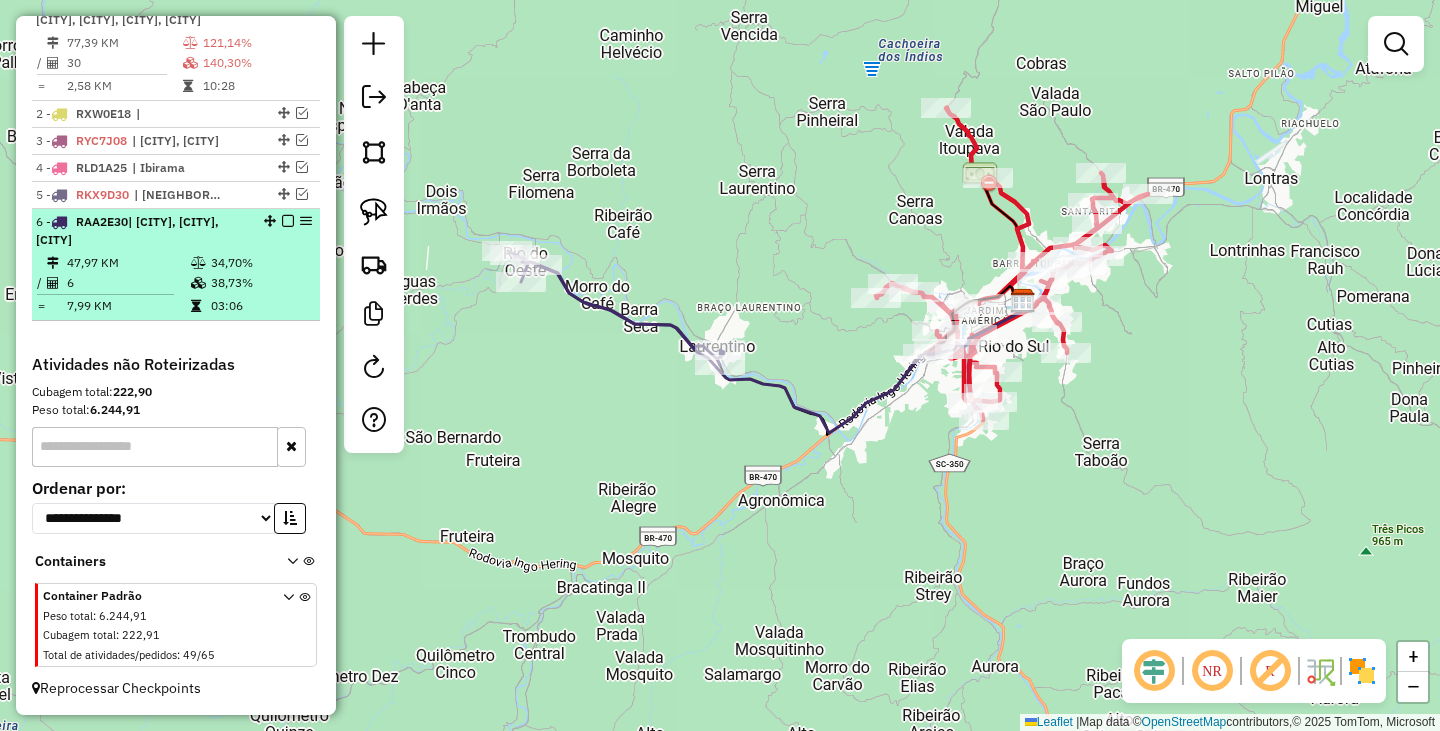 click at bounding box center [288, 221] 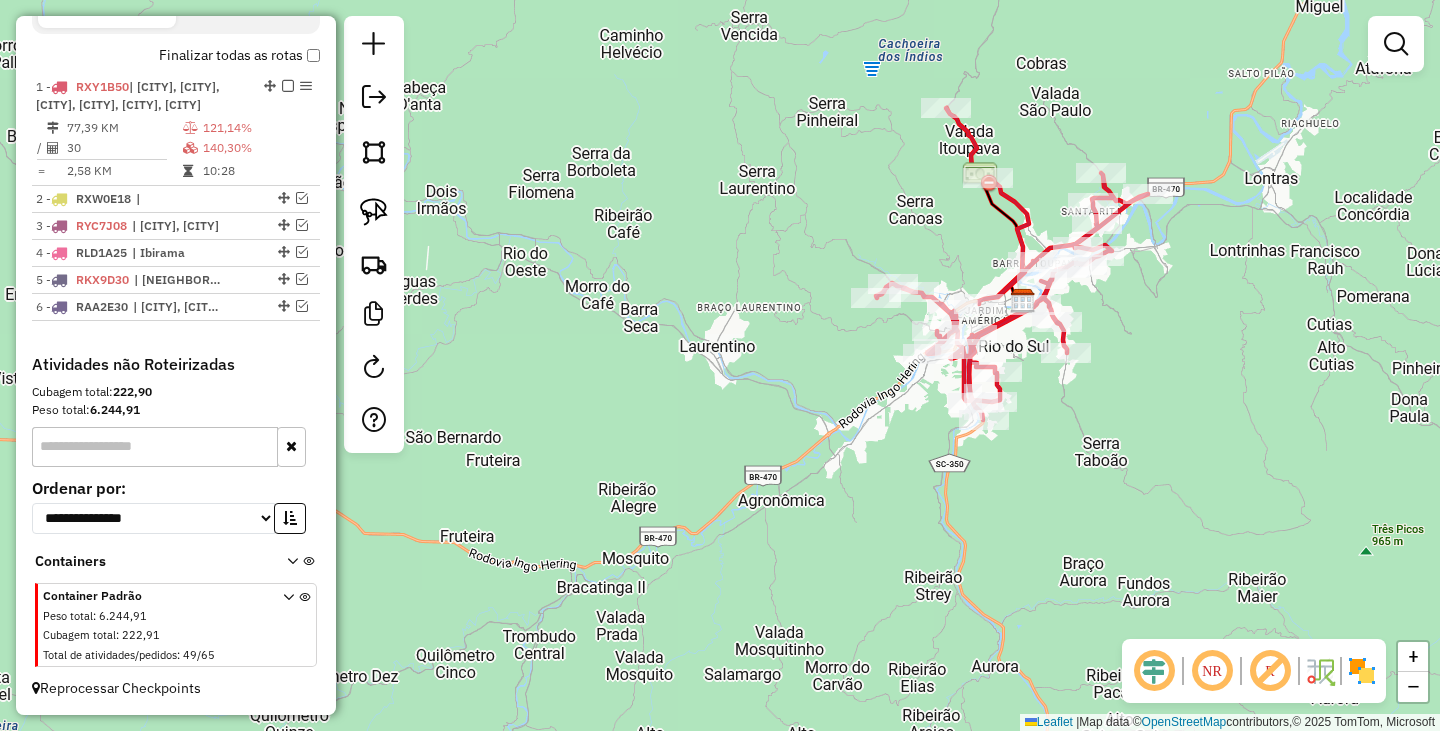 scroll, scrollTop: 734, scrollLeft: 0, axis: vertical 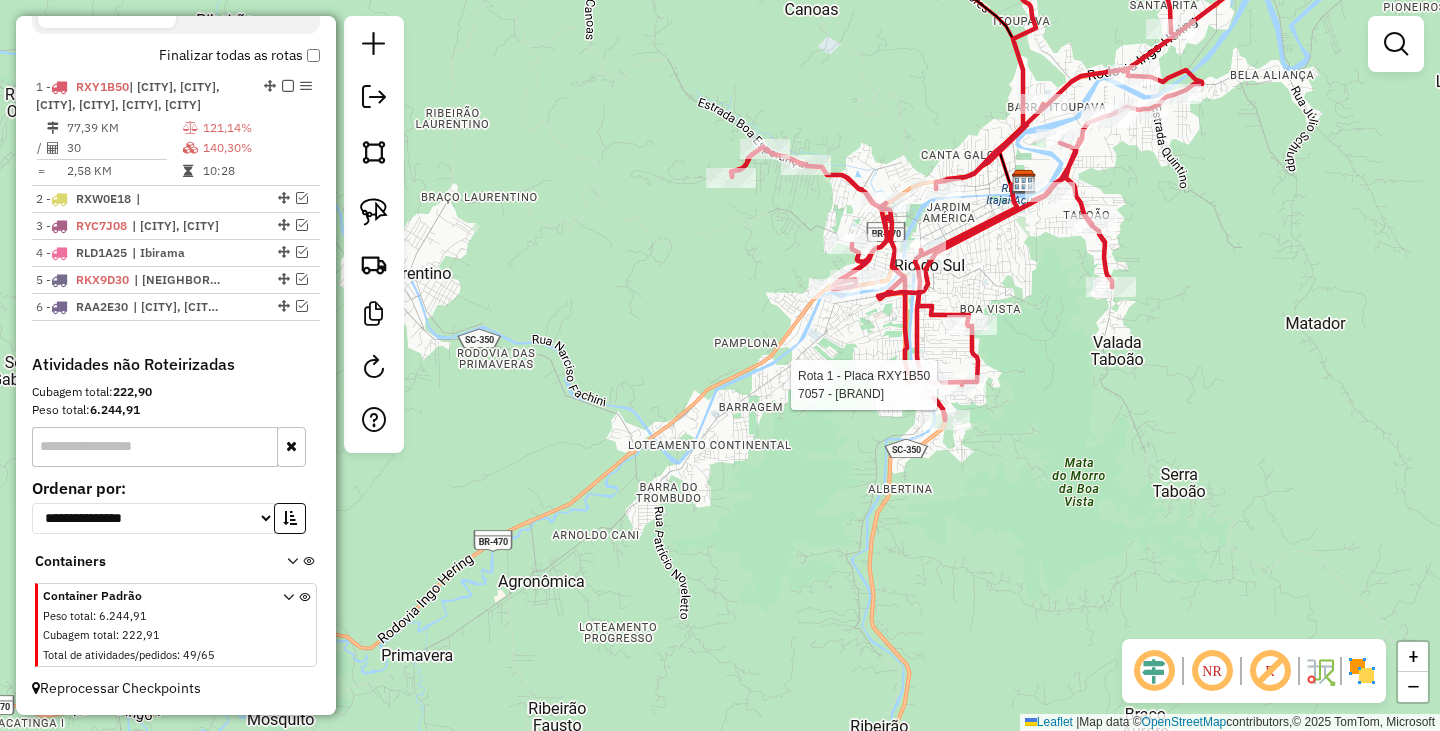 select on "**********" 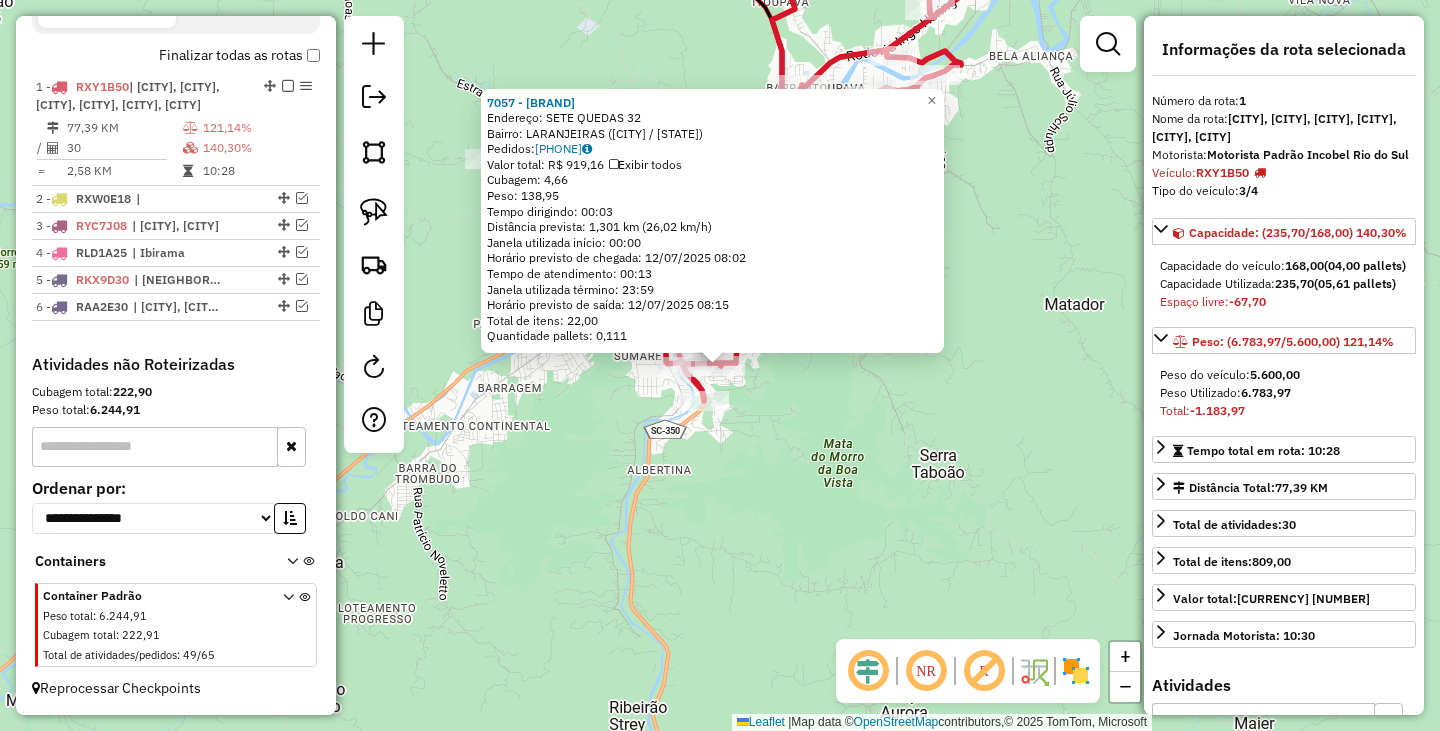click on "[NUMBER] - MERCADO TENFEN Endereço: SETE QUEDAS [NUMBER] Bairro: LARANJEIRAS ([CITY] / SC) Pedidos: [NUMBER] Valor total: R$ [PRICE] Exibir todos Cubagem: [NUMBER] Peso: [NUMBER] Tempo dirigindo: [TIME] Distância prevista: [NUMBER] km ([NUMBER] km/h) Janela utilizada início: [TIME] Horário previsto de chegada: [DATE] [TIME] Tempo de atendimento: [TIME] Janela utilizada término: [TIME] Horário previsto de saída: [DATE] [TIME] Total de itens: [NUMBER] Quantidade pallets: [NUMBER] × Janela de atendimento Grade de atendimento Capacidade Transportadoras Veículos Cliente Pedidos Rotas Selecione os dias de semana para filtrar as janelas de atendimento Seg Ter Qua Qui Sex Sáb Dom Informe o período da janela de atendimento: De: Até: Filtrar exatamente a janela do cliente Considerar janela de atendimento padrão Selecione os dias de semana para filtrar as grades de atendimento Seg Ter Qua Qui Sex Sáb Dom Considerar clientes sem dia de atendimento cadastrado De: +" 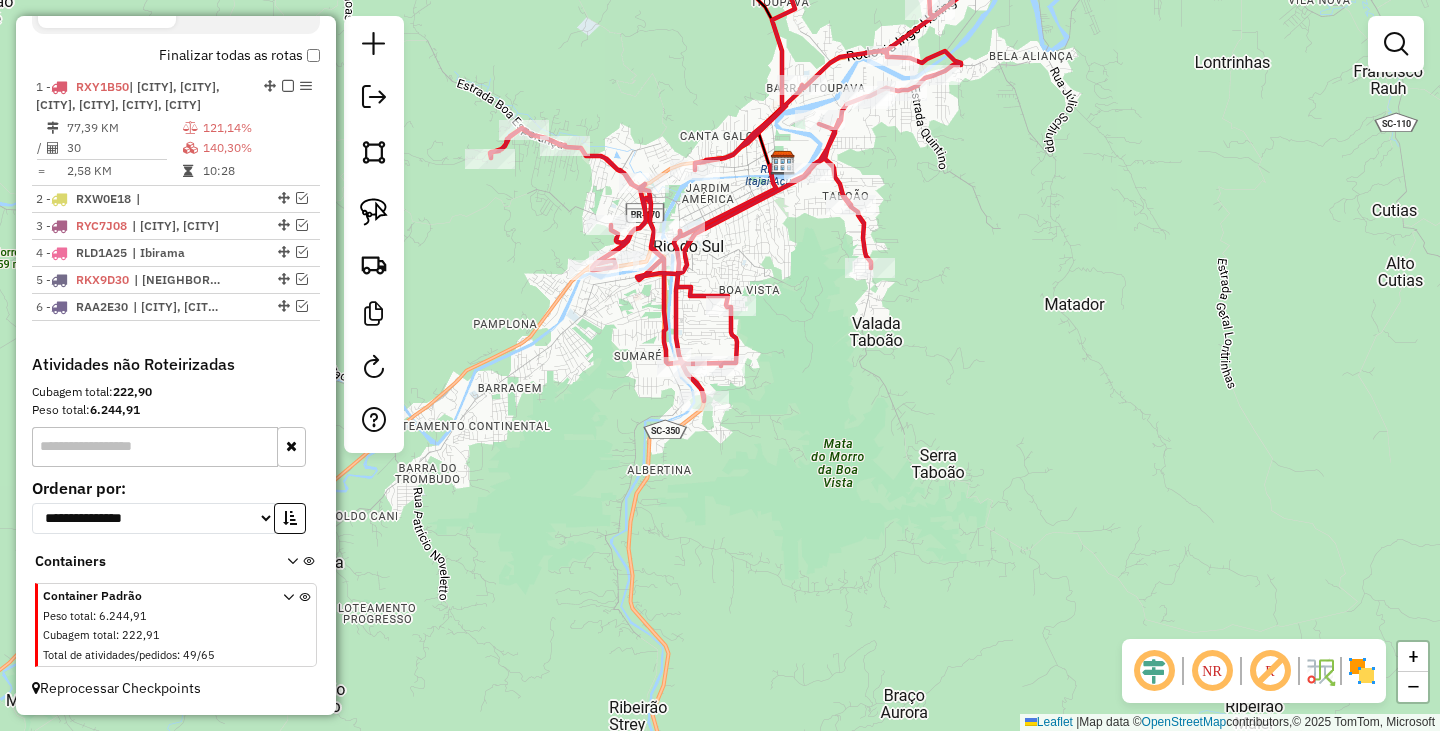 drag, startPoint x: 368, startPoint y: 205, endPoint x: 528, endPoint y: 383, distance: 239.34076 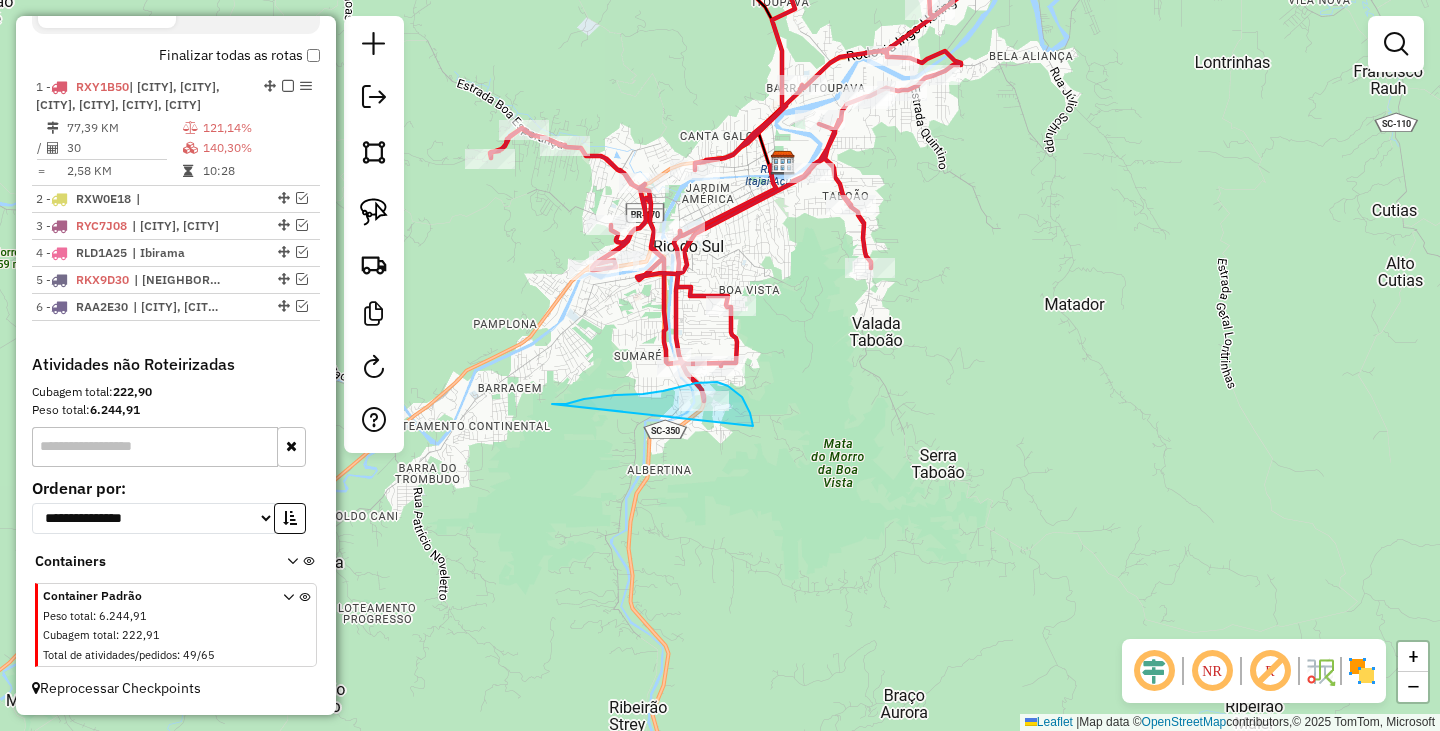 drag, startPoint x: 562, startPoint y: 404, endPoint x: 753, endPoint y: 429, distance: 192.62918 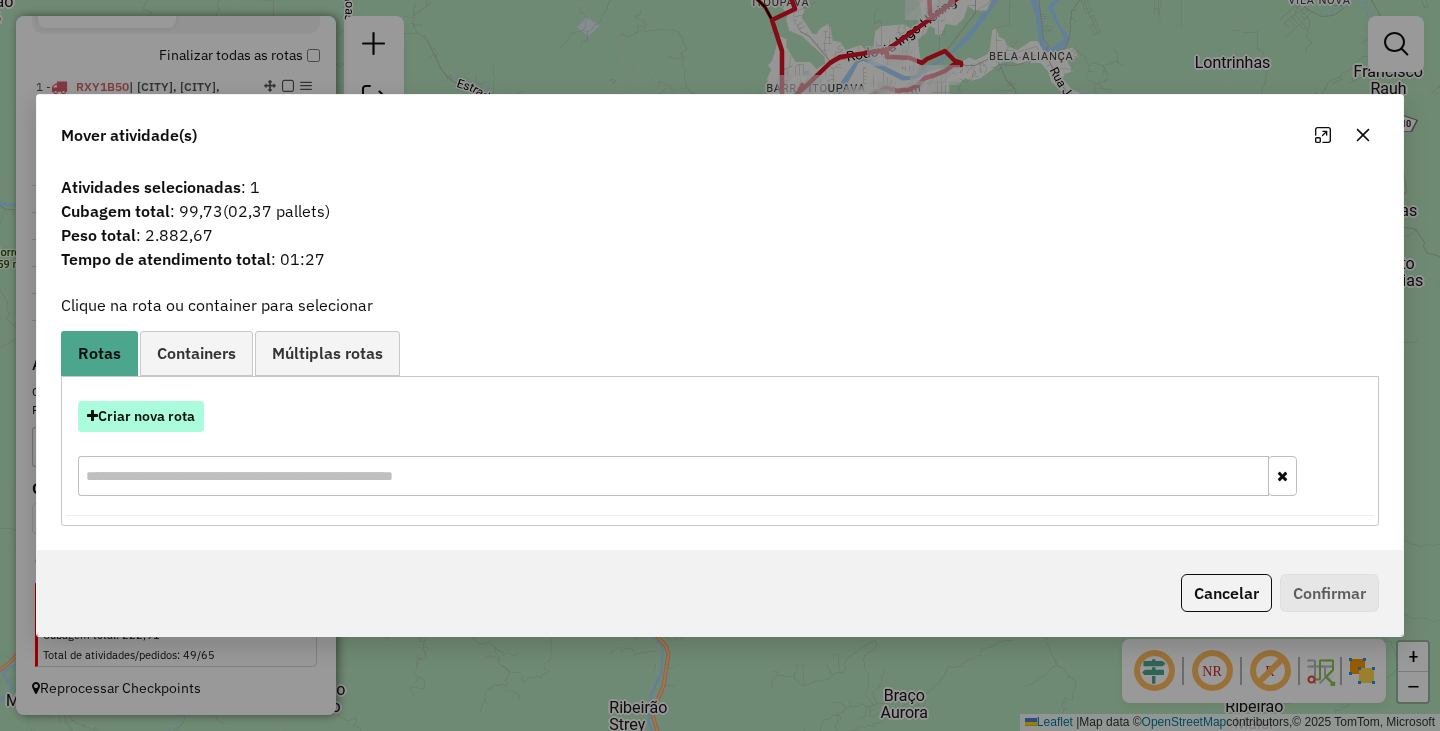 click on "Criar nova rota" at bounding box center [141, 416] 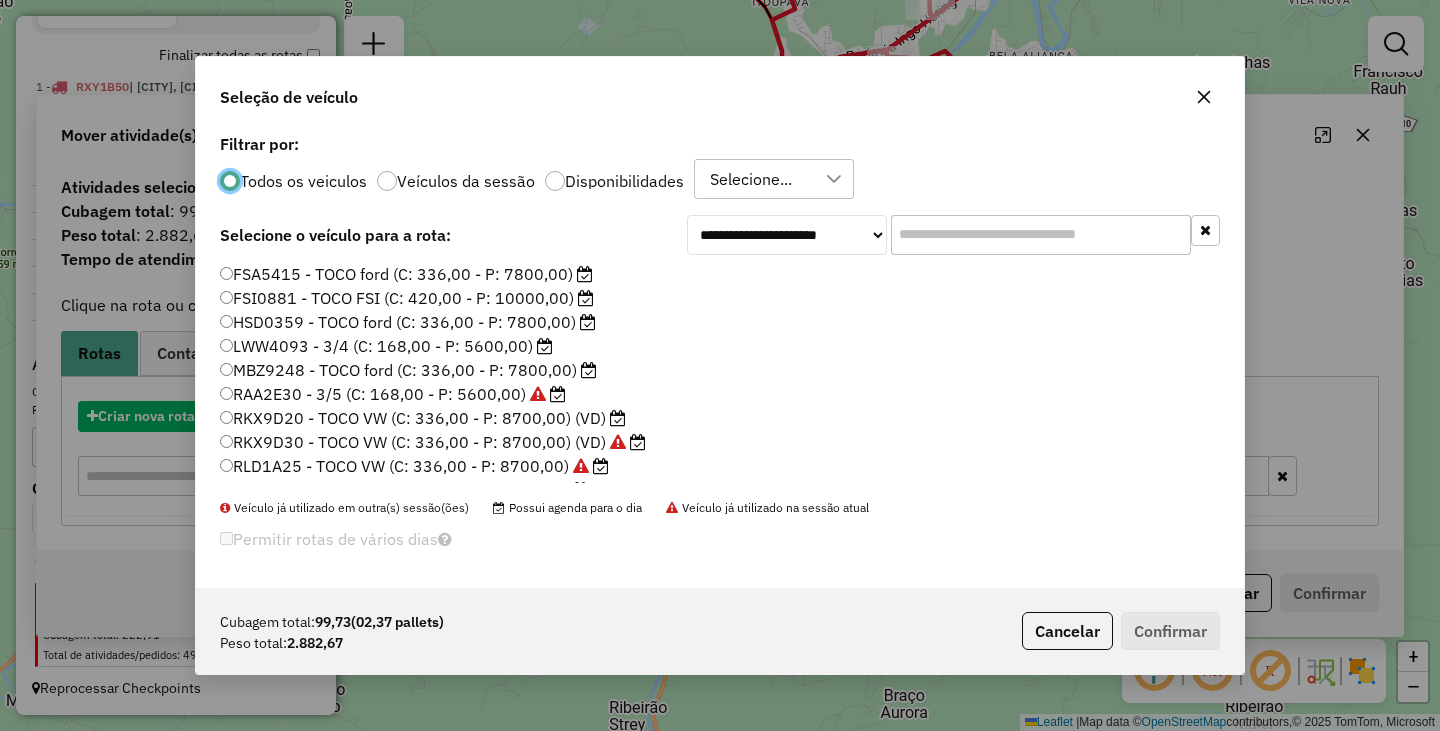scroll, scrollTop: 11, scrollLeft: 6, axis: both 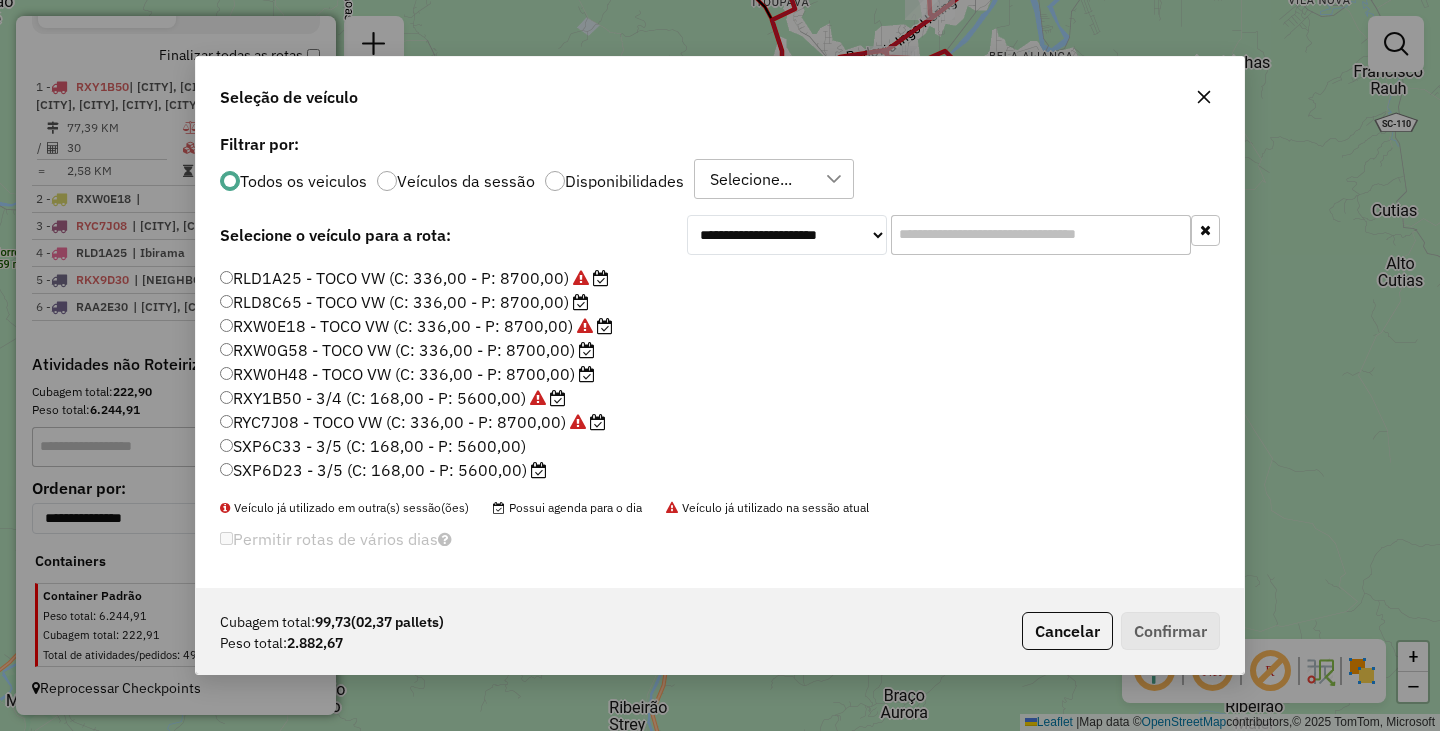 click on "RXW0H48 - TOCO VW (C: 336,00 - P: 8700,00)" 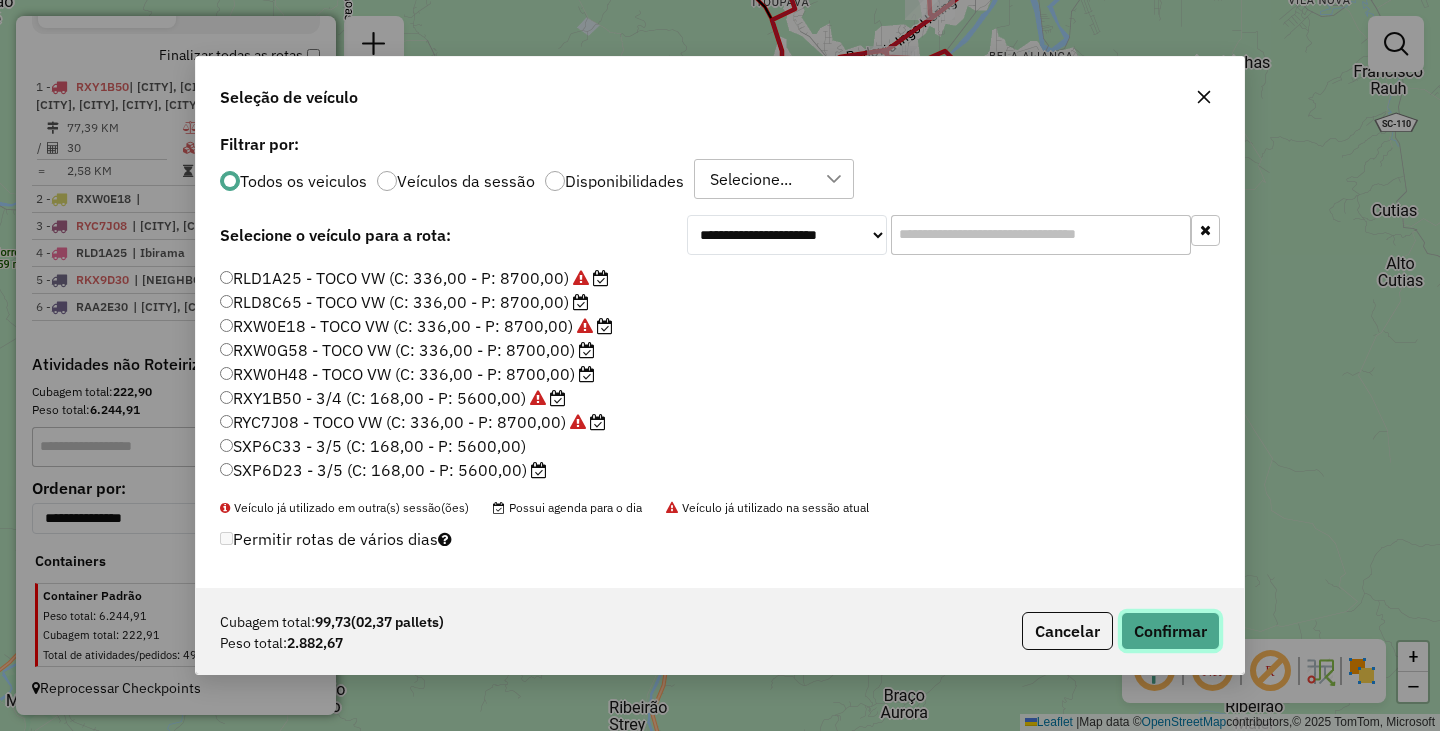 click on "Confirmar" 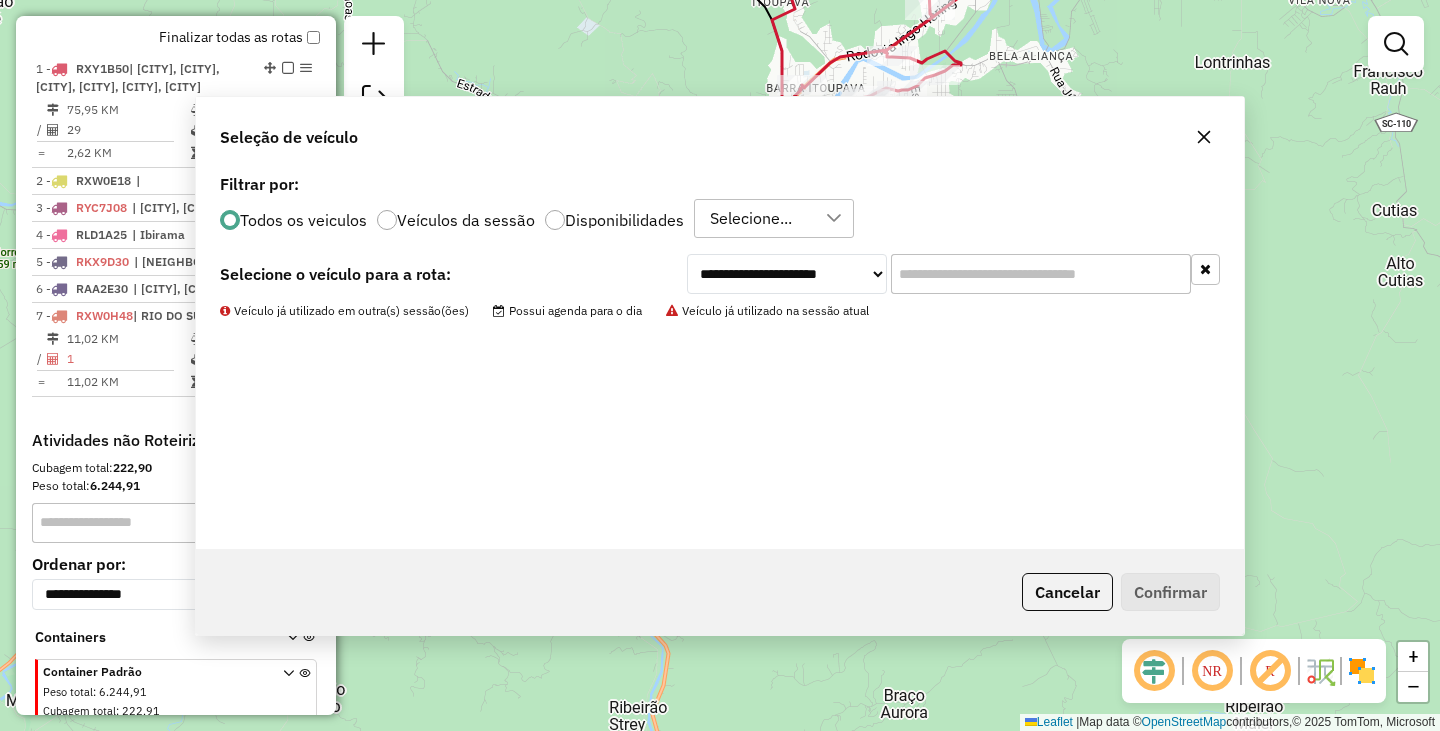 scroll, scrollTop: 689, scrollLeft: 0, axis: vertical 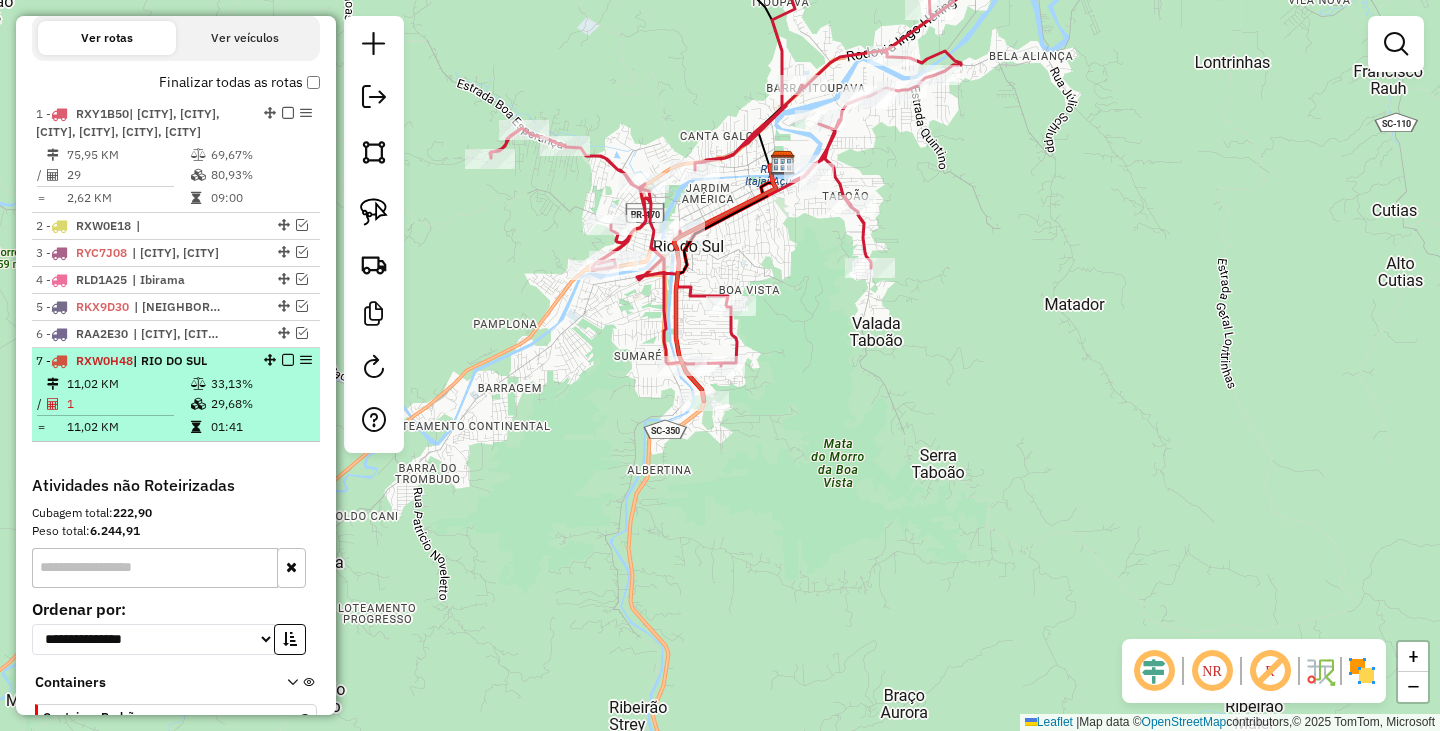 click at bounding box center [282, 360] 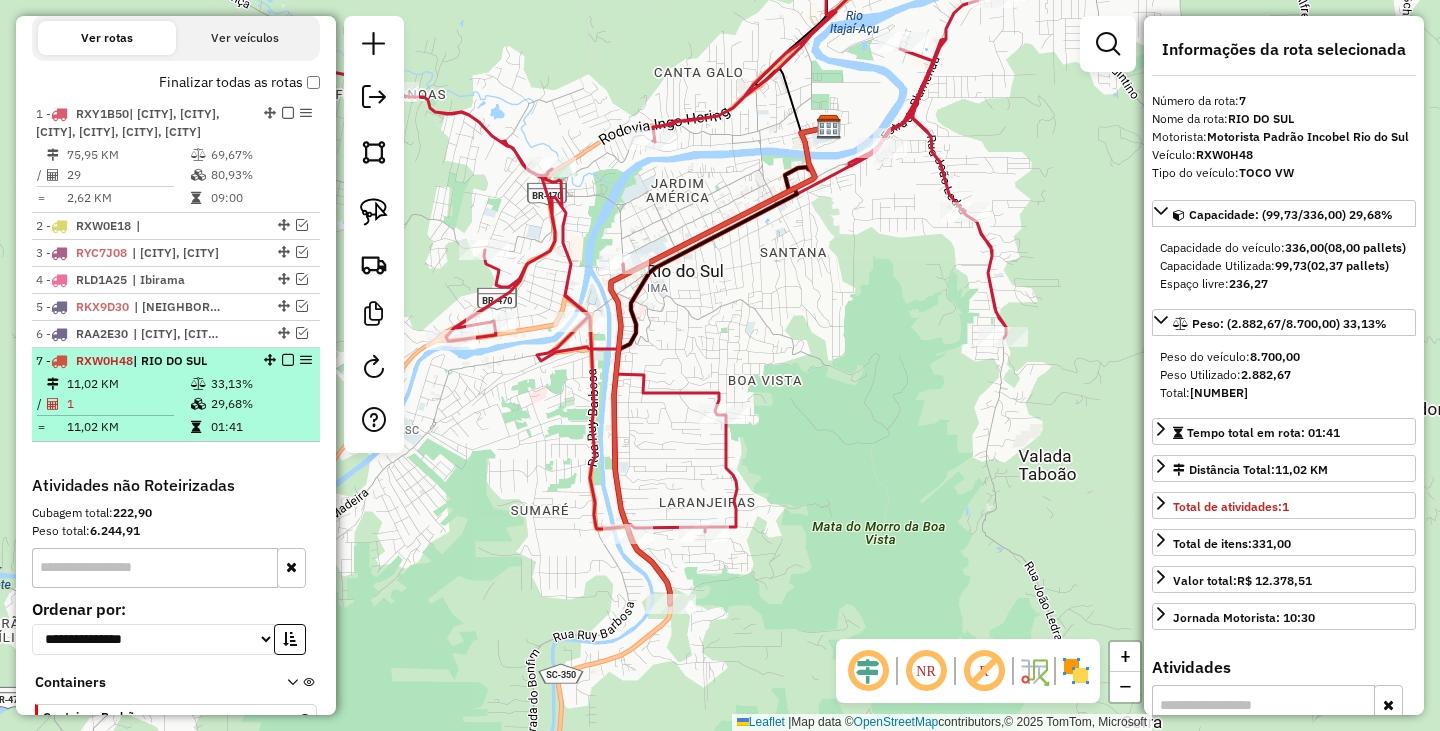 click at bounding box center (288, 360) 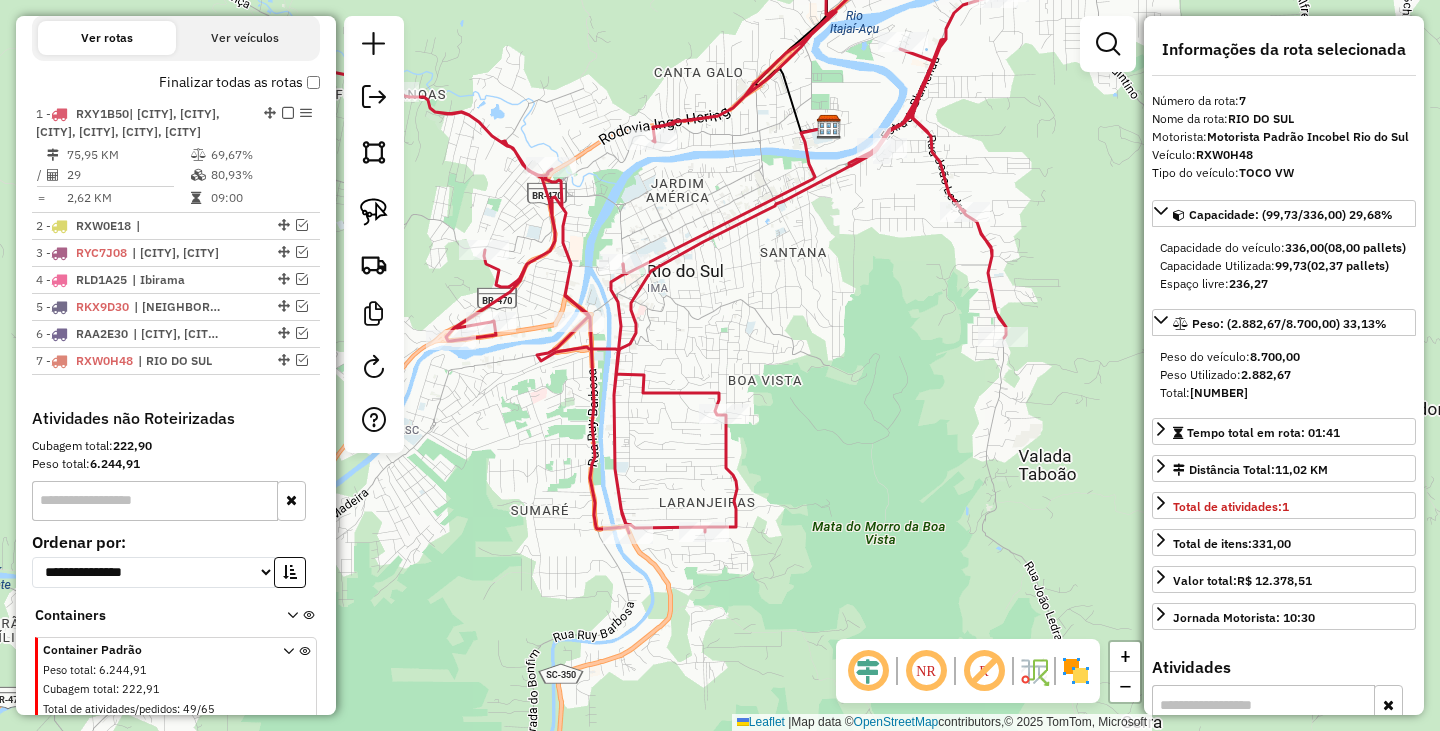 drag, startPoint x: 733, startPoint y: 262, endPoint x: 763, endPoint y: 373, distance: 114.982605 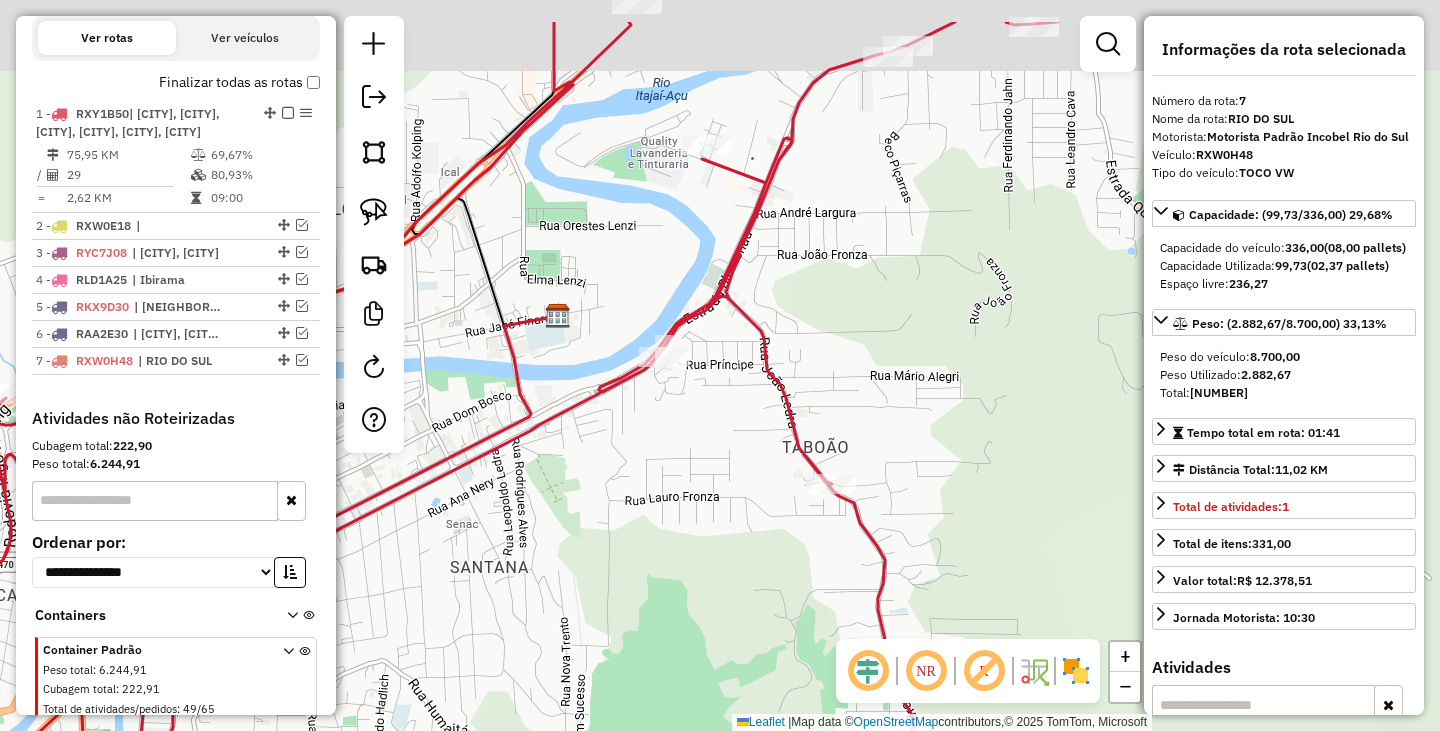 drag, startPoint x: 874, startPoint y: 295, endPoint x: 929, endPoint y: 392, distance: 111.50785 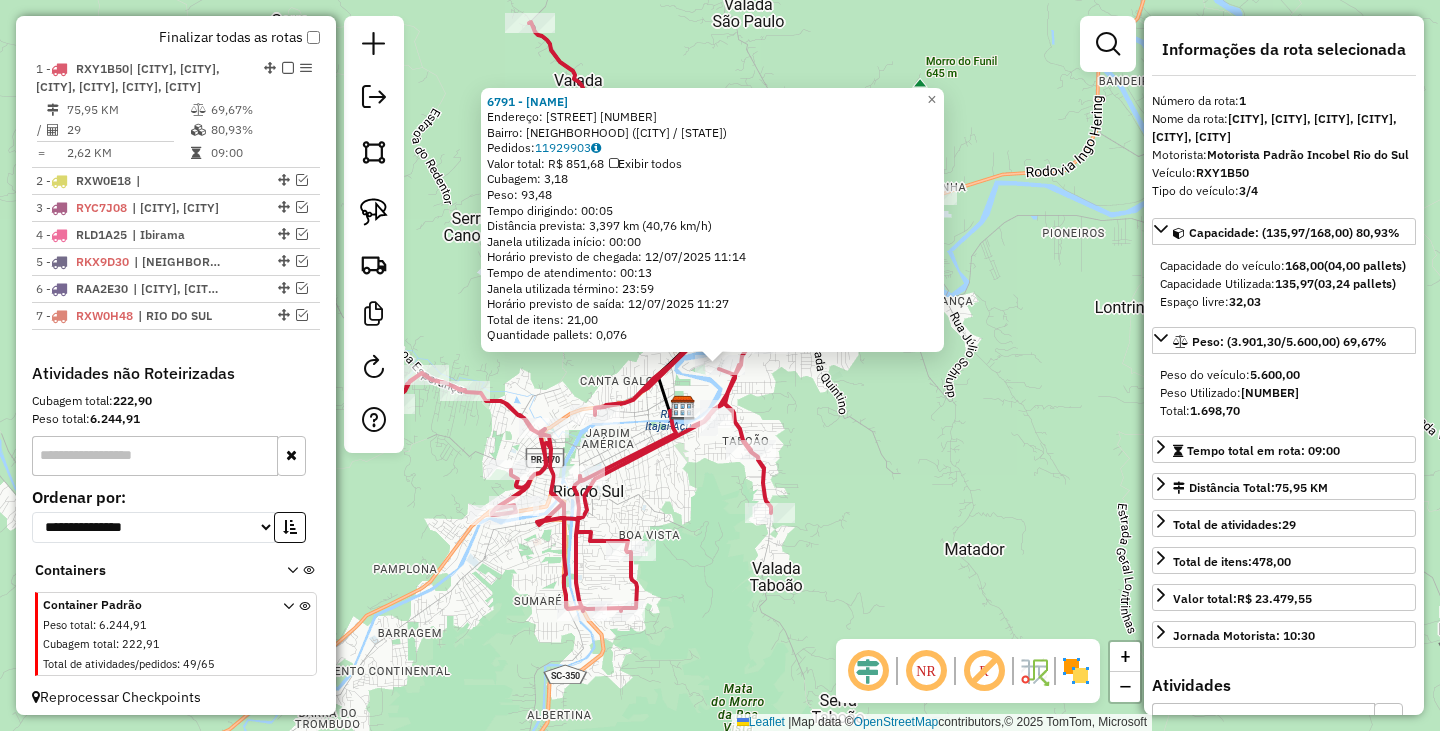 scroll, scrollTop: 761, scrollLeft: 0, axis: vertical 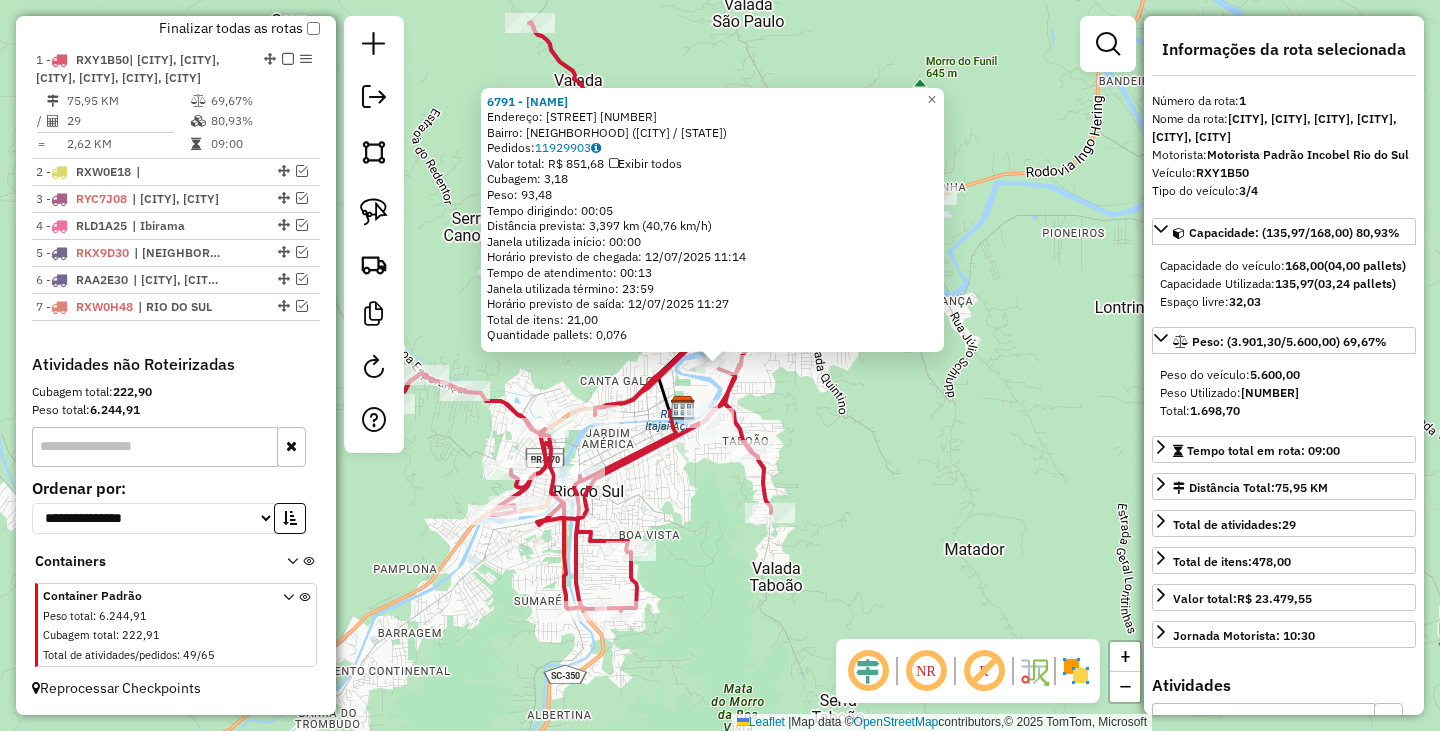 drag, startPoint x: 864, startPoint y: 500, endPoint x: 873, endPoint y: 509, distance: 12.727922 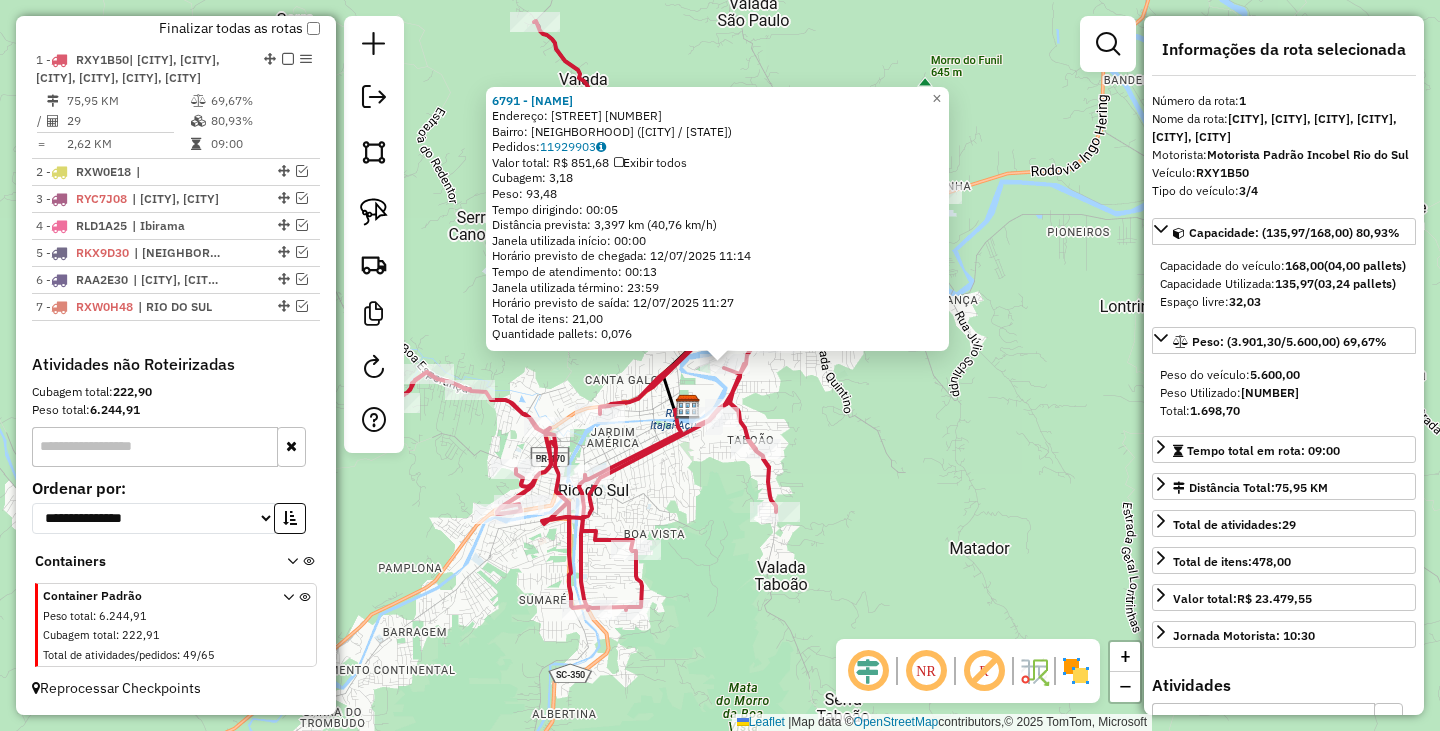 click on "[NUMBER] - [FIRST] [LAST] Endereço: Rua das Bromelias [NUMBER] Bairro: SUMARE ([CITY] / SC) Pedidos: [NUMBER] Valor total: R$ [PRICE] Exibir todos Cubagem: [NUMBER] Peso: [NUMBER] Tempo dirigindo: [TIME] Distância prevista: [NUMBER] km ([NUMBER] km/h) Janela utilizada início: [TIME] Horário previsto de chegada: [DATE] [TIME] Tempo de atendimento: [TIME] Janela utilizada término: [TIME] Horário previsto de saída: [DATE] [TIME] Total de itens: [NUMBER] Quantidade pallets: [NUMBER] × Janela de atendimento Grade de atendimento Capacidade Transportadoras Veículos Cliente Pedidos Rotas Selecione os dias de semana para filtrar as janelas de atendimento Seg Ter Qua Qui Sex Sáb Dom Informe o período da janela de atendimento: De: Até: Filtrar exatamente a janela do cliente Considerar janela de atendimento padrão Selecione os dias de semana para filtrar as grades de atendimento Seg Ter Qua Qui Sex Sáb Dom Considerar clientes sem dia de atendimento cadastrado De: De:" 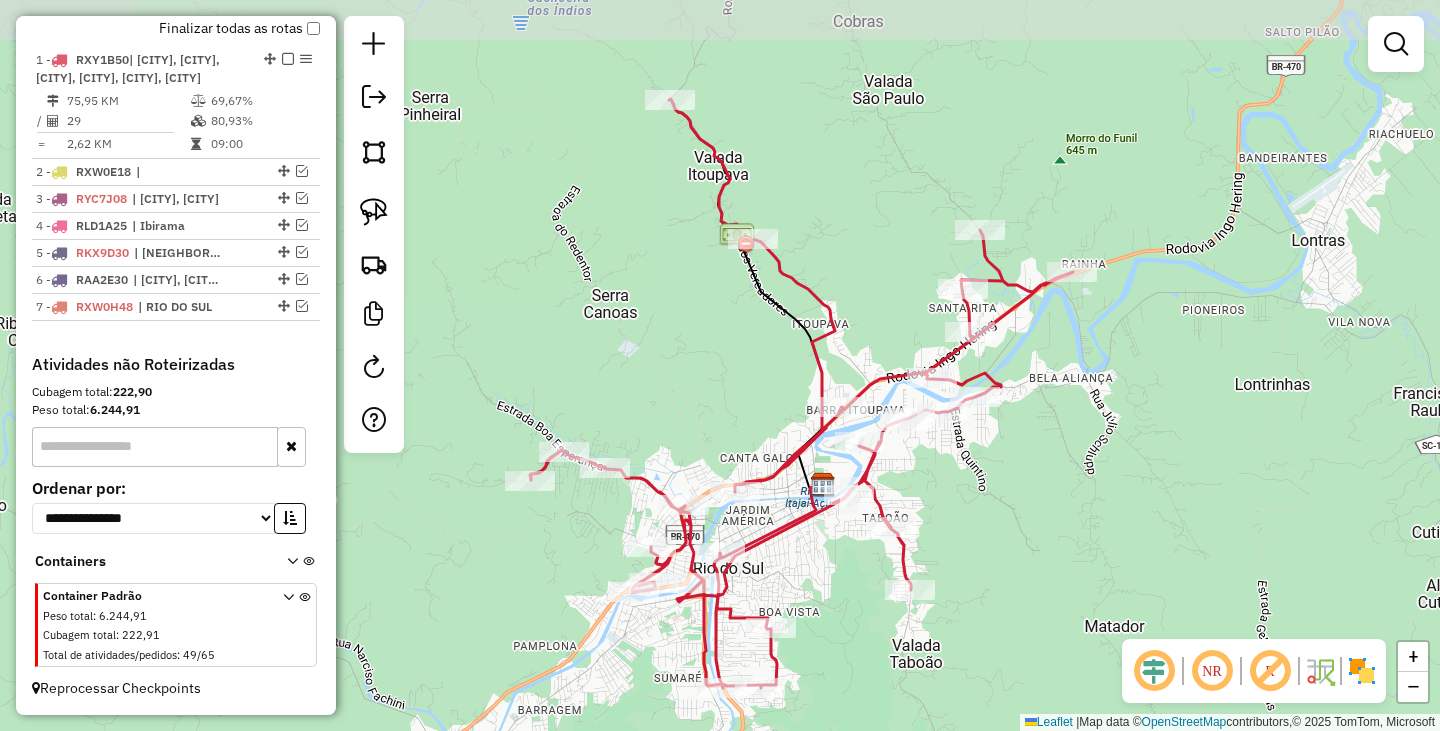 drag, startPoint x: 895, startPoint y: 522, endPoint x: 1030, endPoint y: 600, distance: 155.91344 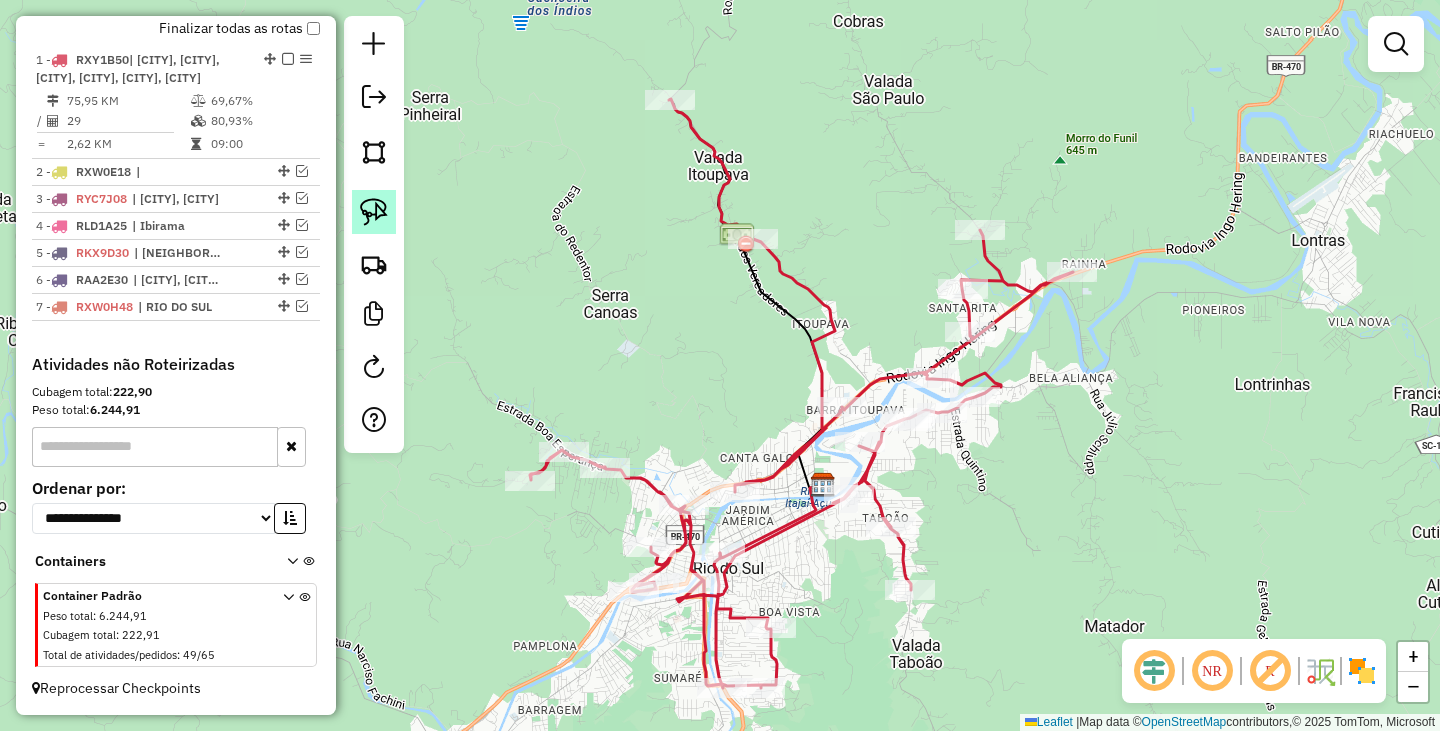 drag, startPoint x: 377, startPoint y: 211, endPoint x: 394, endPoint y: 210, distance: 17.029387 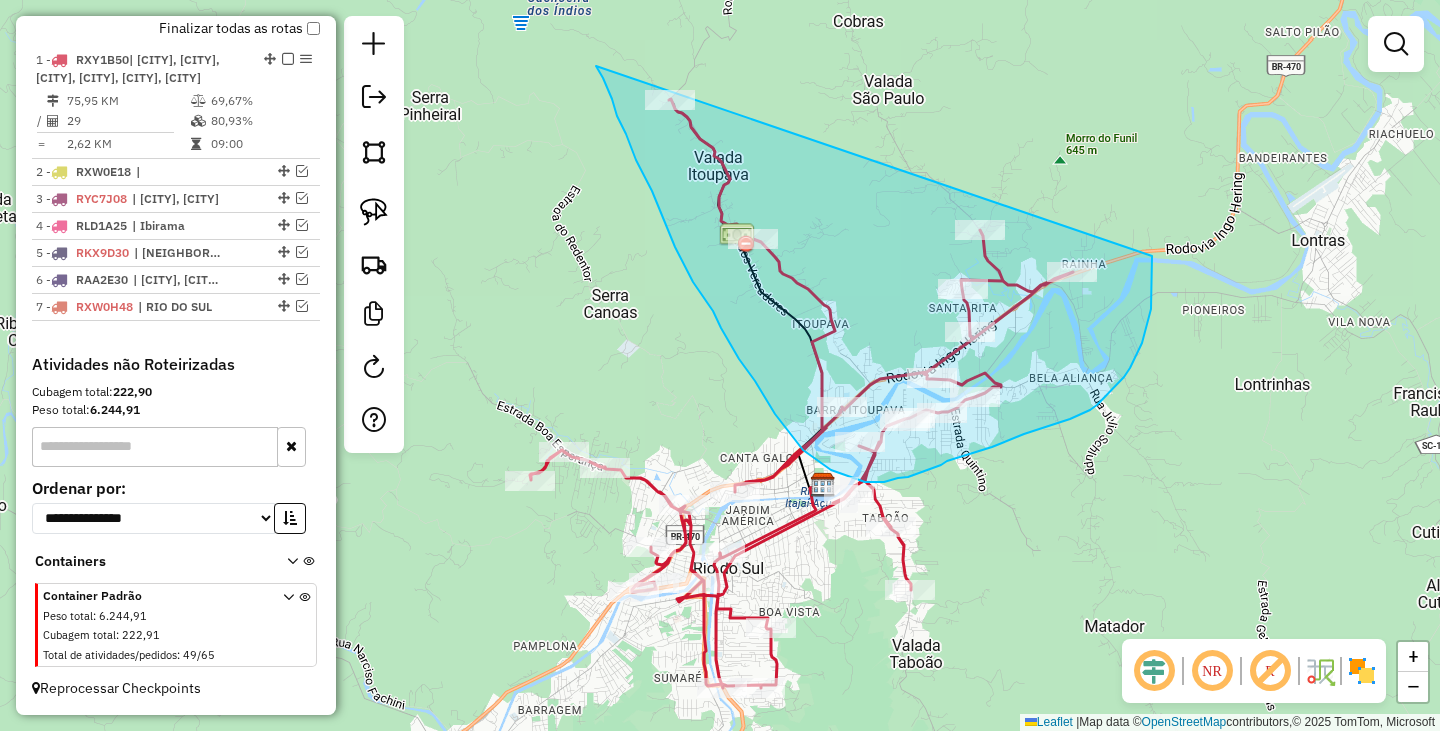drag, startPoint x: 596, startPoint y: 66, endPoint x: 1136, endPoint y: 182, distance: 552.3187 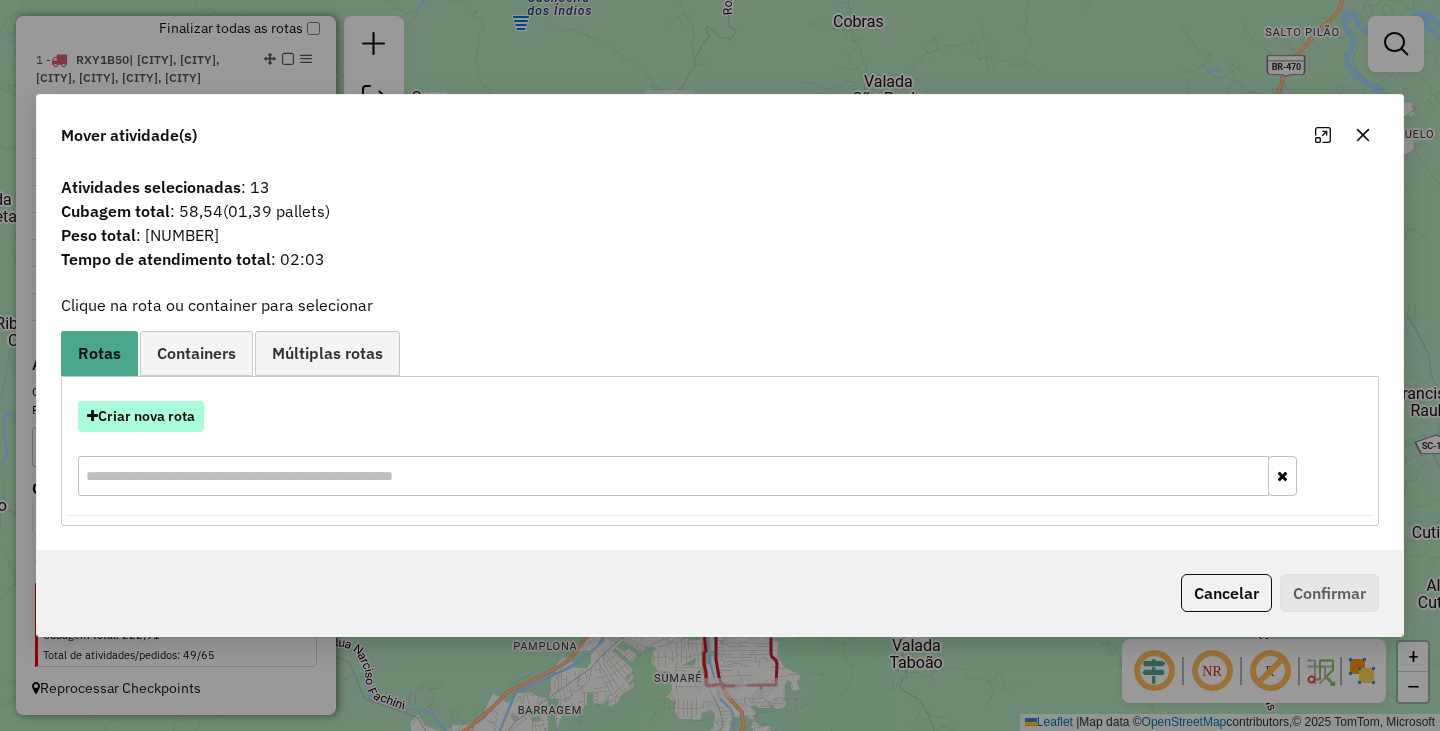 click on "Criar nova rota" at bounding box center (141, 416) 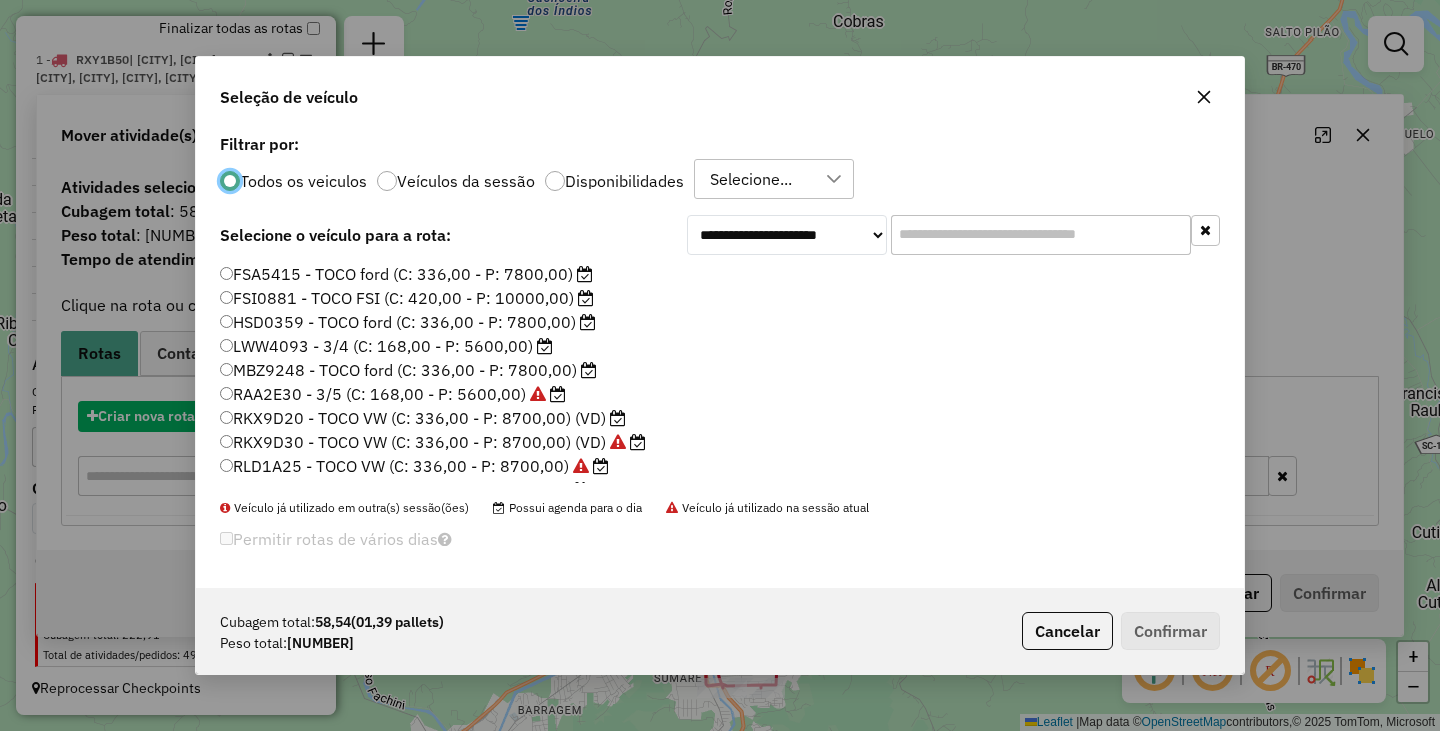 scroll, scrollTop: 11, scrollLeft: 6, axis: both 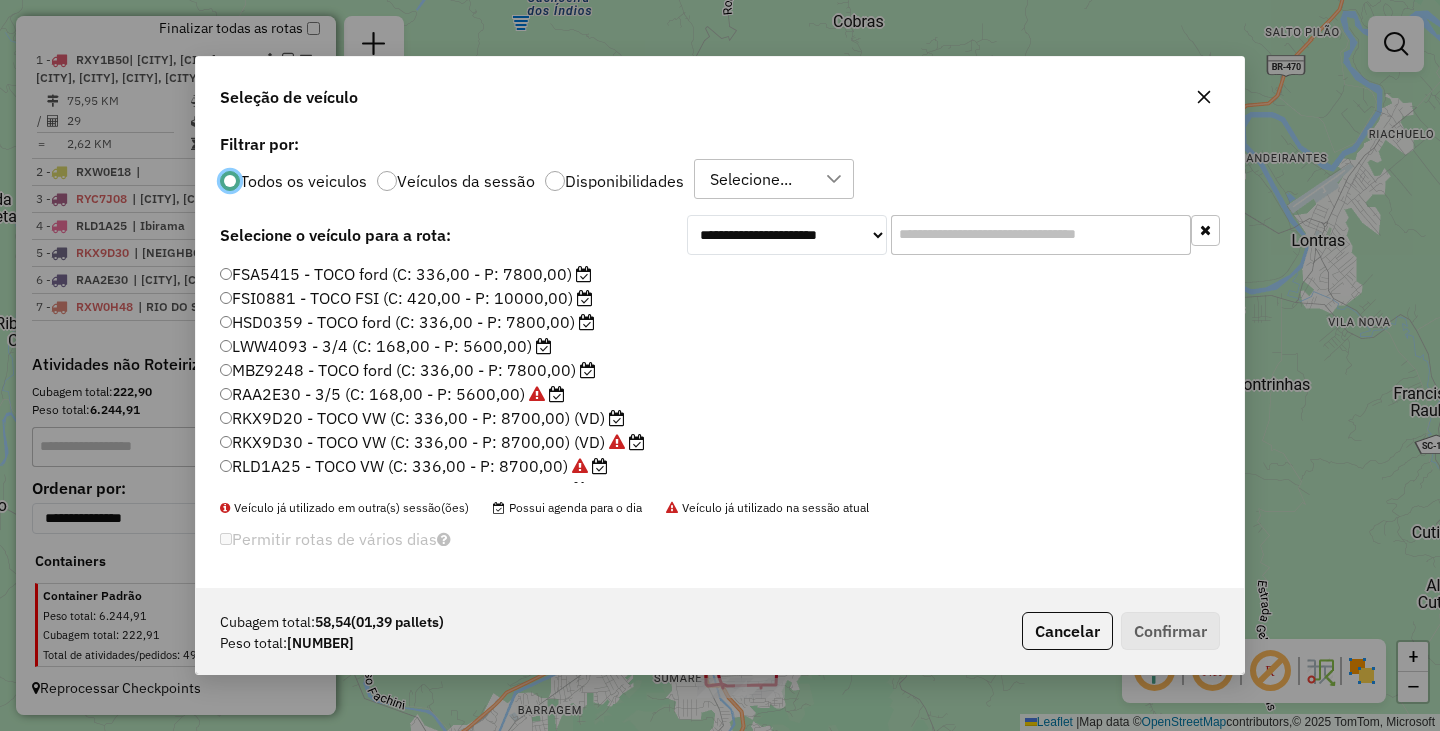 click on "FSA5415 - TOCO ford (C: 336,00 - P: 7800,00)" 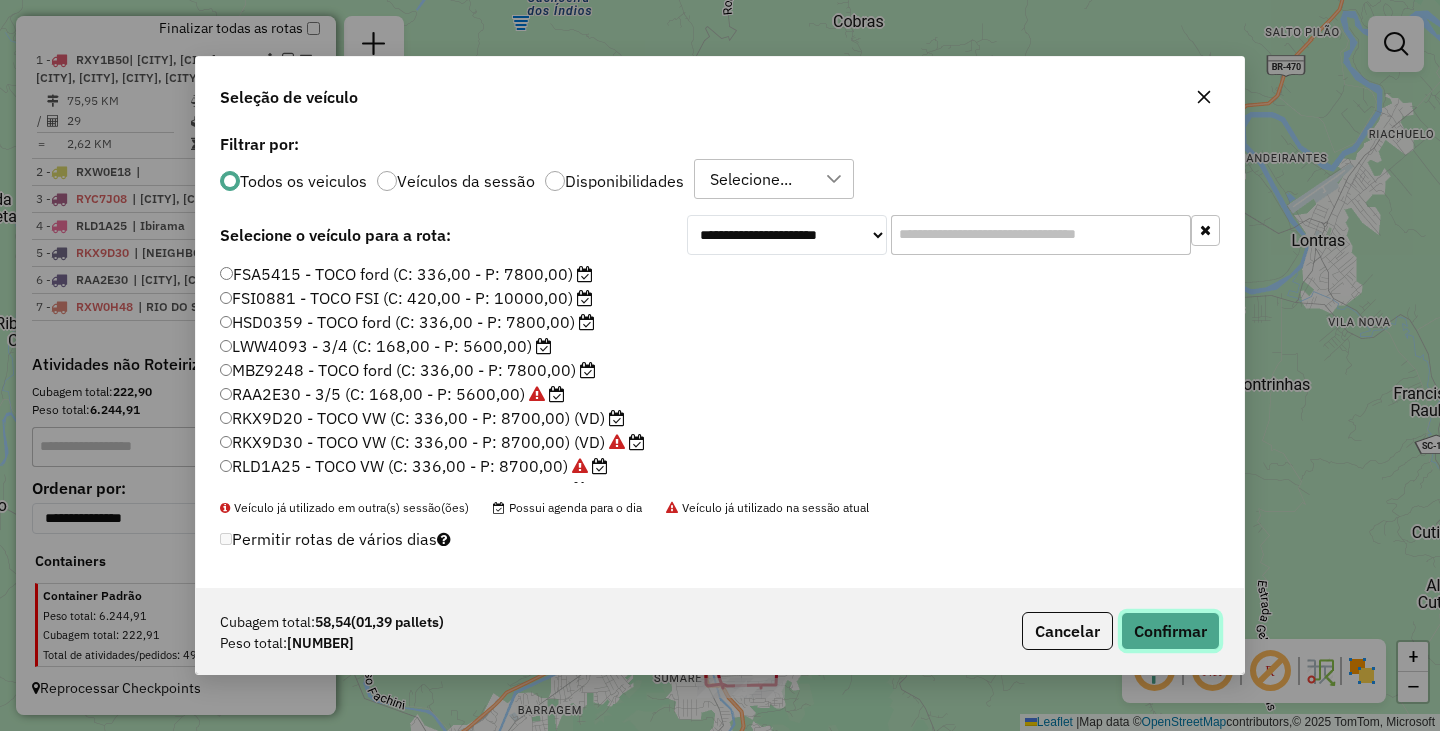 click on "Confirmar" 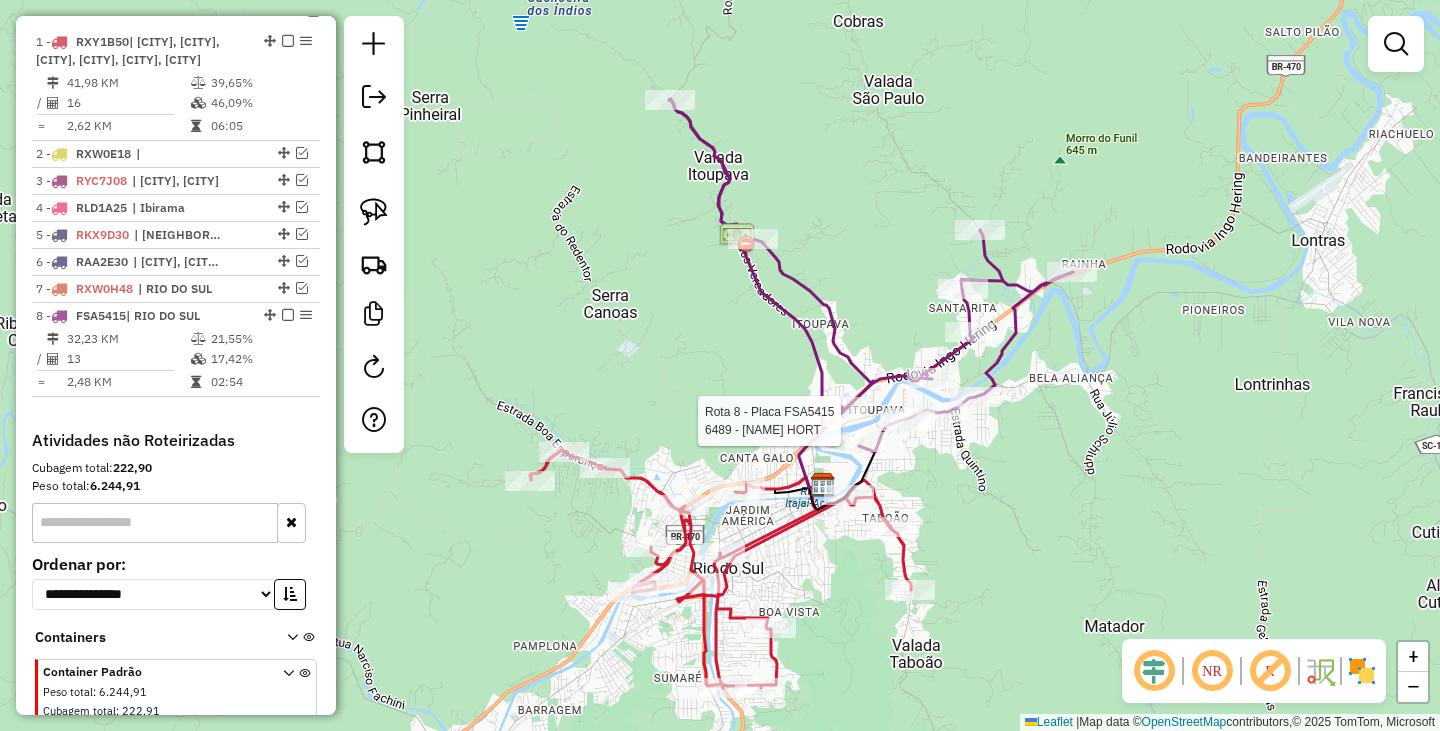 scroll, scrollTop: 855, scrollLeft: 0, axis: vertical 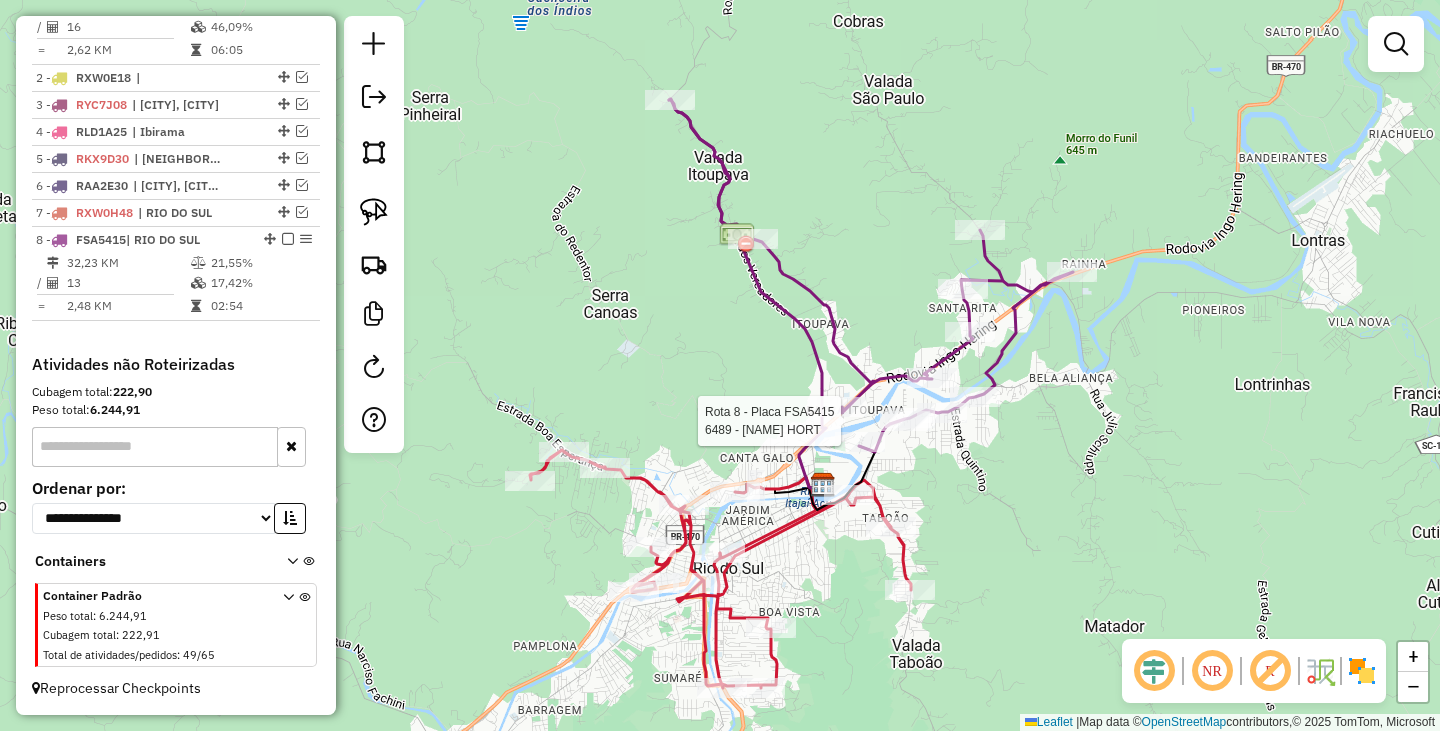 select on "**********" 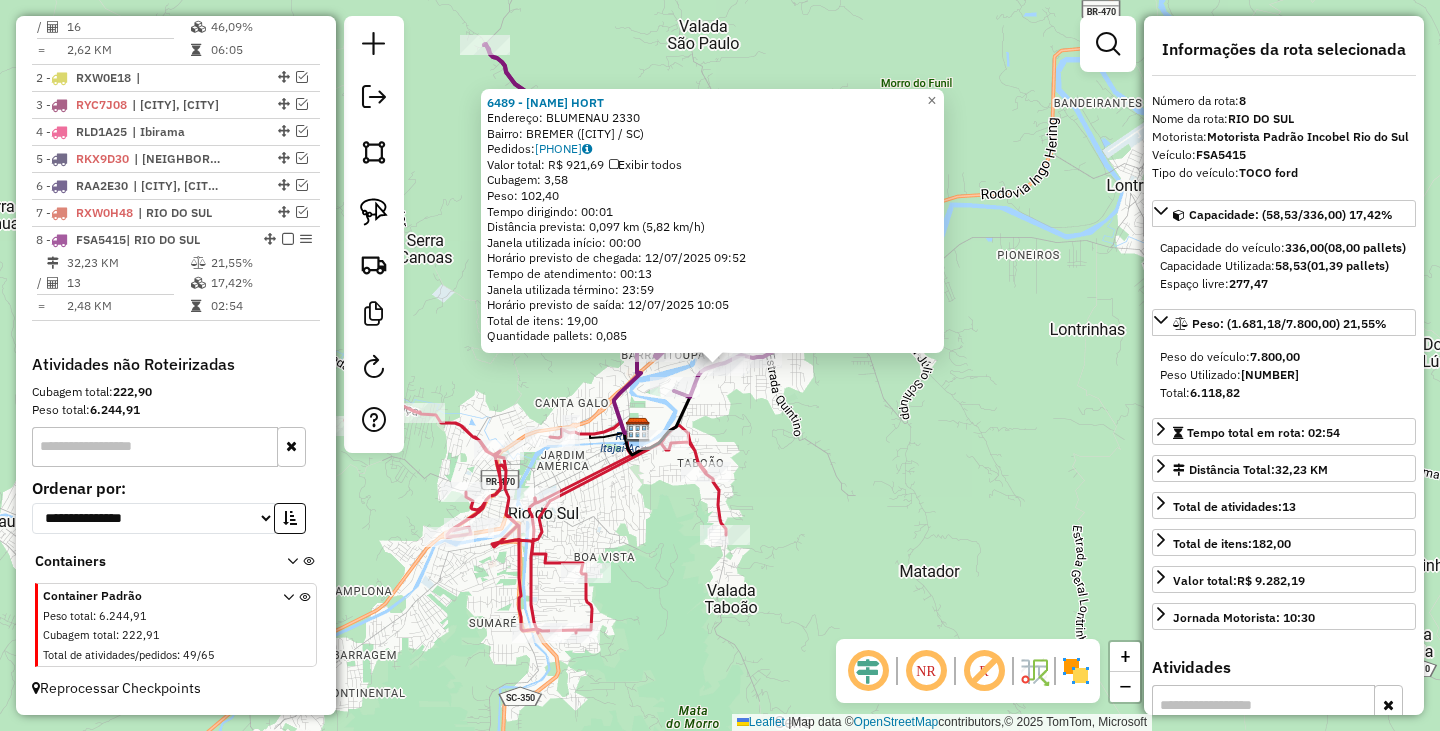 click on "6489 - RAIZES DO CAMPO HORT Endereço: BLUMENAU 2330 Bairro: BREMER (RIO DO SUL / SC) Pedidos: 11929996 Valor total: R$ 921,69 Exibir todos Cubagem: 3,58 Peso: 102,40 Tempo dirigindo: 00:01 Distância prevista: 0,097 km (5,82 km/h) Janela utilizada início: 00:00 Horário previsto de chegada: 12/07/2025 09:52 Tempo de atendimento: 00:13 Janela utilizada término: 23:59 Horário previsto de saída: 12/07/2025 10:05 Total de itens: 19,00 Quantidade pallets: 0,085 × Janela de atendimento Grade de atendimento Capacidade Transportadoras Veículos Cliente Pedidos Rotas Selecione os dias de semana para filtrar as janelas de atendimento Seg Ter Qua Qui Sex Sáb Dom Informe o período da janela de atendimento: De: [TIME] Até: [TIME] Filtrar exatamente a janela do cliente Considerar janela de atendimento padrão Selecione os dias de semana para filtrar as grades de atendimento Seg Ter Qua Qui Sex Sáb Dom Considerar clientes sem dia de atendimento cadastrado De: +" 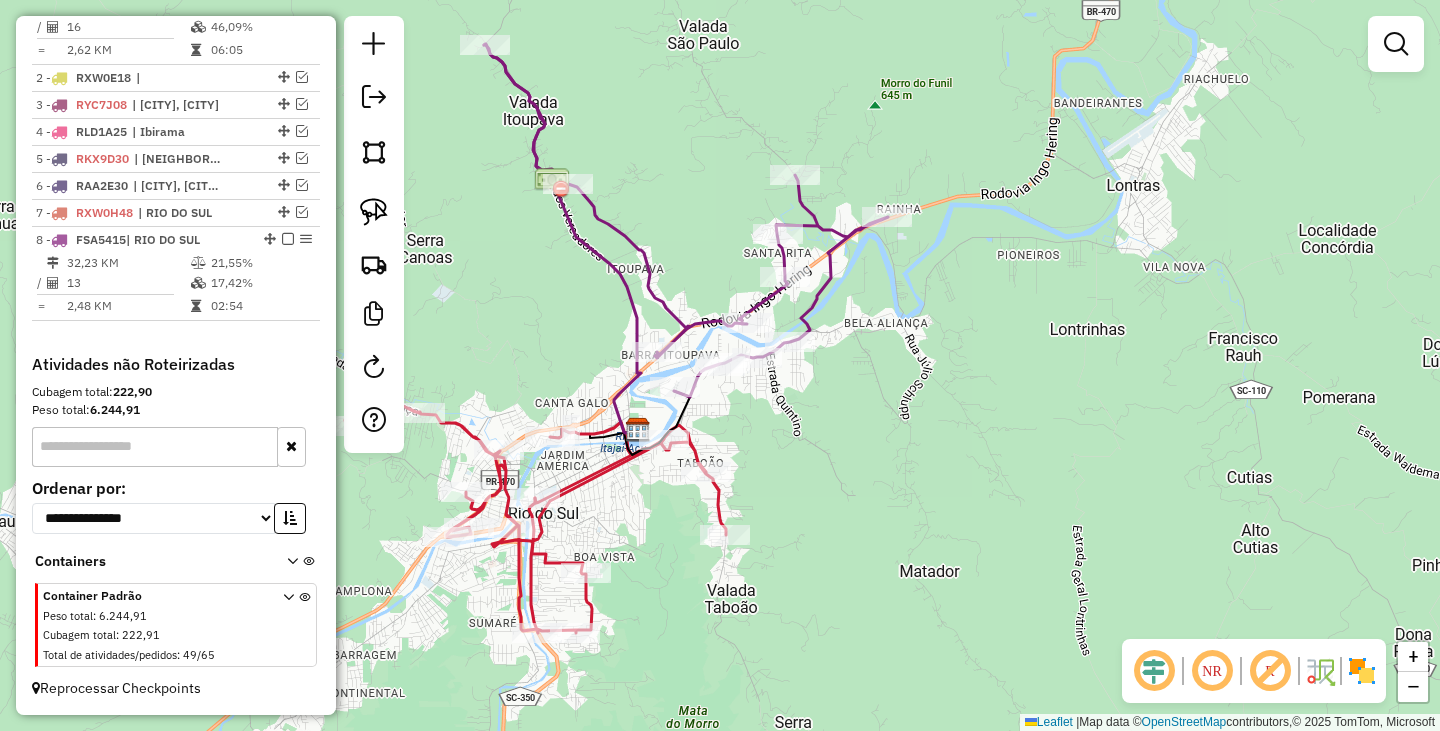 drag, startPoint x: 924, startPoint y: 537, endPoint x: 1036, endPoint y: 454, distance: 139.4023 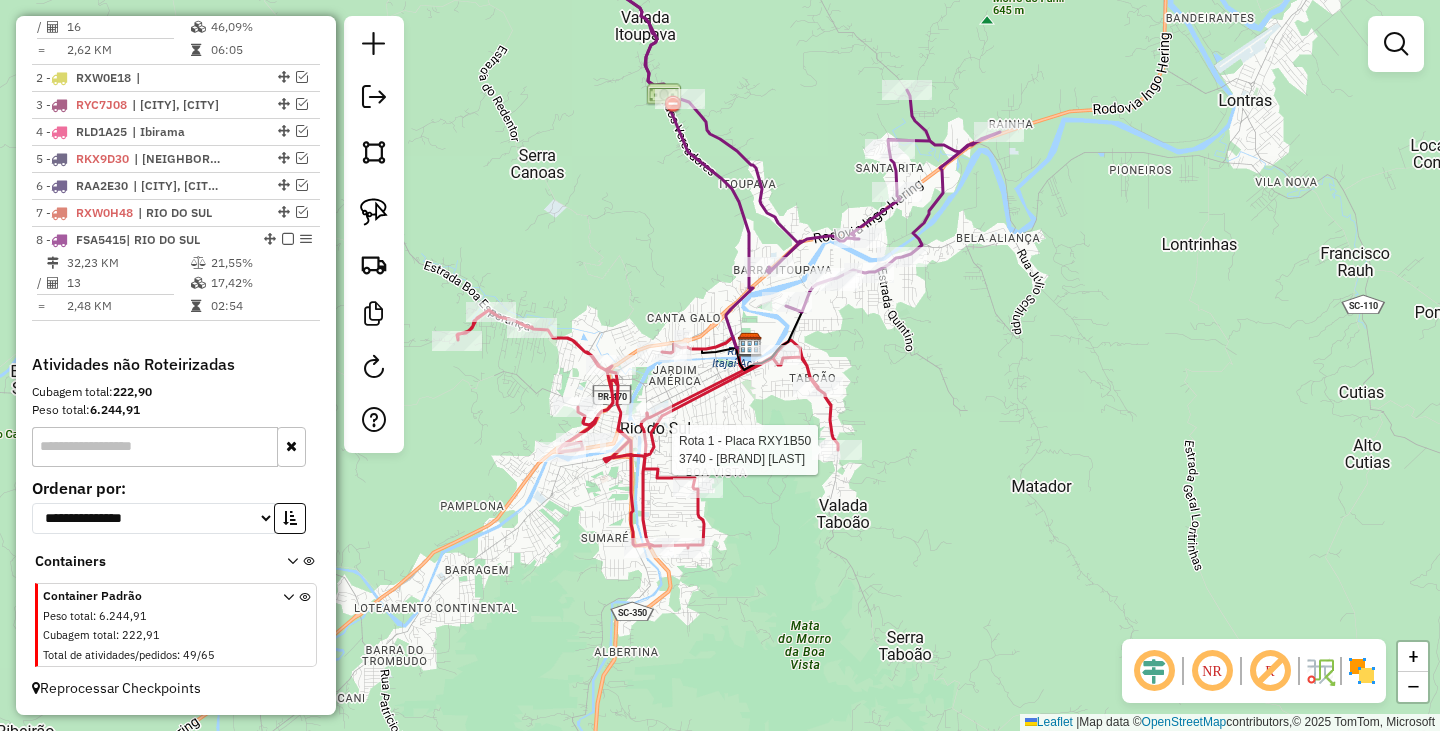 select on "**********" 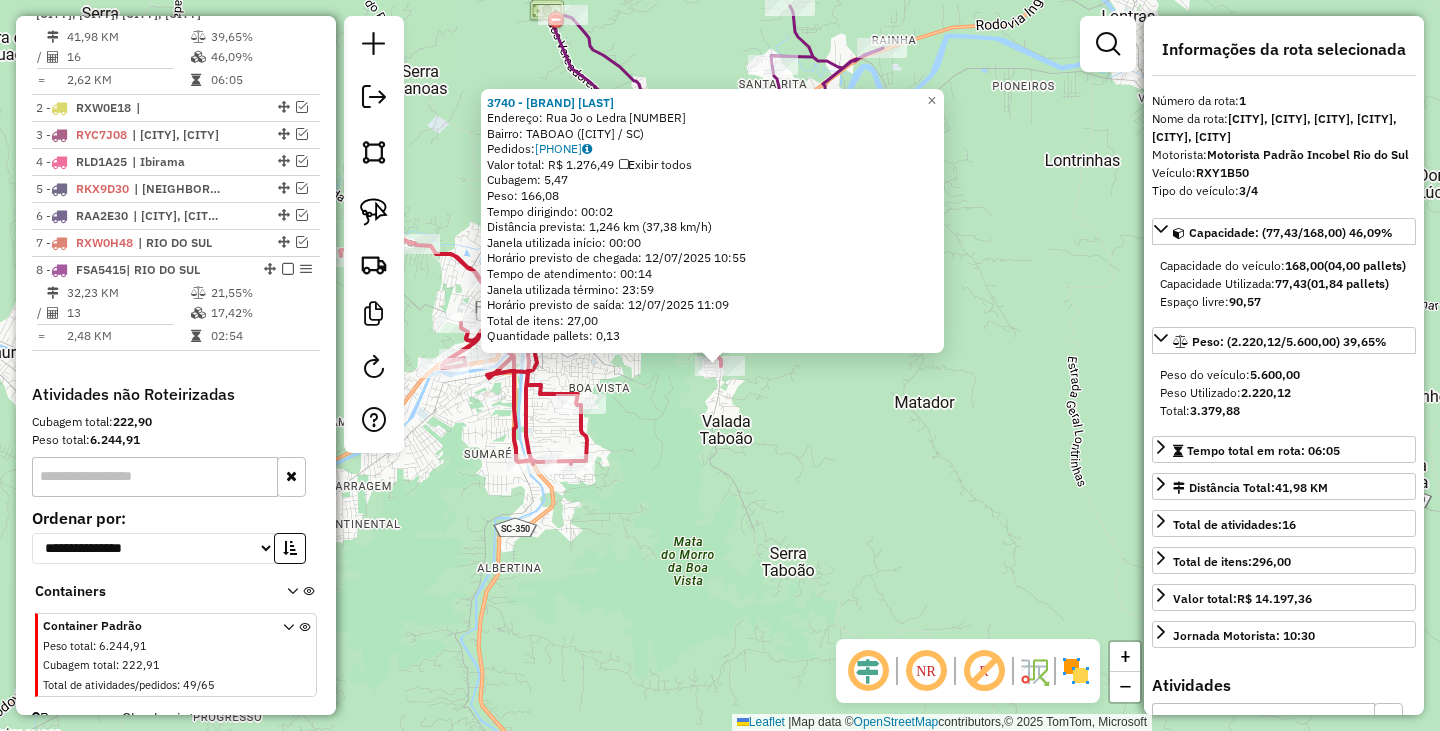 scroll, scrollTop: 774, scrollLeft: 0, axis: vertical 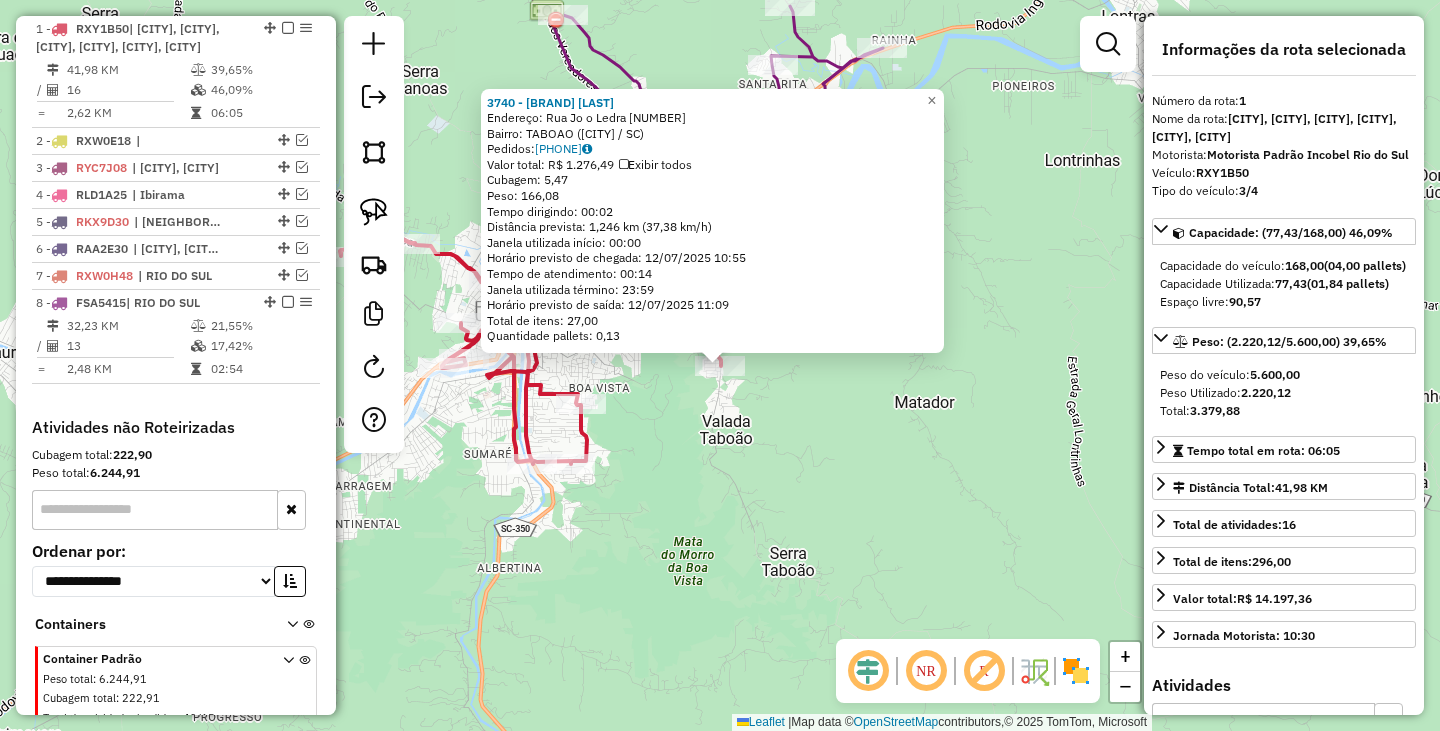 click on "3740 - [NAME]  Endereço:  [STREET] [NUMBER]   Bairro: [NEIGHBORHOOD] ([CITY] / [STATE])   Pedidos:  [PHONE]   Valor total: R$ 1.276,49   Exibir todos   Cubagem: 5,47  Peso: 166,08  Tempo dirigindo: 00:02   Distância prevista: 1,246 km (37,38 km/h)   Janela utilizada início: 00:00   Horário previsto de chegada: [DATE] [TIME]   Tempo de atendimento: 00:14   Janela utilizada término: 23:59   Horário previsto de saída: [DATE] [TIME]   Total de itens: 27,00   Quantidade pallets: 0,13  × Janela de atendimento Grade de atendimento Capacidade Transportadoras Veículos Cliente Pedidos  Rotas Selecione os dias de semana para filtrar as janelas de atendimento  Seg   Ter   Qua   Qui   Sex   Sáb   Dom  Informe o período da janela de atendimento: De: Até:  Filtrar exatamente a janela do cliente  Considerar janela de atendimento padrão  Selecione os dias de semana para filtrar as grades de atendimento  Seg   Ter   Qua   Qui   Sex   Sáb   Dom   Considerar clientes sem dia de atendimento cadastrado  De:" 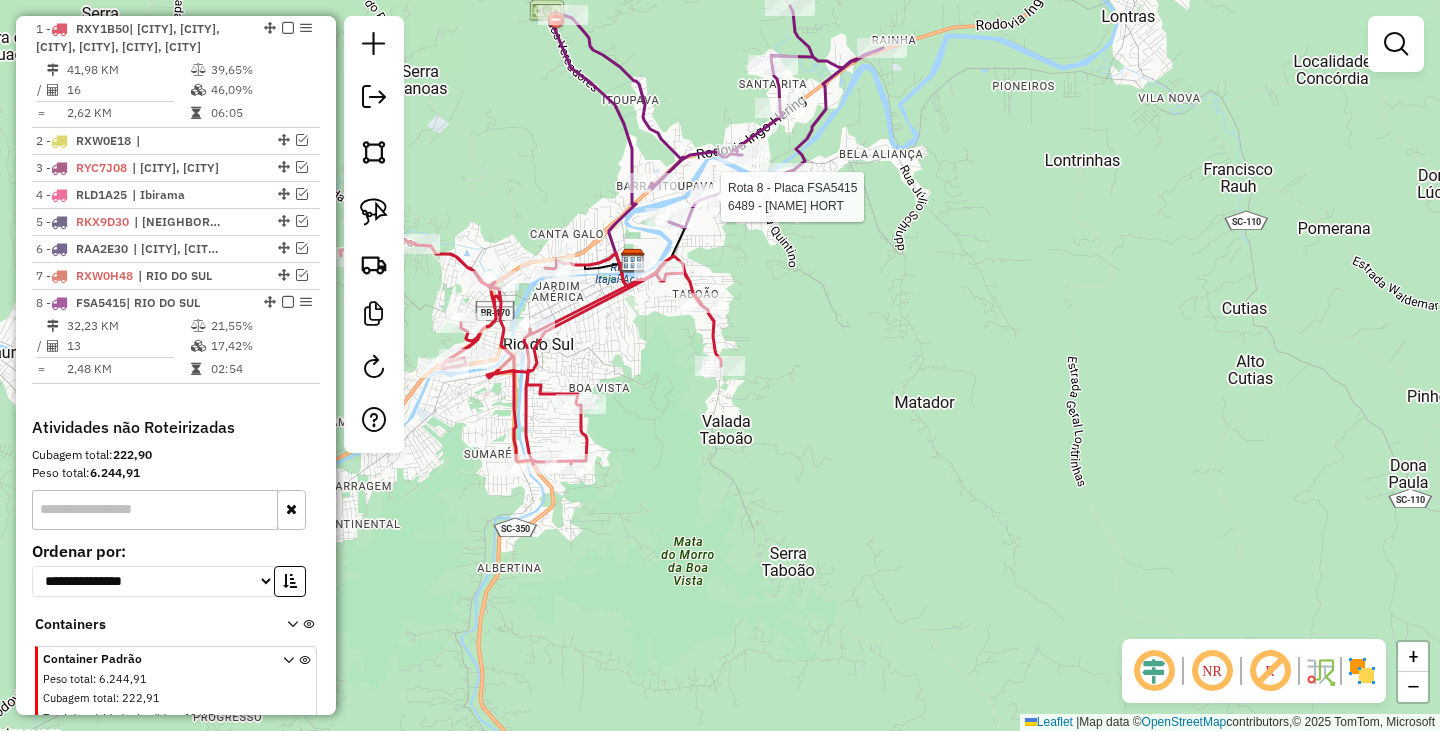 select on "**********" 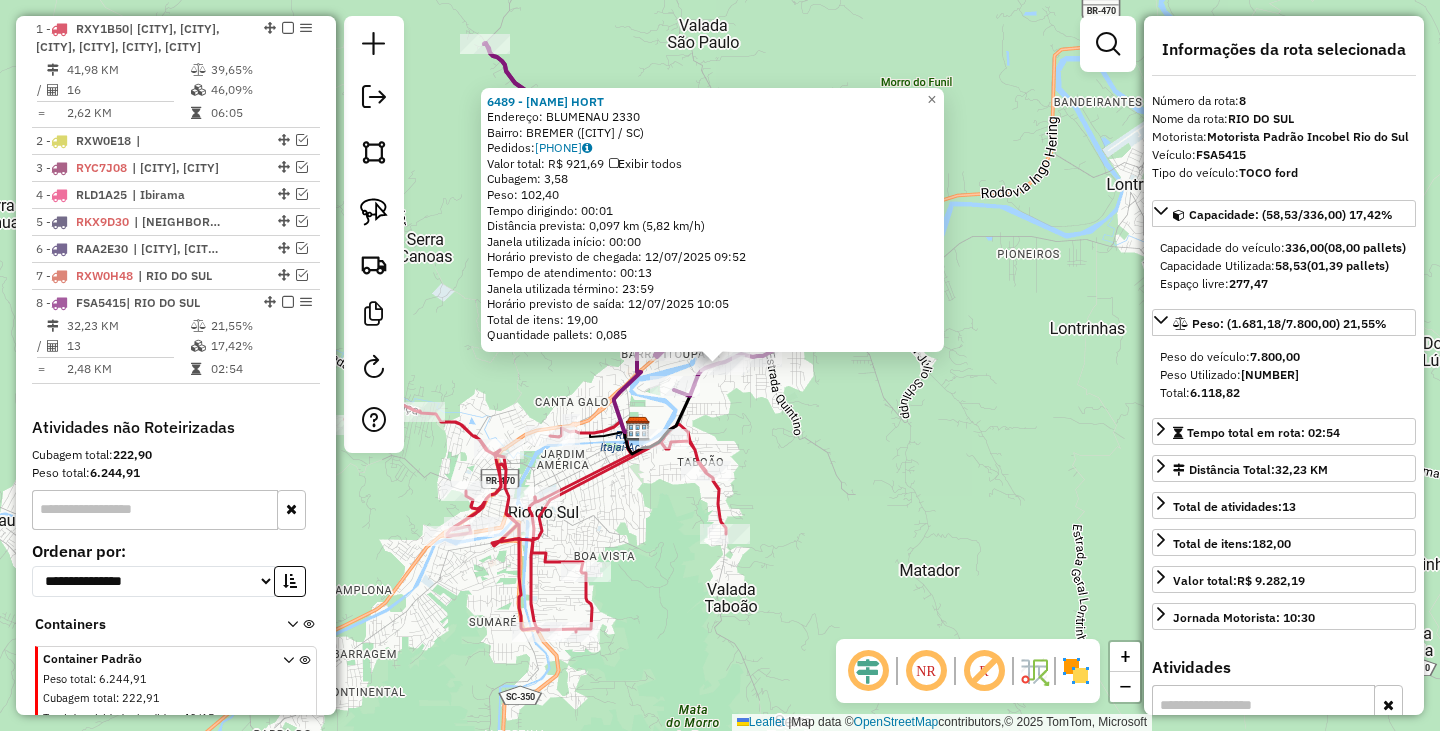 scroll, scrollTop: 855, scrollLeft: 0, axis: vertical 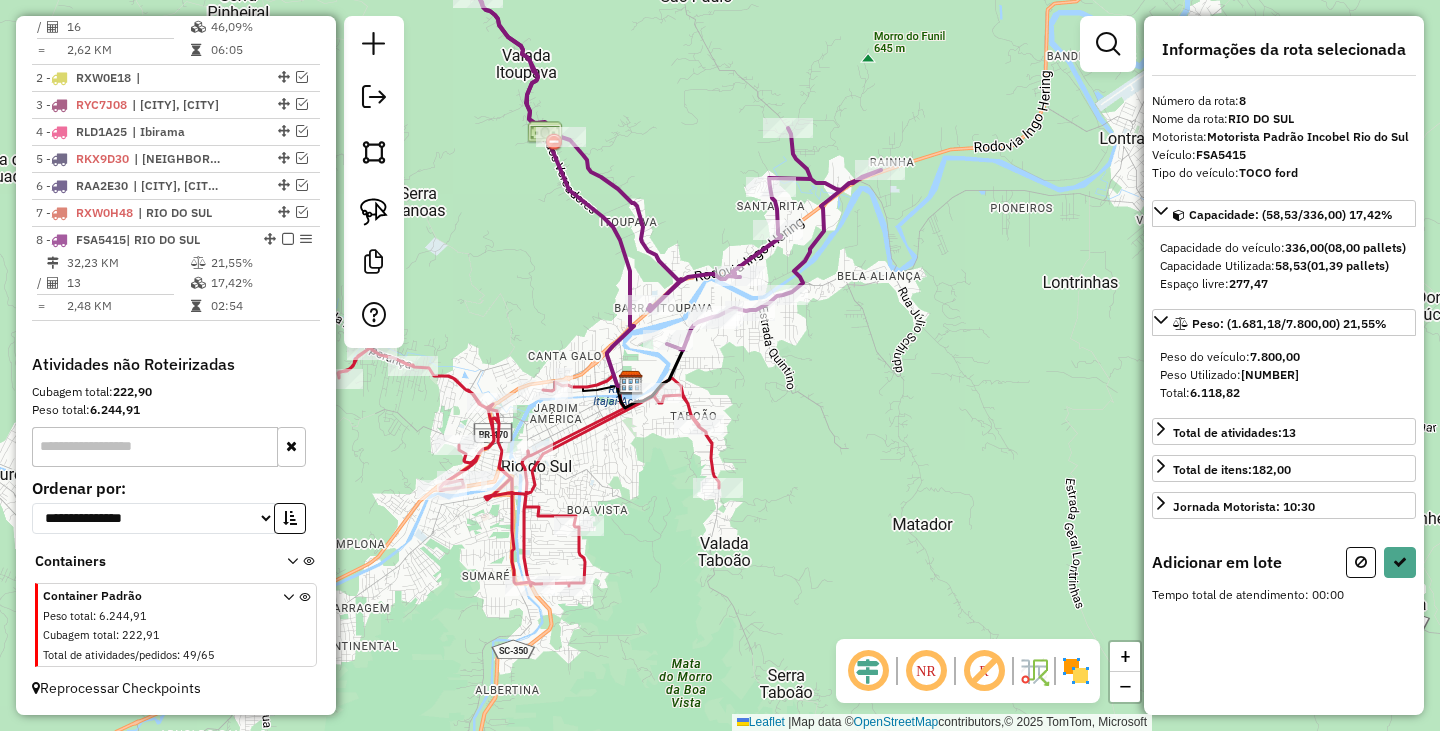 drag, startPoint x: 819, startPoint y: 488, endPoint x: 795, endPoint y: 378, distance: 112.587746 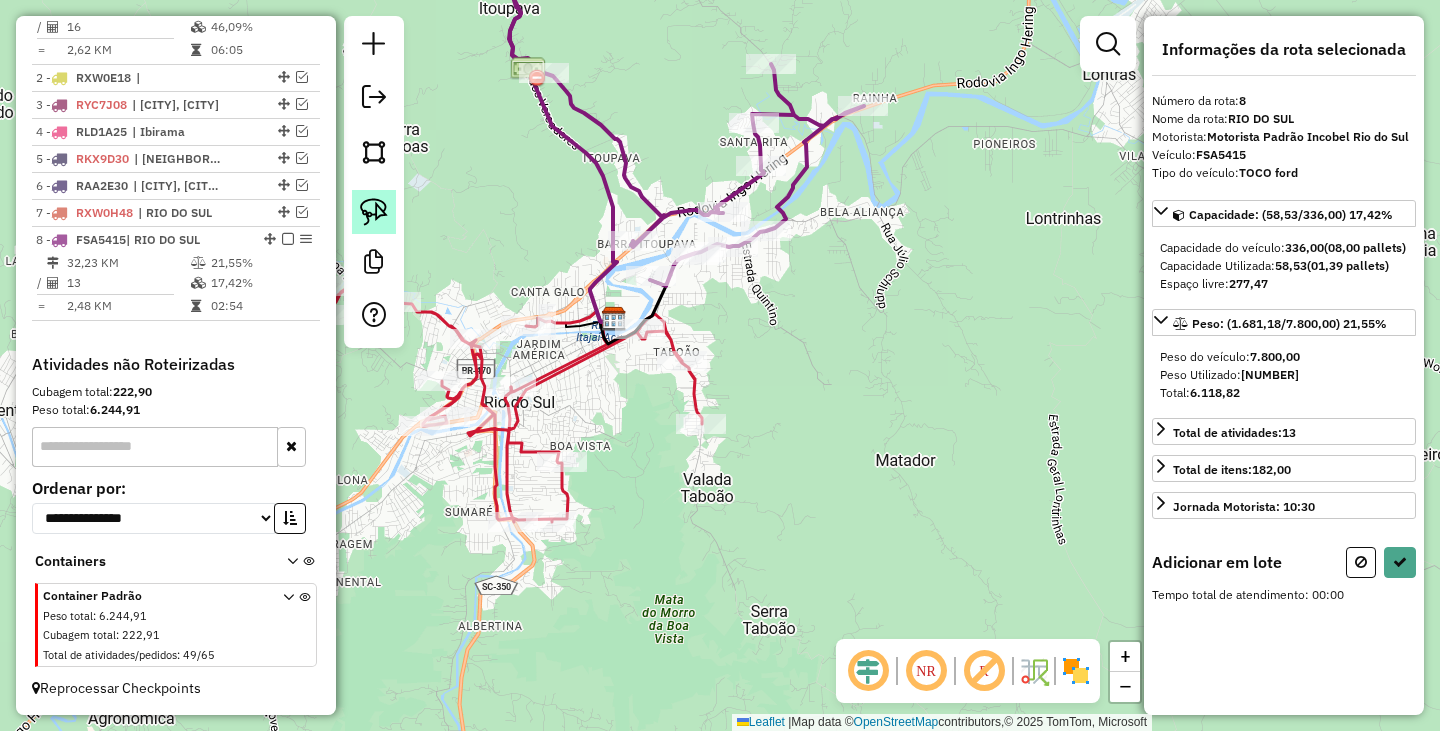 click 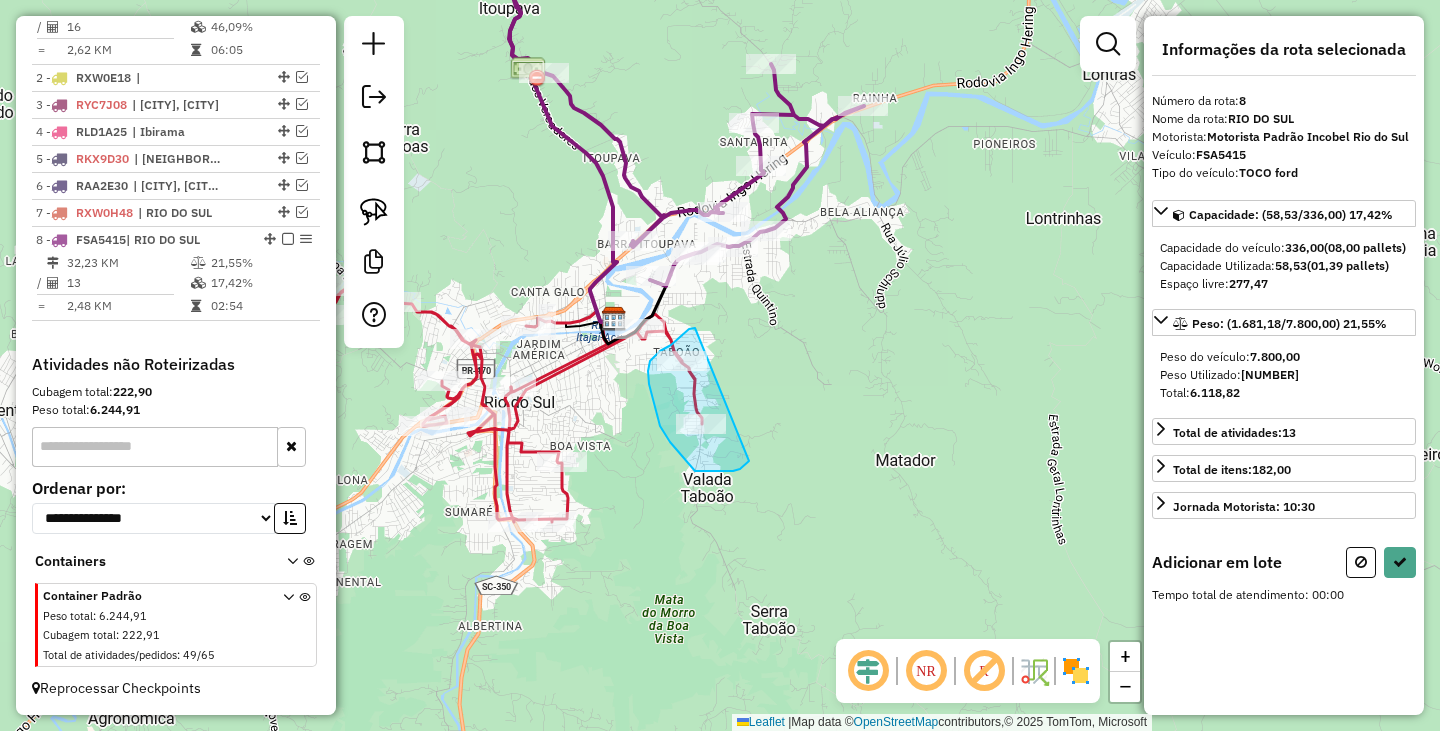 drag, startPoint x: 695, startPoint y: 328, endPoint x: 755, endPoint y: 459, distance: 144.08678 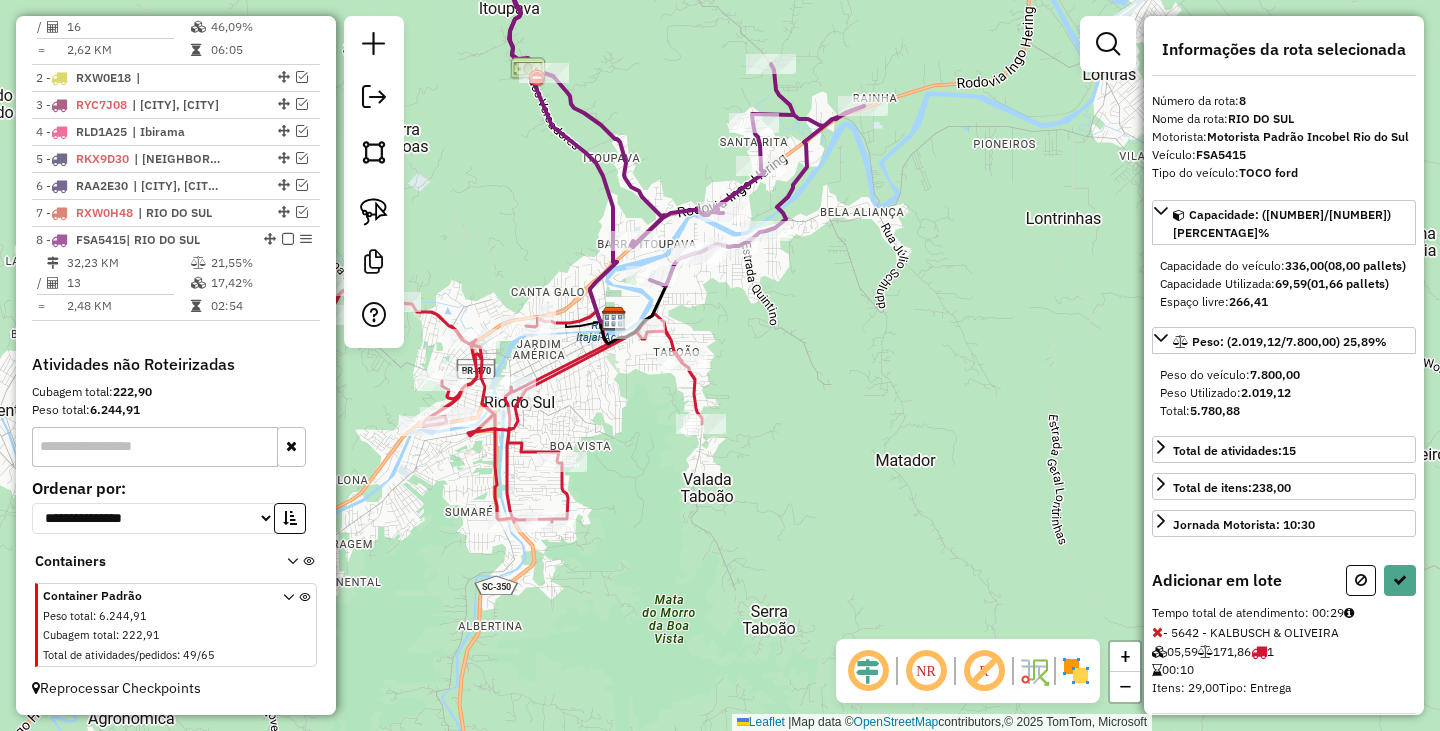 select on "**********" 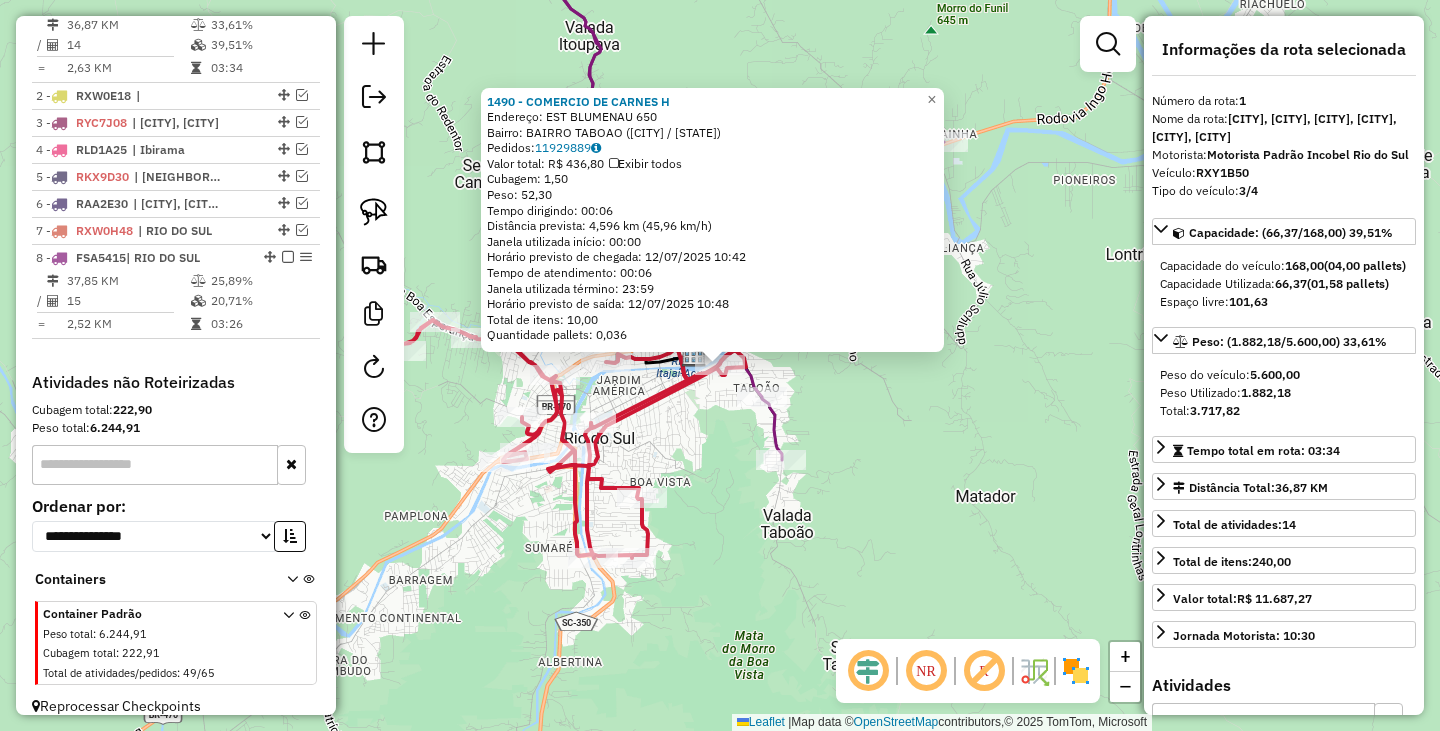 scroll, scrollTop: 774, scrollLeft: 0, axis: vertical 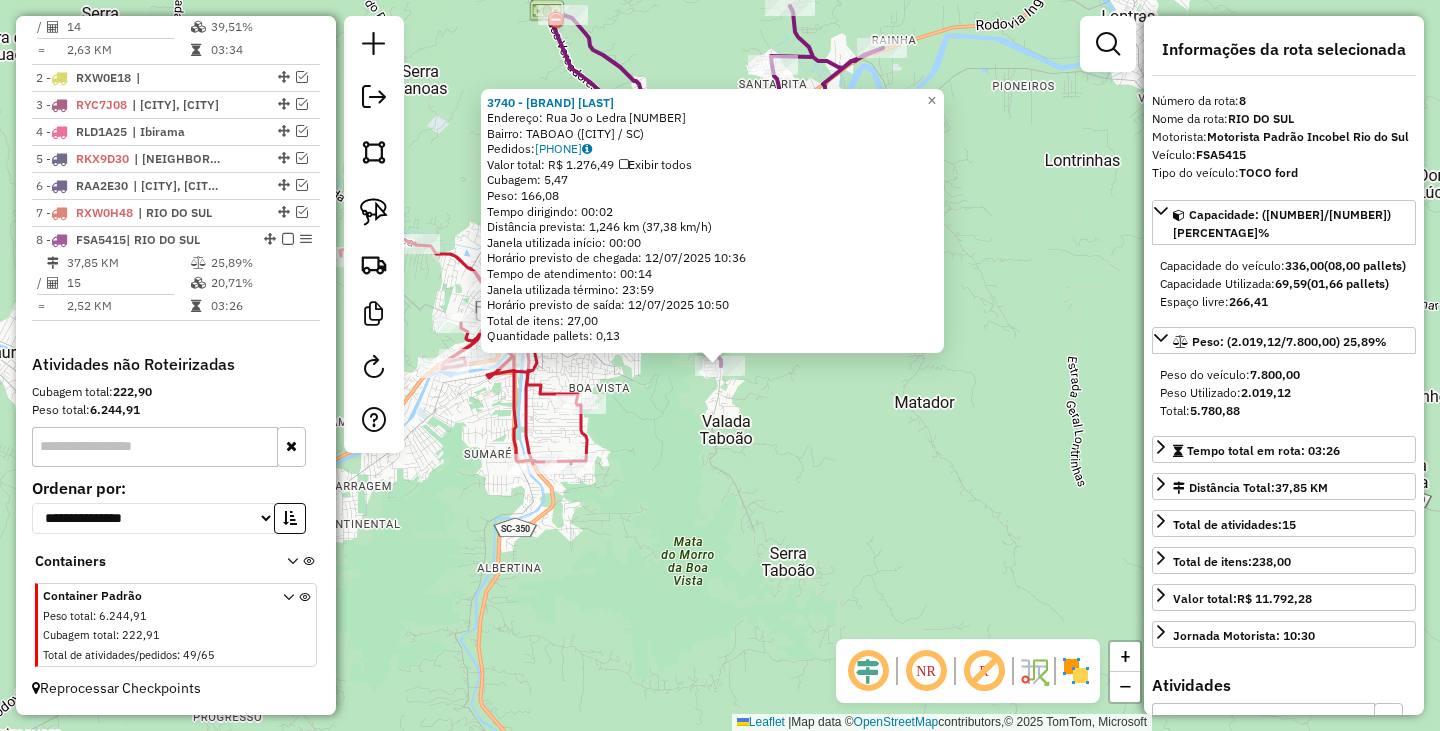 click on "3740 - [BRAND] [LAST] Endereço: Rua Jo o Ledra 2470 Bairro: TABOAO ([CITY] / SC) Pedidos: 11929951 Valor total: R$ 1.276,49 Exibir todos Cubagem: 5,47 Peso: 166,08 Tempo dirigindo: 00:02 Distância prevista: 1,246 km (37,38 km/h) Janela utilizada início: 00:00 Horário previsto de chegada: 12/07/2025 10:36 Tempo de atendimento: 00:14 Janela utilizada término: 23:59 Horário previsto de saída: 12/07/2025 10:50 Total de itens: 27,00 Quantidade pallets: 0,13 × Janela de atendimento Grade de atendimento Capacidade Transportadoras Veículos Cliente Pedidos Rotas Selecione os dias de semana para filtrar as janelas de atendimento Seg Ter Qua Qui Sex Sáb Dom Informe o período da janela de atendimento: De: Até: Filtrar exatamente a janela do cliente Considerar janela de atendimento padrão Selecione os dias de semana para filtrar as grades de atendimento Seg Ter Qua Qui Sex Sáb Dom Considerar clientes sem dia de atendimento cadastrado De:" 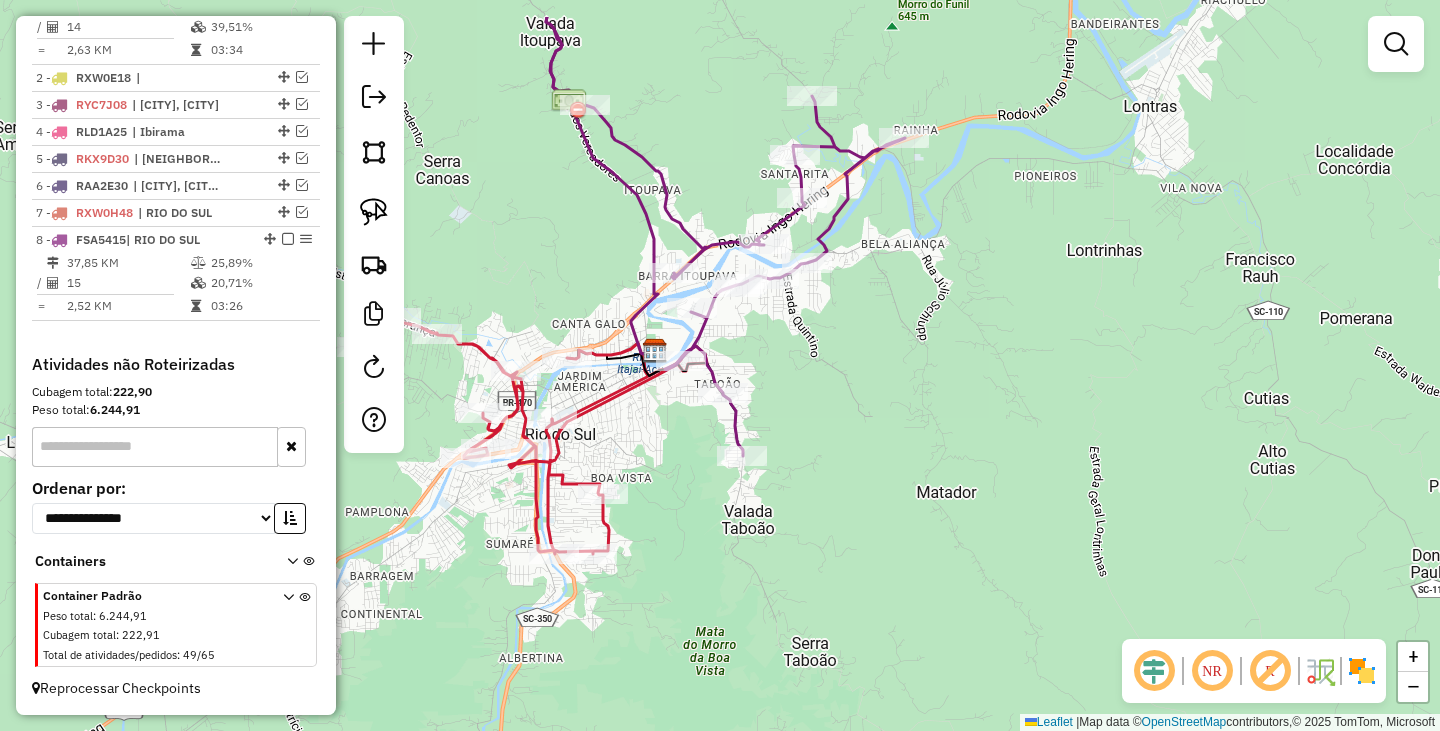 drag, startPoint x: 663, startPoint y: 343, endPoint x: 685, endPoint y: 433, distance: 92.64988 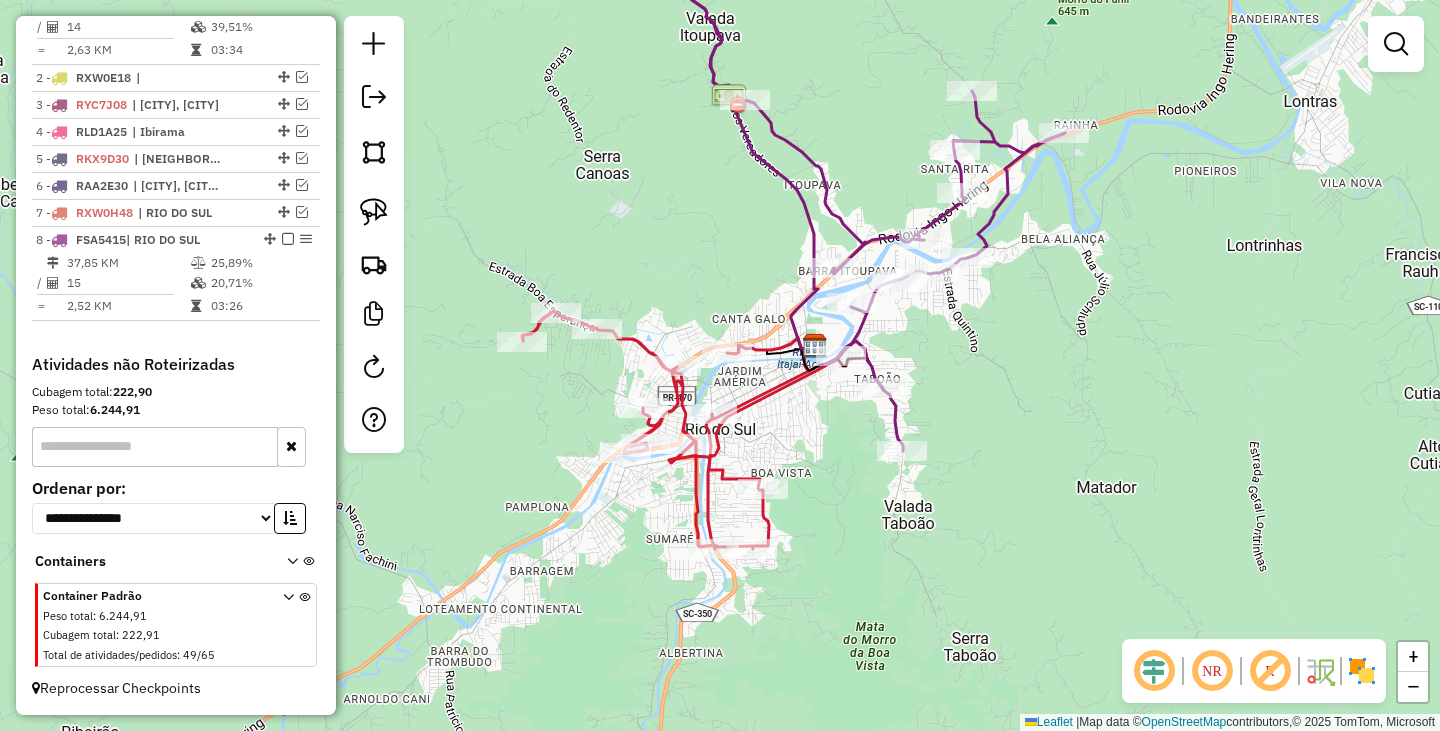 drag, startPoint x: 671, startPoint y: 469, endPoint x: 831, endPoint y: 464, distance: 160.07811 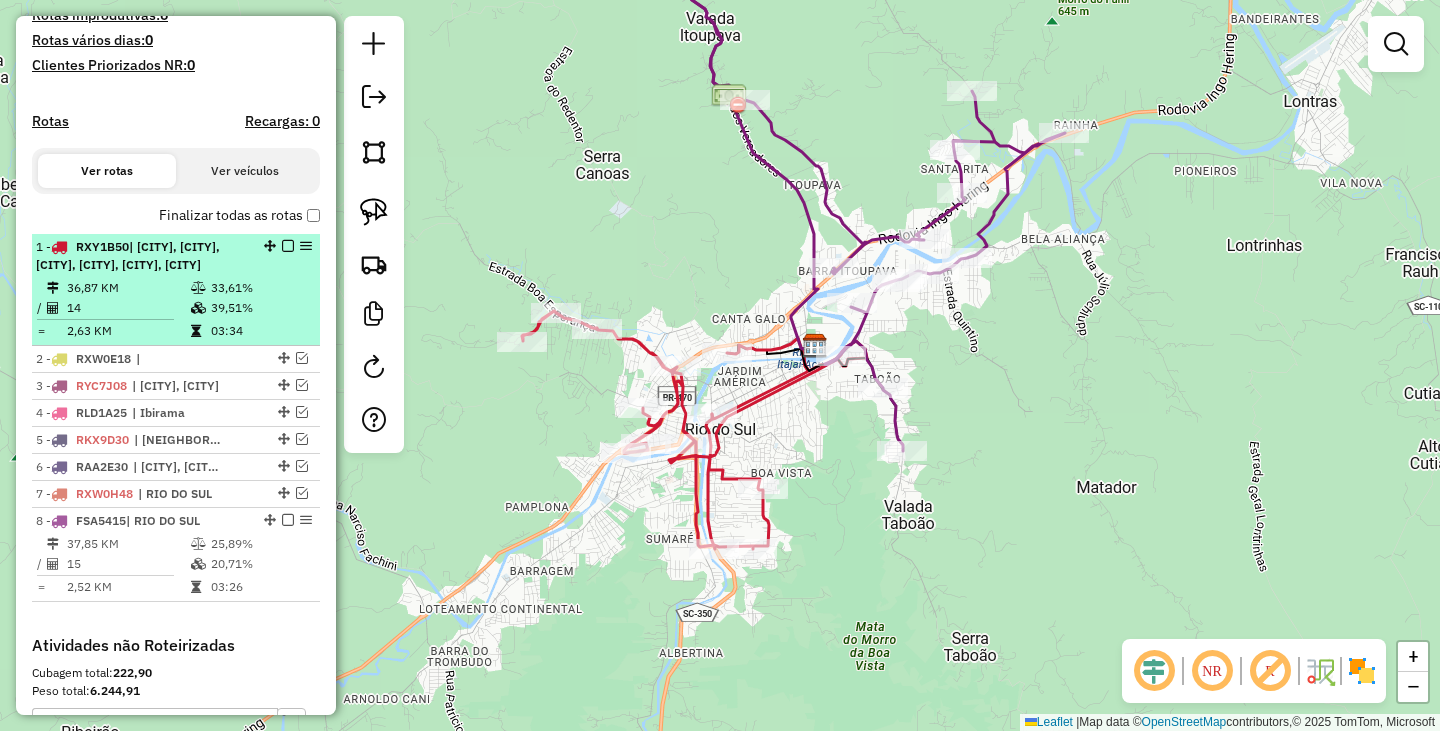 scroll, scrollTop: 555, scrollLeft: 0, axis: vertical 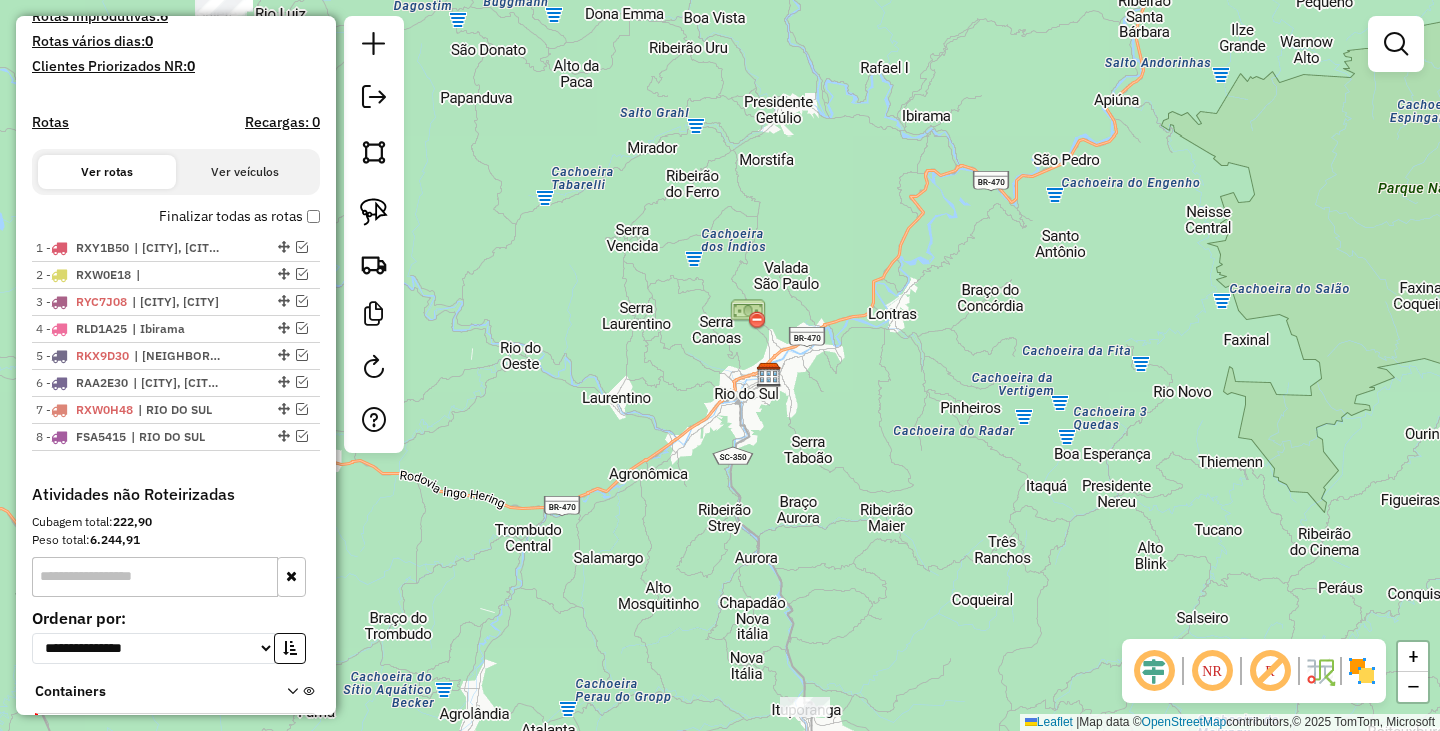 drag, startPoint x: 899, startPoint y: 548, endPoint x: 976, endPoint y: 208, distance: 348.6101 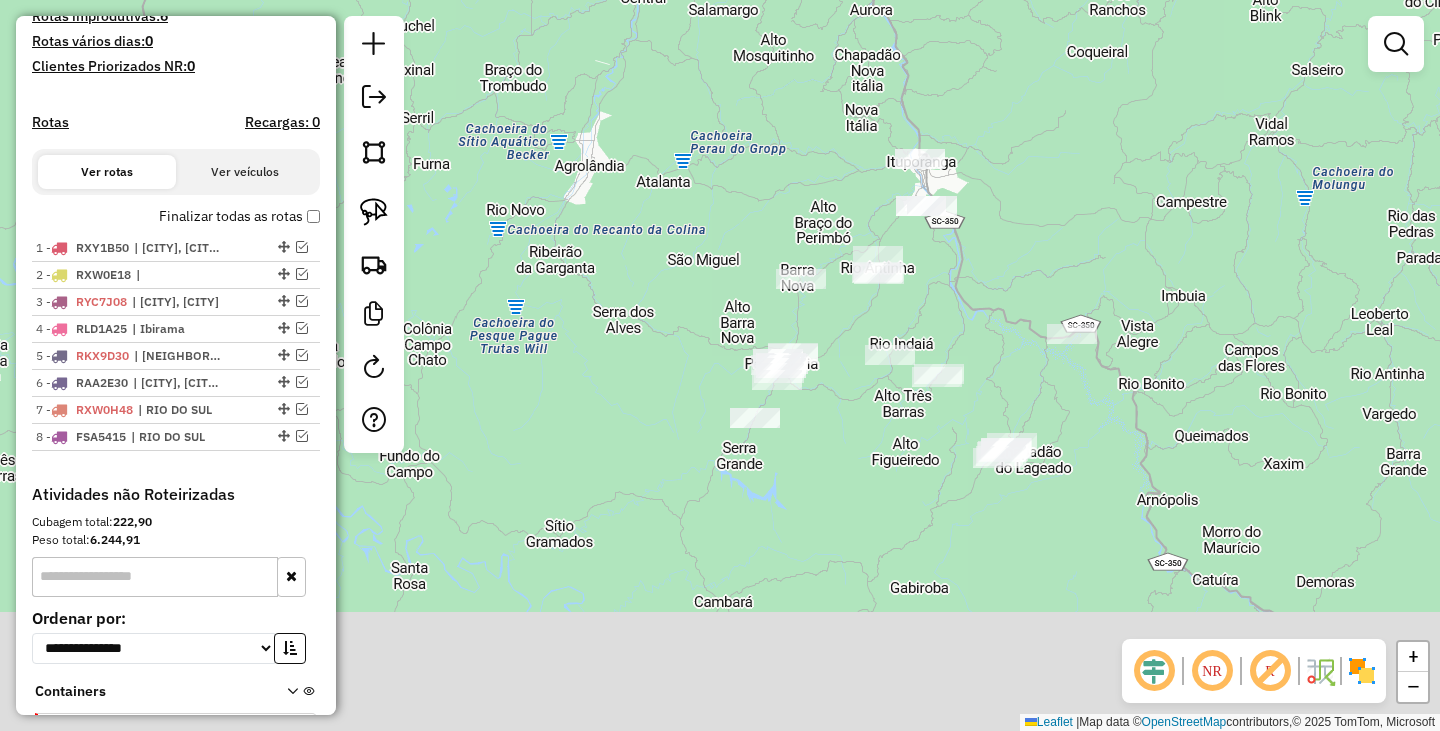 drag, startPoint x: 963, startPoint y: 407, endPoint x: 1002, endPoint y: 236, distance: 175.39099 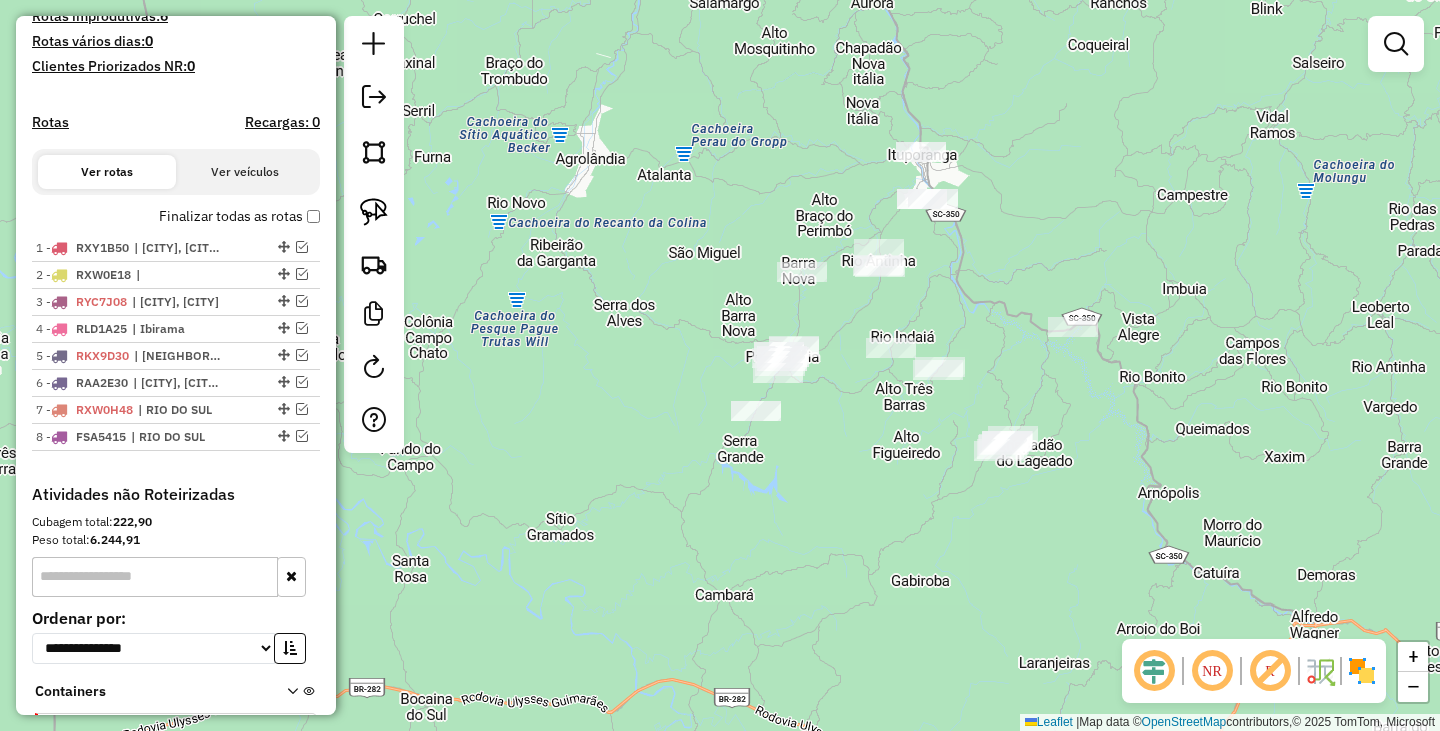drag, startPoint x: 693, startPoint y: 194, endPoint x: 636, endPoint y: 239, distance: 72.62231 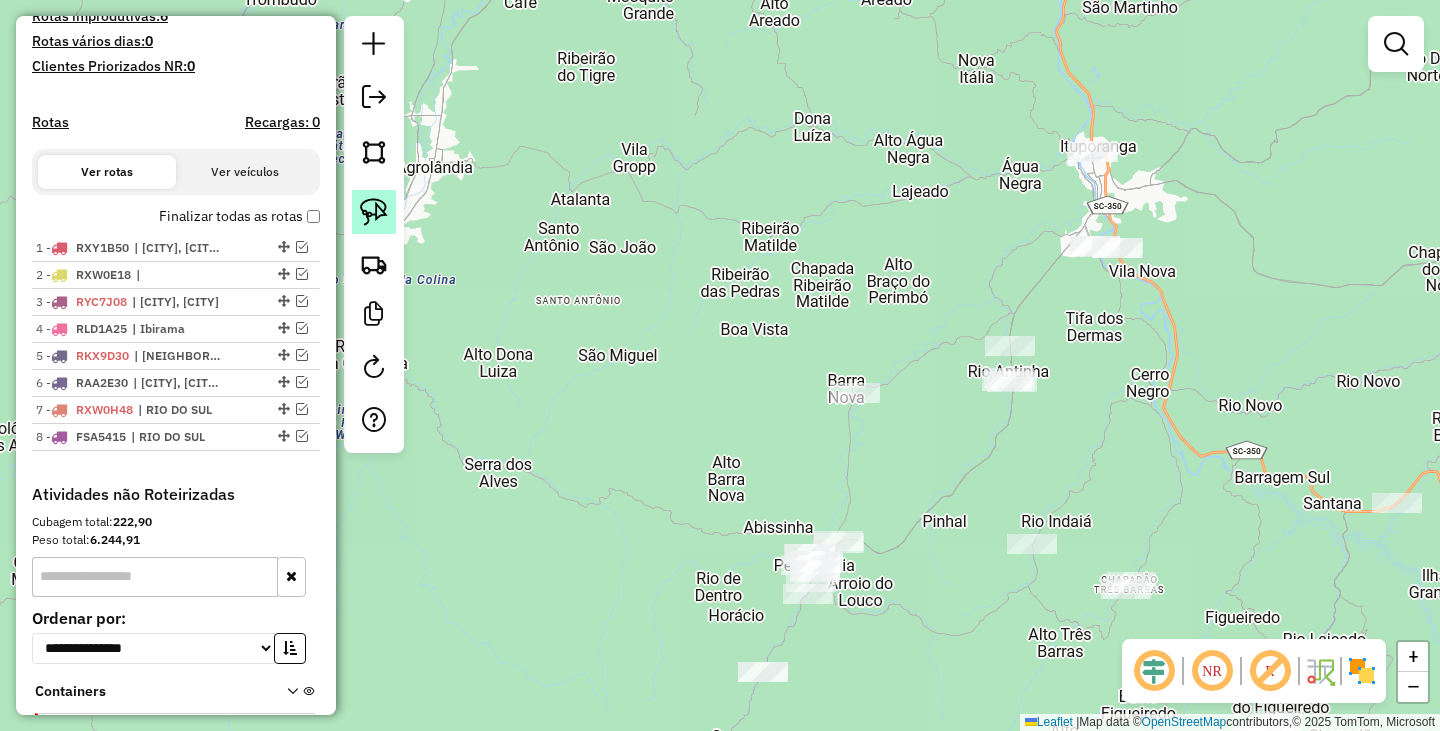 click 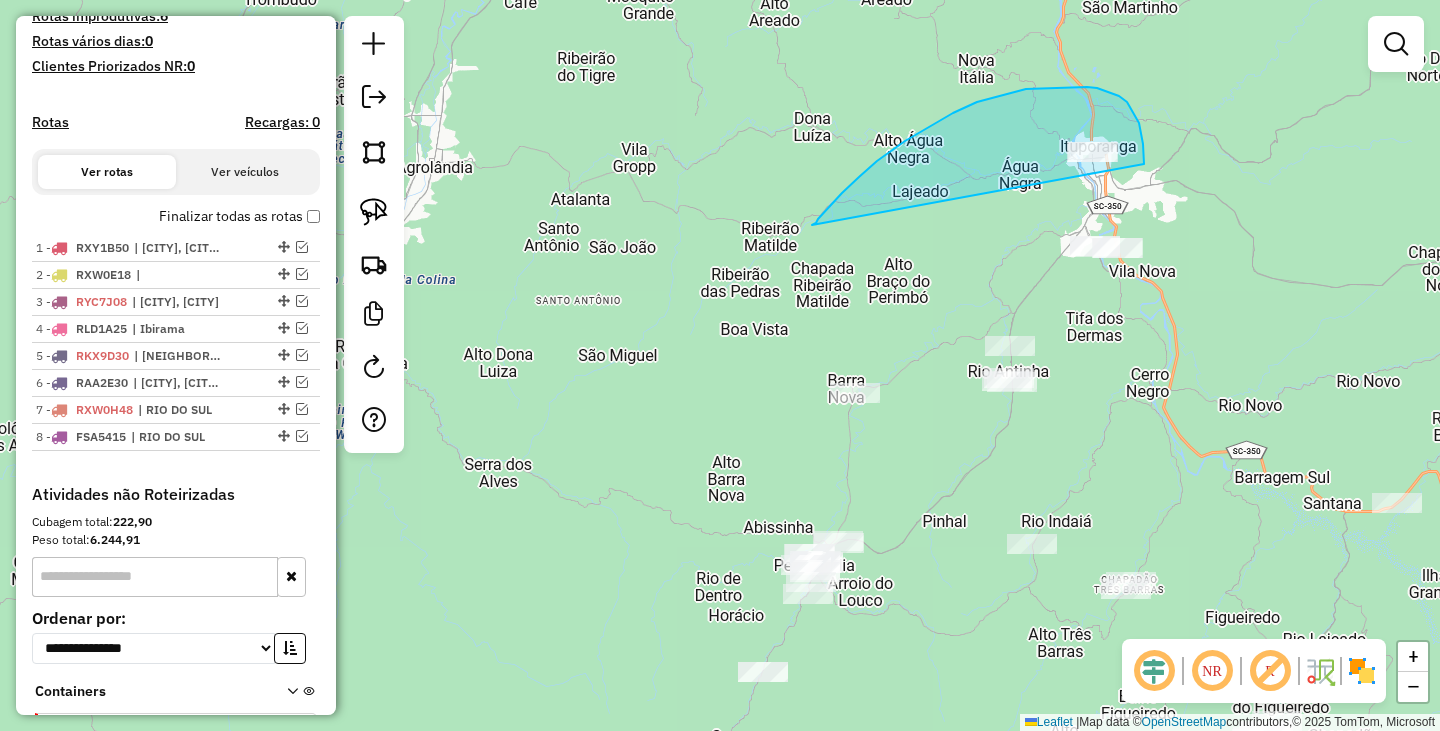 drag, startPoint x: 923, startPoint y: 130, endPoint x: 1144, endPoint y: 164, distance: 223.60008 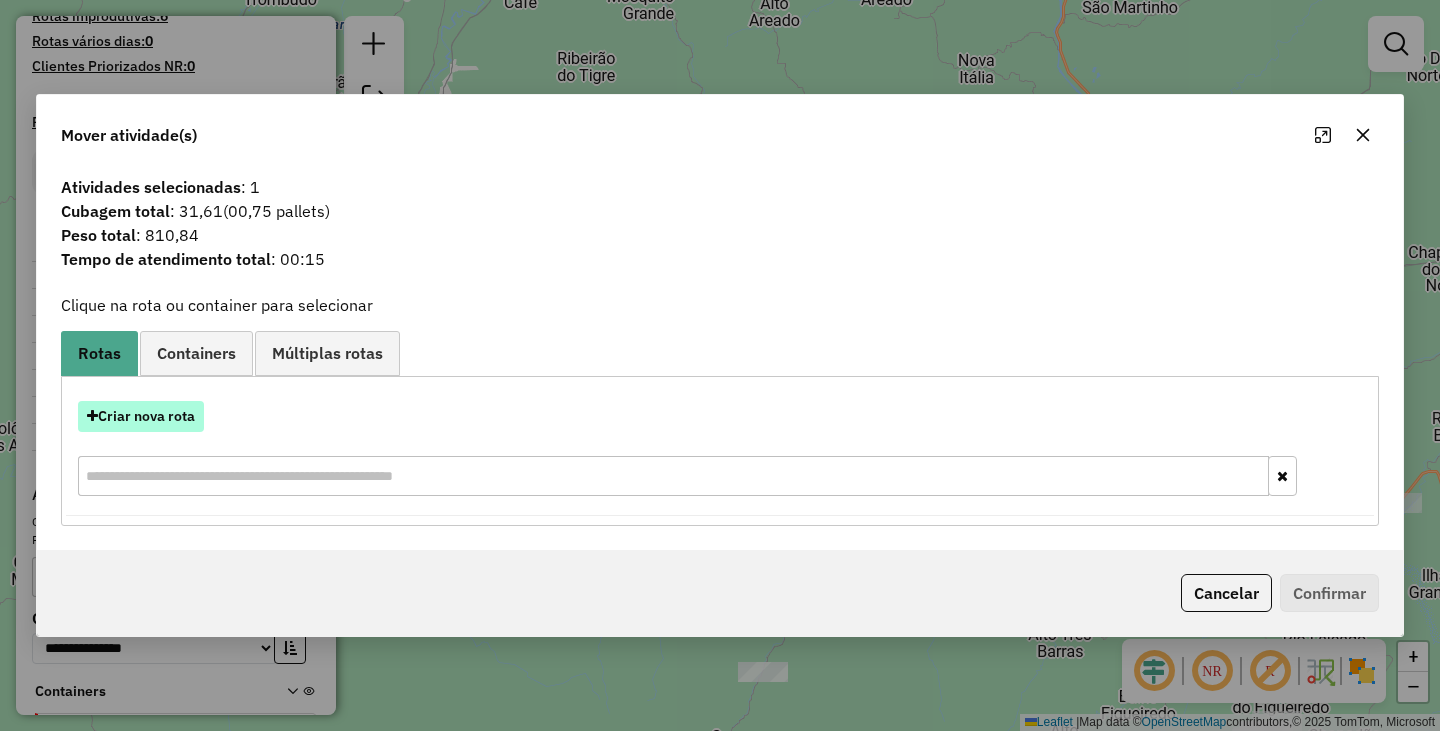 click on "Criar nova rota" at bounding box center [141, 416] 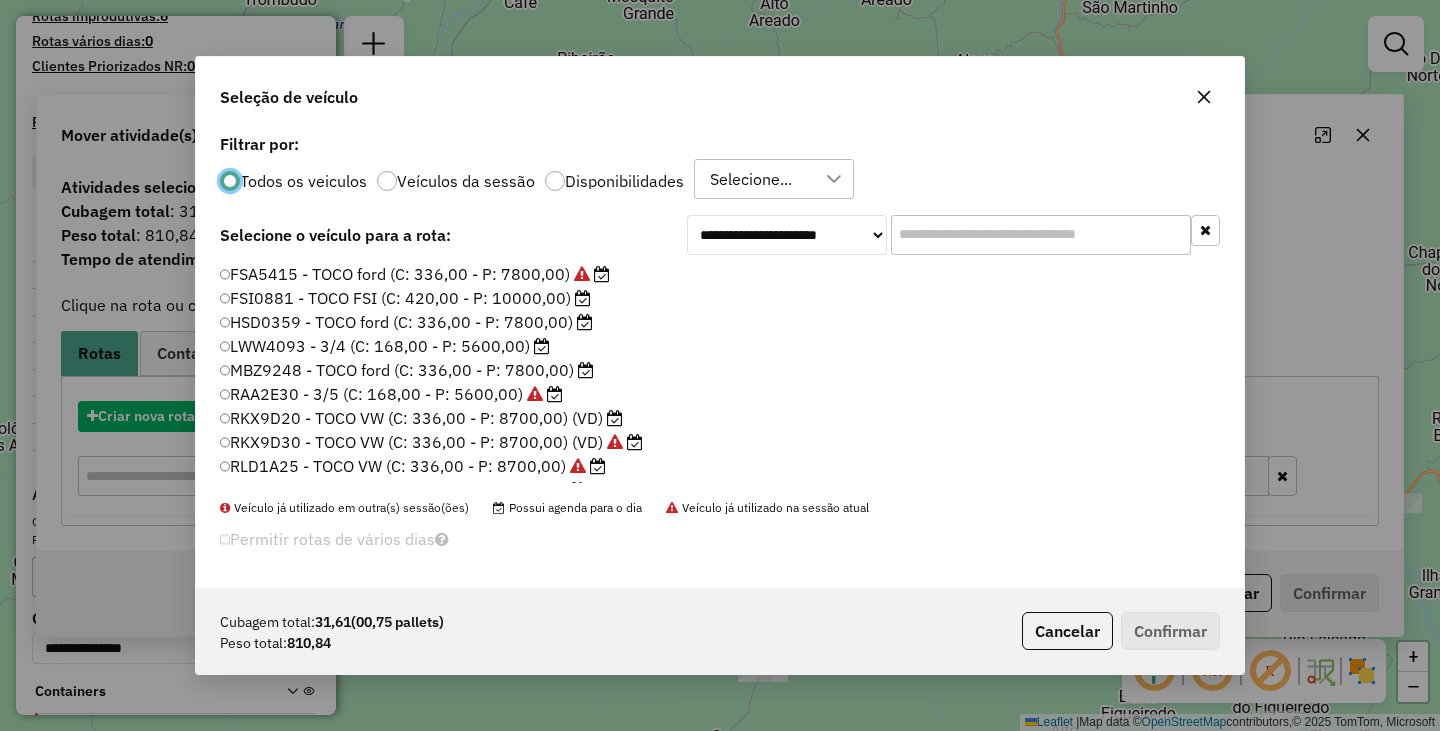 scroll, scrollTop: 11, scrollLeft: 6, axis: both 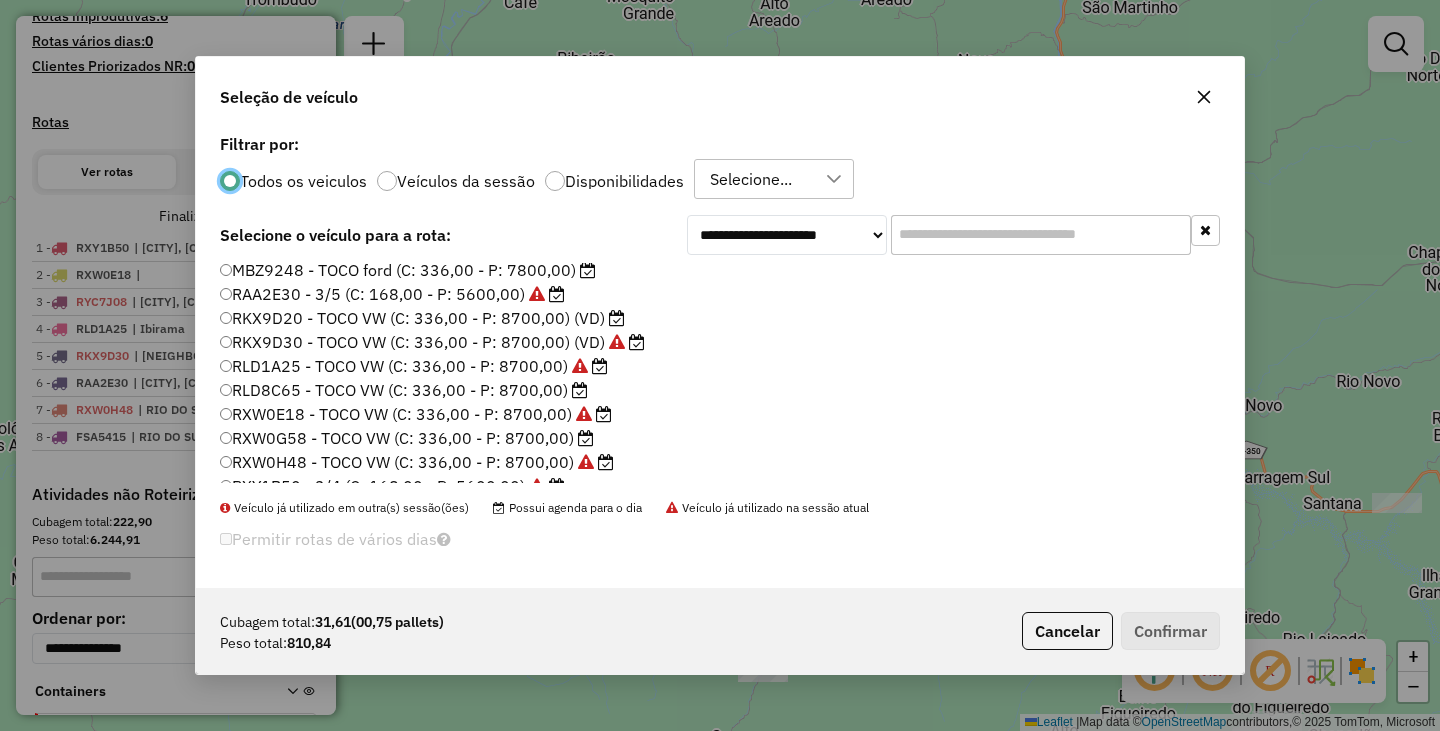 click on "RLD8C65 - TOCO VW (C: 336,00 - P: 8700,00)" 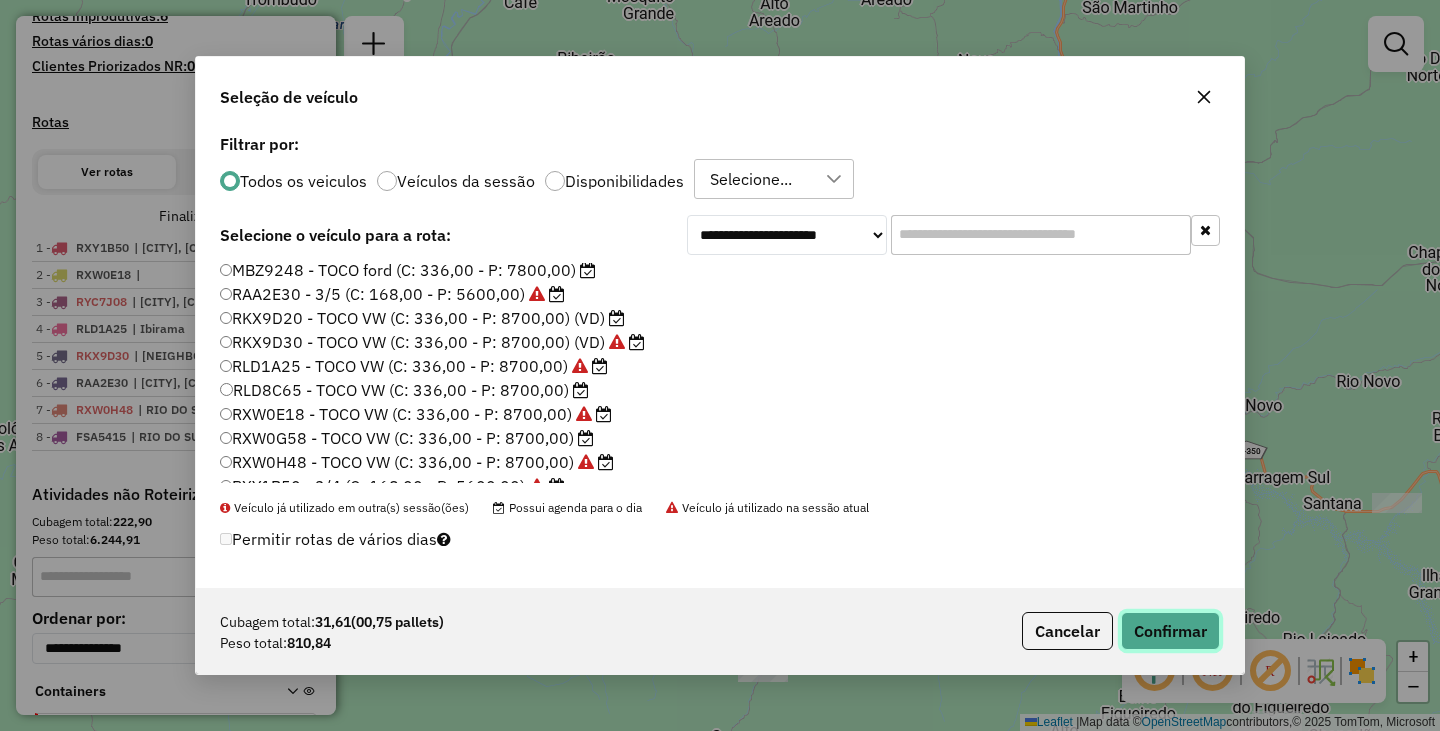 click on "Confirmar" 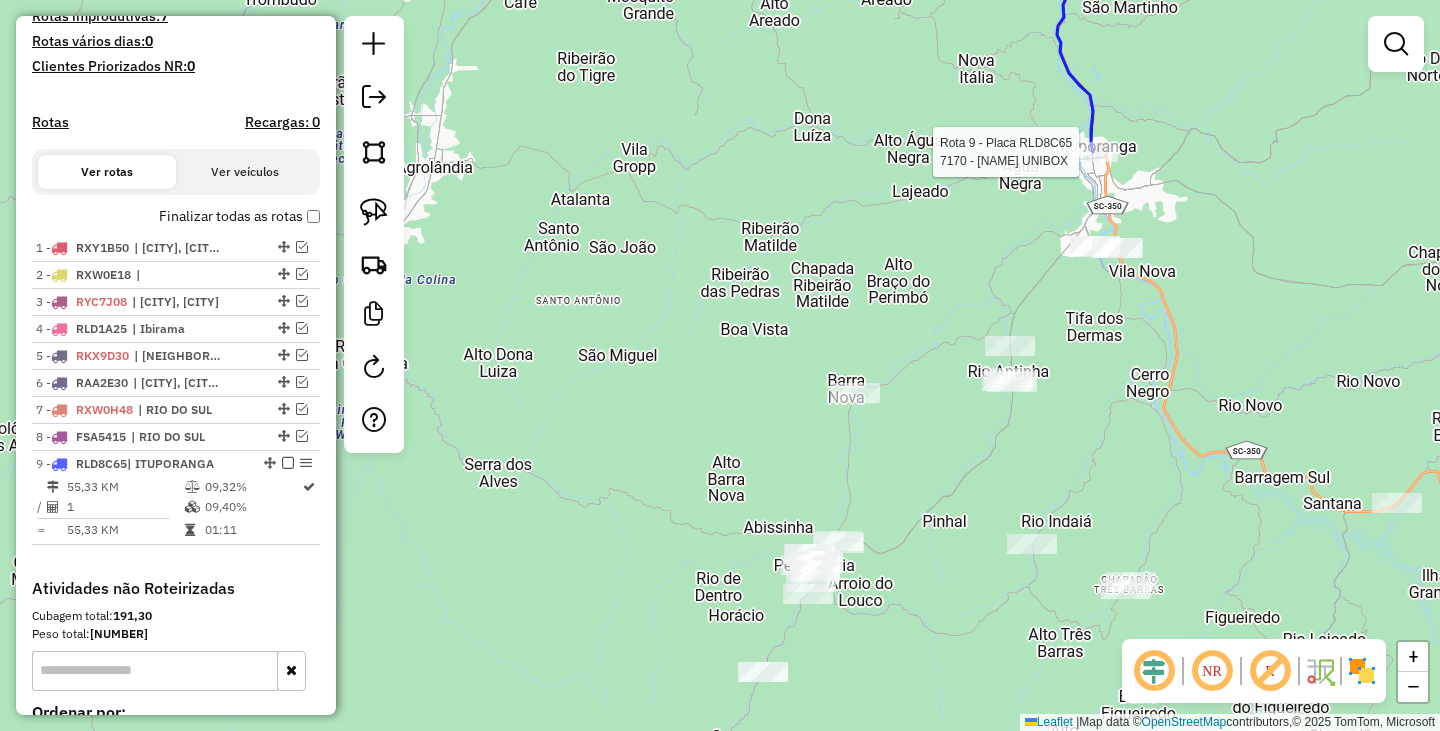 scroll, scrollTop: 779, scrollLeft: 0, axis: vertical 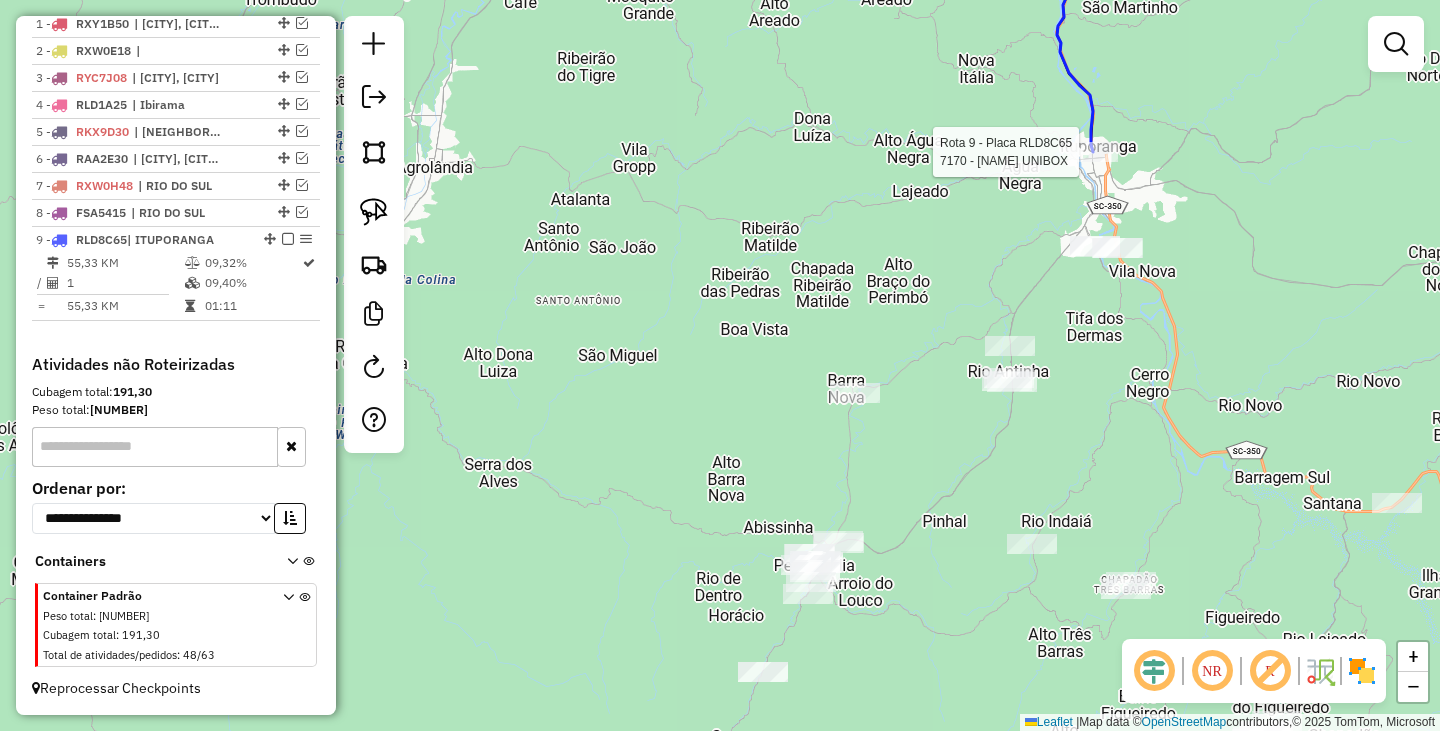 select on "**********" 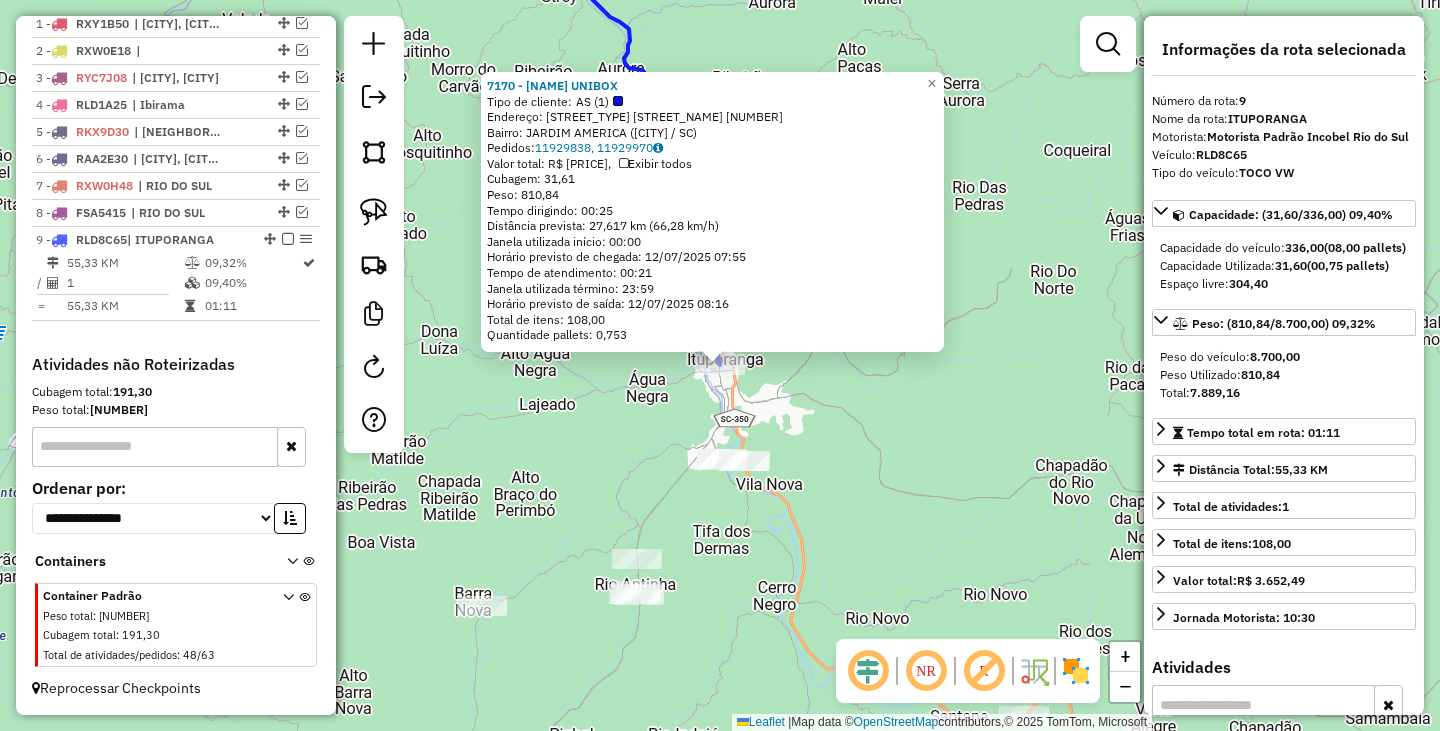 click on "7170 - WALMOR  UNIBOX  Tipo de cliente:   AS (1)   Endereço:  Avenida Deputado Albino Zeni [NUMBER]   Bairro: JARDIM AMERICA ([CITY] / [STATE])   Pedidos:  [NUMBER], [NUMBER]   Valor total: R$ [PRICE]   Exibir todos   Cubagem: [CUBAGE]  Peso: [WEIGHT]  Tempo dirigindo: [TIME]   Distância prevista: [DISTANCE] km ([SPEED] km/h)   Janela utilizada início: [TIME]   Horário previsto de chegada: [DATE] [TIME]   Tempo de atendimento: [TIME]   Janela utilizada término: [TIME]   Horário previsto de saída: [DATE] [TIME]   Total de itens: [ITEMS]   Quantidade pallets: [PALLETS]  × Janela de atendimento Grade de atendimento Capacidade Transportadoras Veículos Cliente Pedidos  Rotas Selecione os dias de semana para filtrar as janelas de atendimento  Seg   Ter   Qua   Qui   Sex   Sáb   Dom  Informe o período da janela de atendimento: De: Até:  Filtrar exatamente a janela do cliente  Considerar janela de atendimento padrão  Selecione os dias de semana para filtrar as grades de atendimento  Seg   Ter   Qua   Qui   Sex   Sáb  De:" 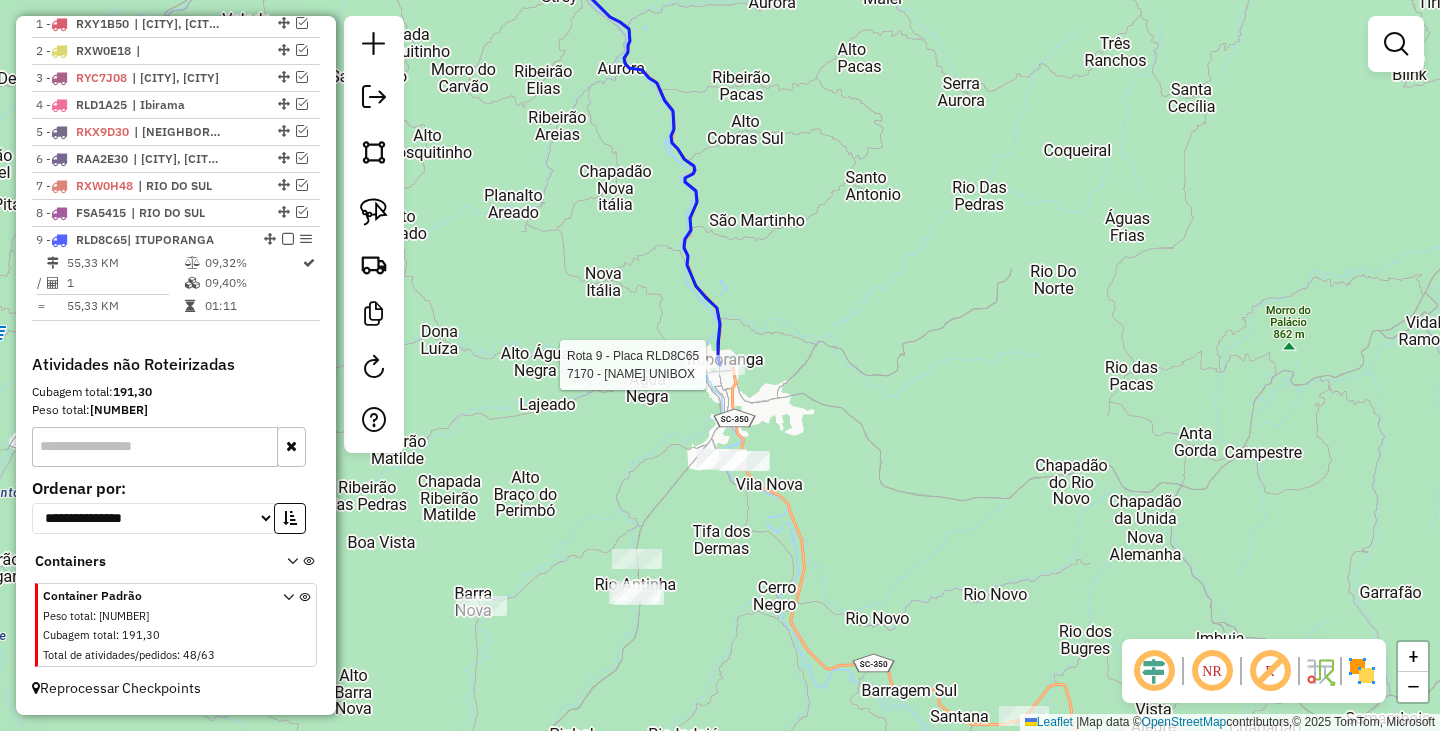 select on "**********" 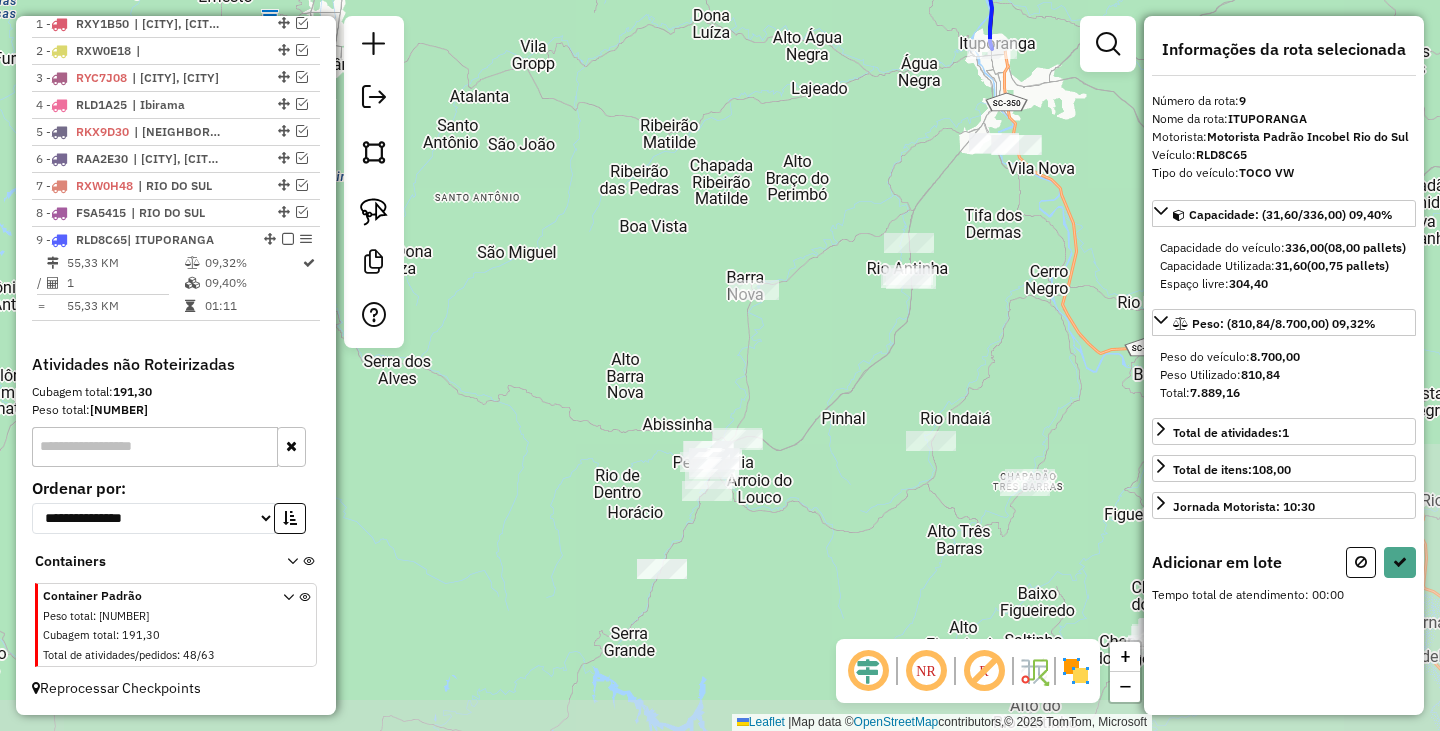 drag, startPoint x: 776, startPoint y: 636, endPoint x: 1042, endPoint y: 319, distance: 413.8176 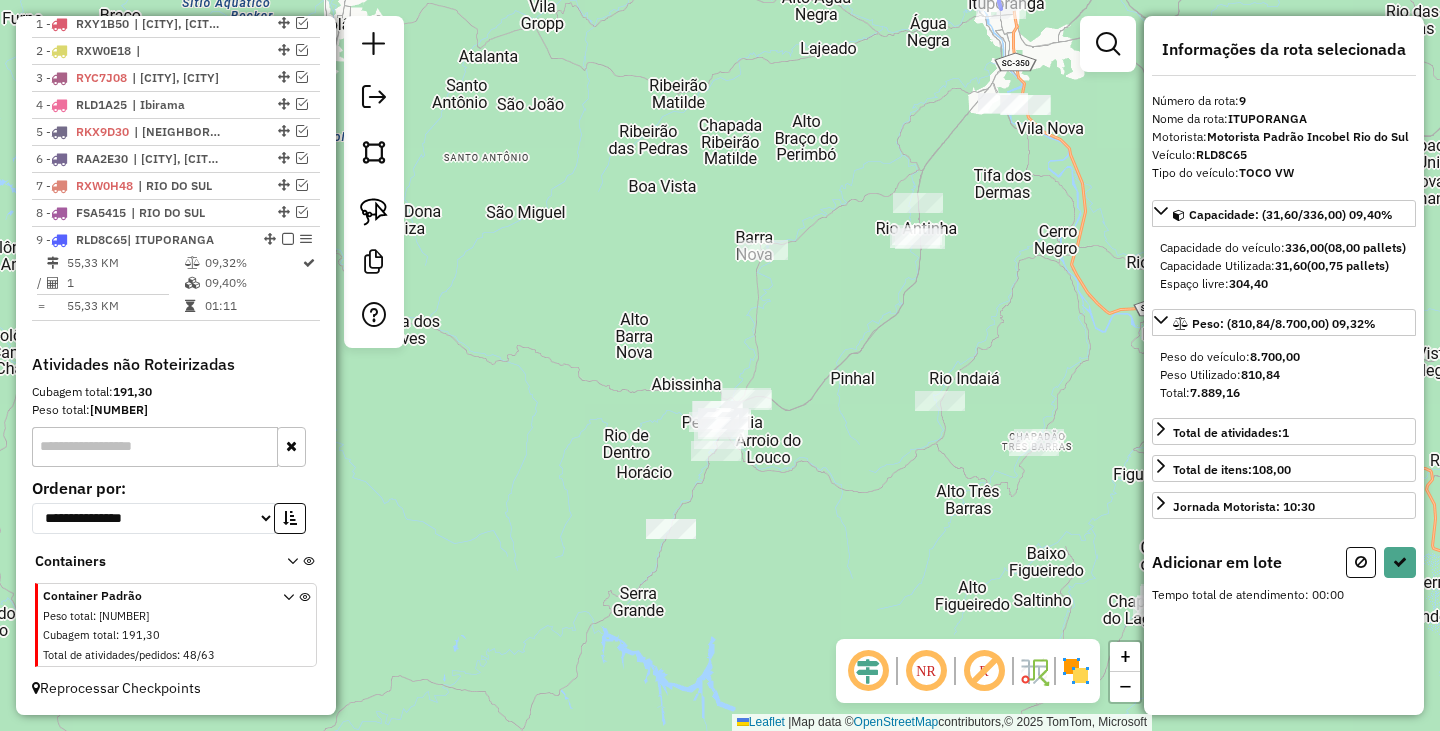 drag, startPoint x: 1025, startPoint y: 327, endPoint x: 1031, endPoint y: 303, distance: 24.738634 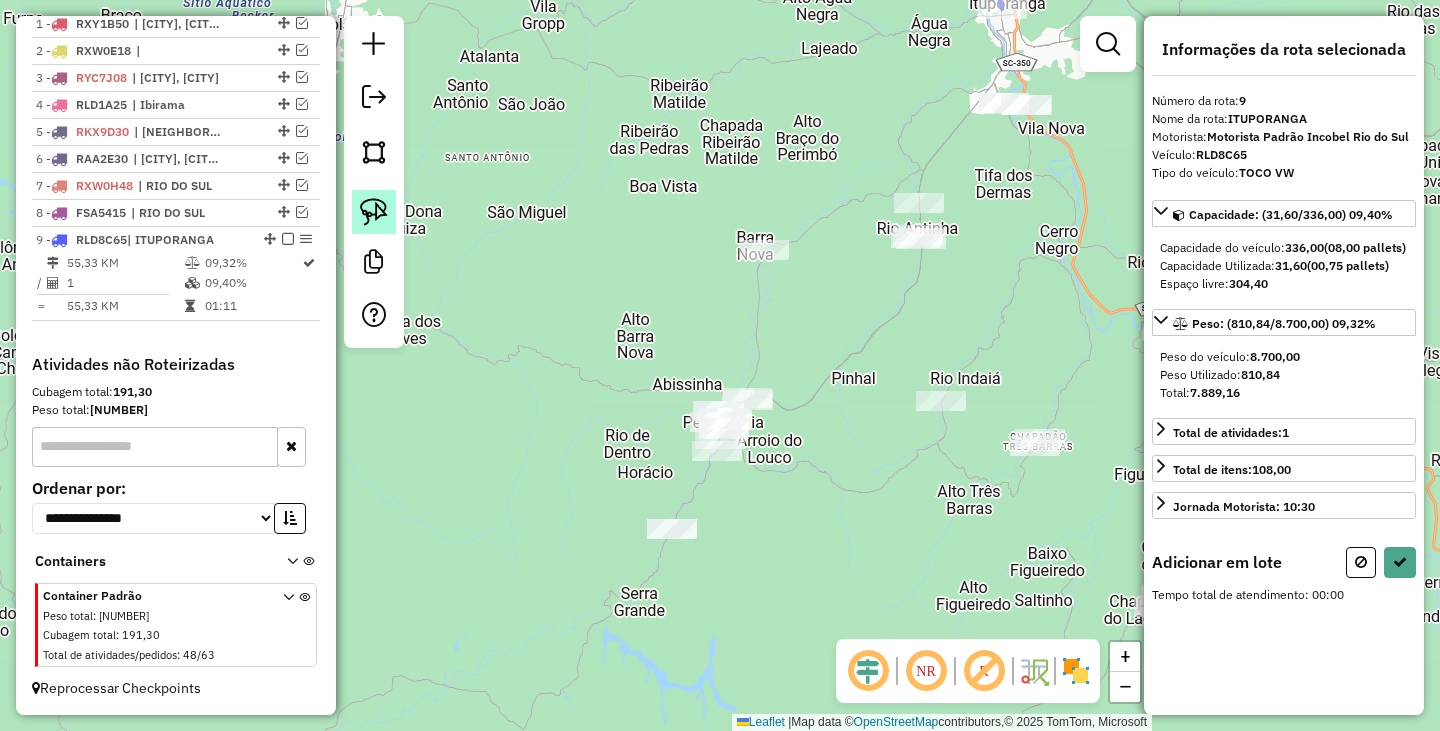 click 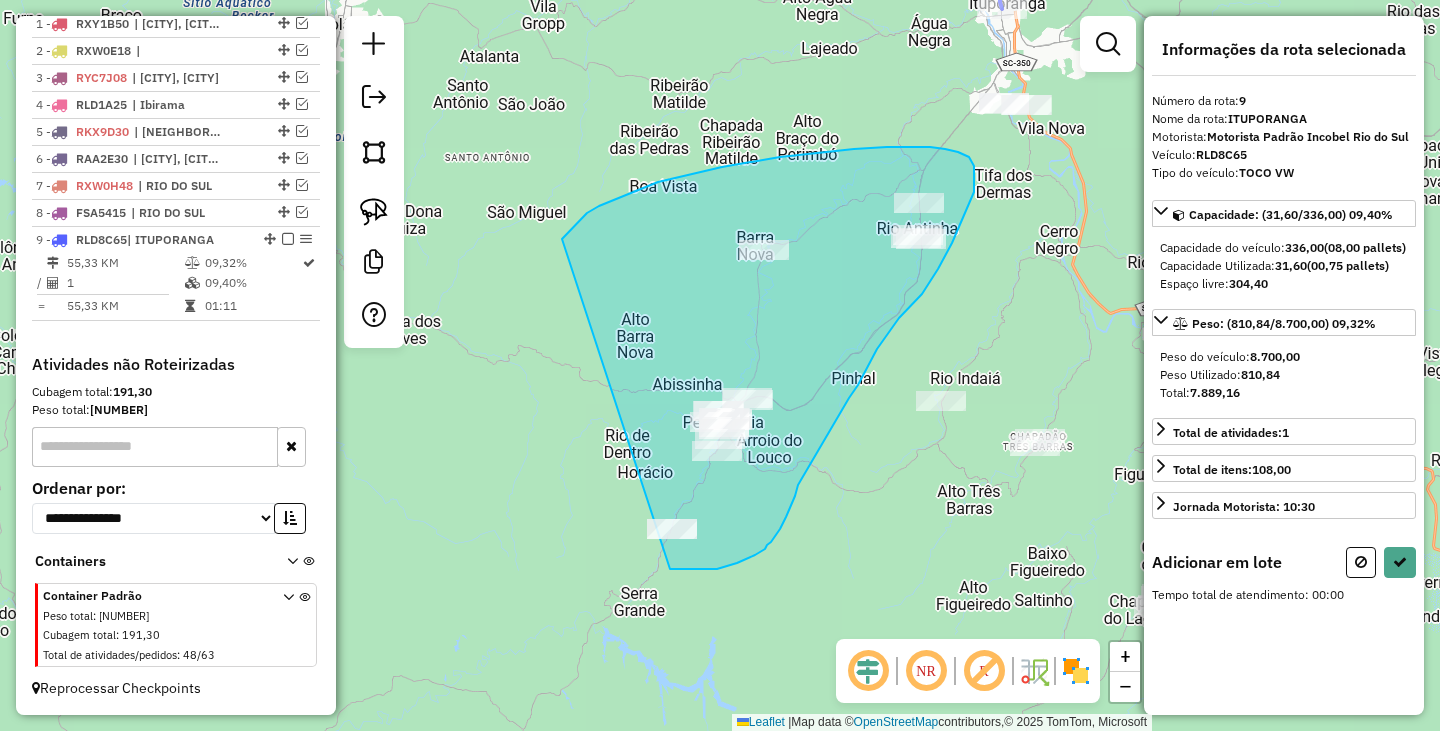drag, startPoint x: 571, startPoint y: 229, endPoint x: 609, endPoint y: 545, distance: 318.2766 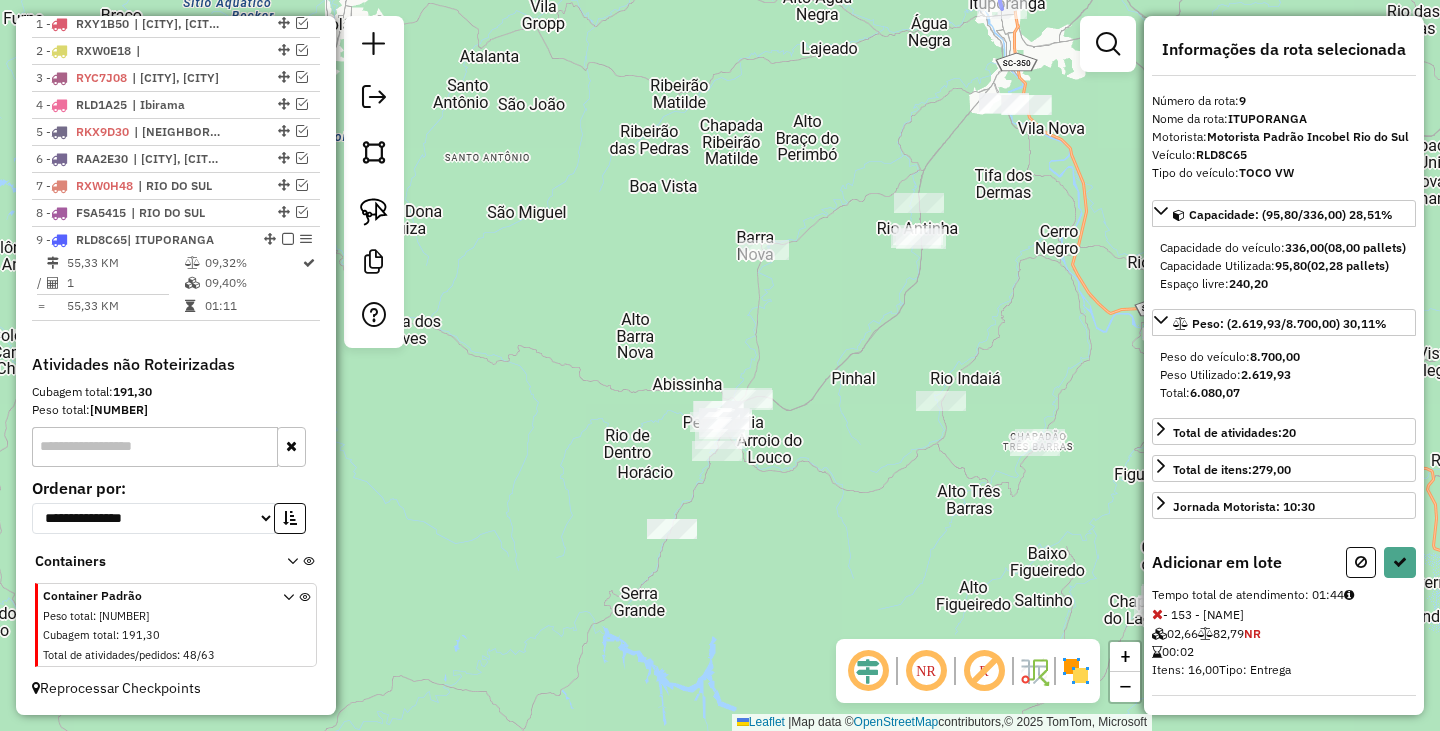select on "**********" 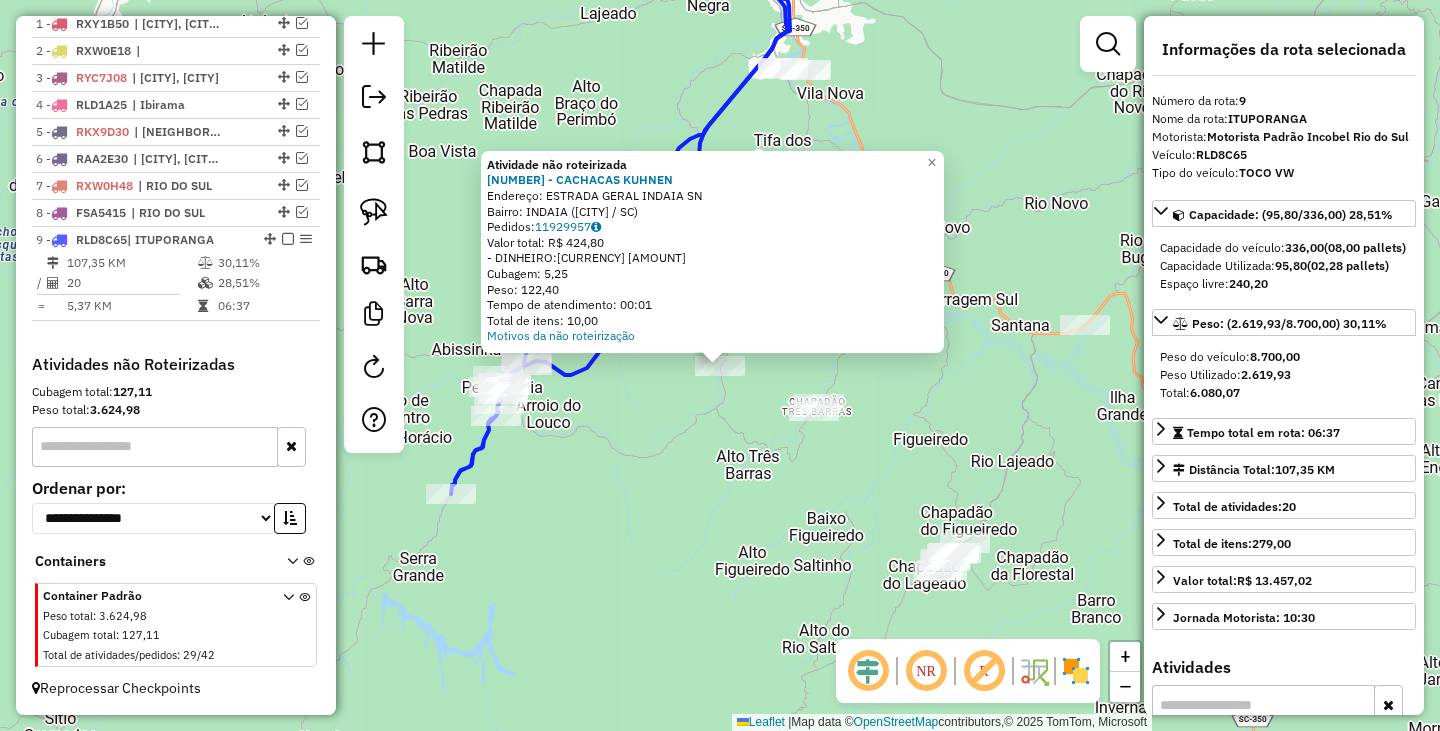click on "Atividade não roteirizada 6323 - [NAME]  Endereço:  ESTRADA [STREET] SN   Bairro: [NEIGHBORHOOD] ([CITY] / [STATE])   Pedidos:  [PHONE]   Valor total: R$ 424,80   - DINHEIRO:  R$ 424,80   Cubagem: 5,25   Peso: 122,40   Tempo de atendimento: 00:01   Total de itens: 10,00  Motivos da não roteirização × Janela de atendimento Grade de atendimento Capacidade Transportadoras Veículos Cliente Pedidos  Rotas Selecione os dias de semana para filtrar as janelas de atendimento  Seg   Ter   Qua   Qui   Sex   Sáb   Dom  Informe o período da janela de atendimento: De: Até:  Filtrar exatamente a janela do cliente  Considerar janela de atendimento padrão  Selecione os dias de semana para filtrar as grades de atendimento  Seg   Ter   Qua   Qui   Sex   Sáb   Dom   Considerar clientes sem dia de atendimento cadastrado  Clientes fora do dia de atendimento selecionado Filtrar as atividades entre os valores definidos abaixo:  Peso mínimo:   Peso máximo:   Cubagem mínima:   Cubagem máxima:   De:   Até:   De:" 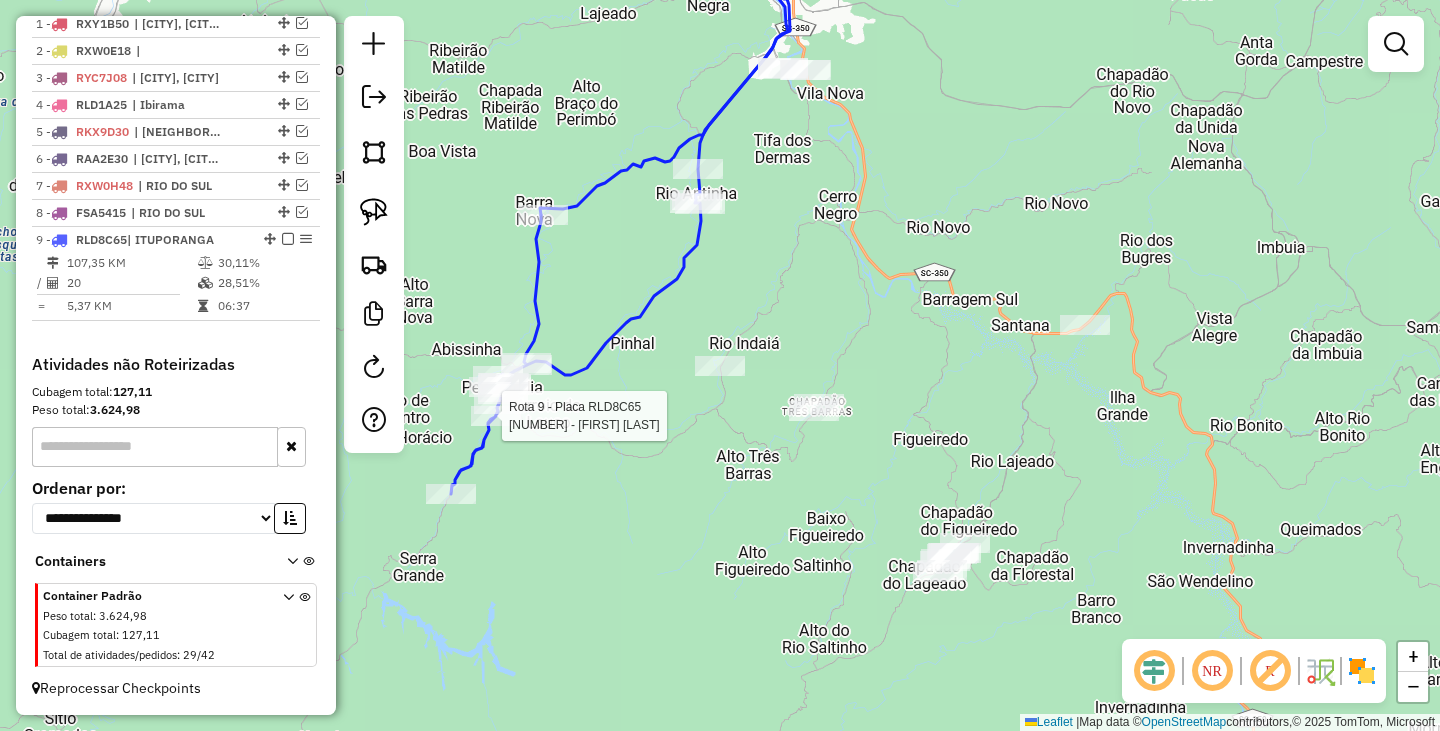 select on "**********" 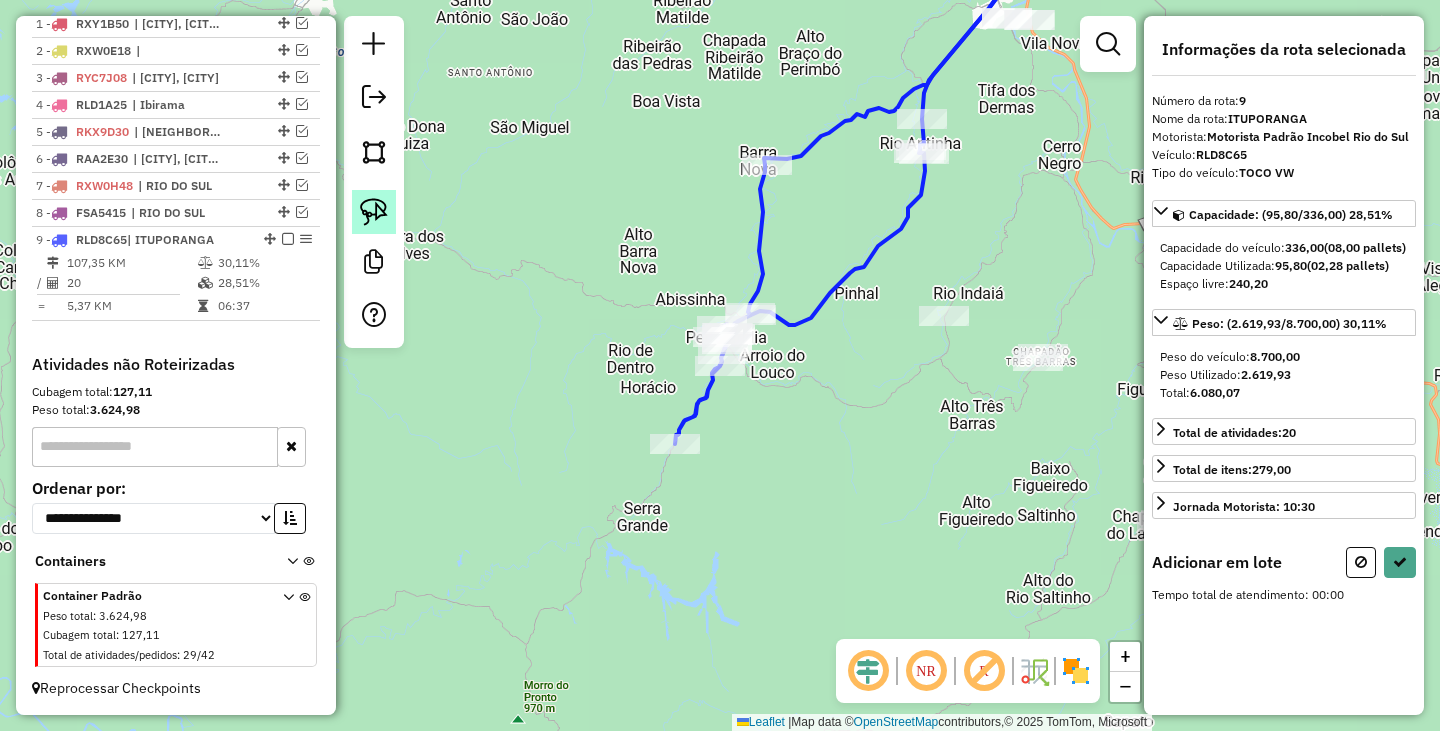 click 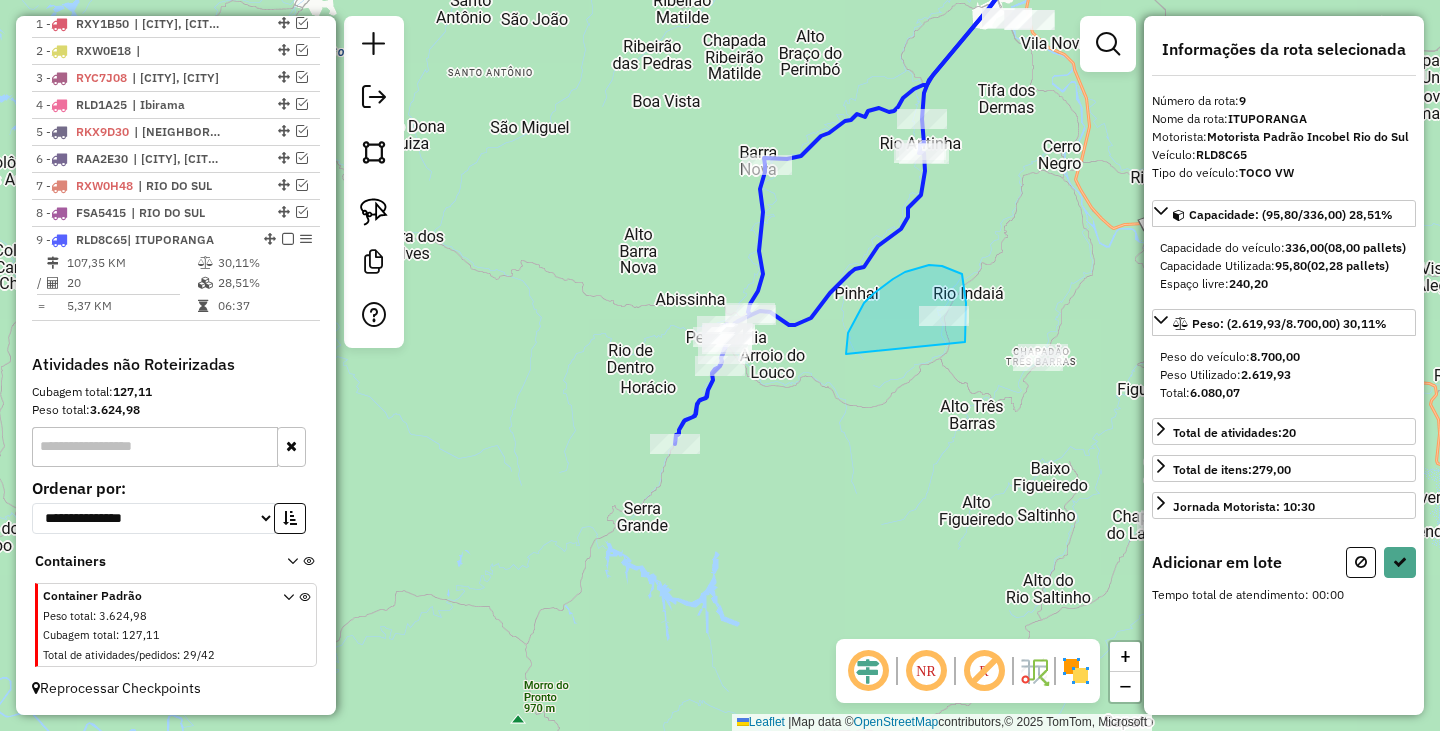 drag, startPoint x: 846, startPoint y: 354, endPoint x: 965, endPoint y: 343, distance: 119.507324 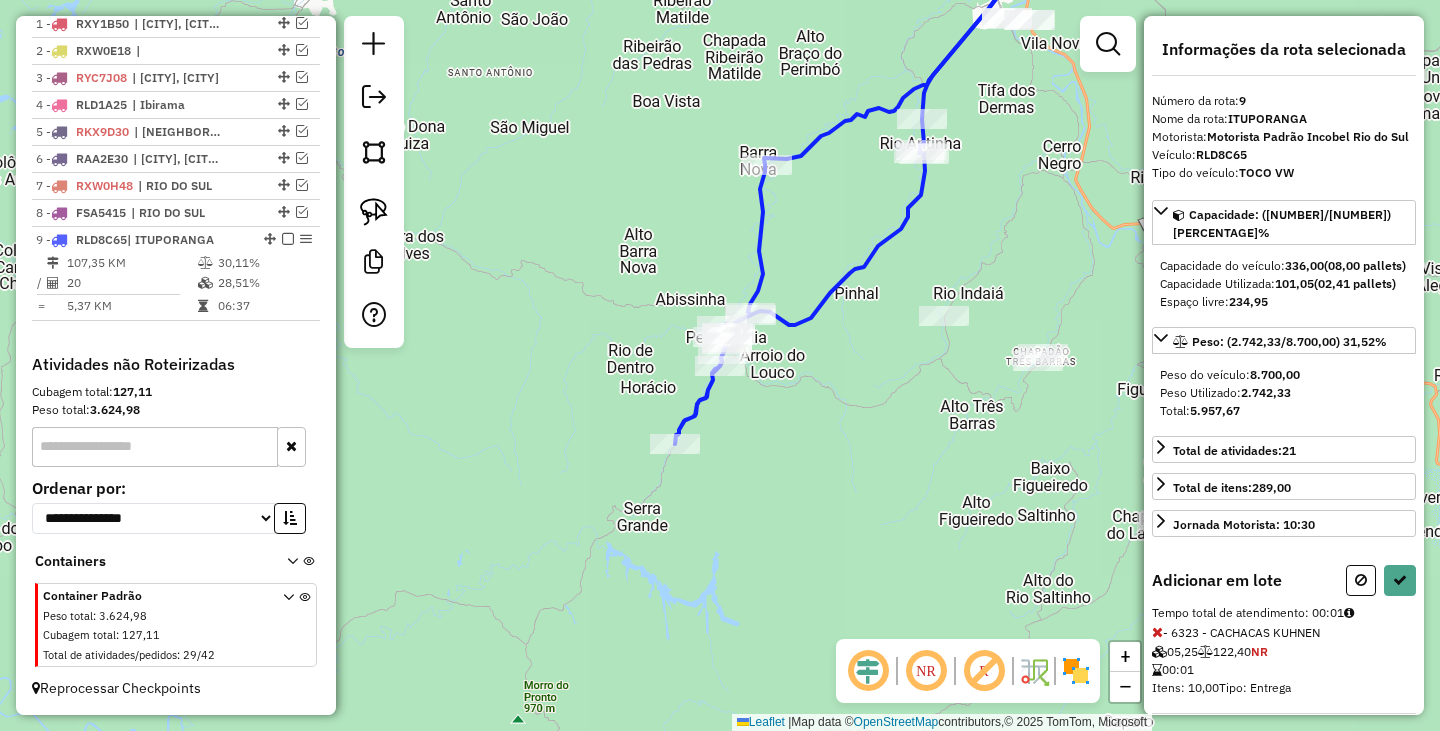 select on "**********" 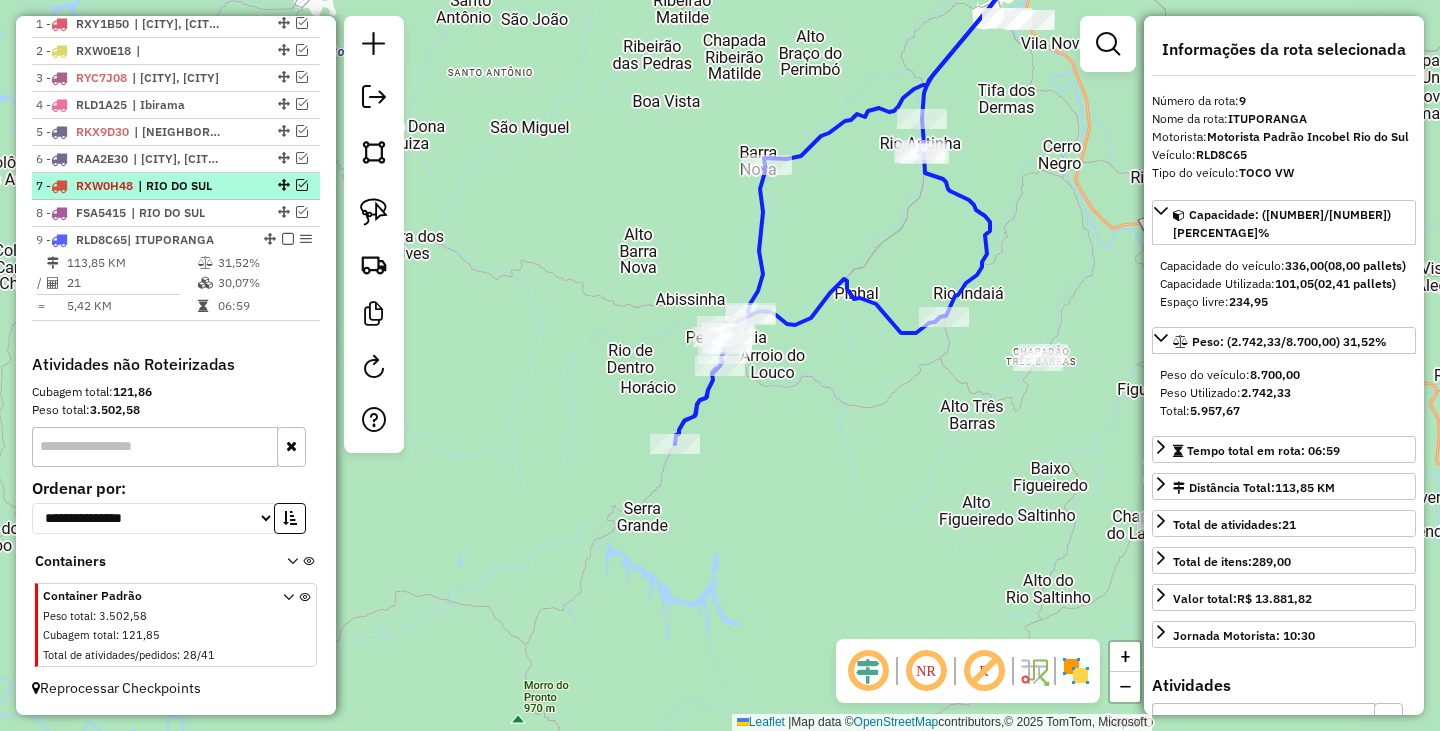drag, startPoint x: 281, startPoint y: 242, endPoint x: 291, endPoint y: 248, distance: 11.661903 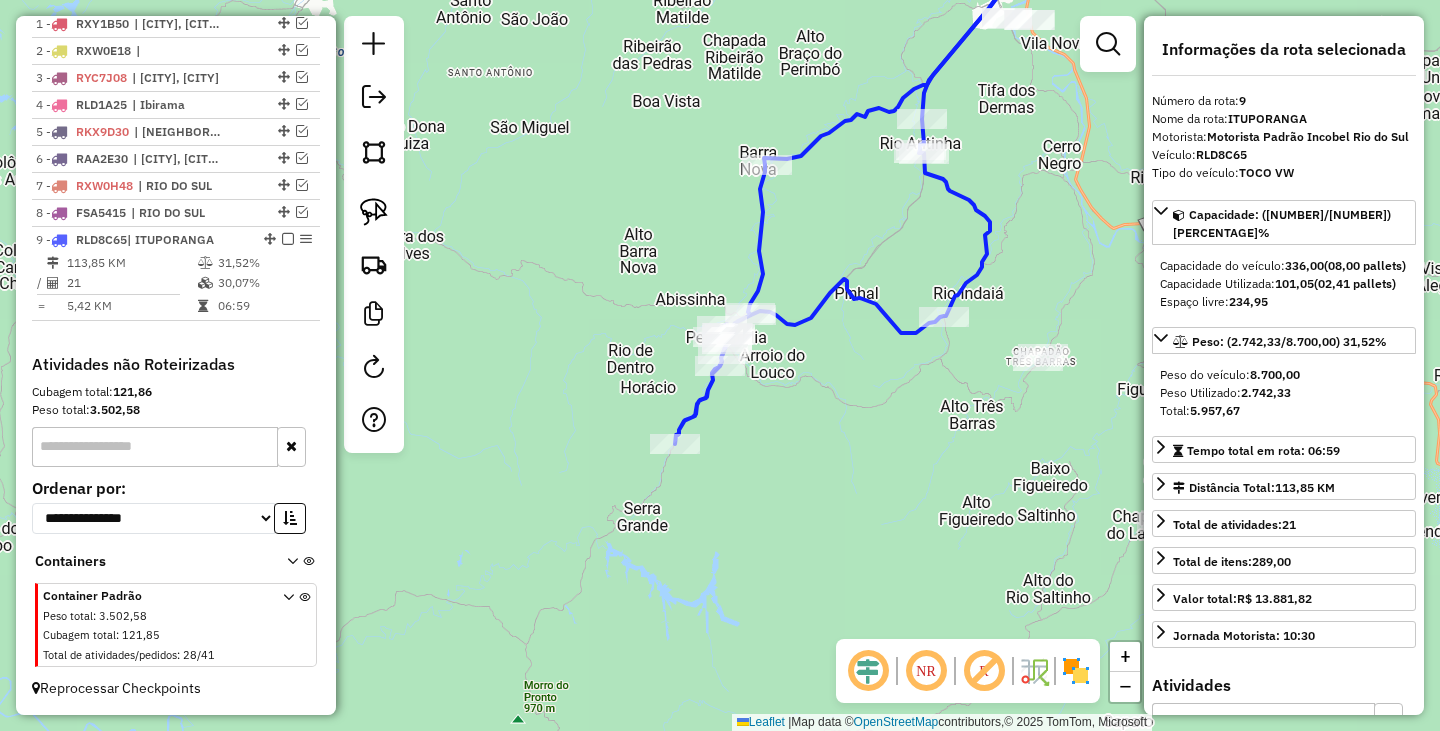 scroll, scrollTop: 712, scrollLeft: 0, axis: vertical 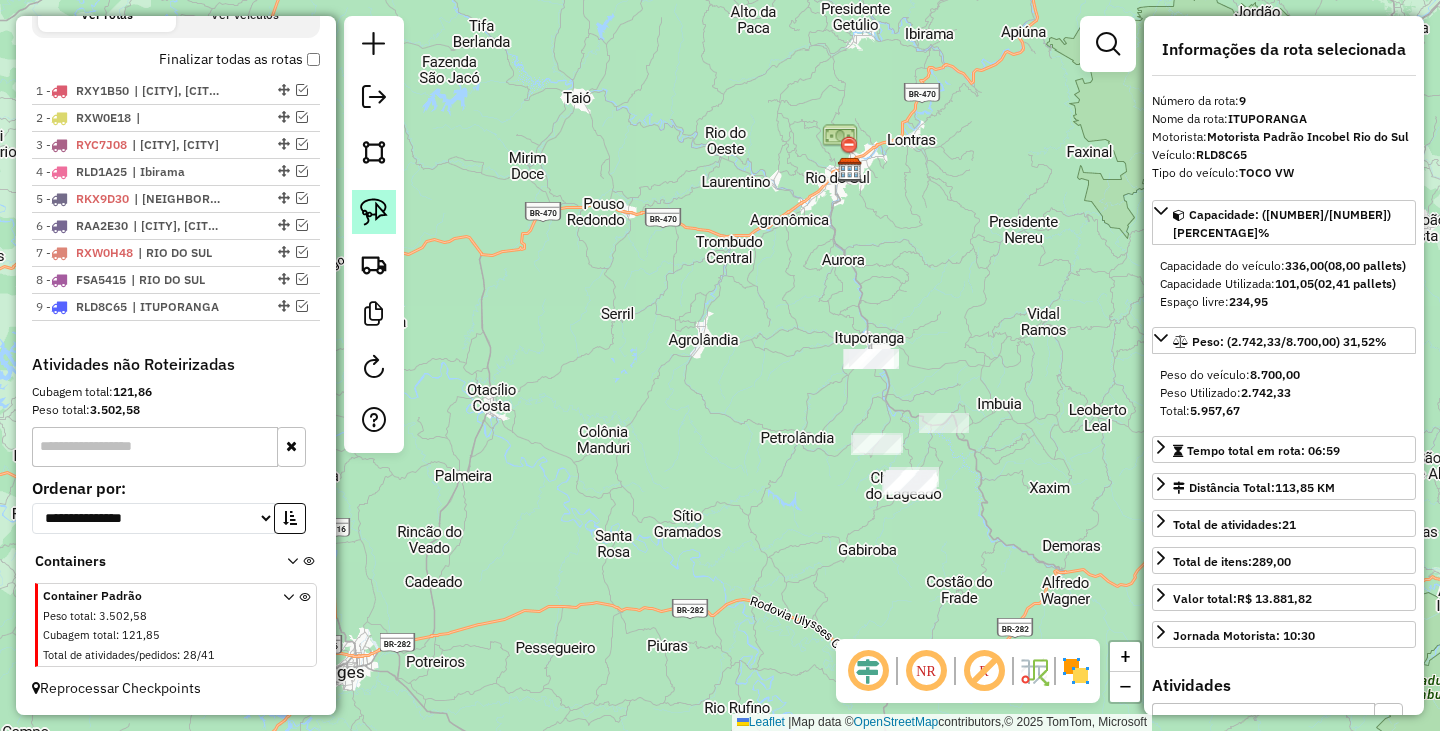 click 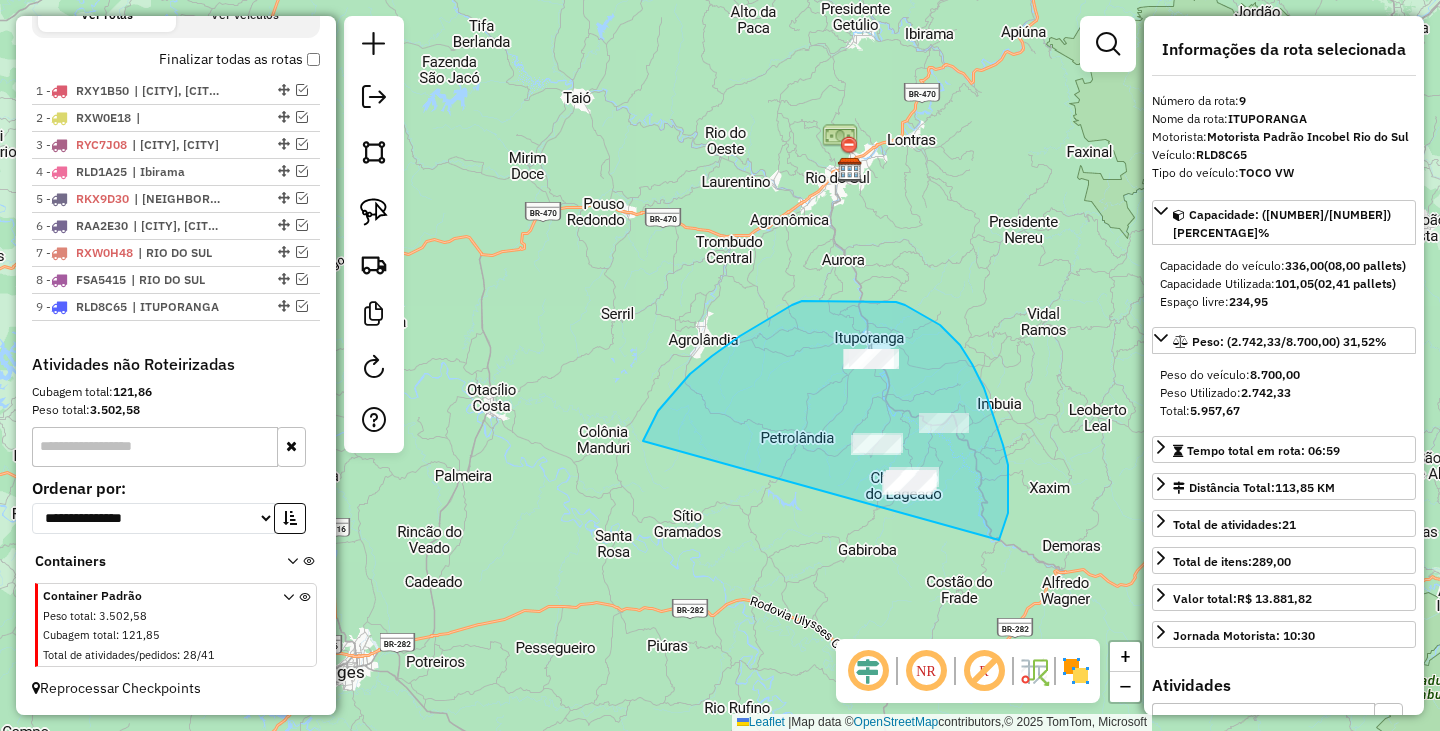 drag, startPoint x: 690, startPoint y: 374, endPoint x: 994, endPoint y: 553, distance: 352.78464 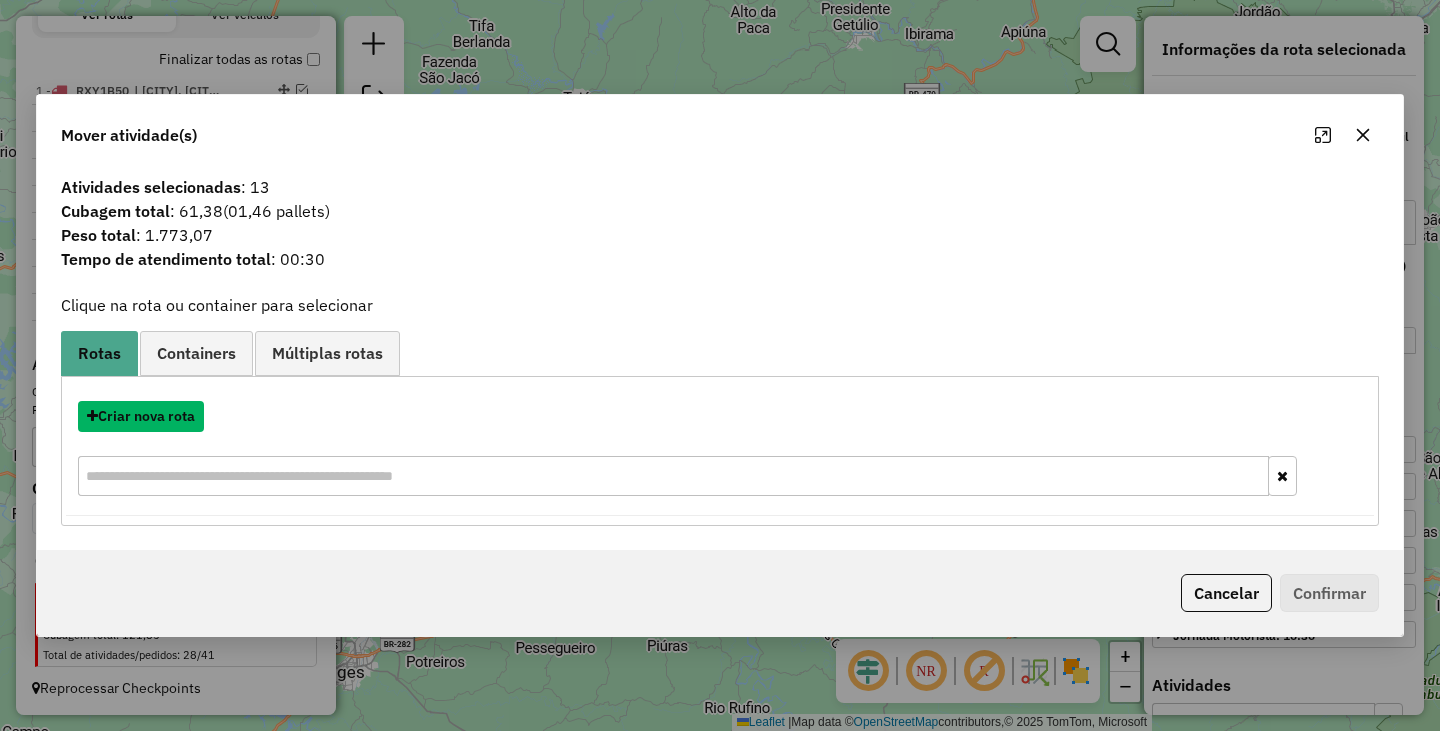 click on "Criar nova rota" at bounding box center [141, 416] 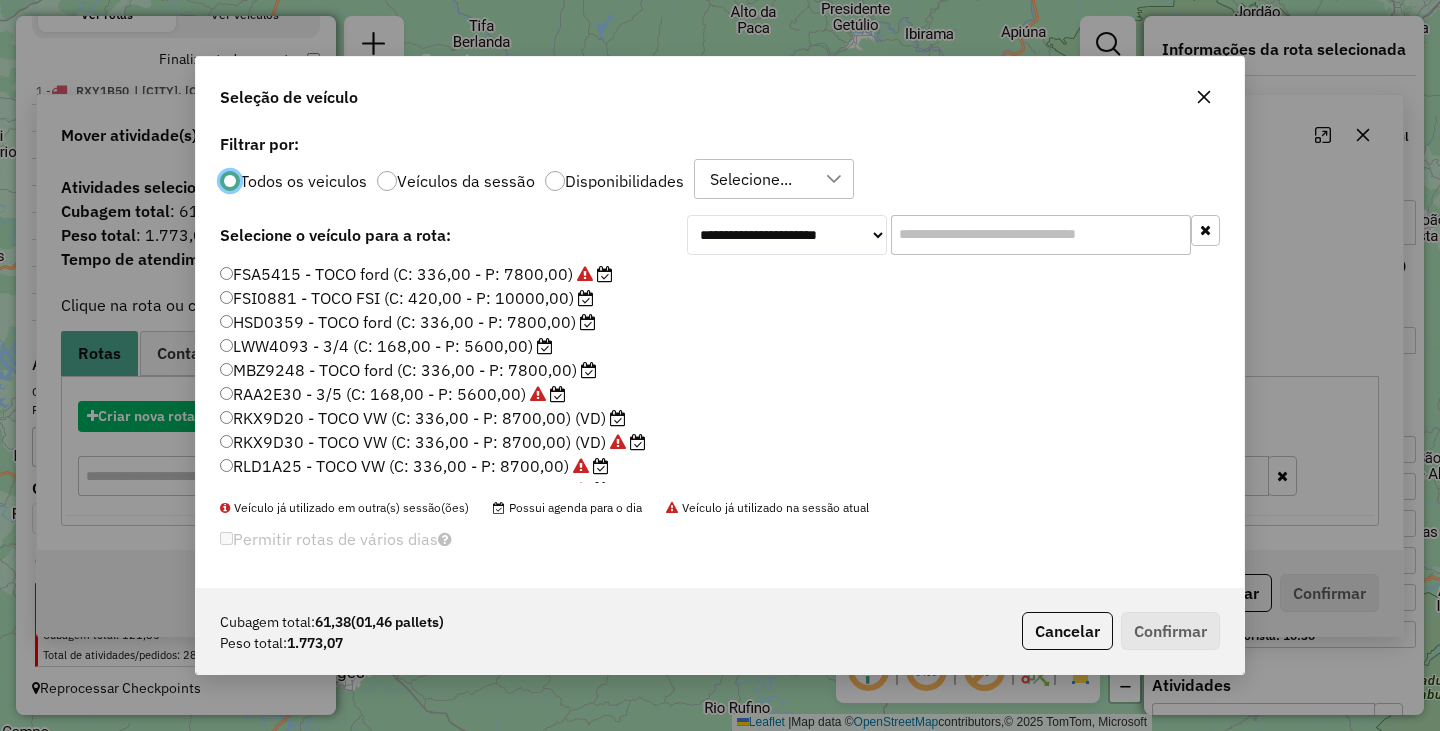 scroll, scrollTop: 11, scrollLeft: 6, axis: both 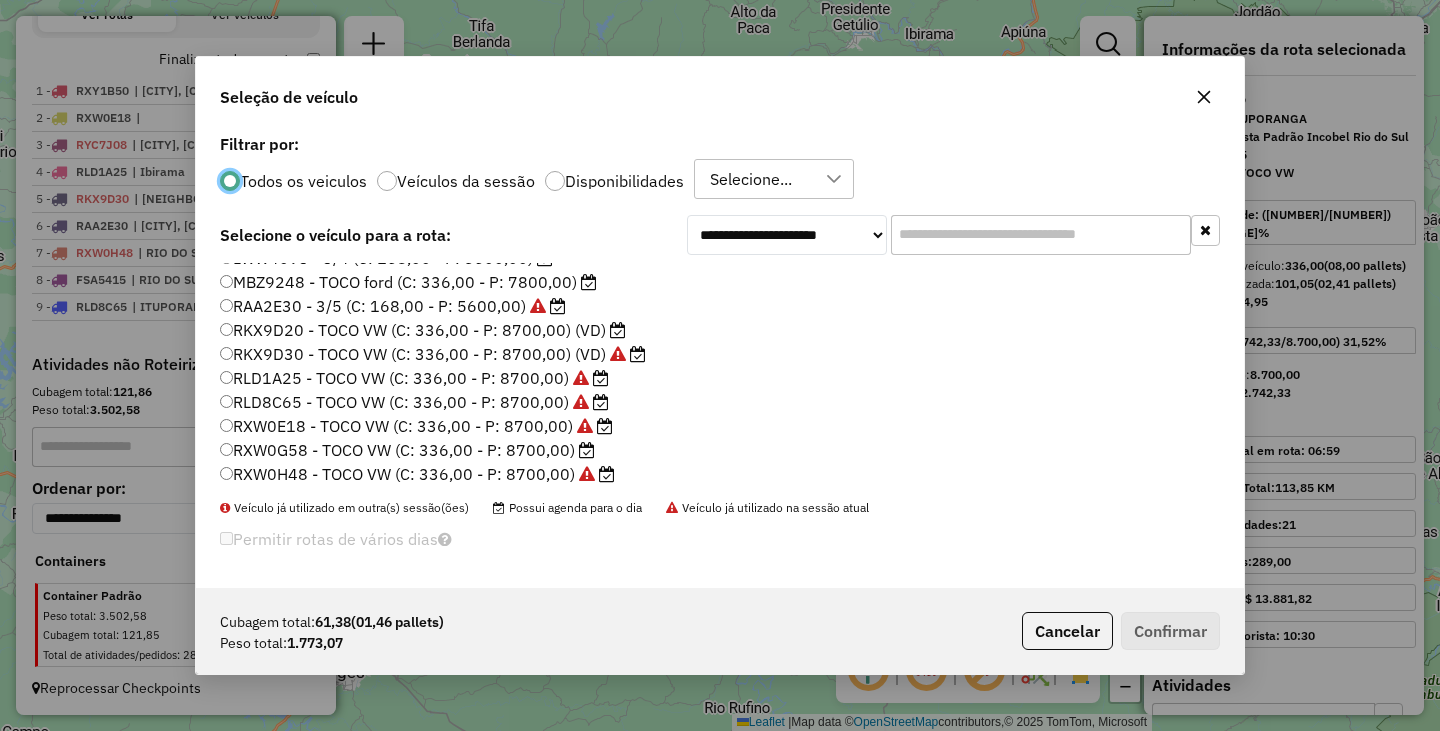 click on "RAA2E30 - 3/5 (C: 168,00 - P: 5600,00)" 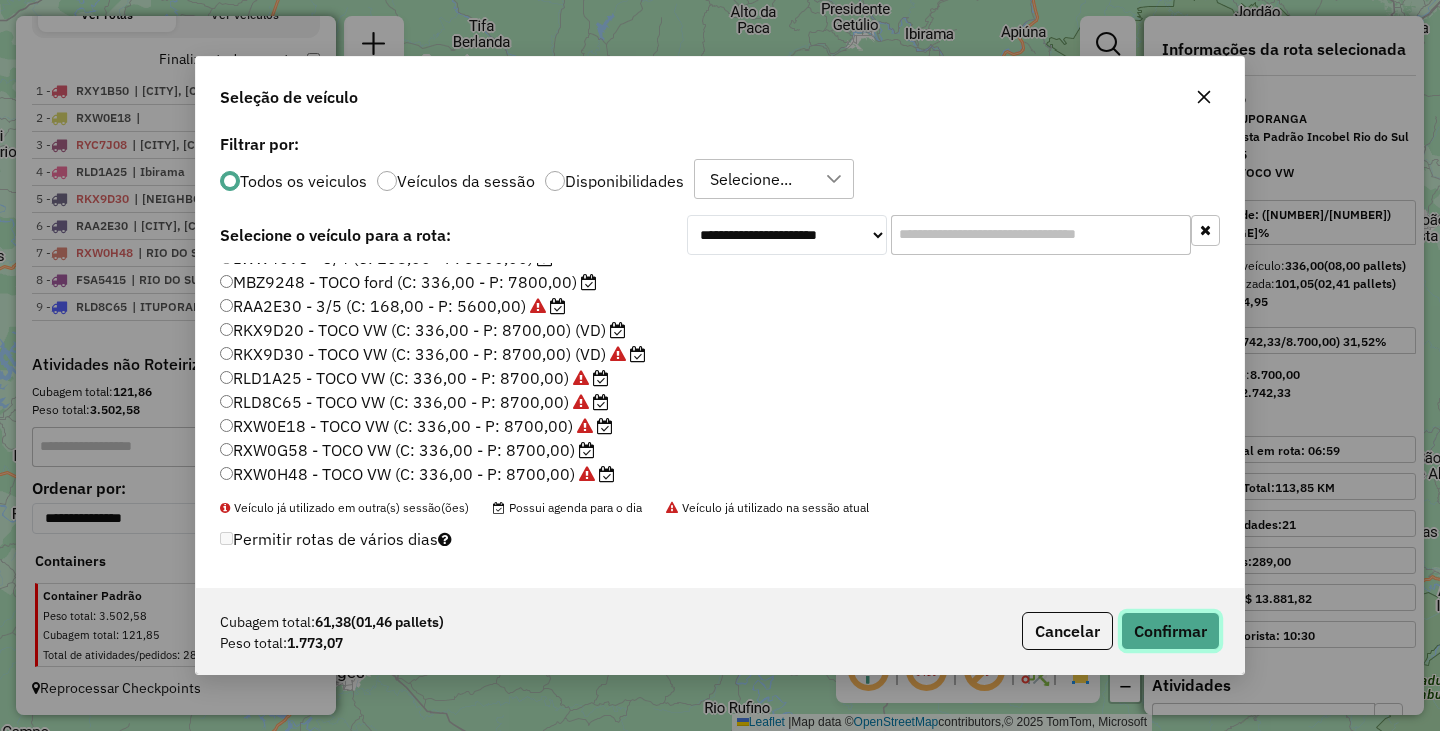 click on "Confirmar" 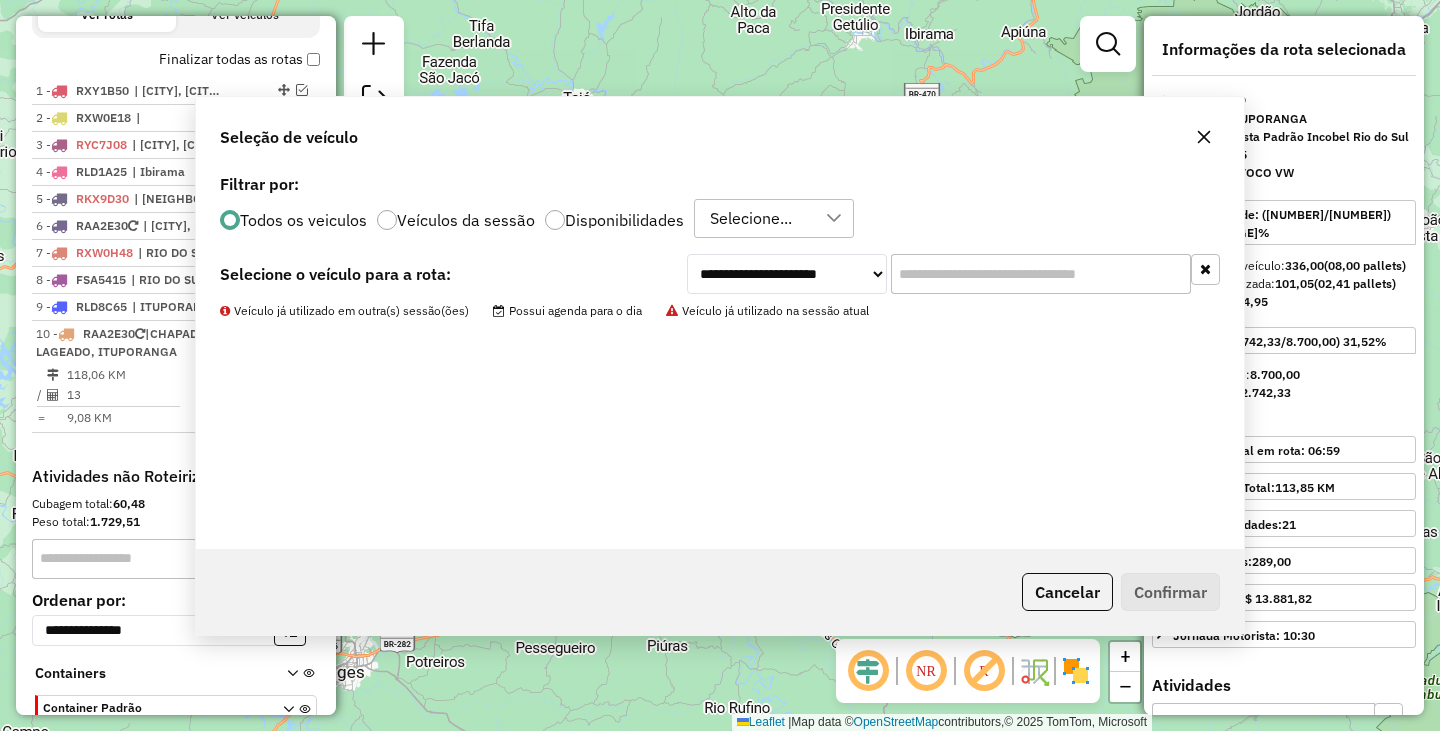 scroll, scrollTop: 824, scrollLeft: 0, axis: vertical 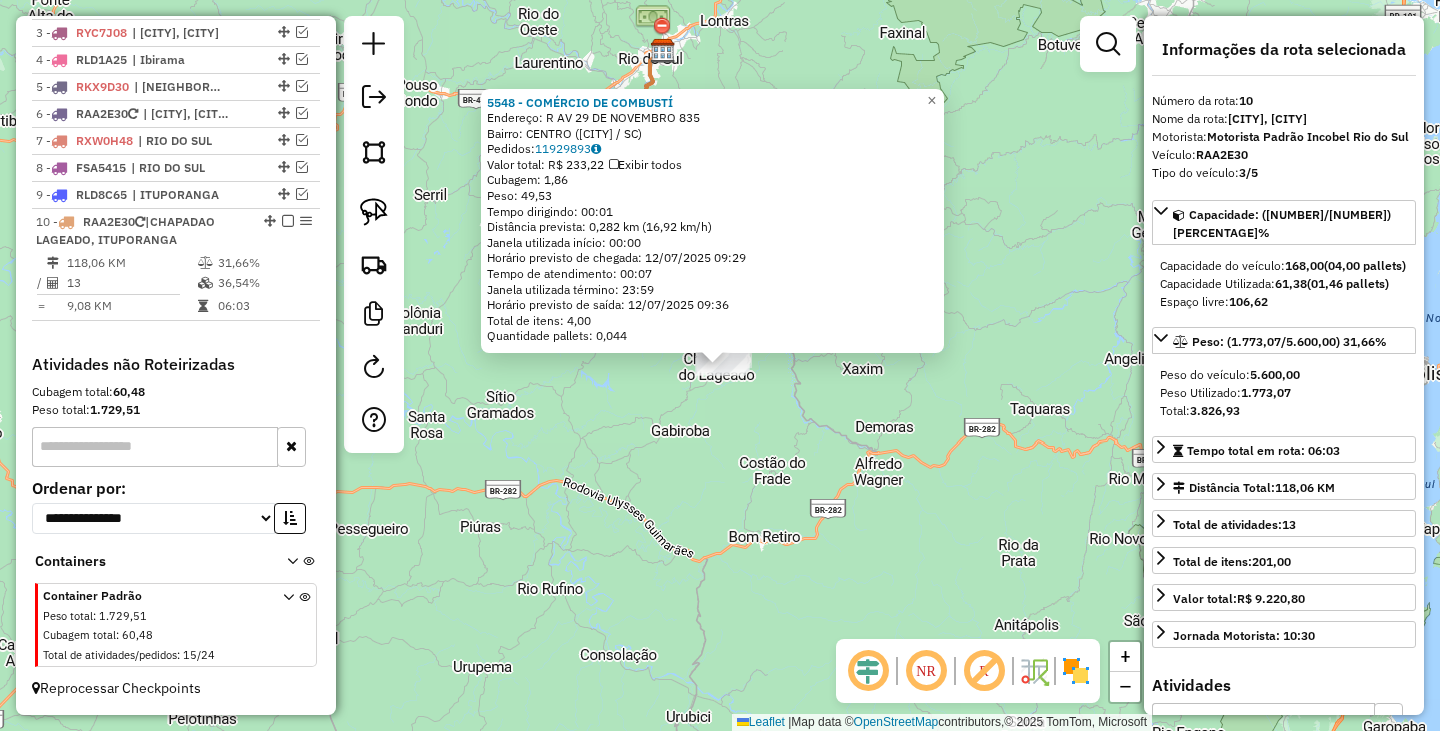 click on "[NUMBER] - COMÉRCIO DE COMBU Endereço: R AV [DATE] [NUMBER] Bairro: CENTRO ([CITY] / SC) Pedidos: [NUMBER] Valor total: R$ [PRICE] Exibir todos Cubagem: [NUMBER] Peso: [NUMBER] Tempo dirigindo: [TIME] Distância prevista: [NUMBER] km ([NUMBER] km/h) Janela utilizada início: [TIME] Horário previsto de chegada: [DATE] [TIME] Tempo de atendimento: [TIME] Janela utilizada término: [TIME] Horário previsto de saída: [DATE] [TIME] Total de itens: [NUMBER] Quantidade pallets: [NUMBER] × Janela de atendimento Grade de atendimento Capacidade Transportadoras Veículos Cliente Pedidos Rotas Selecione os dias de semana para filtrar as janelas de atendimento Seg Ter Qua Qui Sex Sáb Dom Informe o período da janela de atendimento: De: Até: Filtrar exatamente a janela do cliente Considerar janela de atendimento padrão Selecione os dias de semana para filtrar as grades de atendimento Seg Ter Qua Qui Sex Sáb Dom Peso mínimo: Peso máximo: +" 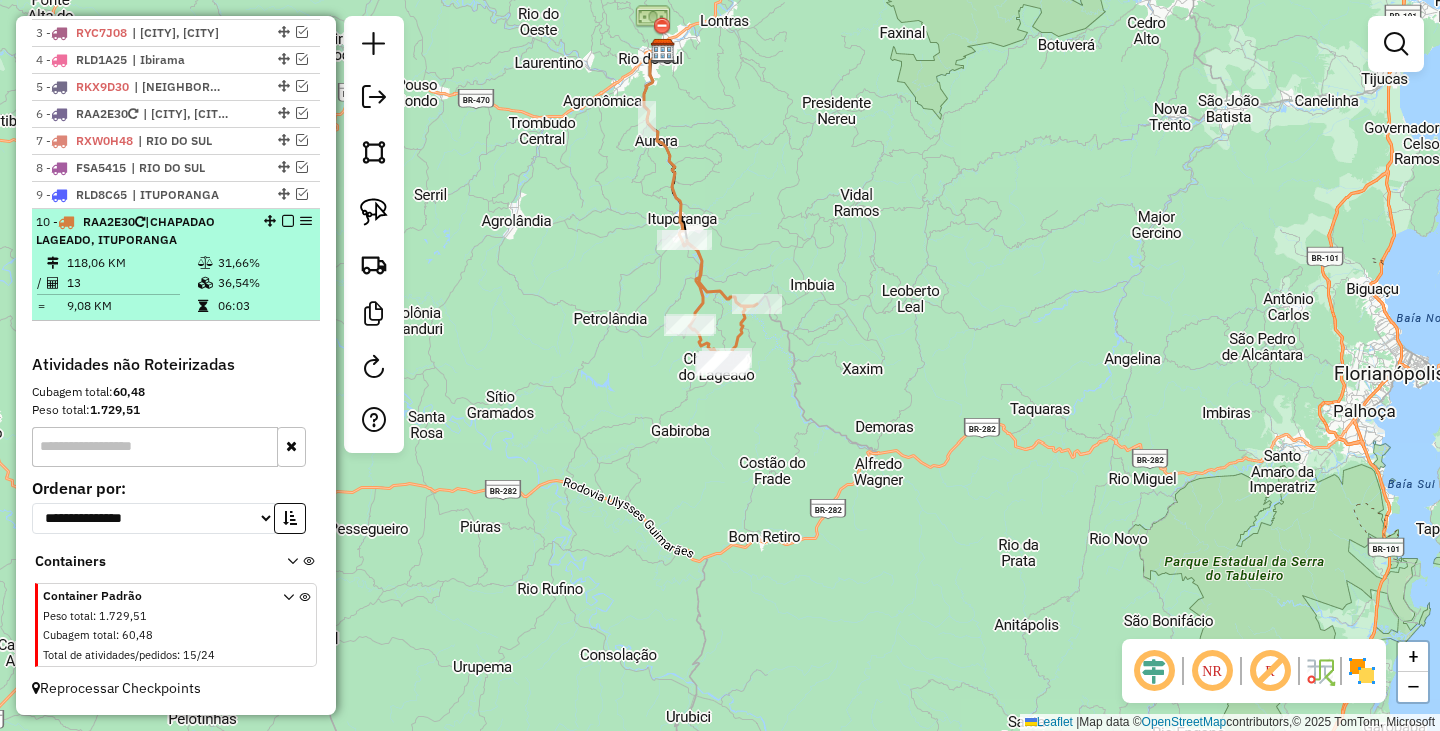 click at bounding box center [288, 221] 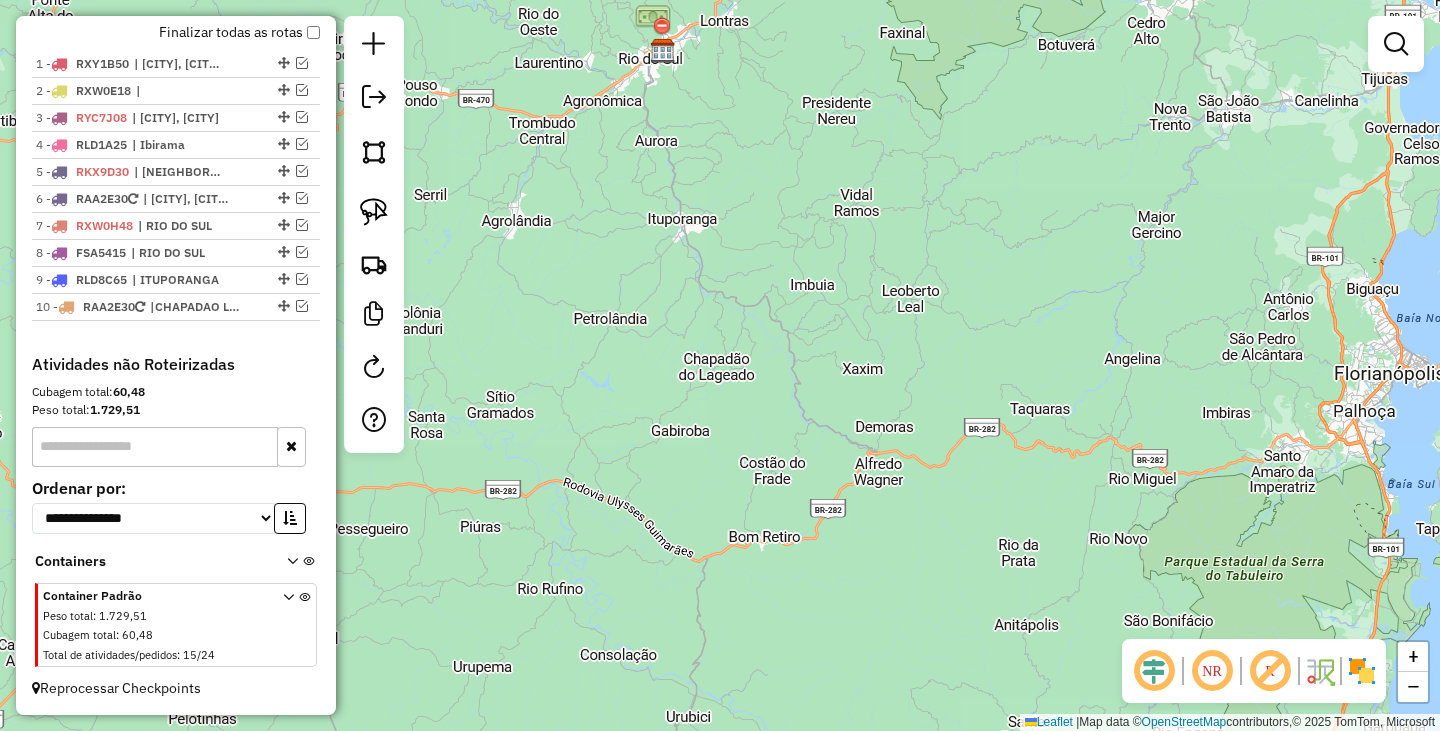 scroll, scrollTop: 739, scrollLeft: 0, axis: vertical 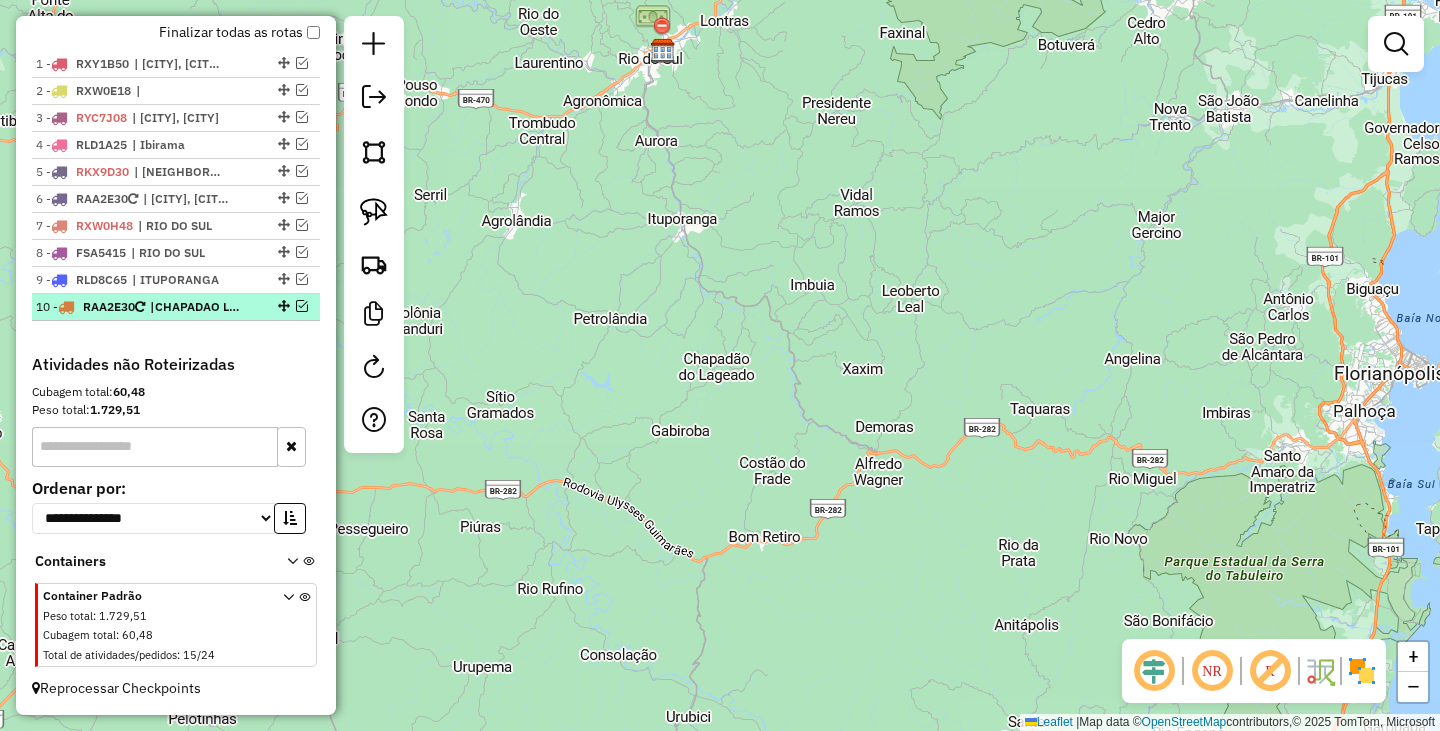 drag, startPoint x: 294, startPoint y: 303, endPoint x: 306, endPoint y: 320, distance: 20.808653 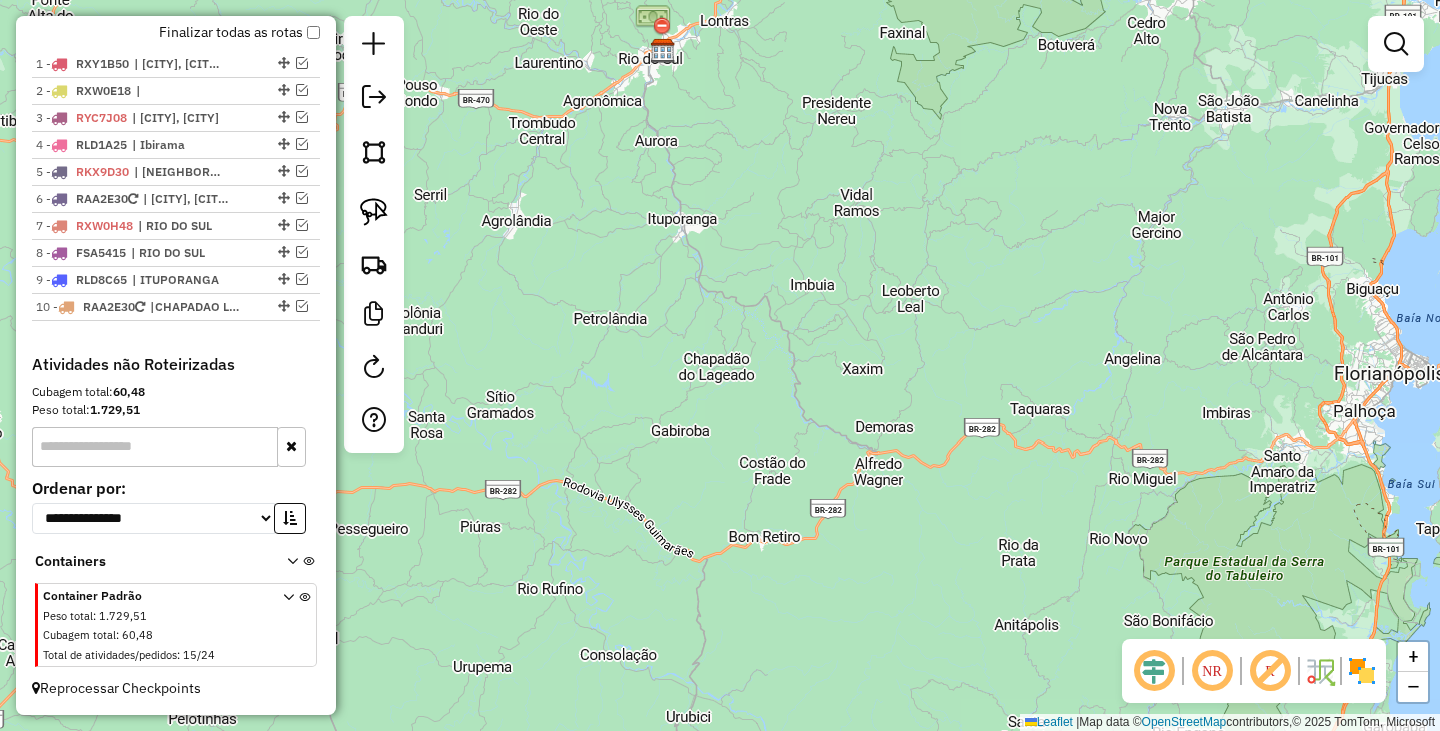 scroll, scrollTop: 824, scrollLeft: 0, axis: vertical 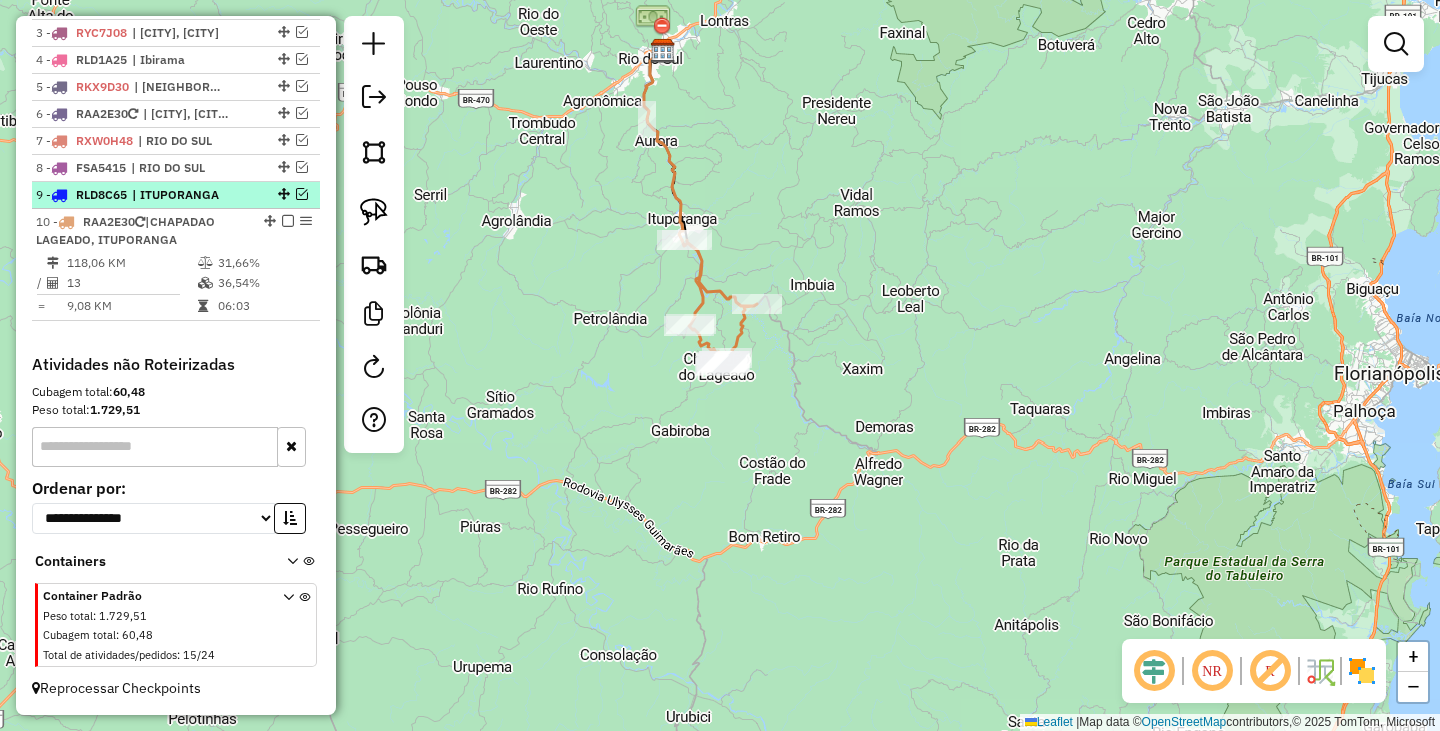 click at bounding box center [302, 194] 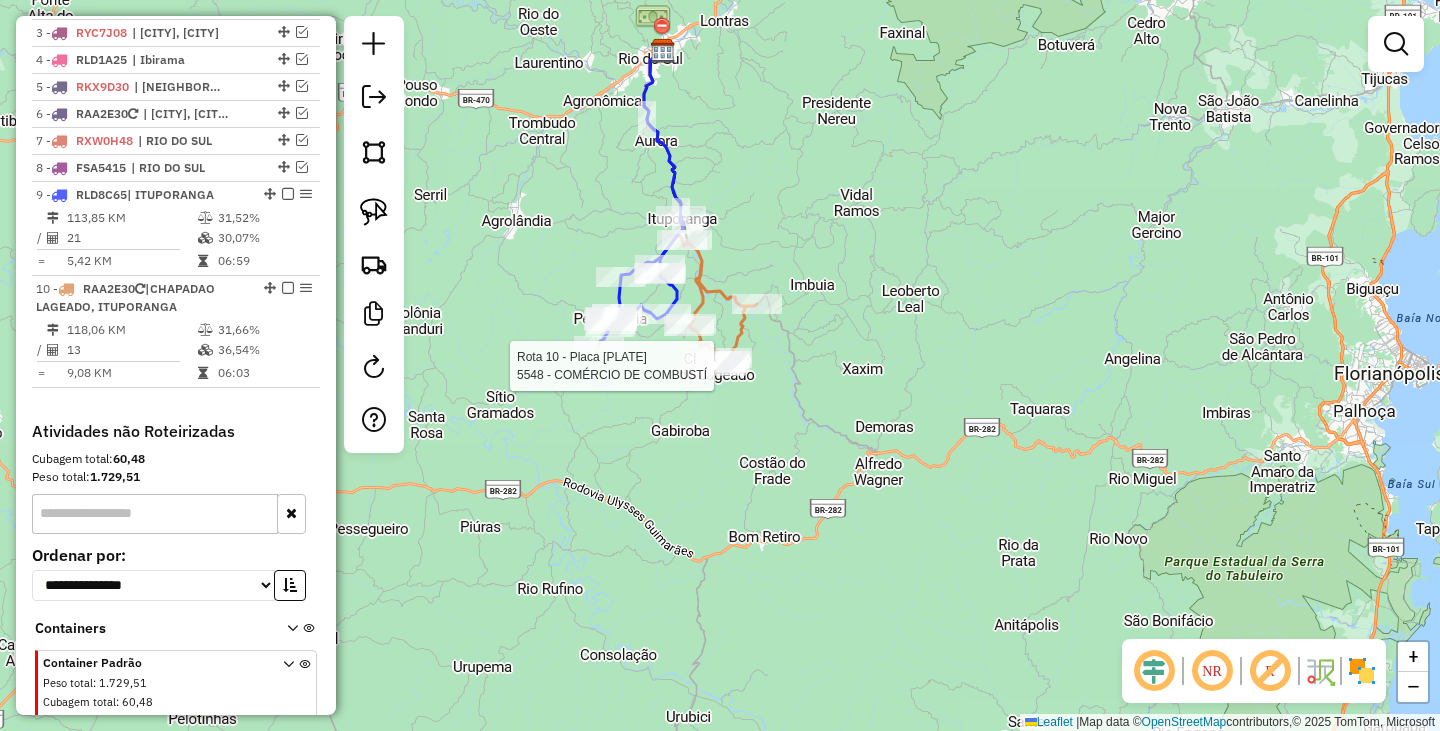 scroll, scrollTop: 891, scrollLeft: 0, axis: vertical 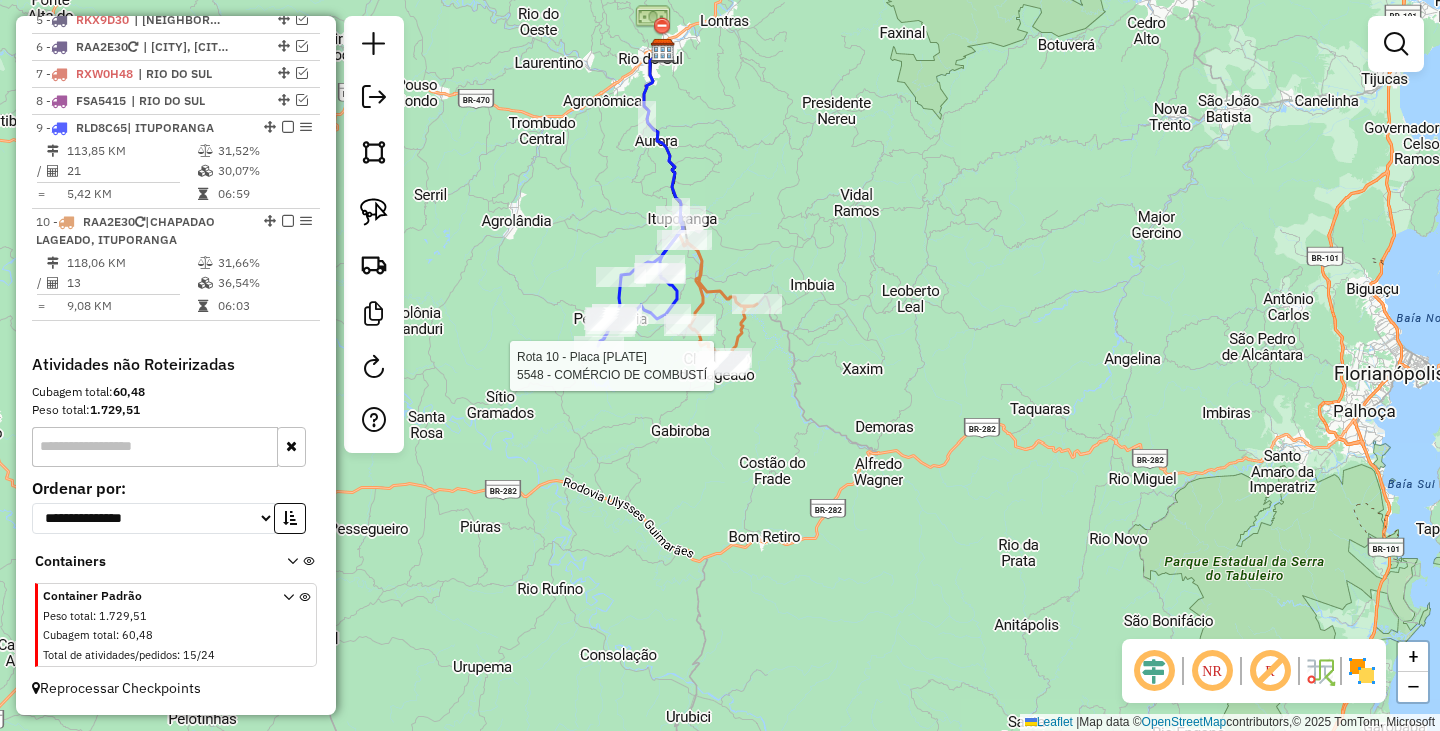 select on "**********" 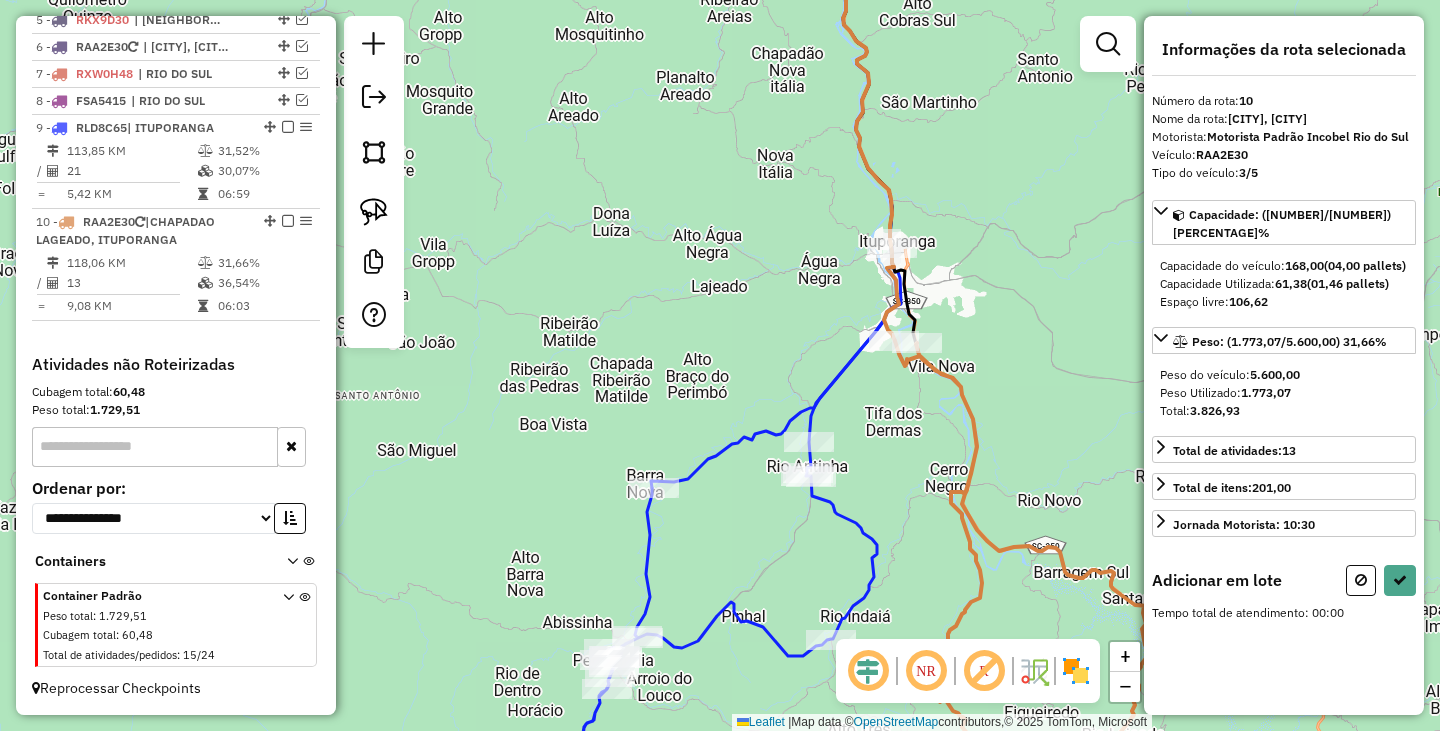 drag, startPoint x: 783, startPoint y: 140, endPoint x: 393, endPoint y: 185, distance: 392.58755 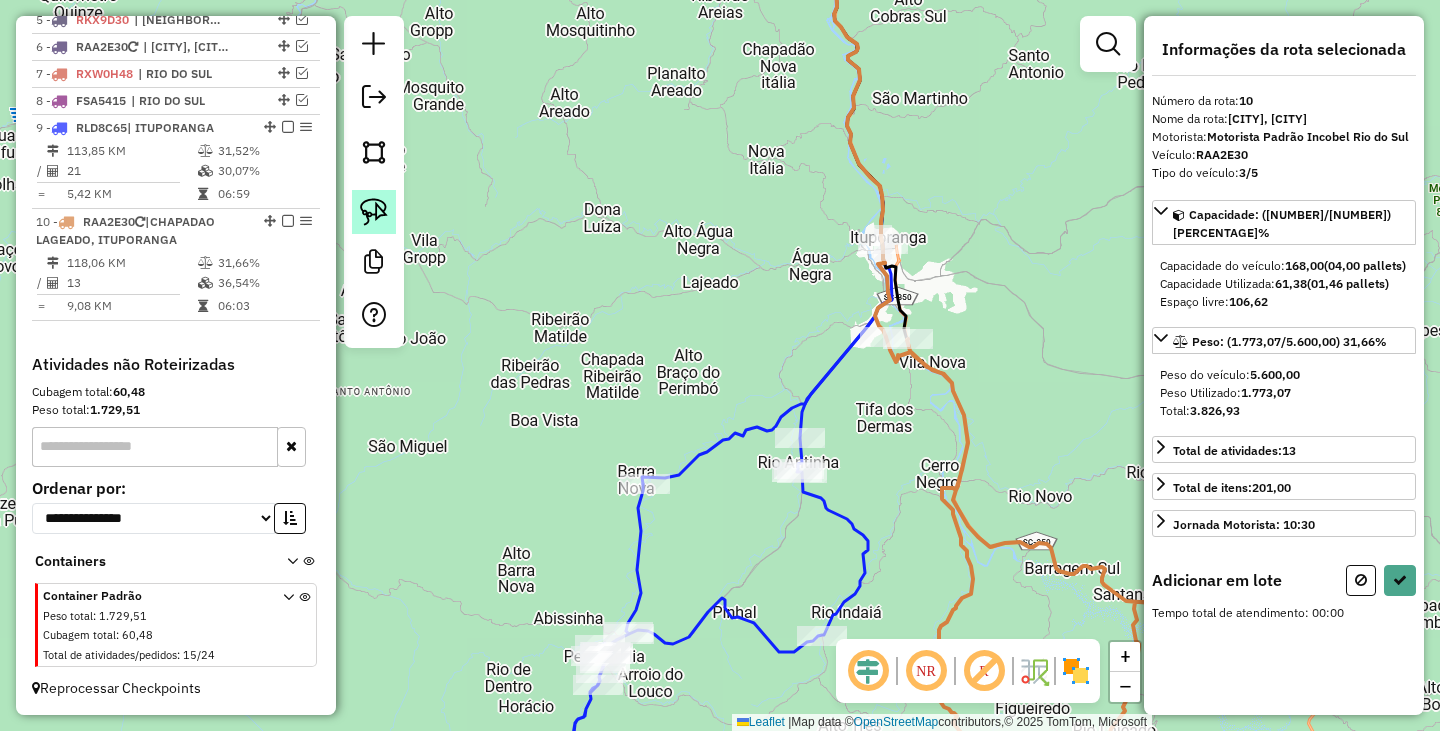 click 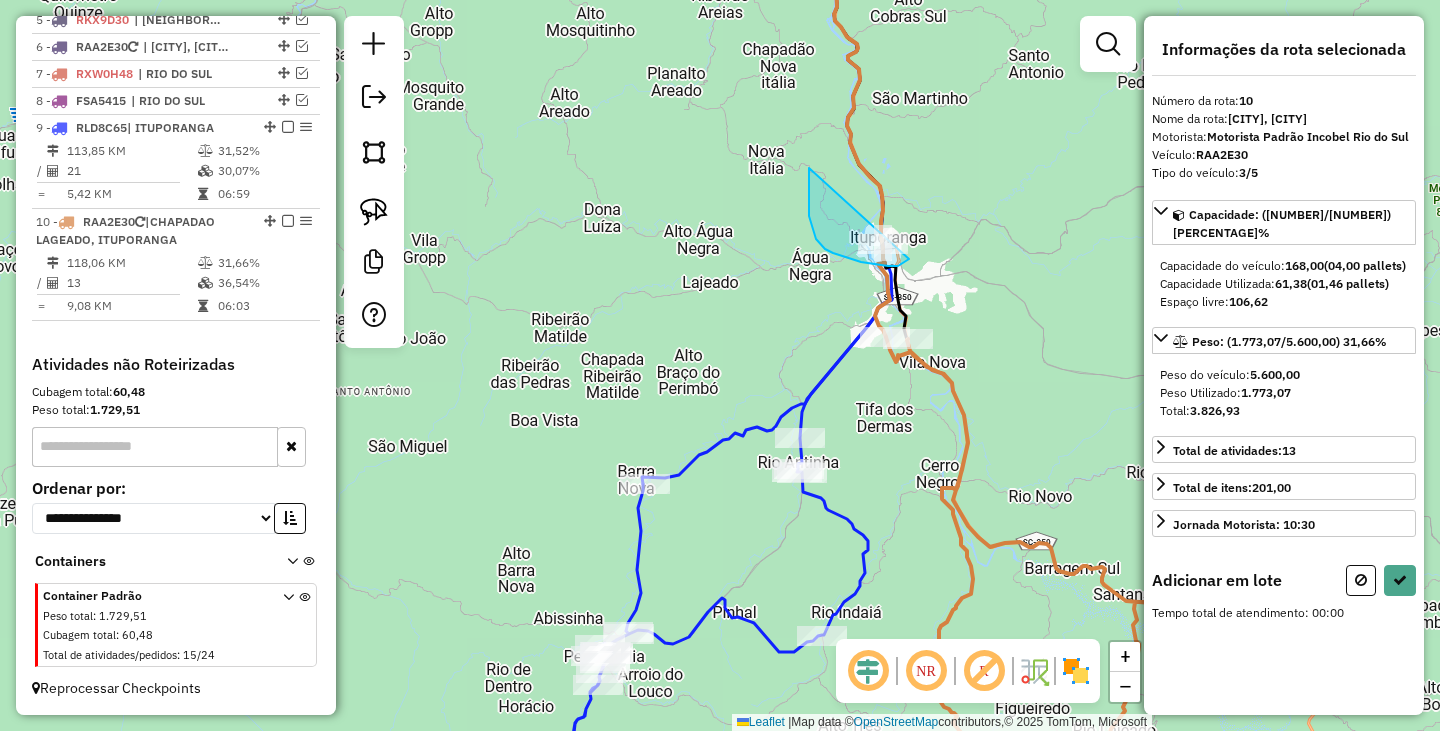 drag, startPoint x: 809, startPoint y: 168, endPoint x: 927, endPoint y: 238, distance: 137.20058 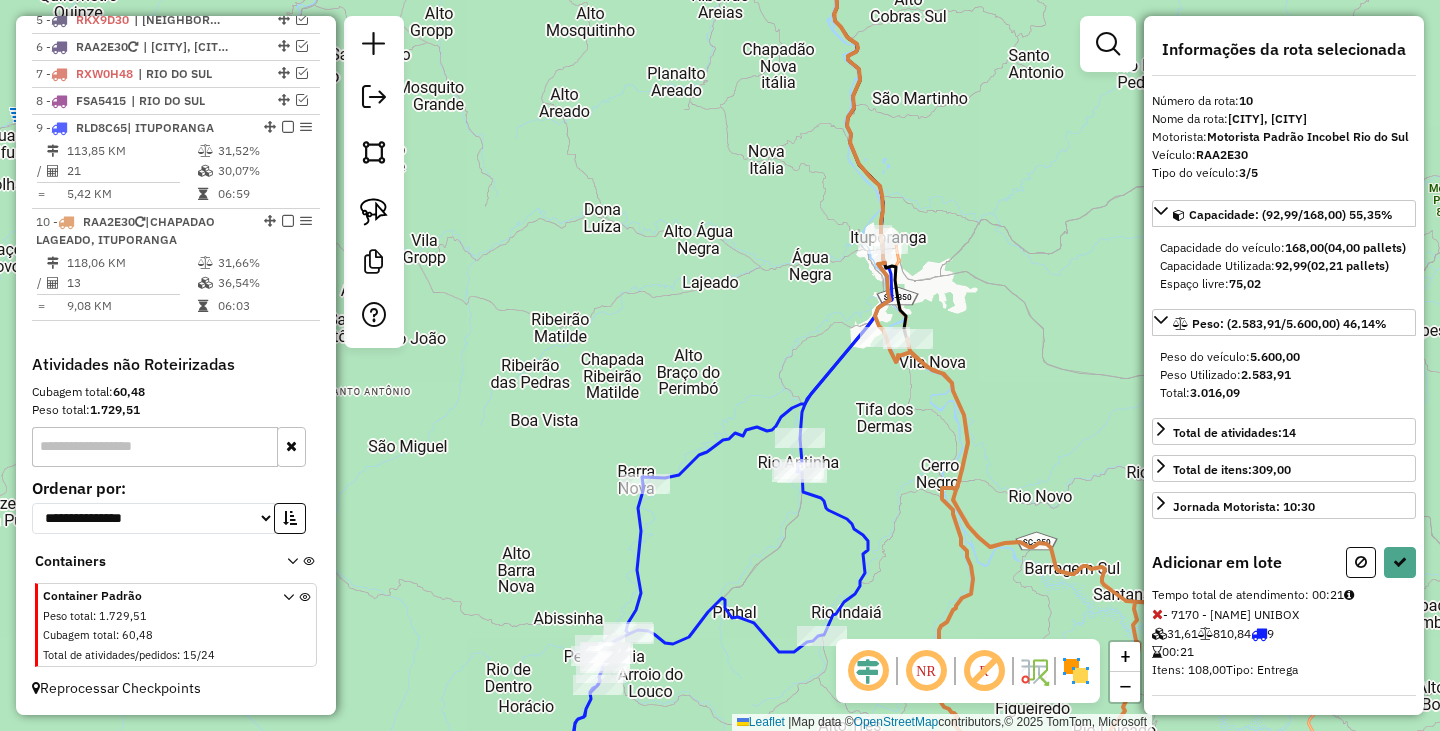 select on "**********" 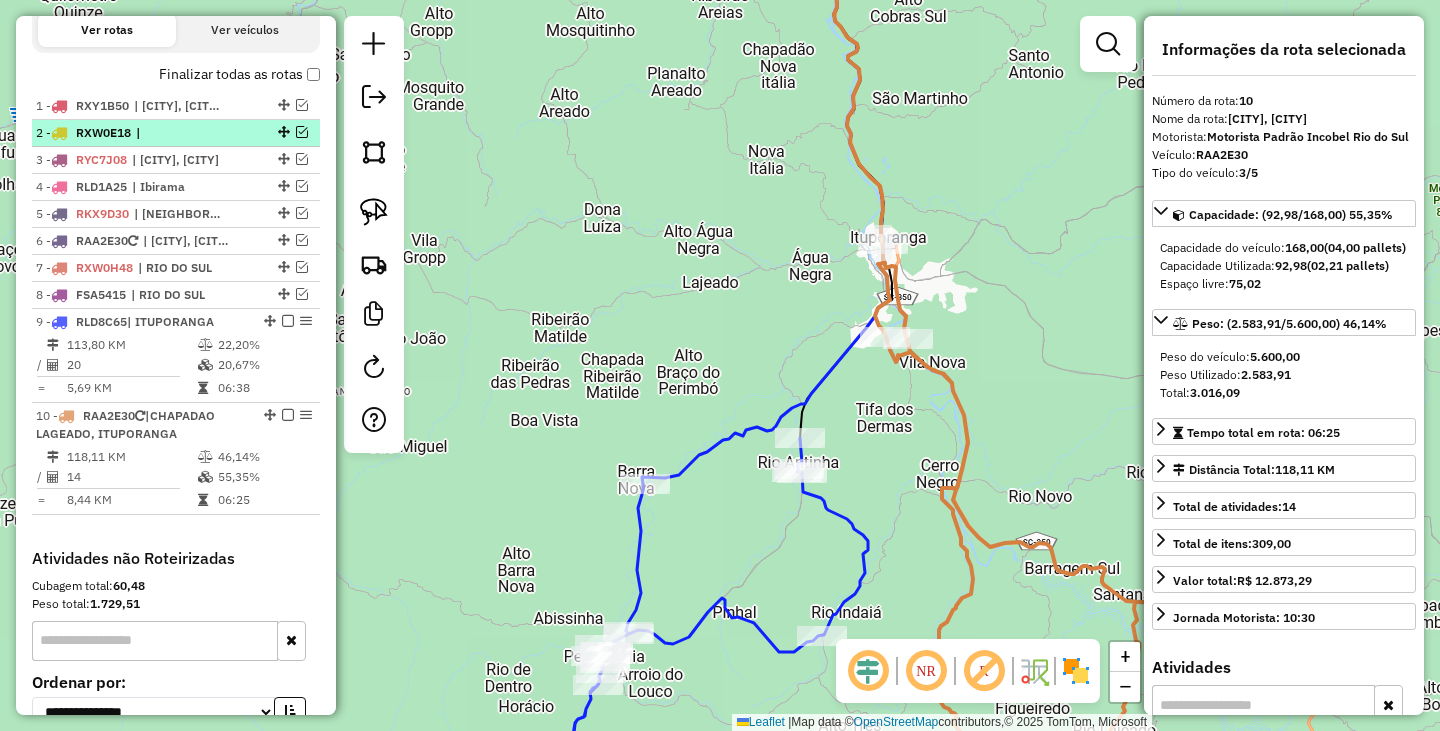 scroll, scrollTop: 691, scrollLeft: 0, axis: vertical 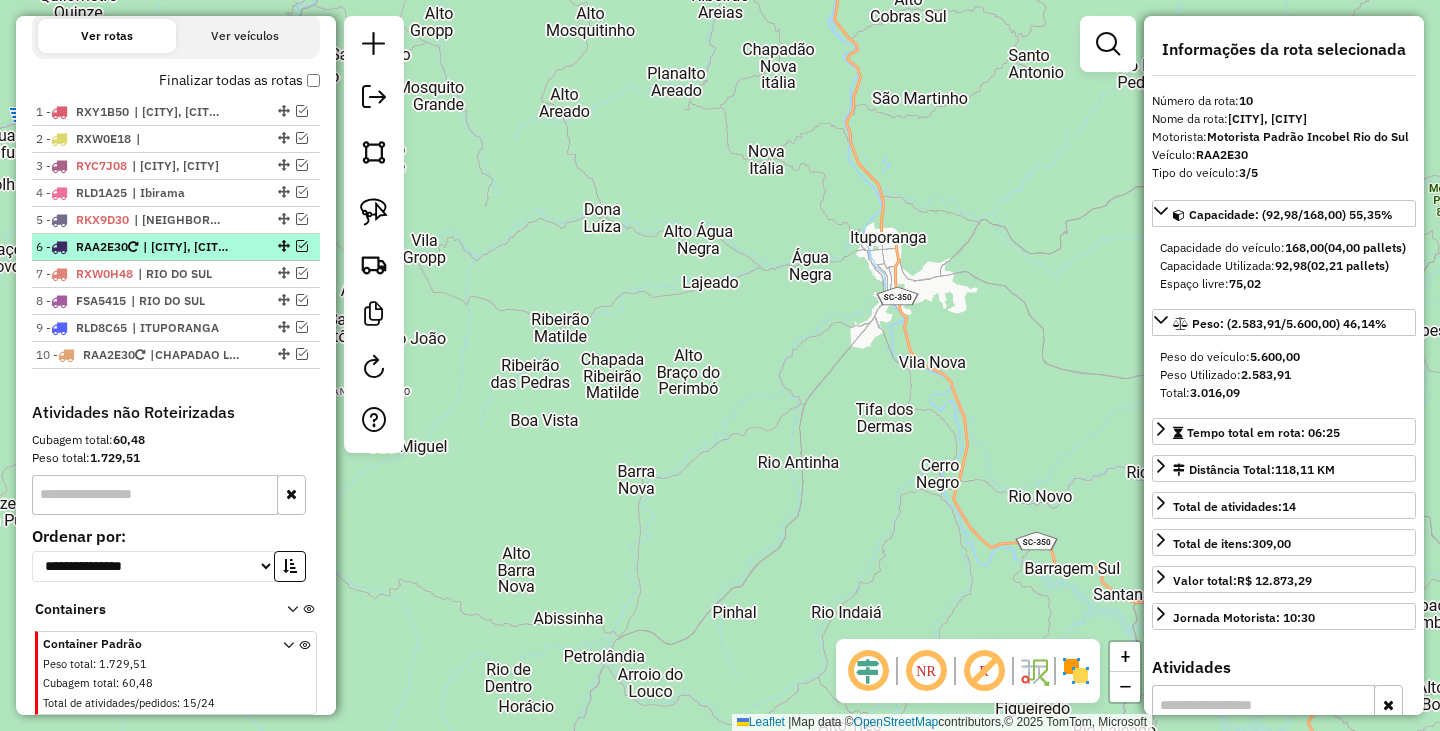click at bounding box center [302, 246] 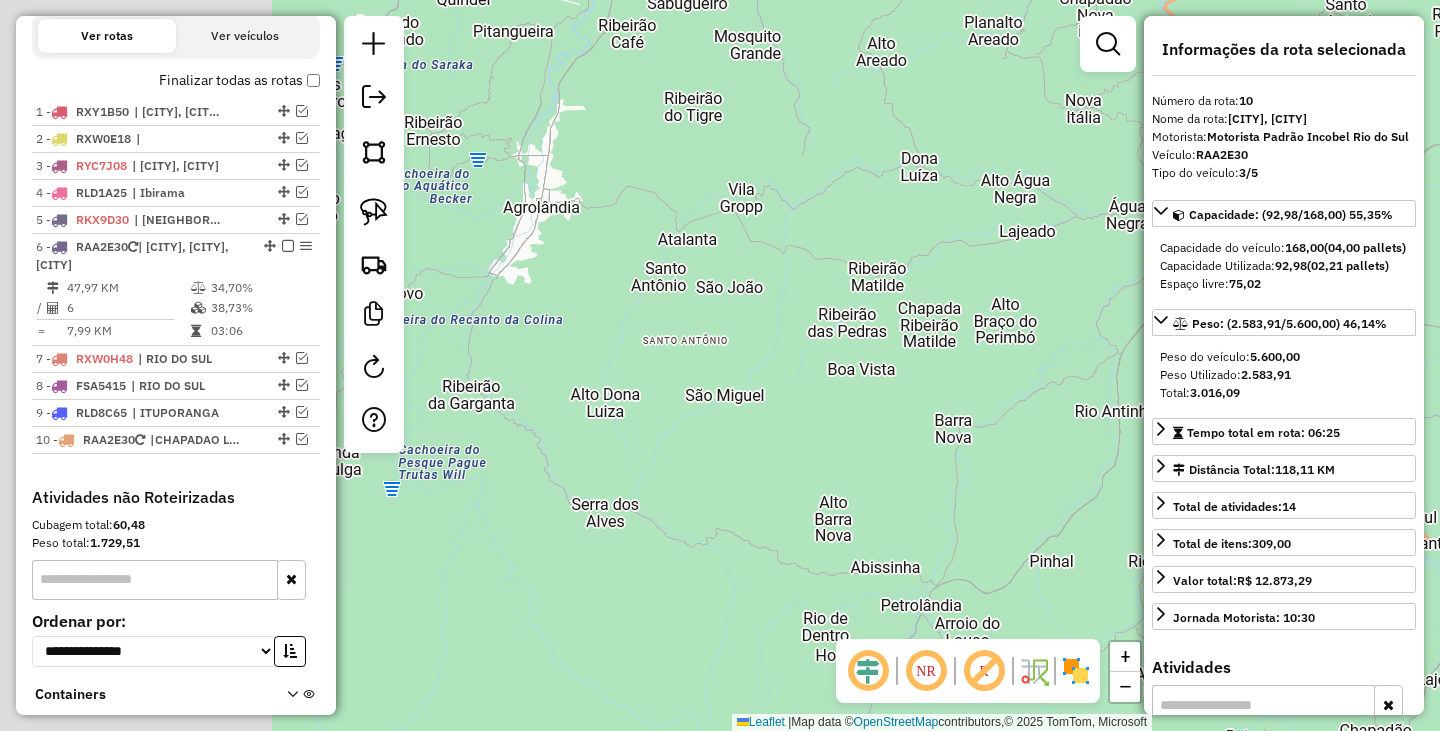 click on "Janela de atendimento Grade de atendimento Capacidade Transportadoras Veículos Cliente Pedidos  Rotas Selecione os dias de semana para filtrar as janelas de atendimento  Seg   Ter   Qua   Qui   Sex   Sáb   Dom  Informe o período da janela de atendimento: De: Até:  Filtrar exatamente a janela do cliente  Considerar janela de atendimento padrão  Selecione os dias de semana para filtrar as grades de atendimento  Seg   Ter   Qua   Qui   Sex   Sáb   Dom   Considerar clientes sem dia de atendimento cadastrado  Clientes fora do dia de atendimento selecionado Filtrar as atividades entre os valores definidos abaixo:  Peso mínimo:   Peso máximo:   Cubagem mínima:   Cubagem máxima:   De:   Até:  Filtrar as atividades entre o tempo de atendimento definido abaixo:  De:   Até:   Considerar capacidade total dos clientes não roteirizados Transportadora: Selecione um ou mais itens Tipo de veículo: Selecione um ou mais itens Veículo: Selecione um ou mais itens Motorista: Selecione um ou mais itens Nome: Rótulo:" 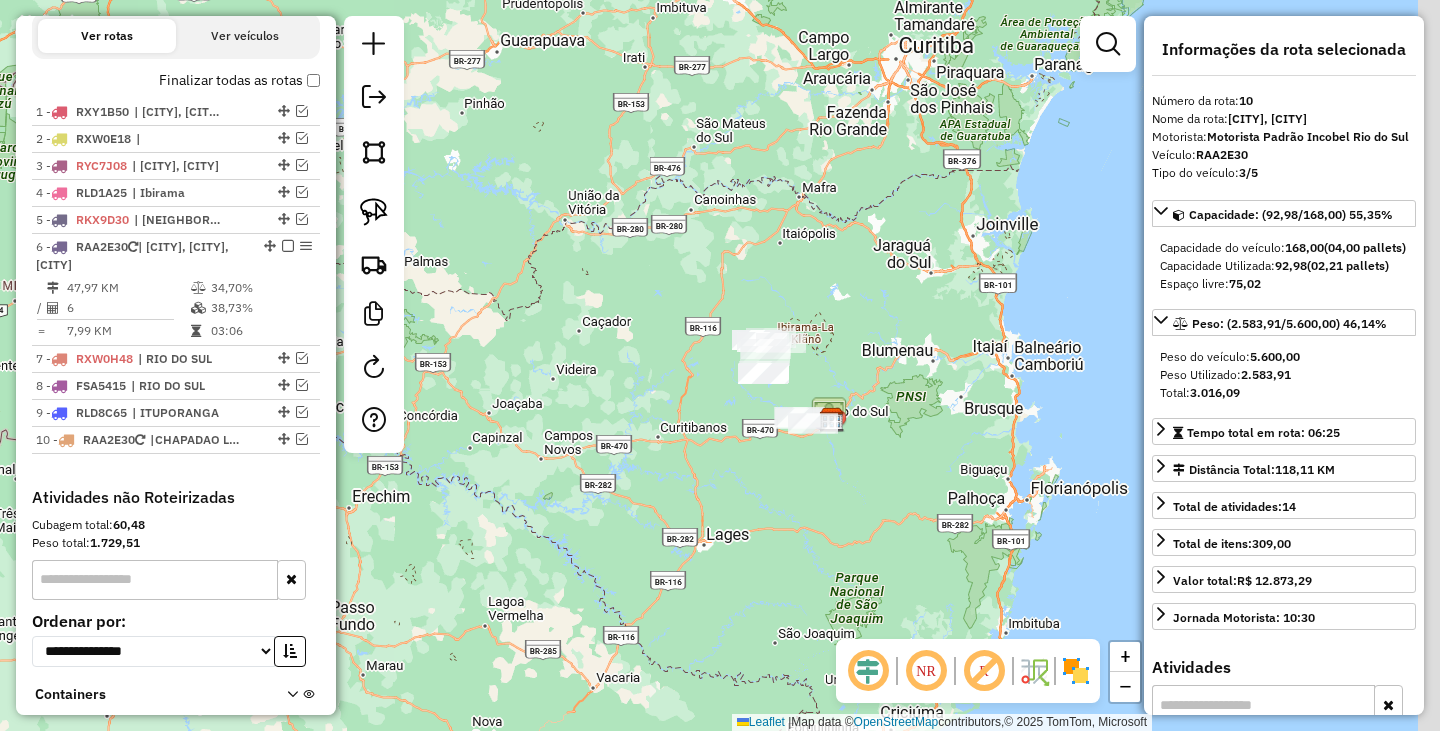 drag, startPoint x: 797, startPoint y: 363, endPoint x: 711, endPoint y: 433, distance: 110.88733 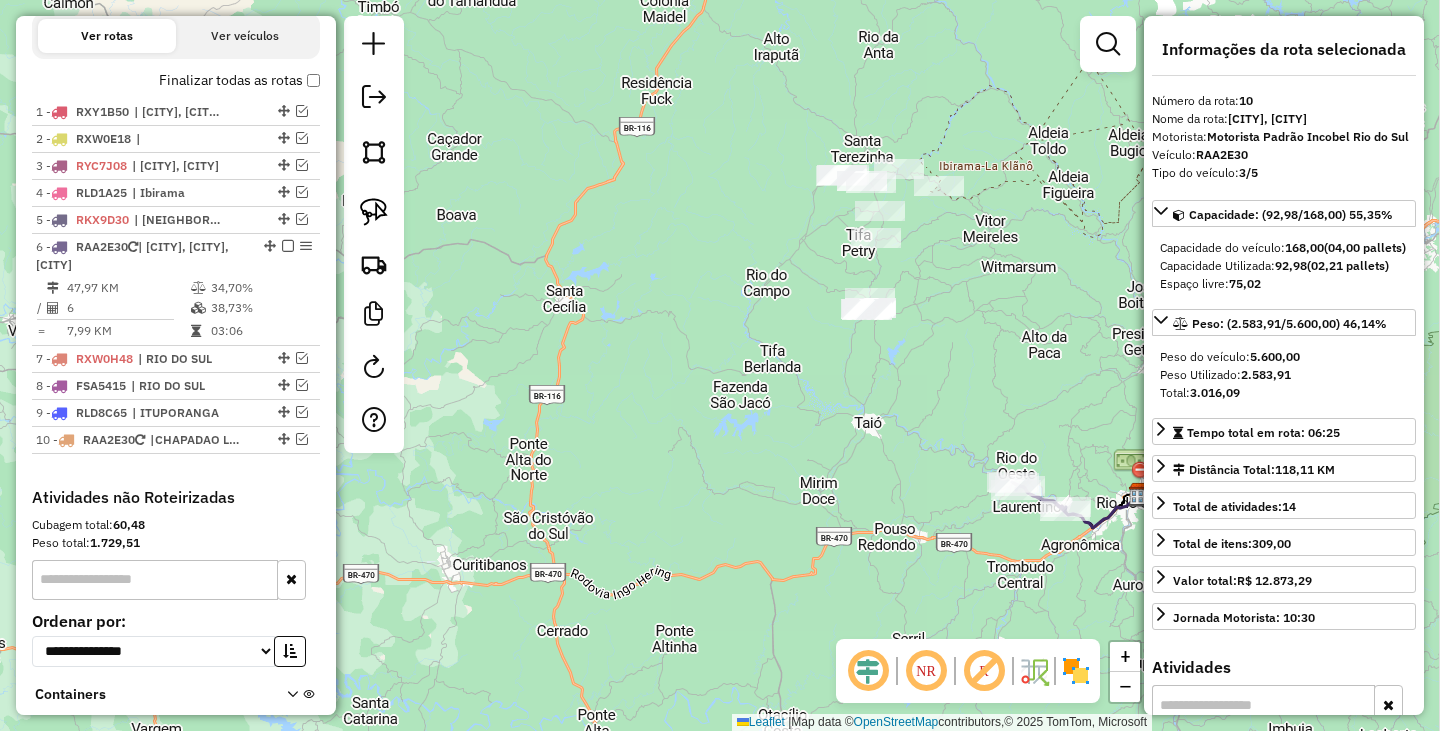 drag, startPoint x: 825, startPoint y: 371, endPoint x: 750, endPoint y: 439, distance: 101.23734 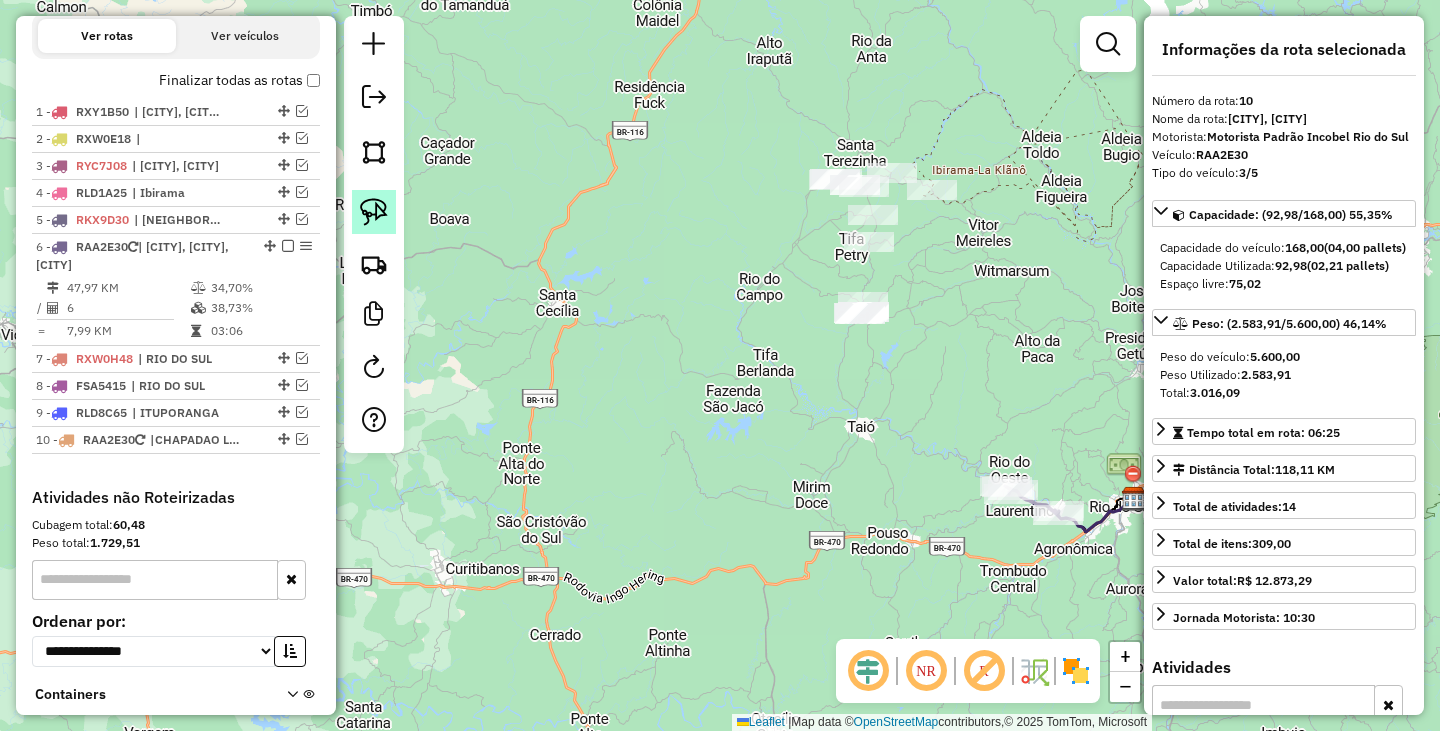 click 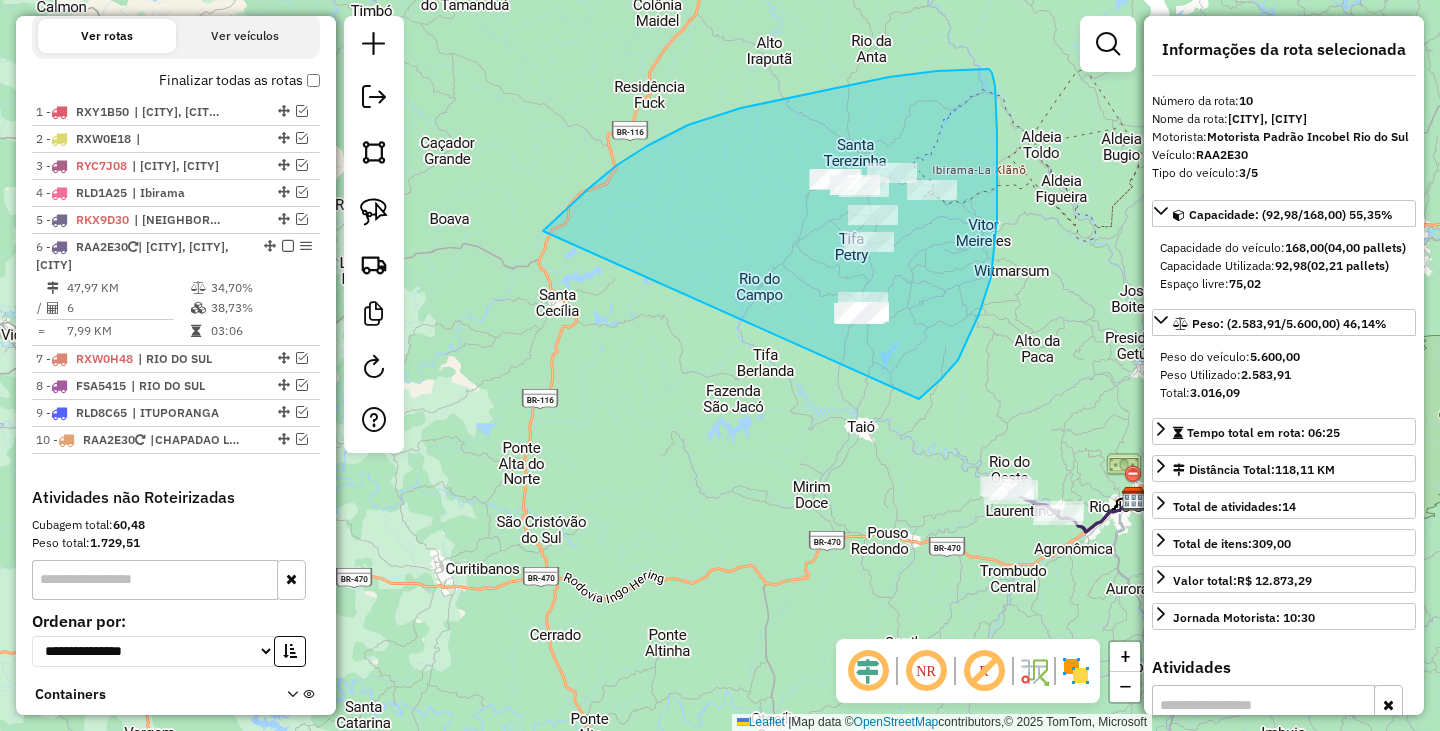 drag, startPoint x: 647, startPoint y: 146, endPoint x: 891, endPoint y: 417, distance: 364.66013 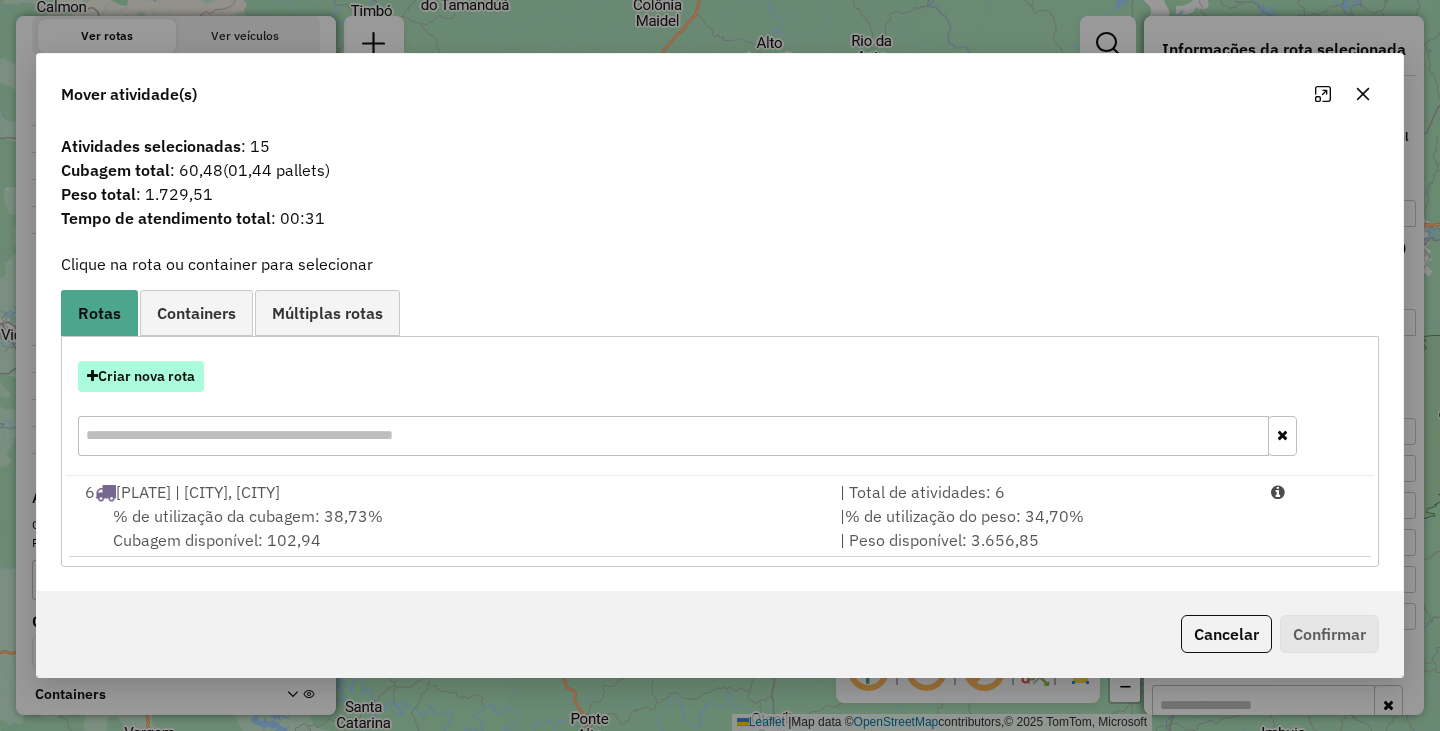 click on "Criar nova rota" at bounding box center [141, 376] 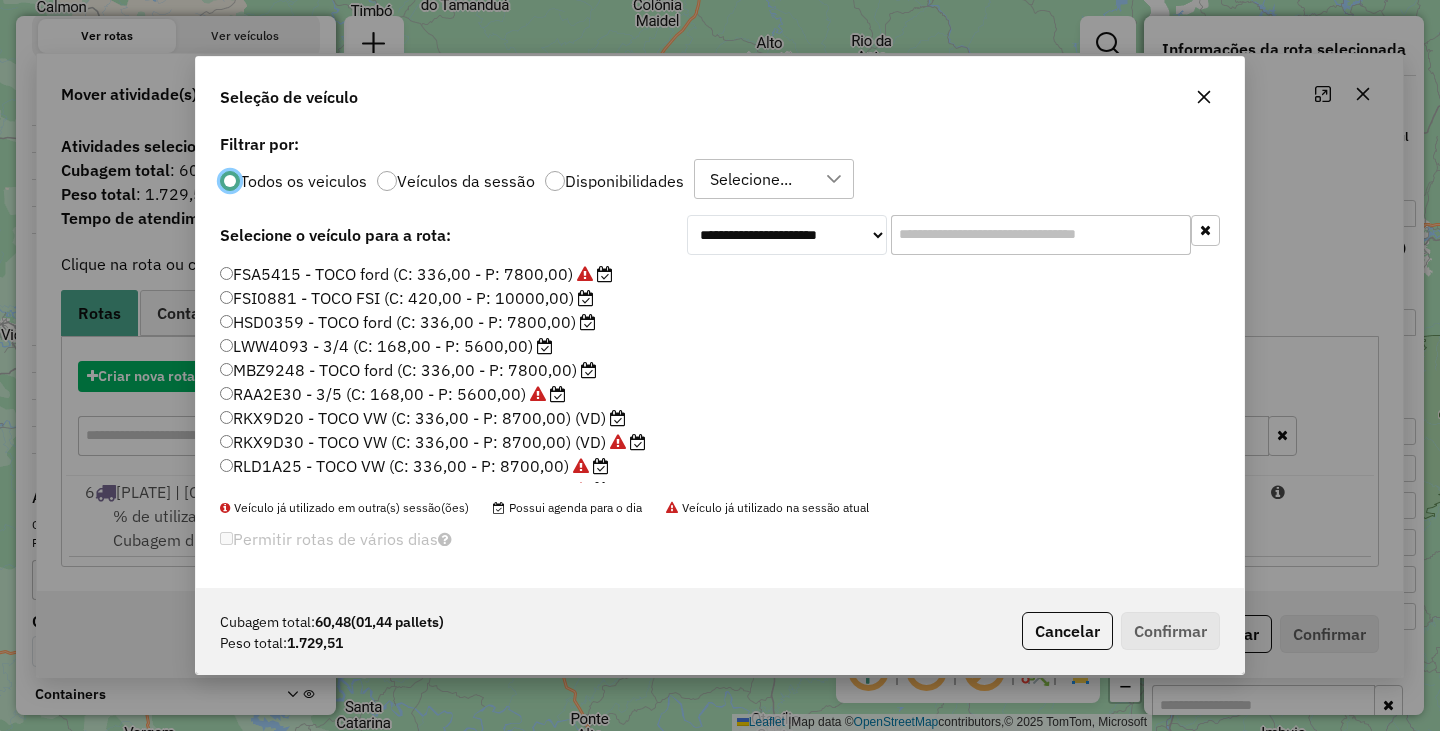 scroll, scrollTop: 11, scrollLeft: 6, axis: both 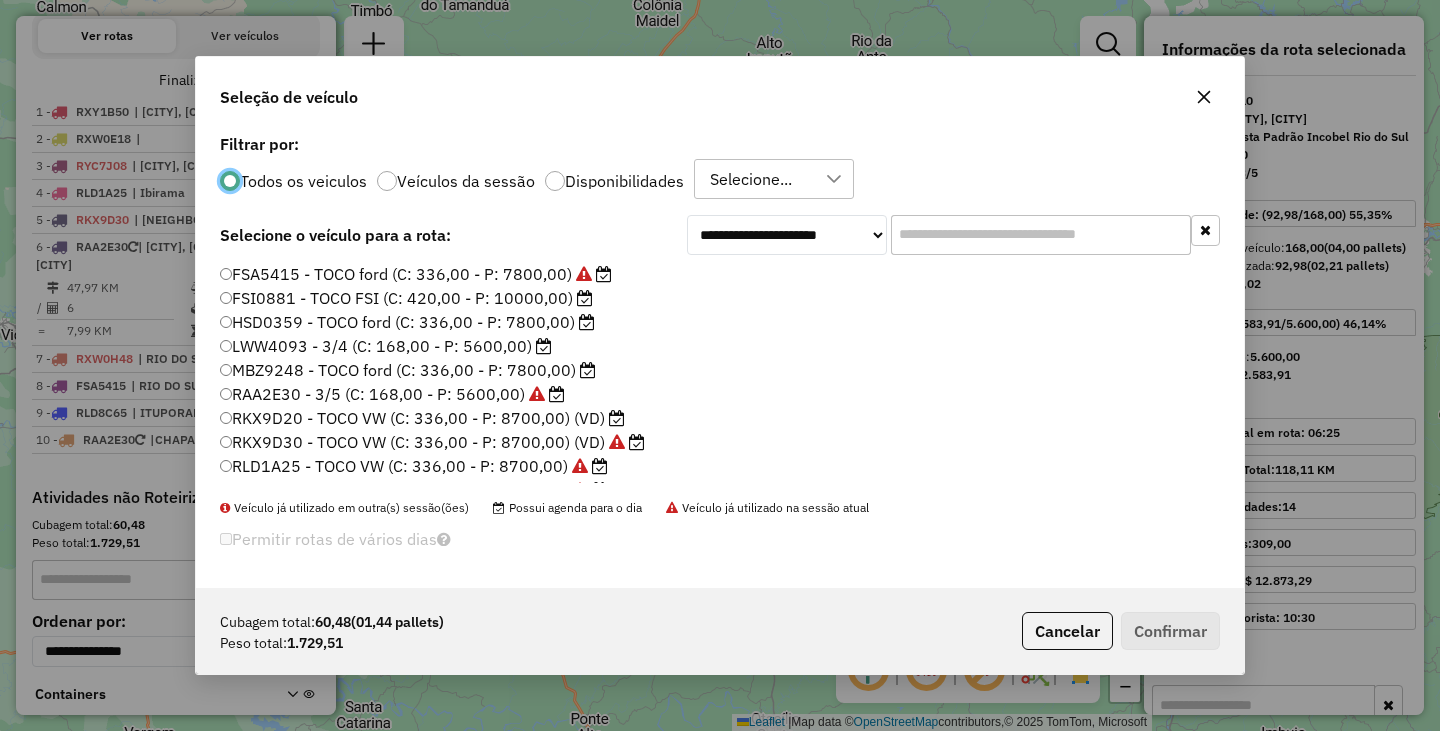 click on "RKX9D20 - TOCO VW (C: 336,00 - P: 8700,00) (VD)" 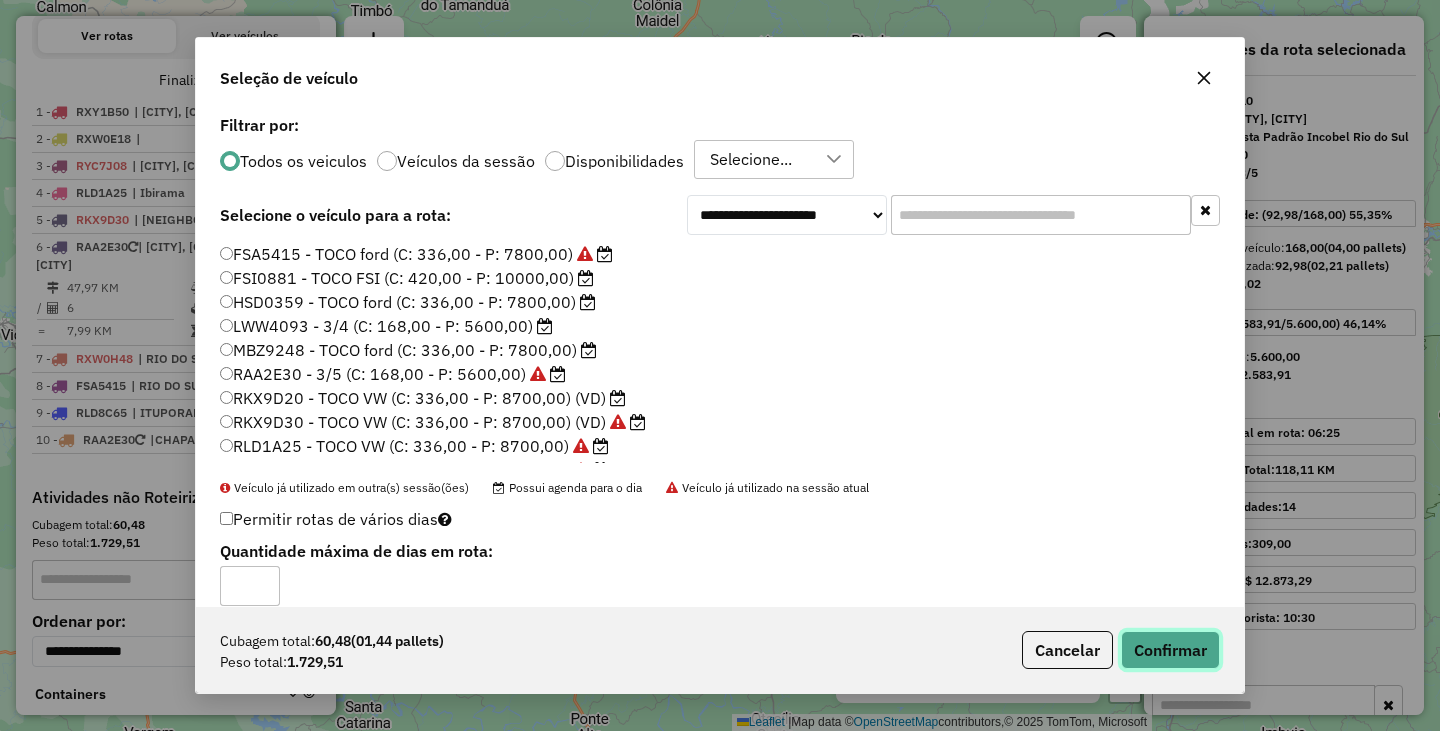 click on "Confirmar" 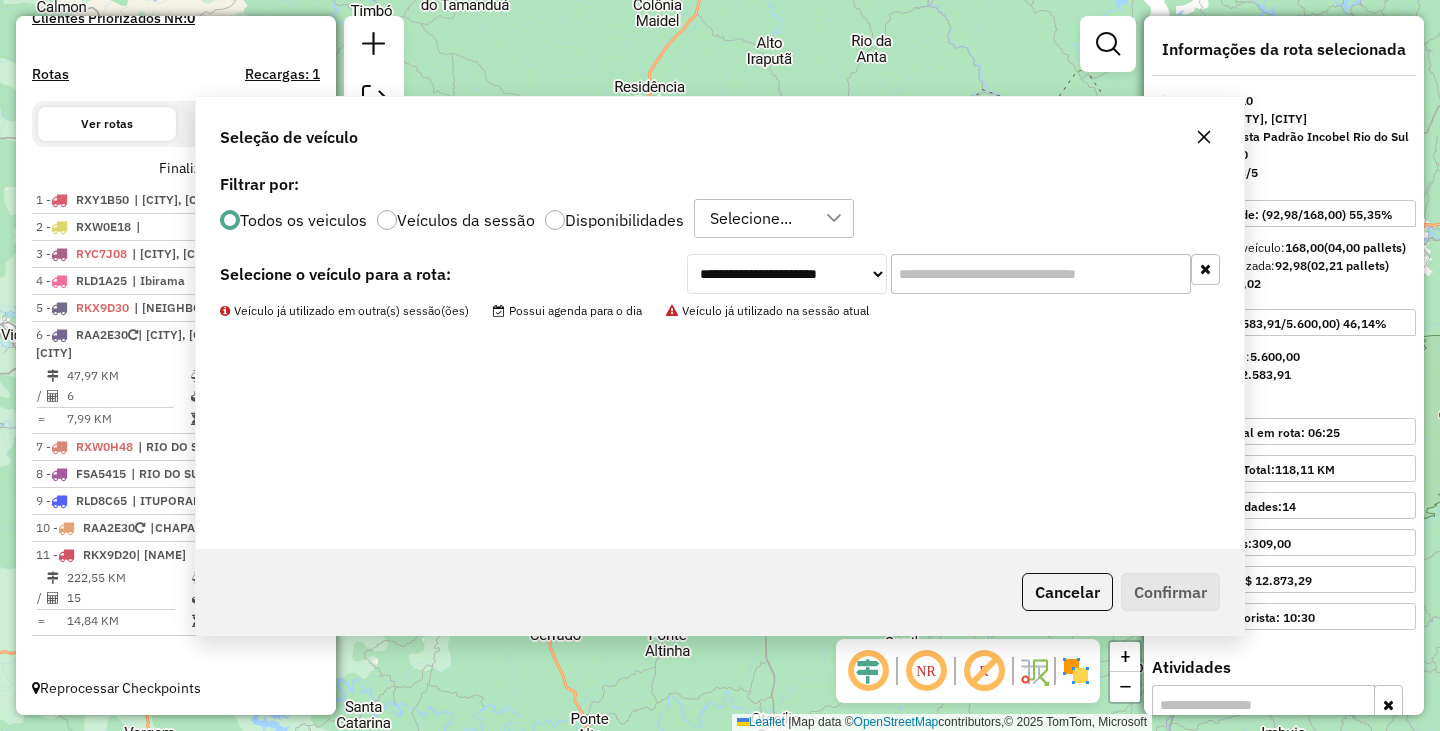 scroll, scrollTop: 603, scrollLeft: 0, axis: vertical 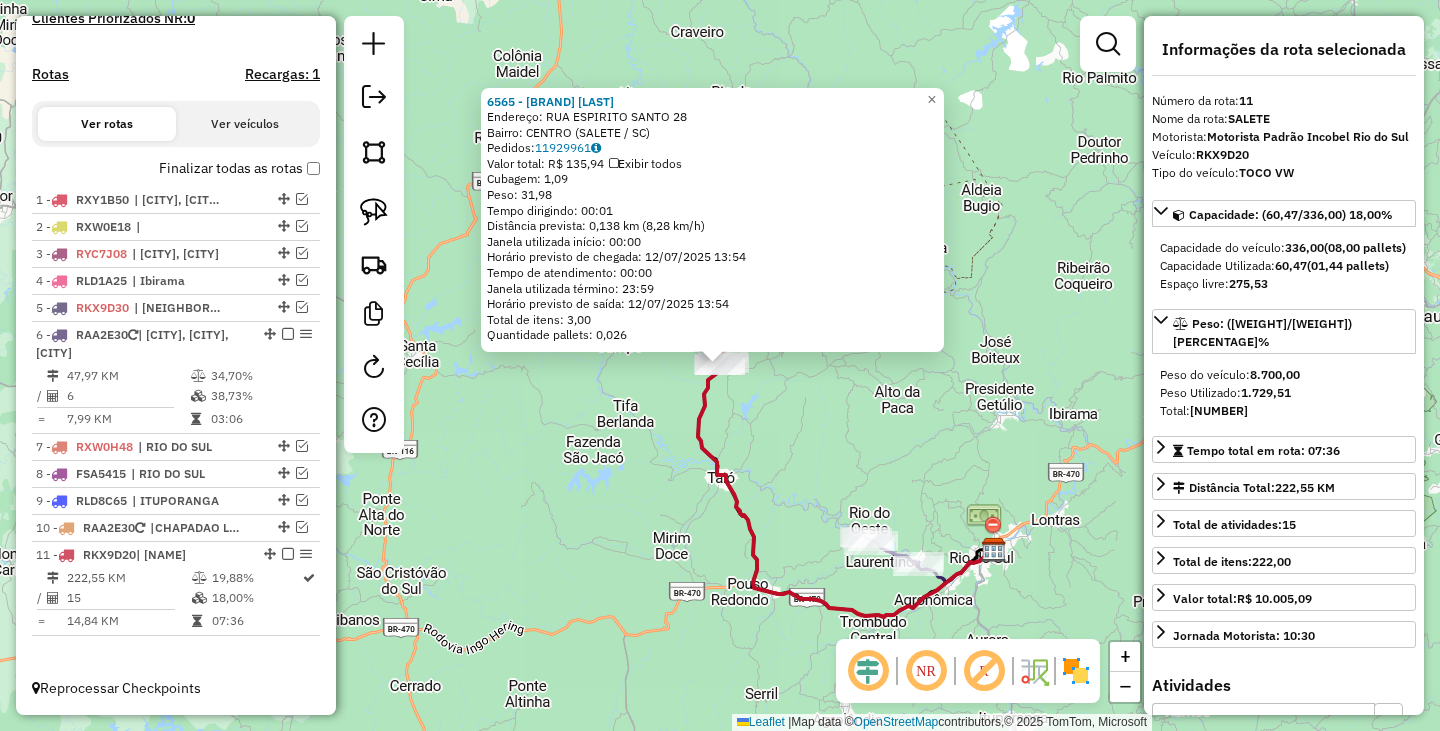 click on "[NUMBER] - PANIFICIO [LAST]  Endereço:  RUA ESPIRITO SANTO [NUMBER]   Bairro: CENTRO ([CITY] / [STATE])   Pedidos:  [PHONE]   Valor total: R$ [PRICE],  Exibir todos   Cubagem: ,  Peso:   Tempo dirigindo:   Distância prevista:  km (/h)   Janela utilizada início:   Horário previsto de chegada: / /   Tempo de atendimento:   Janela utilizada término:   Horário previsto de saída: / /   Total de itens:   Quantidade pallets:   × Janela de atendimento Grade de atendimento Capacidade Transportadoras Veículos Cliente Pedidos  Rotas Selecione os dias de semana para filtrar as janelas de atendimento  Seg   Ter   Qua   Qui   Sex   Sáb   Dom  Informe o período da janela de atendimento: De: Até:  Filtrar exatamente a janela do cliente  Considerar janela de atendimento padrão  Selecione os dias de semana para filtrar as grades de atendimento  Seg   Ter   Qua   Qui   Sex   Sáb   Dom   Considerar clientes sem dia de atendimento cadastrado  De:  +" 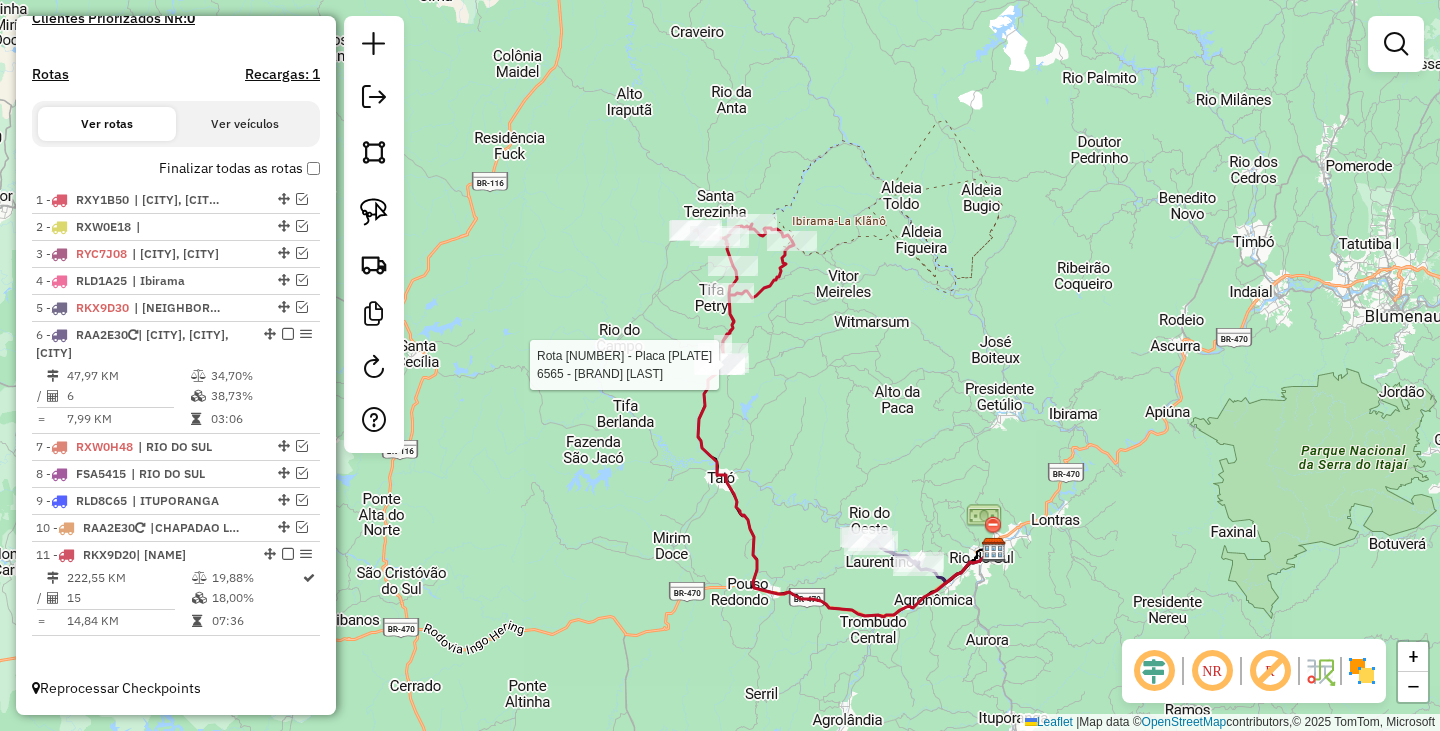 select on "**********" 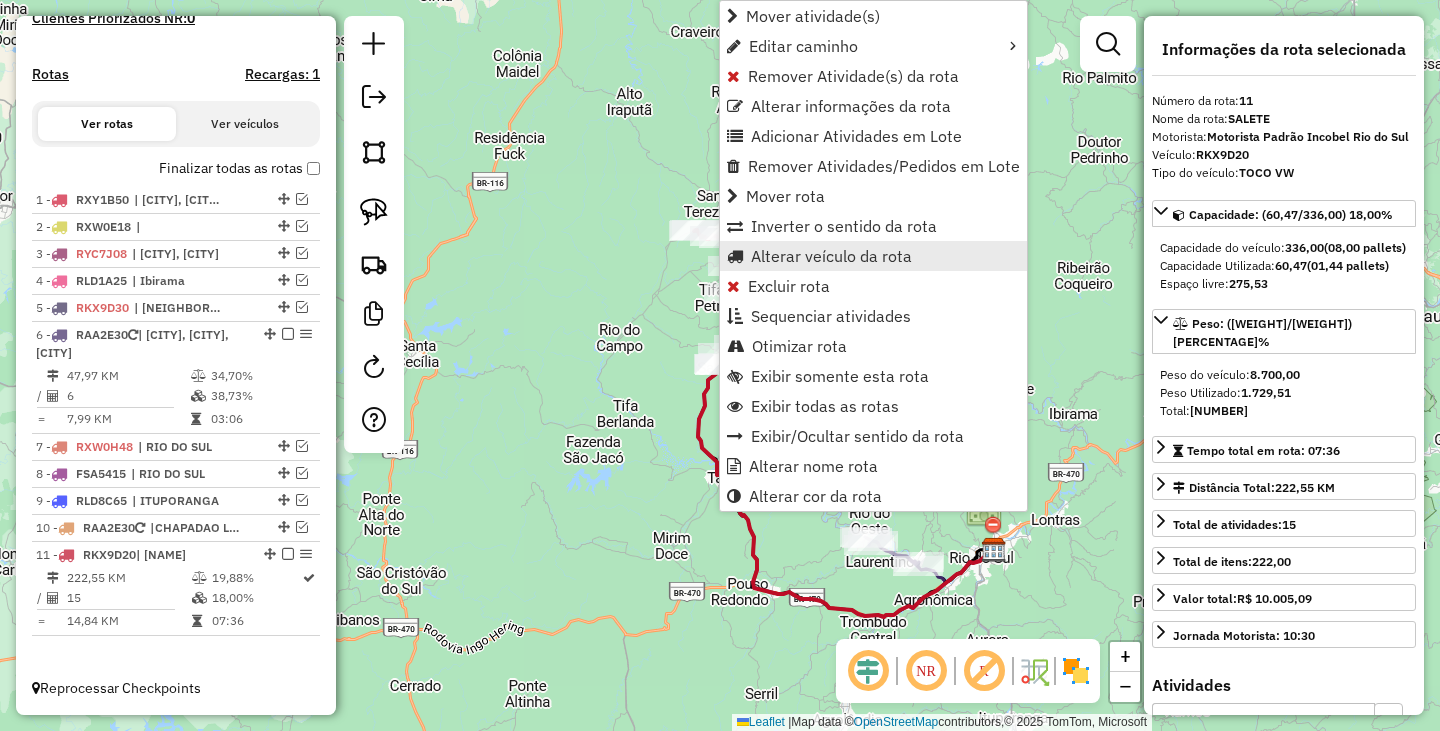 click on "Alterar veículo da rota" at bounding box center [831, 256] 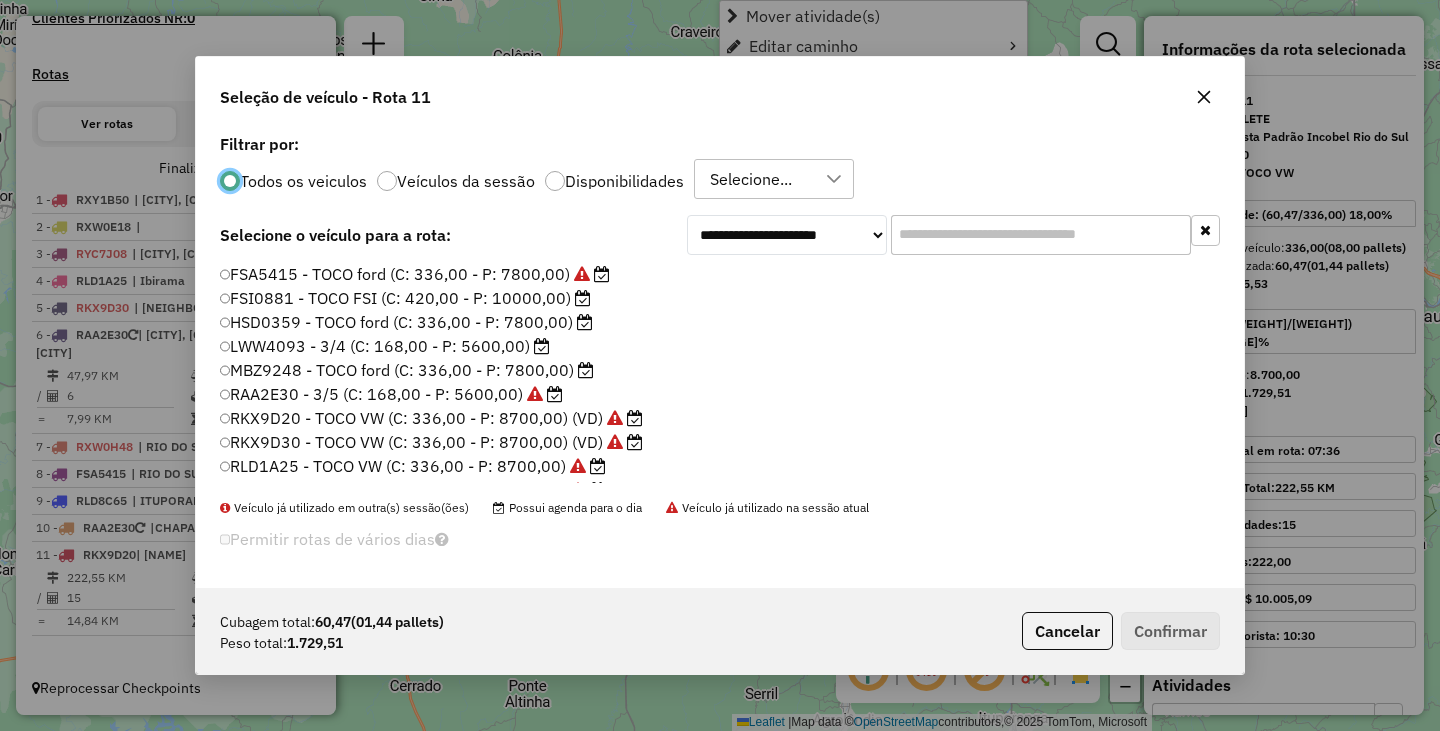 scroll, scrollTop: 11, scrollLeft: 6, axis: both 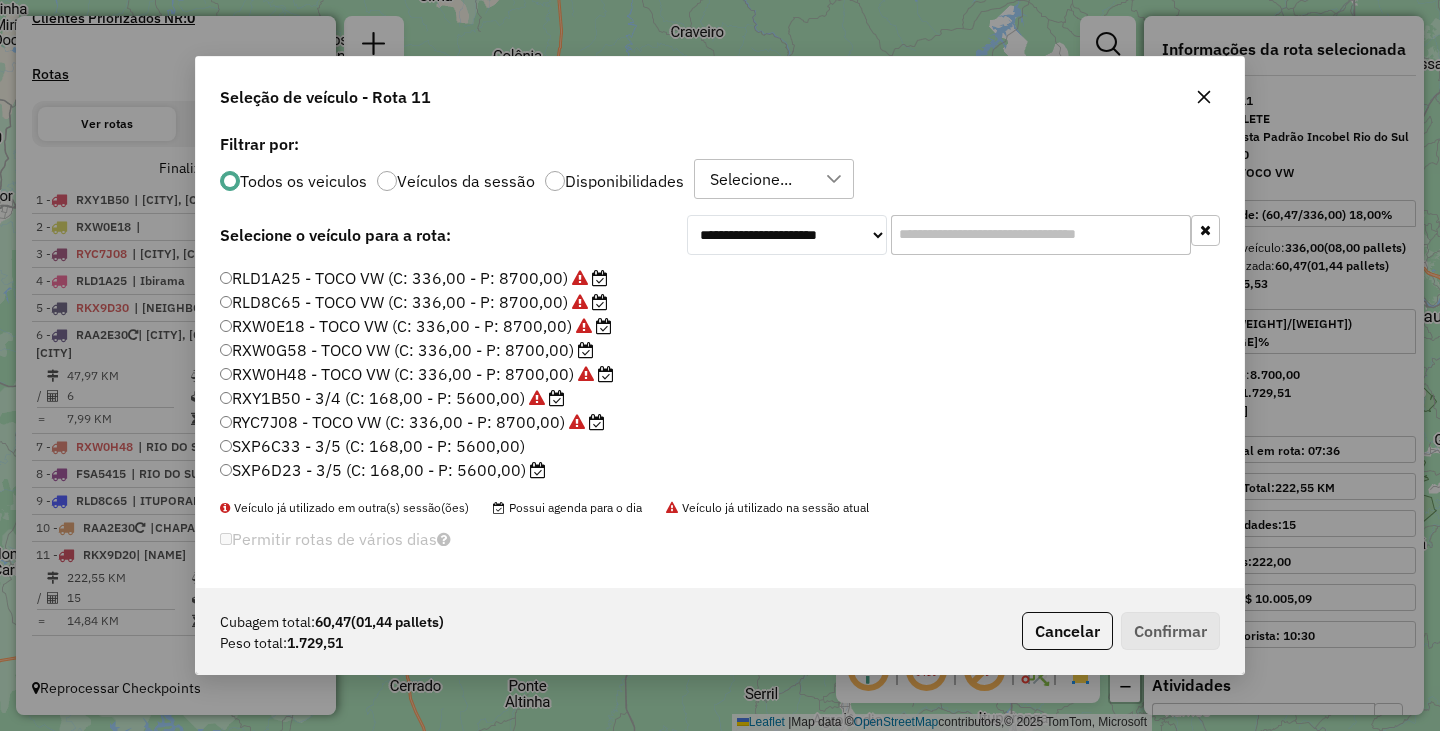 click on "RYC7J08 - TOCO VW (C: 336,00 - P: 8700,00)" 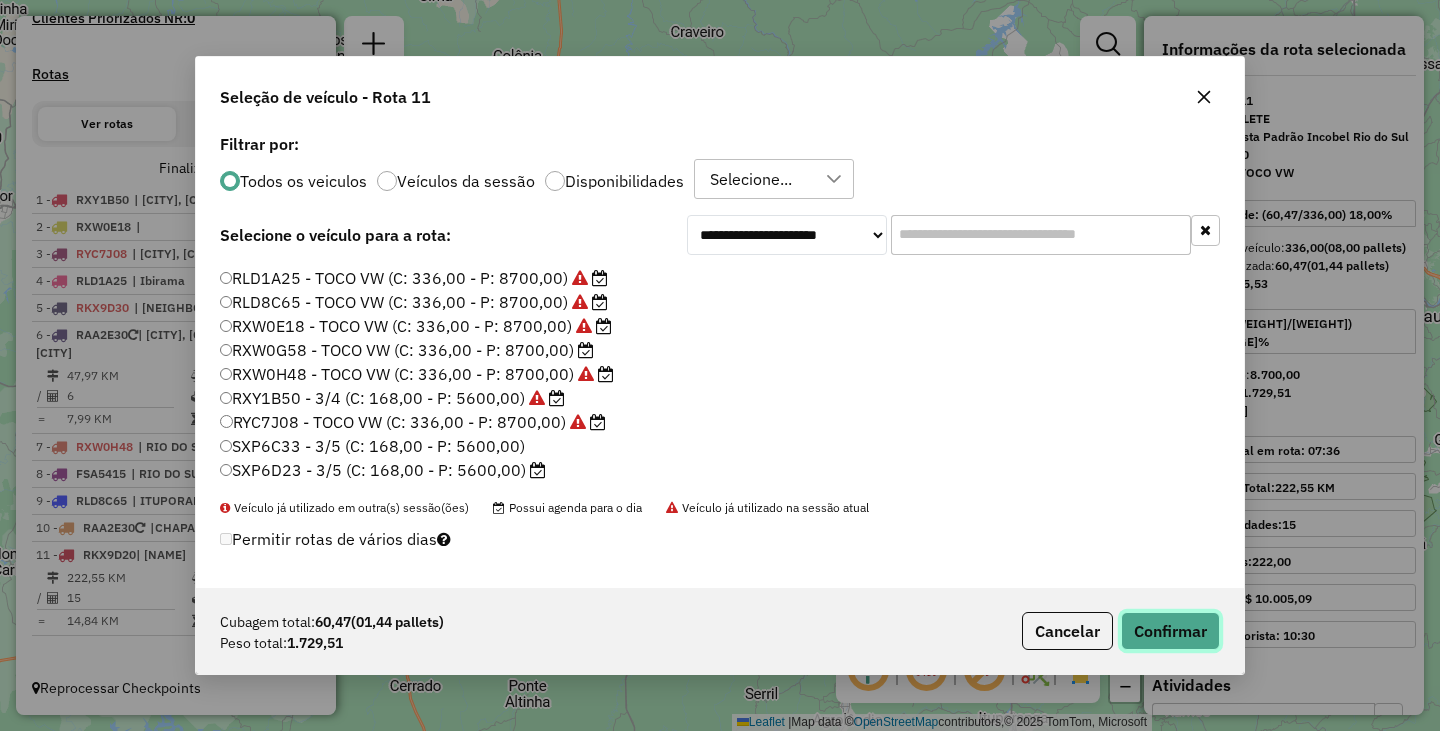 click on "Confirmar" 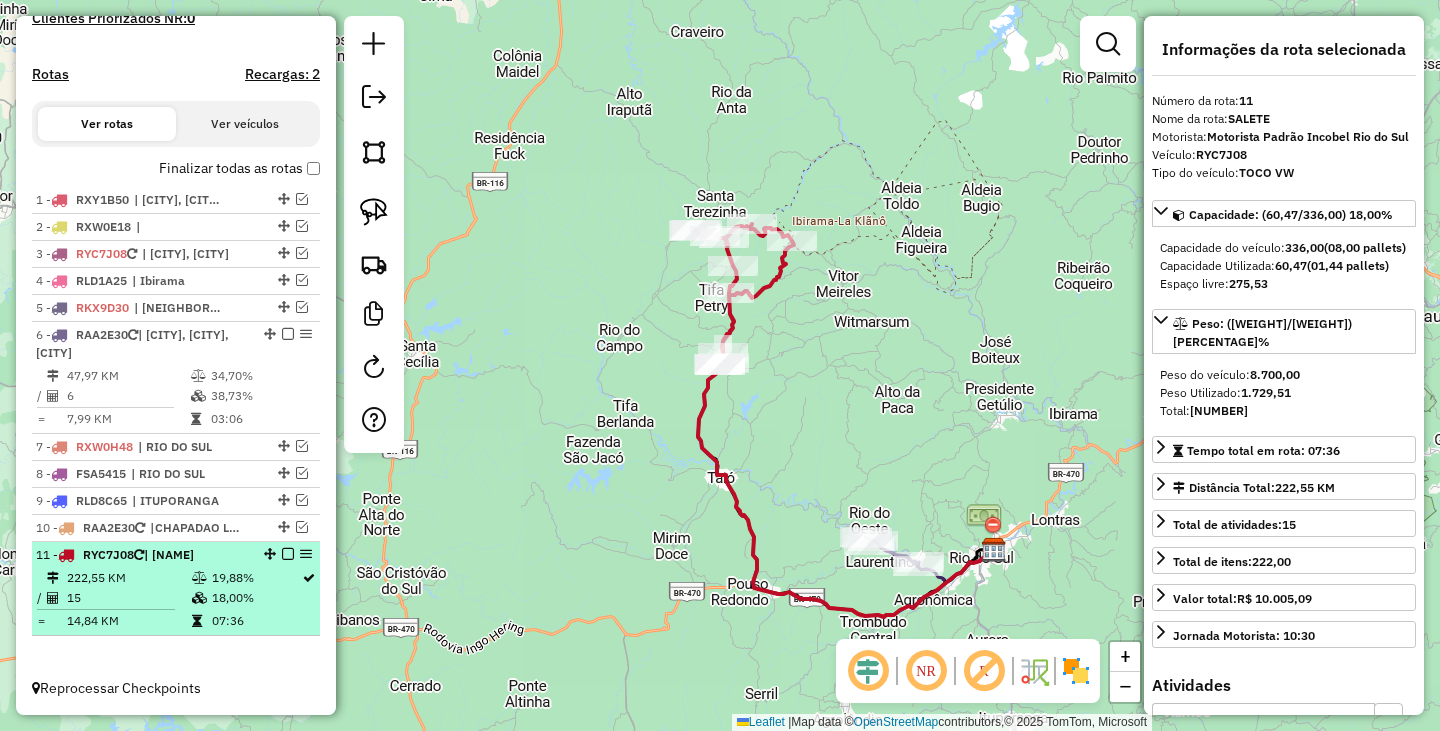 click at bounding box center (288, 554) 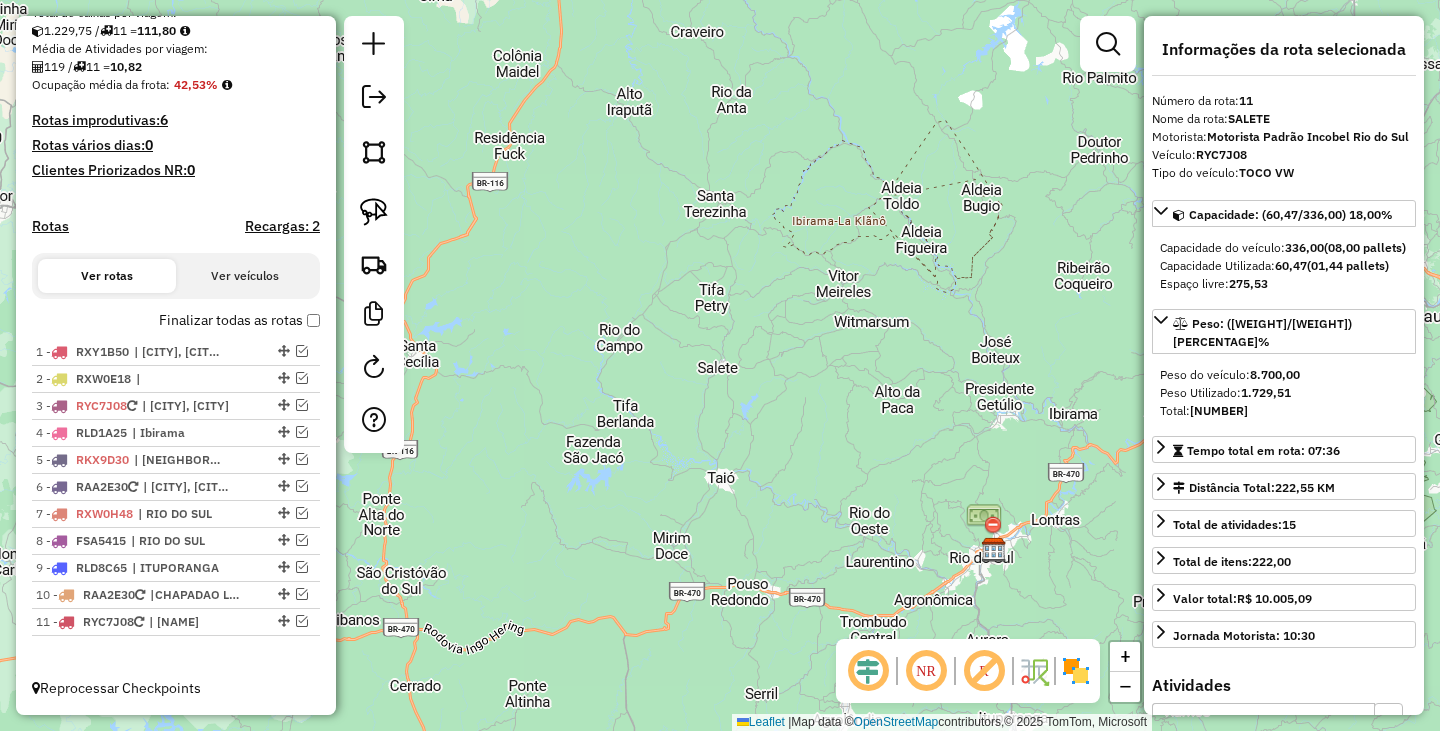 scroll, scrollTop: 536, scrollLeft: 0, axis: vertical 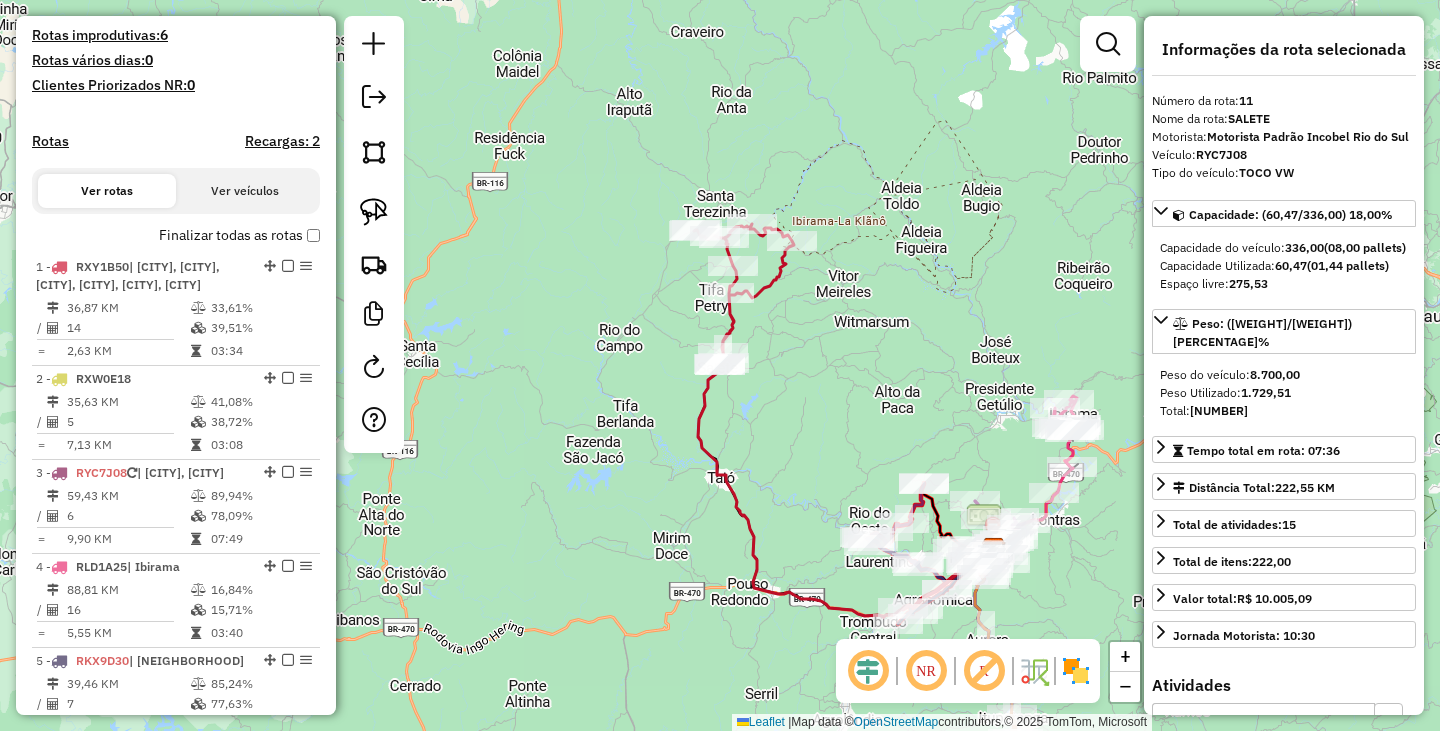 drag, startPoint x: 864, startPoint y: 467, endPoint x: 824, endPoint y: 316, distance: 156.20819 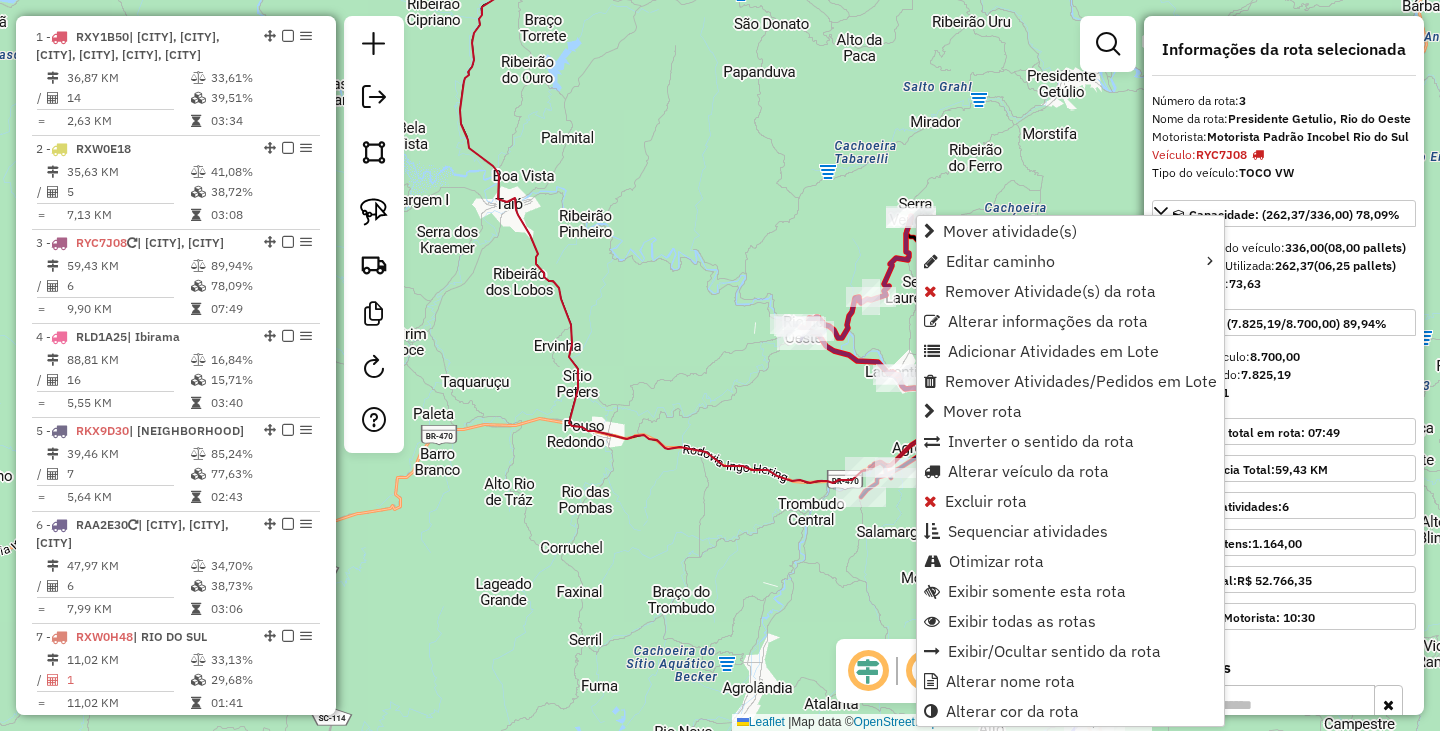 scroll, scrollTop: 998, scrollLeft: 0, axis: vertical 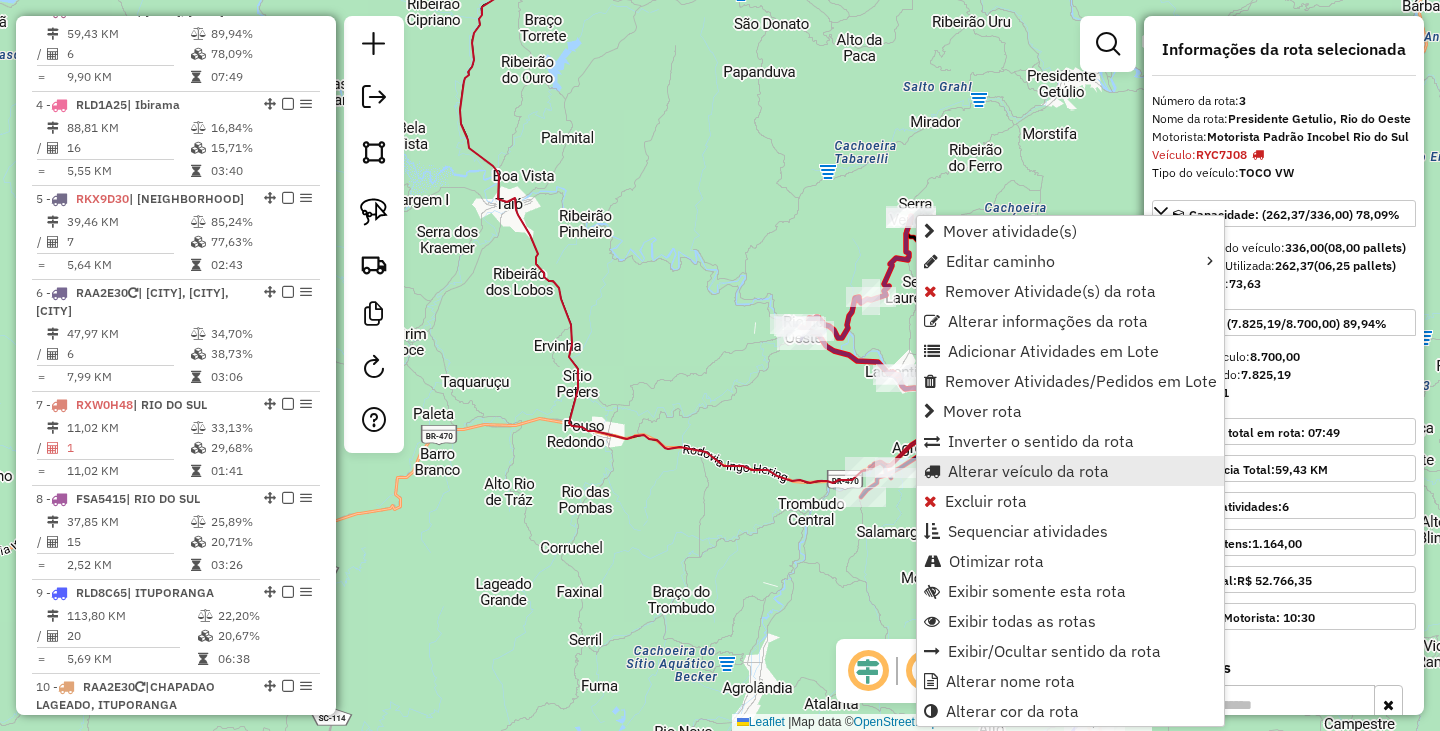 click on "Alterar veículo da rota" at bounding box center [1028, 471] 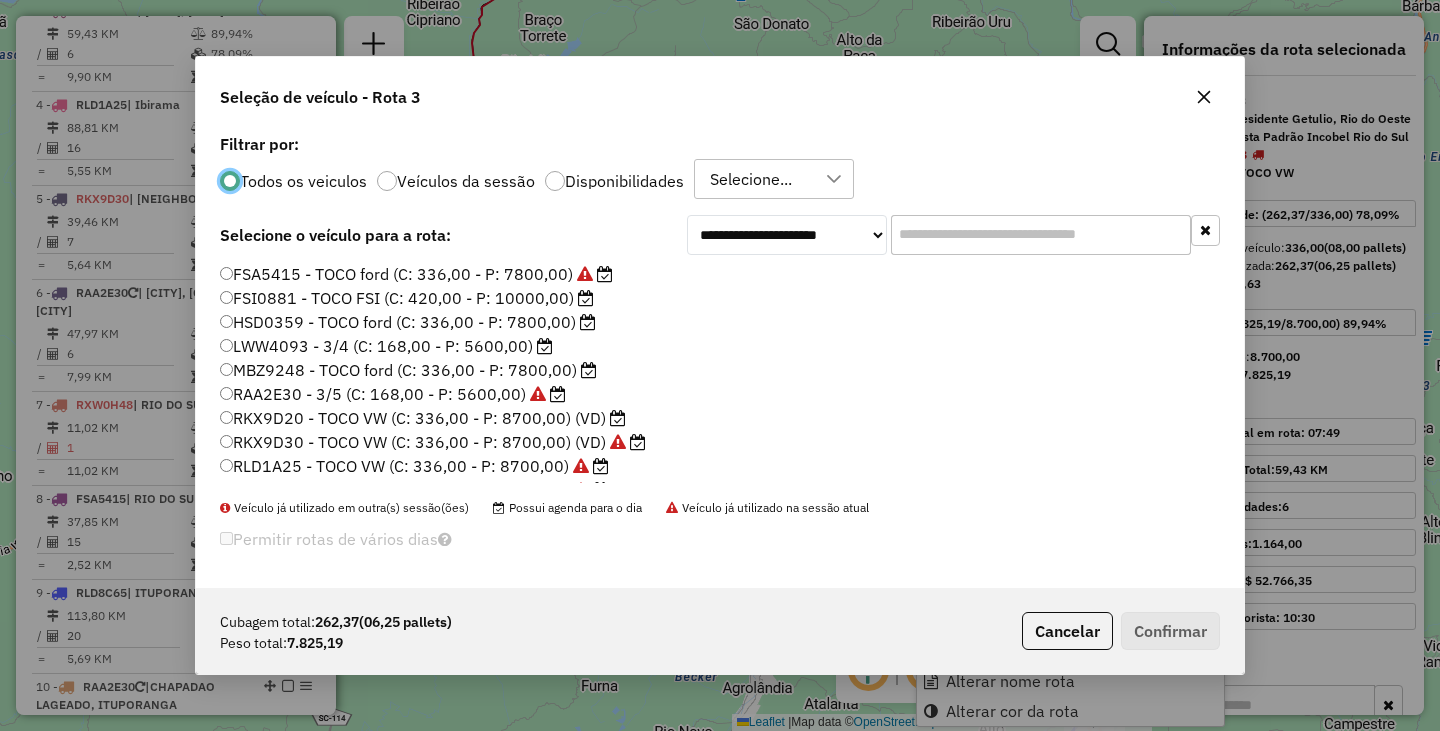 scroll, scrollTop: 11, scrollLeft: 6, axis: both 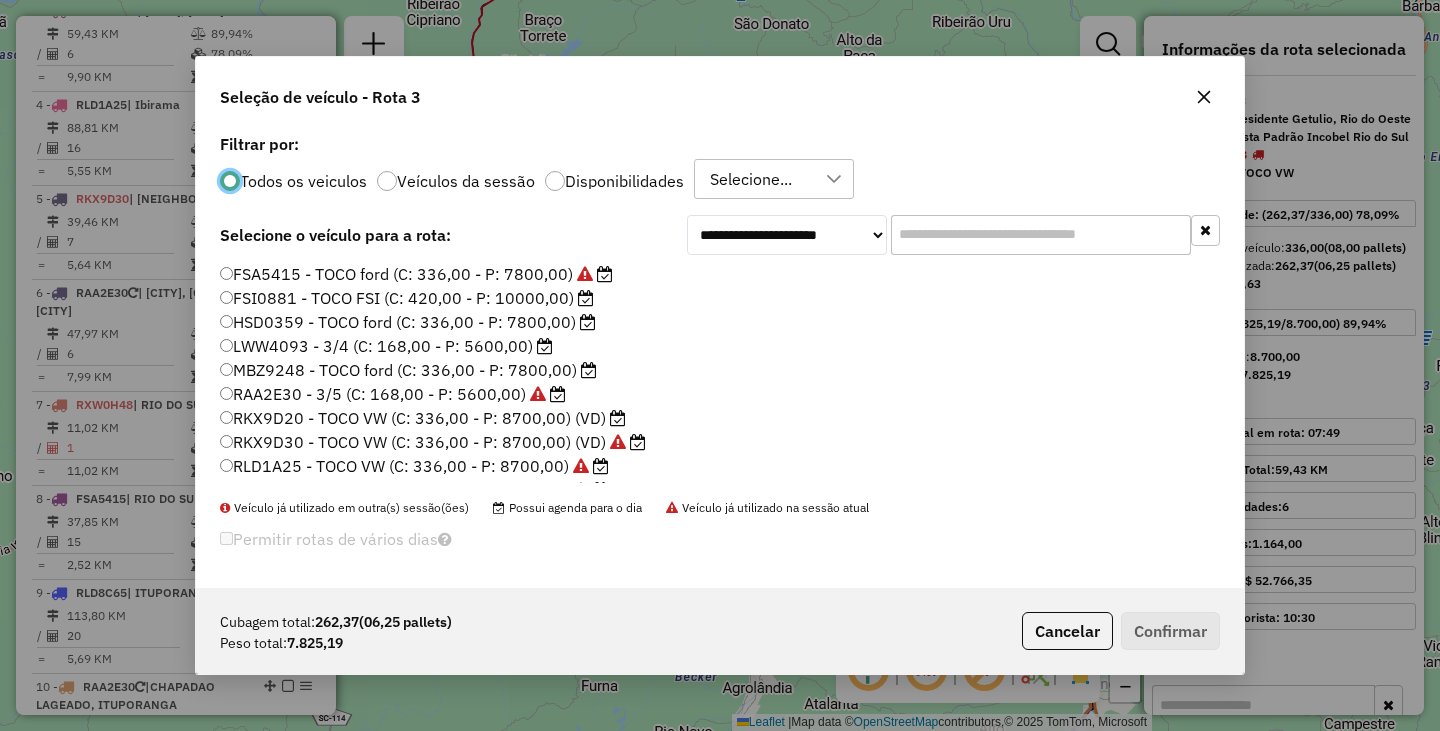 click on "RKX9D20 - TOCO VW (C: 336,00 - P: 8700,00) (VD)" 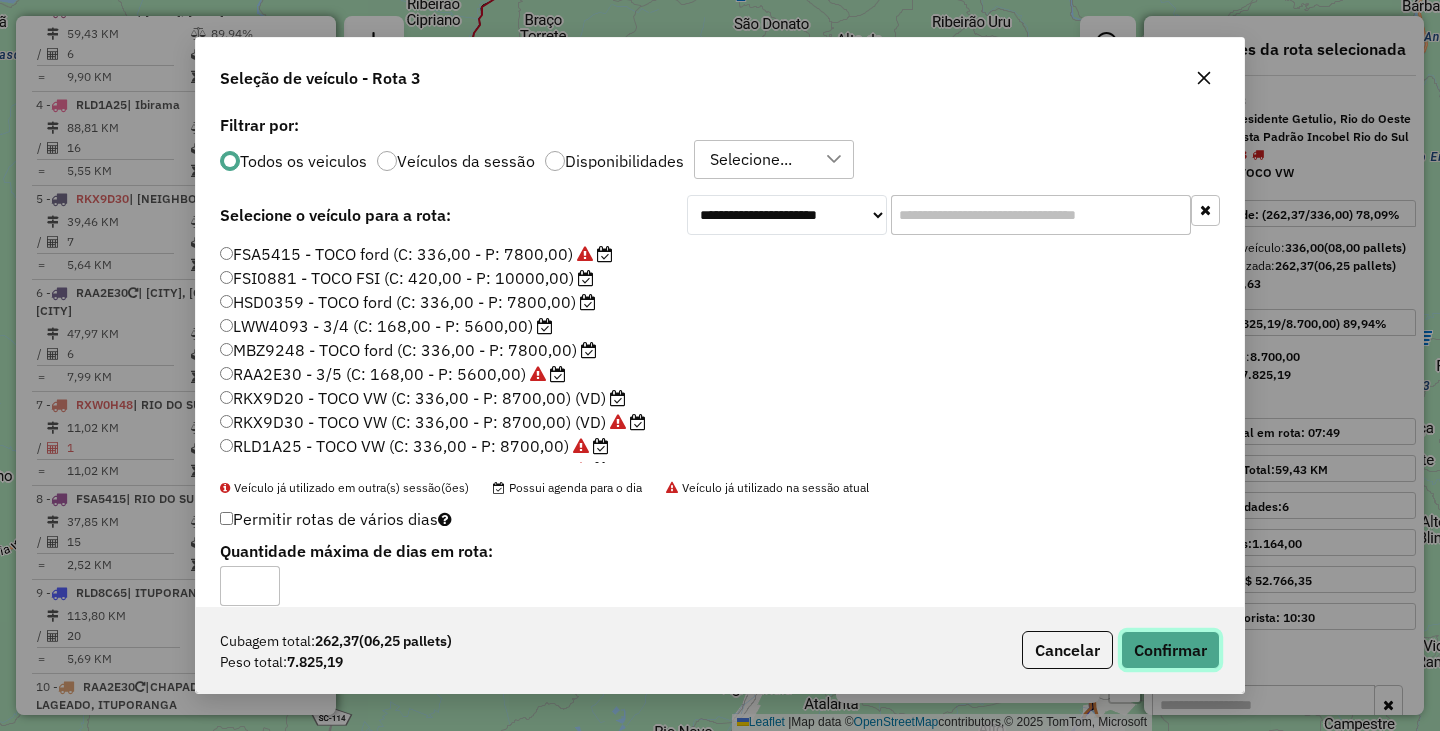 click on "Confirmar" 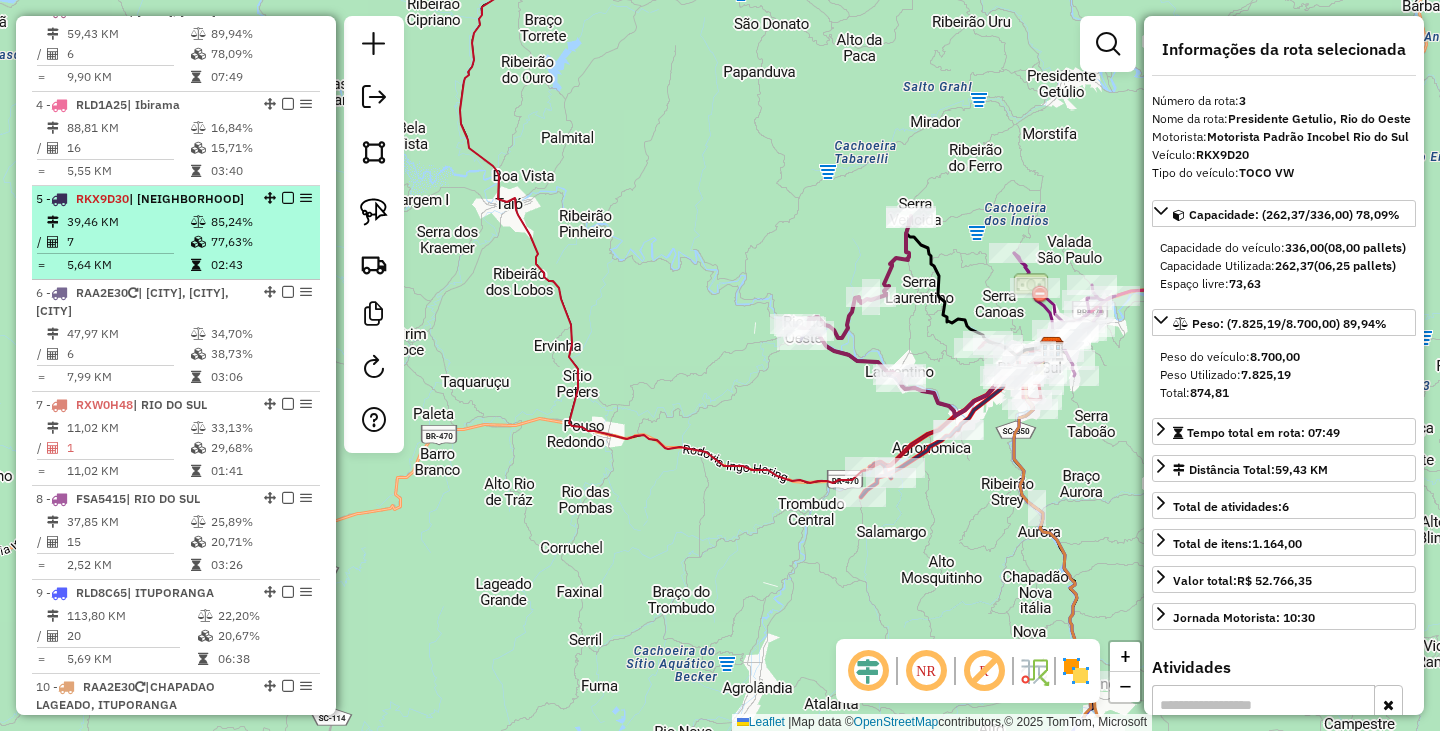 scroll, scrollTop: 698, scrollLeft: 0, axis: vertical 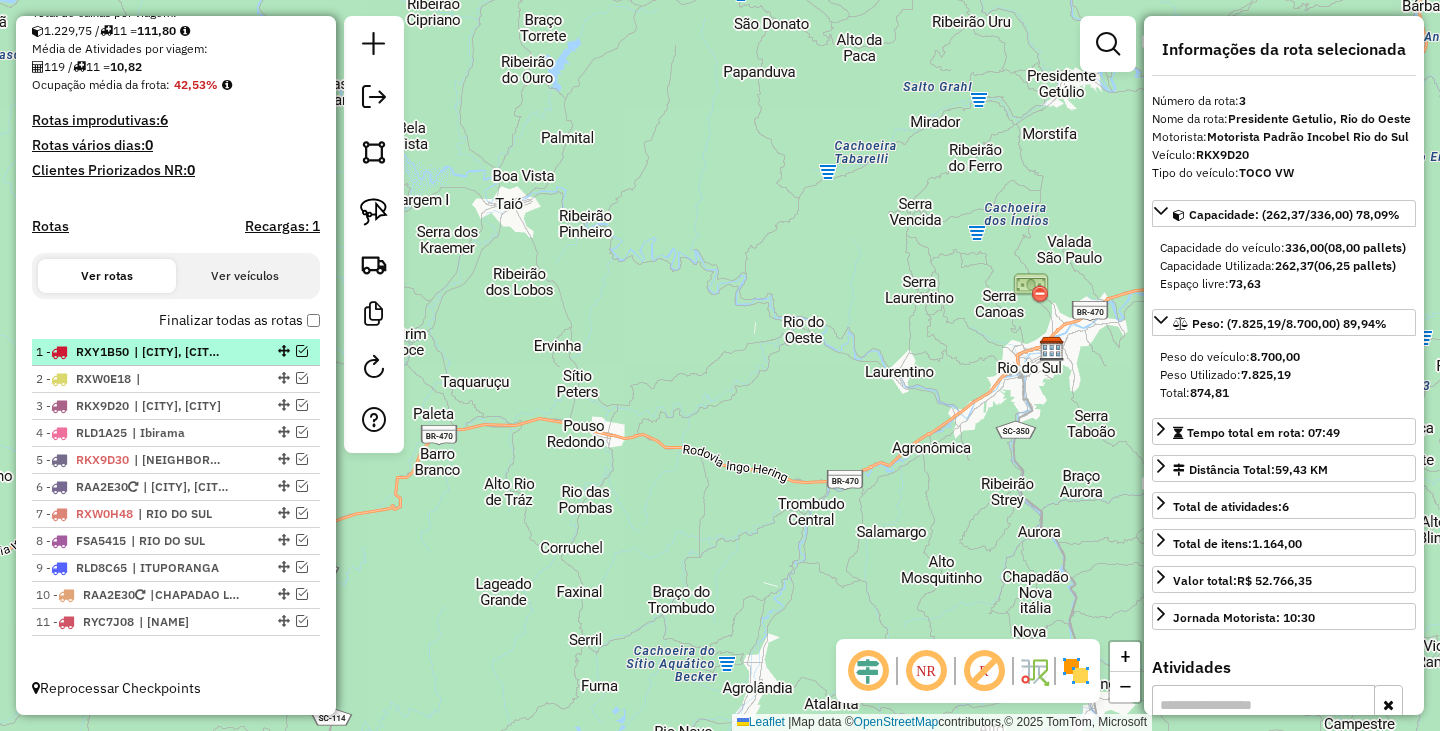click at bounding box center (302, 351) 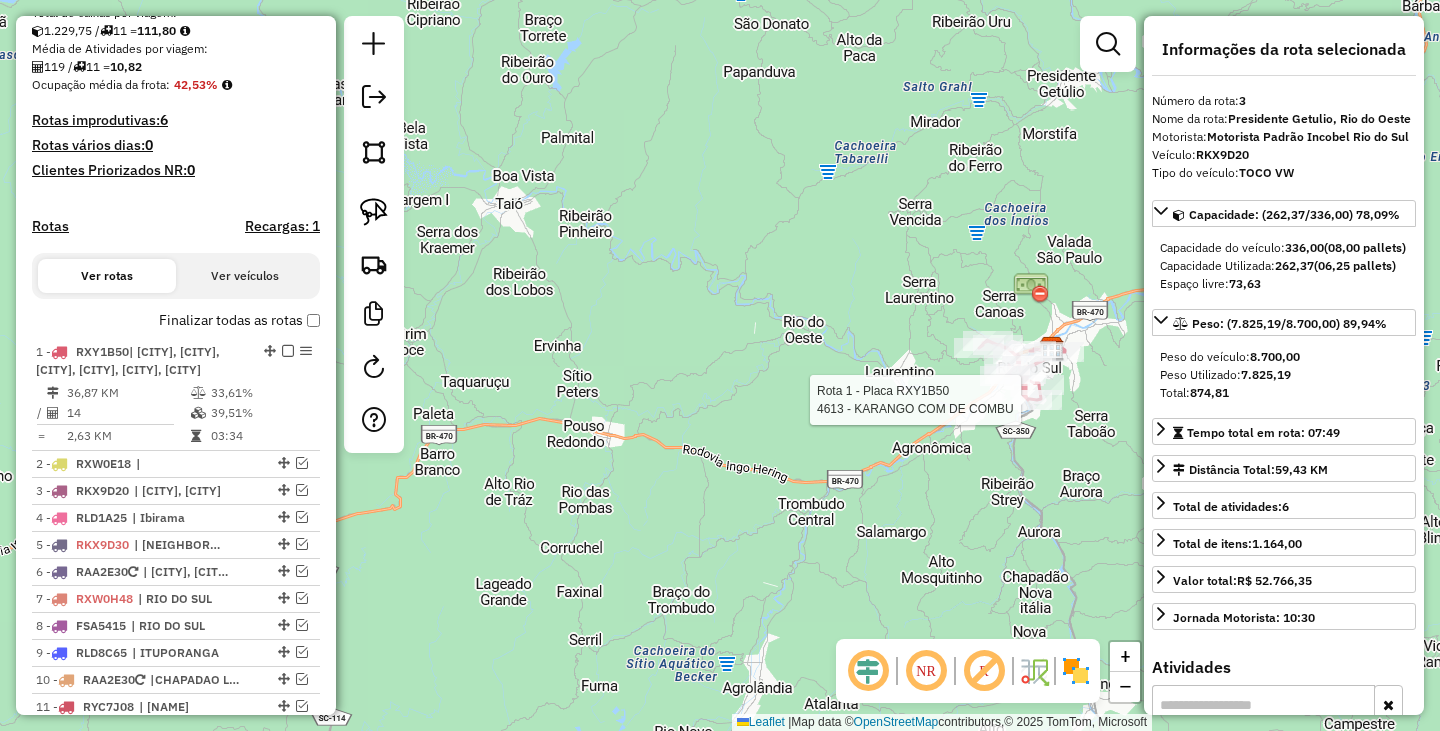 scroll, scrollTop: 554, scrollLeft: 0, axis: vertical 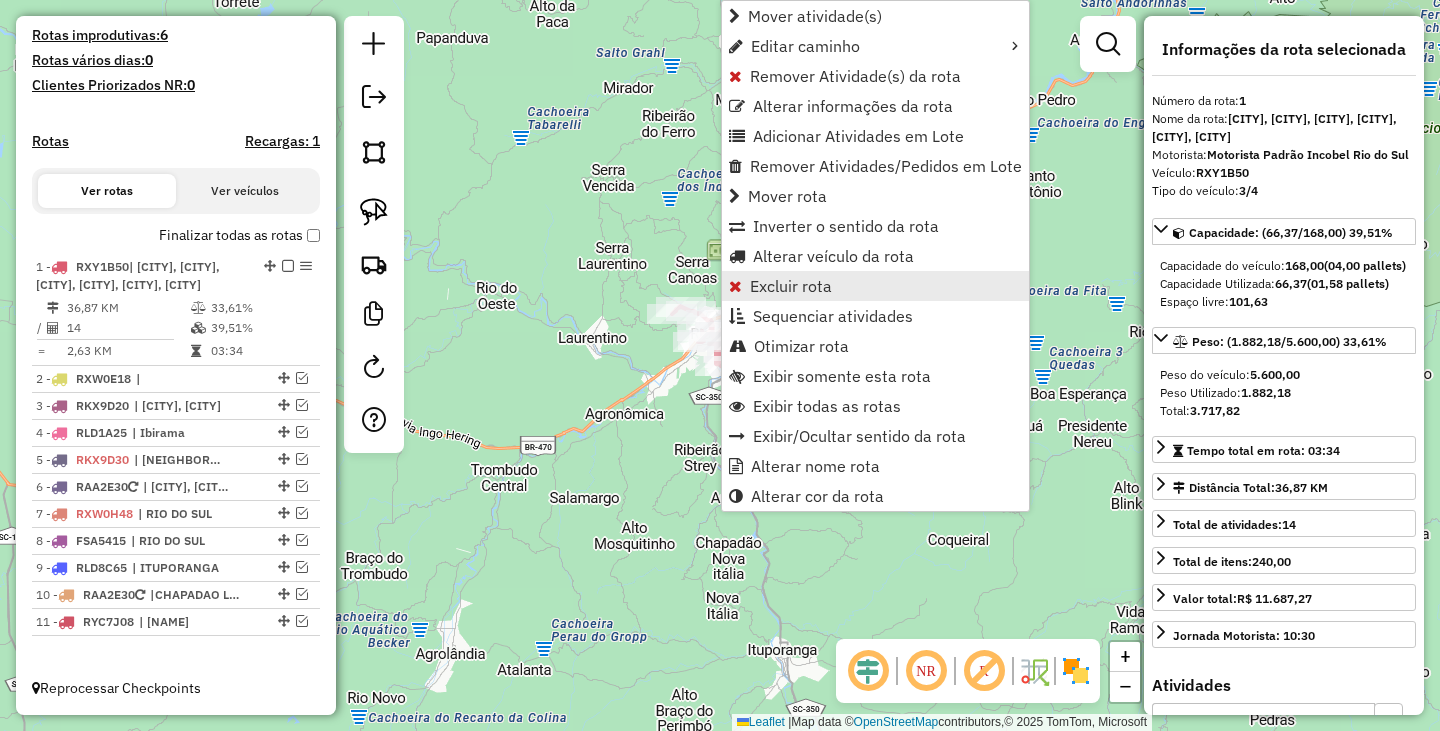 click on "Excluir rota" at bounding box center (791, 286) 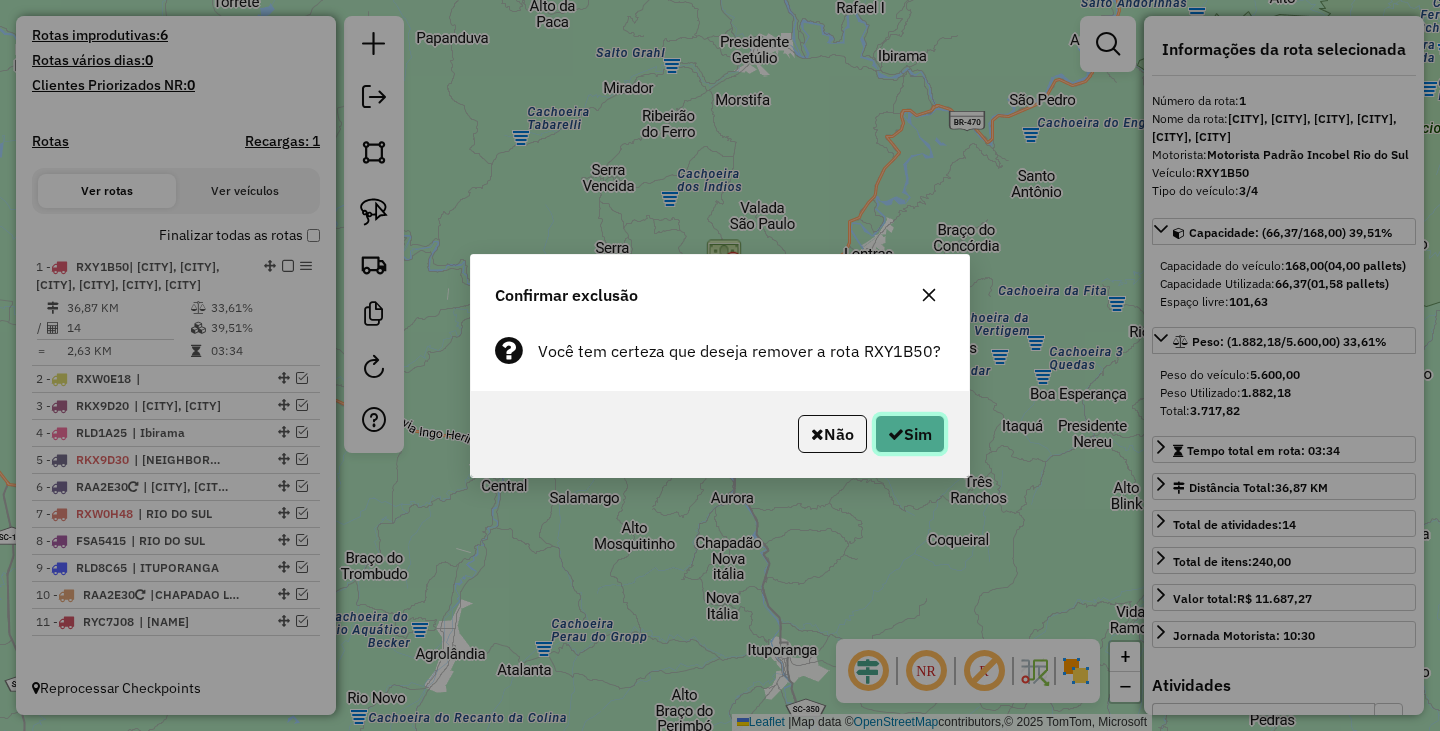 click on "Sim" 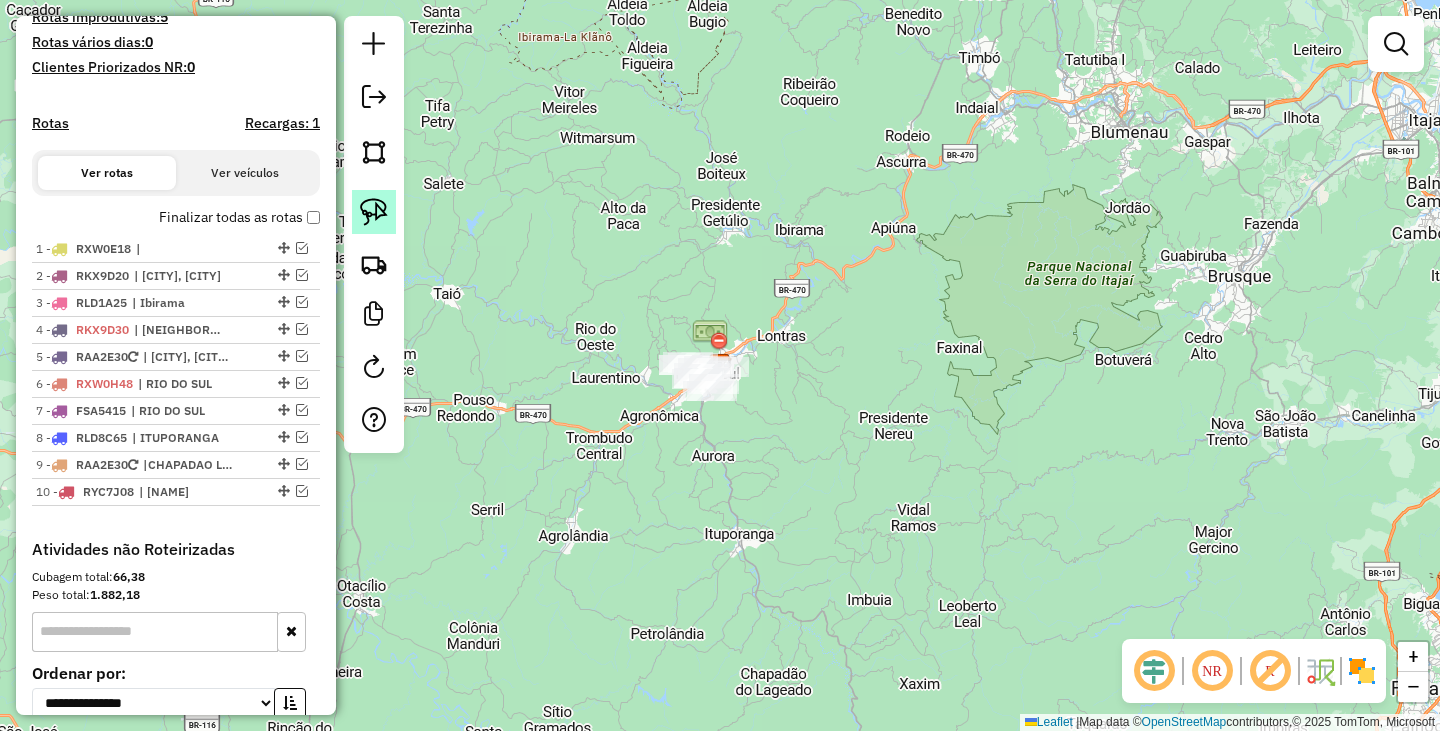 click 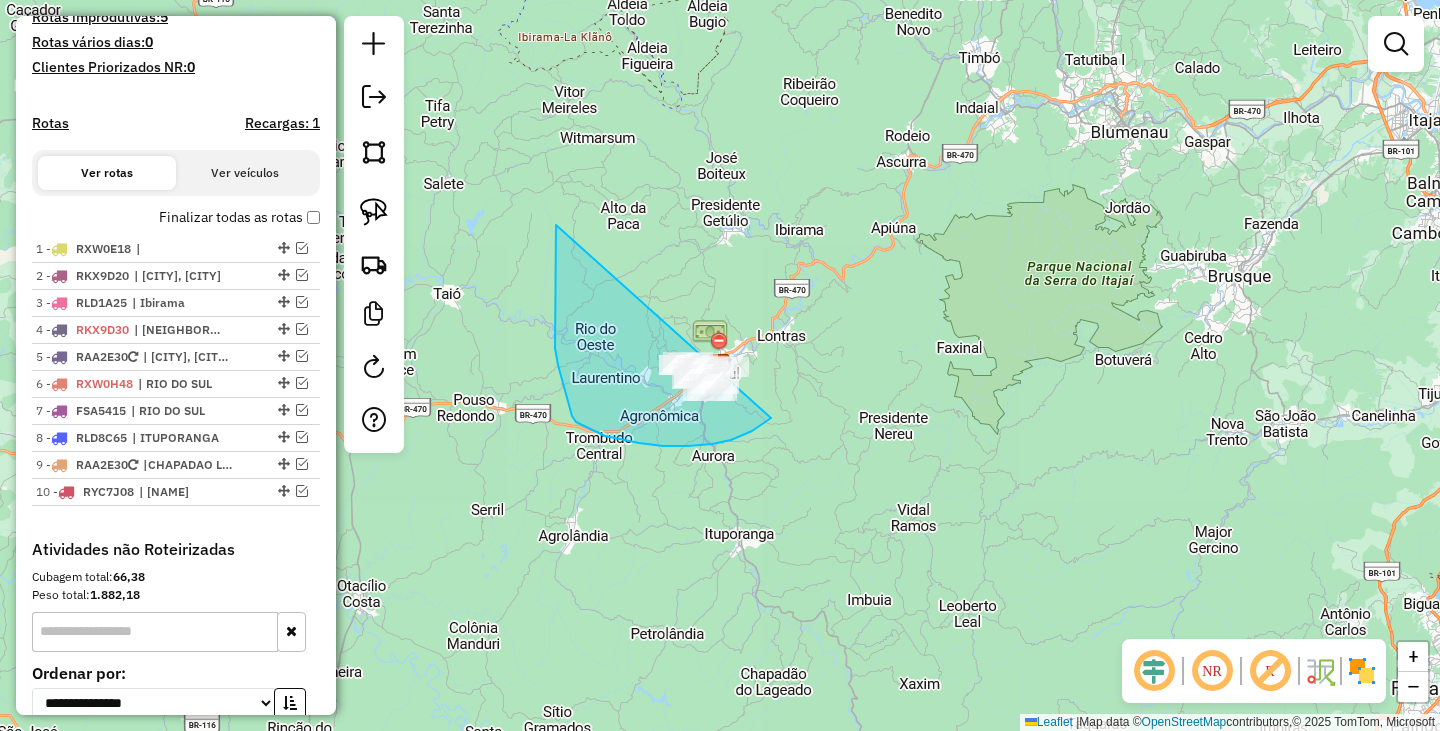 drag, startPoint x: 556, startPoint y: 225, endPoint x: 839, endPoint y: 338, distance: 304.7261 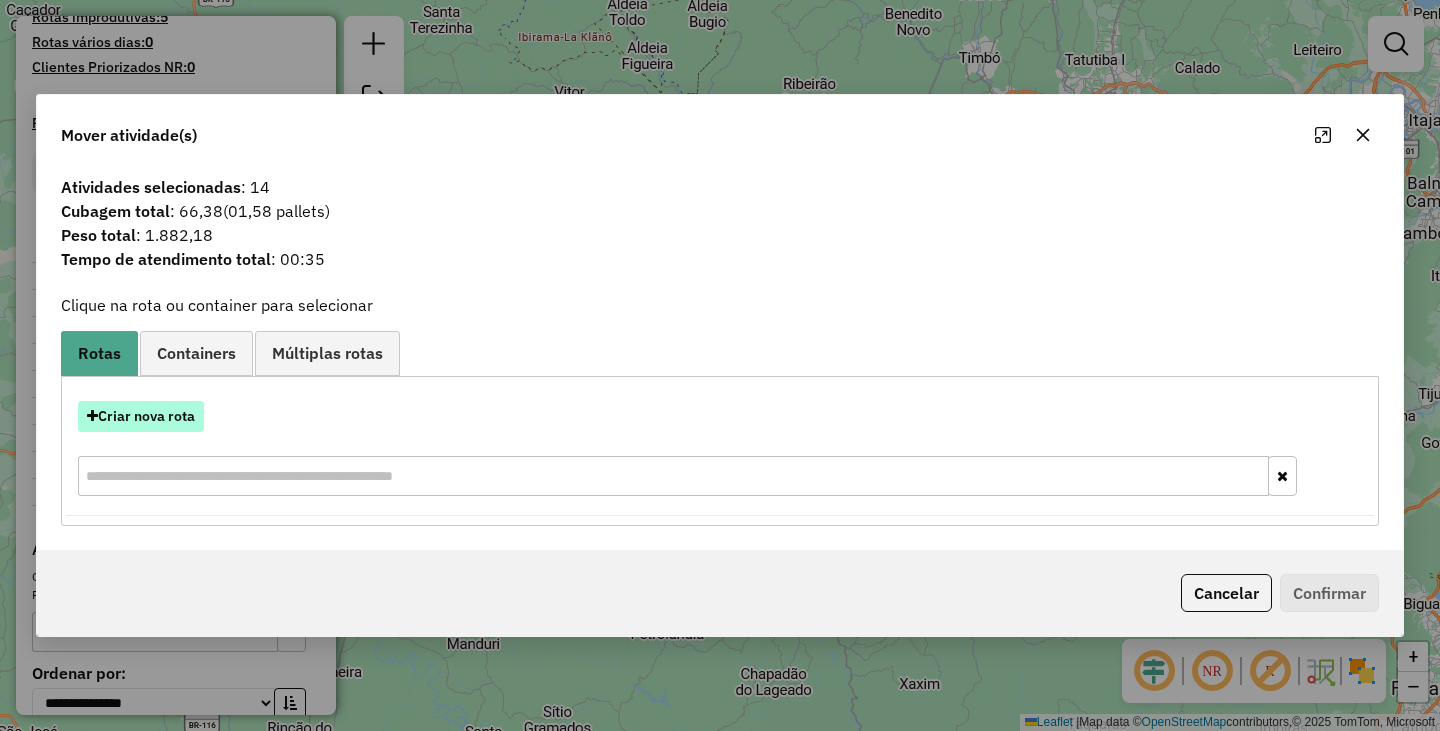 click on "Criar nova rota" at bounding box center (141, 416) 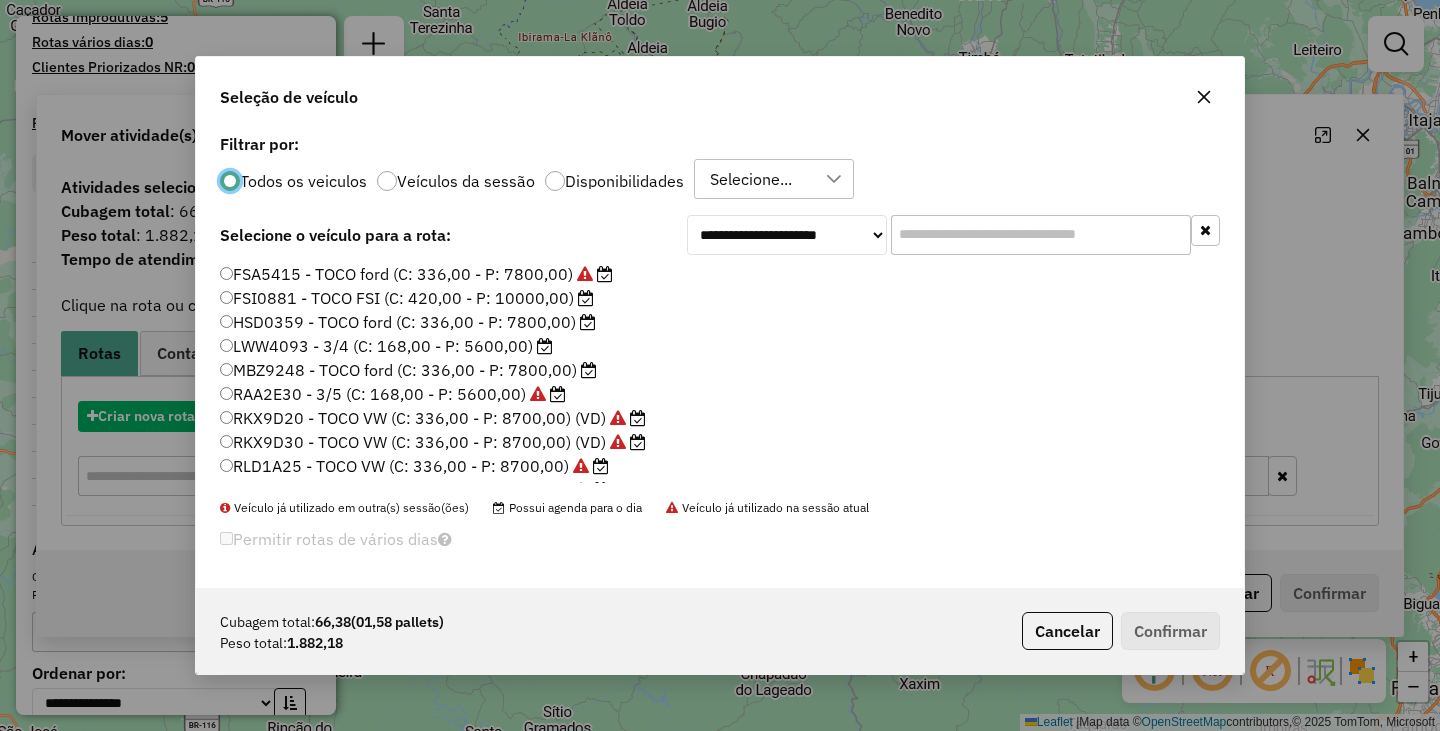 scroll, scrollTop: 11, scrollLeft: 6, axis: both 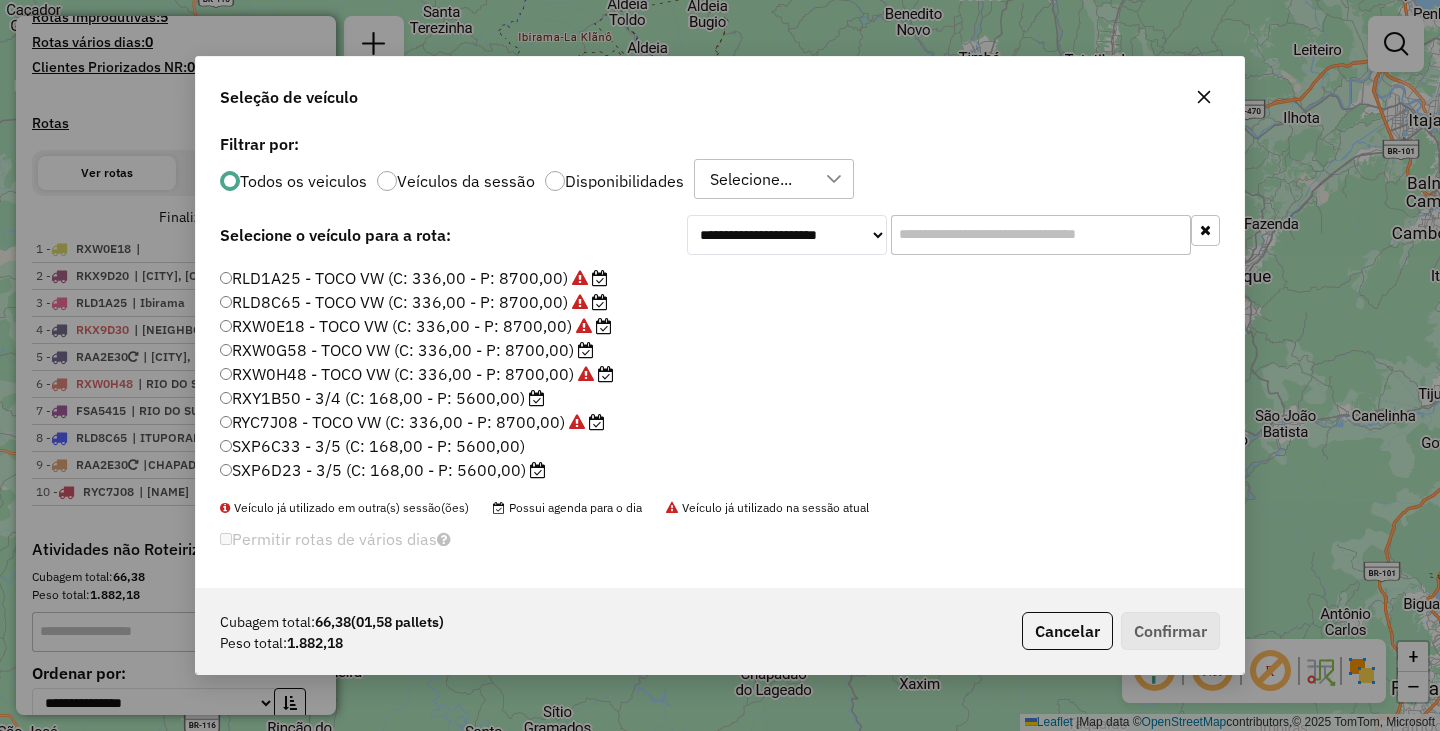 click on "RXY1B50 - 3/4 (C: 168,00 - P: 5600,00)" 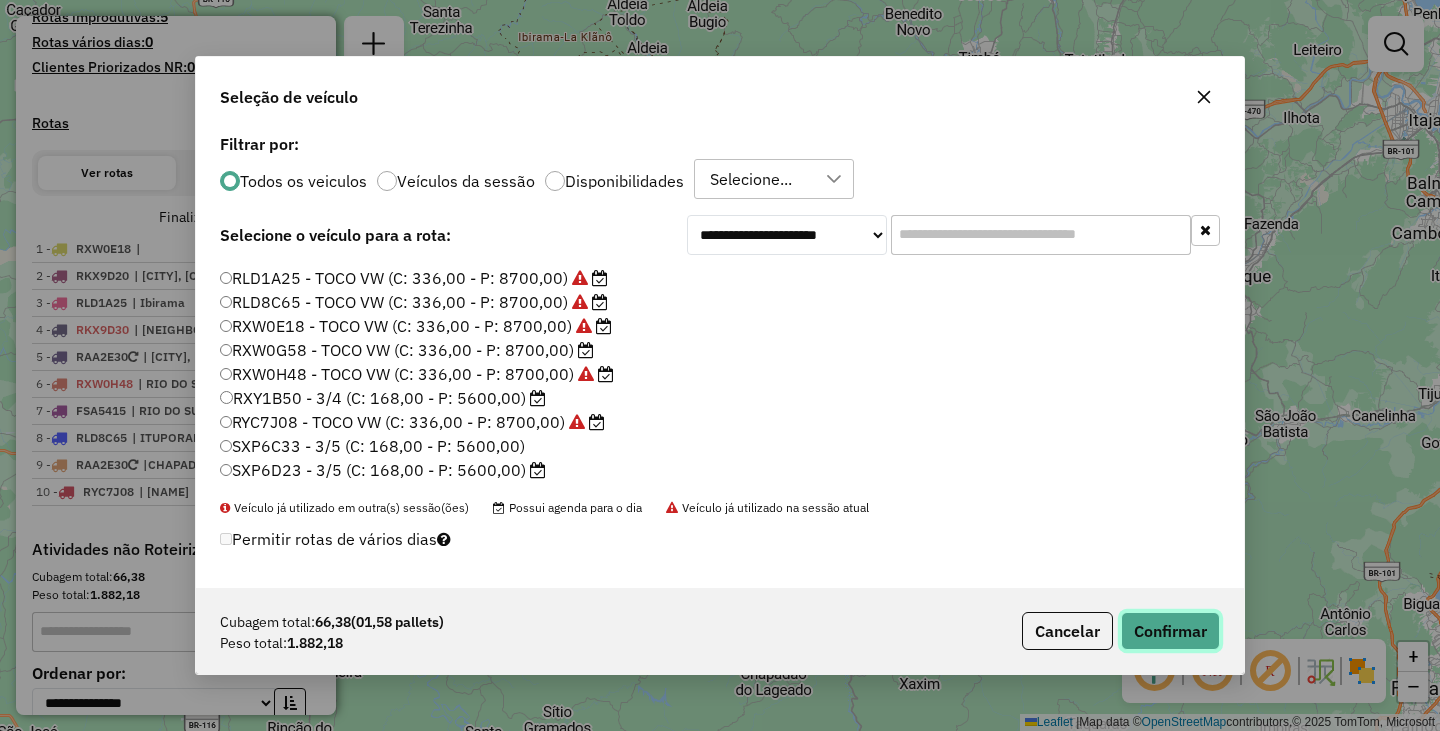 click on "Confirmar" 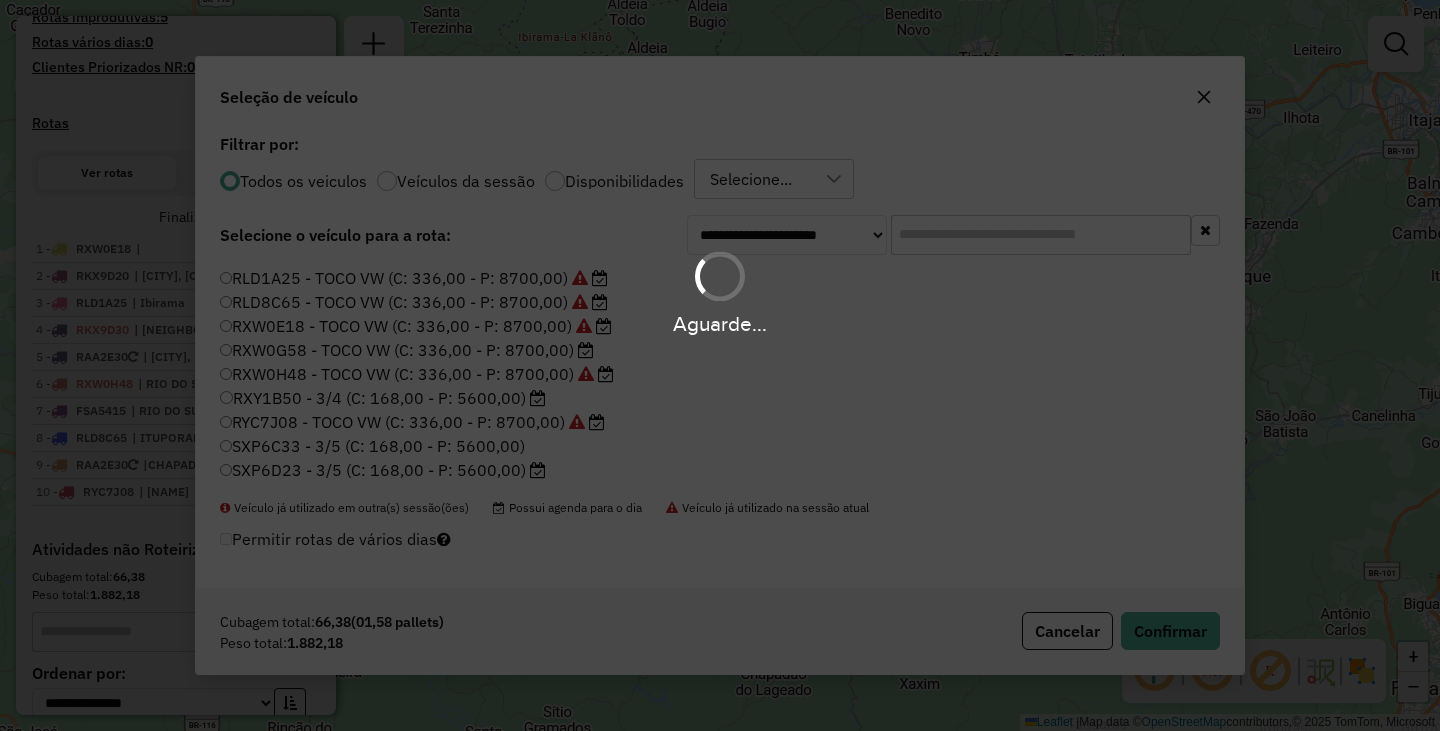 scroll, scrollTop: 518, scrollLeft: 0, axis: vertical 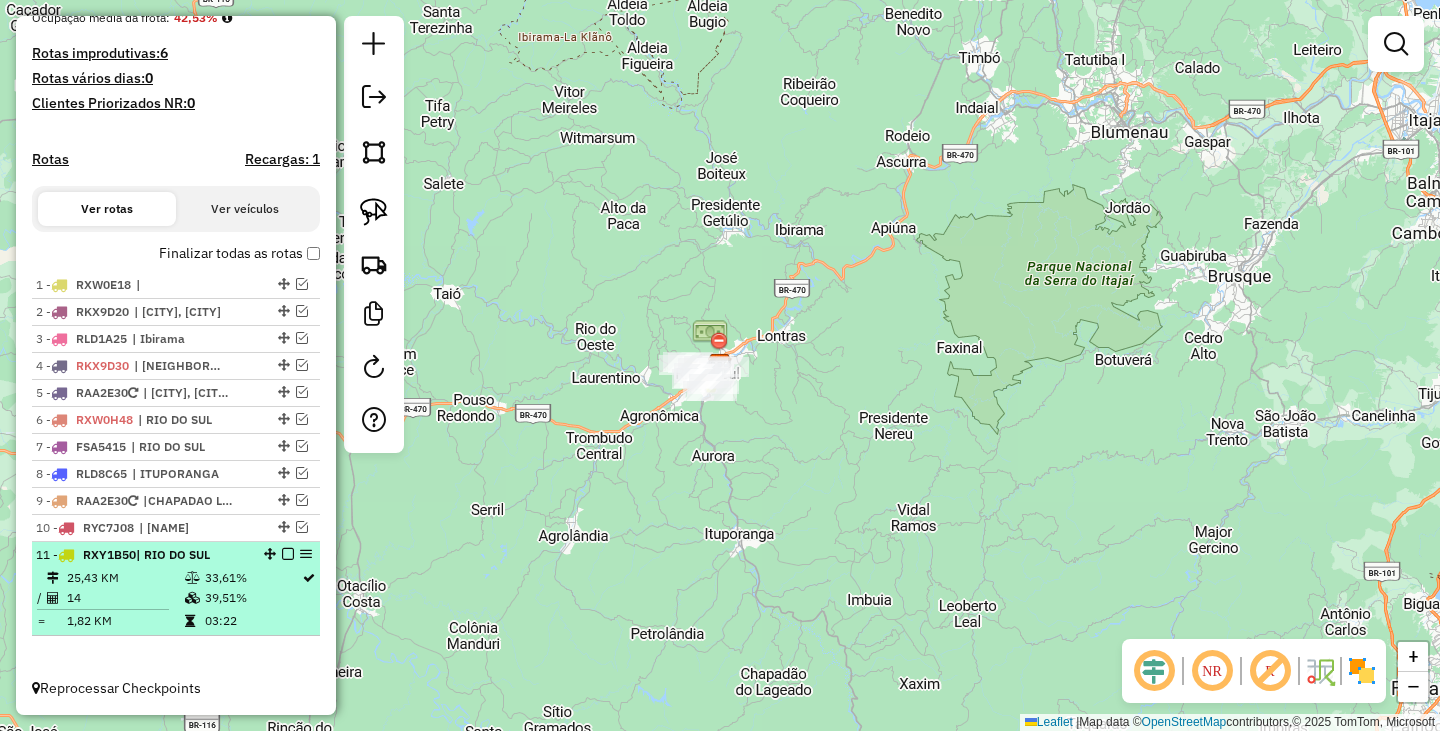 click at bounding box center [288, 554] 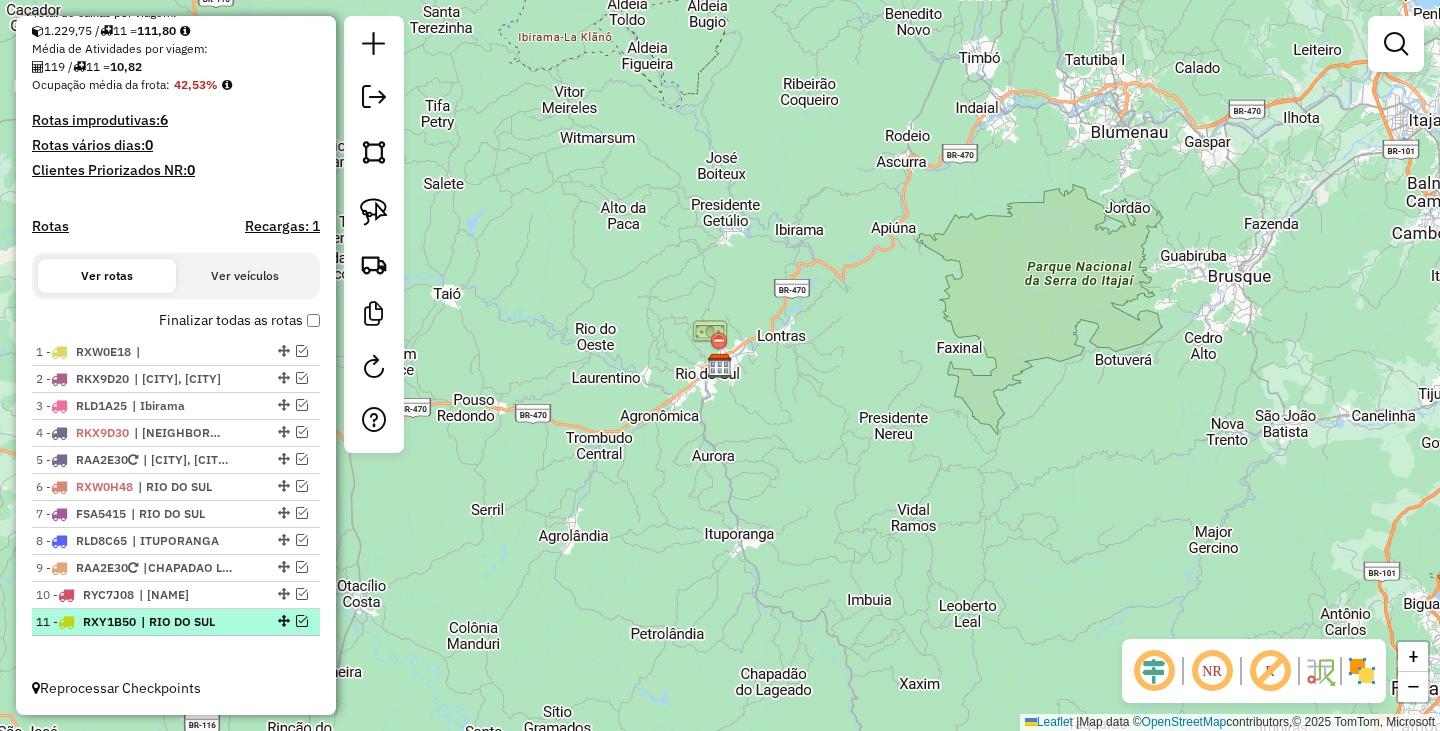 scroll, scrollTop: 451, scrollLeft: 0, axis: vertical 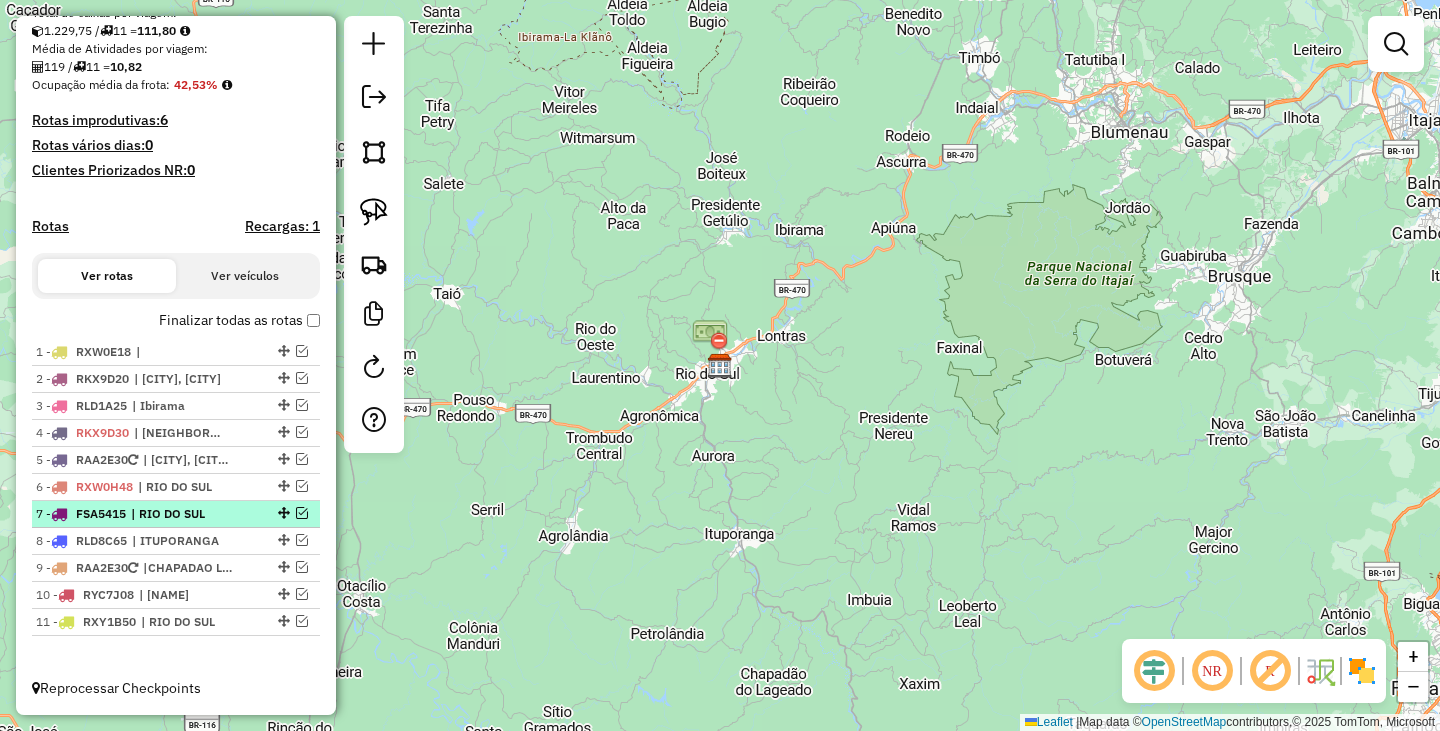 click at bounding box center [302, 513] 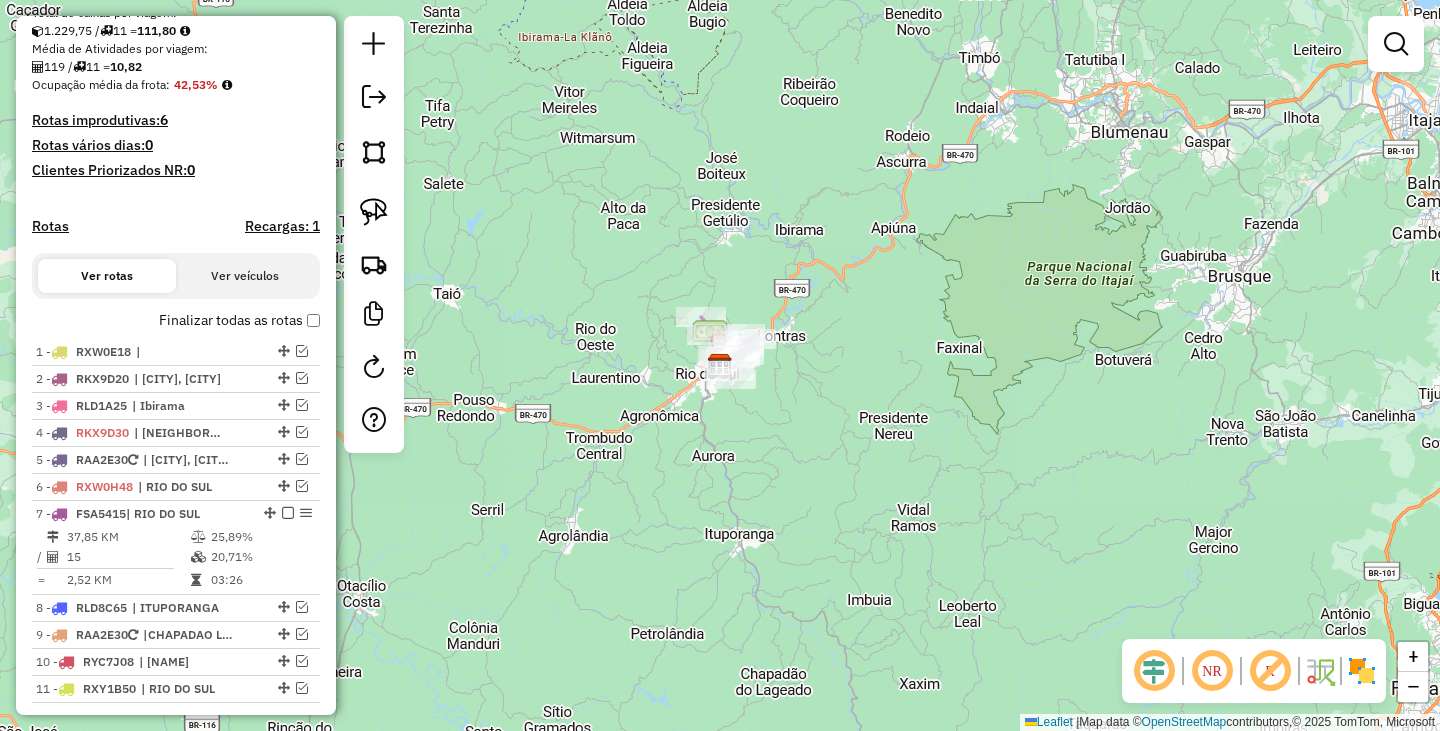 scroll, scrollTop: 518, scrollLeft: 0, axis: vertical 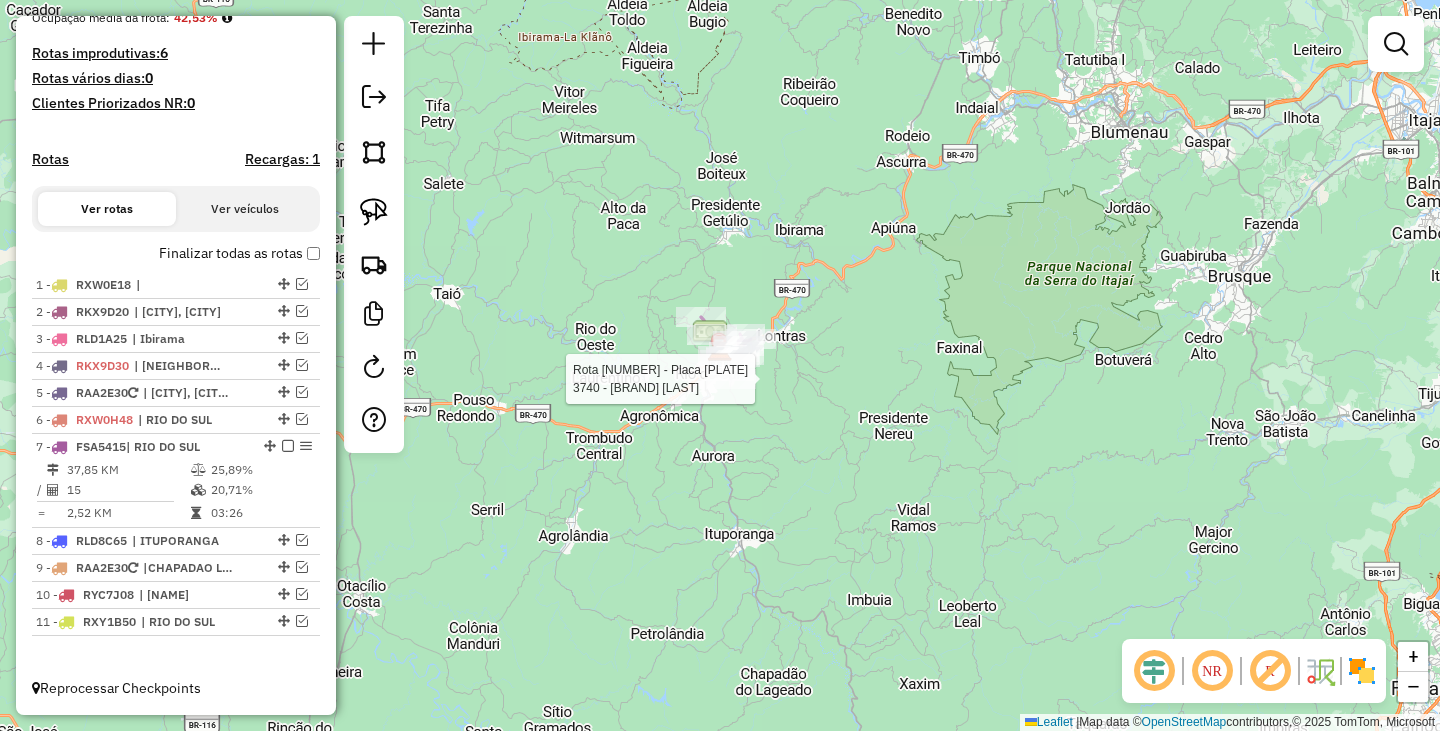 select on "**********" 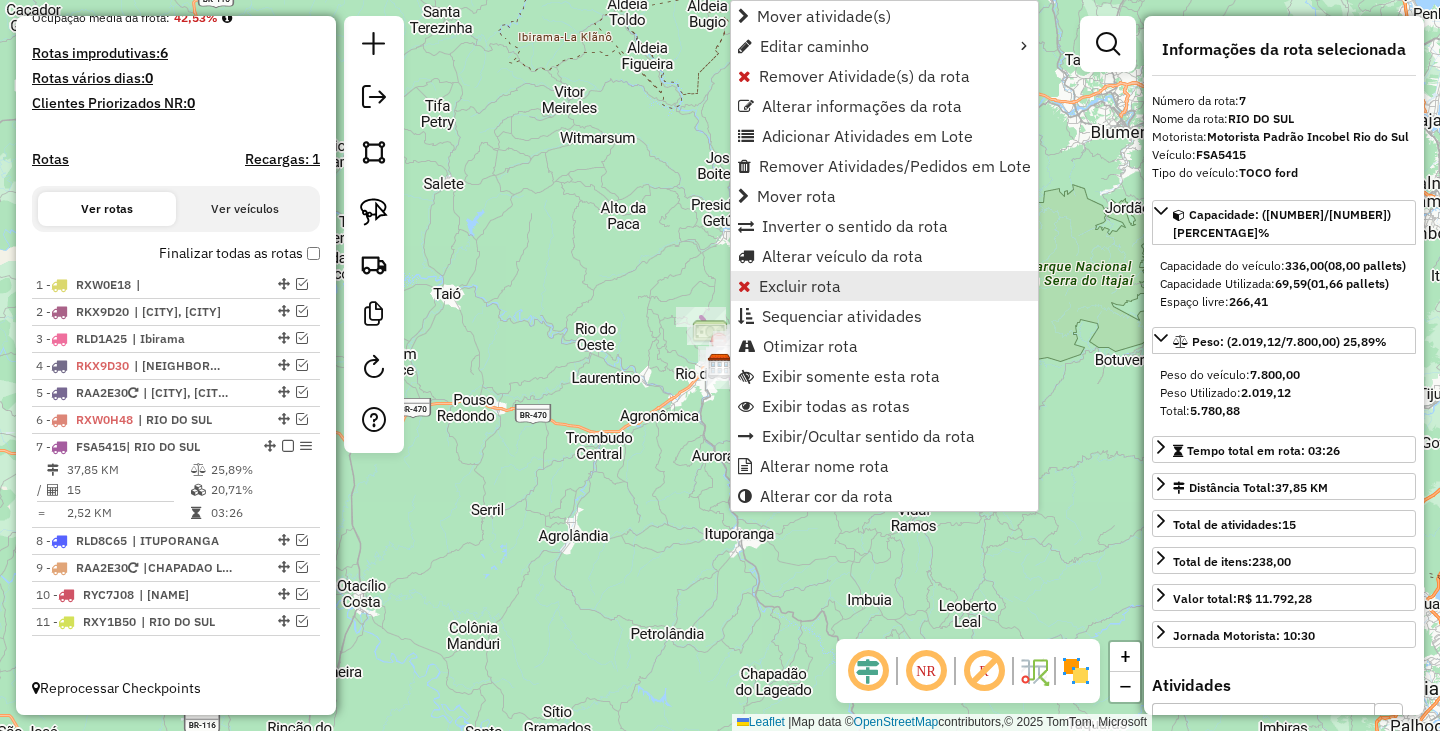 click on "Excluir rota" at bounding box center (800, 286) 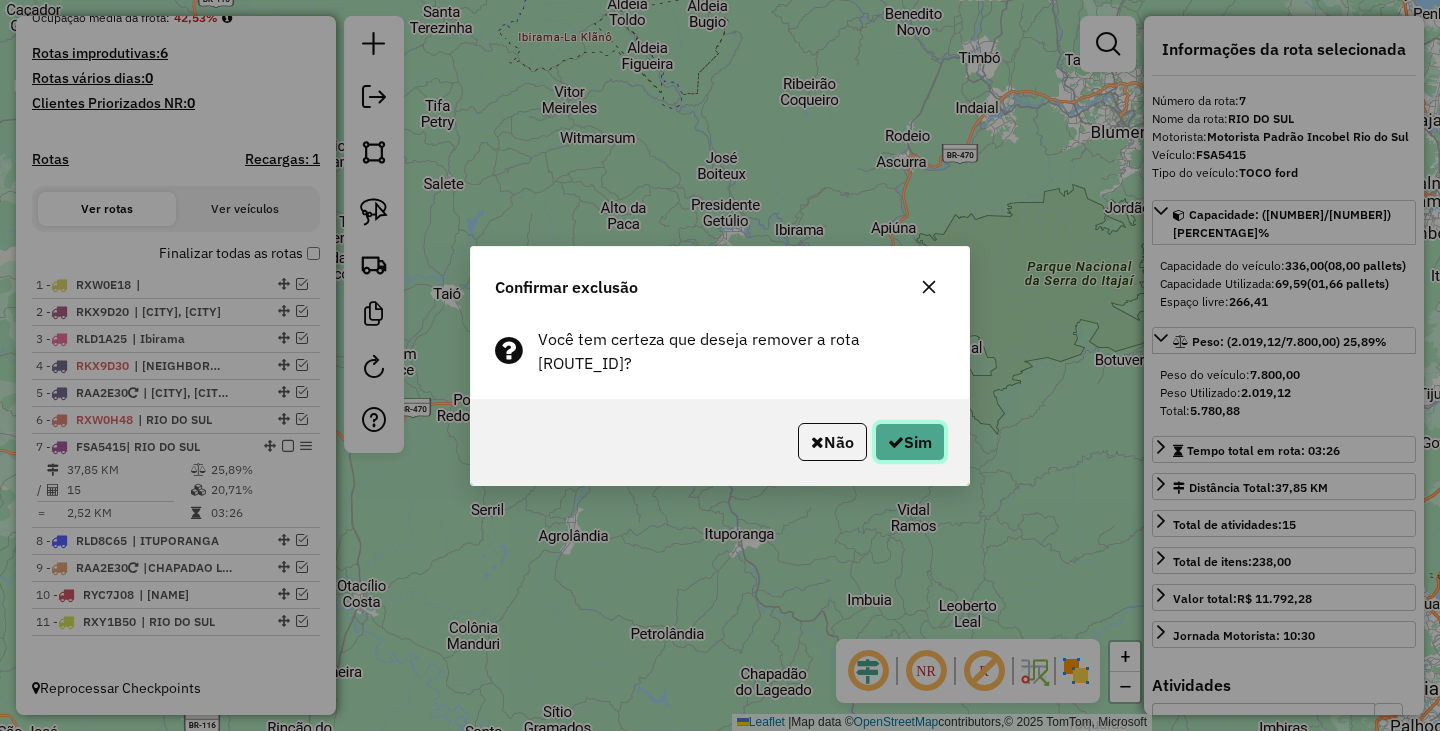 click on "Sim" 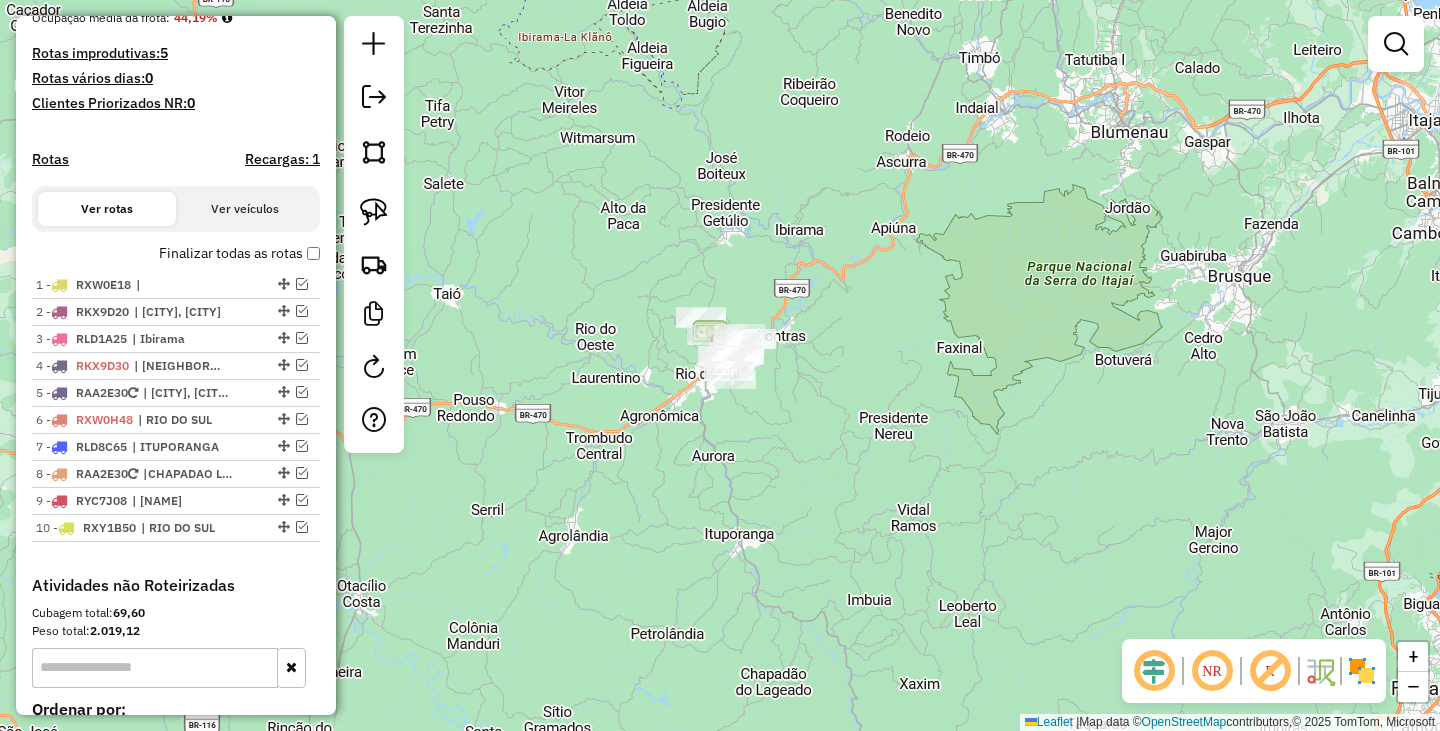 scroll, scrollTop: 554, scrollLeft: 0, axis: vertical 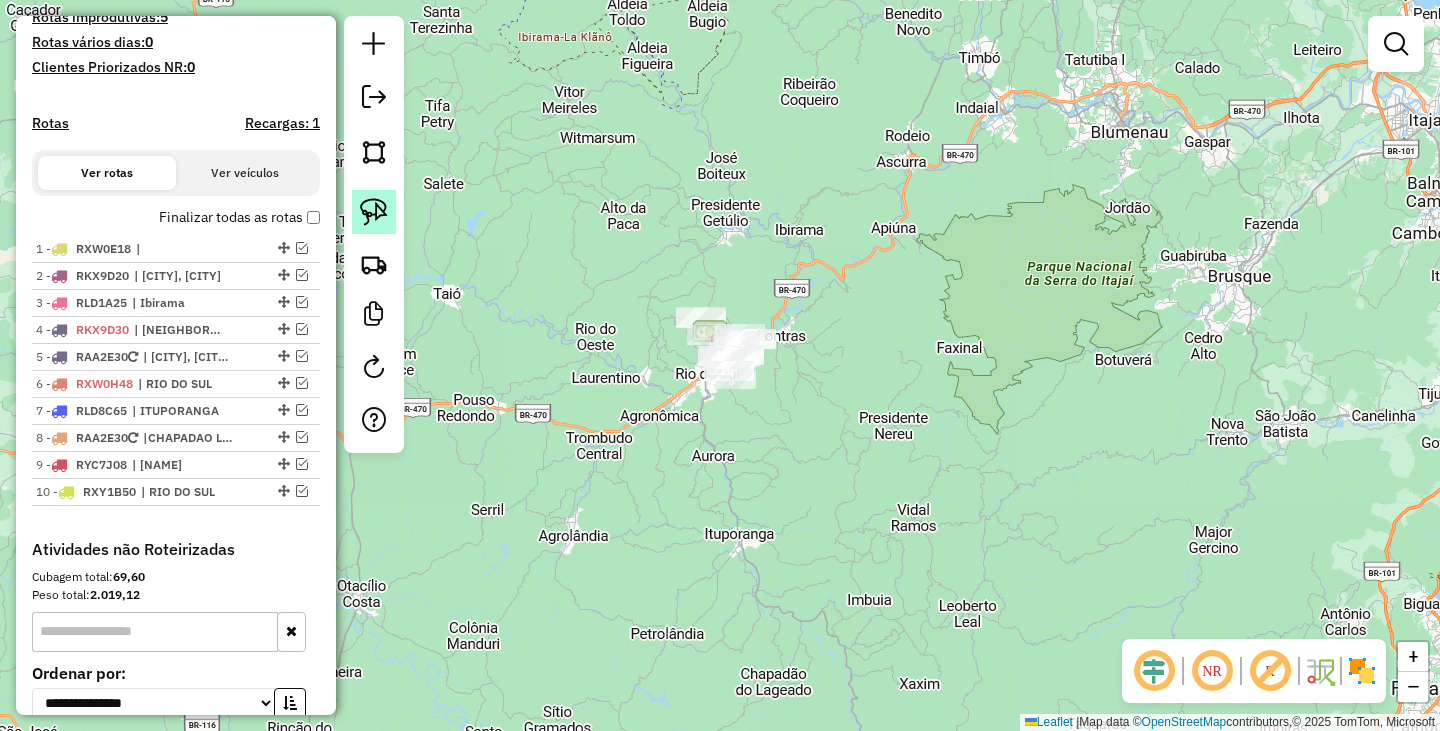 click 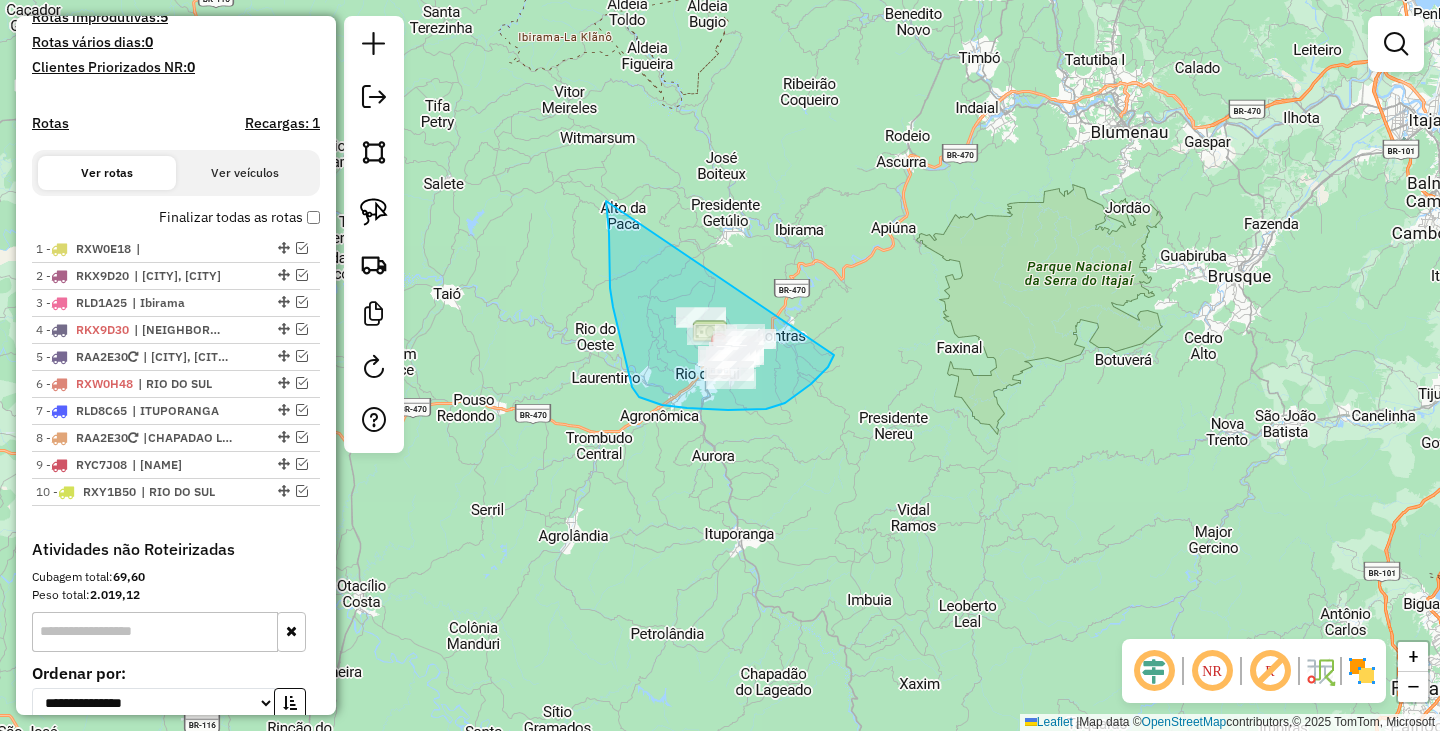 drag, startPoint x: 606, startPoint y: 201, endPoint x: 834, endPoint y: 351, distance: 272.91757 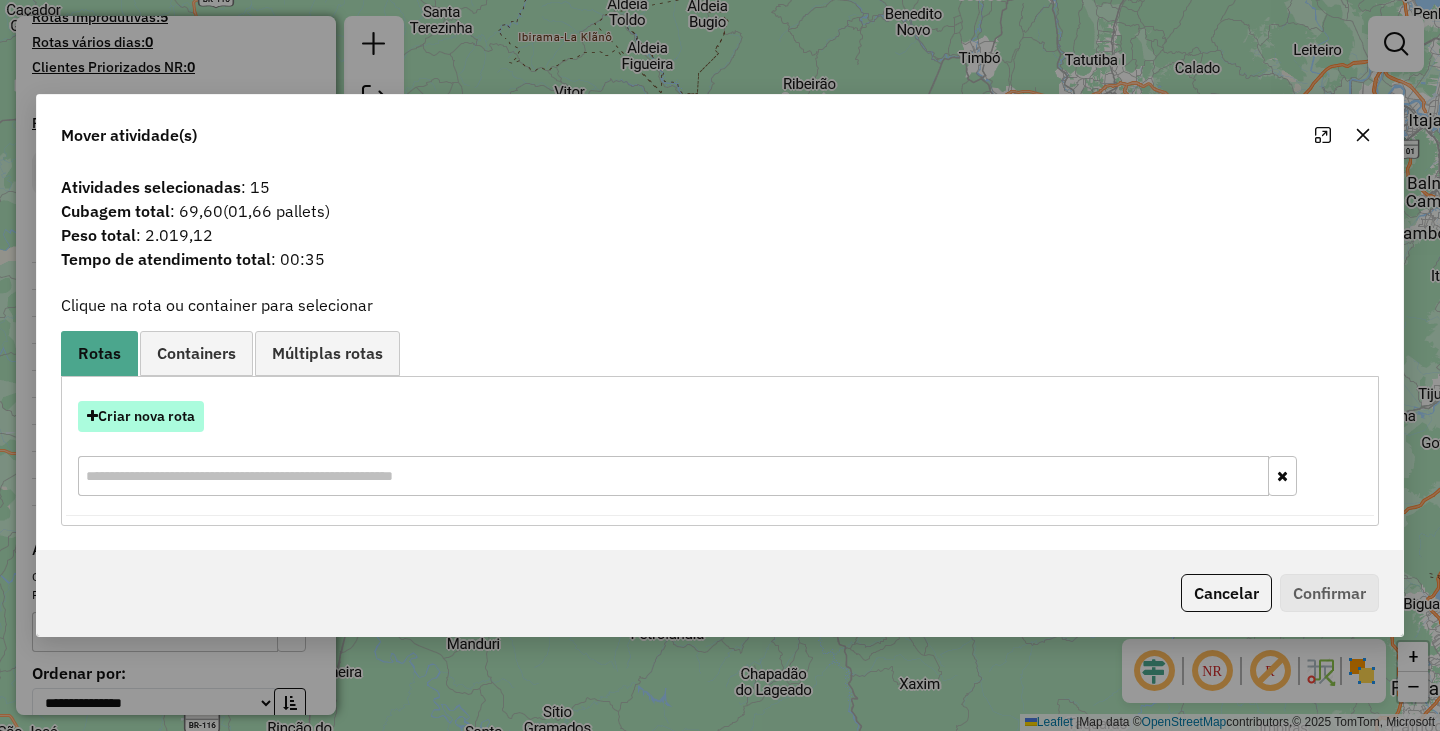 click on "Criar nova rota" at bounding box center (141, 416) 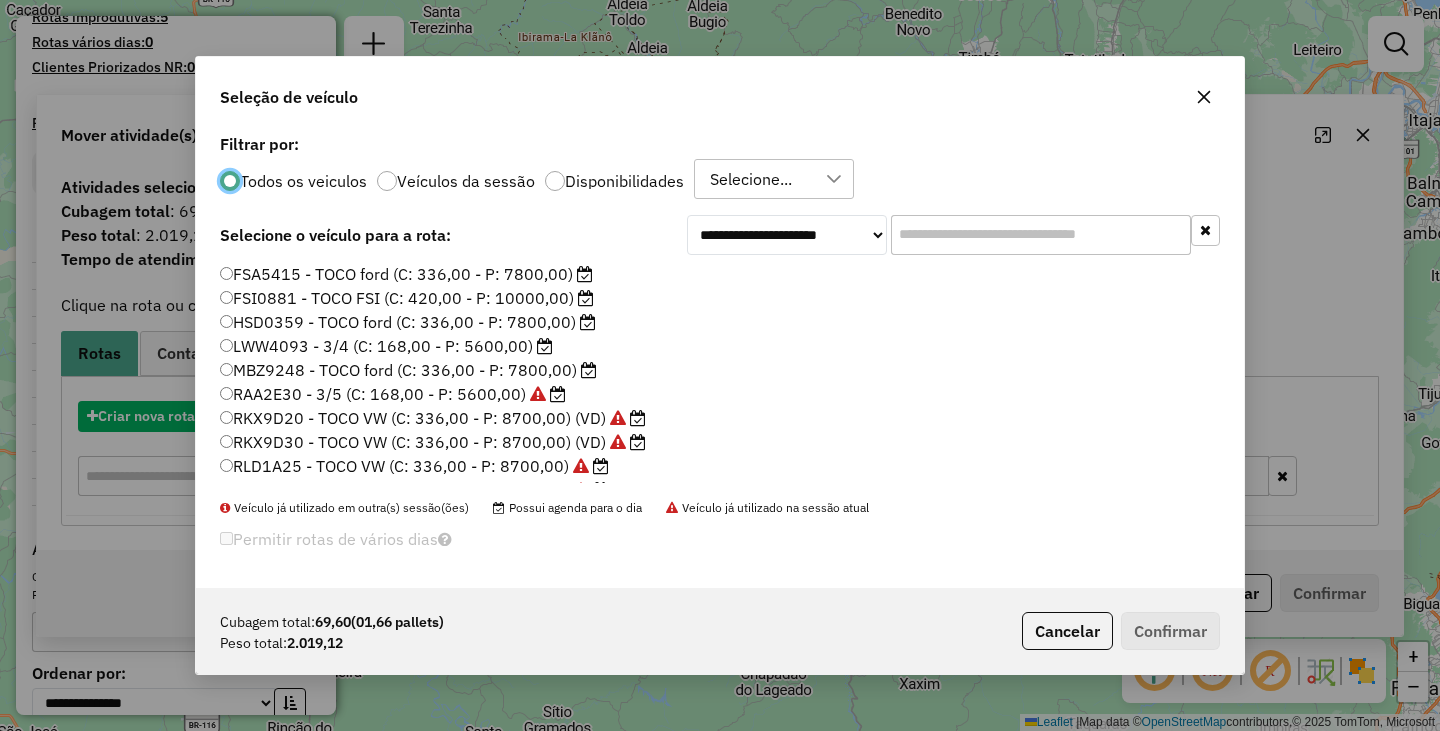scroll, scrollTop: 11, scrollLeft: 6, axis: both 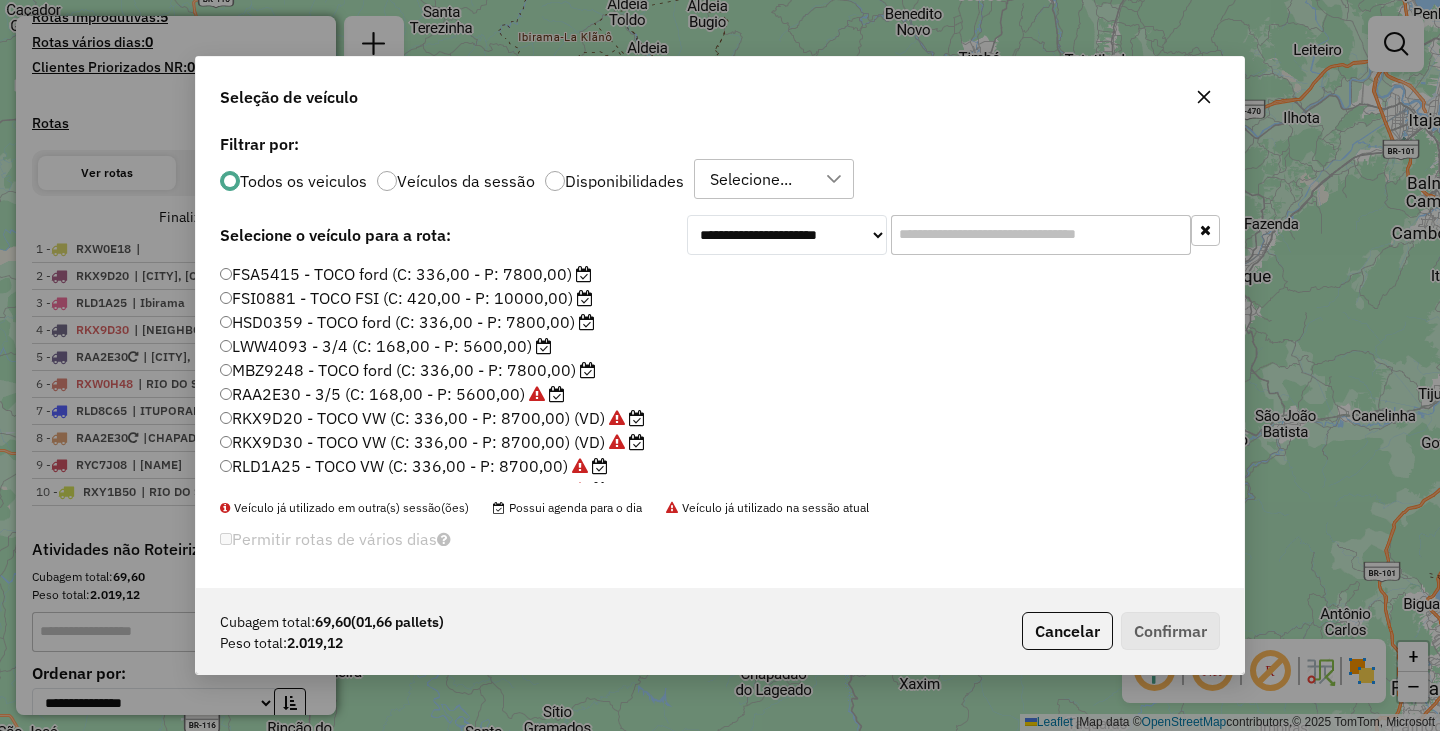 click on "FSA5415 - TOCO ford (C: 336,00 - P: 7800,00)" 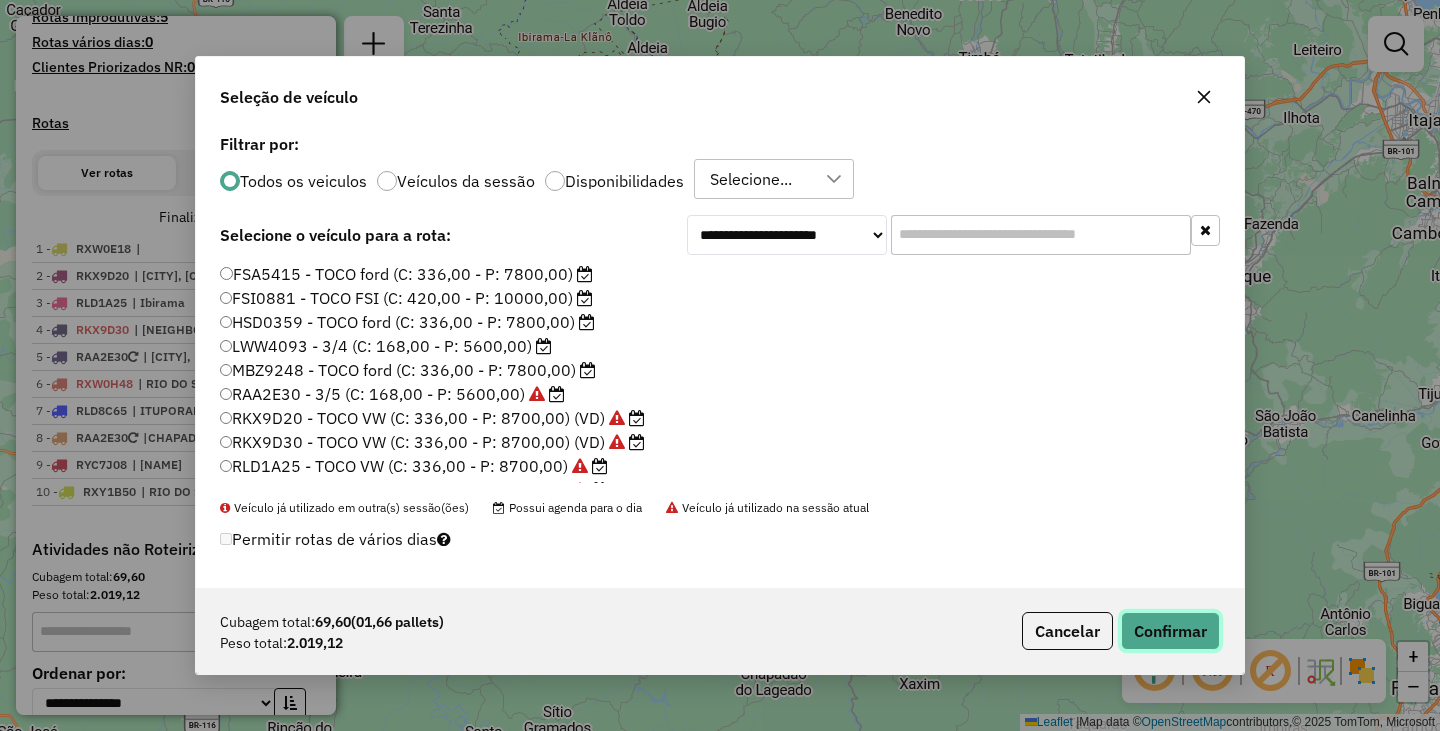 click on "Confirmar" 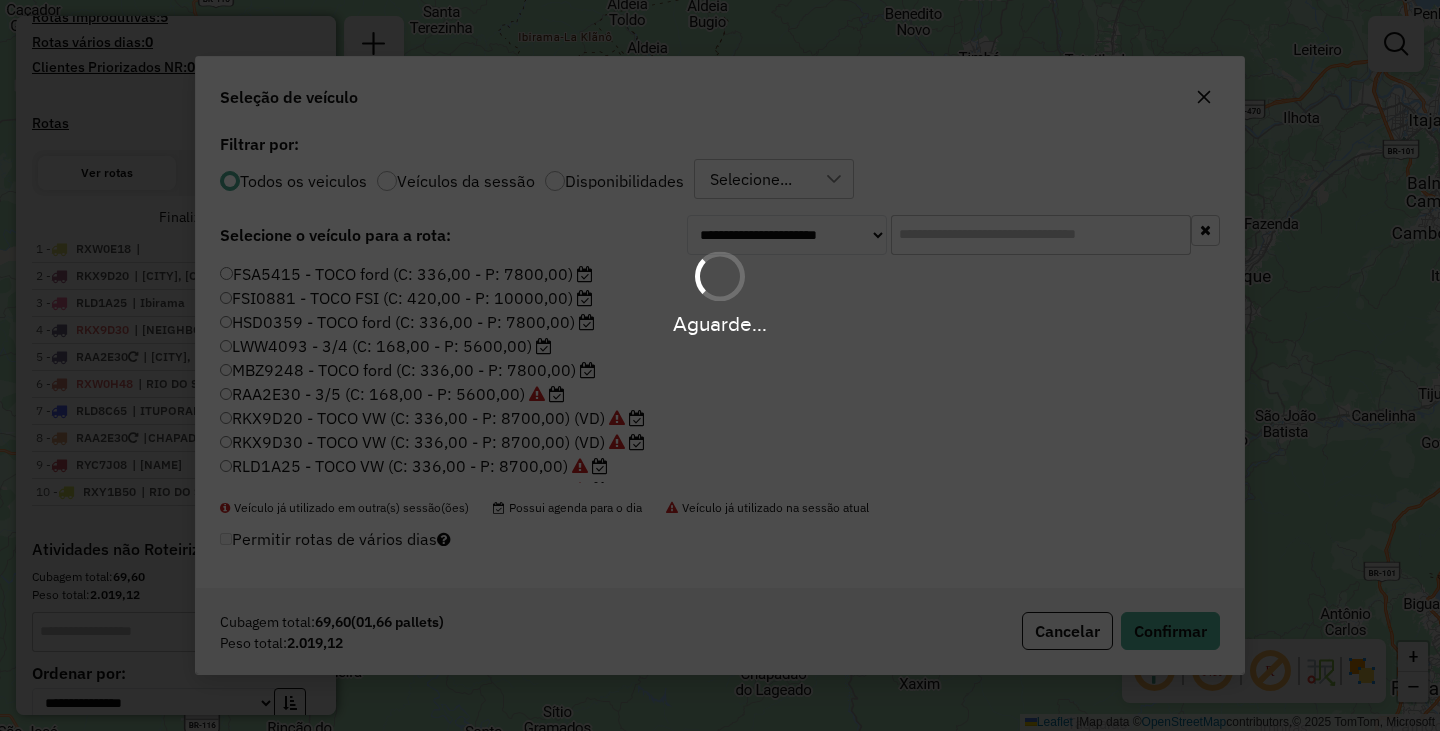 scroll, scrollTop: 518, scrollLeft: 0, axis: vertical 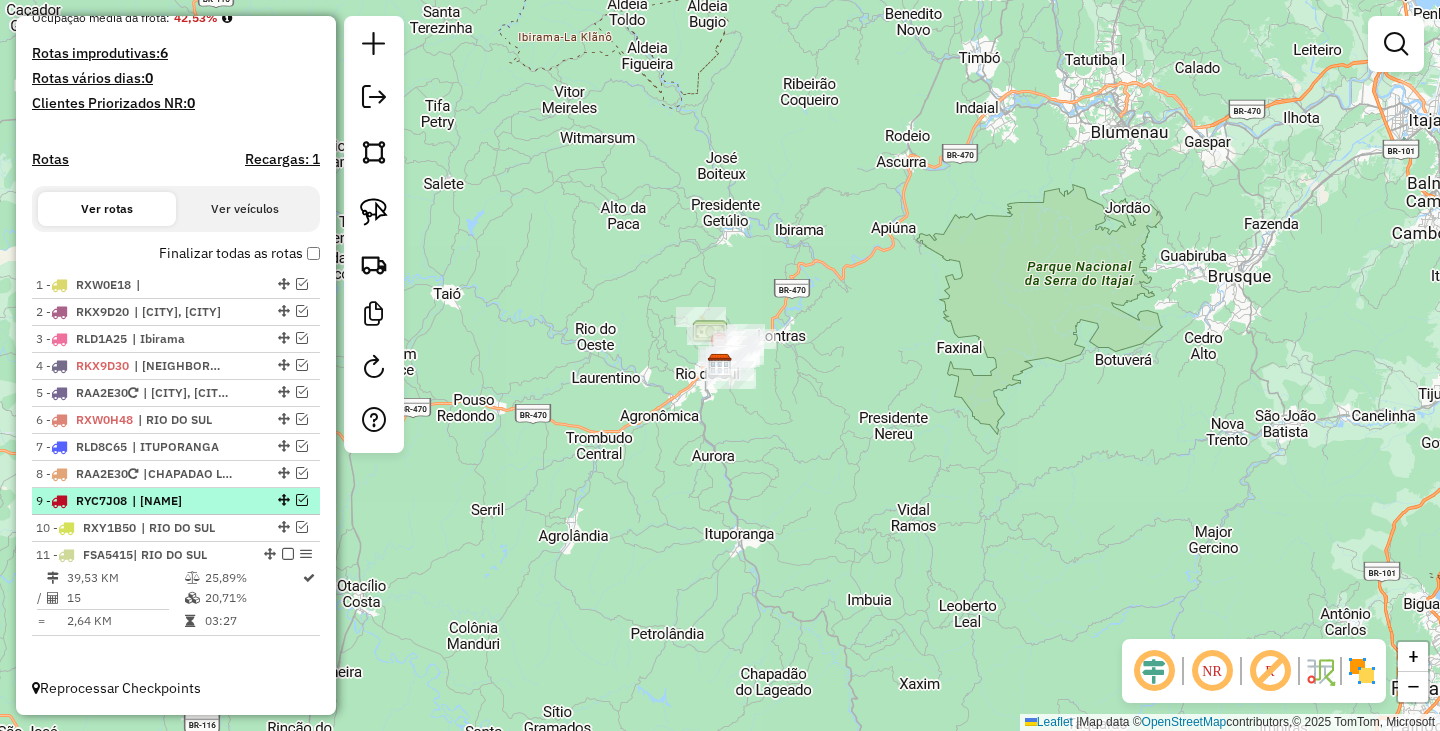 click at bounding box center [288, 554] 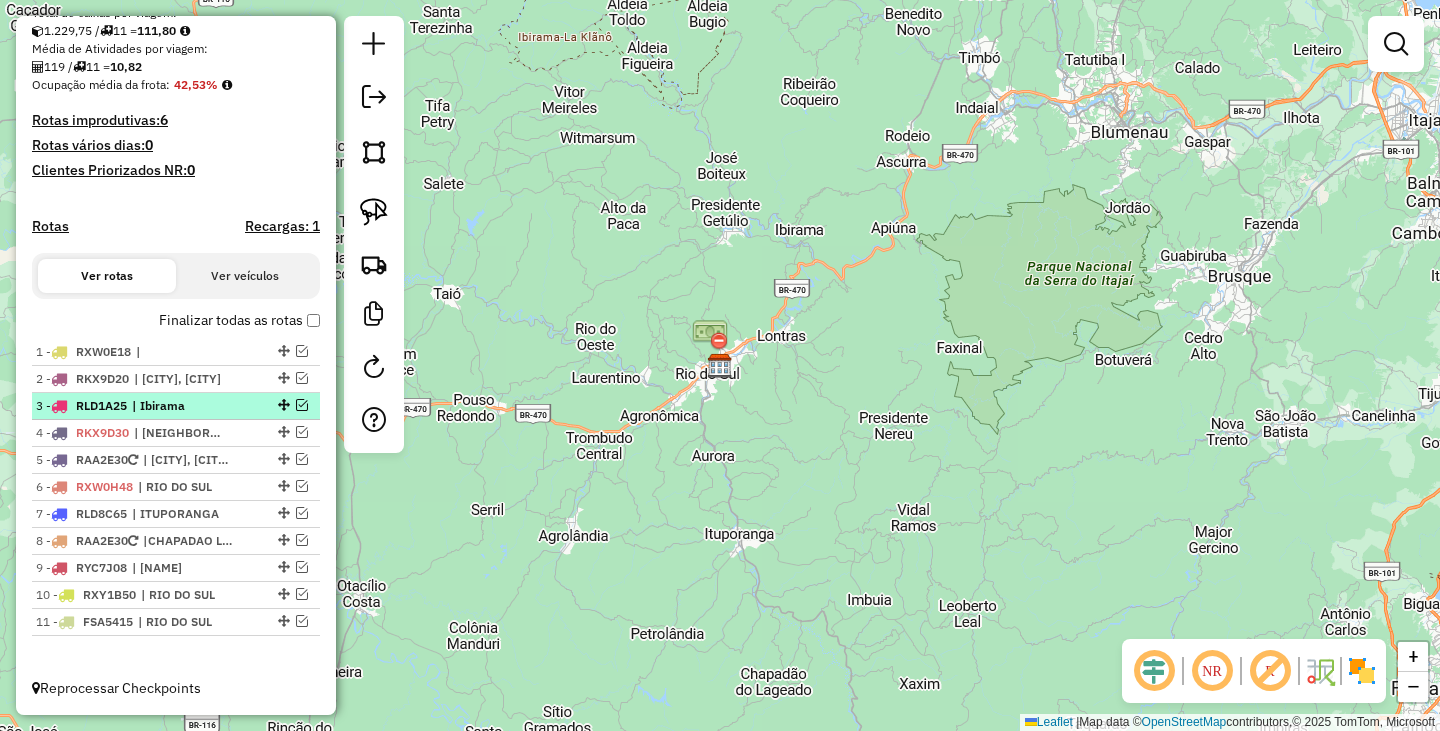 click at bounding box center [302, 405] 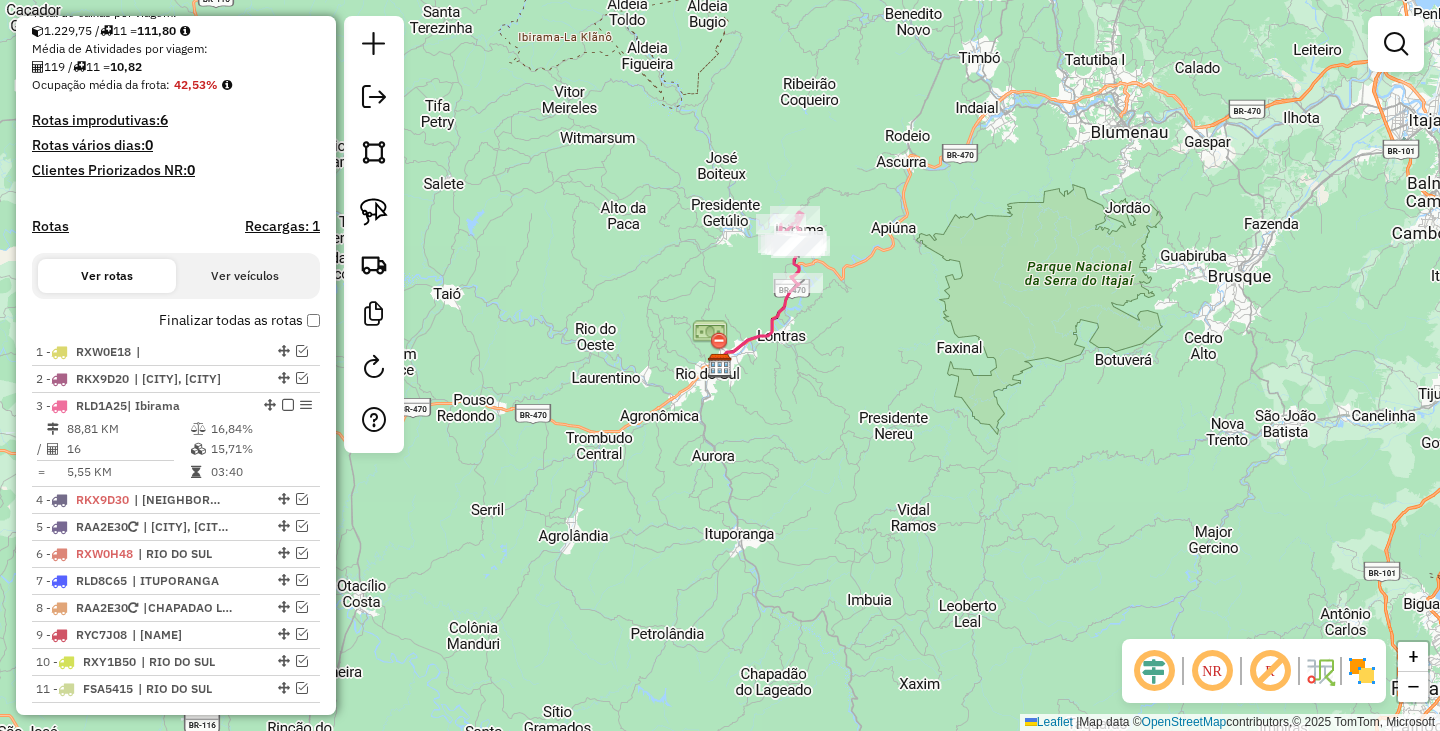 scroll, scrollTop: 518, scrollLeft: 0, axis: vertical 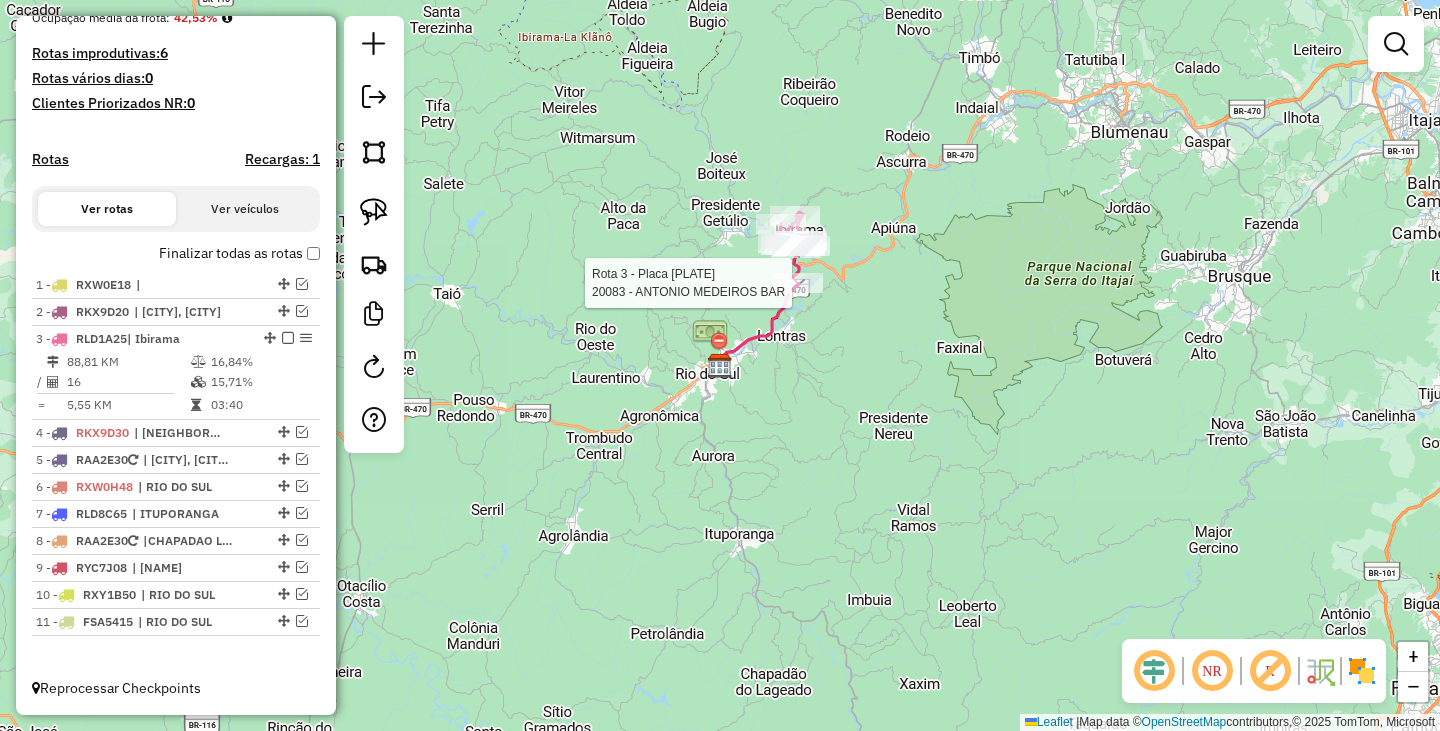 select on "**********" 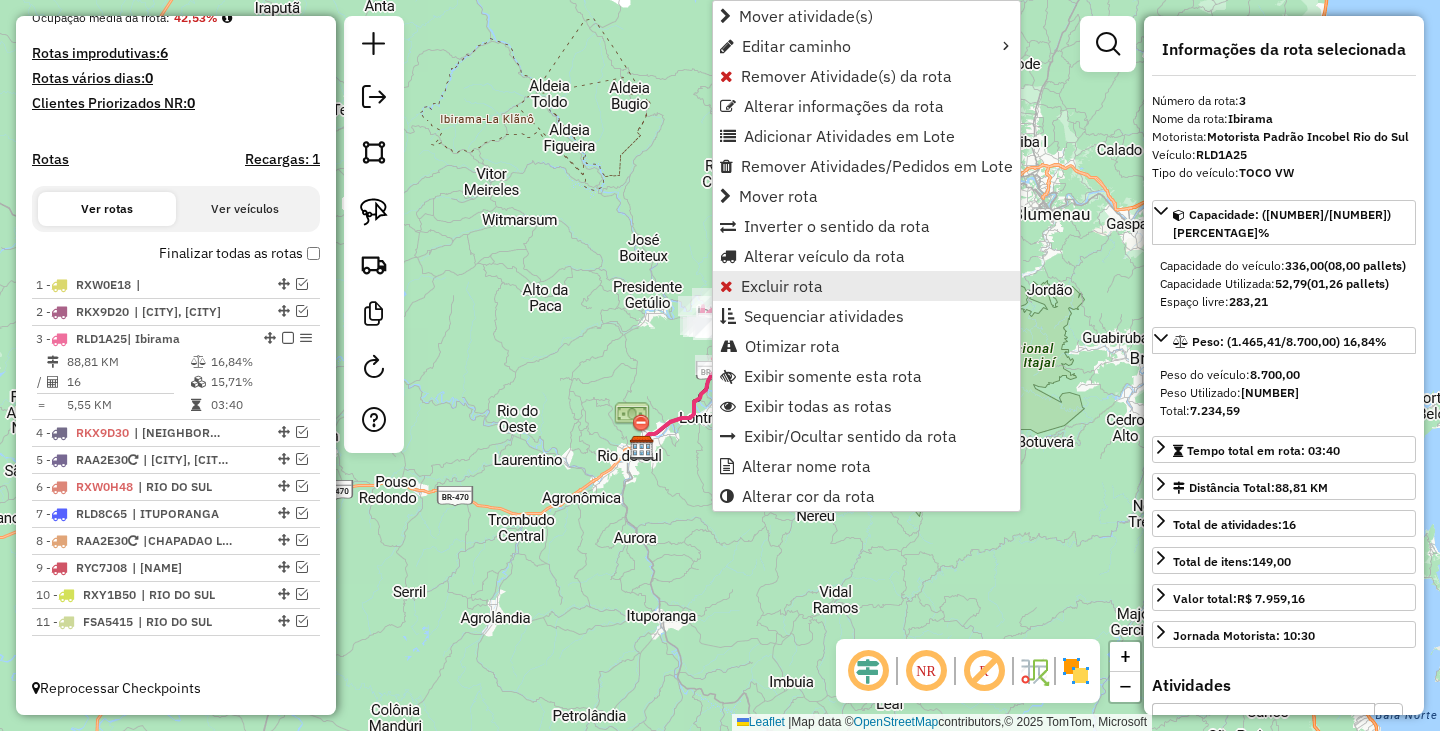 click on "Excluir rota" at bounding box center [782, 286] 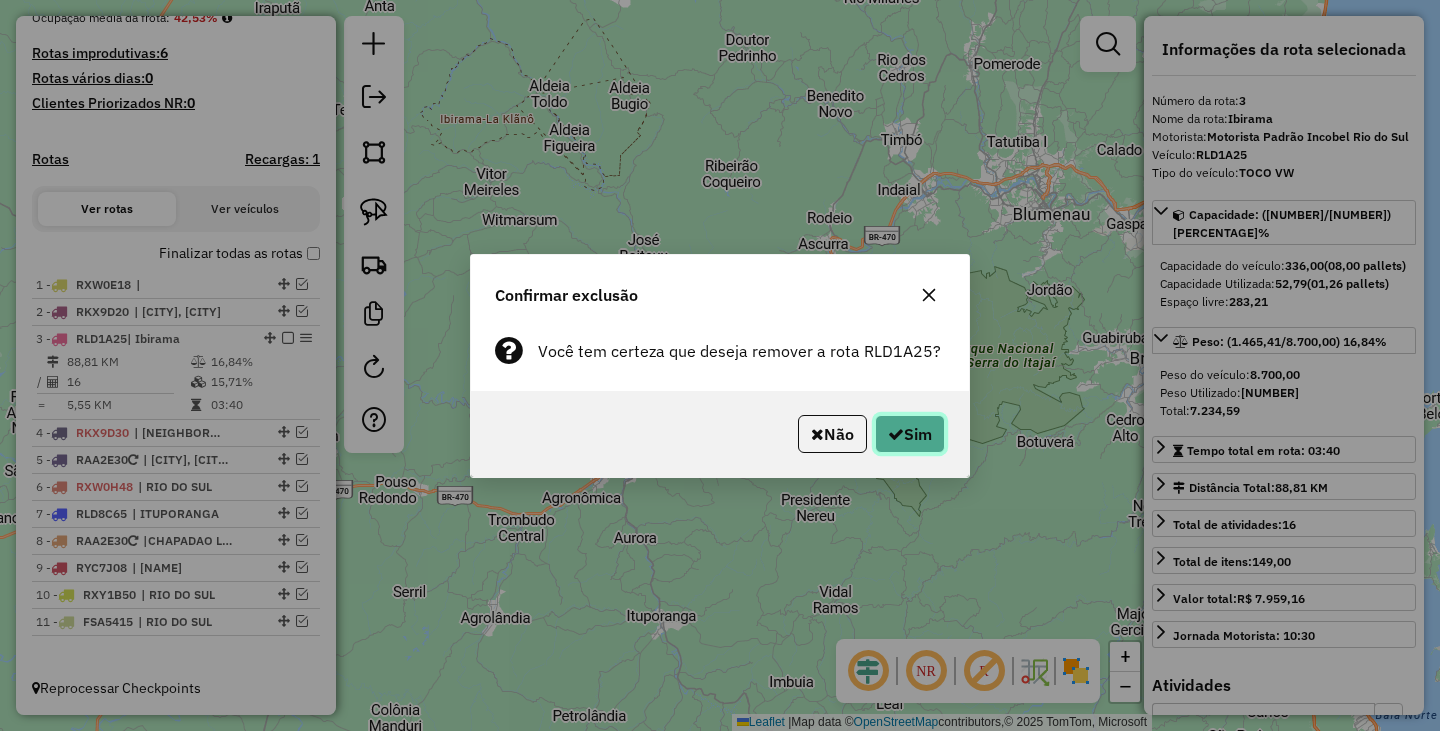 click on "Sim" 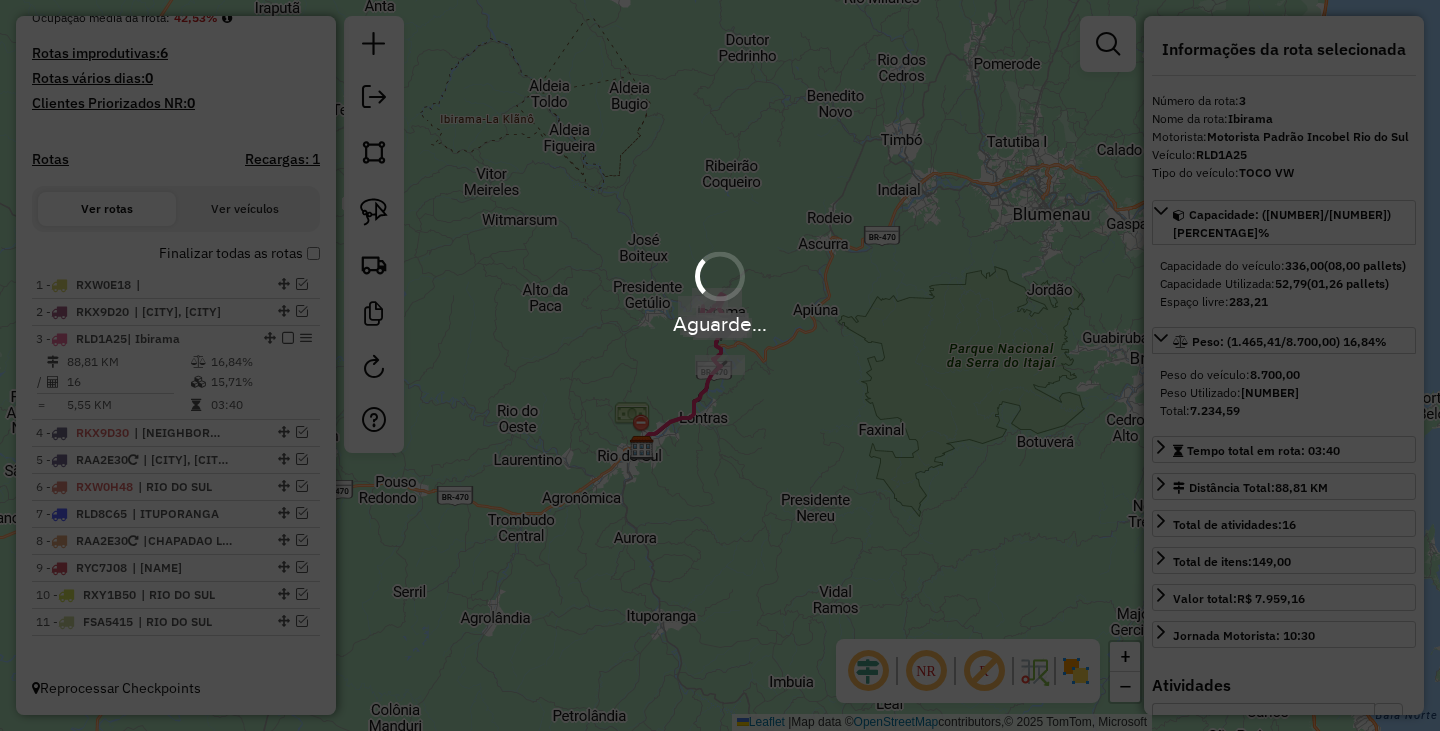 scroll, scrollTop: 554, scrollLeft: 0, axis: vertical 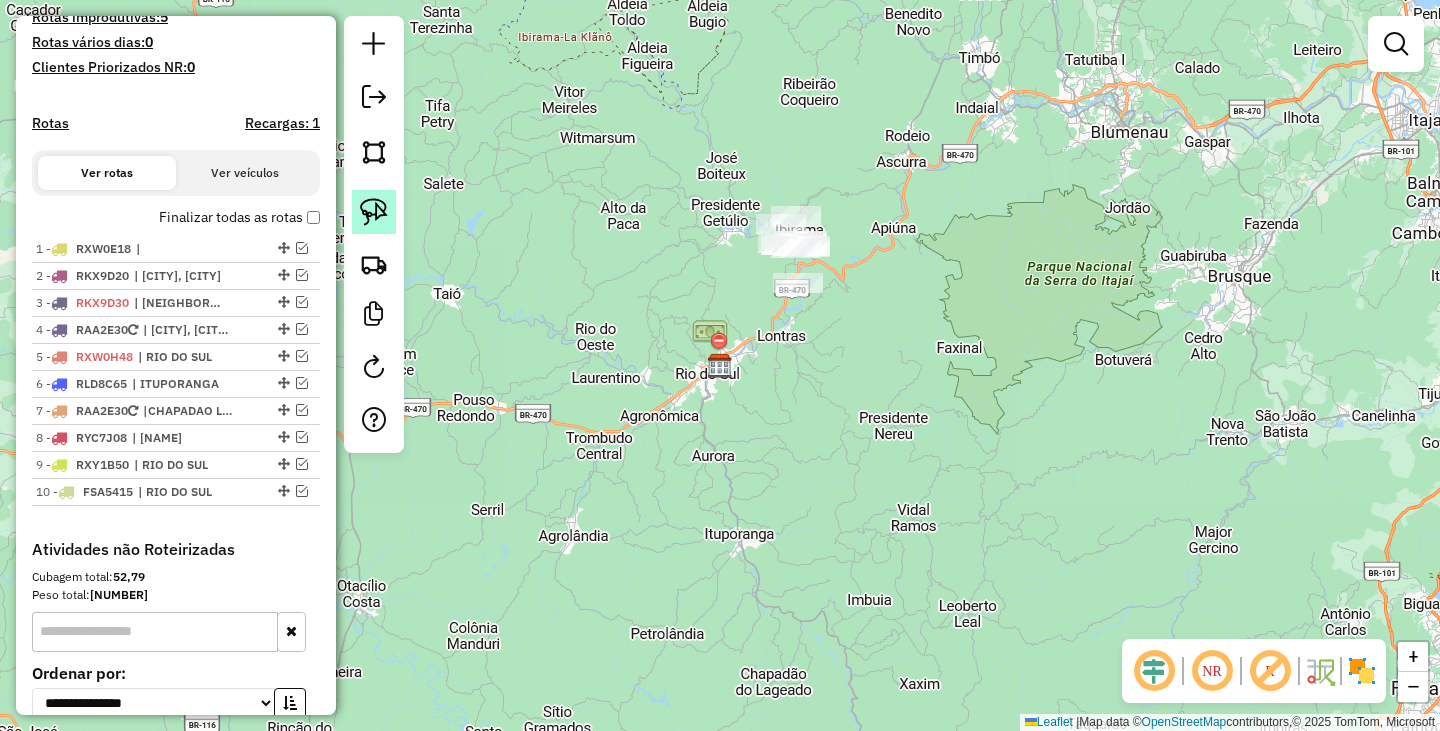 click 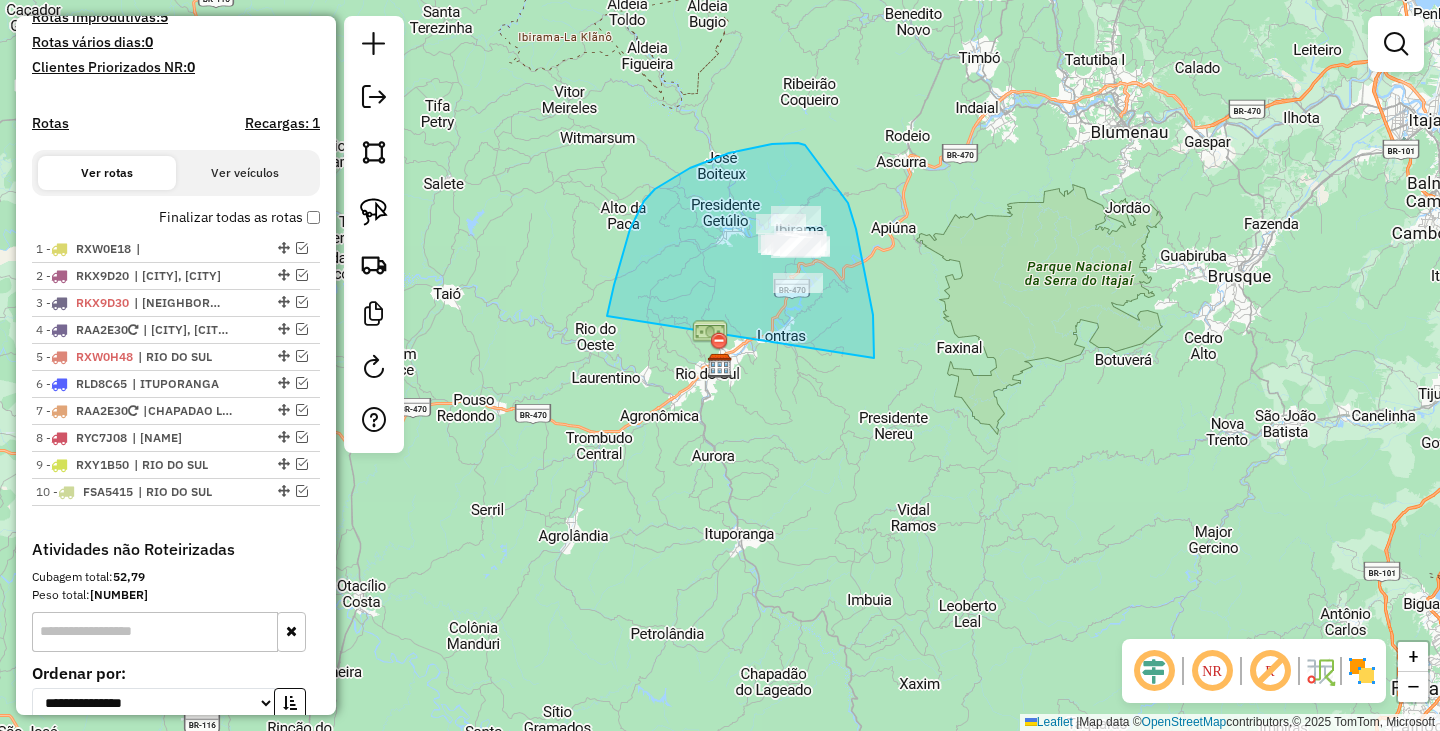 drag, startPoint x: 630, startPoint y: 229, endPoint x: 874, endPoint y: 359, distance: 276.4706 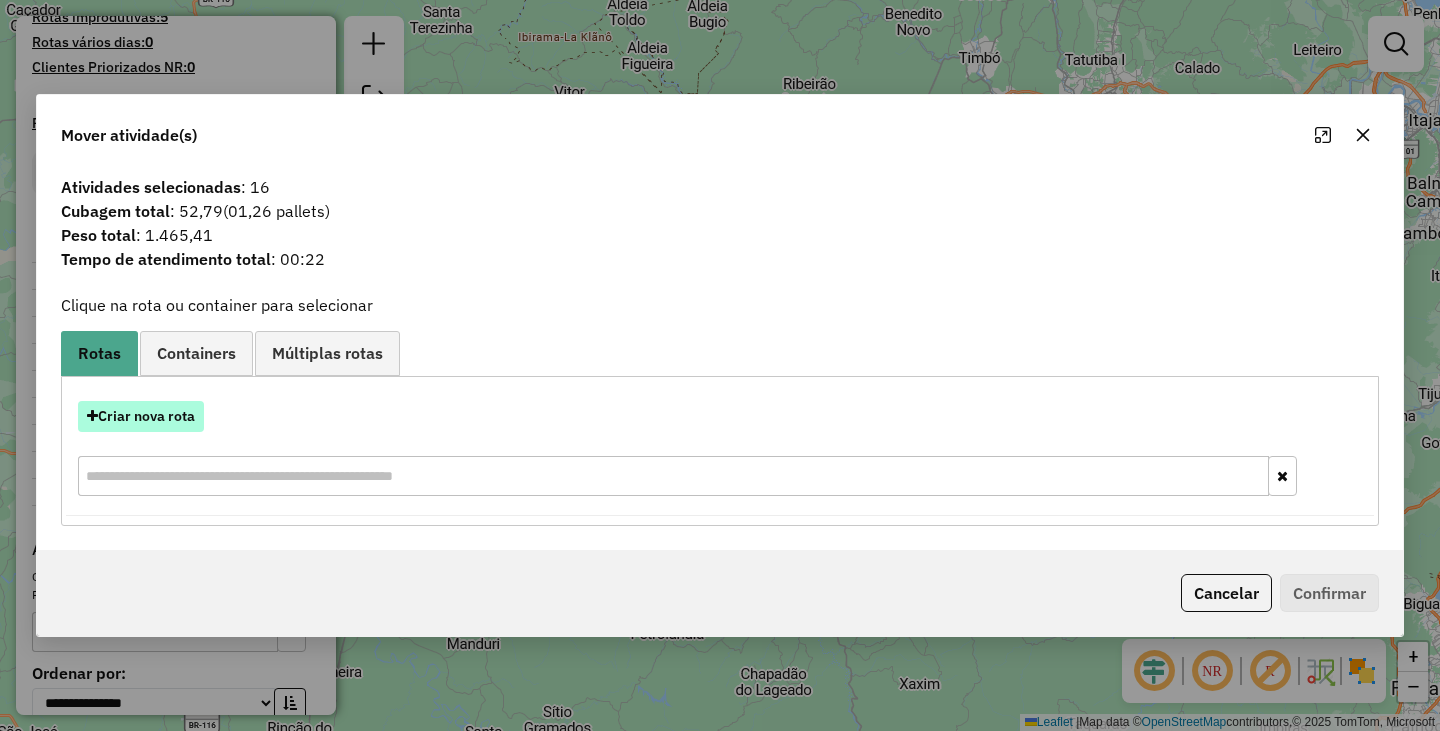 click on "Criar nova rota" at bounding box center [141, 416] 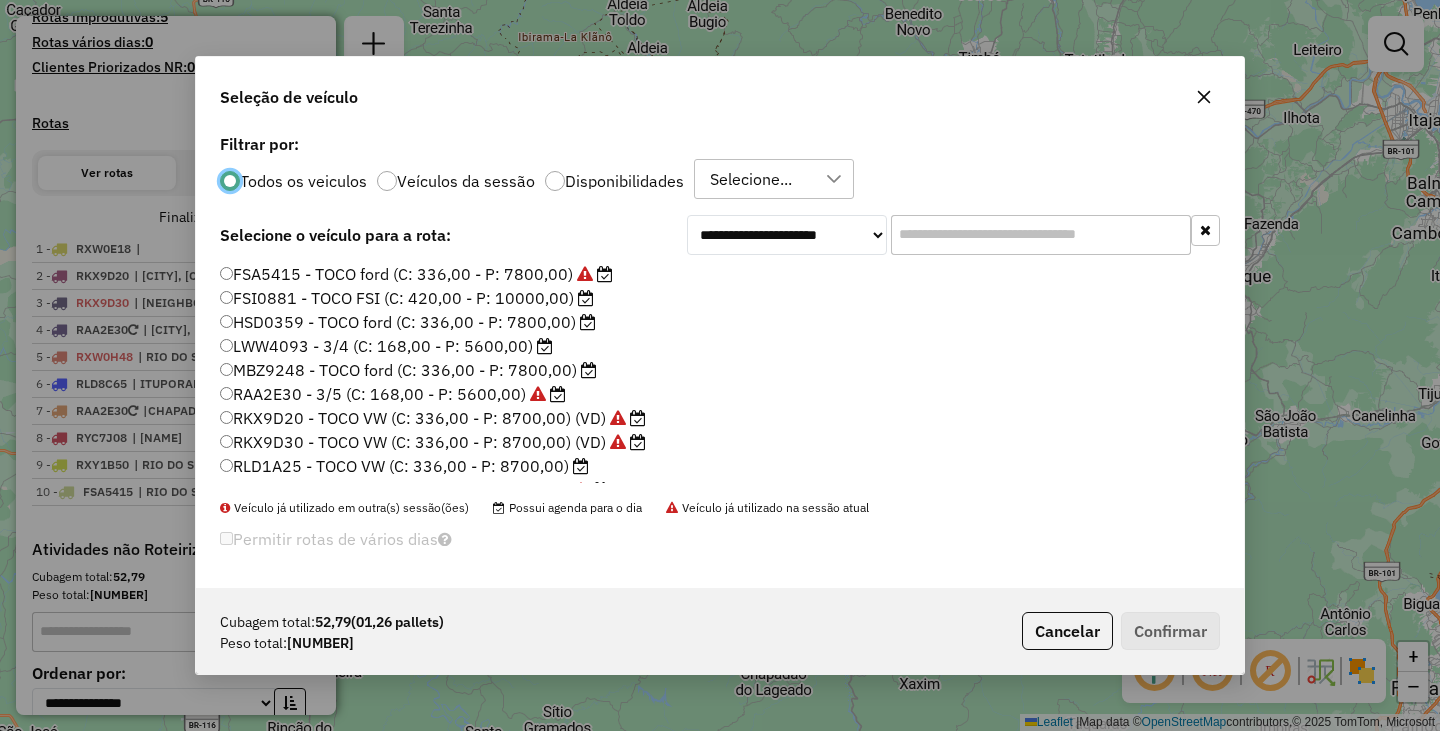 scroll, scrollTop: 11, scrollLeft: 6, axis: both 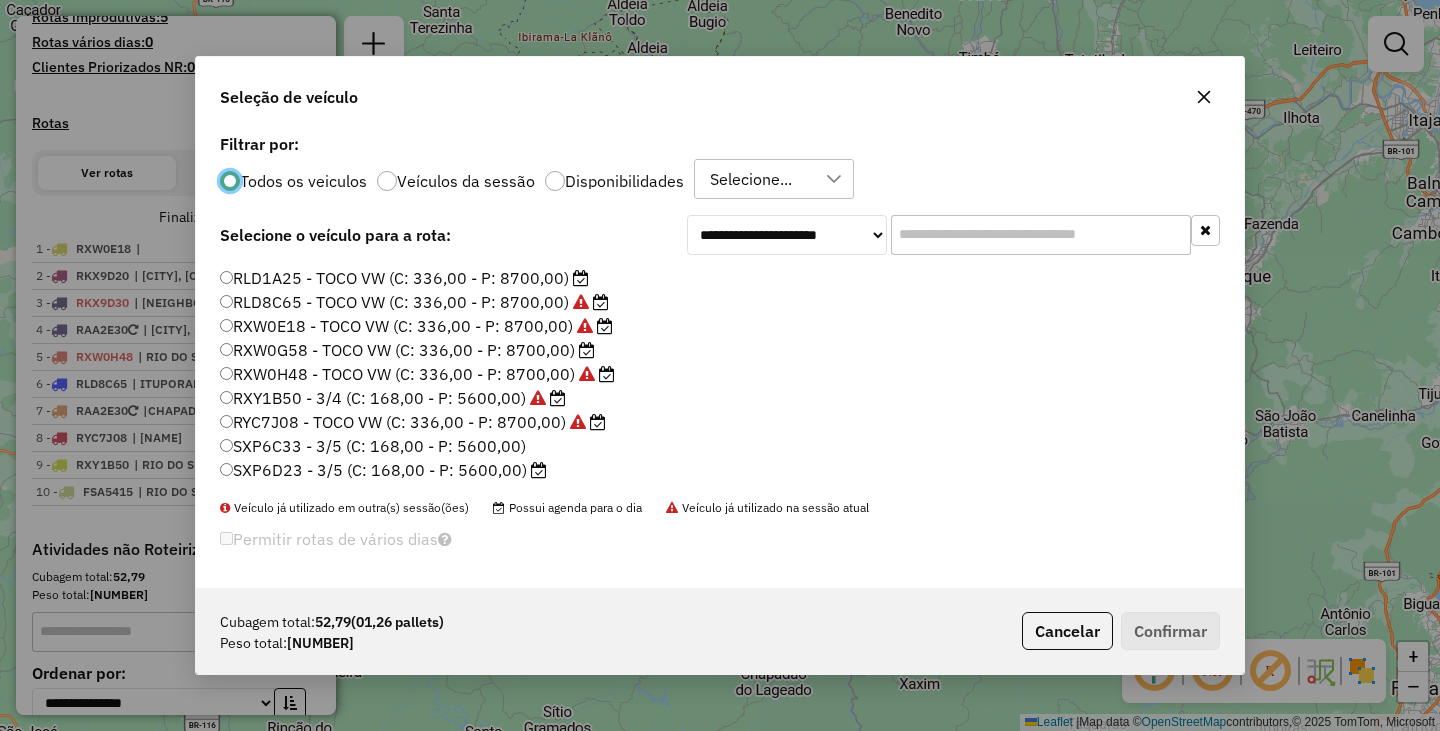 click on "RLD1A25 - TOCO VW (C: 336,00 - P: 8700,00)" 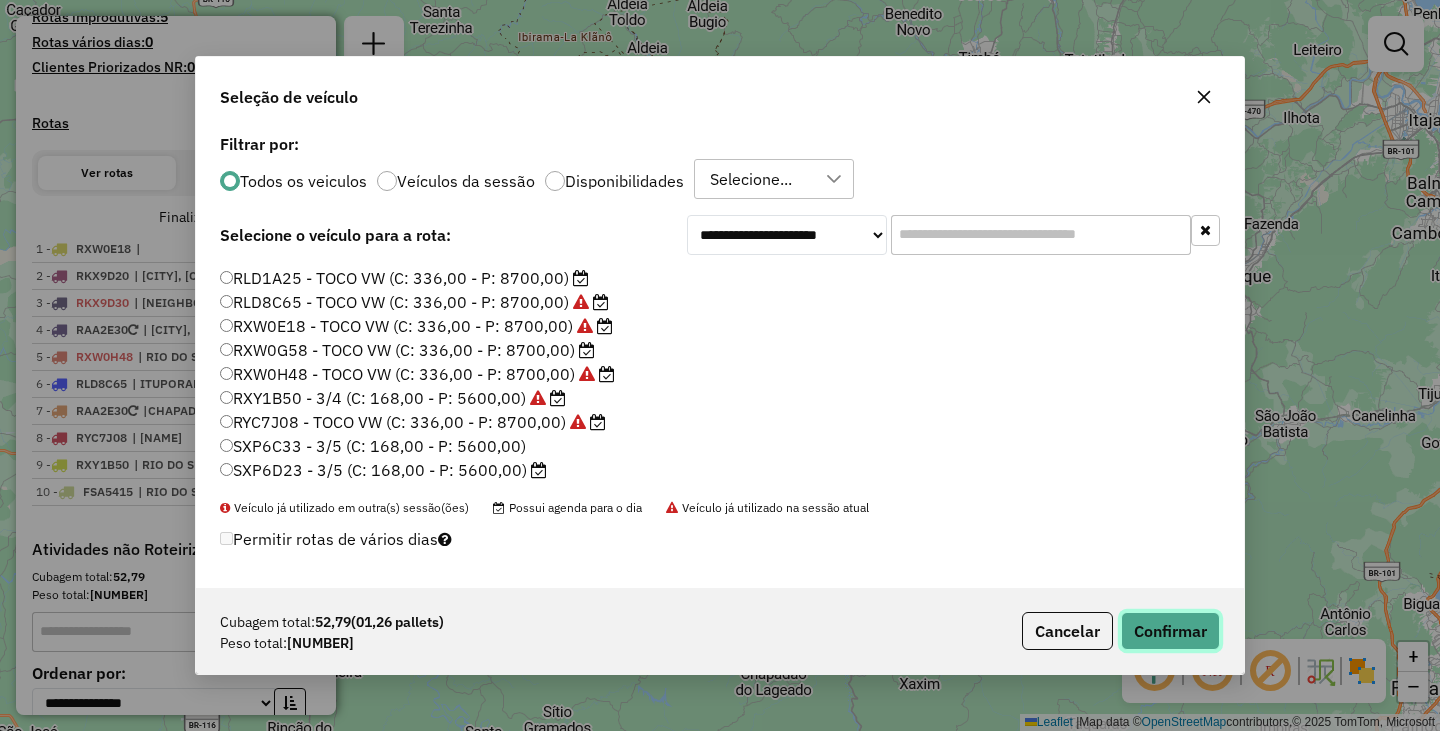 click on "Confirmar" 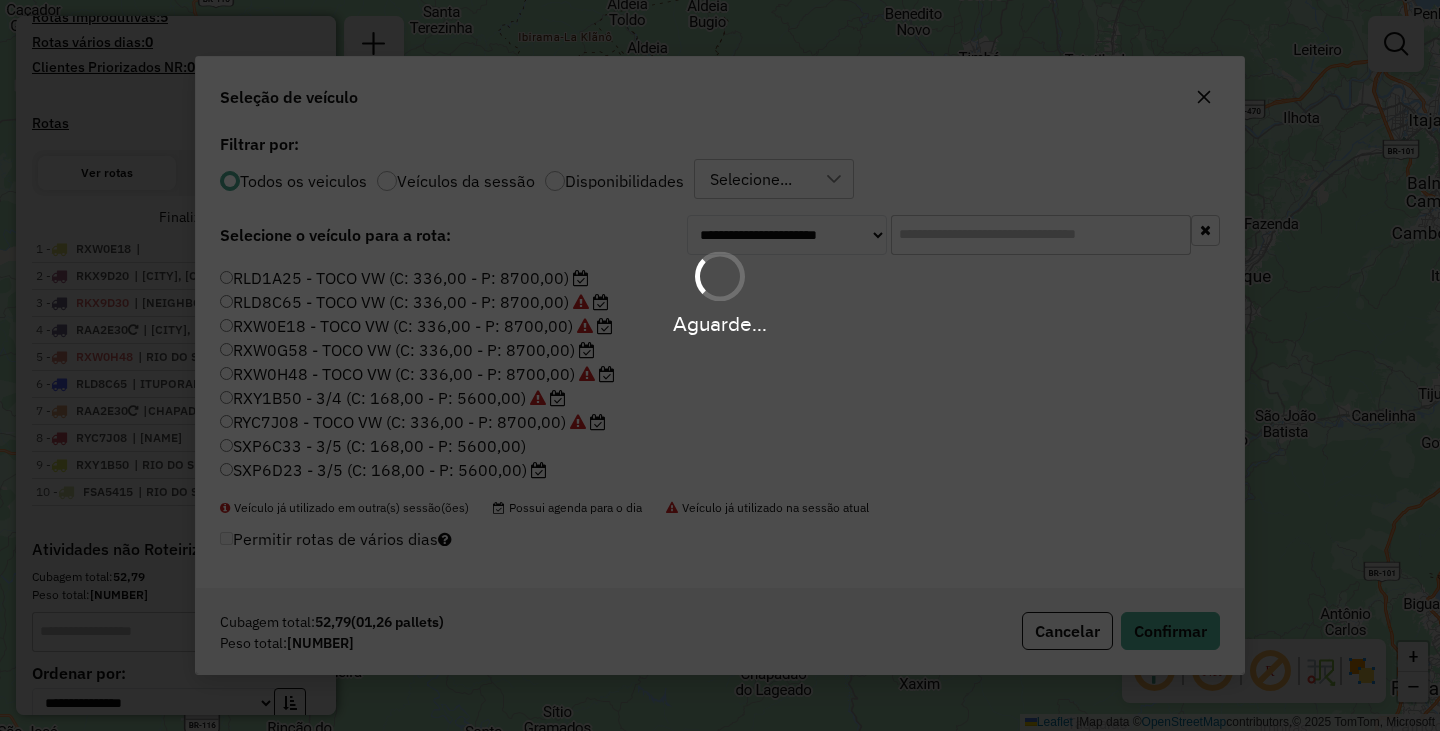 scroll, scrollTop: 518, scrollLeft: 0, axis: vertical 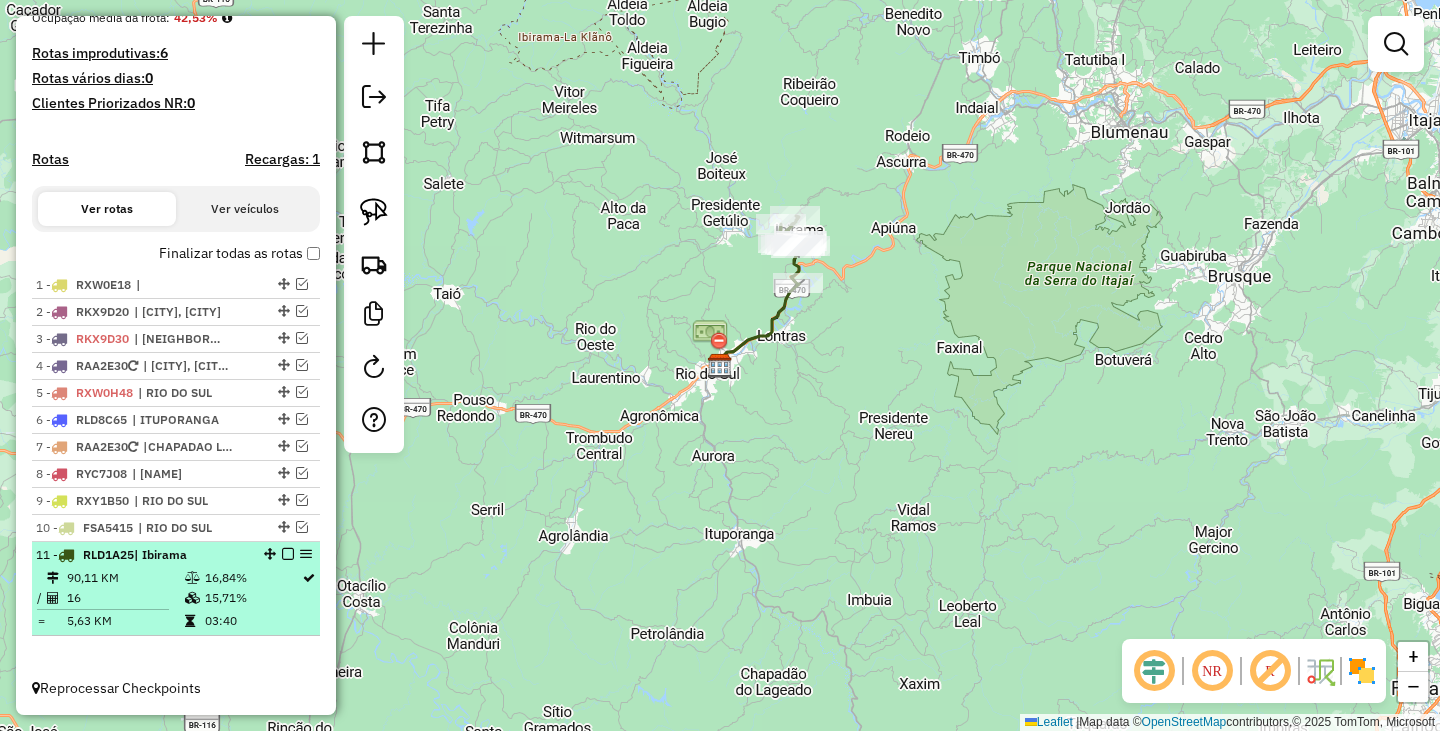 click at bounding box center (288, 554) 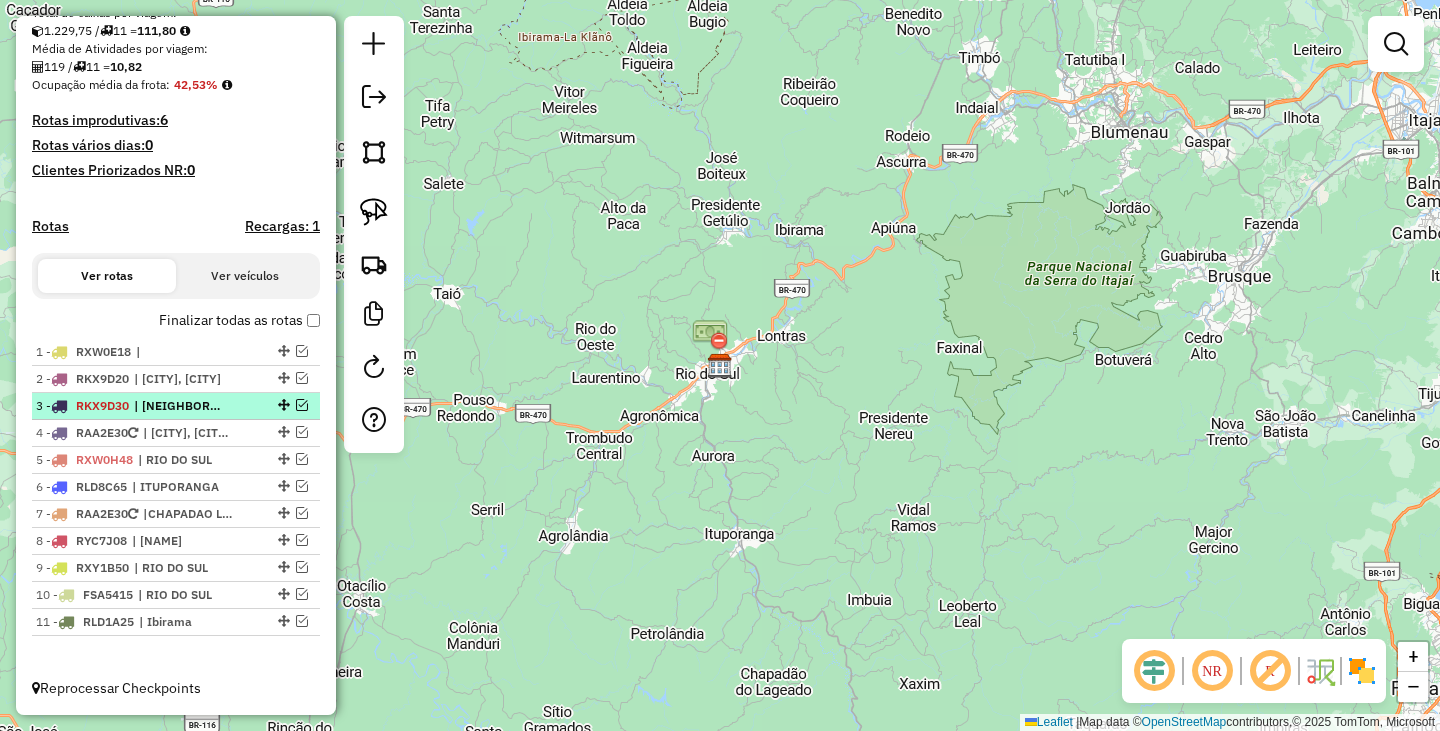 click at bounding box center [302, 405] 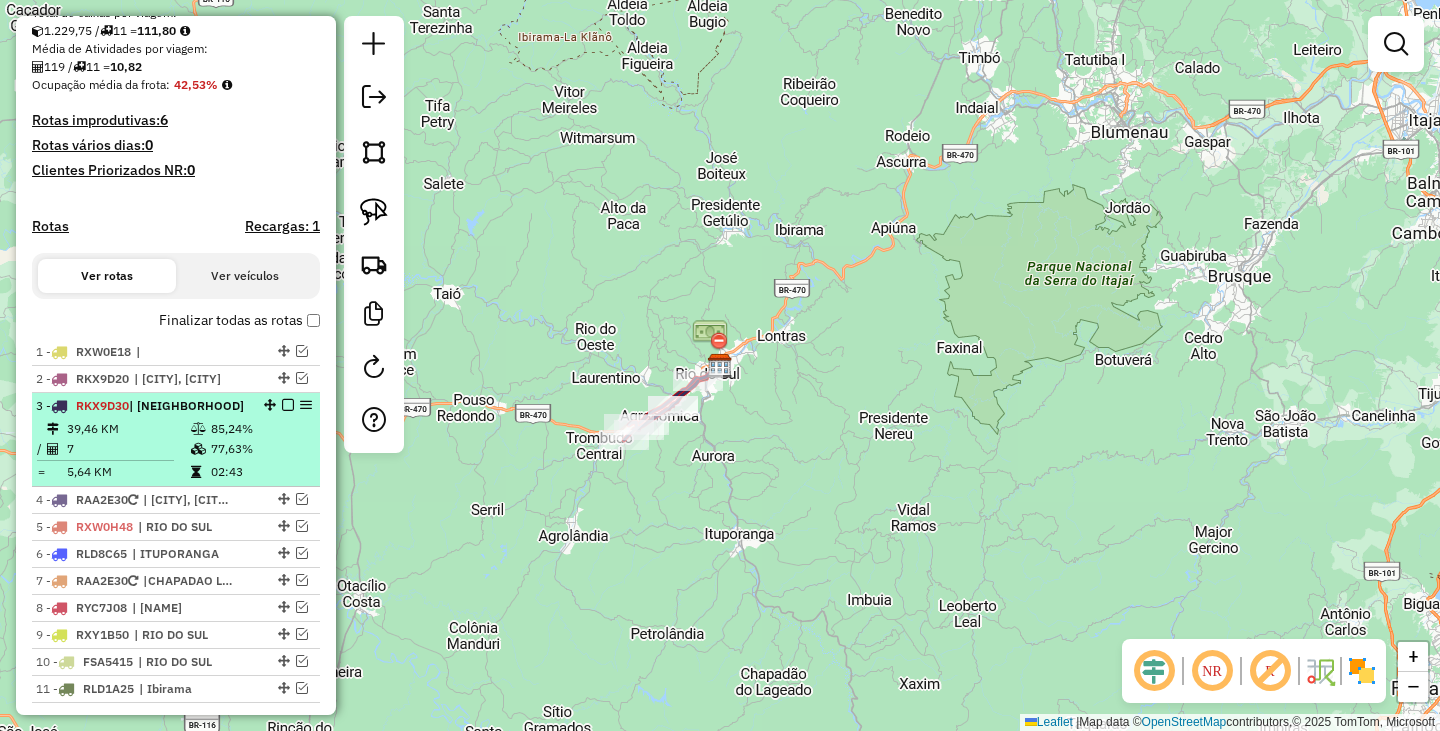 scroll, scrollTop: 518, scrollLeft: 0, axis: vertical 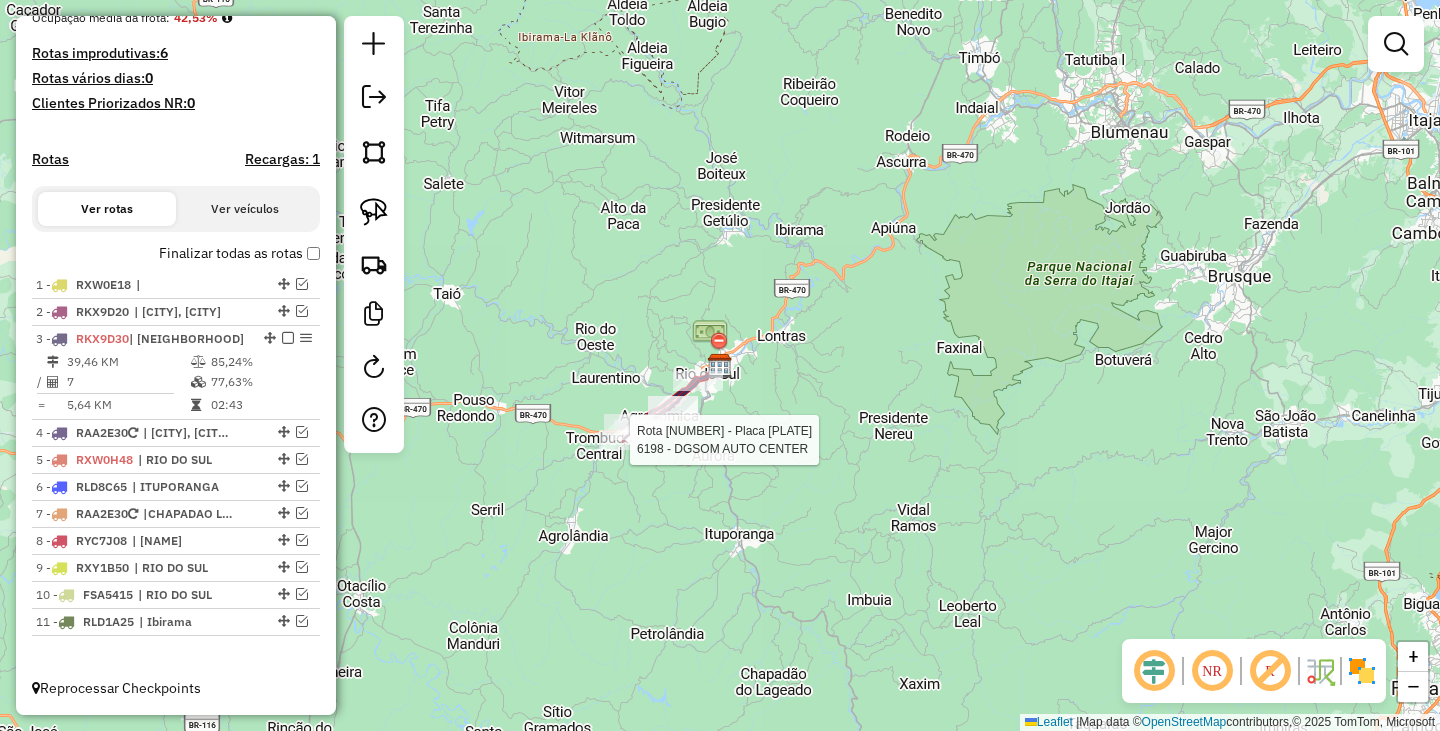 select on "**********" 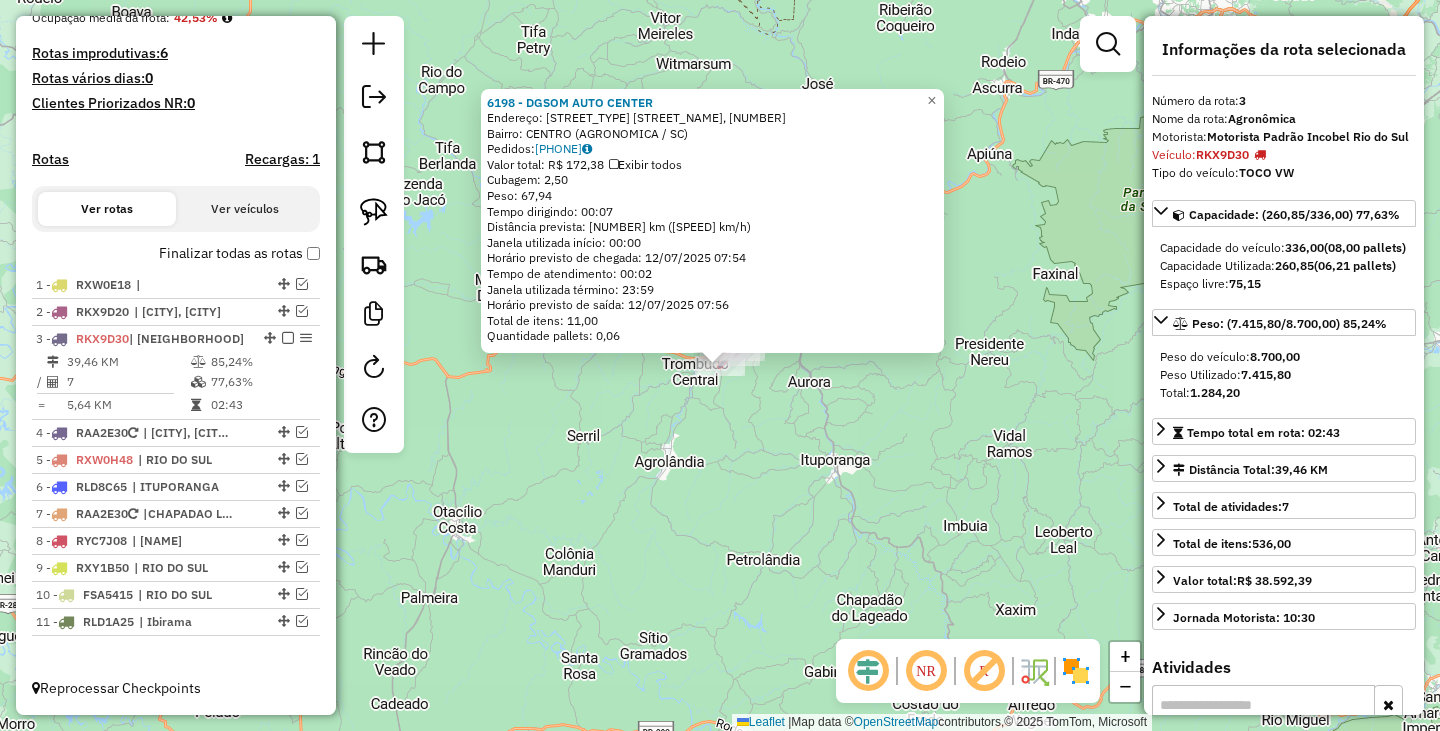 click on "6198 - DGSOM AUTO CENTER  Endereço:  RUA HENRIQUE REUTER, 834   Bairro: CENTRO ([CITY] / [STATE])   Pedidos:  11929853   Valor total: R$ 172,38   Exibir todos   Cubagem: 2,50  Peso: 67,94  Tempo dirigindo: 00:07   Distância prevista: 4,362 km (37,39 km/h)   Janela utilizada início: 00:00   Horário previsto de chegada: 12/07/2025 07:54   Tempo de atendimento: 00:02   Janela utilizada término: 23:59   Horário previsto de saída: 12/07/2025 07:56   Total de itens: 11,00   Quantidade pallets: 0,06  × Janela de atendimento Grade de atendimento Capacidade Transportadoras Veículos Cliente Pedidos  Rotas Selecione os dias de semana para filtrar as janelas de atendimento  Seg   Ter   Qua   Qui   Sex   Sáb   Dom  Informe o período da janela de atendimento: De: Até:  Filtrar exatamente a janela do cliente  Considerar janela de atendimento padrão  Selecione os dias de semana para filtrar as grades de atendimento  Seg   Ter   Qua   Qui   Sex   Sáb   Dom   Considerar clientes sem dia de atendimento cadastrado +" 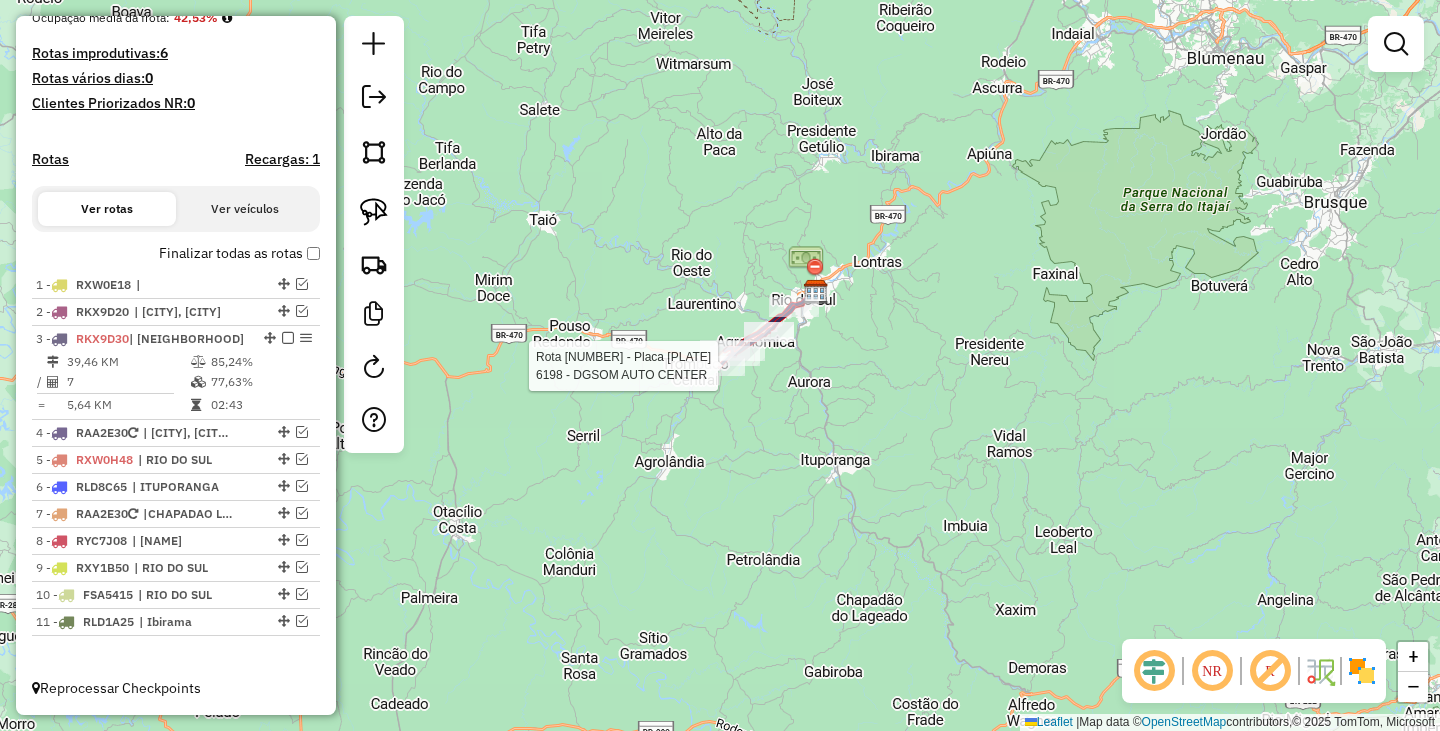 select on "**********" 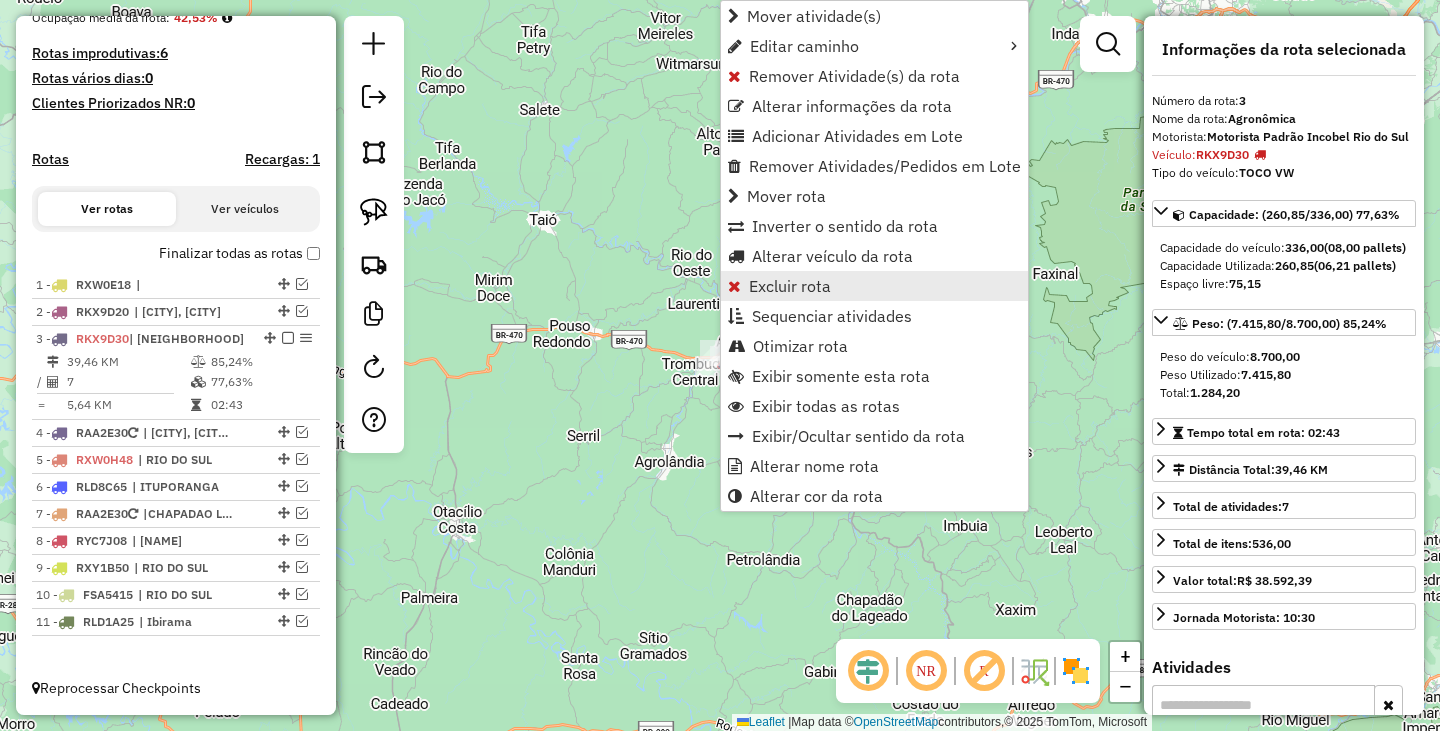 click on "Excluir rota" at bounding box center (790, 286) 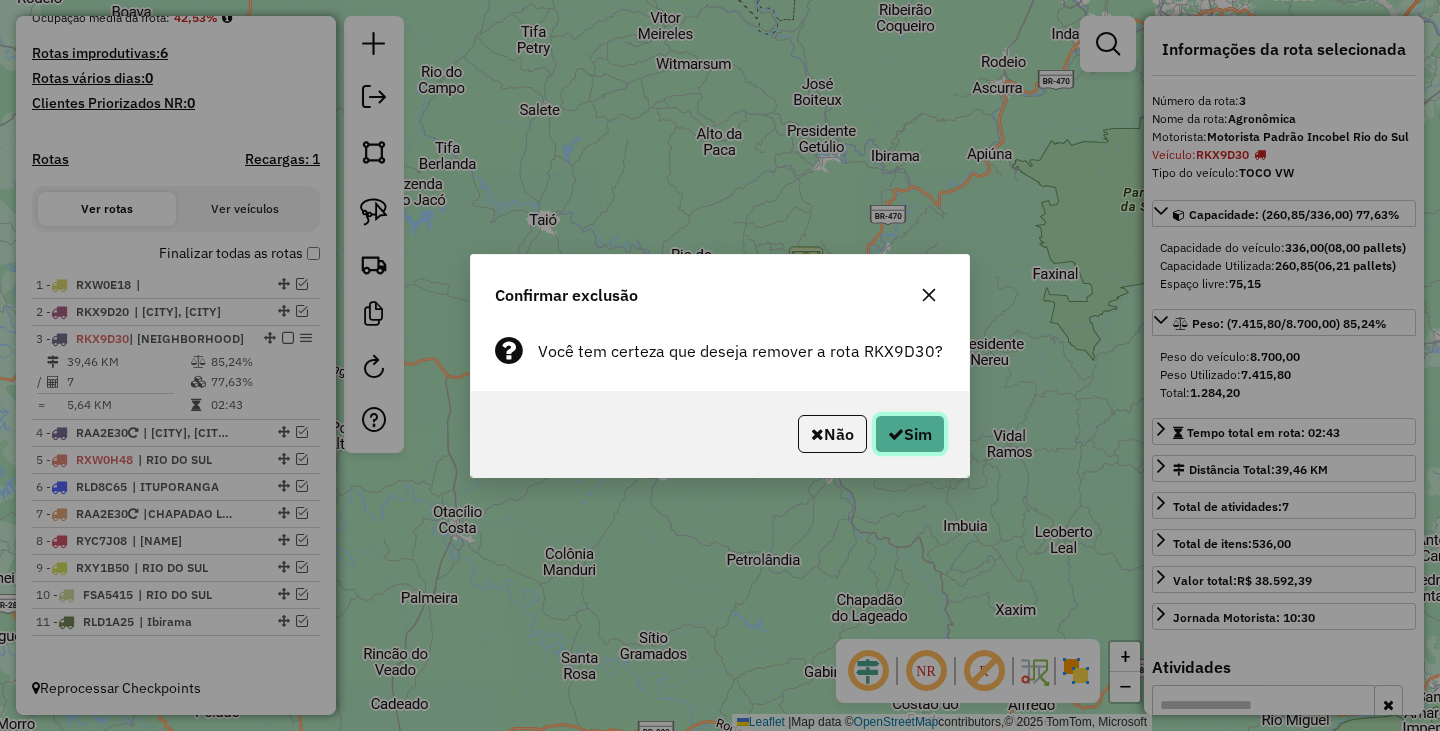 click on "Sim" 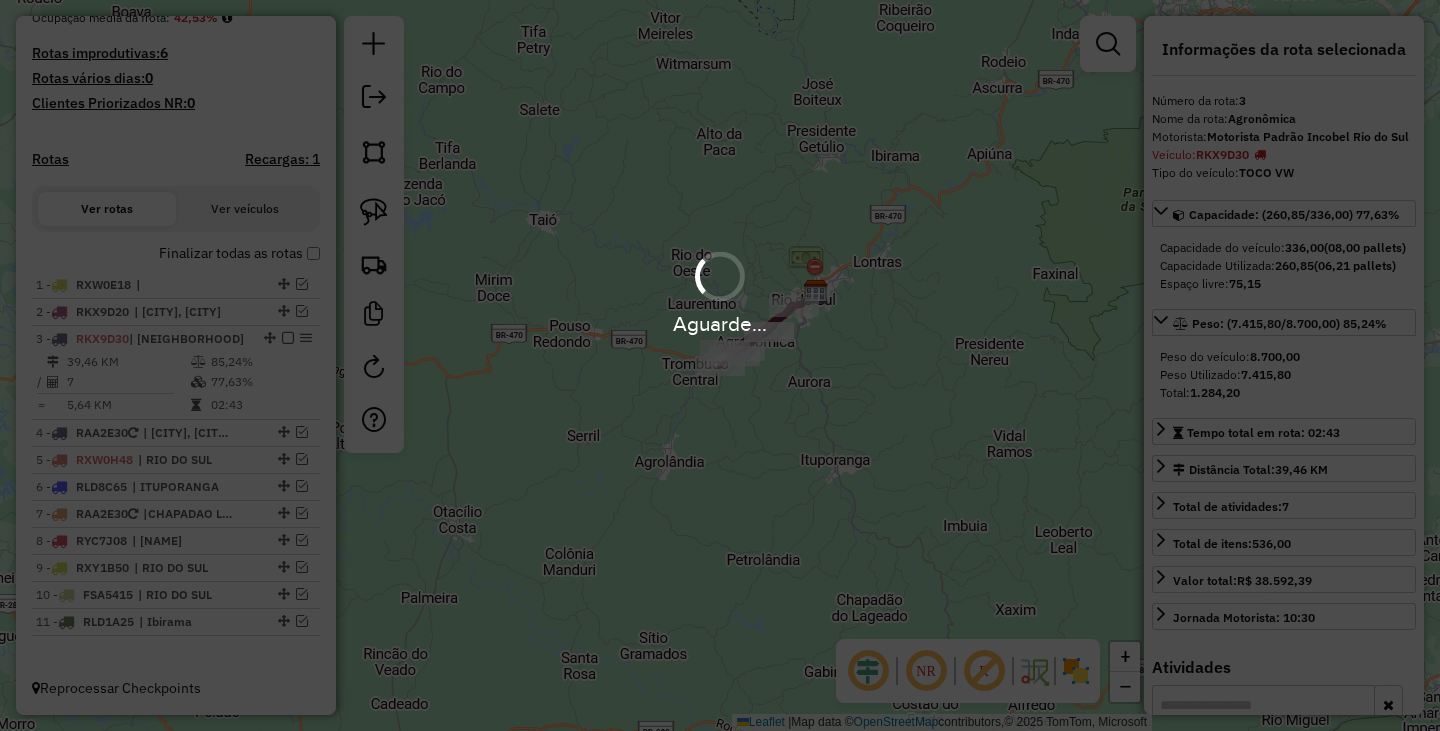 scroll, scrollTop: 554, scrollLeft: 0, axis: vertical 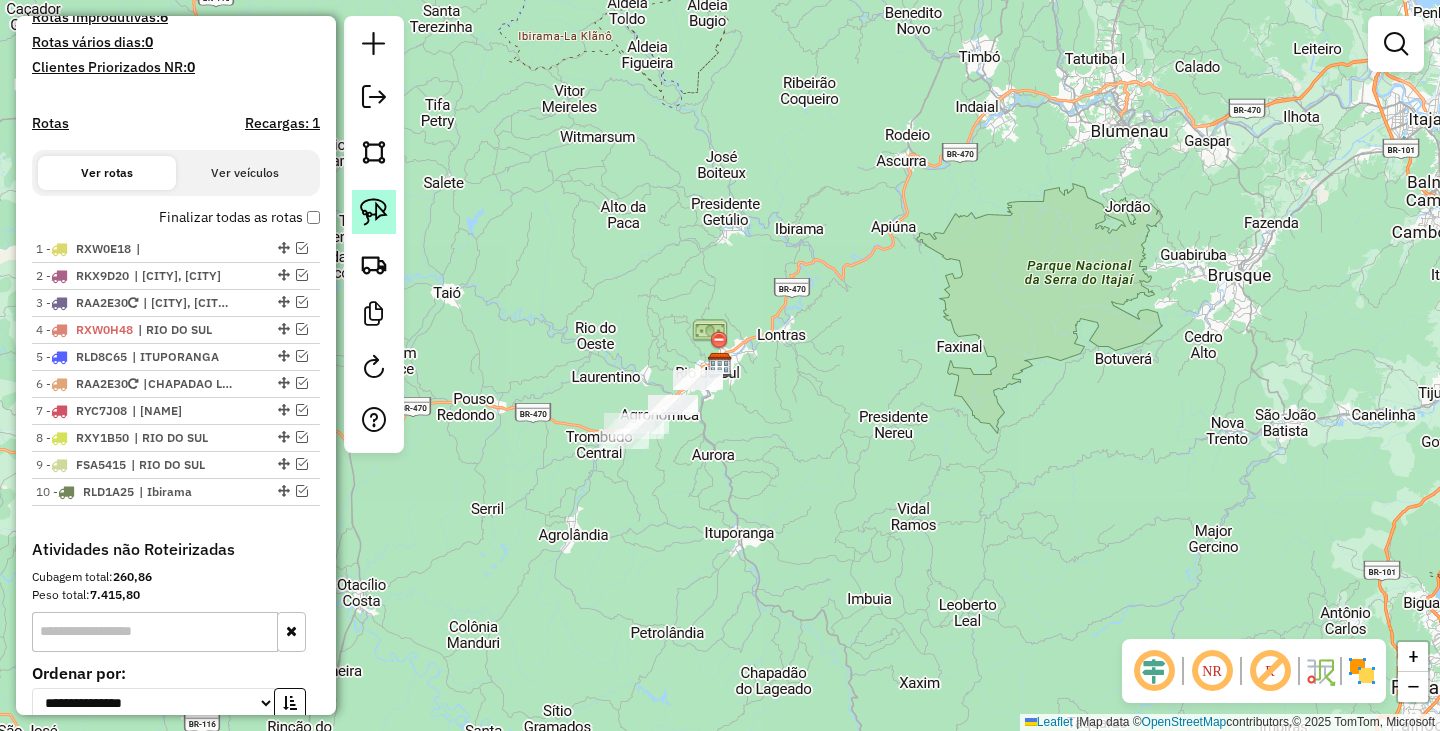 click 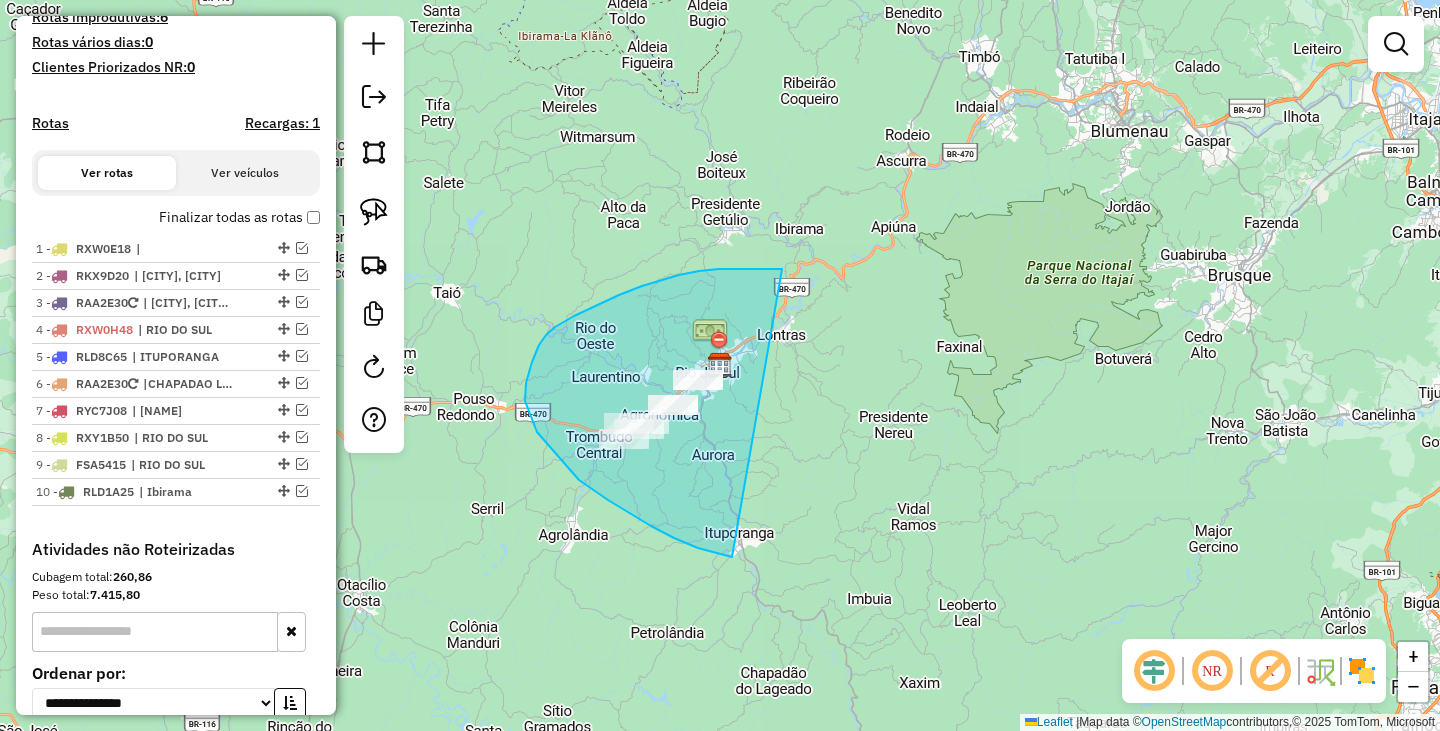 drag, startPoint x: 719, startPoint y: 269, endPoint x: 732, endPoint y: 557, distance: 288.29324 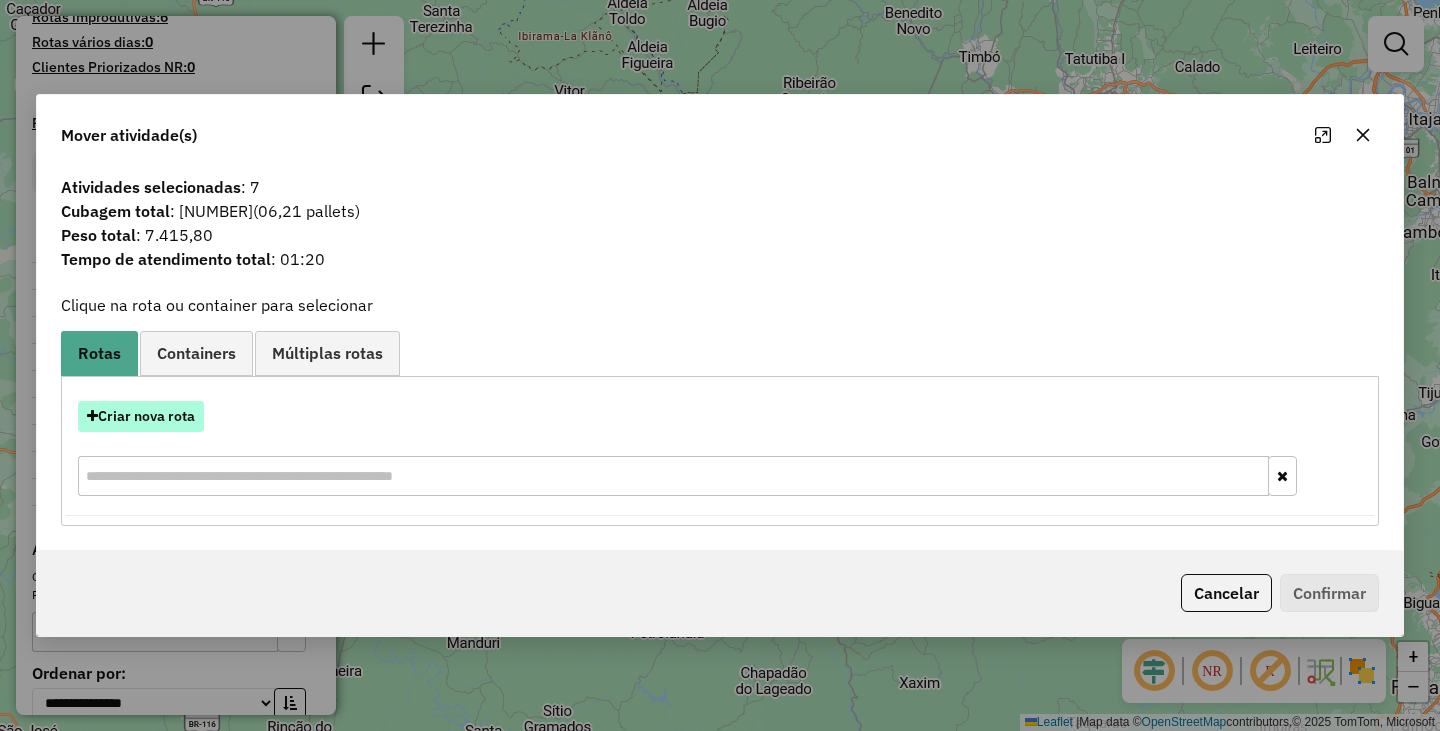 click on "Criar nova rota" at bounding box center [141, 416] 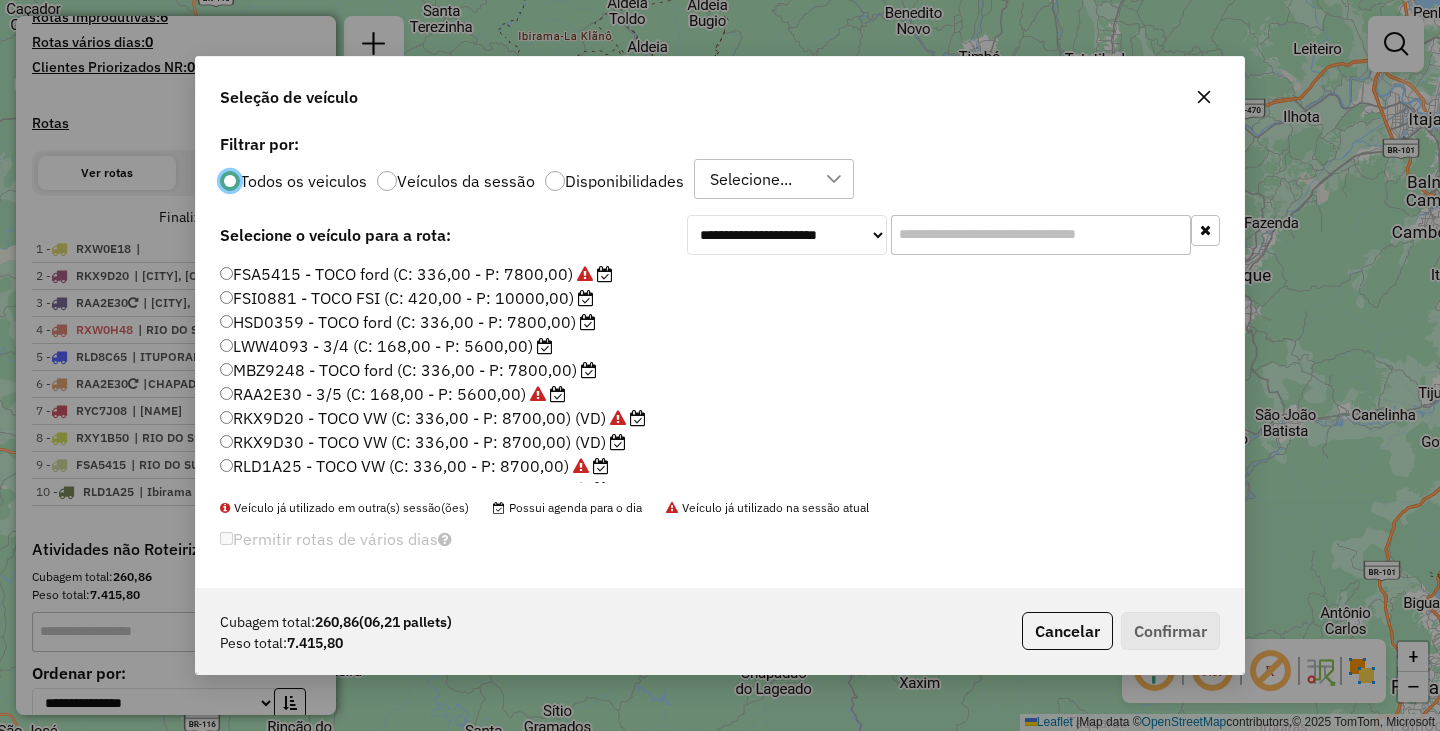 scroll, scrollTop: 11, scrollLeft: 6, axis: both 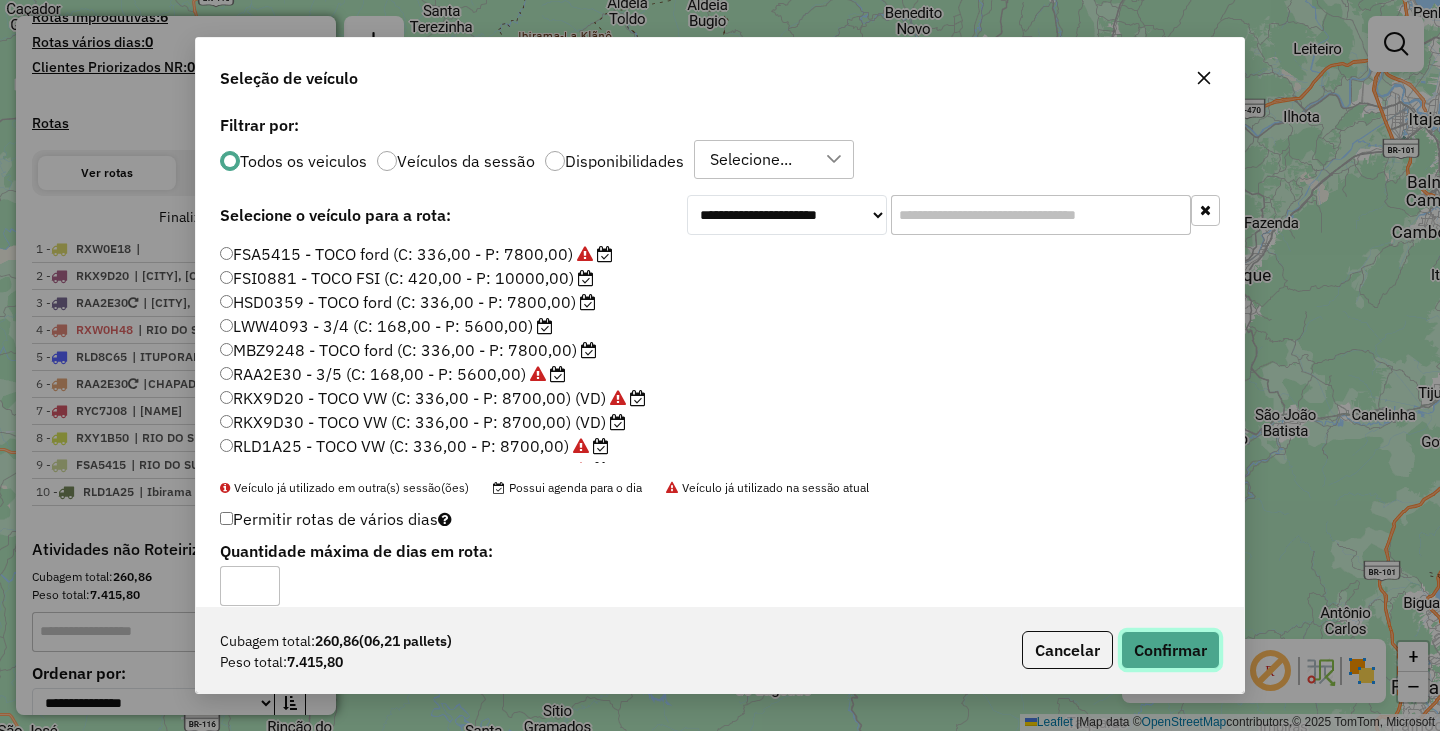 click on "Confirmar" 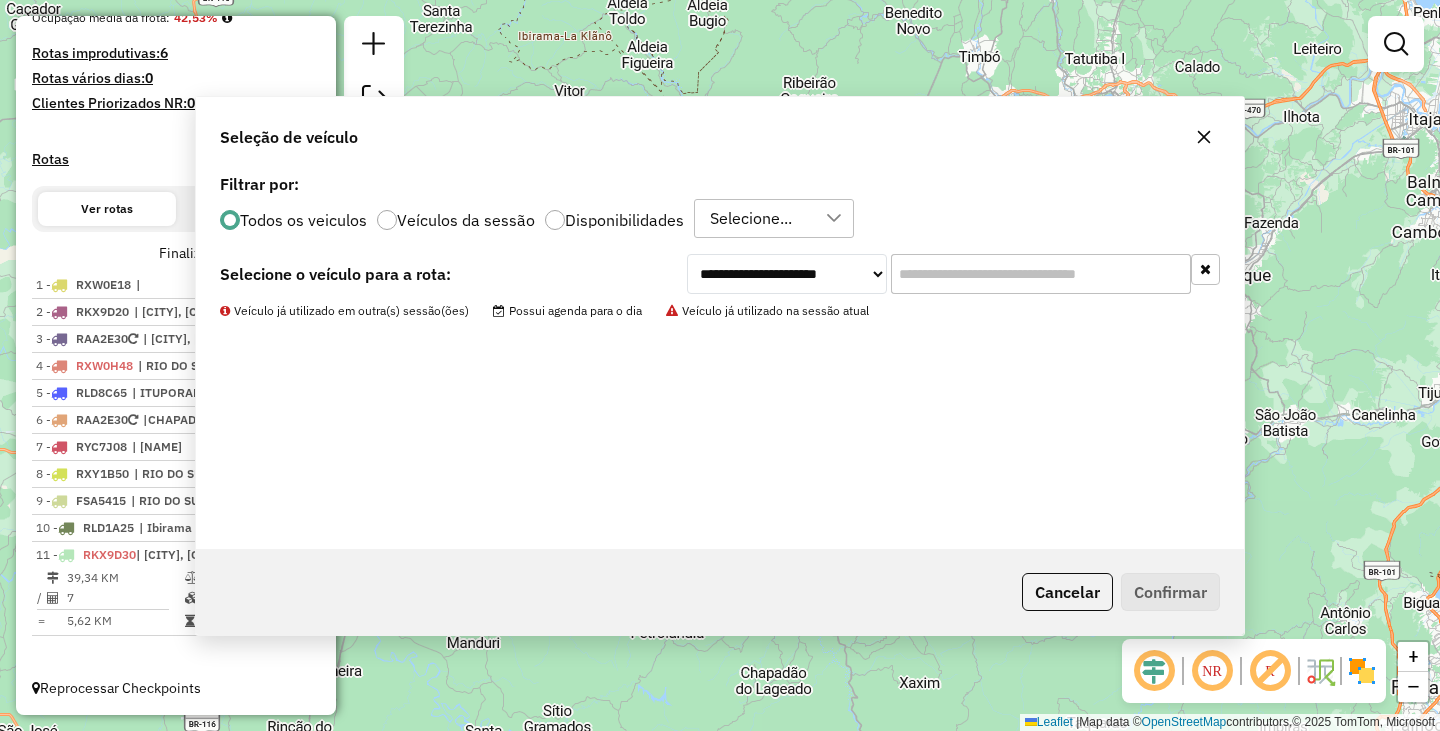 scroll, scrollTop: 536, scrollLeft: 0, axis: vertical 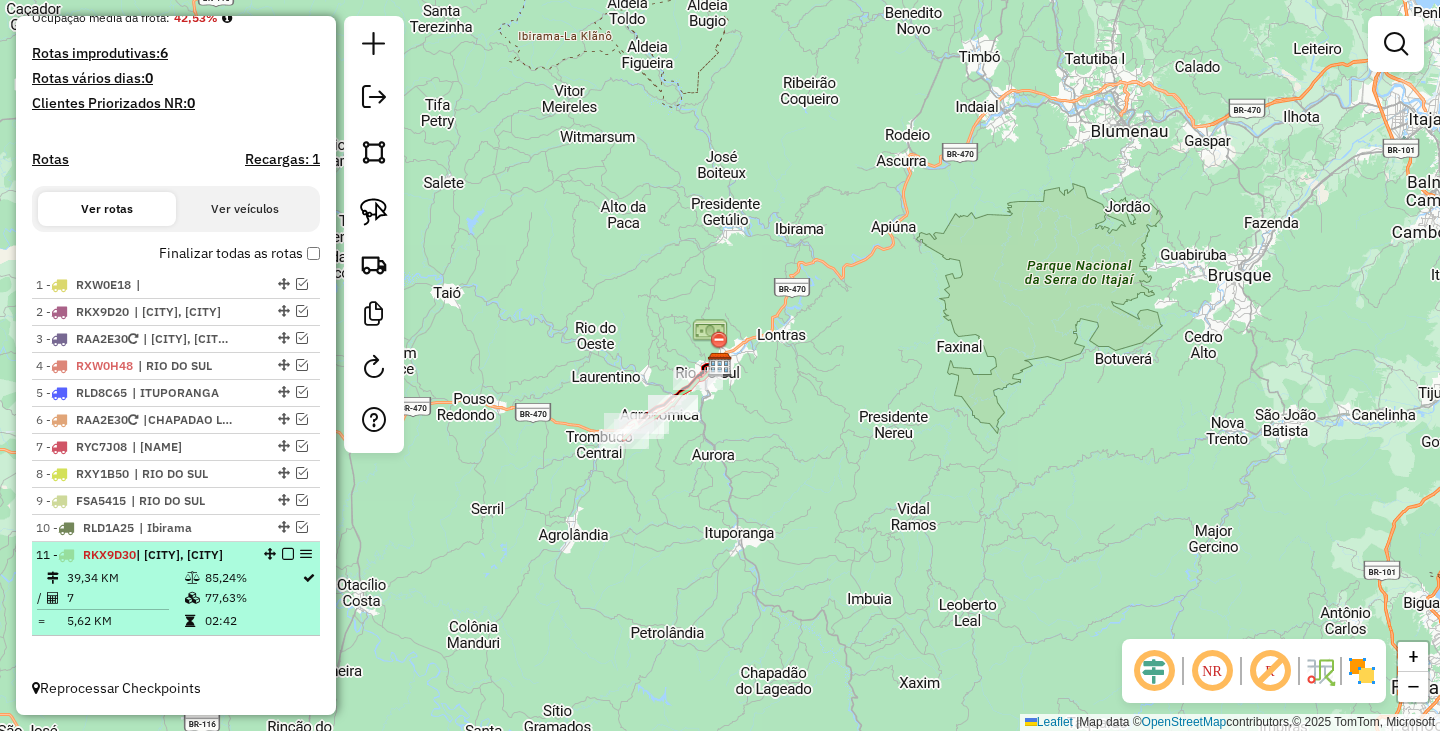 click at bounding box center [288, 554] 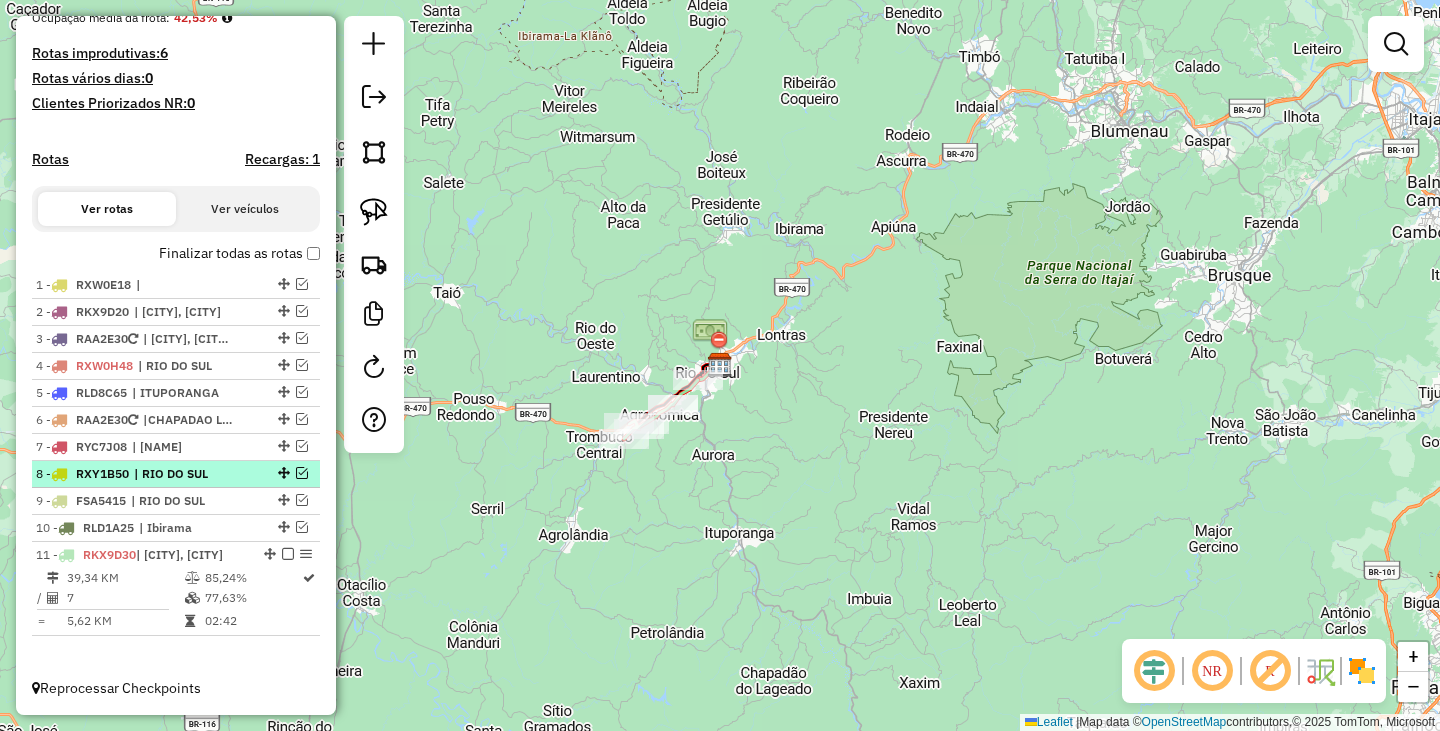 scroll, scrollTop: 451, scrollLeft: 0, axis: vertical 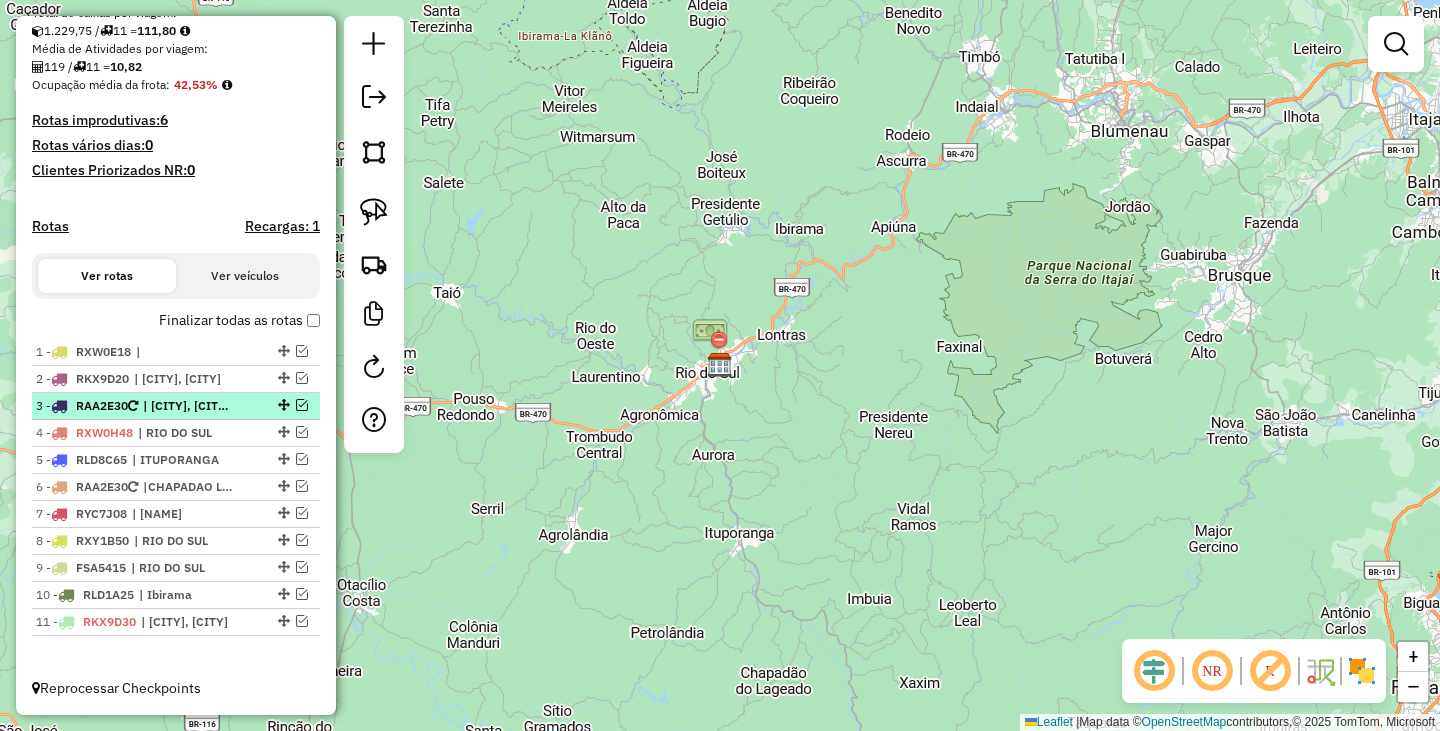 click at bounding box center (302, 405) 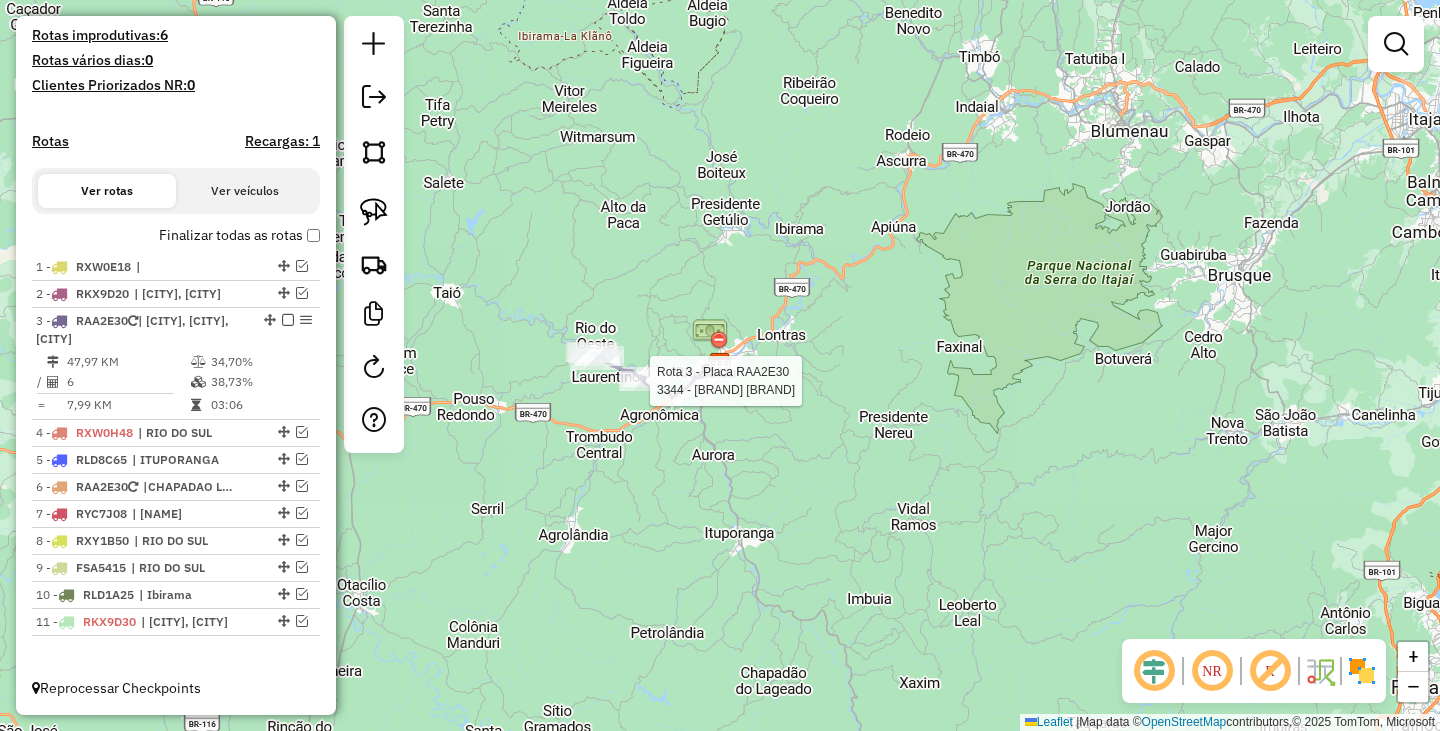 select on "**********" 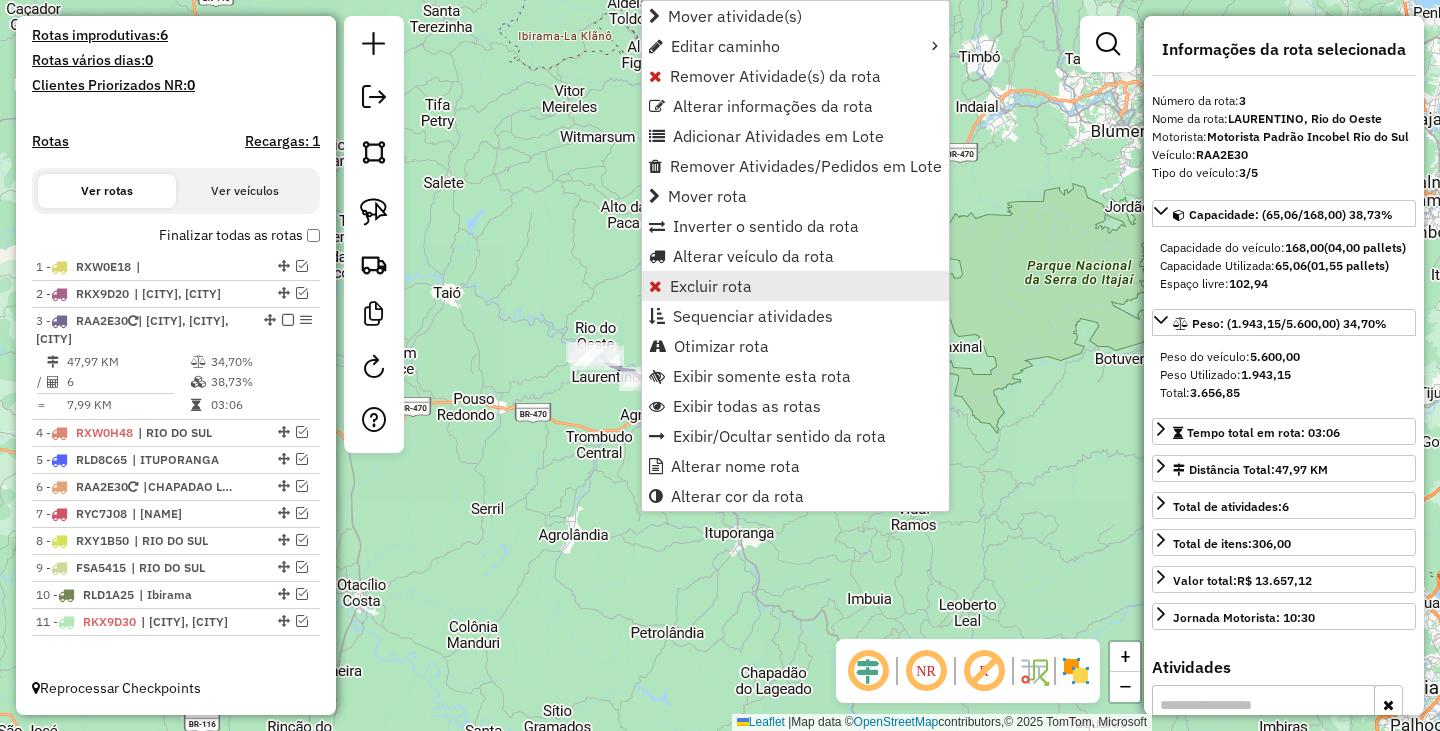 click on "Excluir rota" at bounding box center (711, 286) 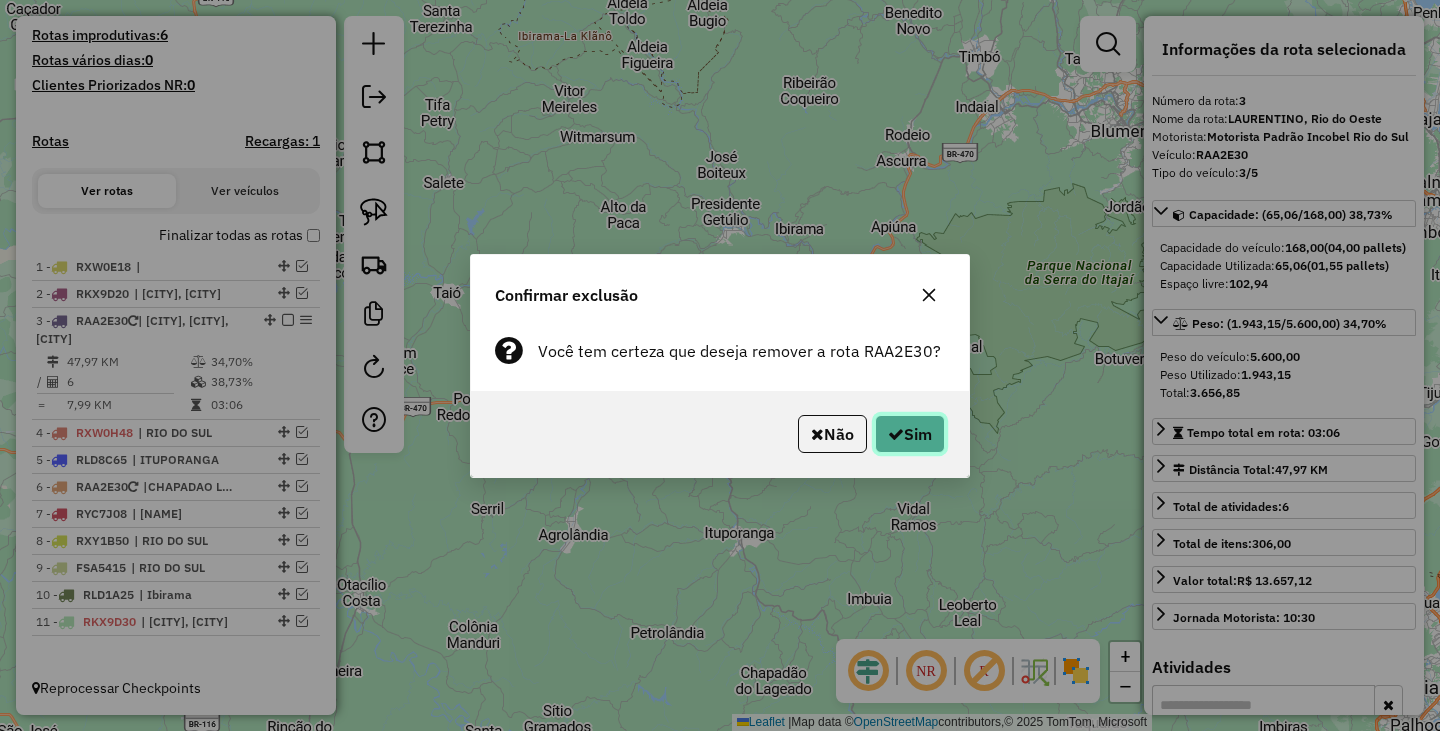 click on "Sim" 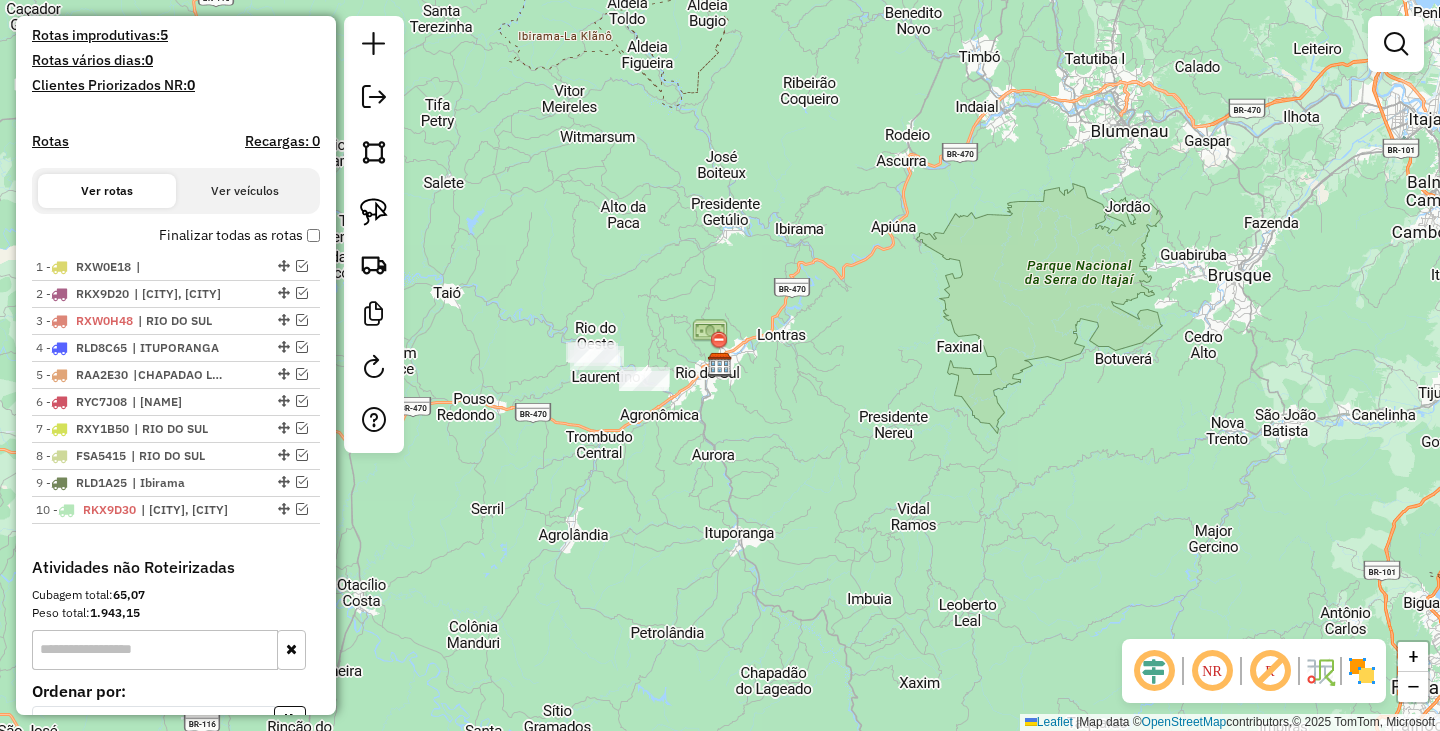 scroll, scrollTop: 554, scrollLeft: 0, axis: vertical 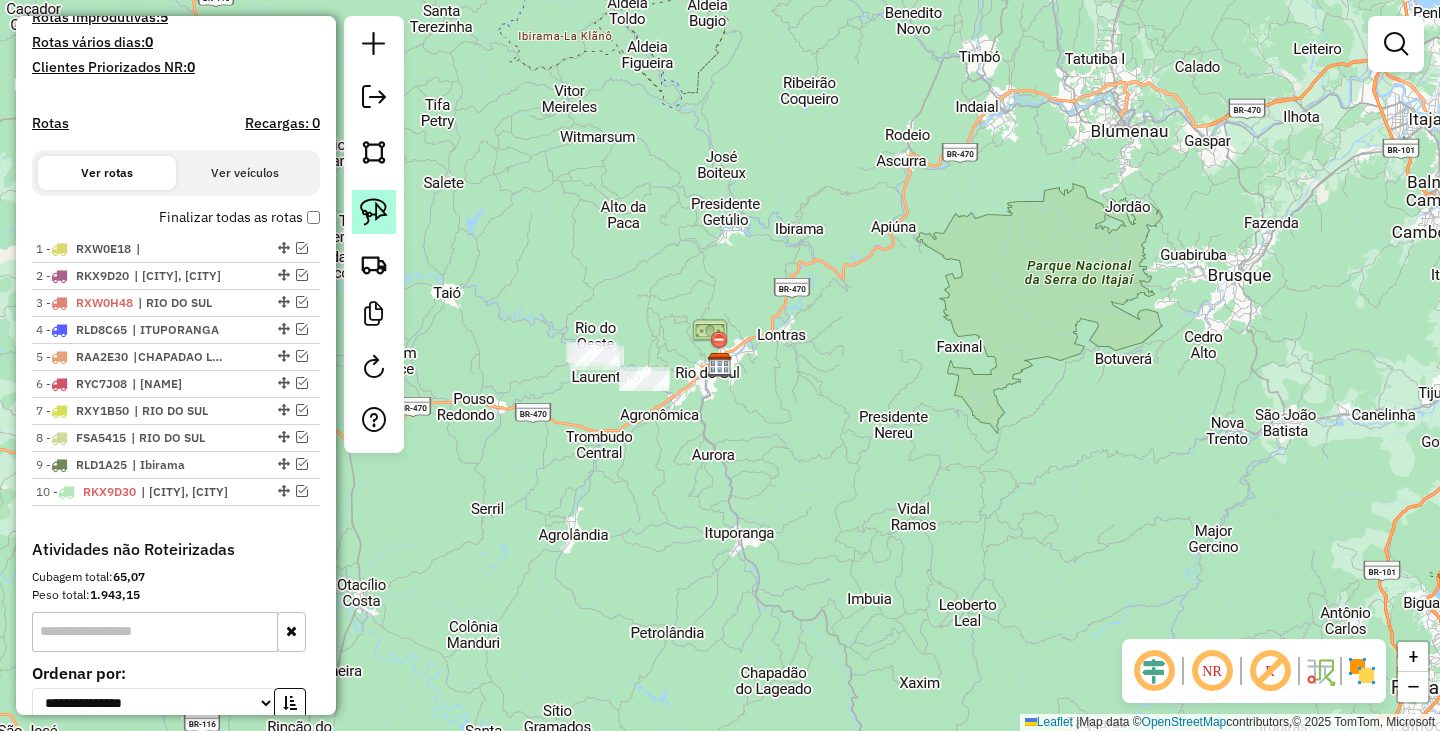 click 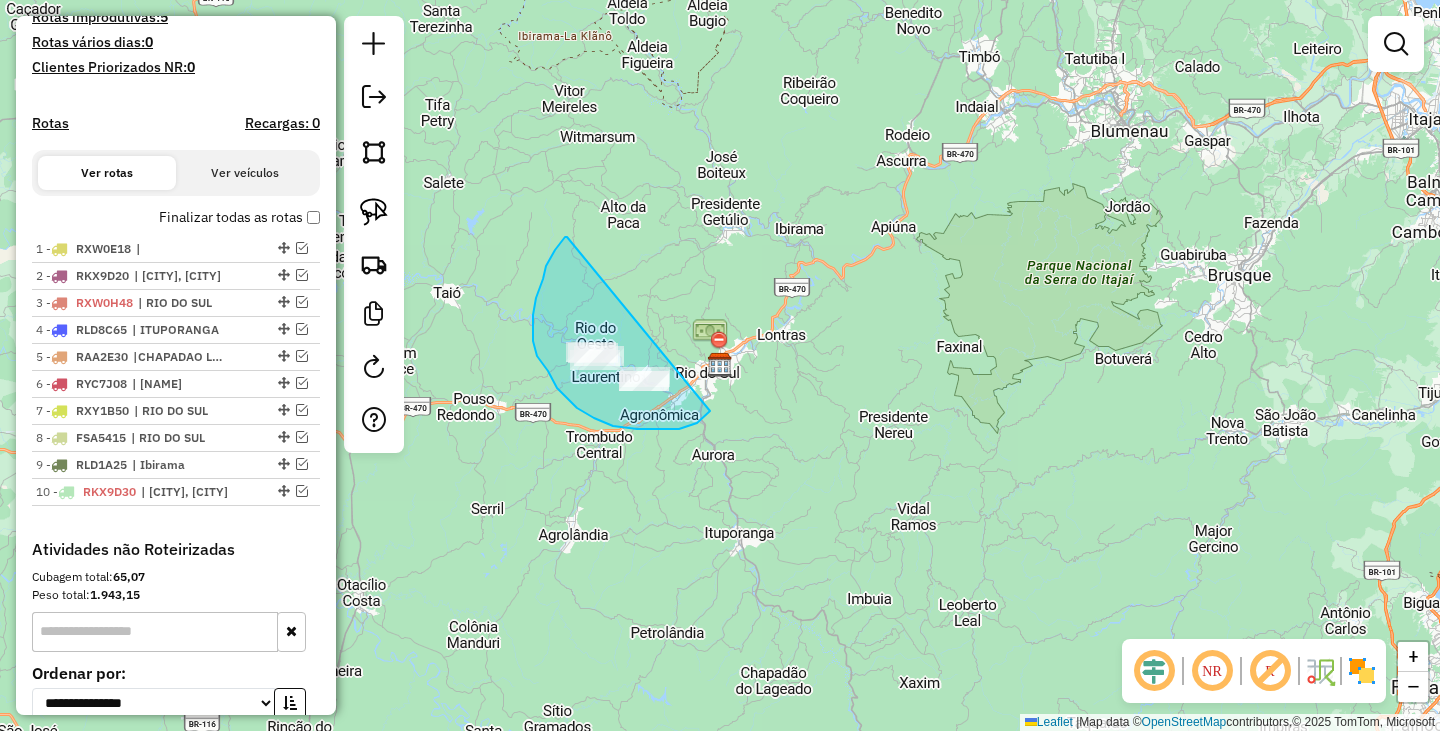 drag, startPoint x: 567, startPoint y: 237, endPoint x: 710, endPoint y: 411, distance: 225.2221 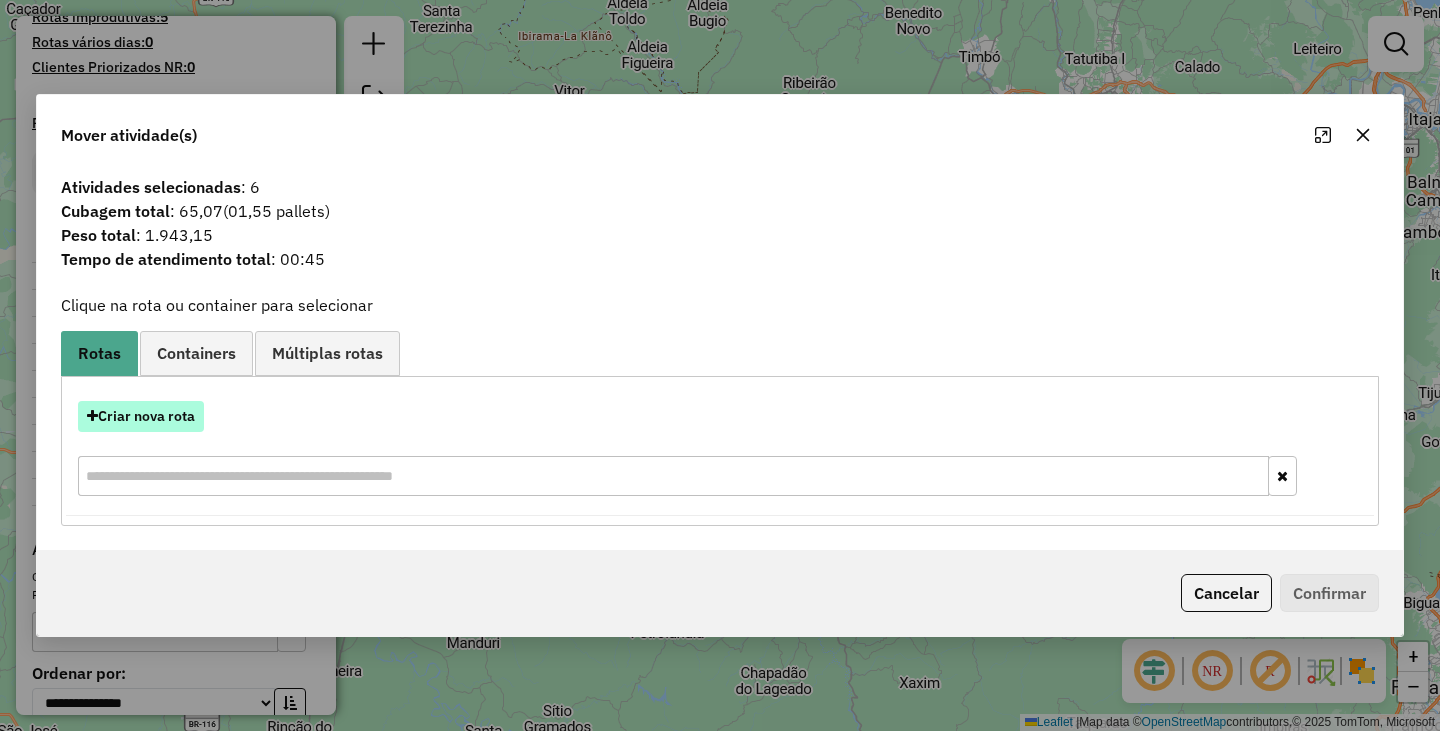 click on "Criar nova rota" at bounding box center [141, 416] 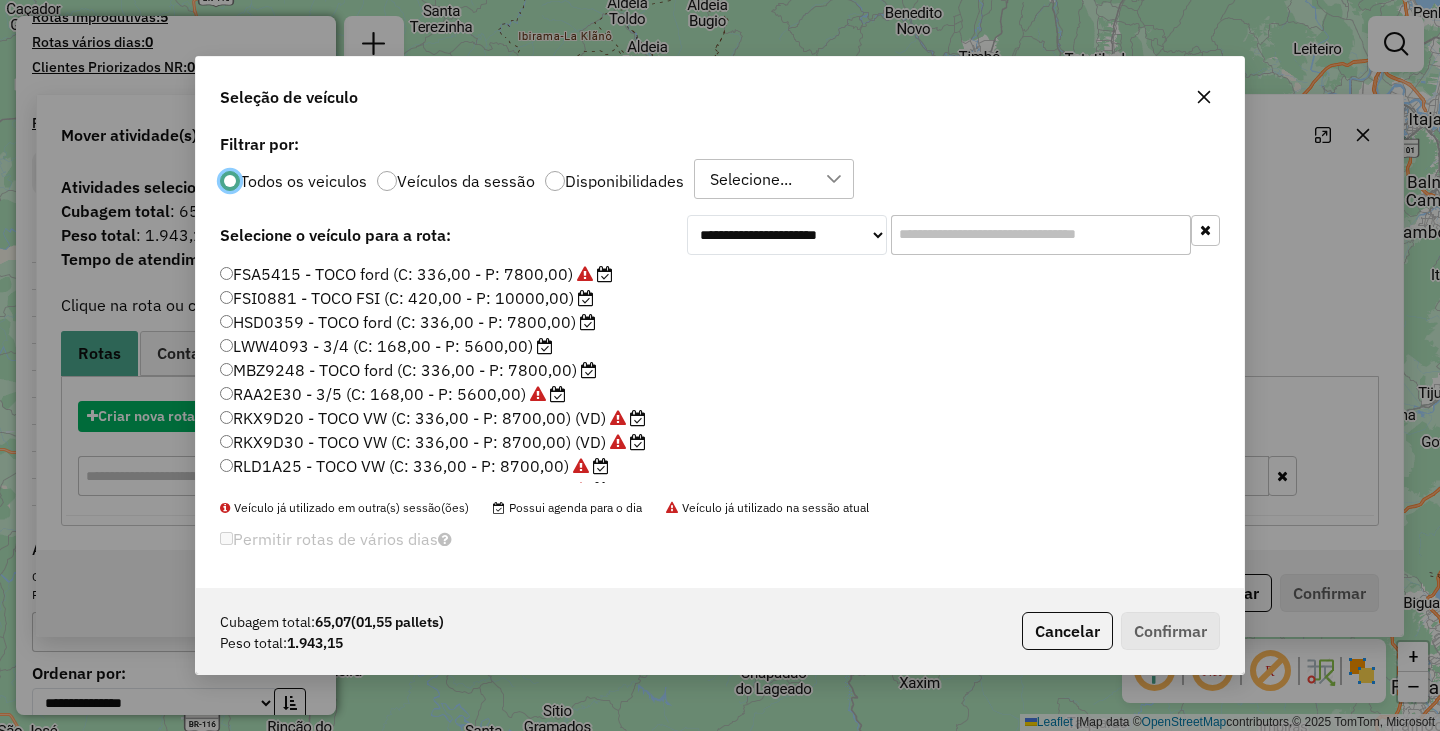 scroll, scrollTop: 11, scrollLeft: 6, axis: both 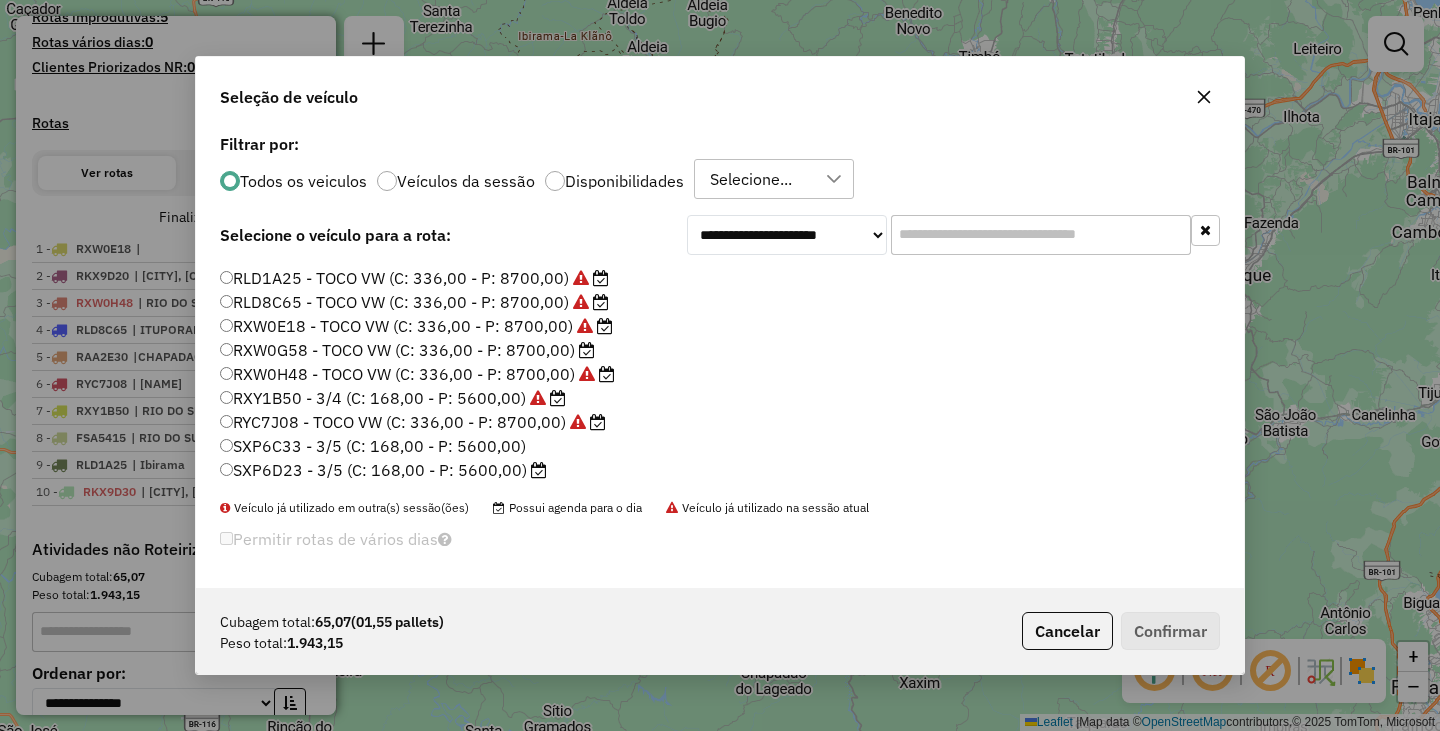 click on "RXW0G58 - TOCO VW (C: 336,00 - P: 8700,00)" 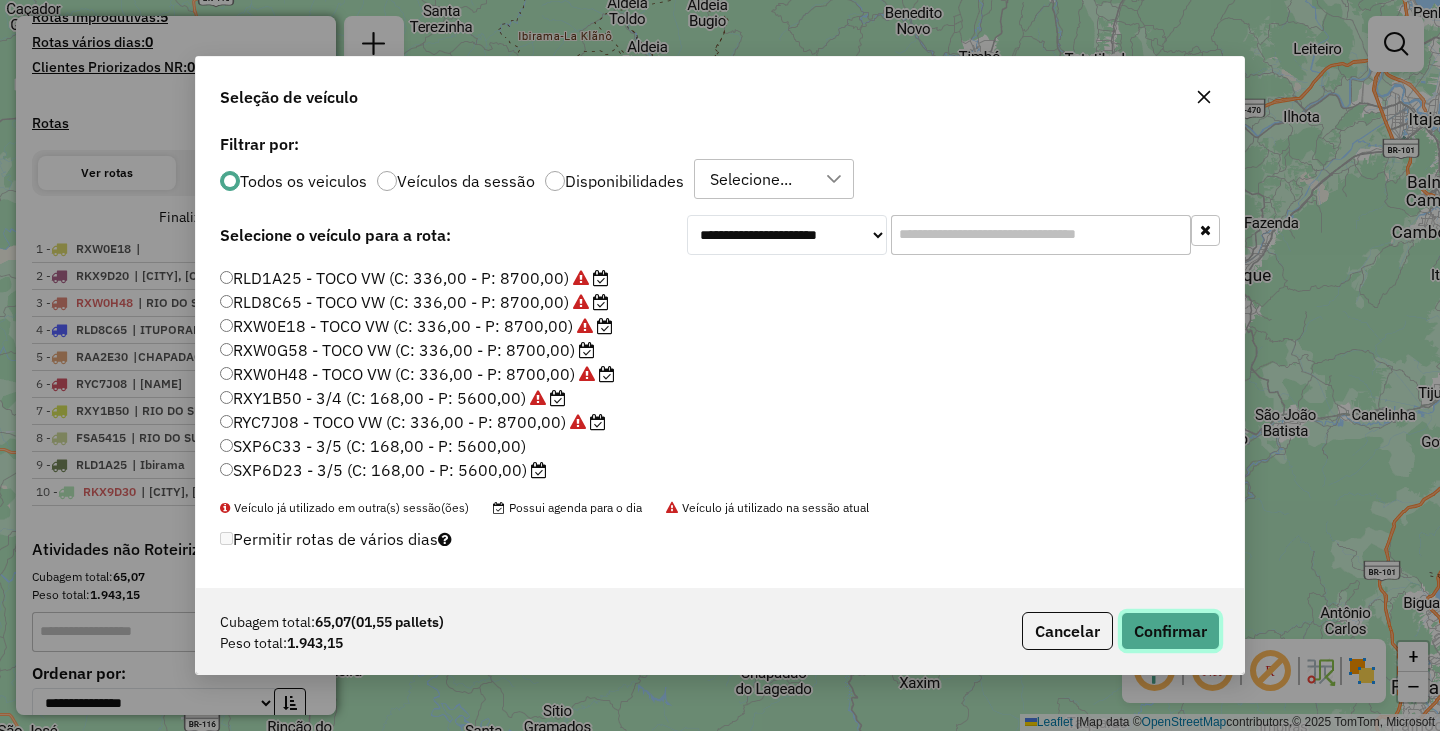 drag, startPoint x: 1153, startPoint y: 632, endPoint x: 1142, endPoint y: 640, distance: 13.601471 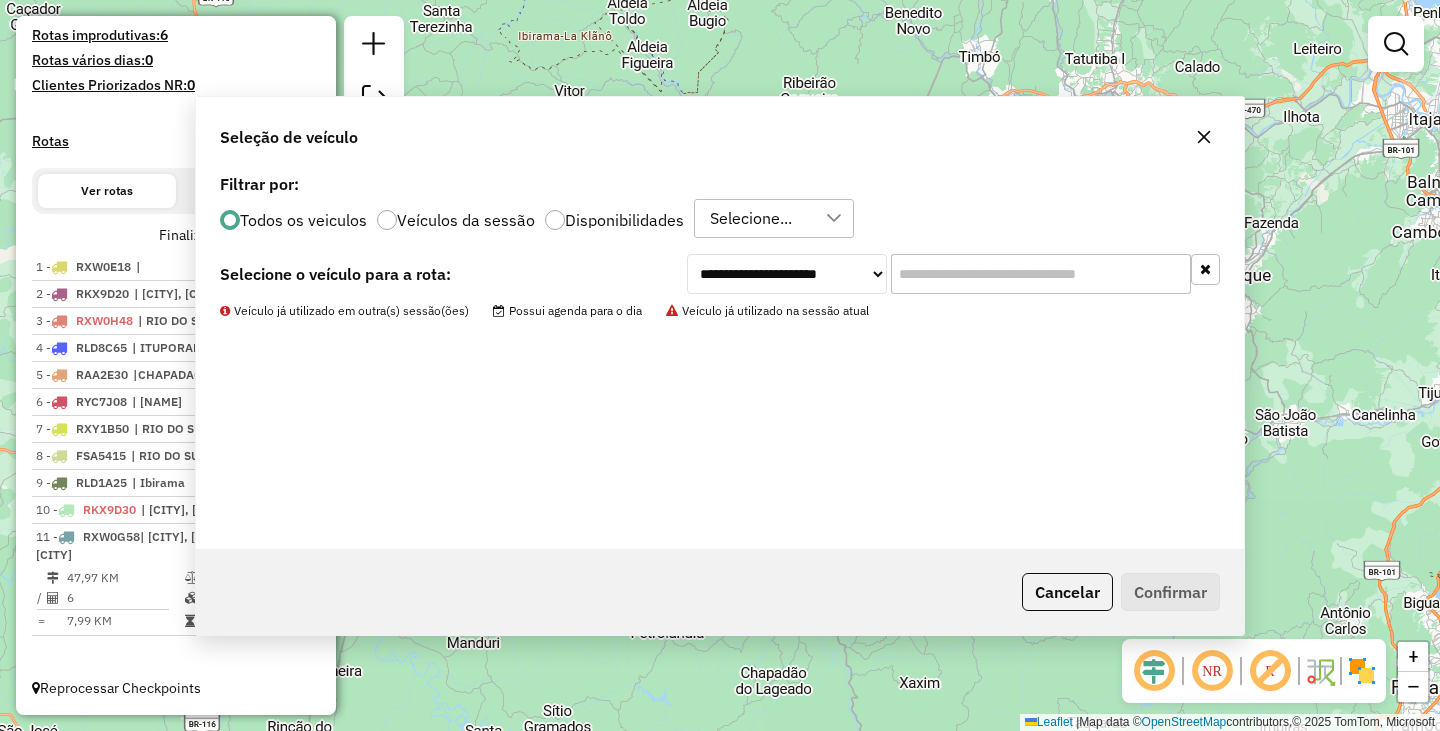 scroll, scrollTop: 536, scrollLeft: 0, axis: vertical 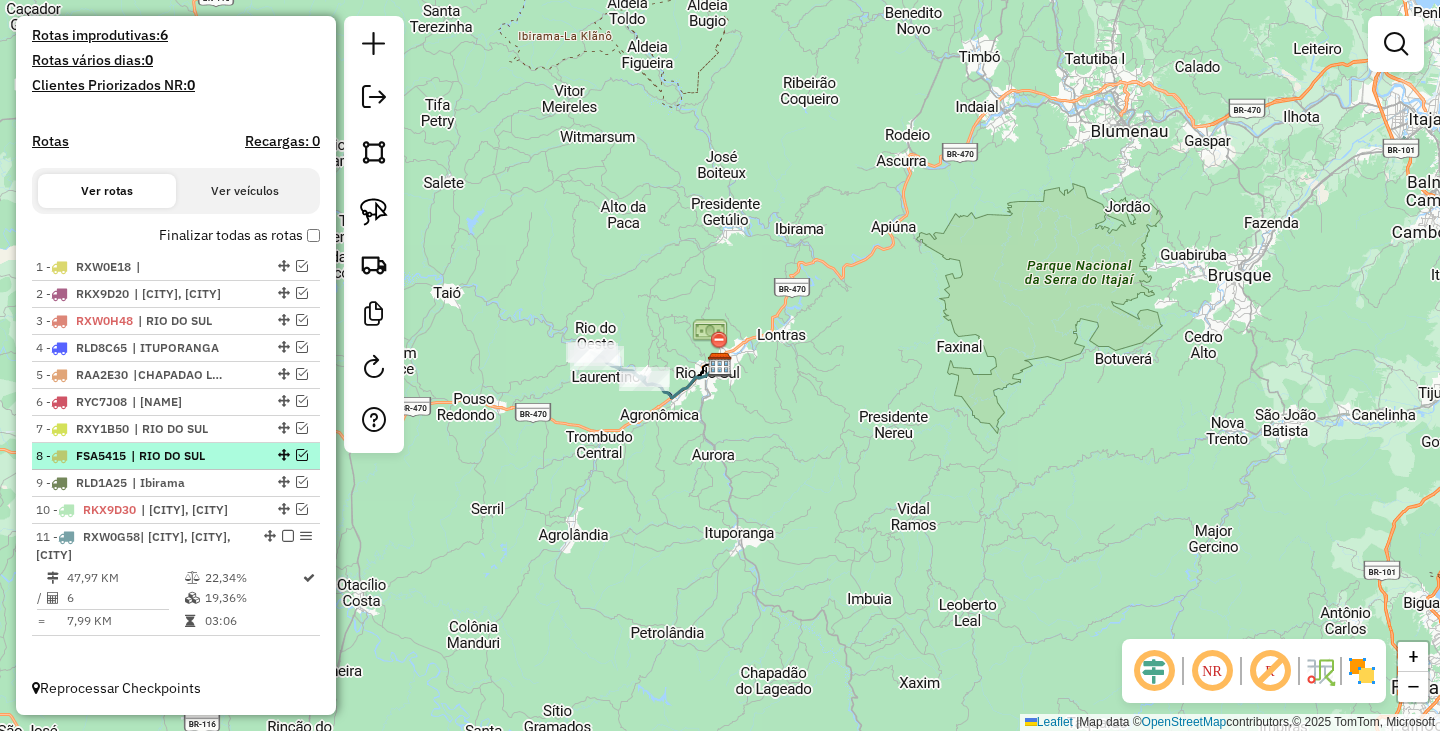 click at bounding box center (288, 536) 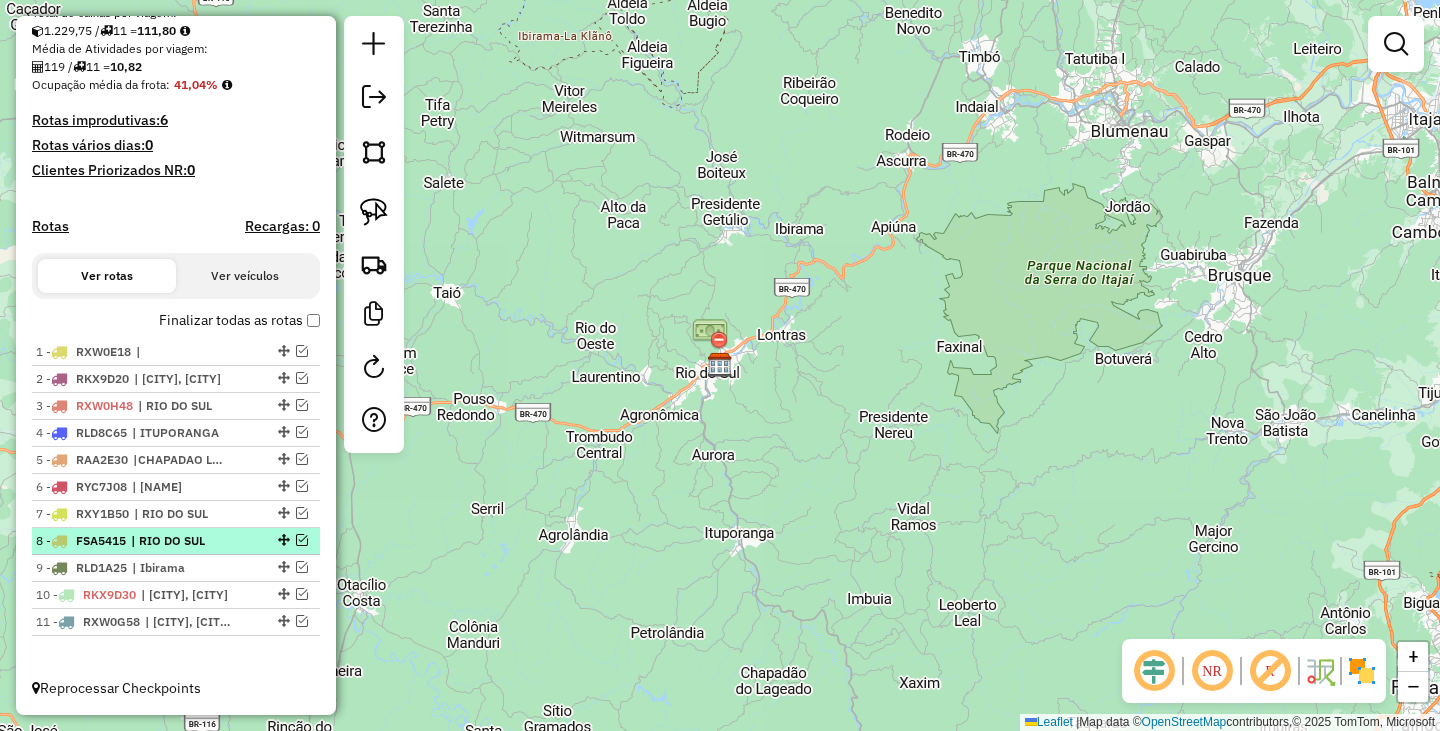 scroll, scrollTop: 451, scrollLeft: 0, axis: vertical 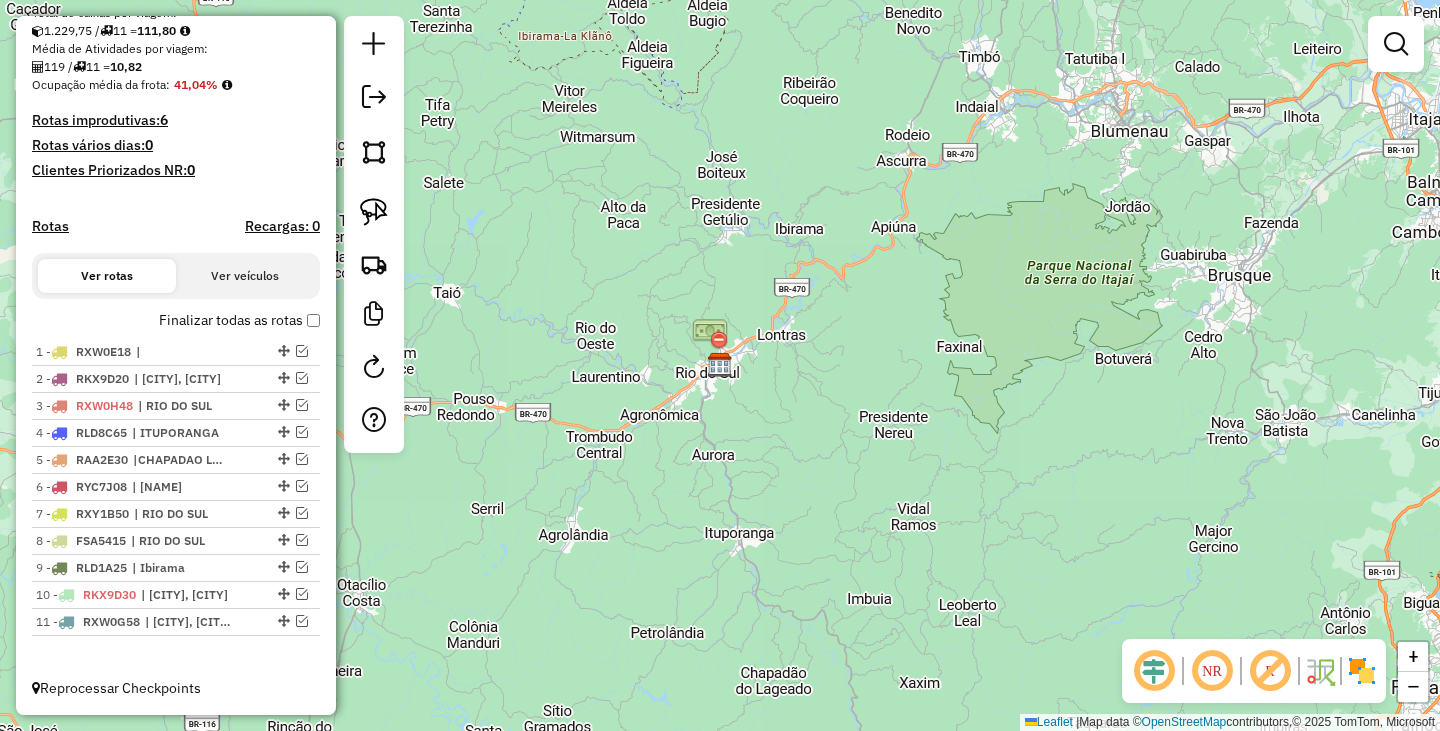 drag, startPoint x: 297, startPoint y: 407, endPoint x: 318, endPoint y: 422, distance: 25.806976 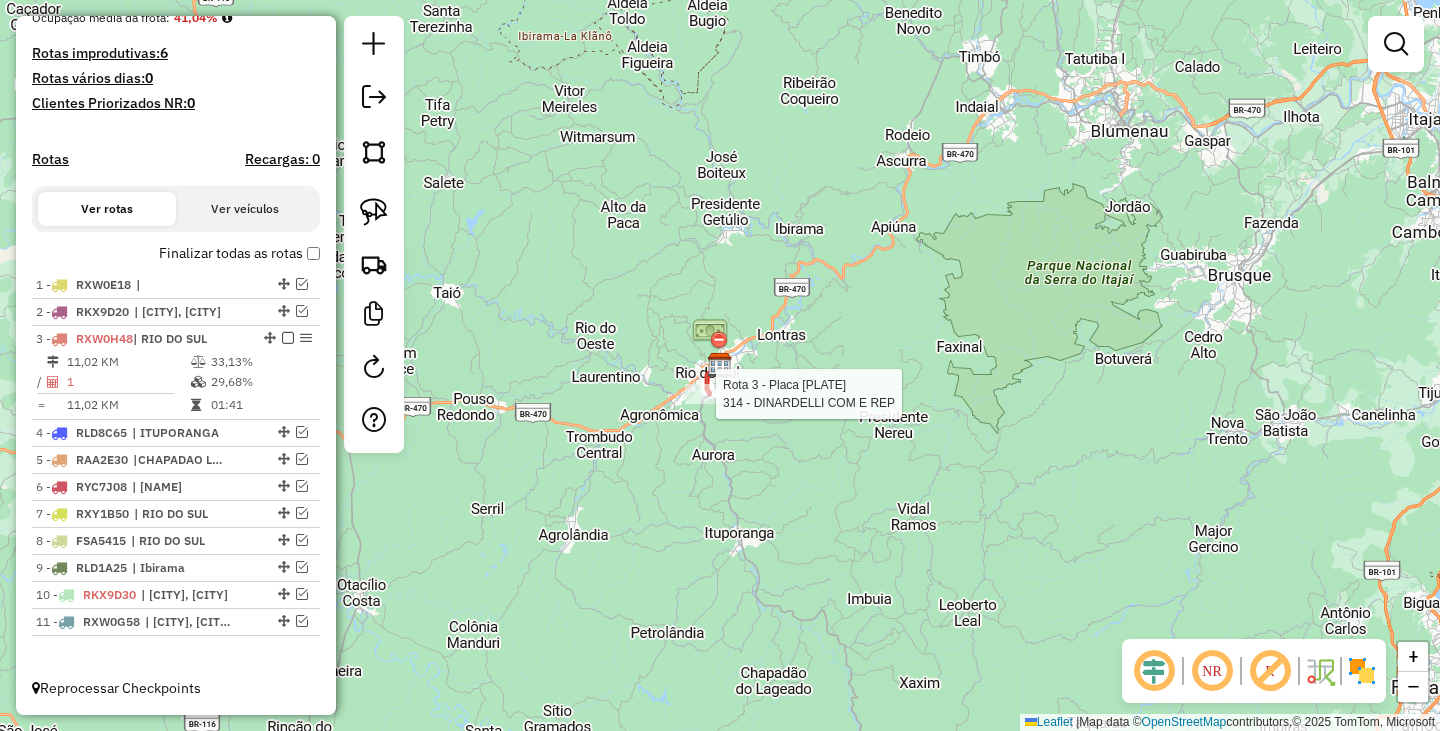 select on "**********" 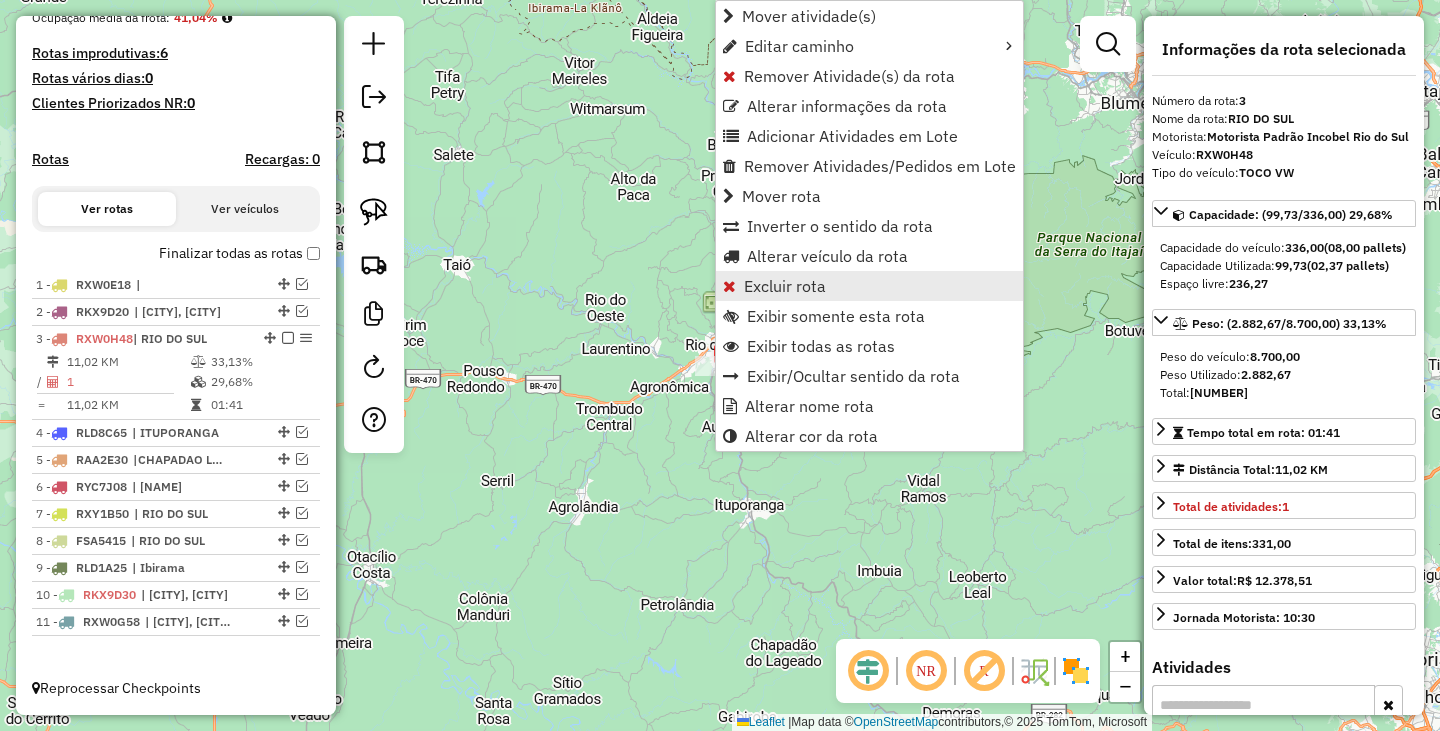 click on "Excluir rota" at bounding box center [785, 286] 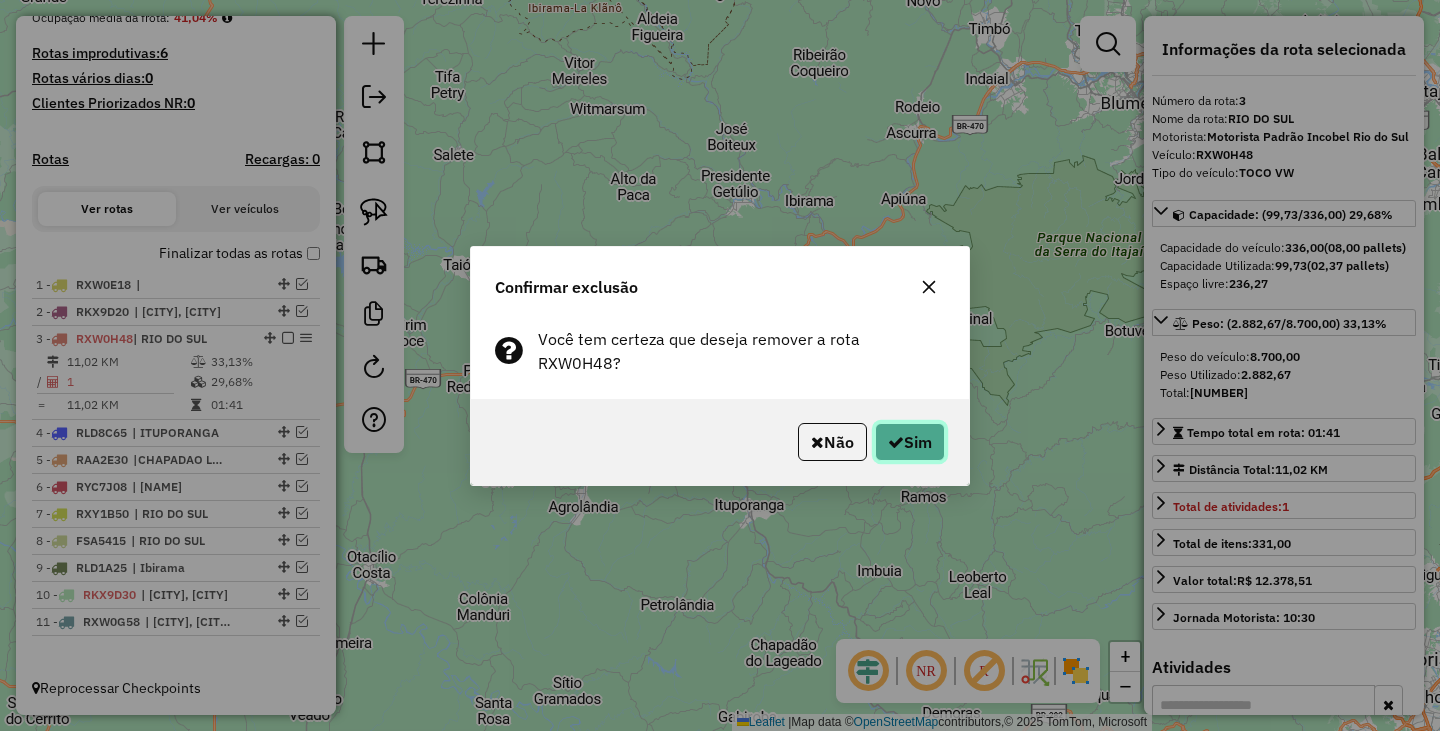 click 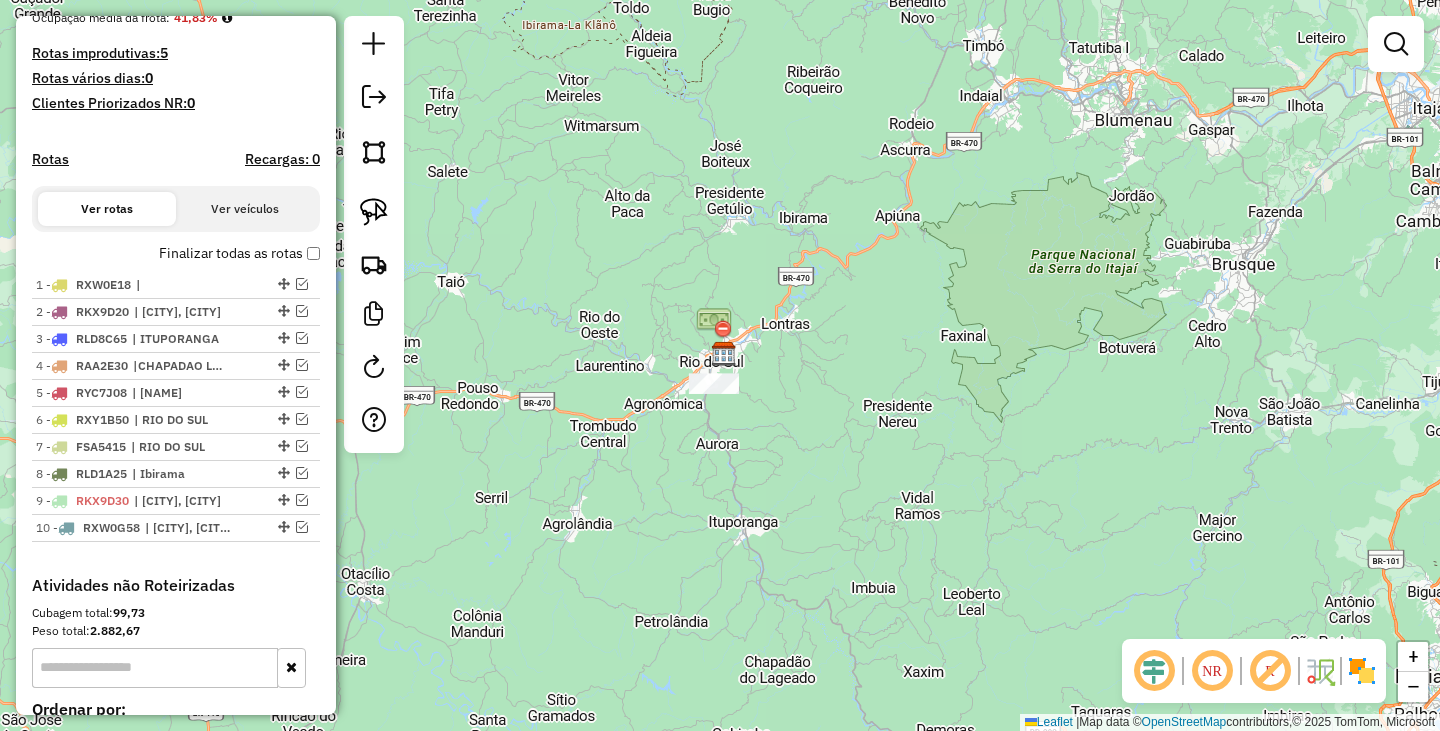 scroll, scrollTop: 554, scrollLeft: 0, axis: vertical 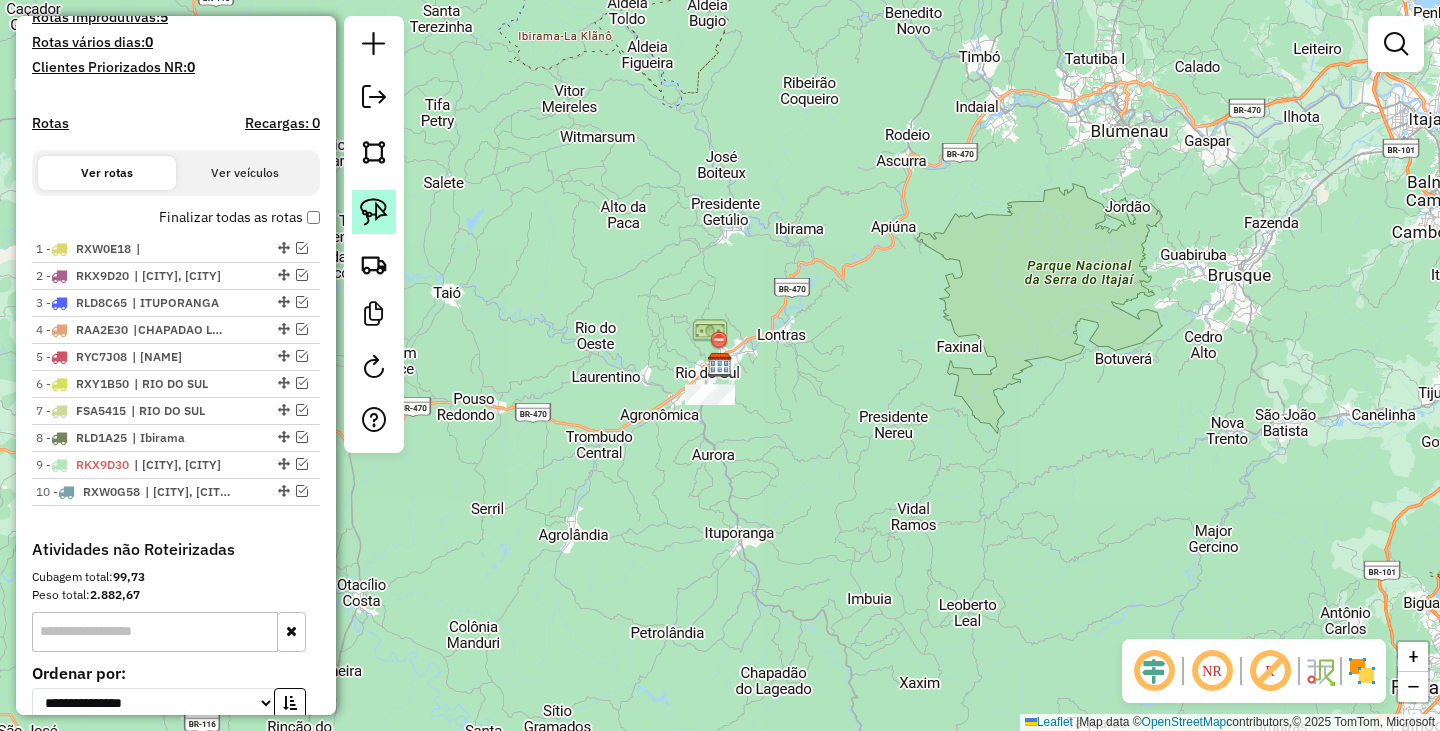 click 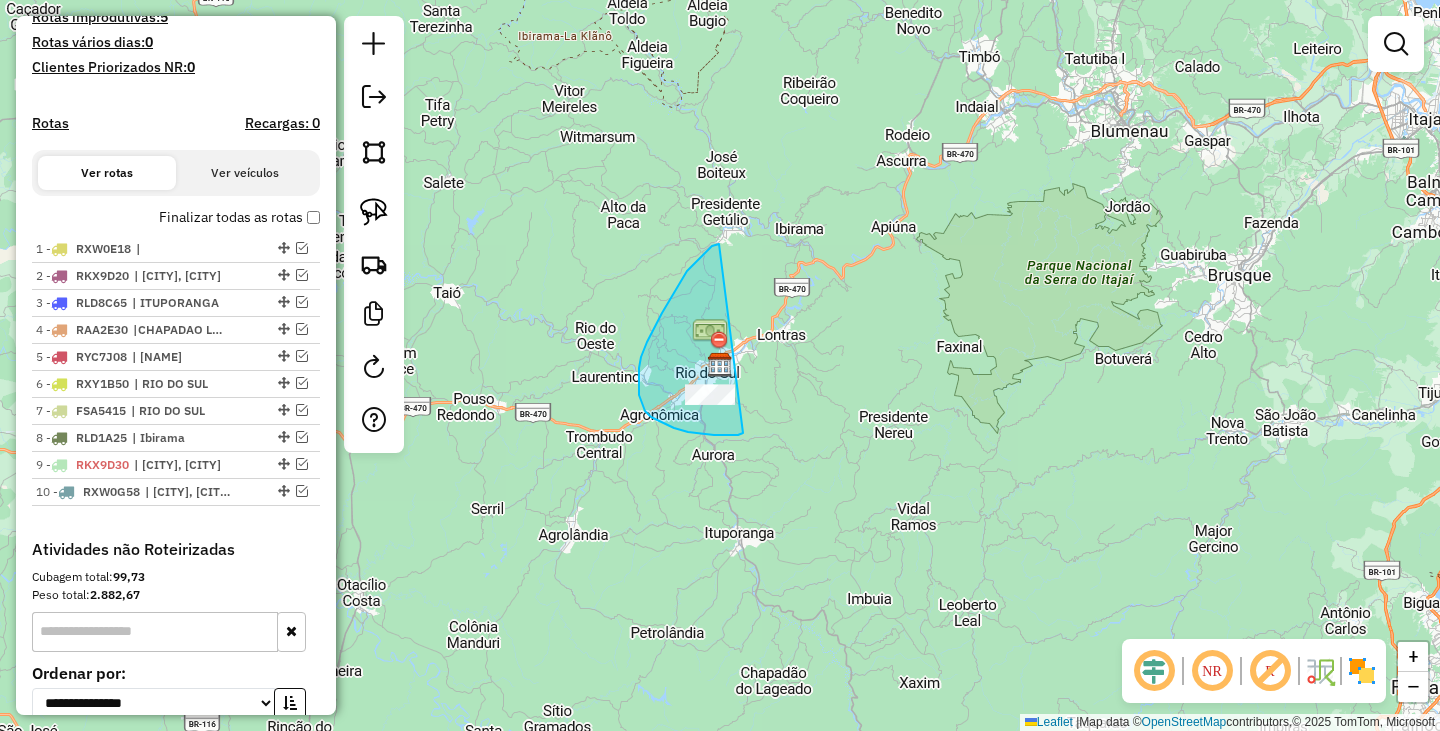 drag, startPoint x: 717, startPoint y: 244, endPoint x: 755, endPoint y: 426, distance: 185.92471 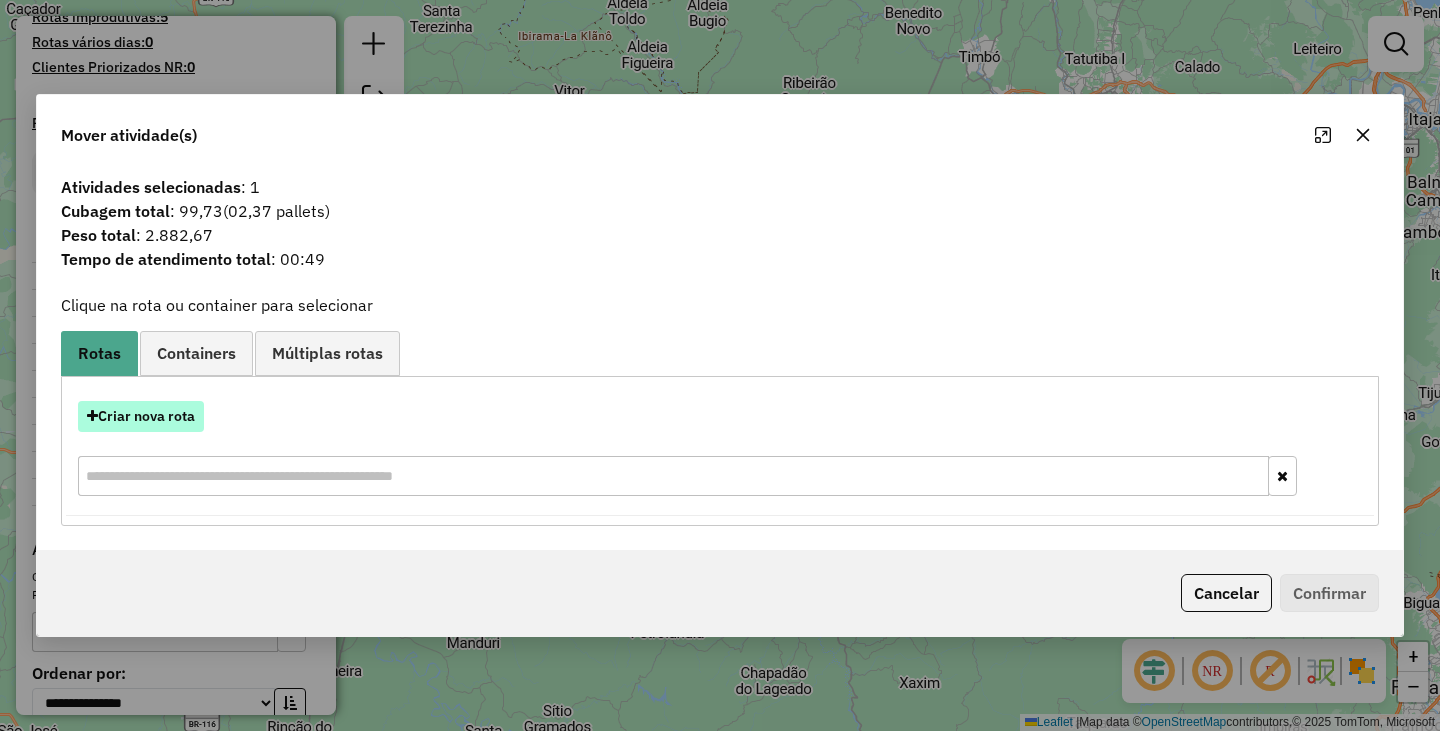 click on "Criar nova rota" at bounding box center [141, 416] 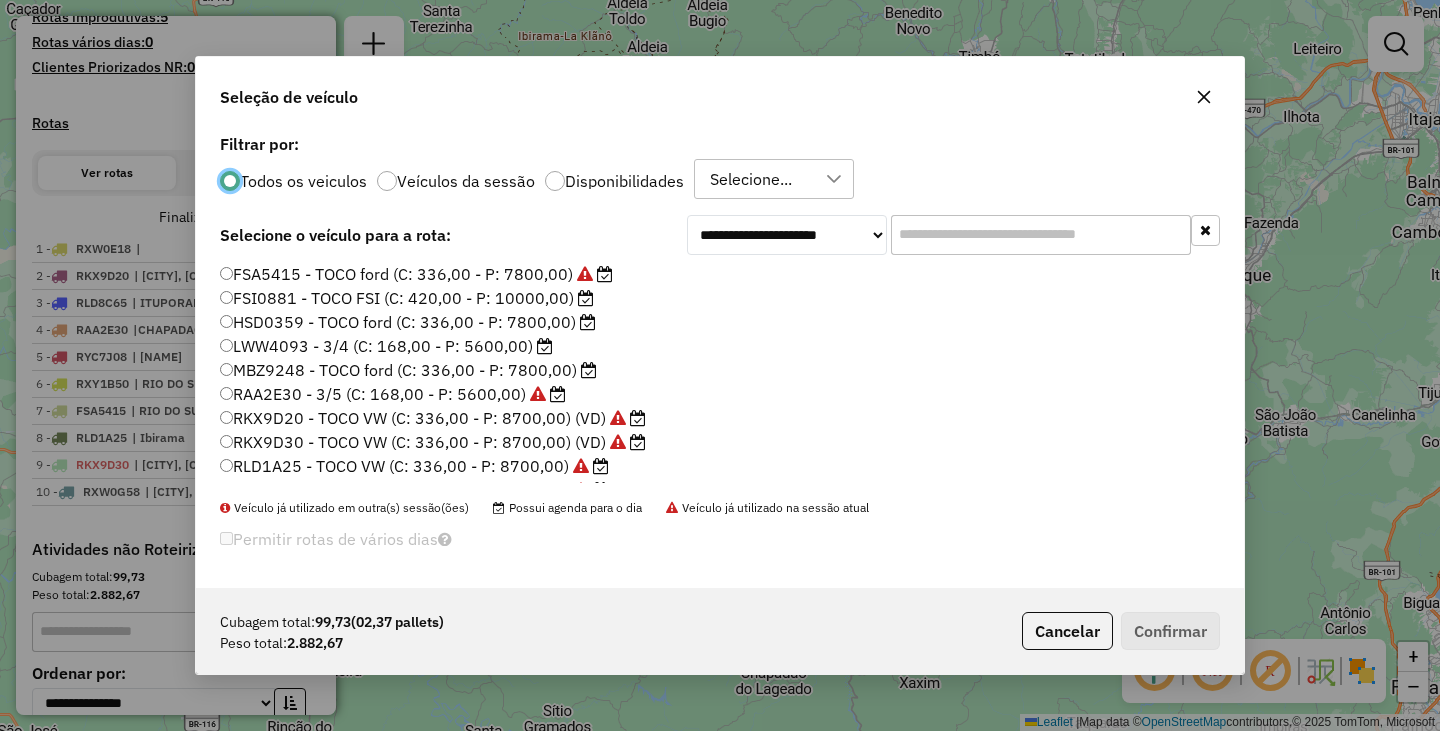 scroll, scrollTop: 11, scrollLeft: 6, axis: both 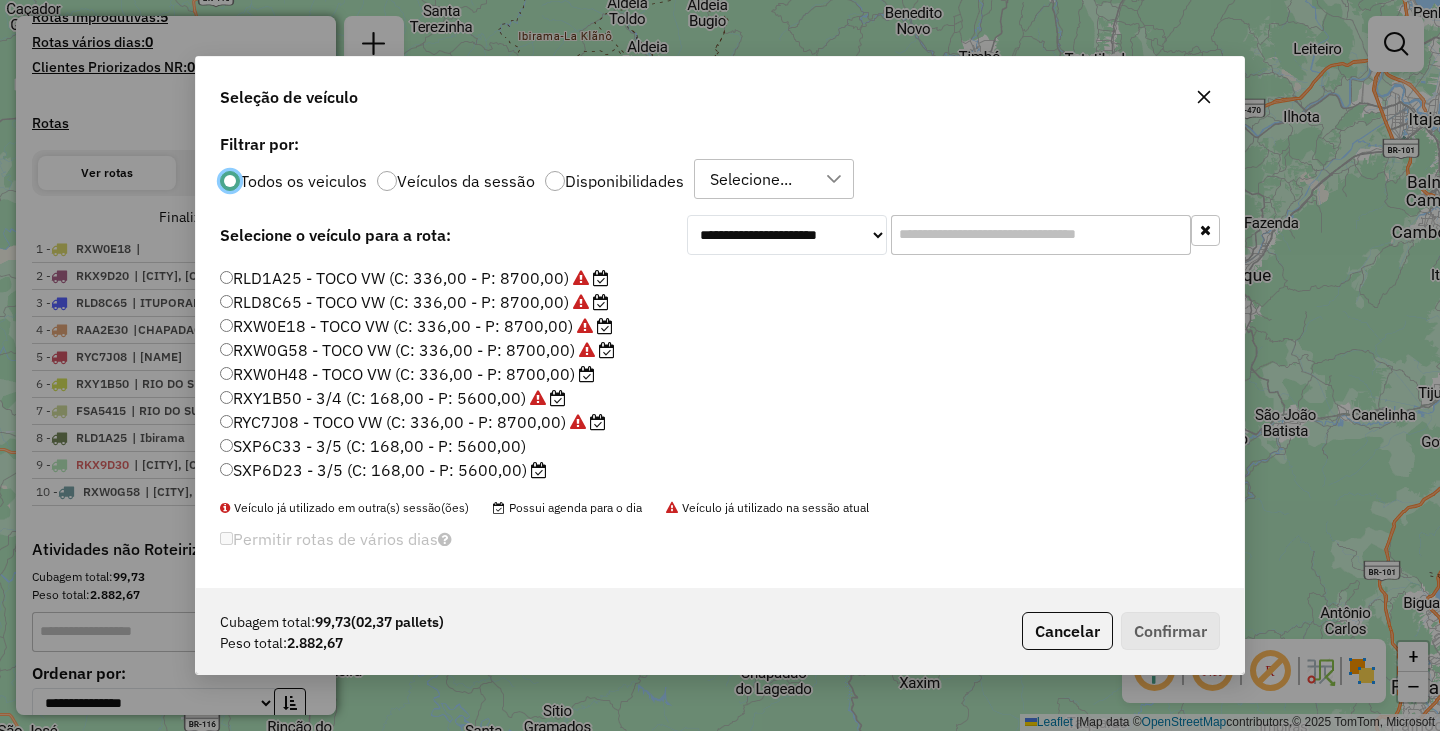 click on "RXW0H48 - TOCO VW (C: 336,00 - P: 8700,00)" 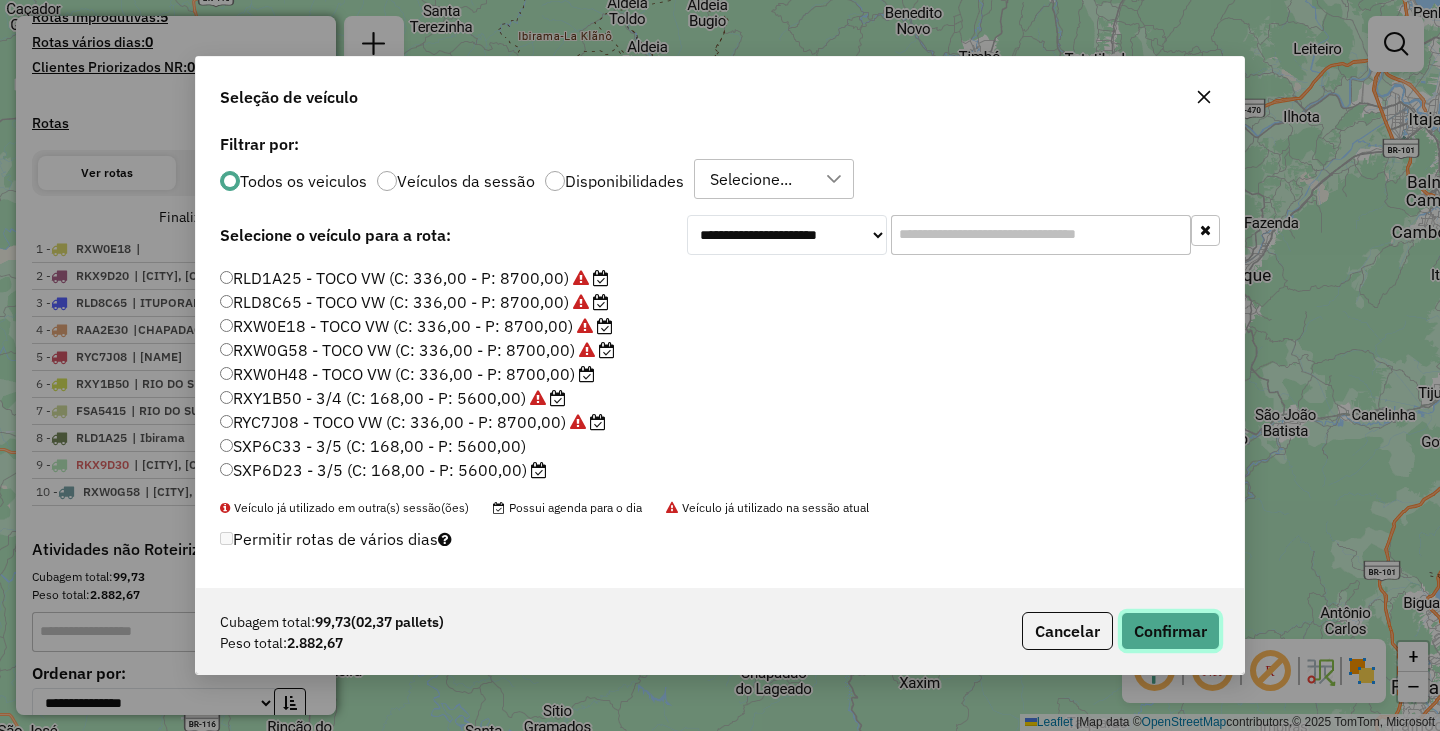 click on "Confirmar" 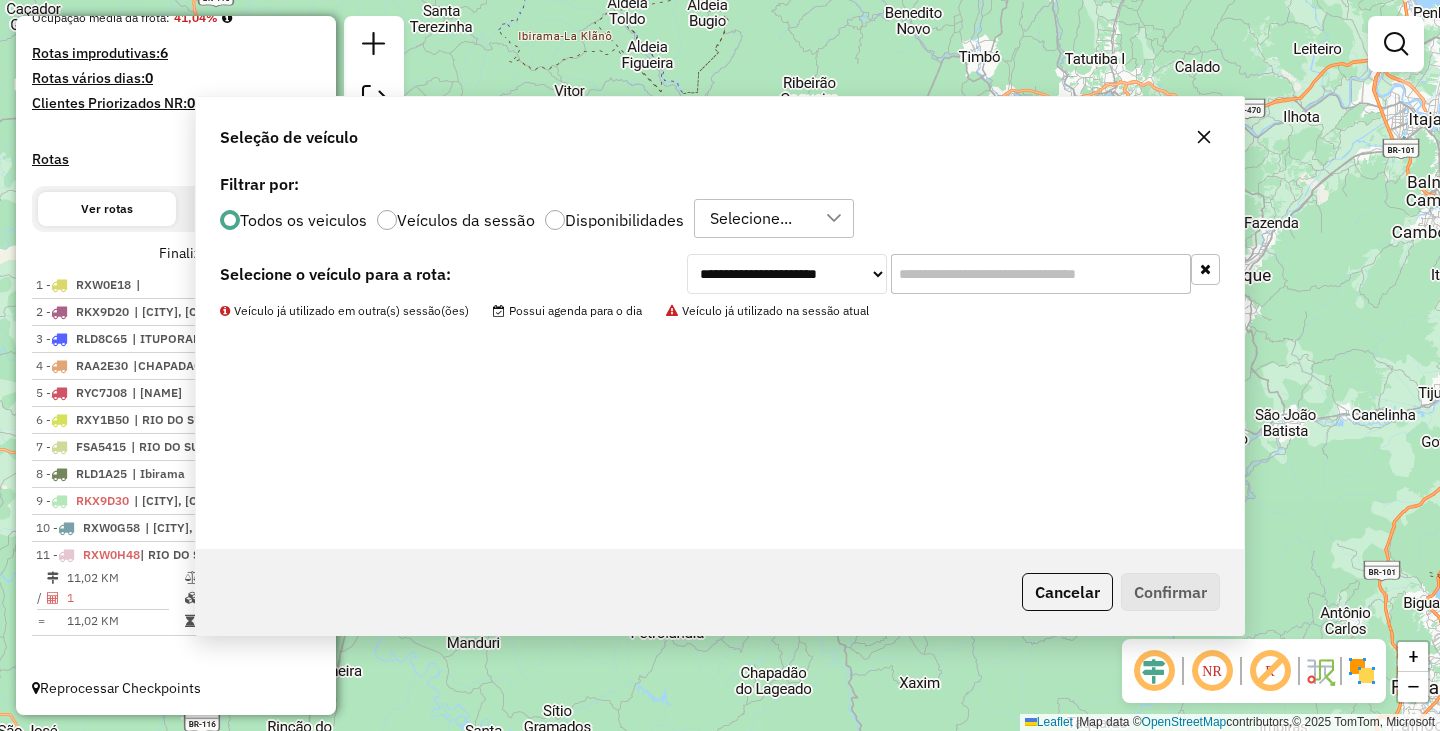 scroll, scrollTop: 518, scrollLeft: 0, axis: vertical 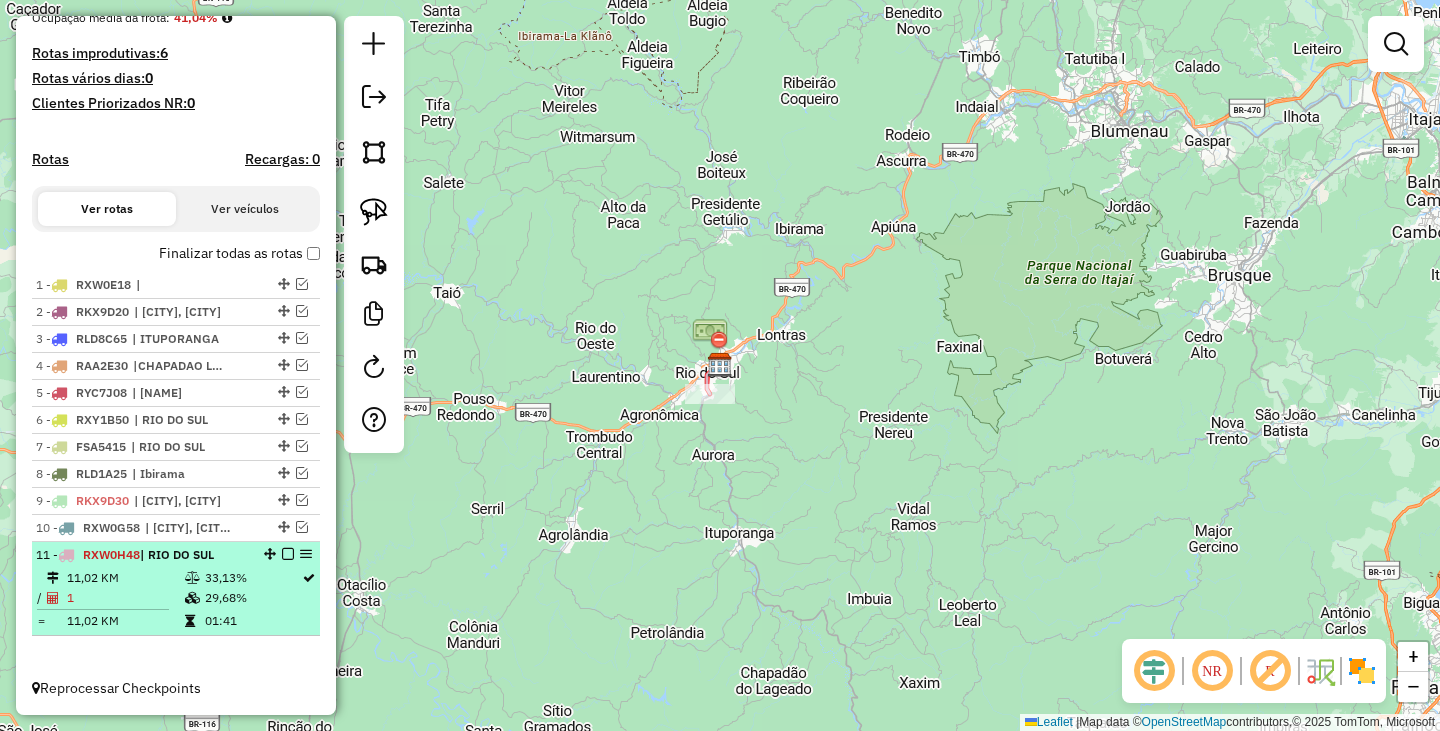 click at bounding box center [288, 554] 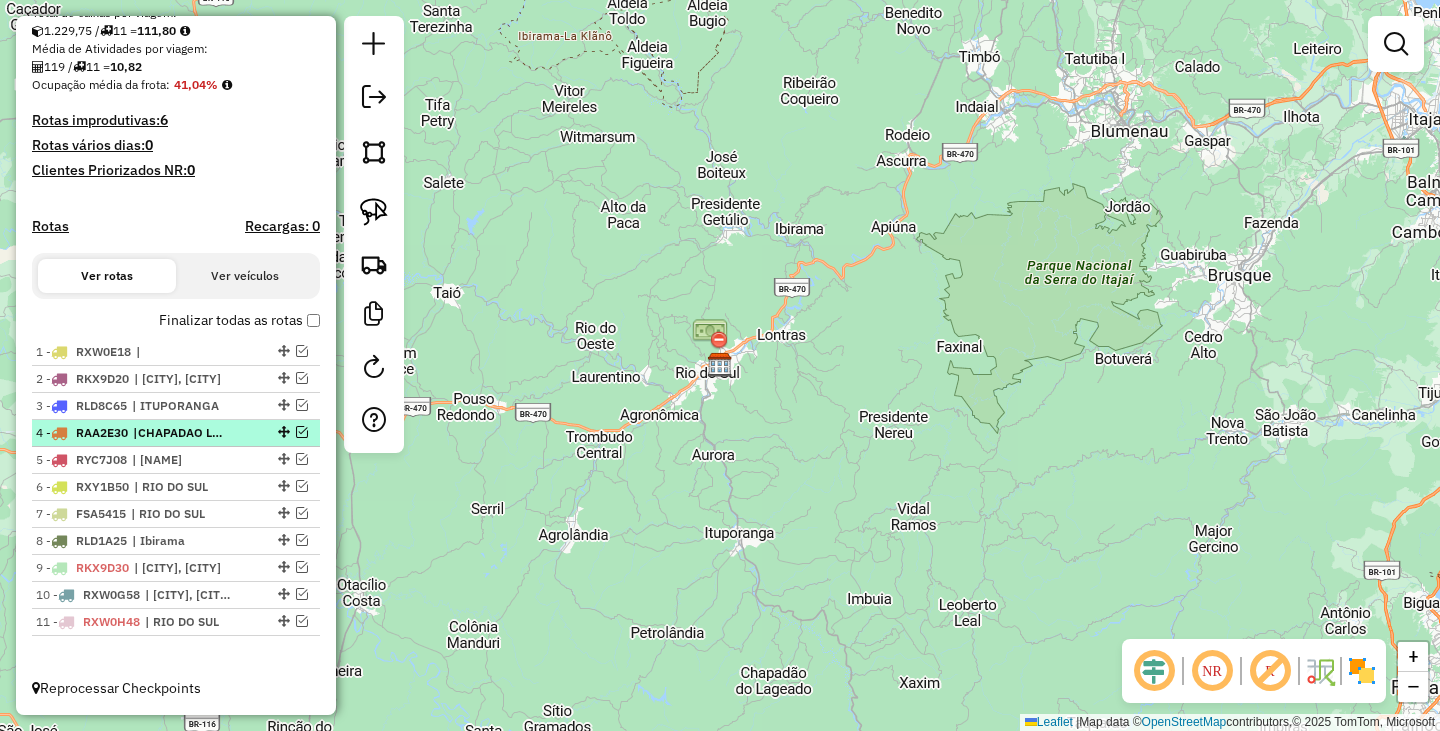 click at bounding box center (302, 432) 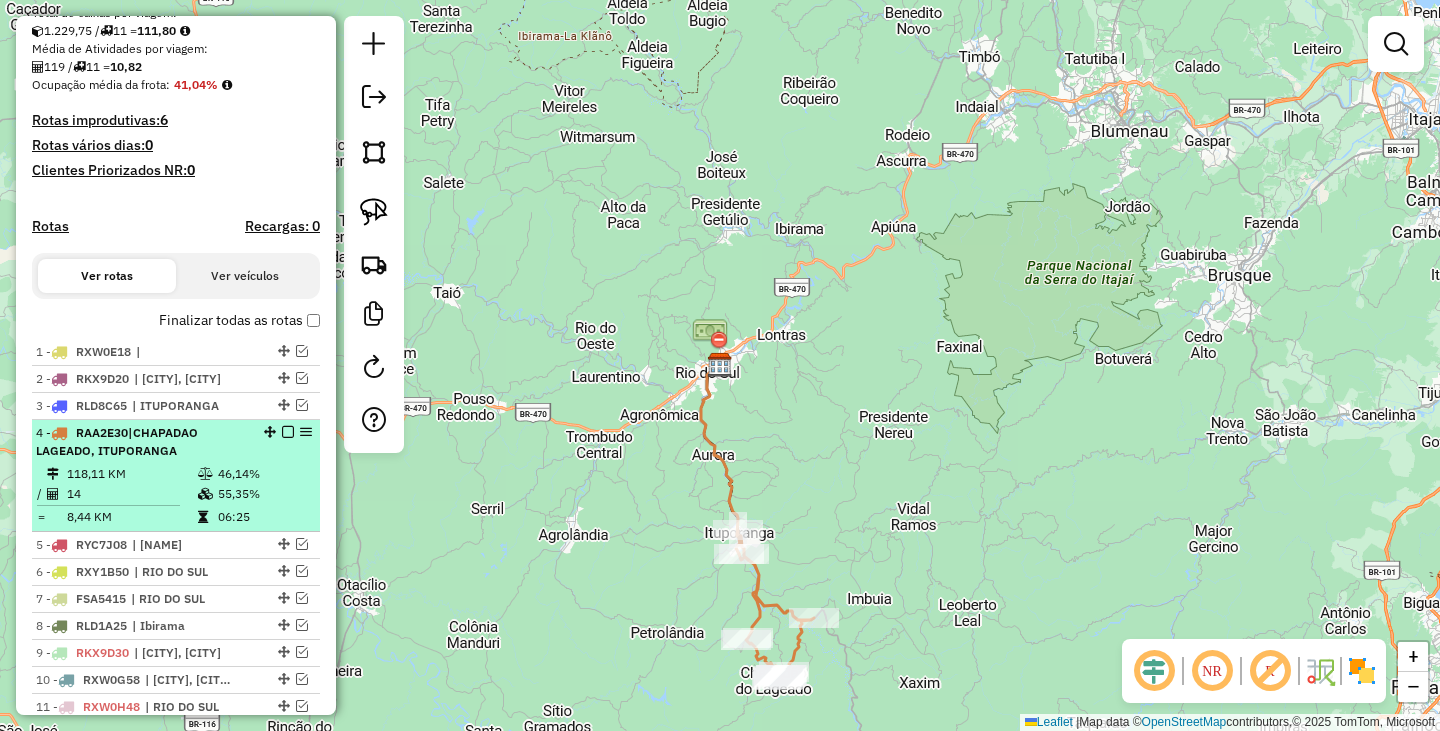 scroll, scrollTop: 536, scrollLeft: 0, axis: vertical 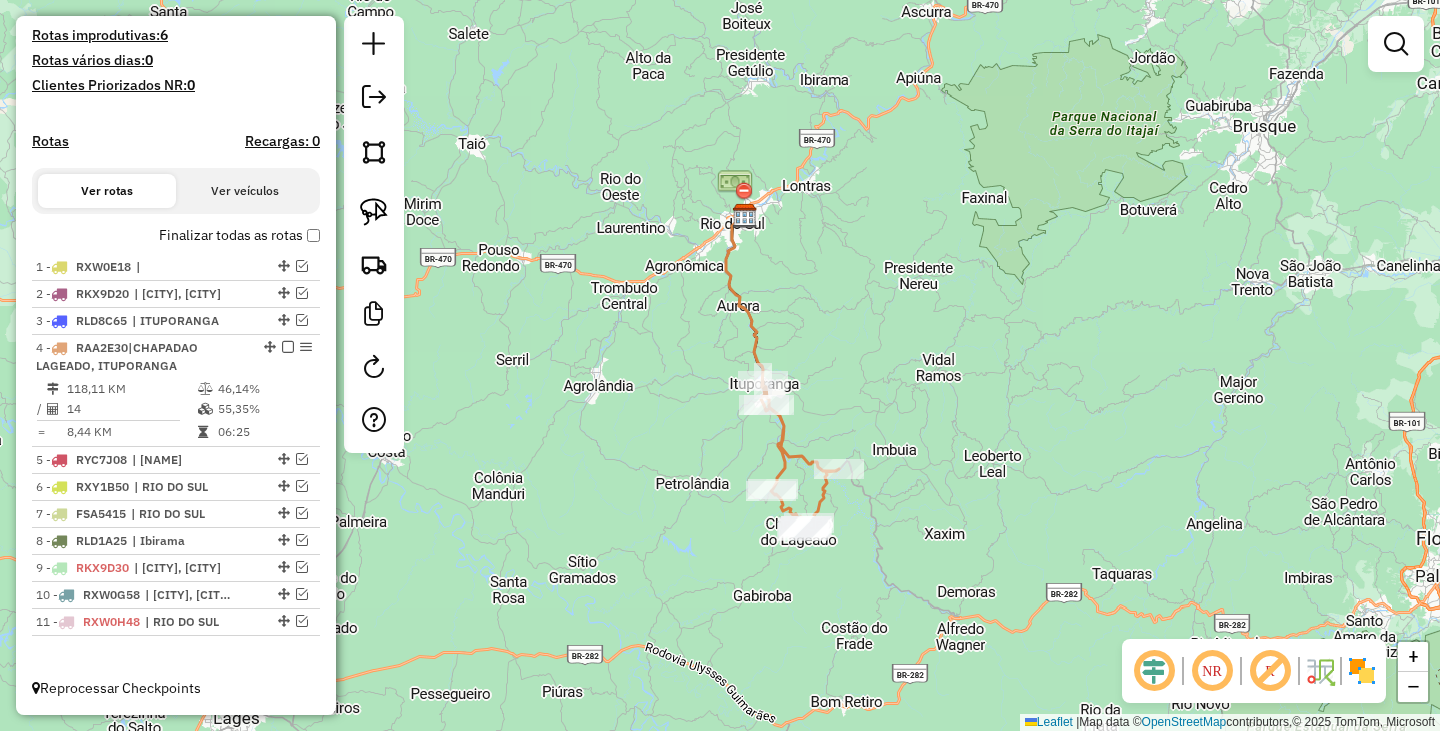 drag, startPoint x: 886, startPoint y: 466, endPoint x: 890, endPoint y: 425, distance: 41.19466 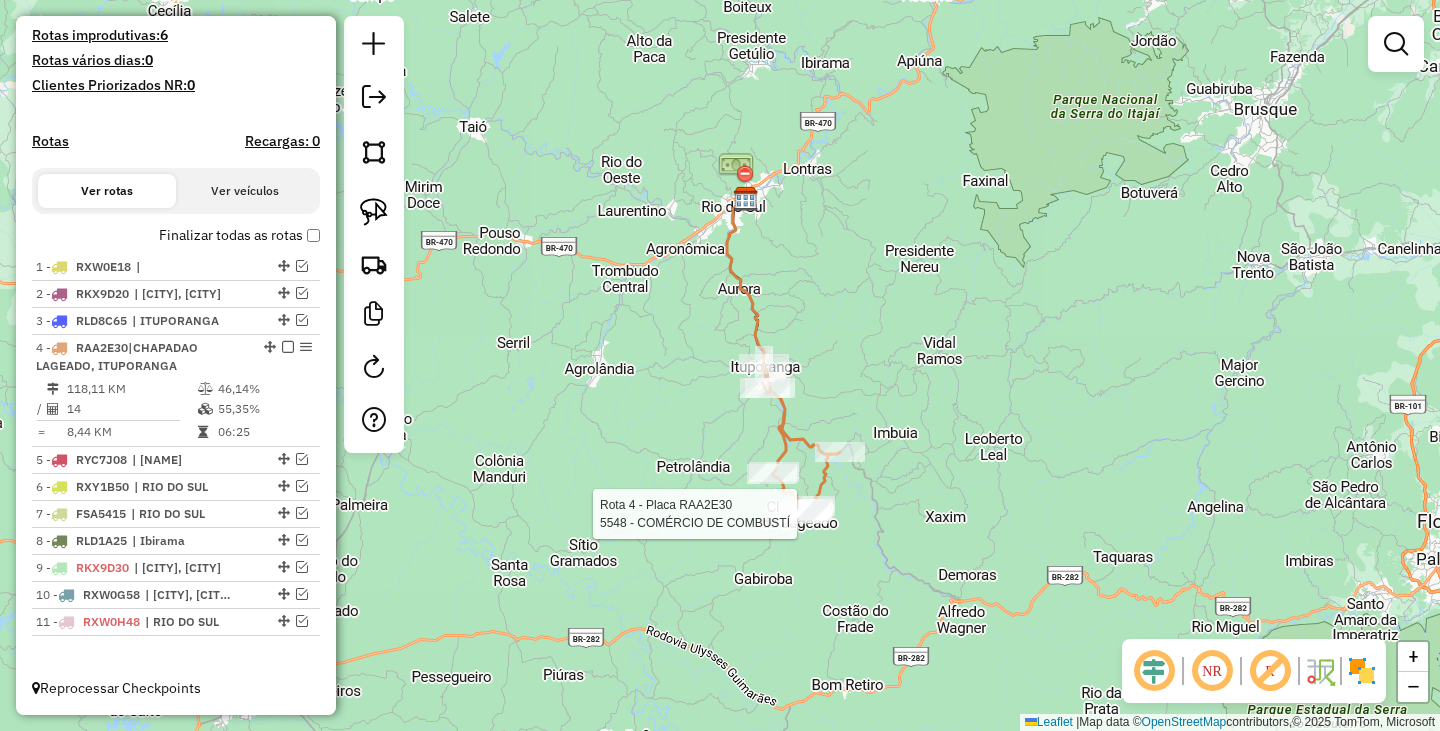 select on "**********" 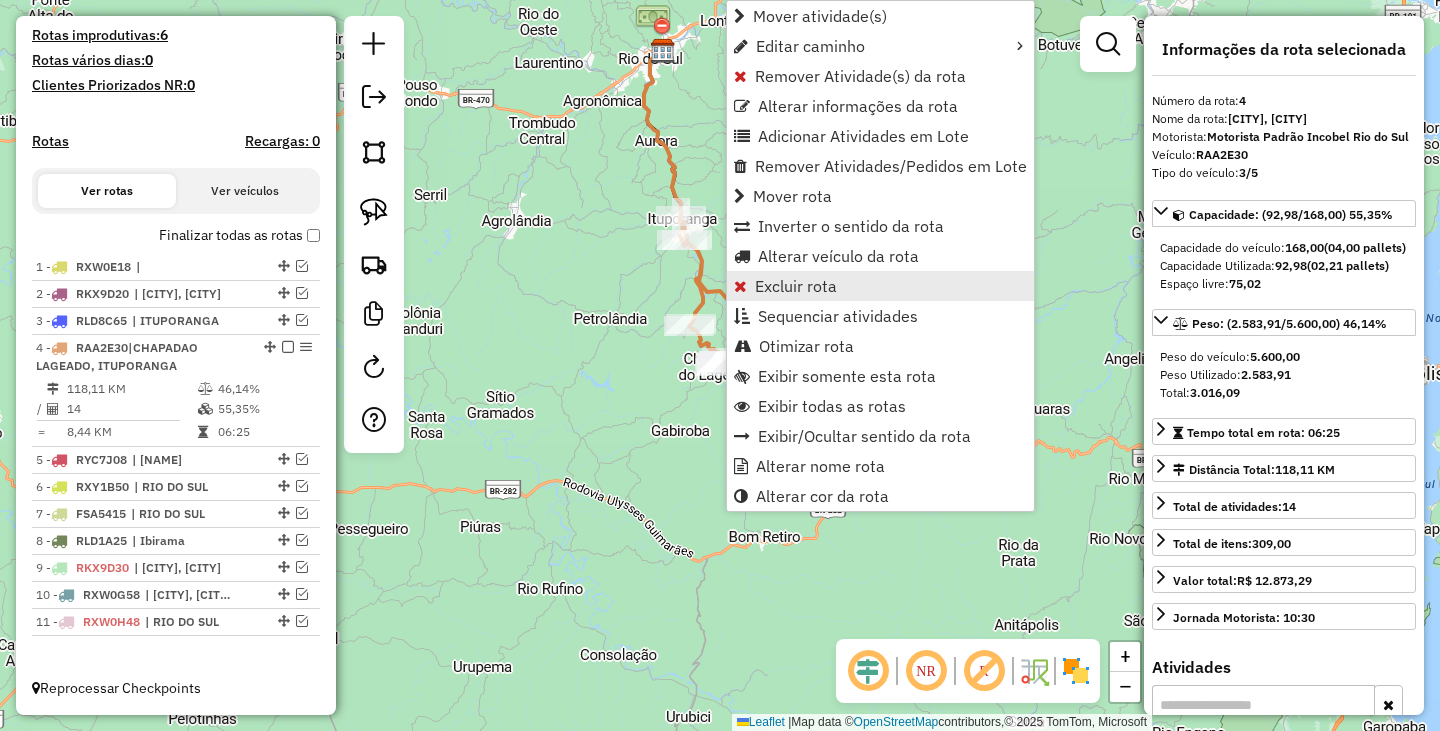 click on "Excluir rota" at bounding box center (796, 286) 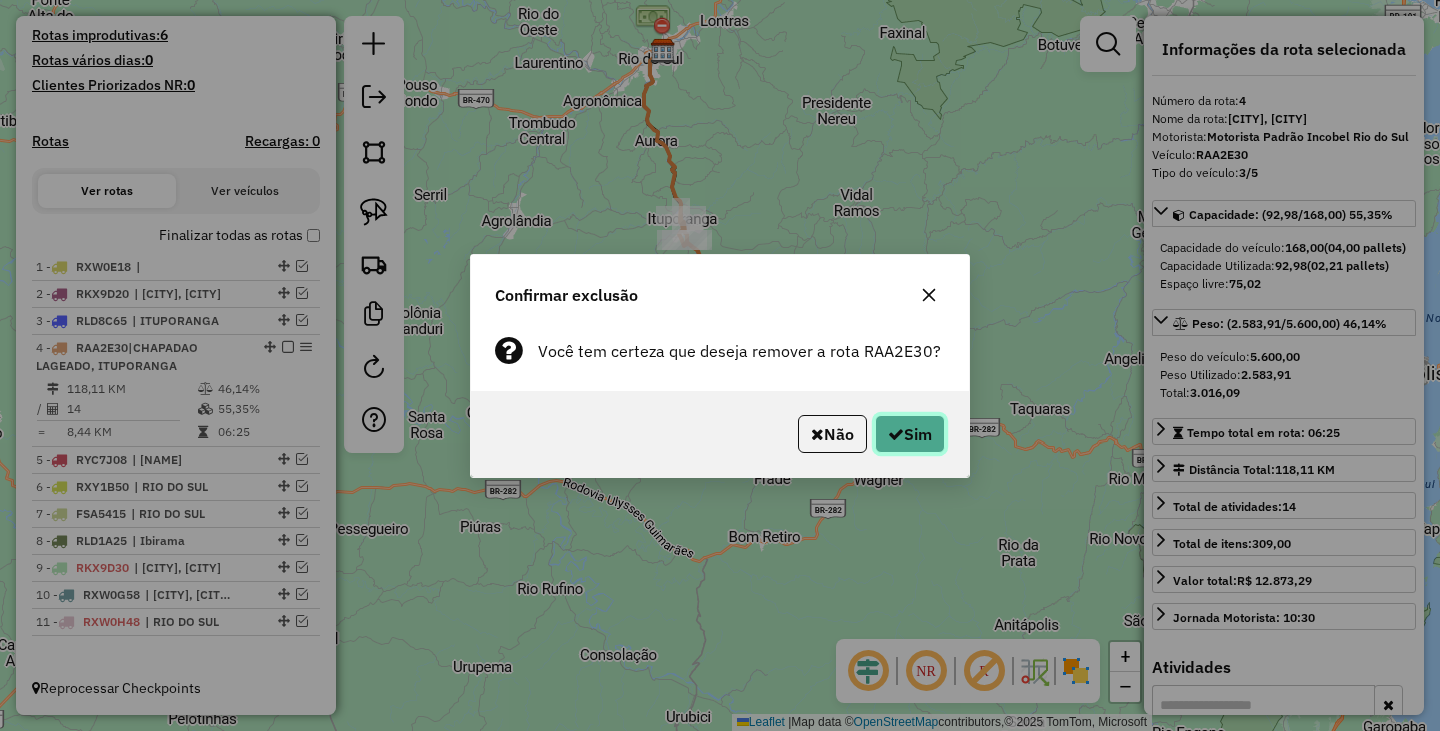 click on "Sim" 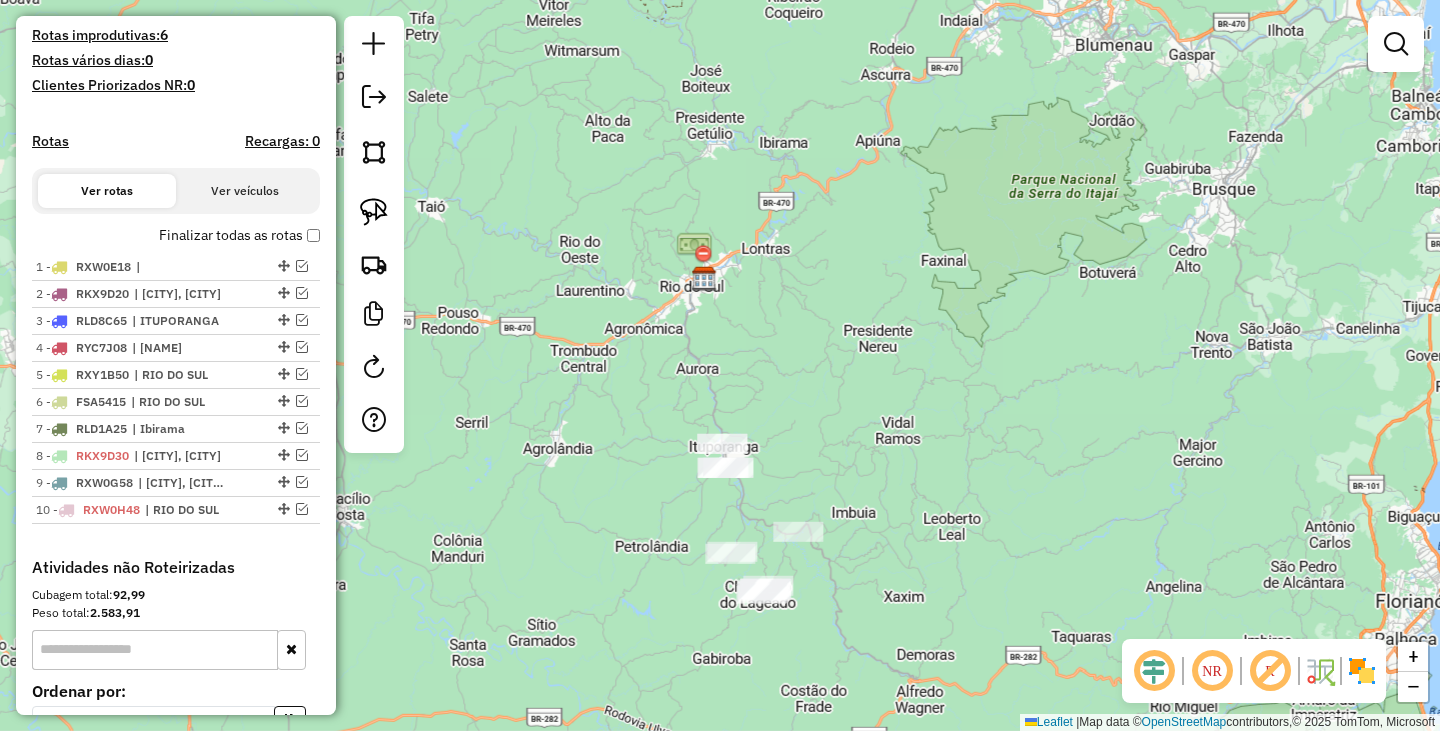 scroll, scrollTop: 554, scrollLeft: 0, axis: vertical 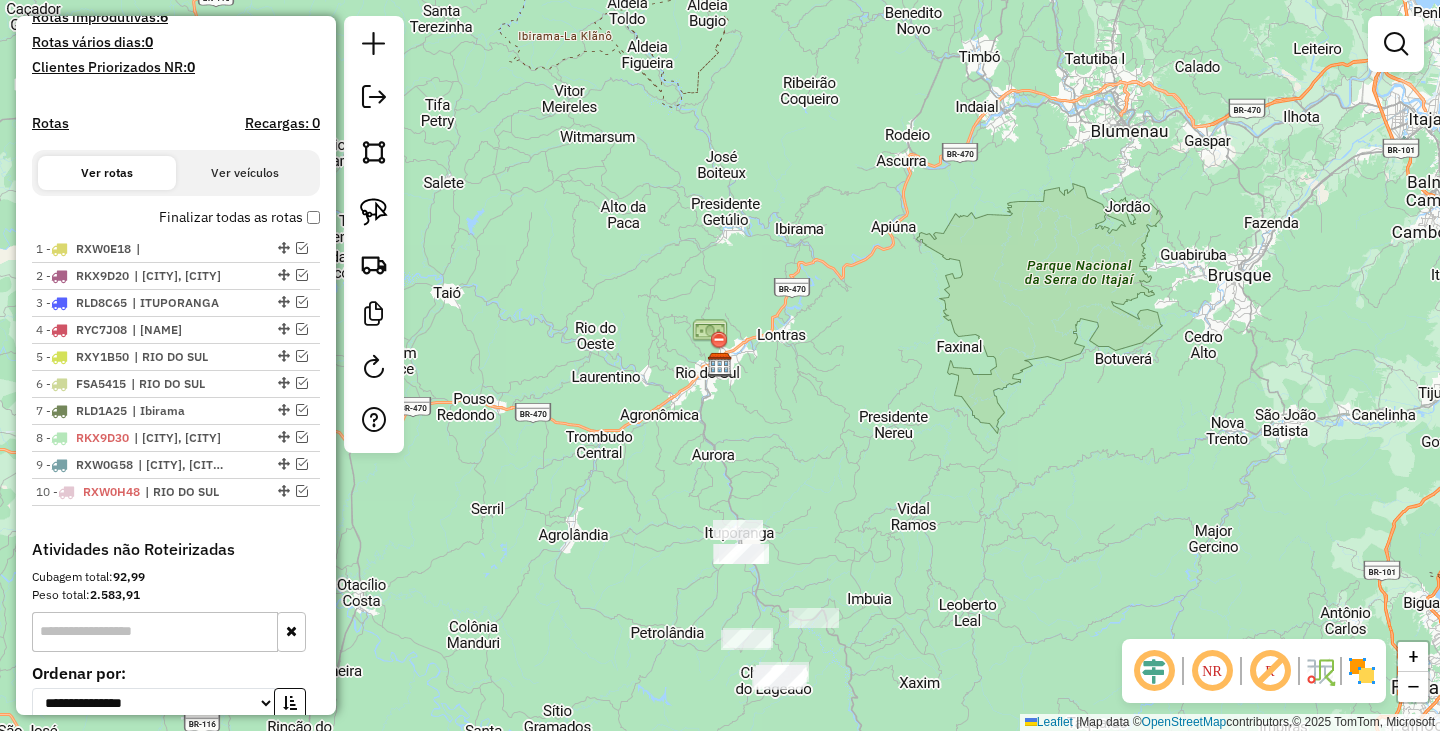 drag, startPoint x: 883, startPoint y: 541, endPoint x: 884, endPoint y: 425, distance: 116.00431 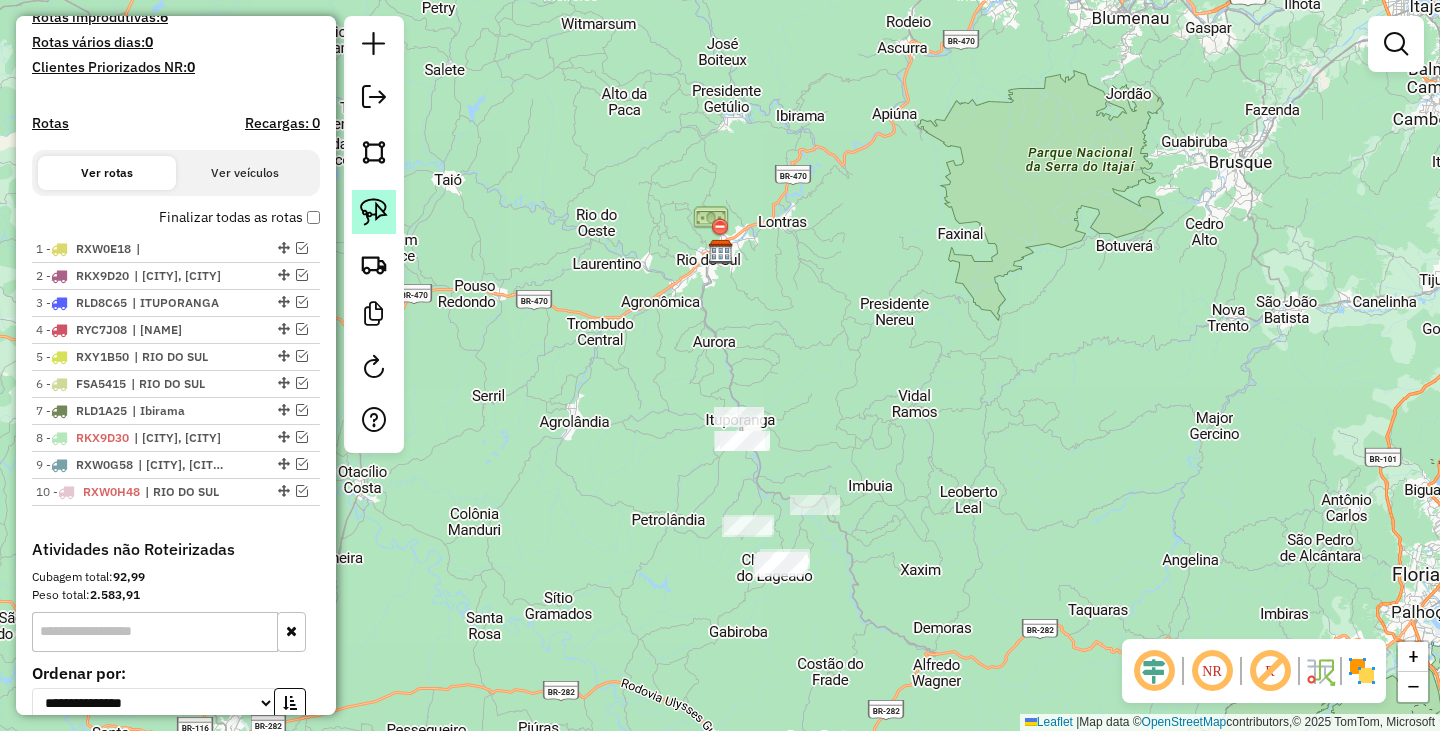 click 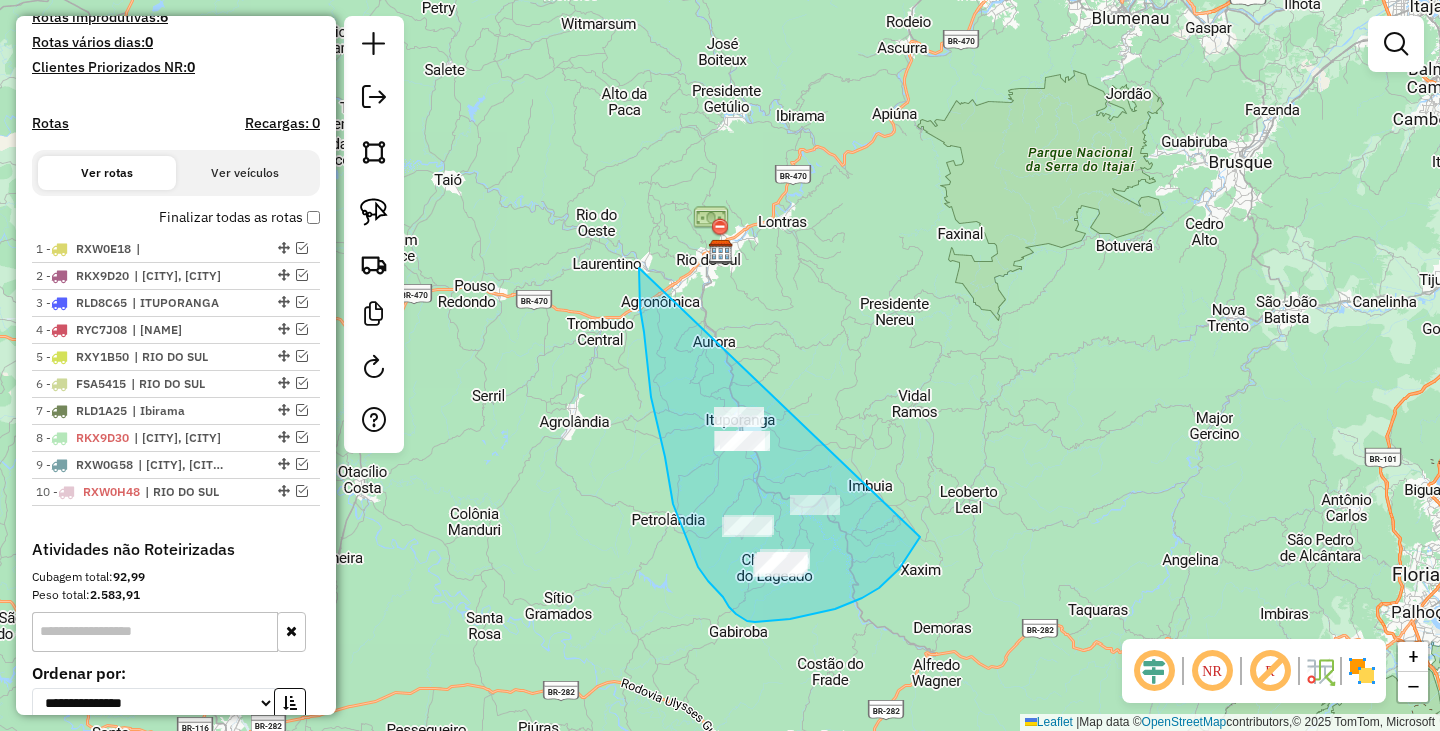 drag, startPoint x: 639, startPoint y: 268, endPoint x: 952, endPoint y: 444, distance: 359.0891 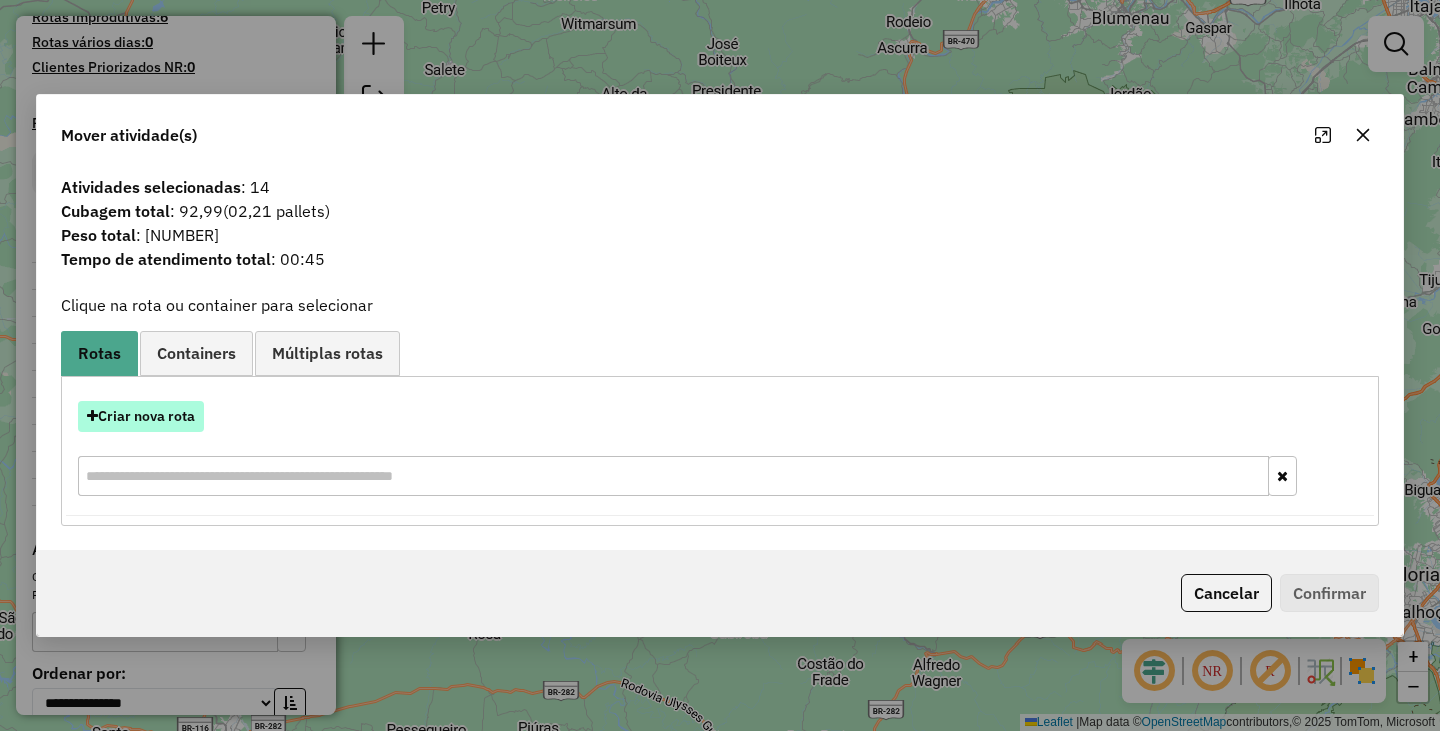 click on "Criar nova rota" at bounding box center [141, 416] 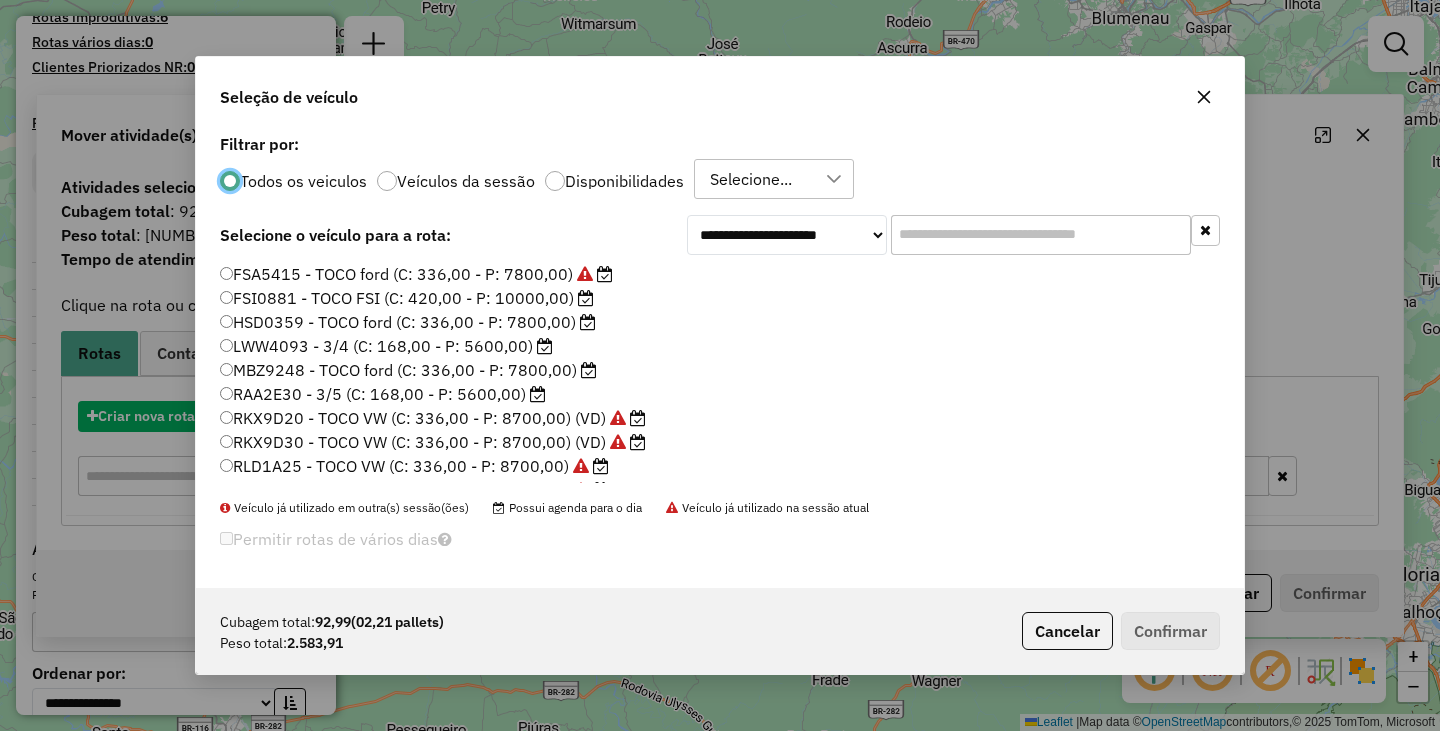 scroll, scrollTop: 11, scrollLeft: 6, axis: both 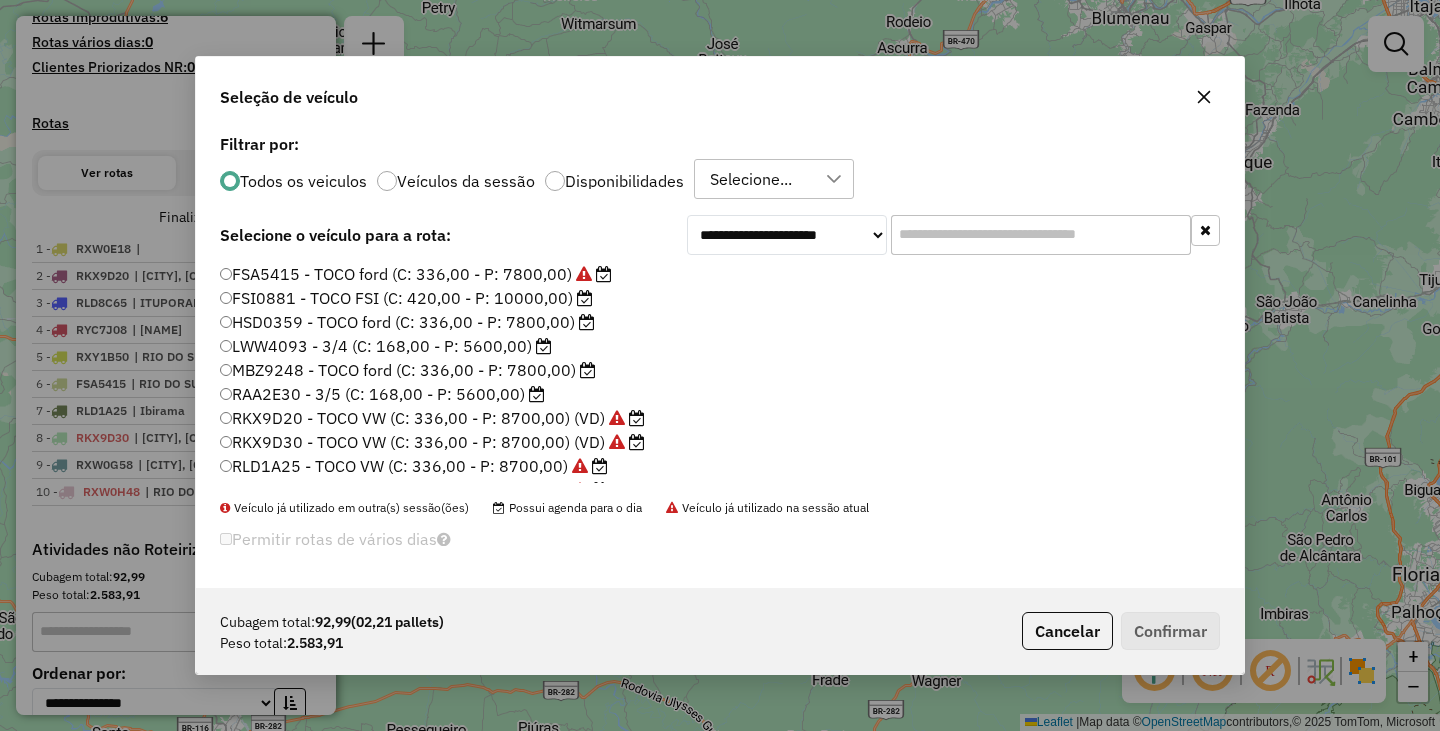 click on "RAA2E30 - 3/5 (C: 168,00 - P: 5600,00)" 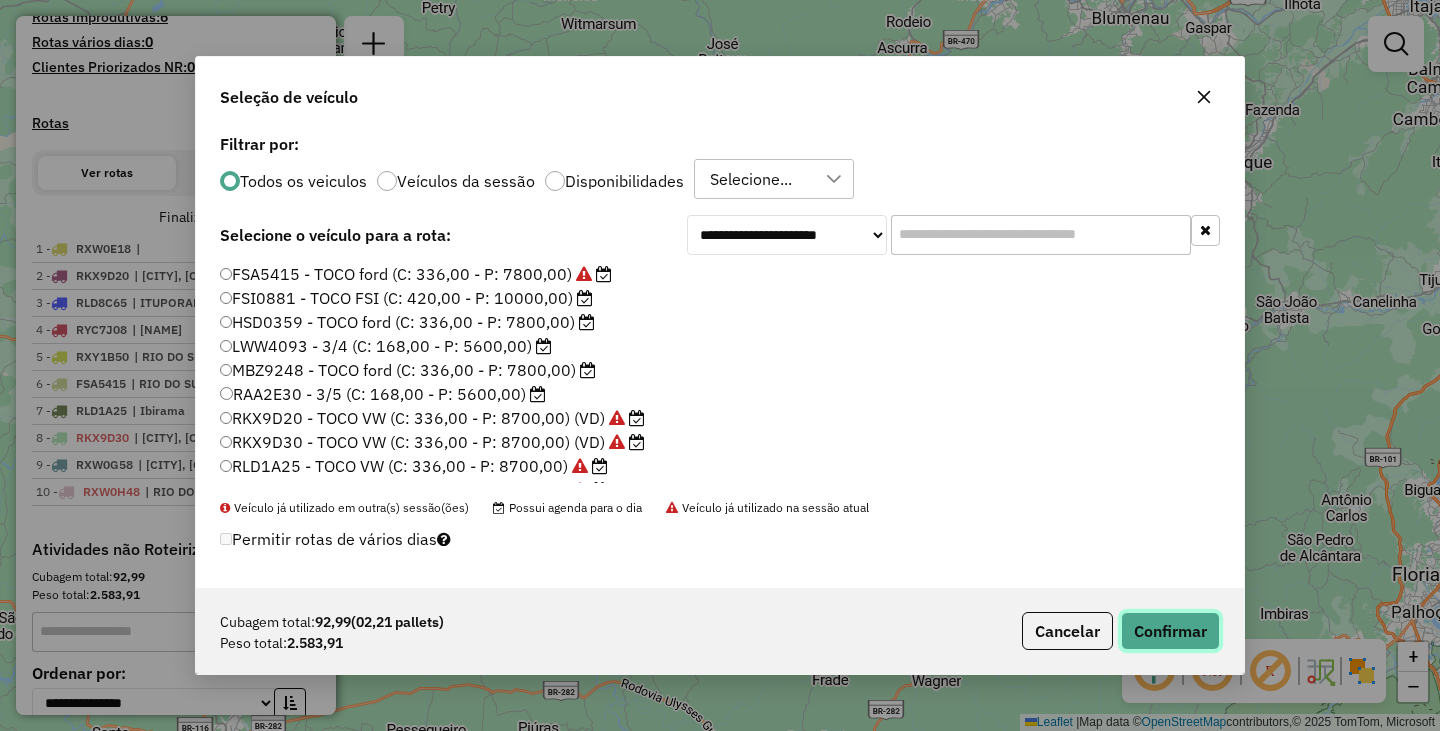 click on "Confirmar" 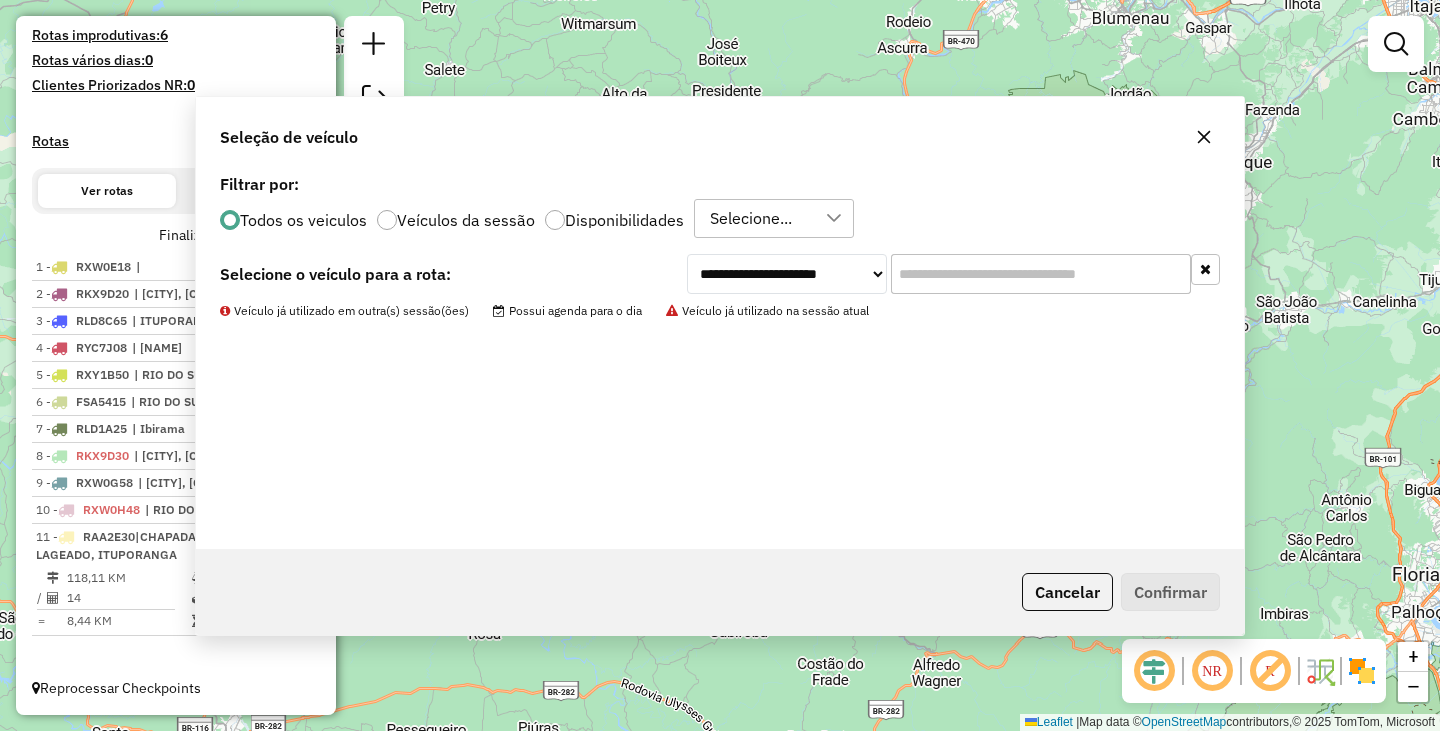scroll, scrollTop: 536, scrollLeft: 0, axis: vertical 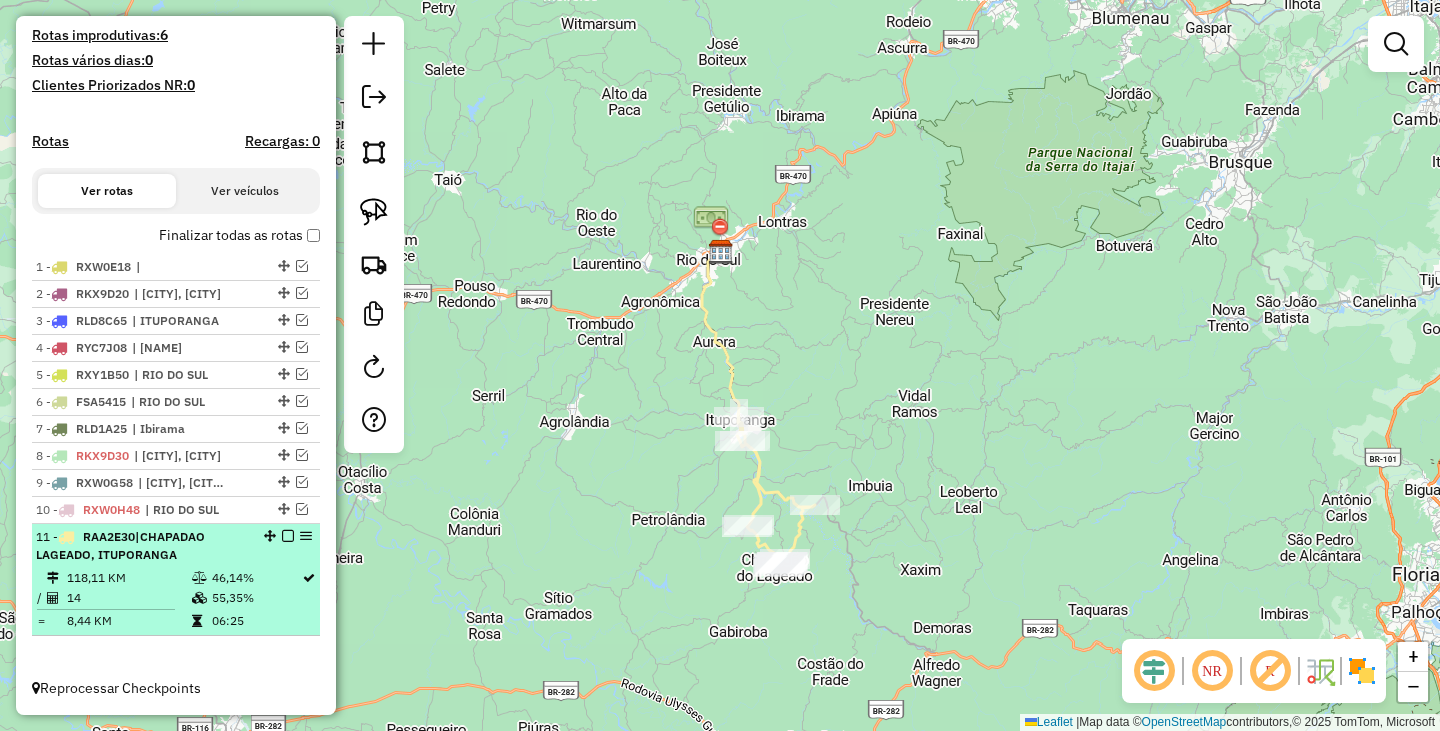 click at bounding box center [288, 536] 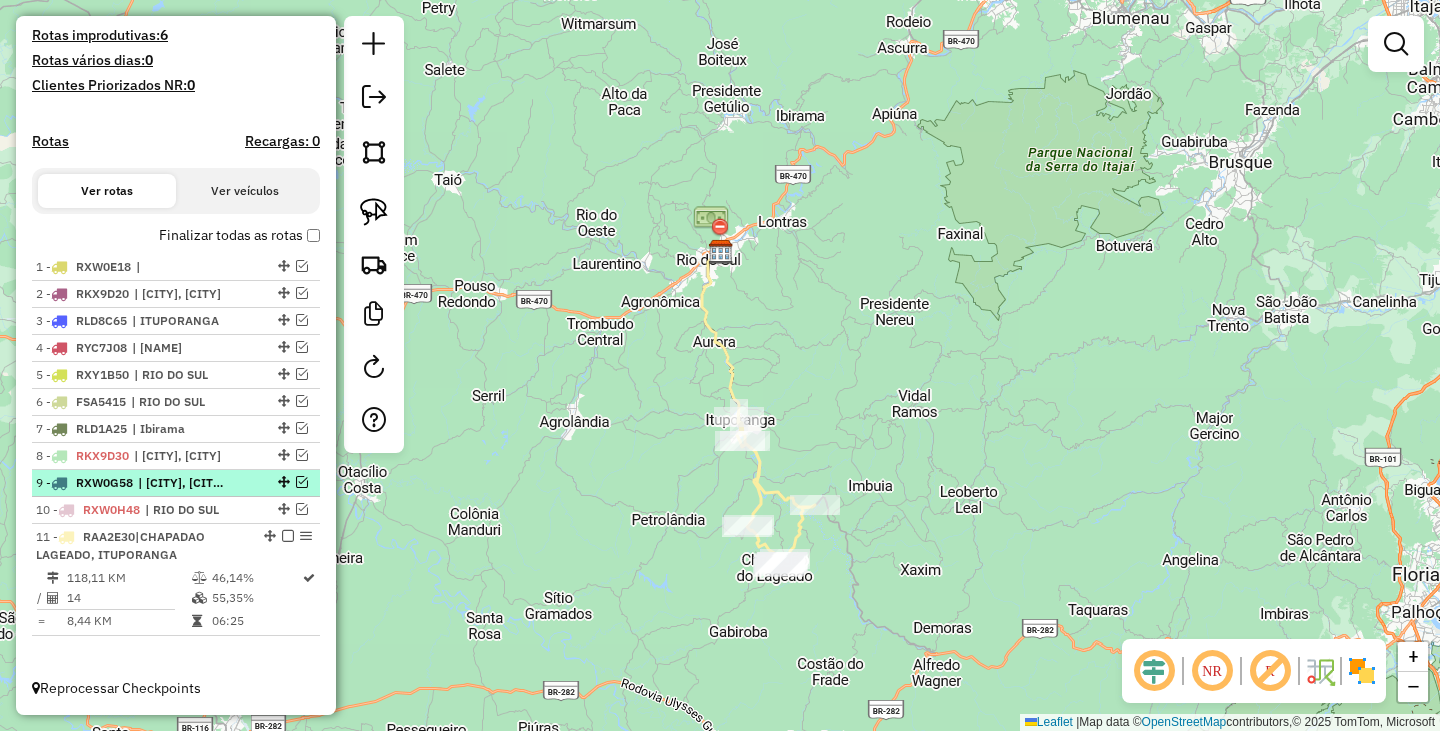 scroll, scrollTop: 451, scrollLeft: 0, axis: vertical 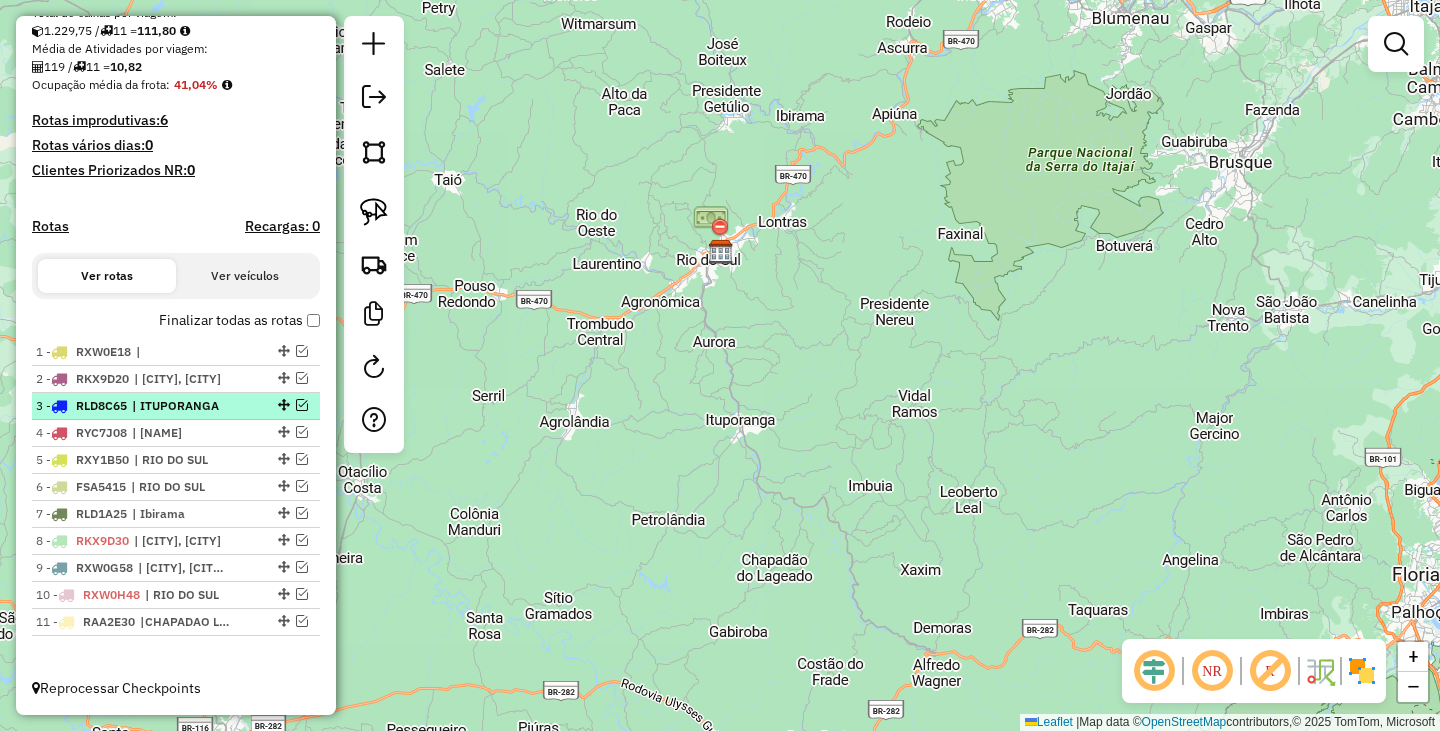 click at bounding box center [302, 405] 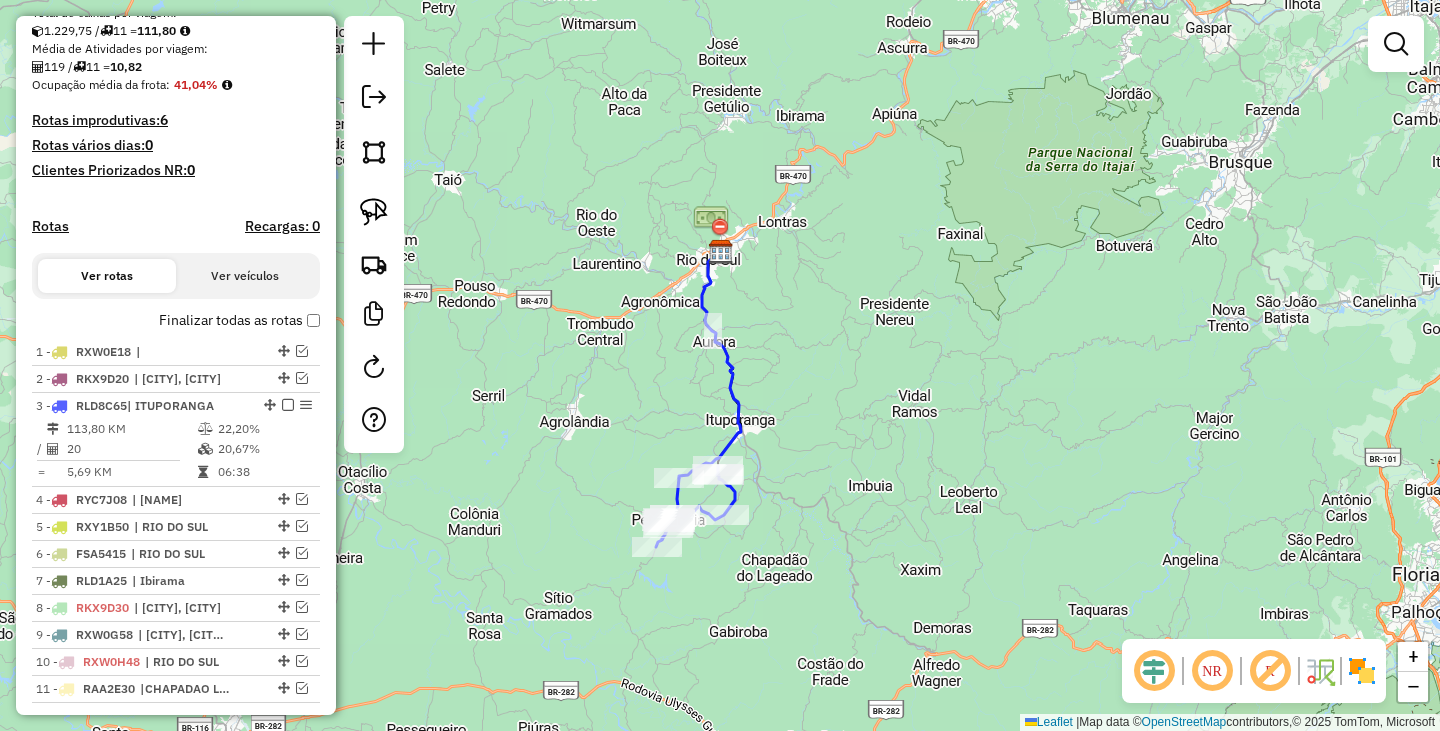 scroll, scrollTop: 518, scrollLeft: 0, axis: vertical 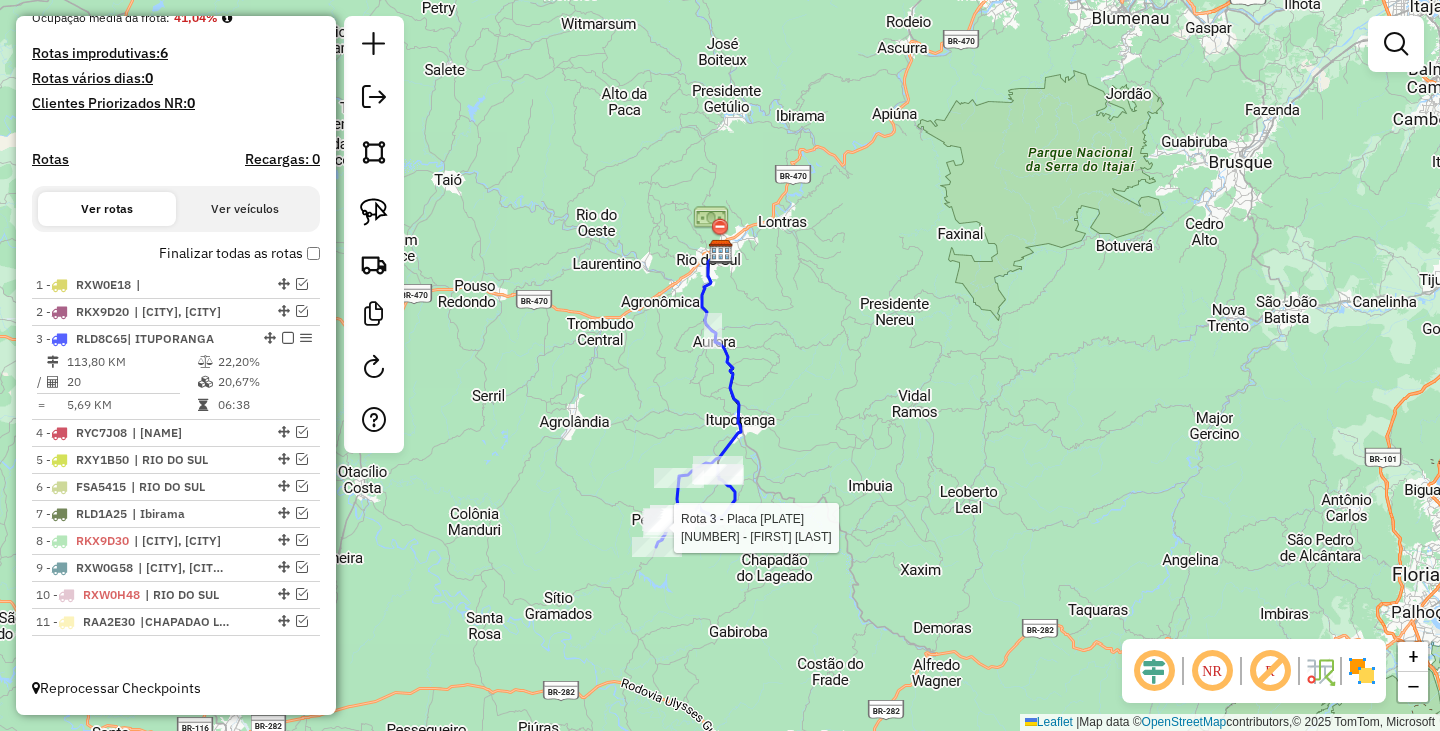 select on "**********" 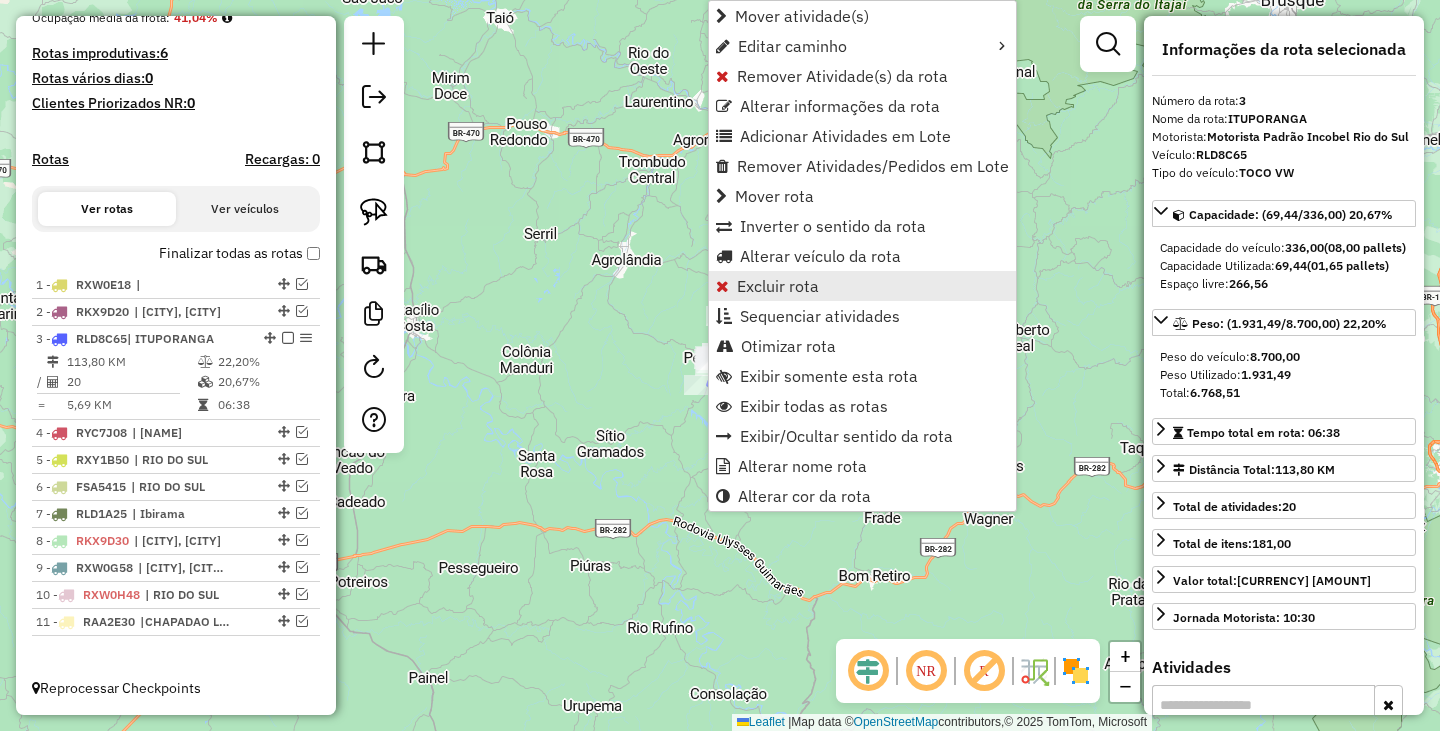 click on "Excluir rota" at bounding box center [778, 286] 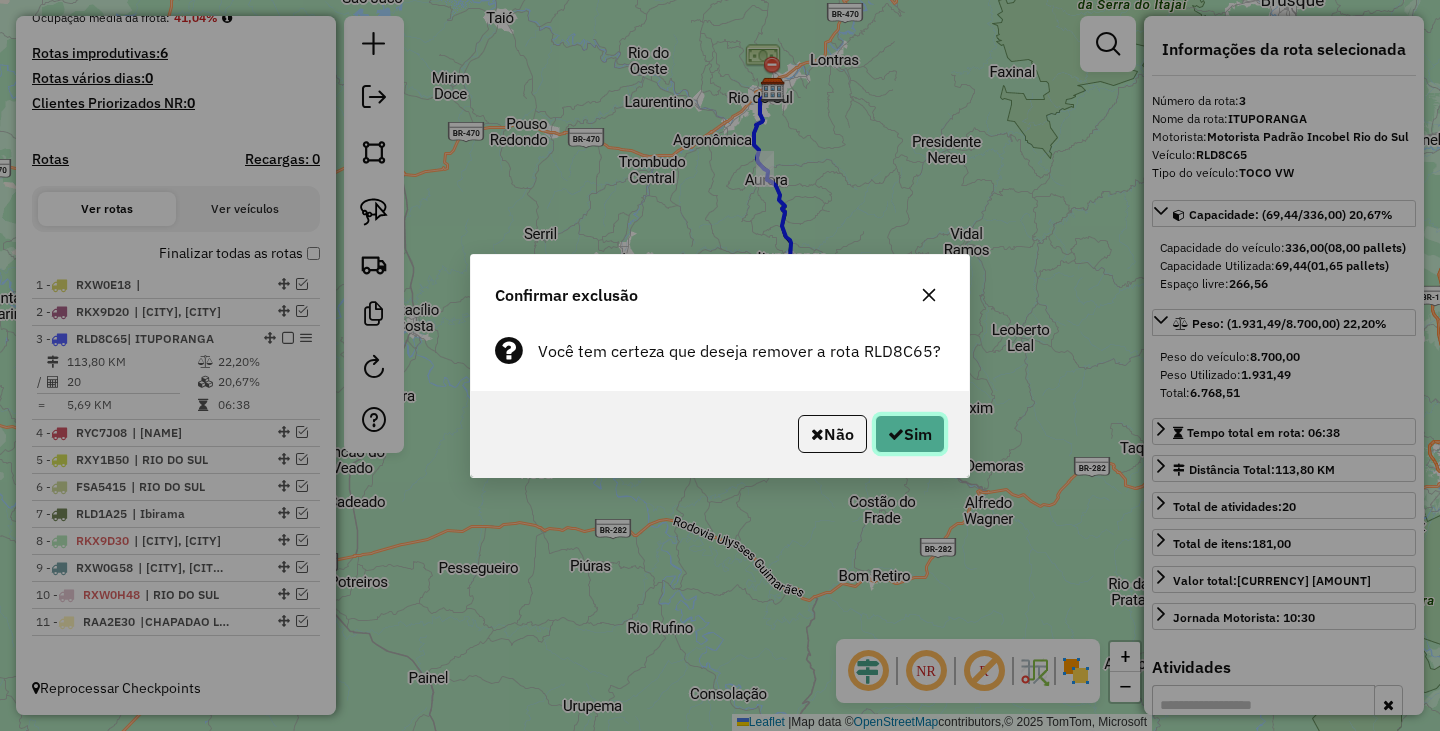 click on "Sim" 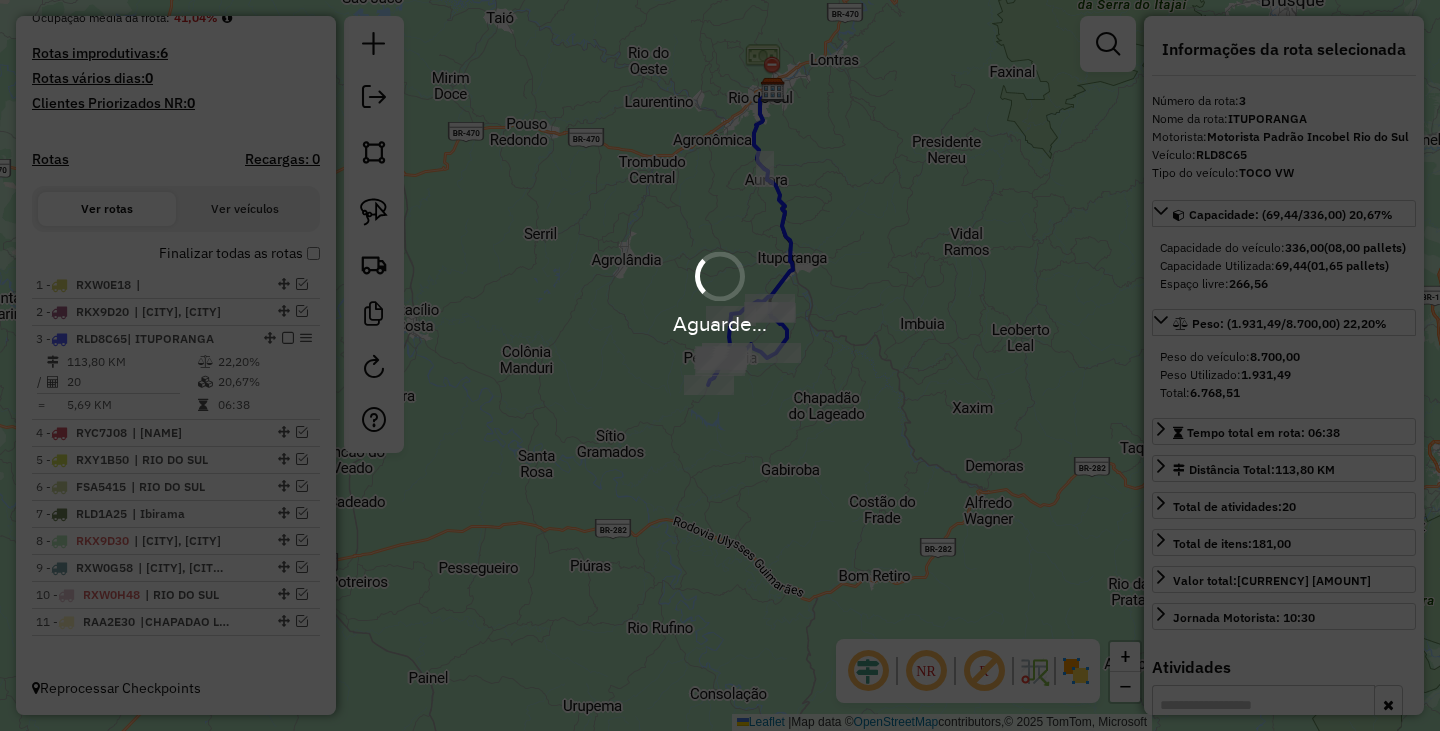 scroll, scrollTop: 554, scrollLeft: 0, axis: vertical 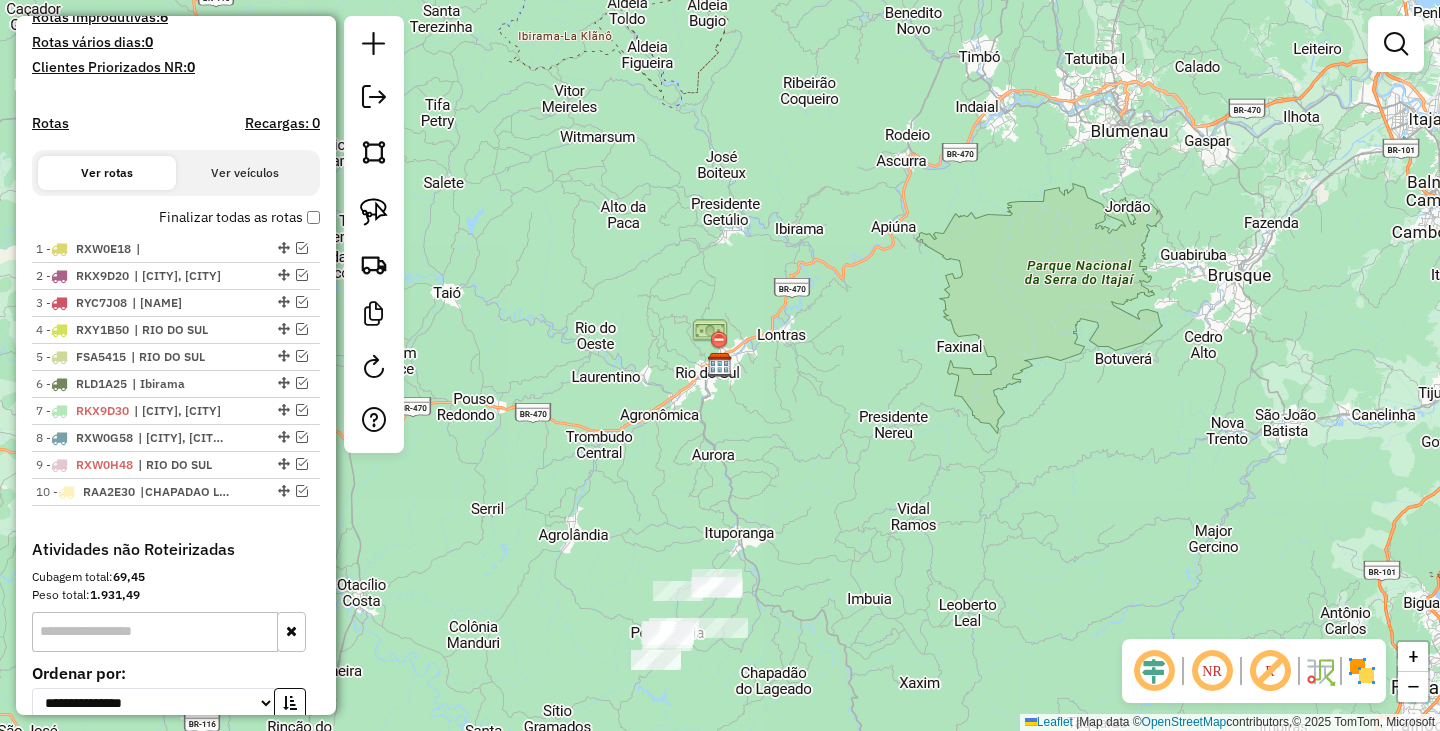 drag, startPoint x: 907, startPoint y: 581, endPoint x: 907, endPoint y: 408, distance: 173 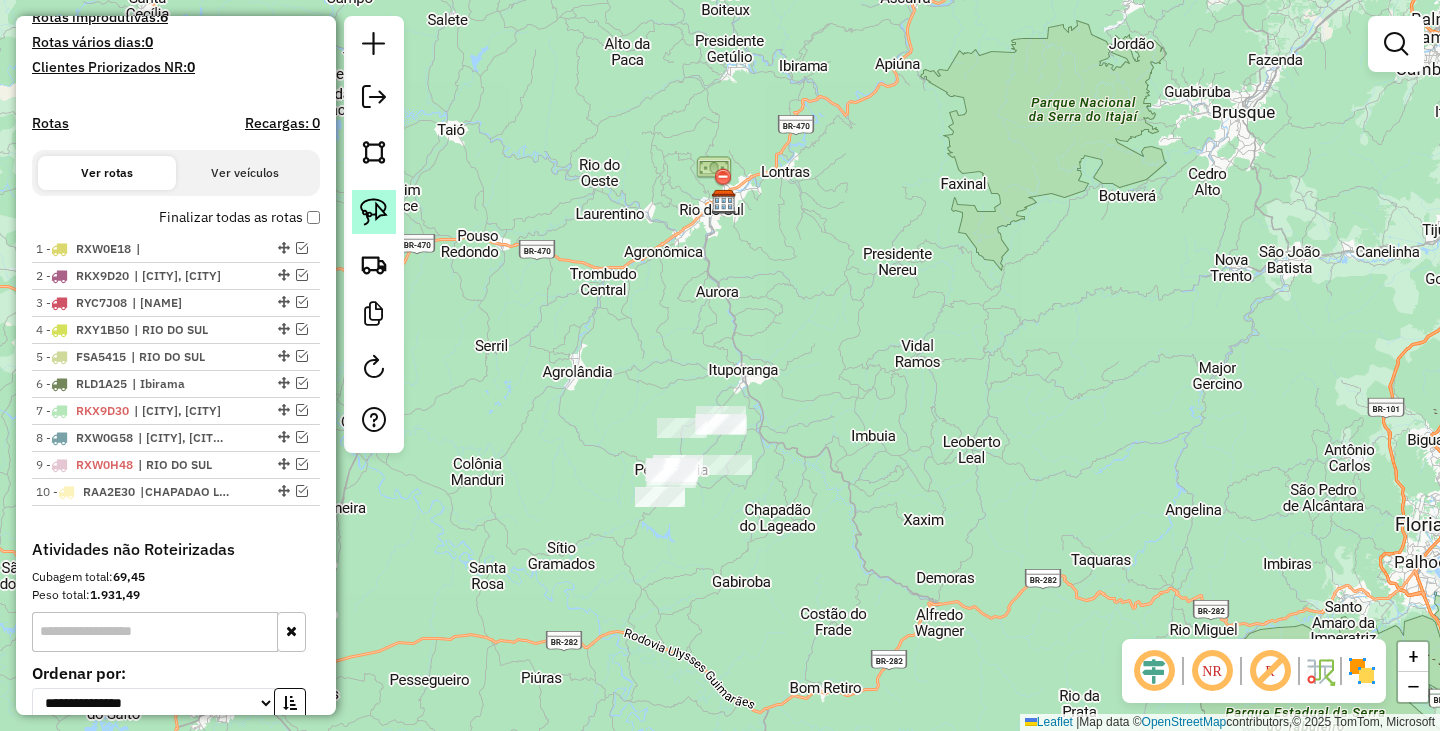 click 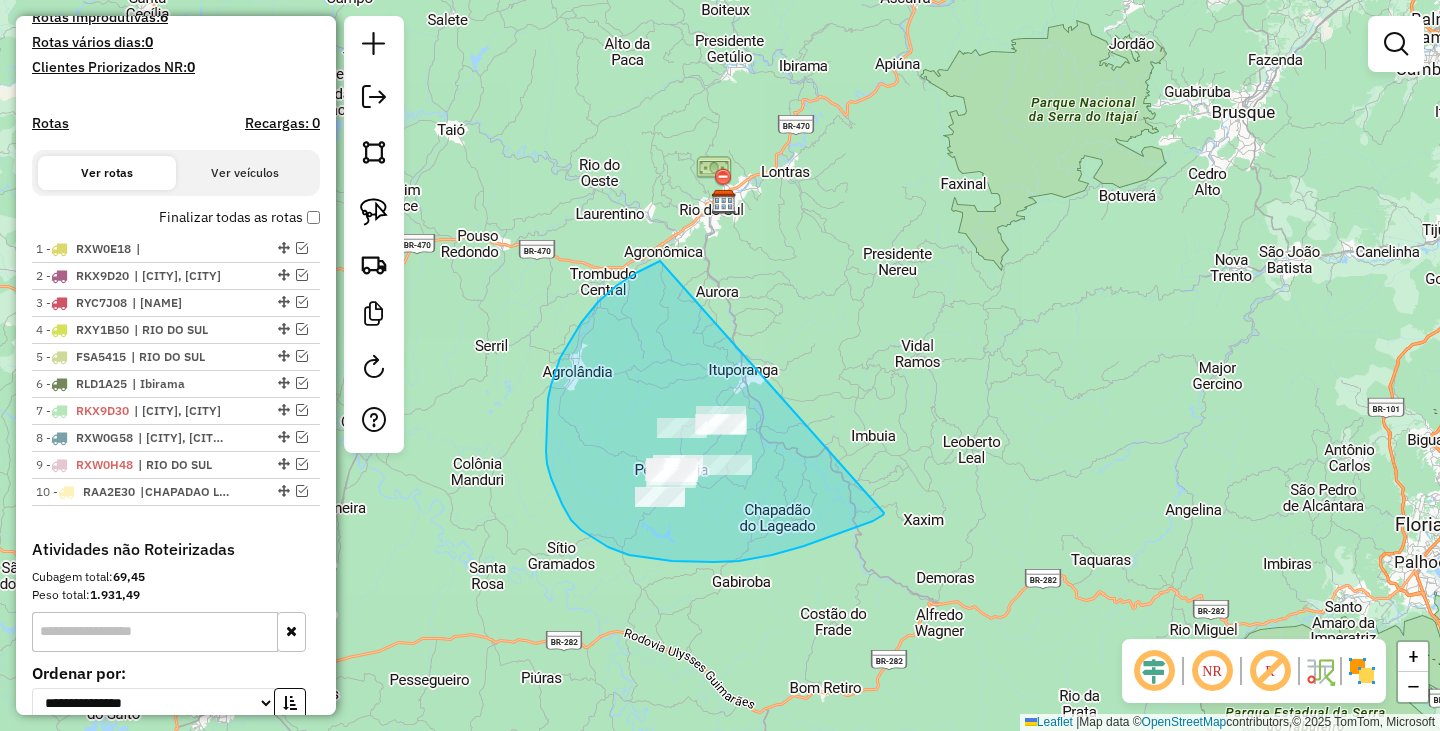drag, startPoint x: 654, startPoint y: 264, endPoint x: 902, endPoint y: 500, distance: 342.34485 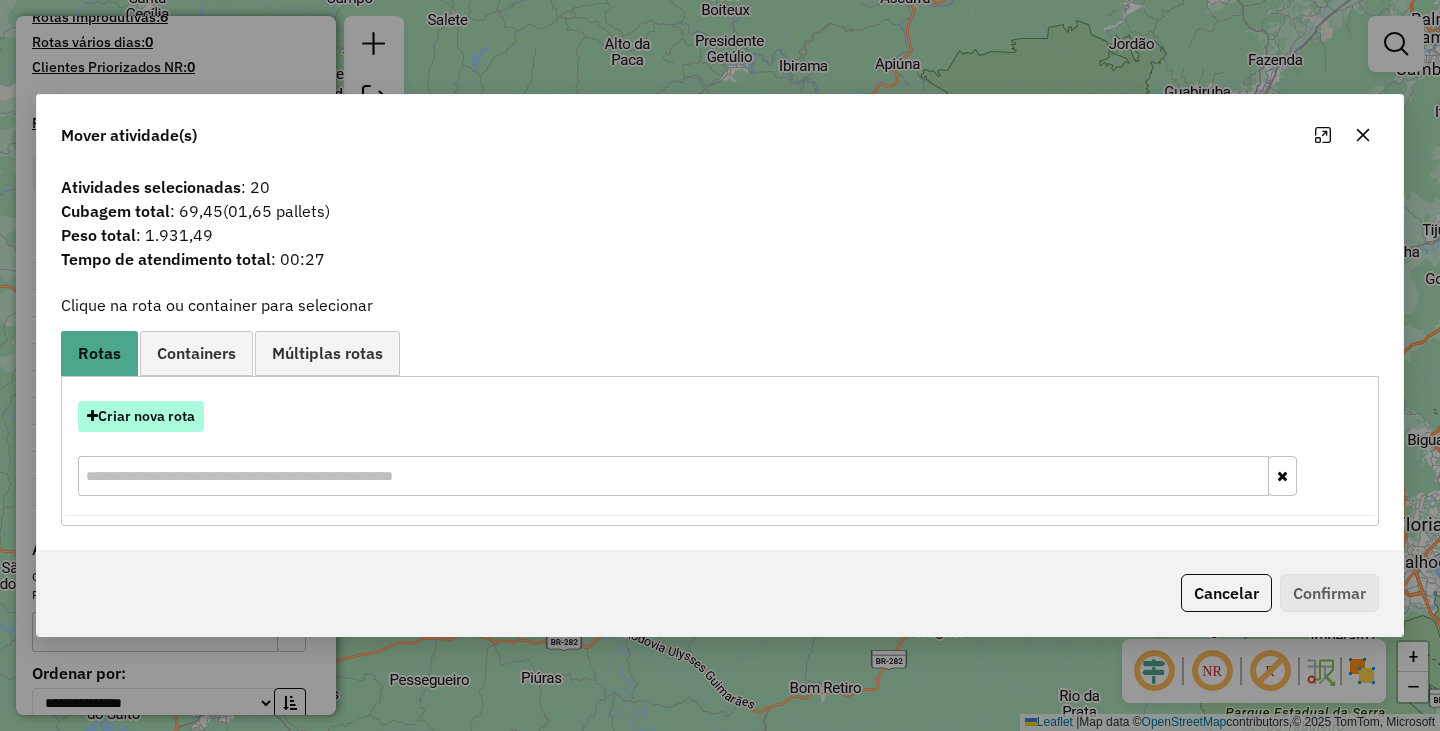 click on "Criar nova rota" at bounding box center [141, 416] 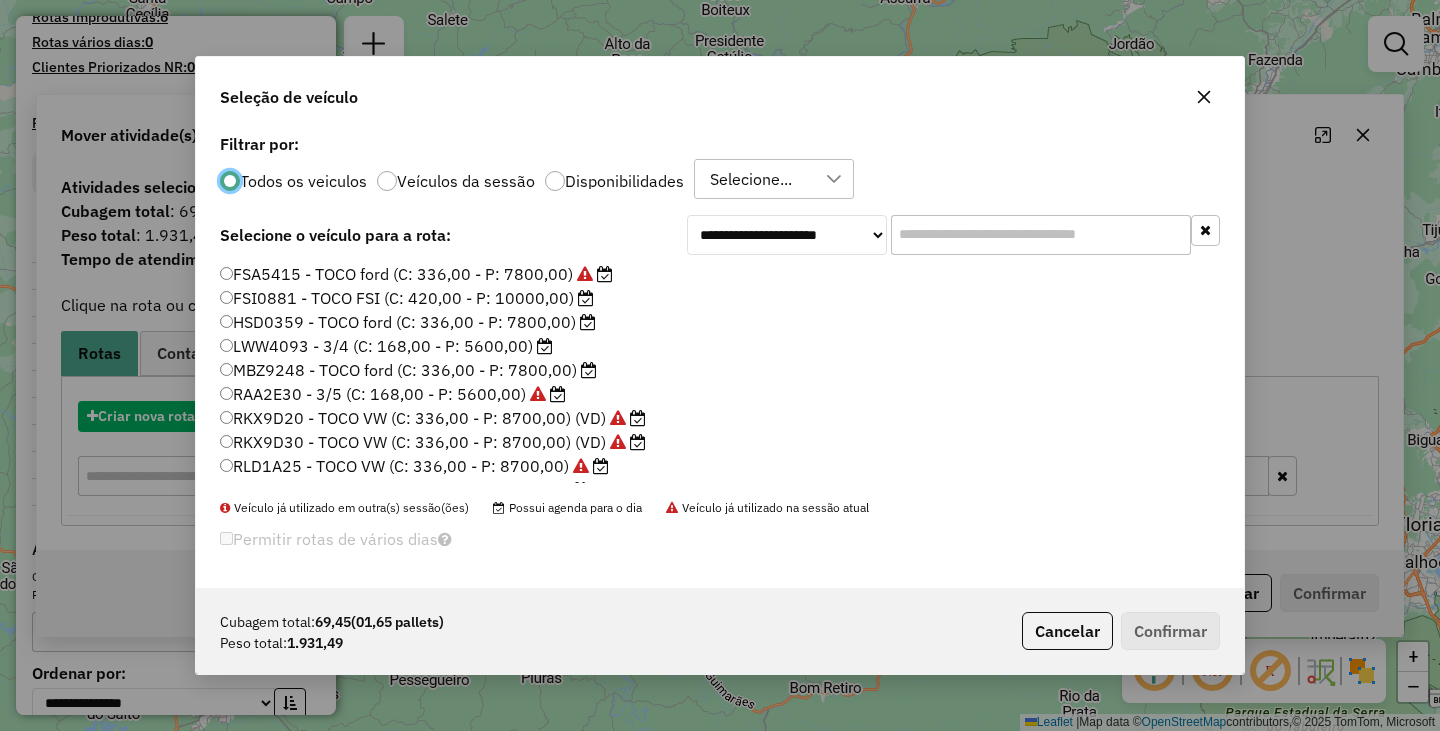 scroll, scrollTop: 11, scrollLeft: 6, axis: both 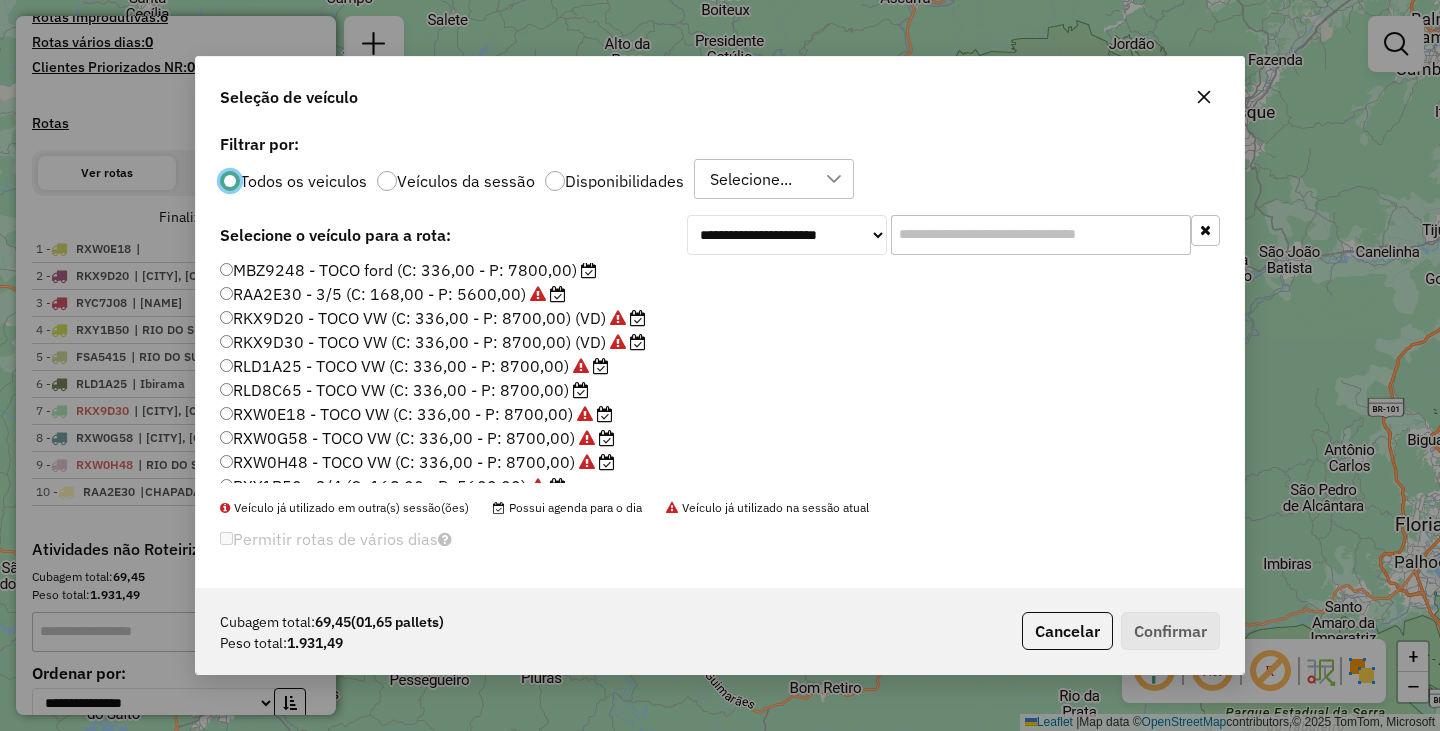 click on "RLD8C65 - TOCO VW (C: 336,00 - P: 8700,00)" 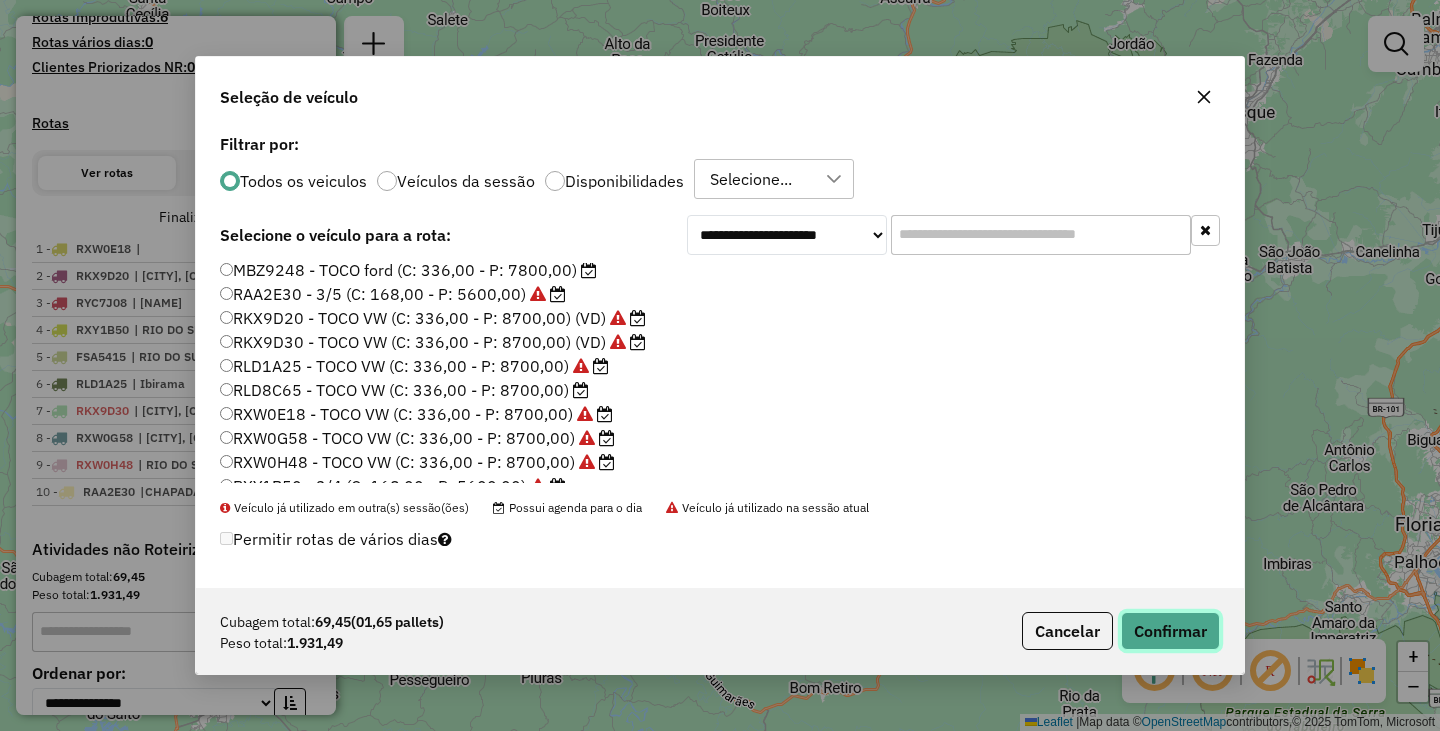 click on "Confirmar" 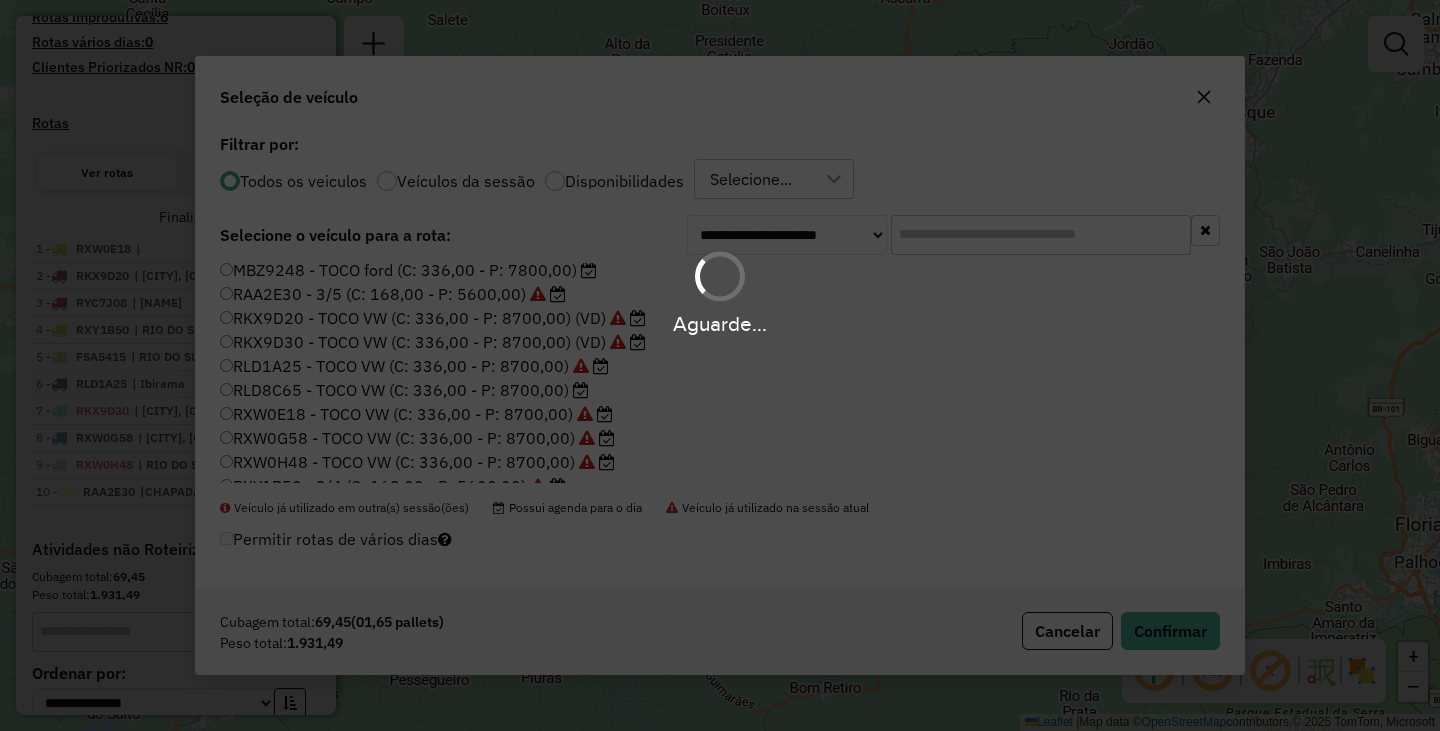 scroll, scrollTop: 518, scrollLeft: 0, axis: vertical 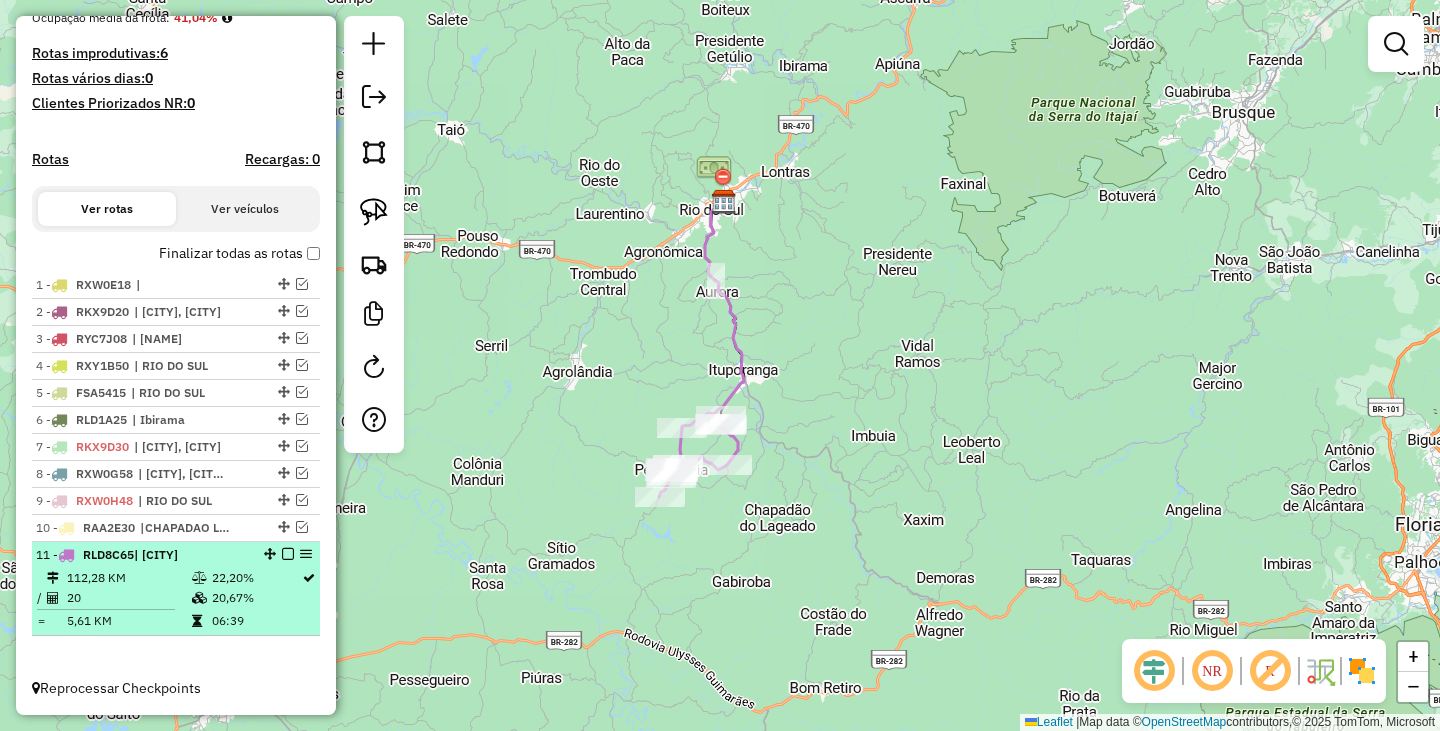 click at bounding box center (288, 554) 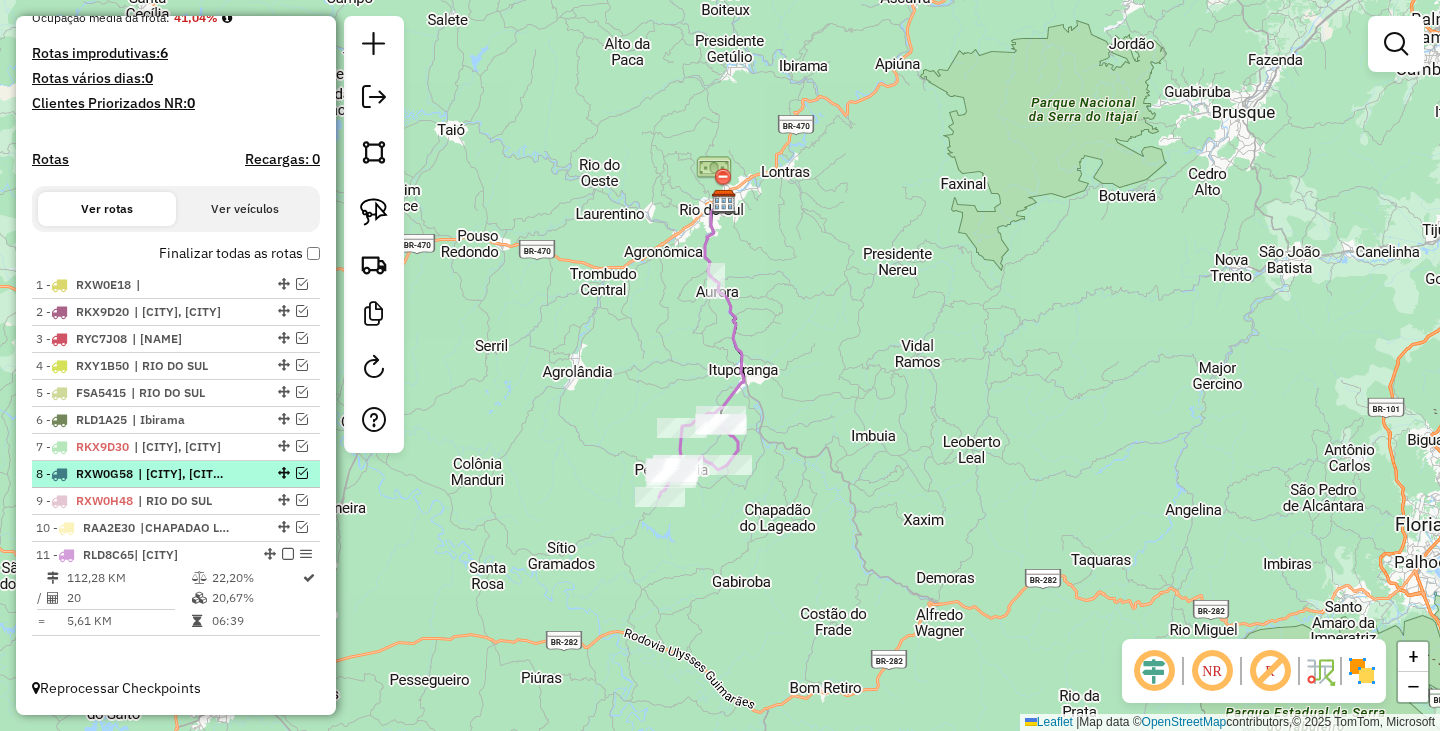 scroll, scrollTop: 451, scrollLeft: 0, axis: vertical 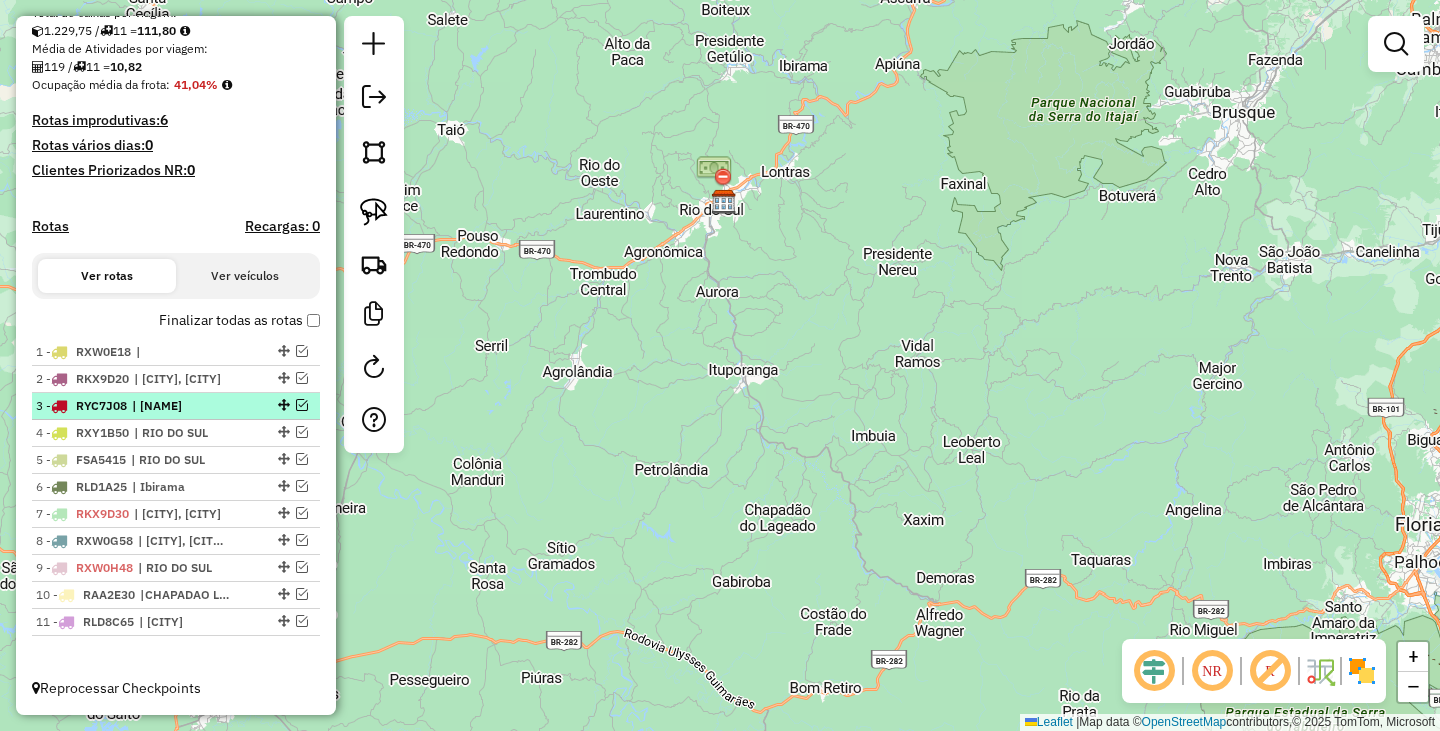 click at bounding box center (302, 405) 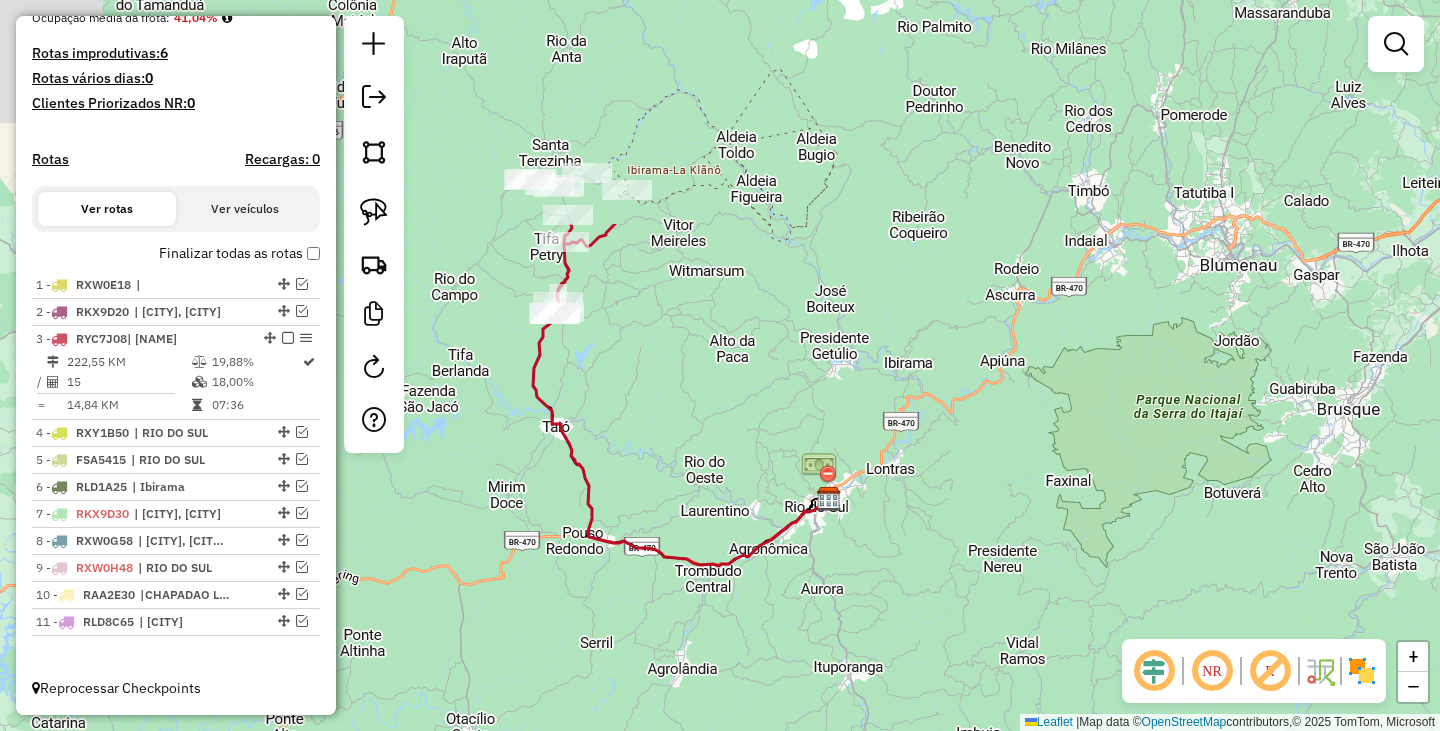 drag, startPoint x: 642, startPoint y: 274, endPoint x: 722, endPoint y: 476, distance: 217.26482 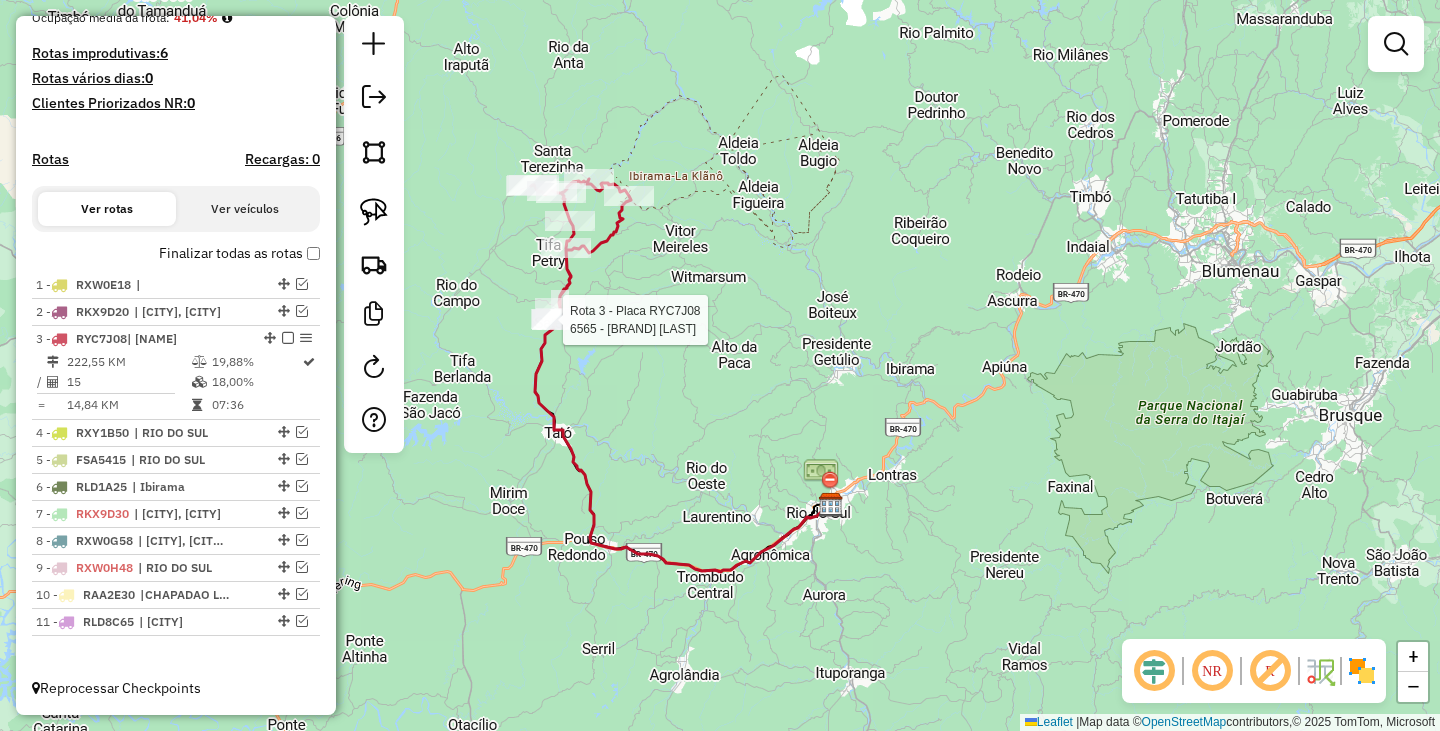 select on "**********" 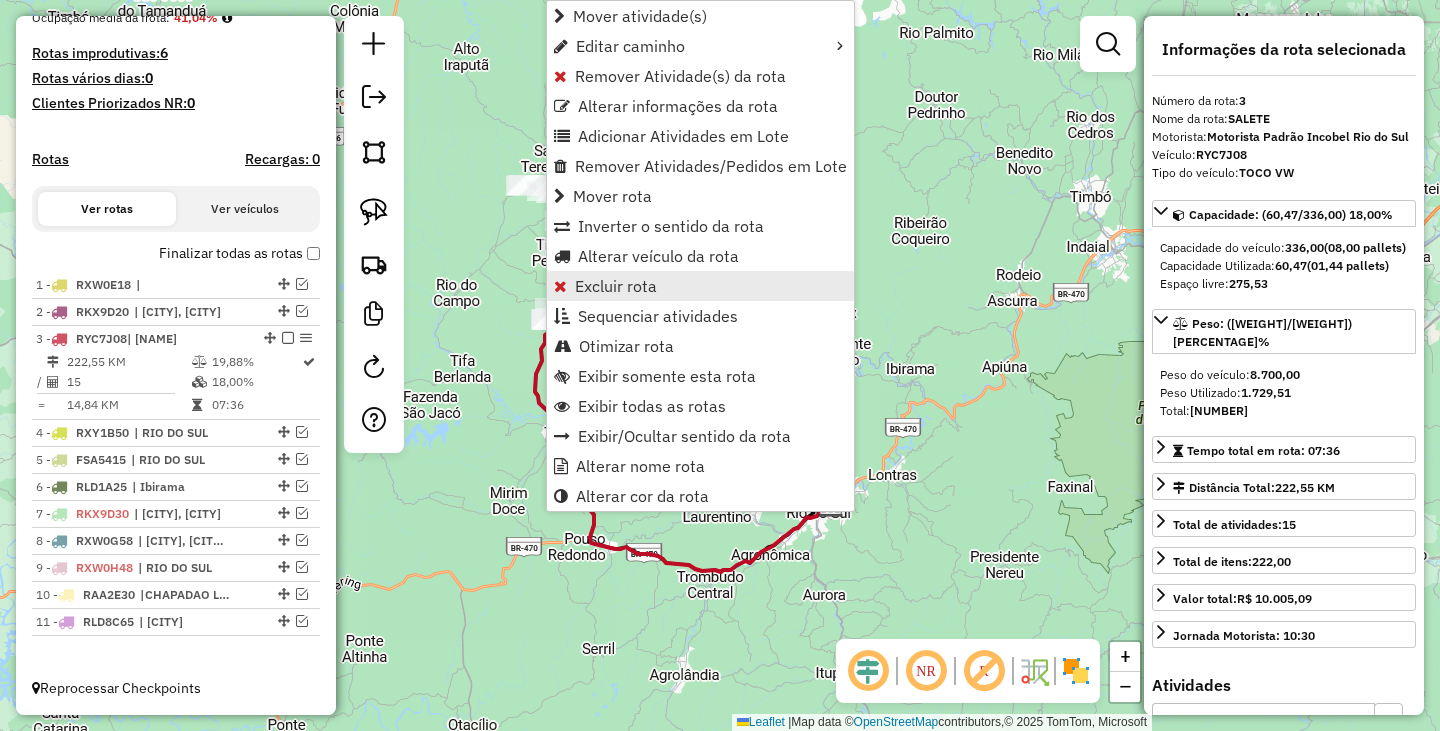 click on "Excluir rota" at bounding box center (616, 286) 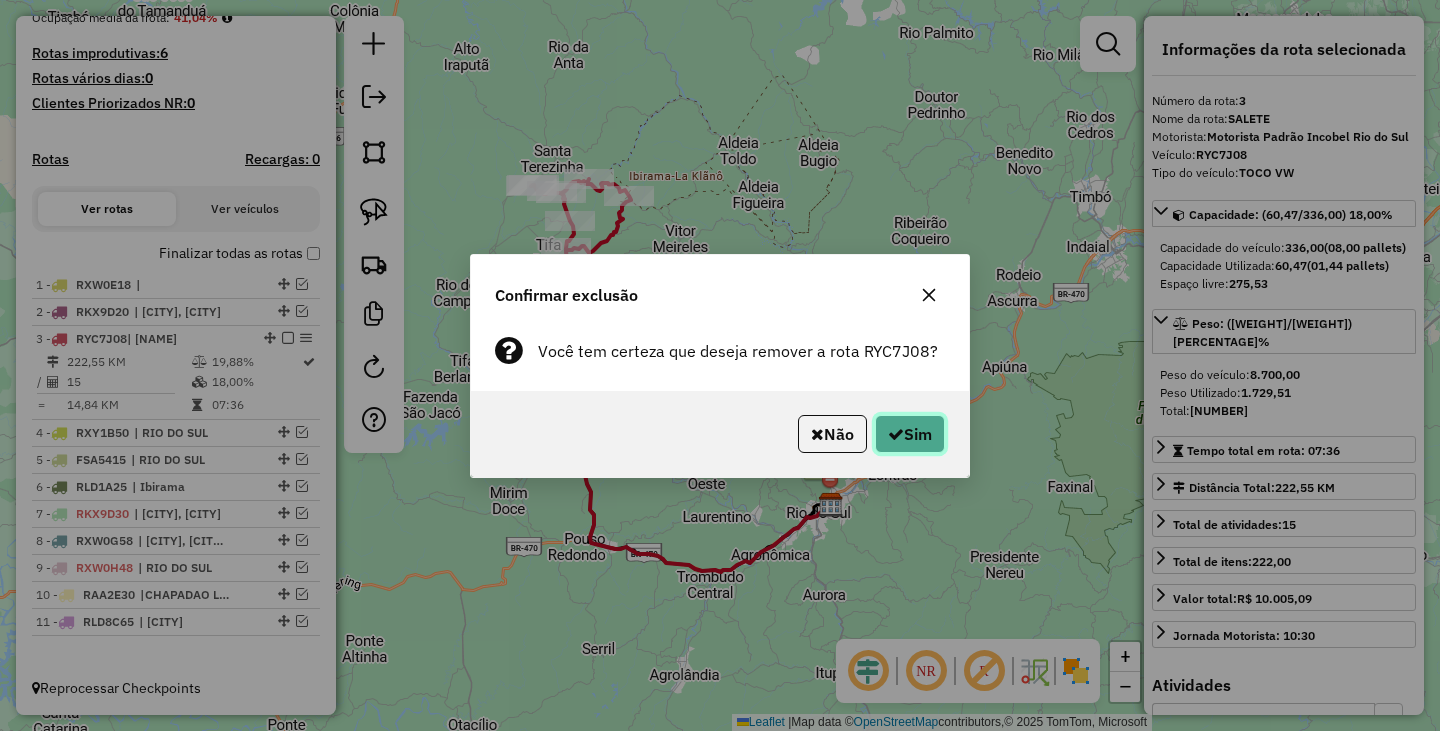 click on "Sim" 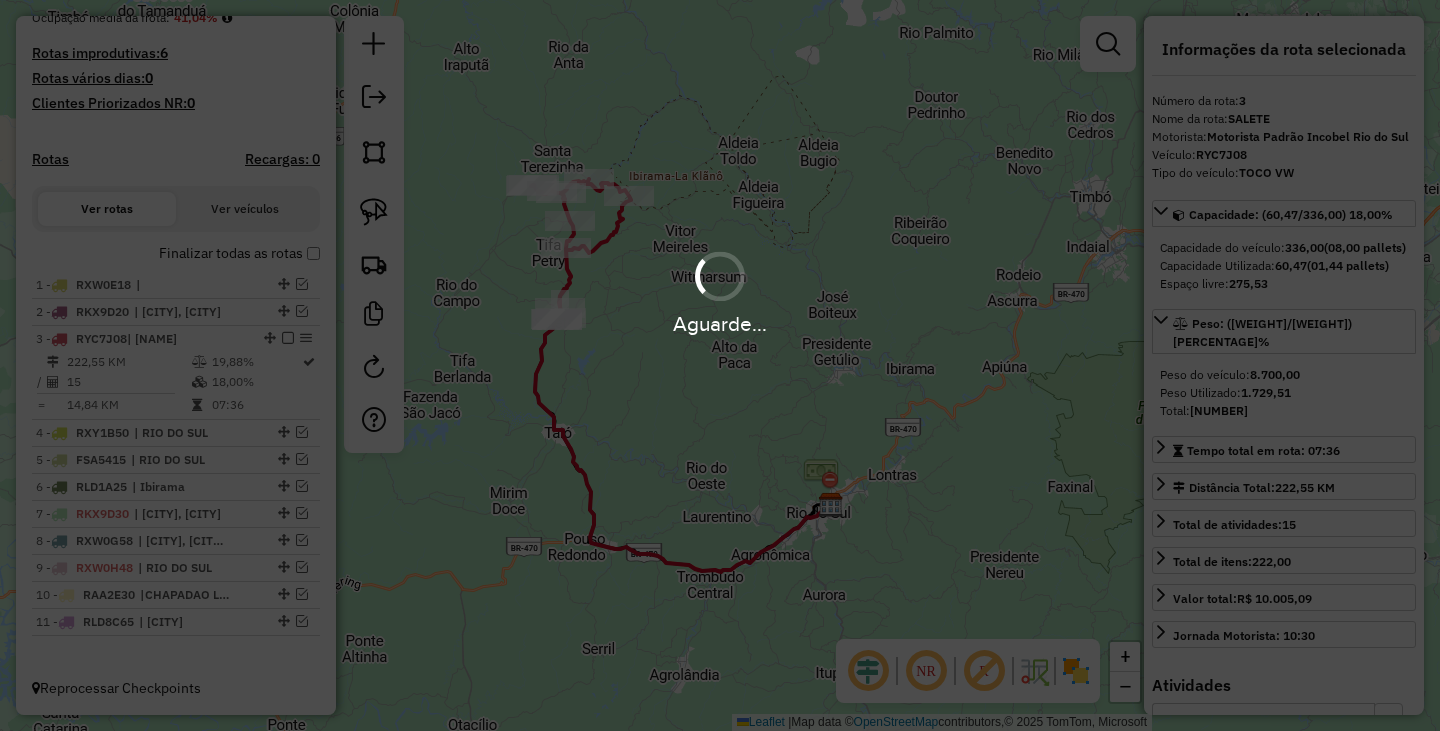 scroll, scrollTop: 554, scrollLeft: 0, axis: vertical 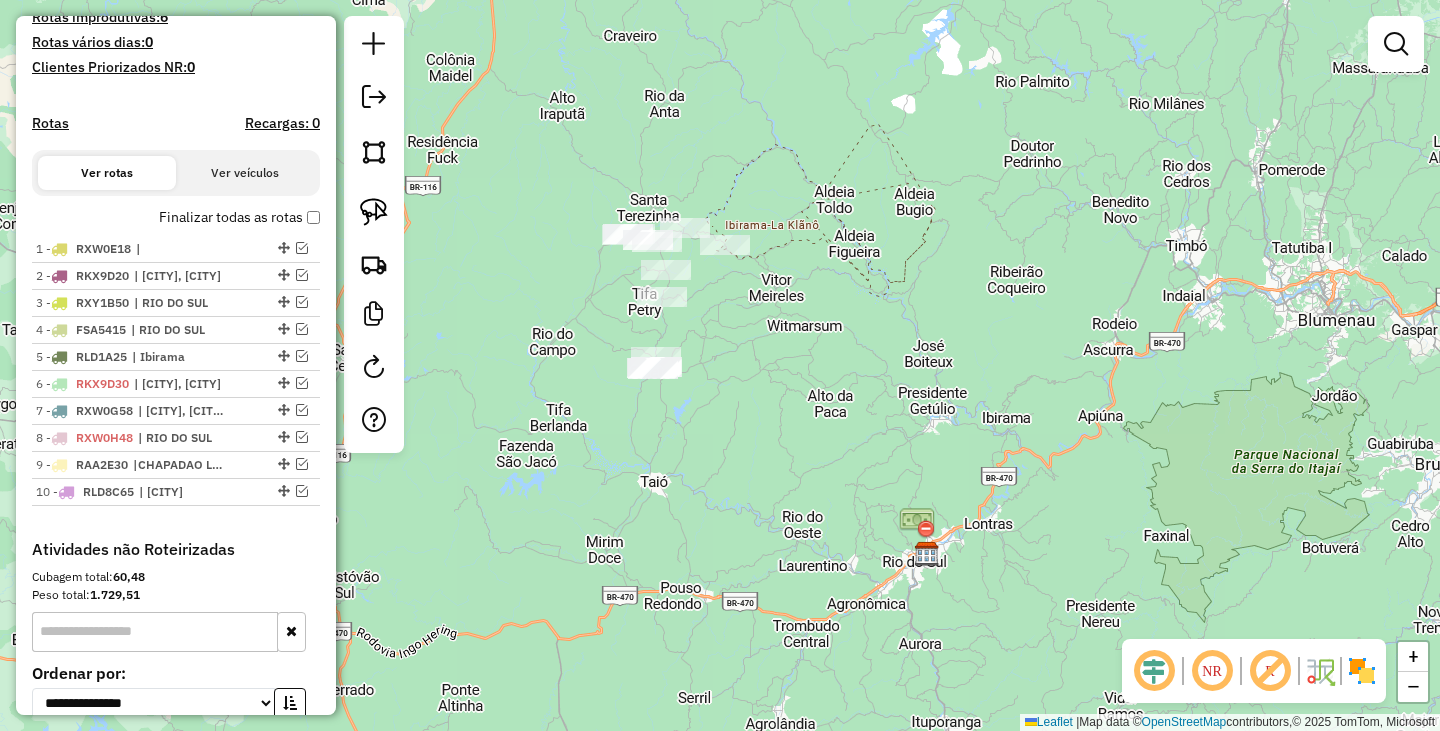 drag, startPoint x: 580, startPoint y: 255, endPoint x: 787, endPoint y: 443, distance: 279.63013 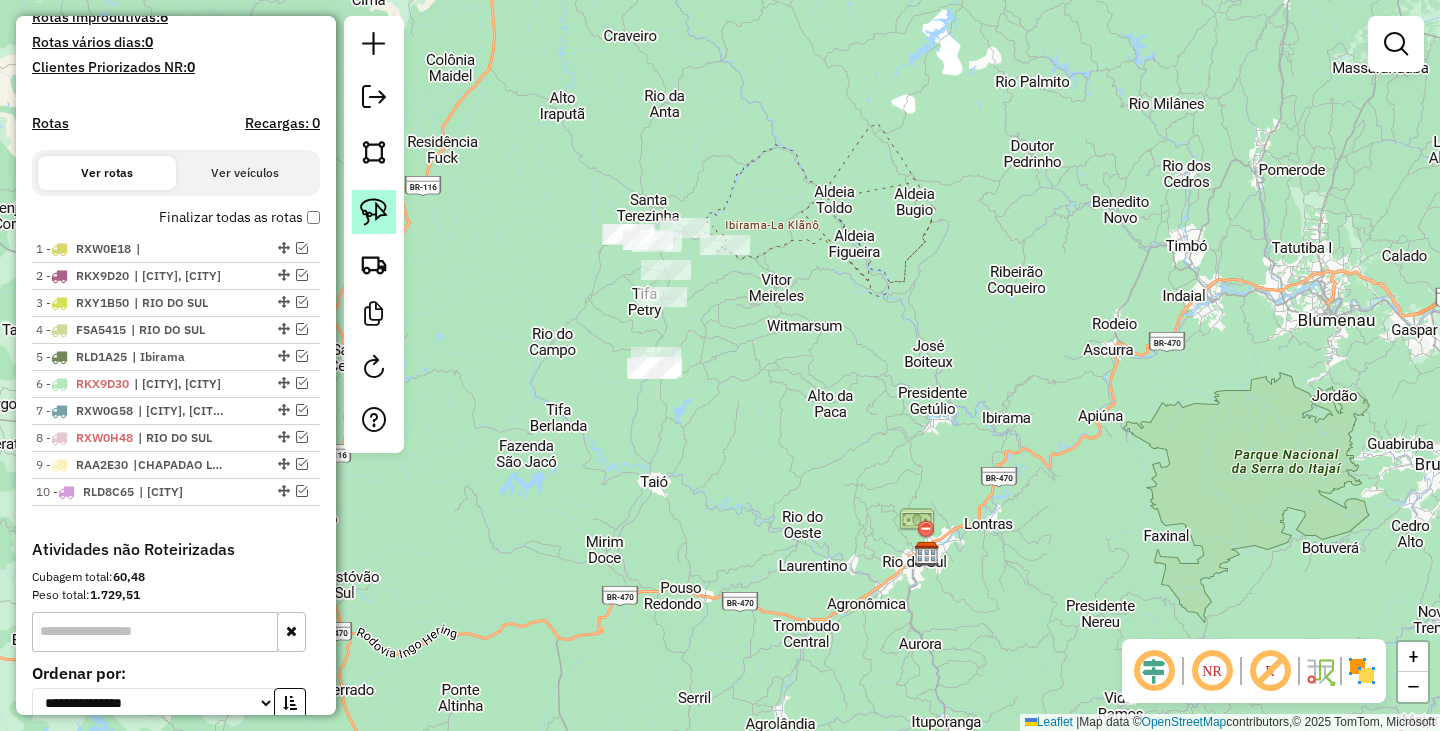 click 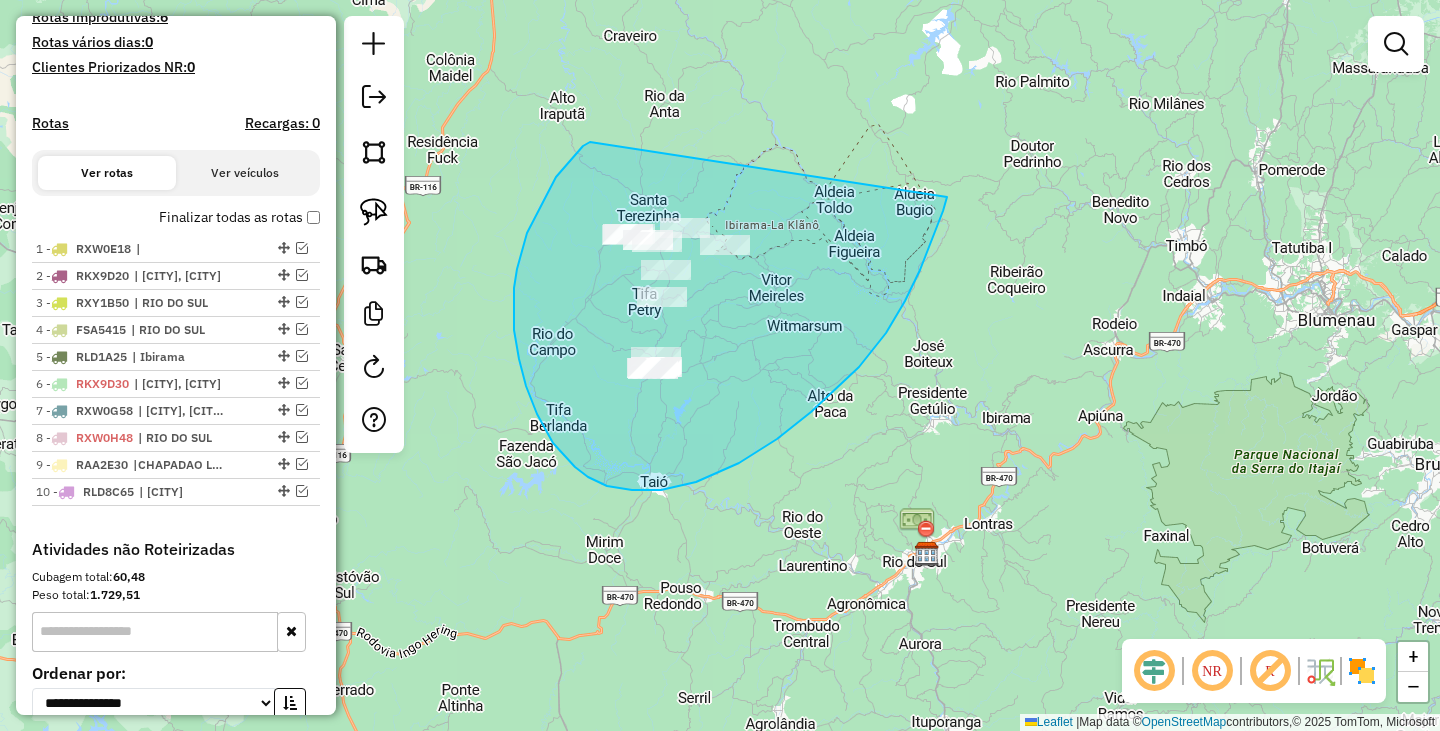 drag, startPoint x: 590, startPoint y: 142, endPoint x: 951, endPoint y: 179, distance: 362.89117 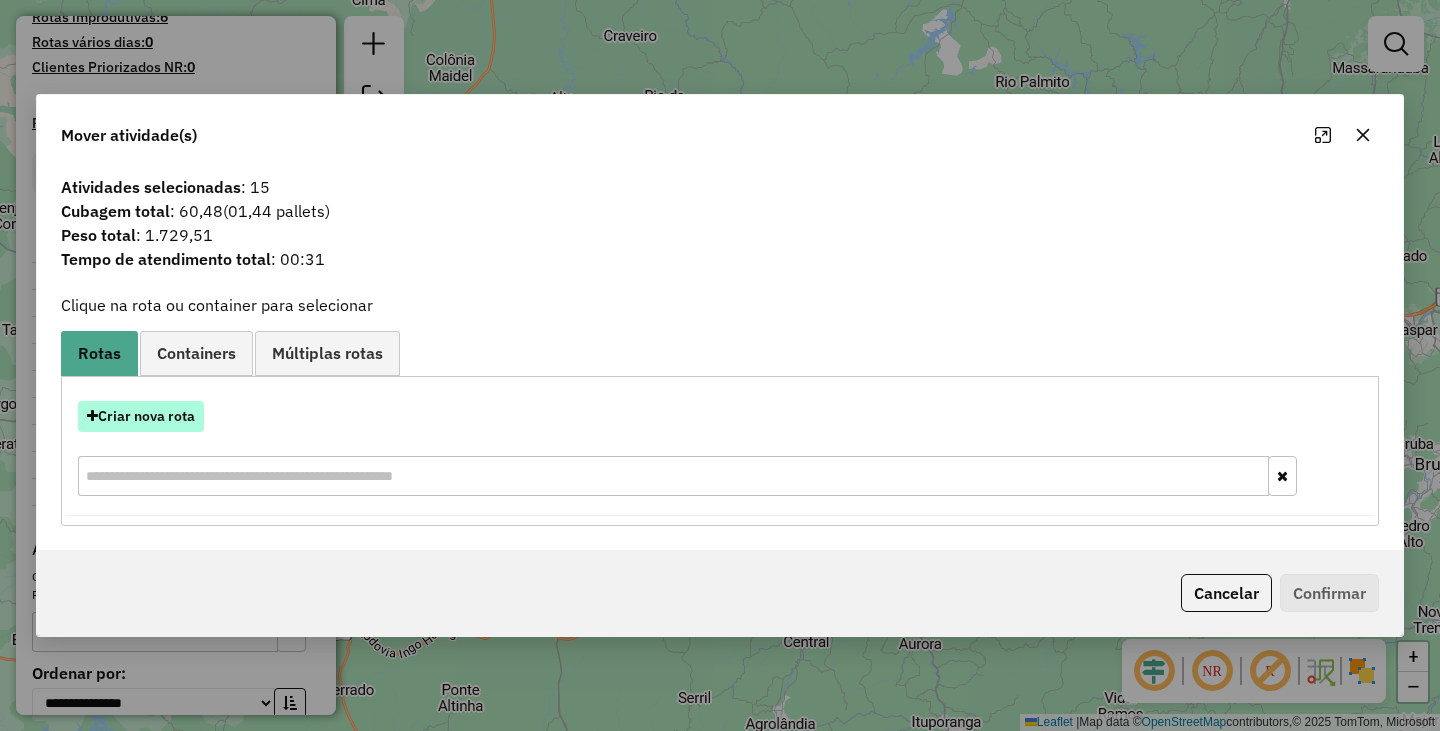 click on "Criar nova rota" at bounding box center [141, 416] 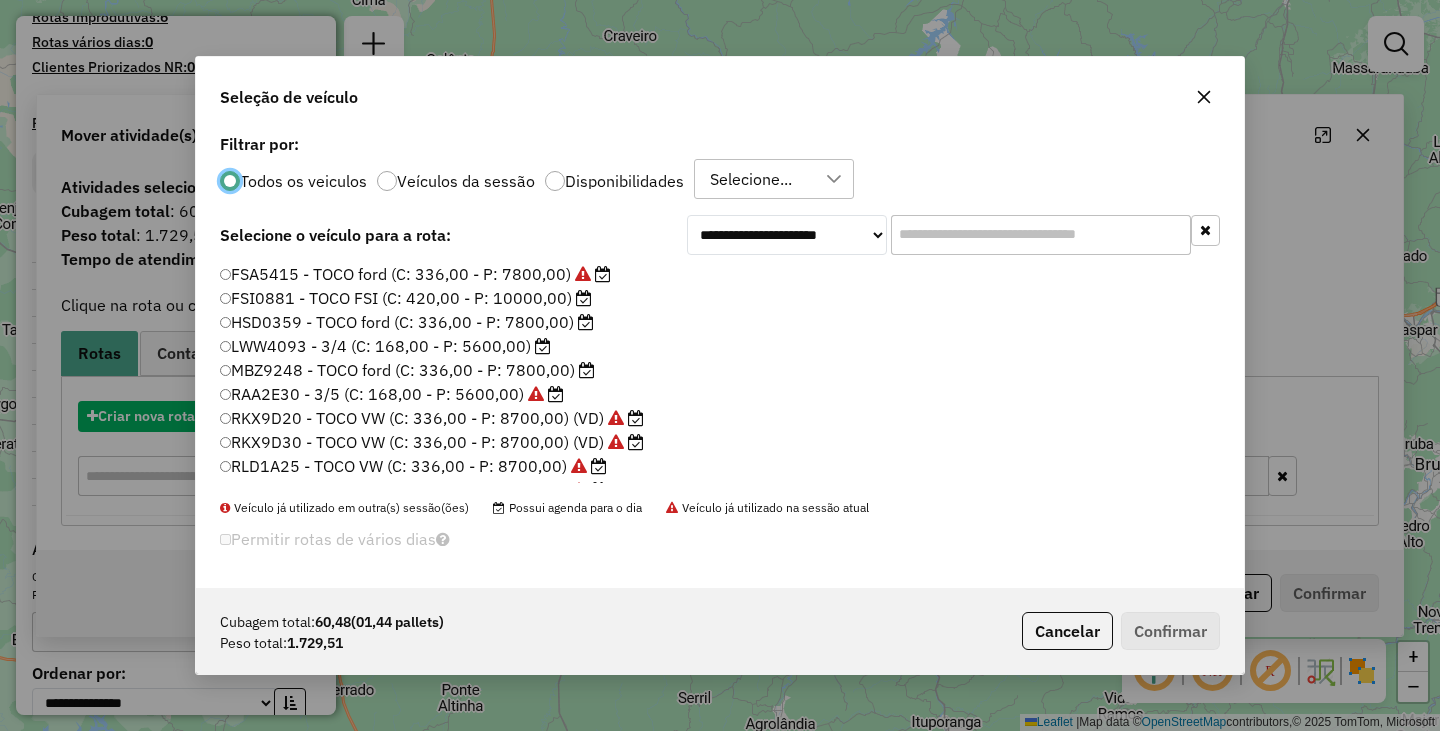 scroll, scrollTop: 11, scrollLeft: 6, axis: both 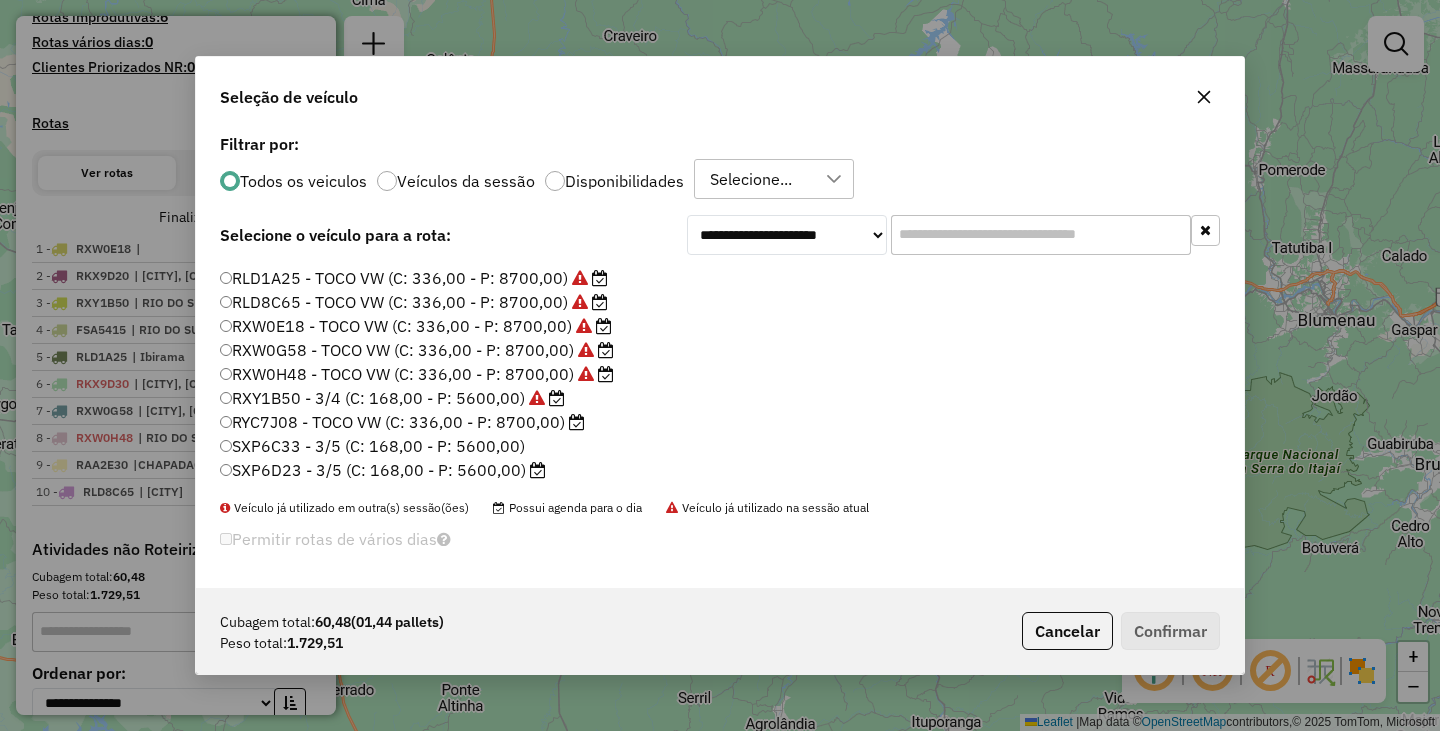 click on "RYC7J08 - TOCO VW (C: 336,00 - P: 8700,00)" 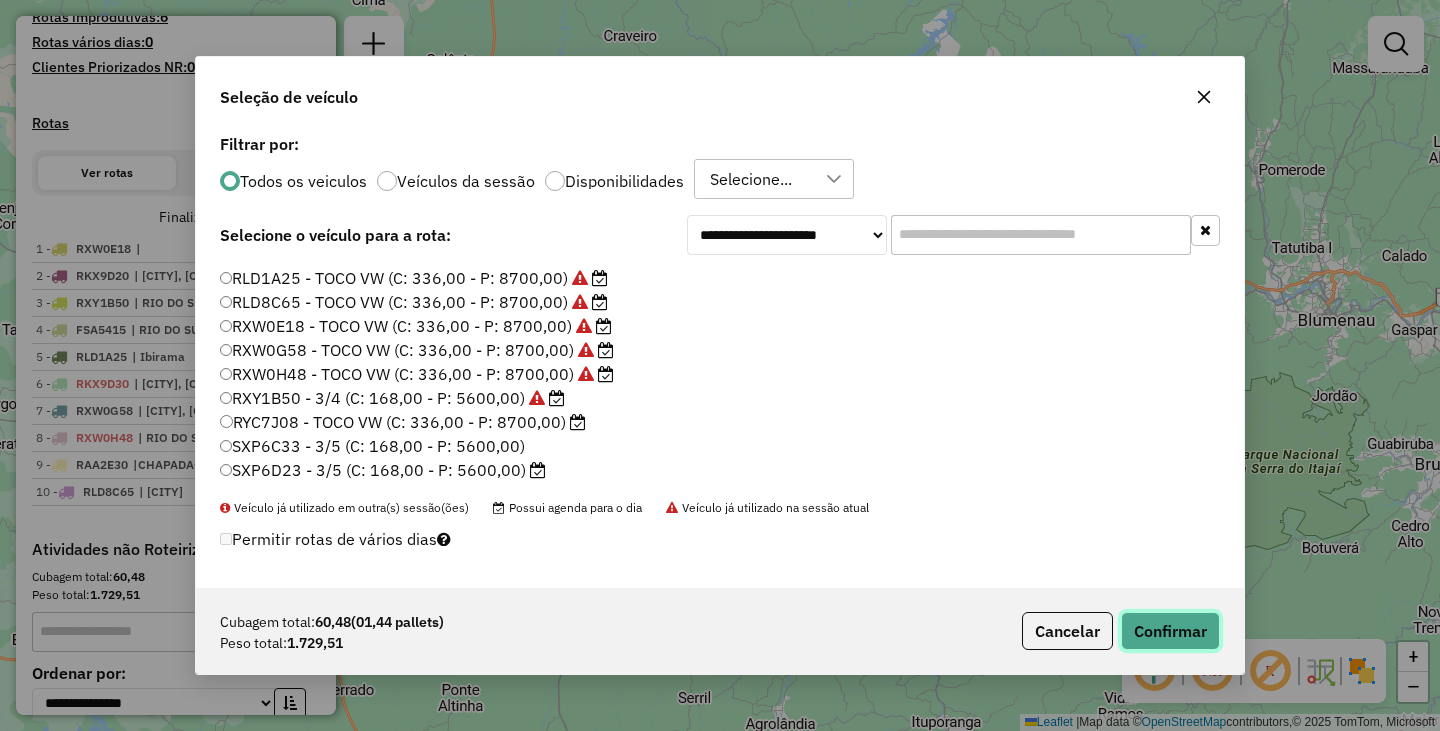 click on "Confirmar" 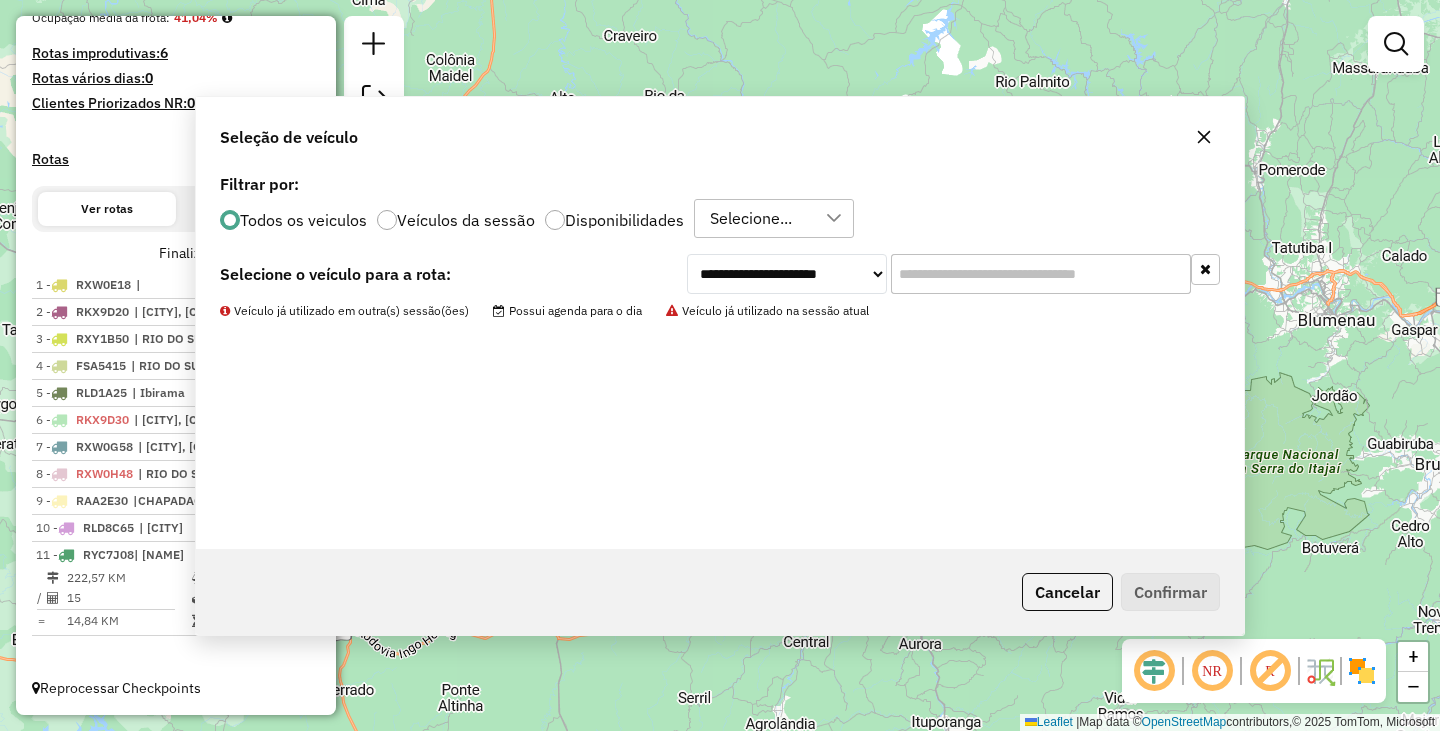 scroll, scrollTop: 518, scrollLeft: 0, axis: vertical 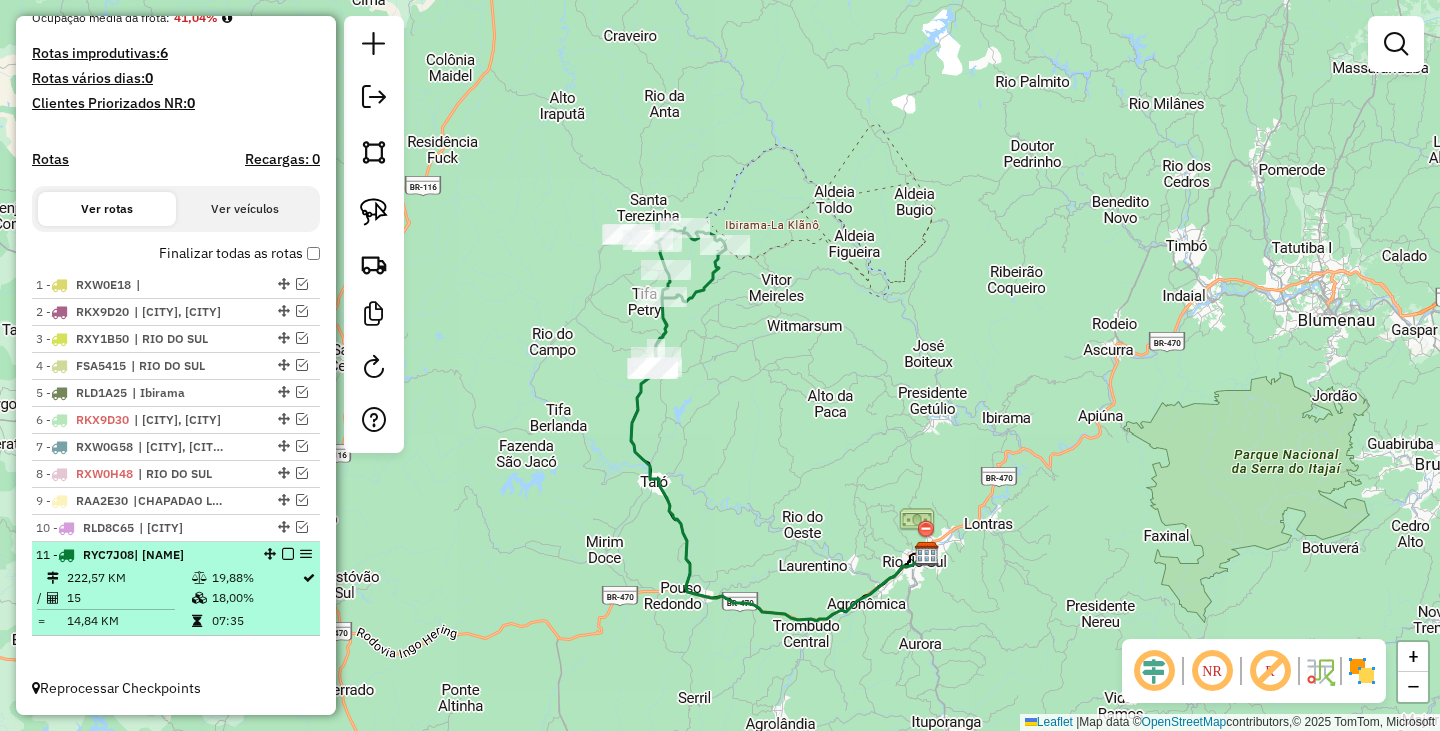 click at bounding box center [288, 554] 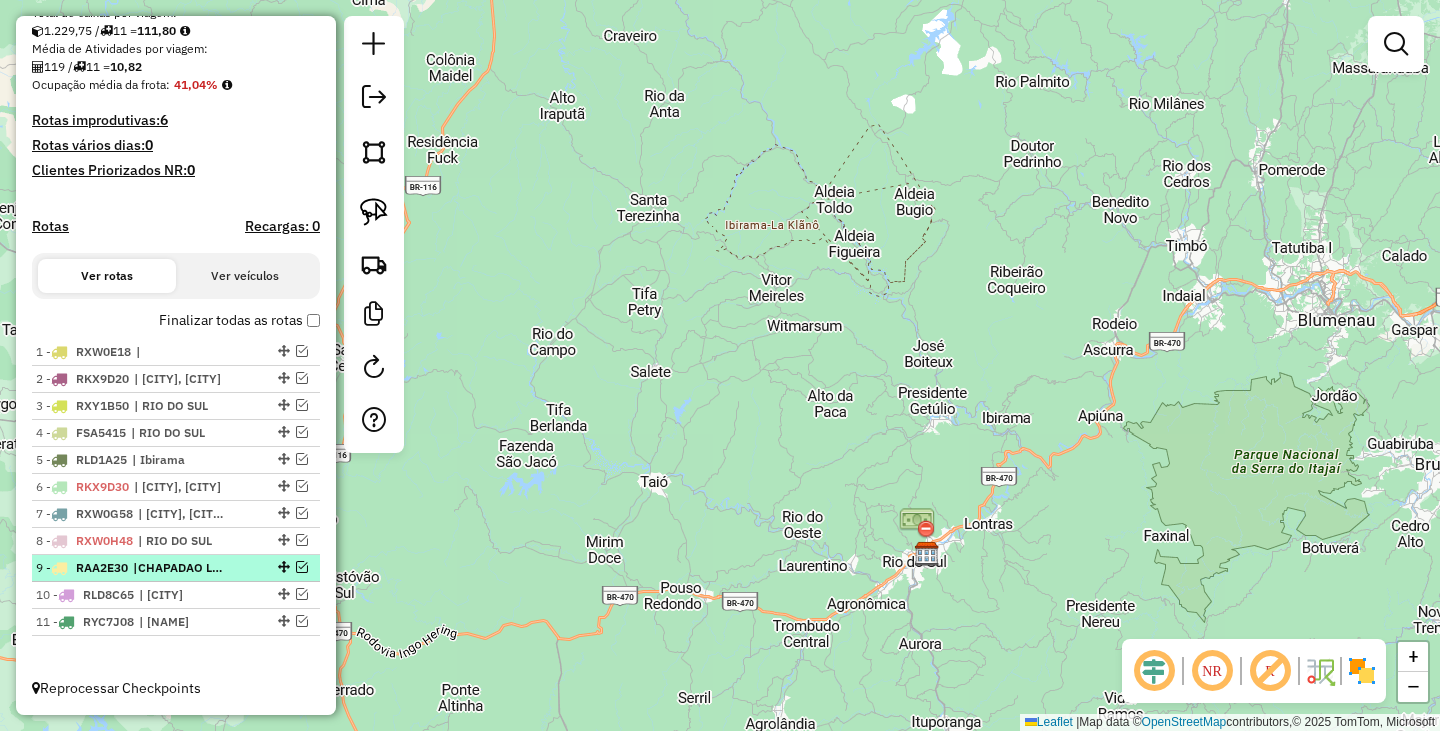 scroll, scrollTop: 451, scrollLeft: 0, axis: vertical 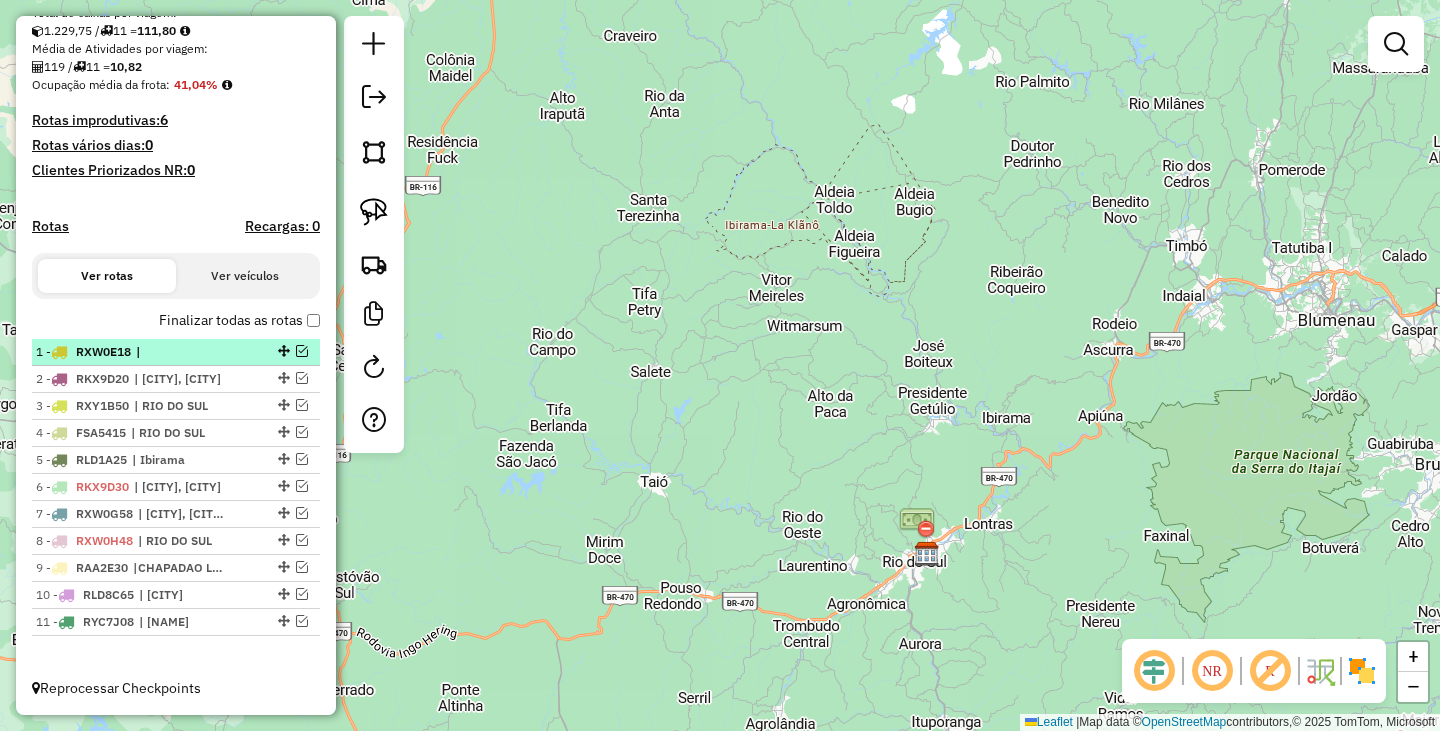 click at bounding box center [302, 351] 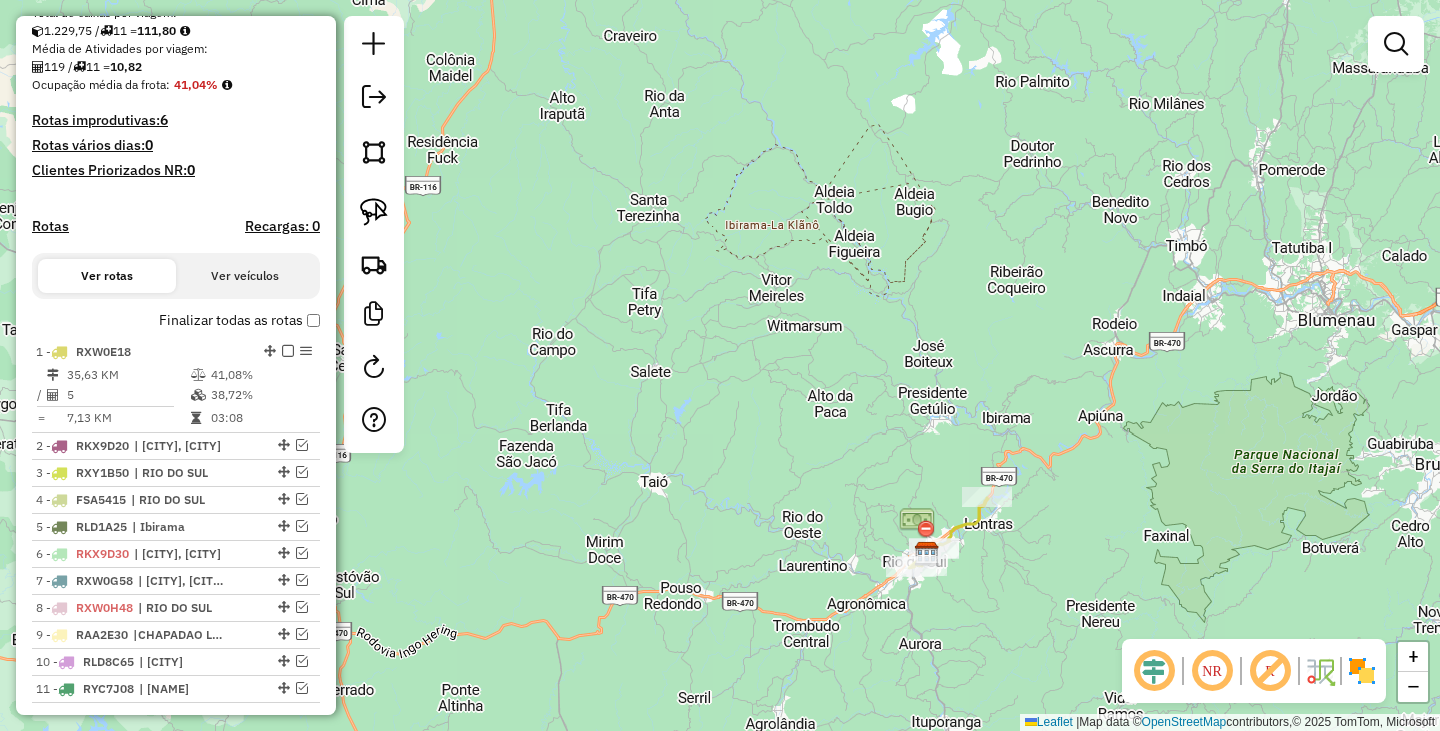scroll, scrollTop: 518, scrollLeft: 0, axis: vertical 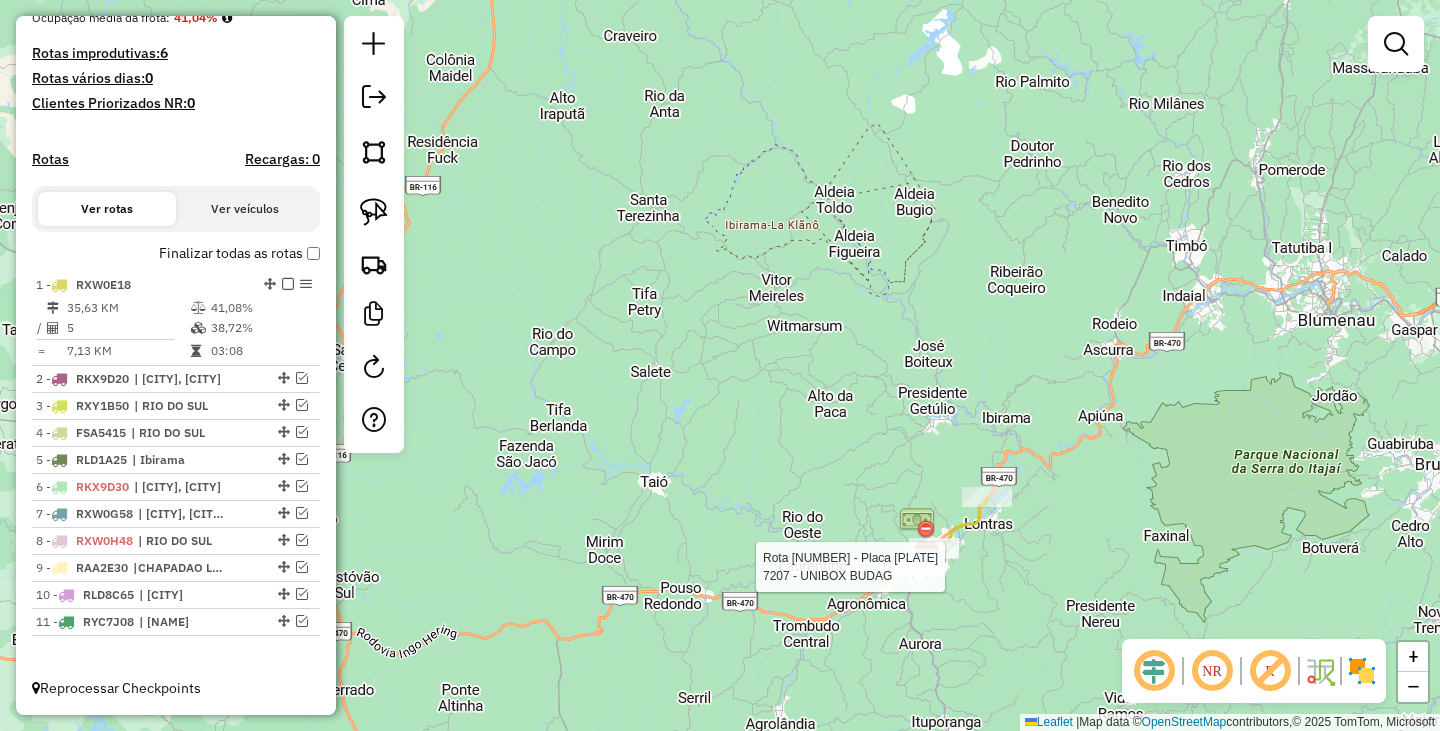 select on "**********" 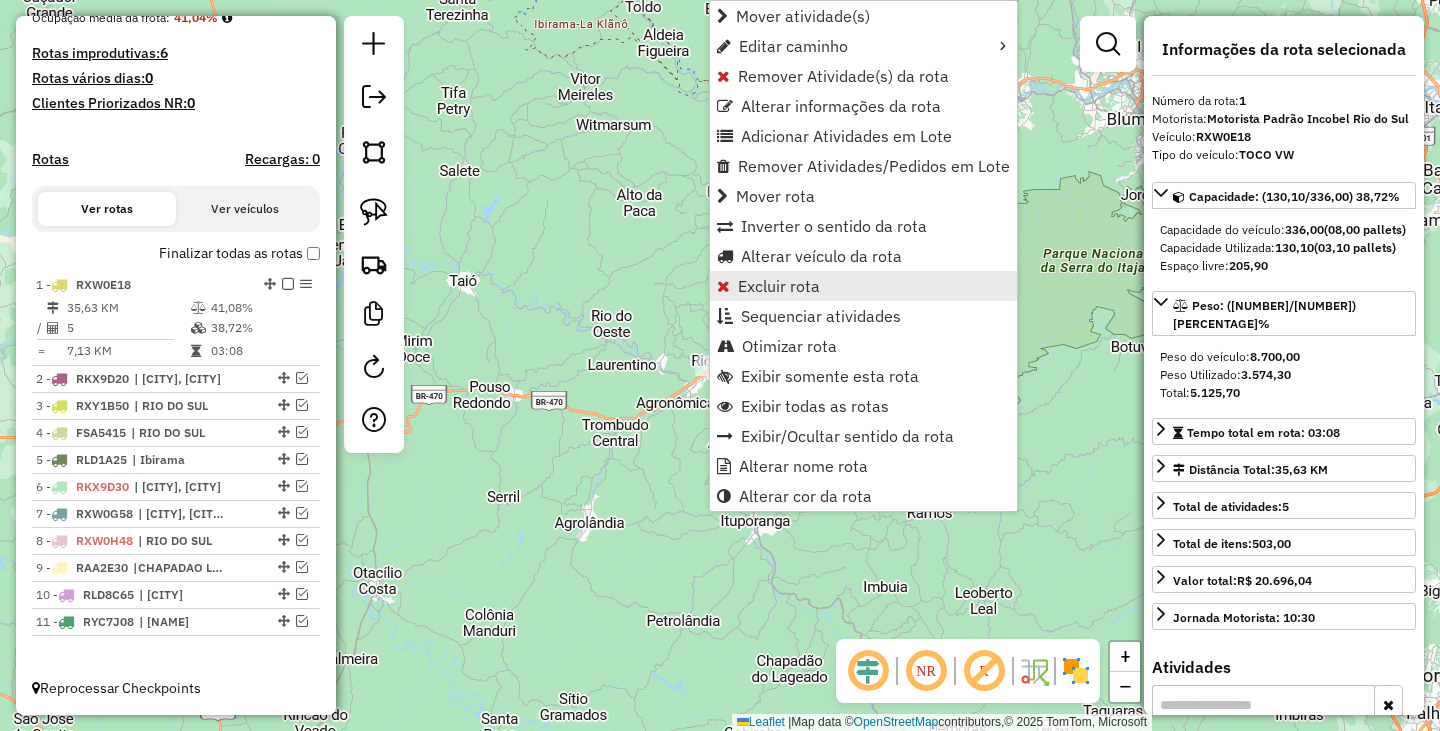 click on "Excluir rota" at bounding box center (779, 286) 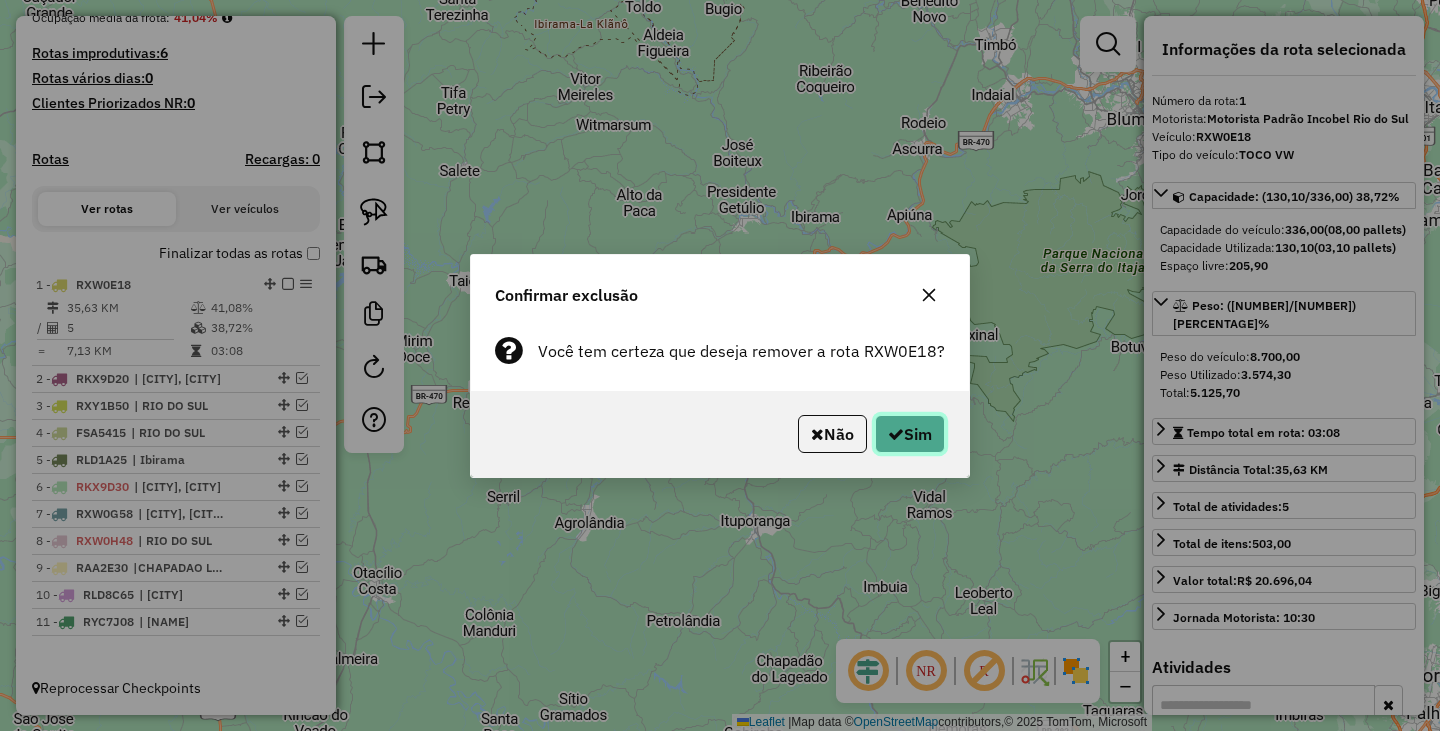 click on "Sim" 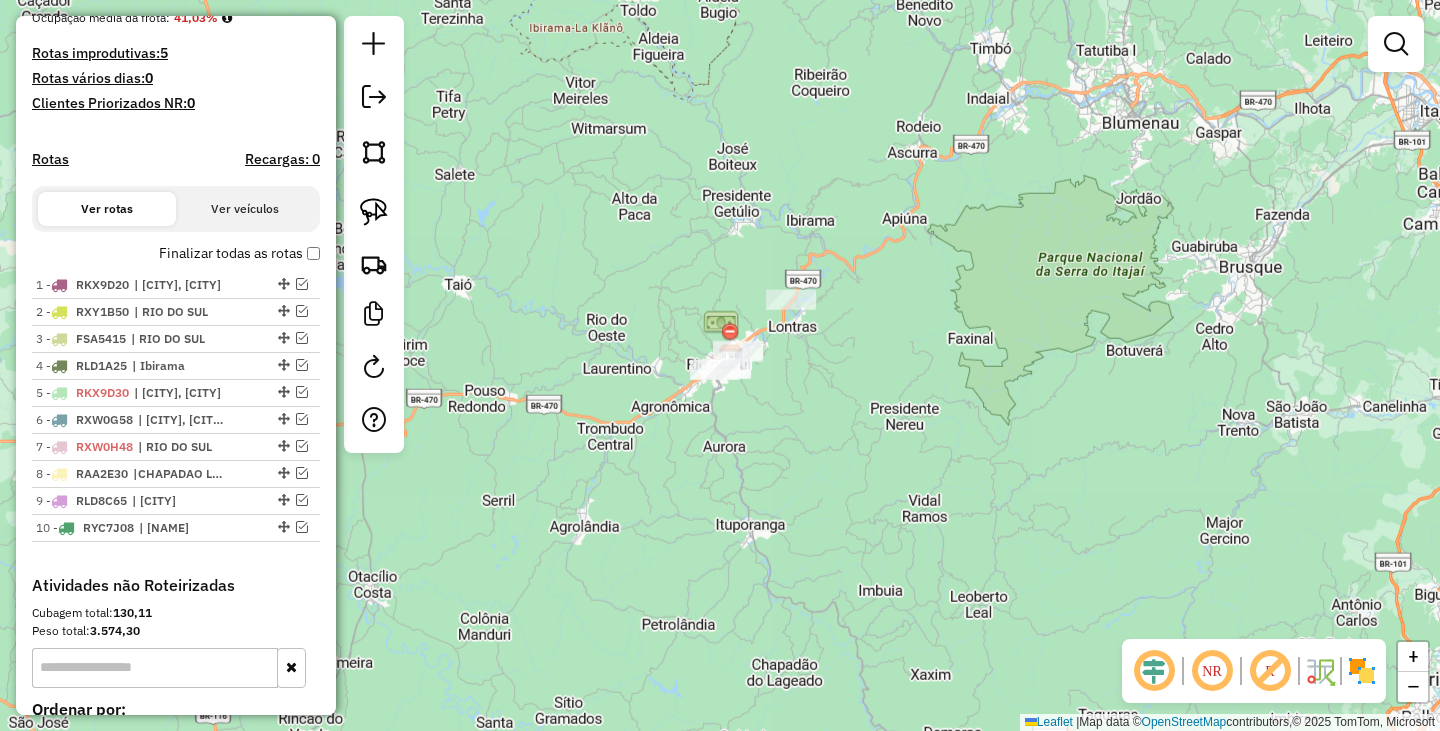 scroll, scrollTop: 554, scrollLeft: 0, axis: vertical 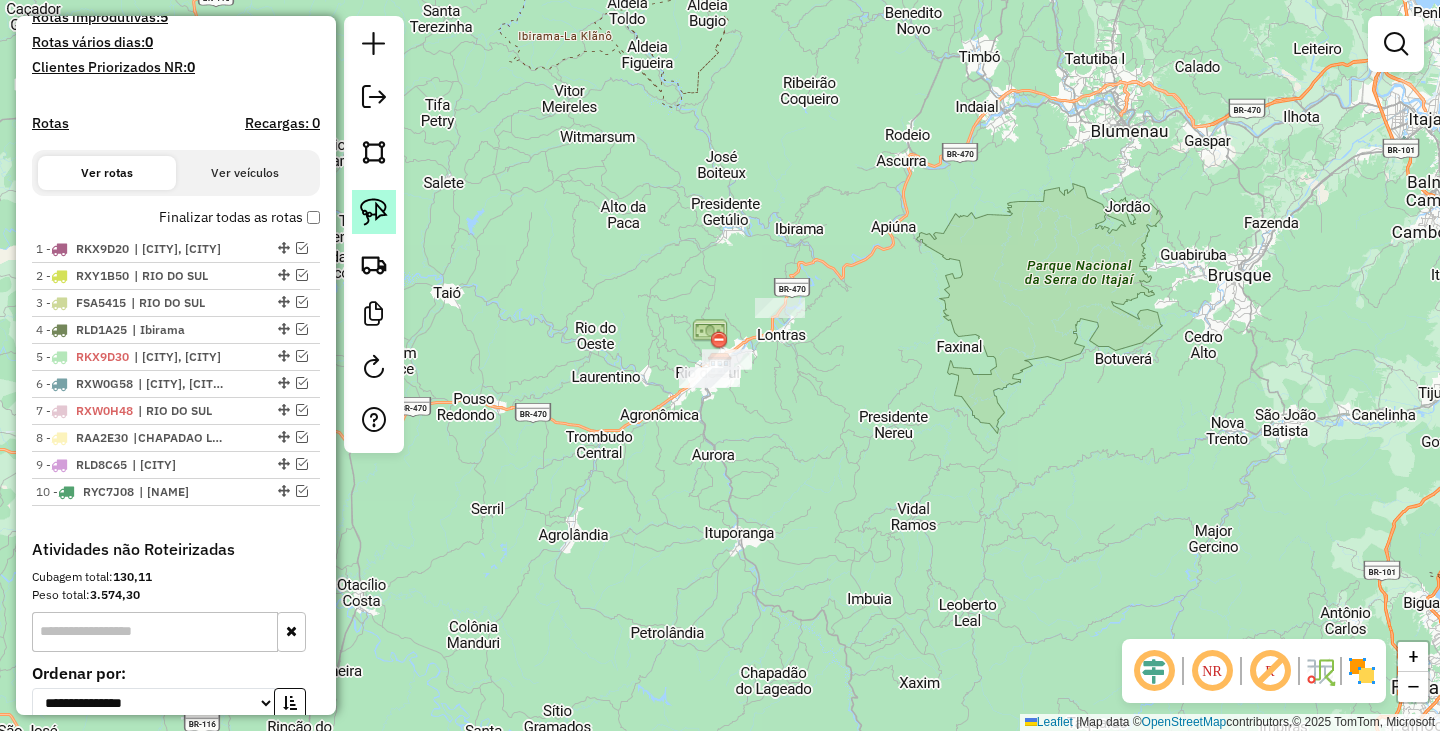click 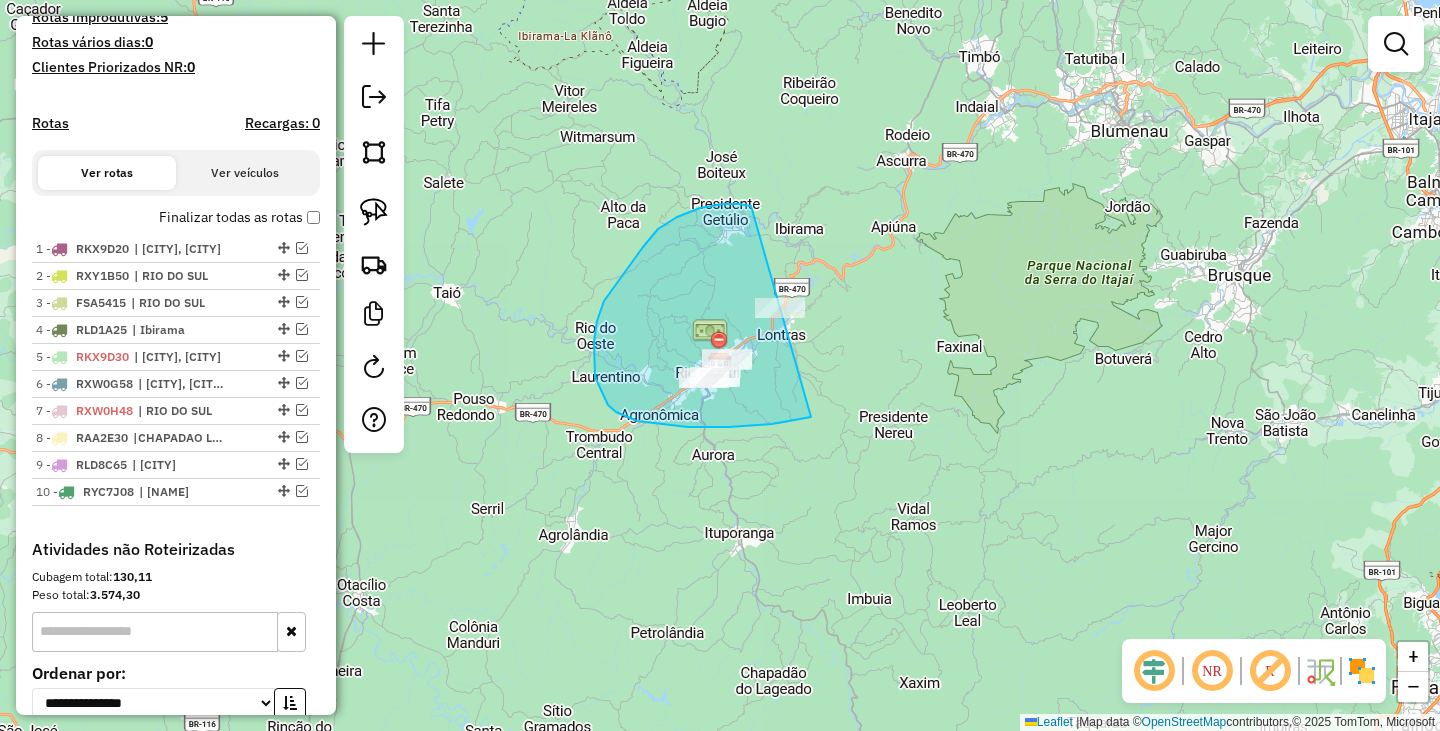 drag, startPoint x: 658, startPoint y: 229, endPoint x: 940, endPoint y: 349, distance: 306.4702 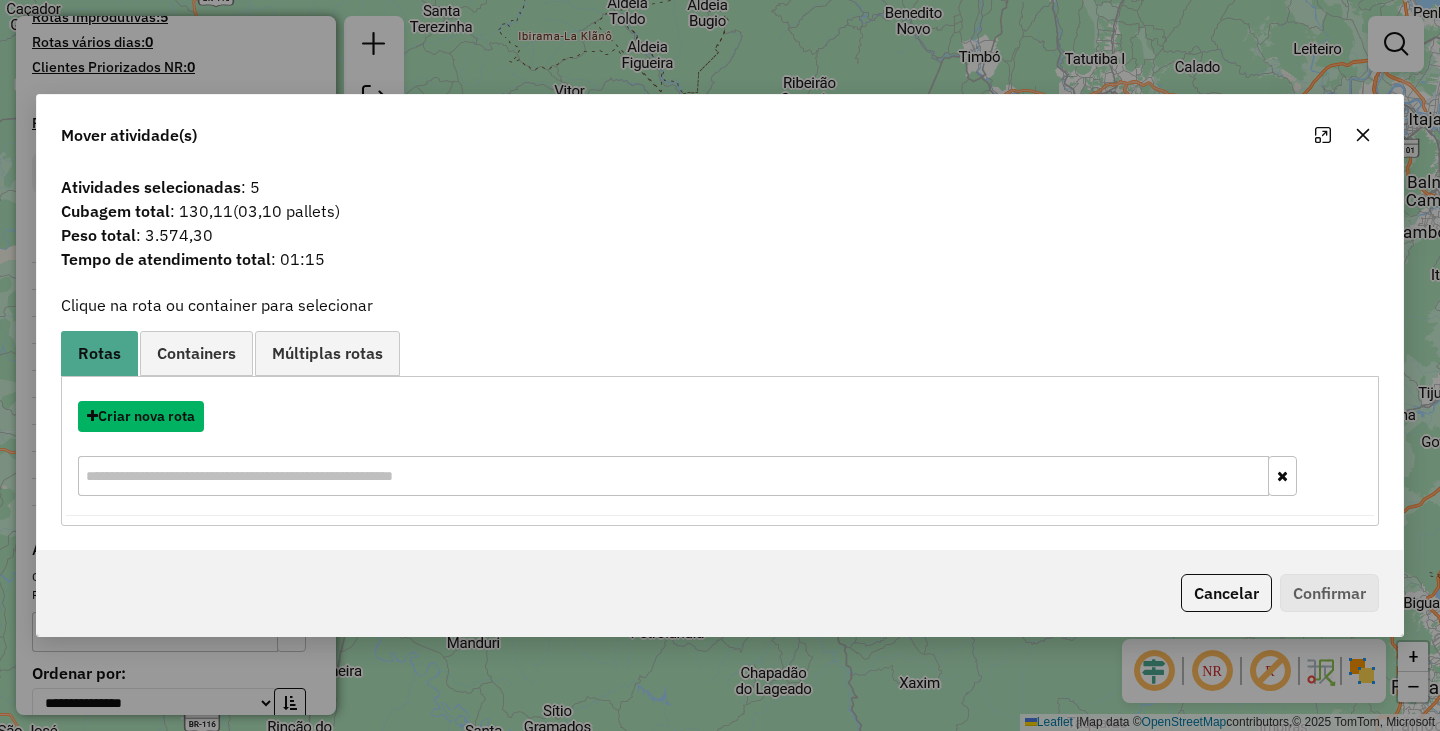 click on "Criar nova rota" at bounding box center [141, 416] 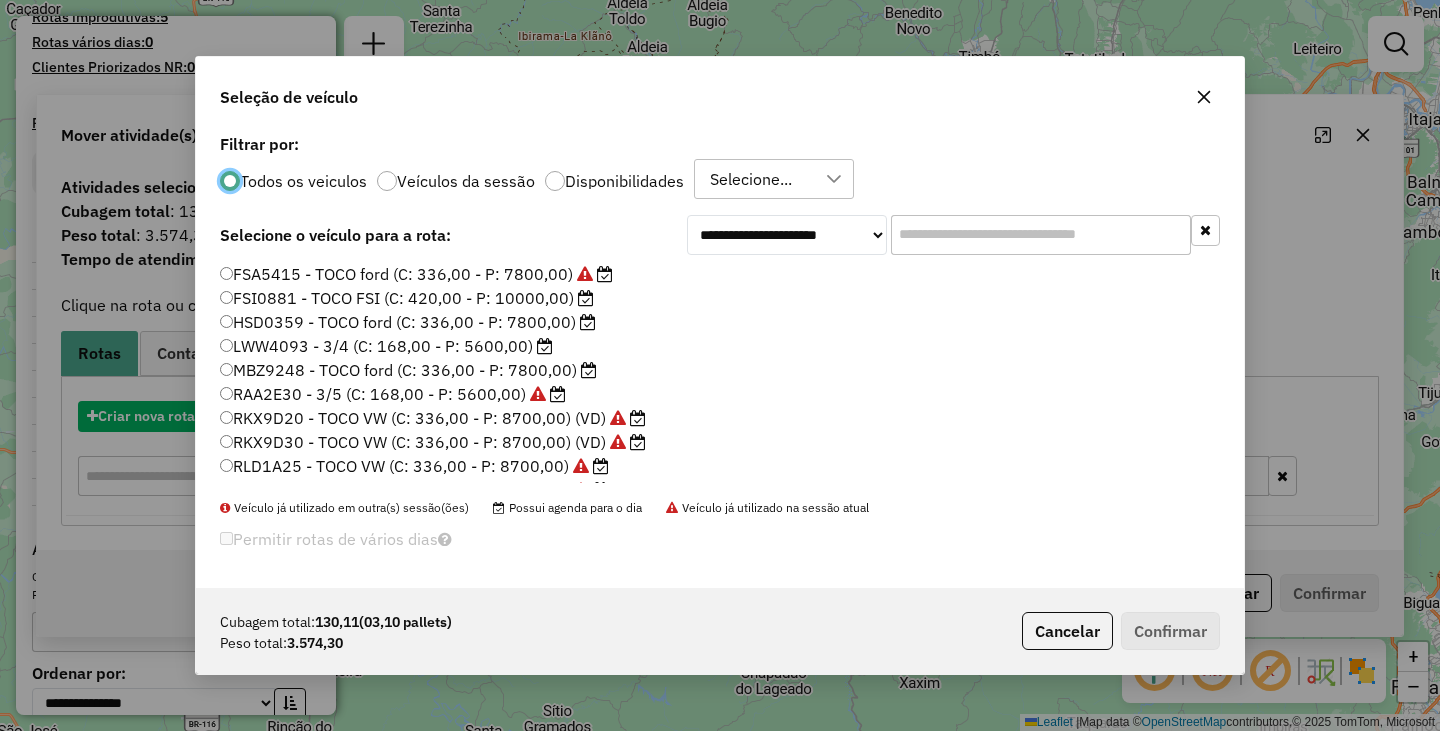 scroll, scrollTop: 11, scrollLeft: 6, axis: both 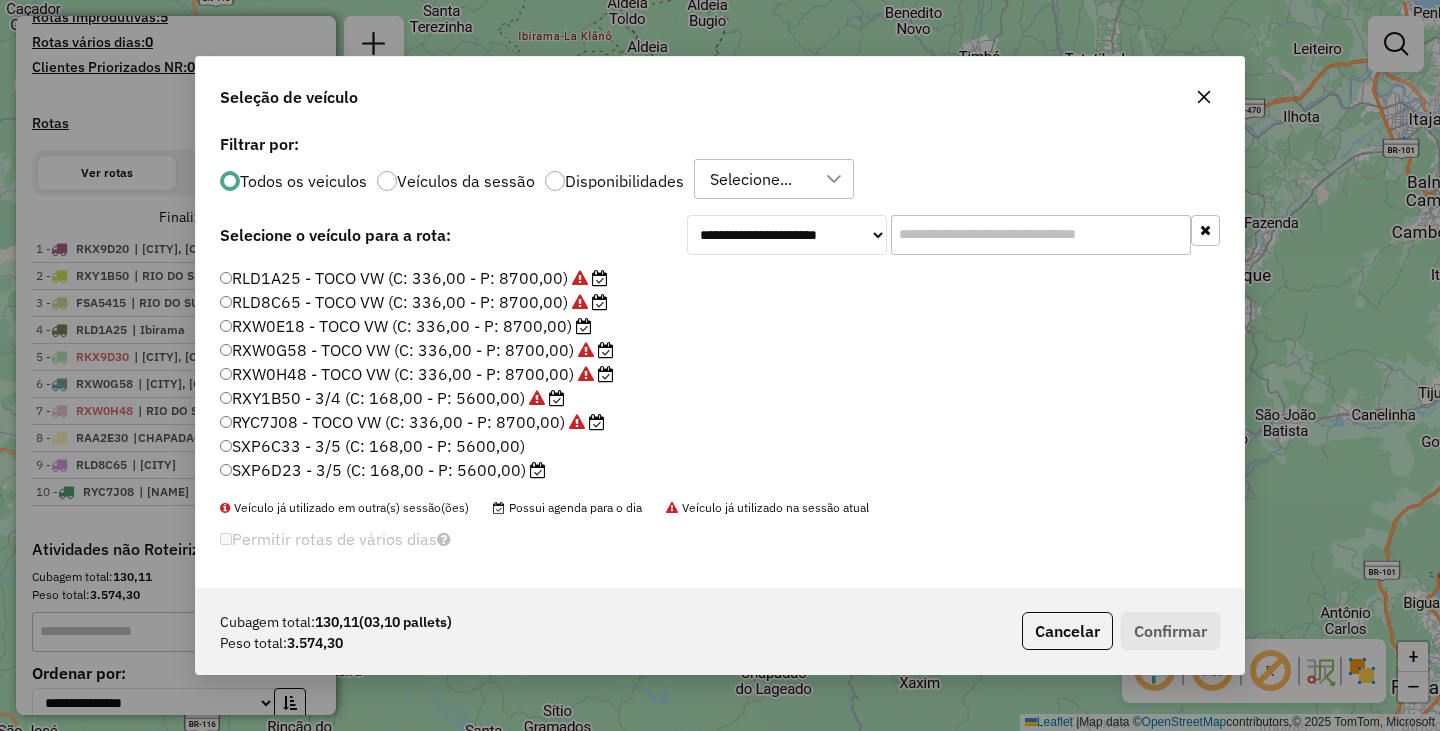 click on "RXW0E18 - TOCO VW (C: 336,00 - P: 8700,00)" 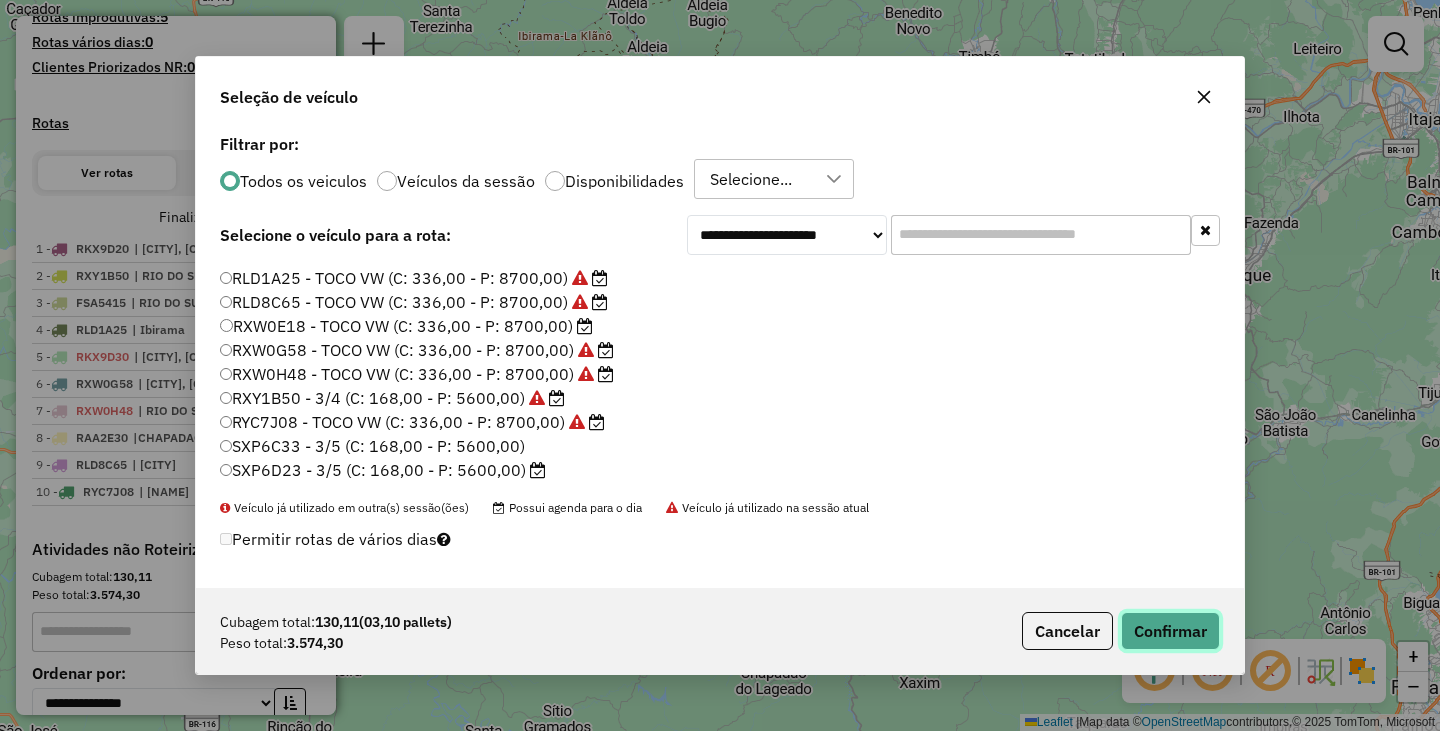 click on "Confirmar" 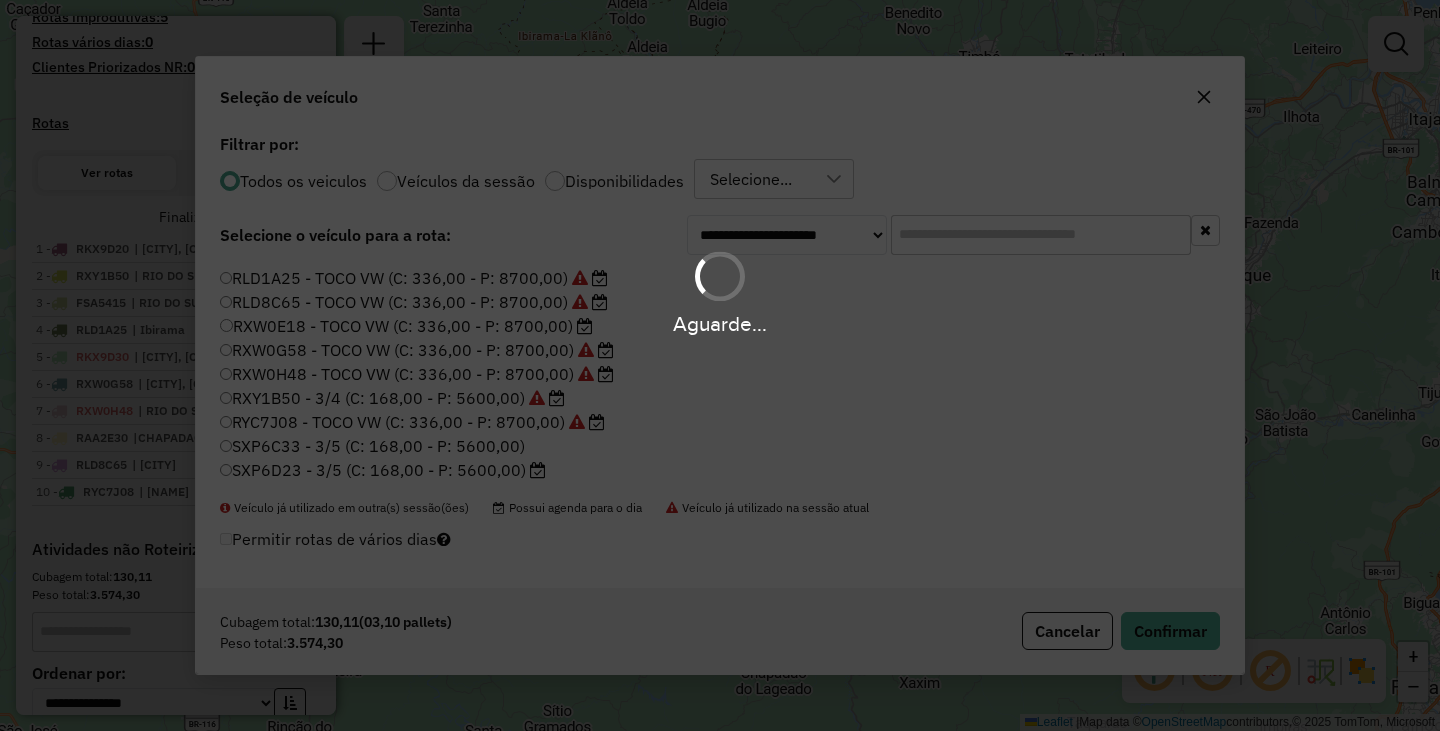 scroll, scrollTop: 518, scrollLeft: 0, axis: vertical 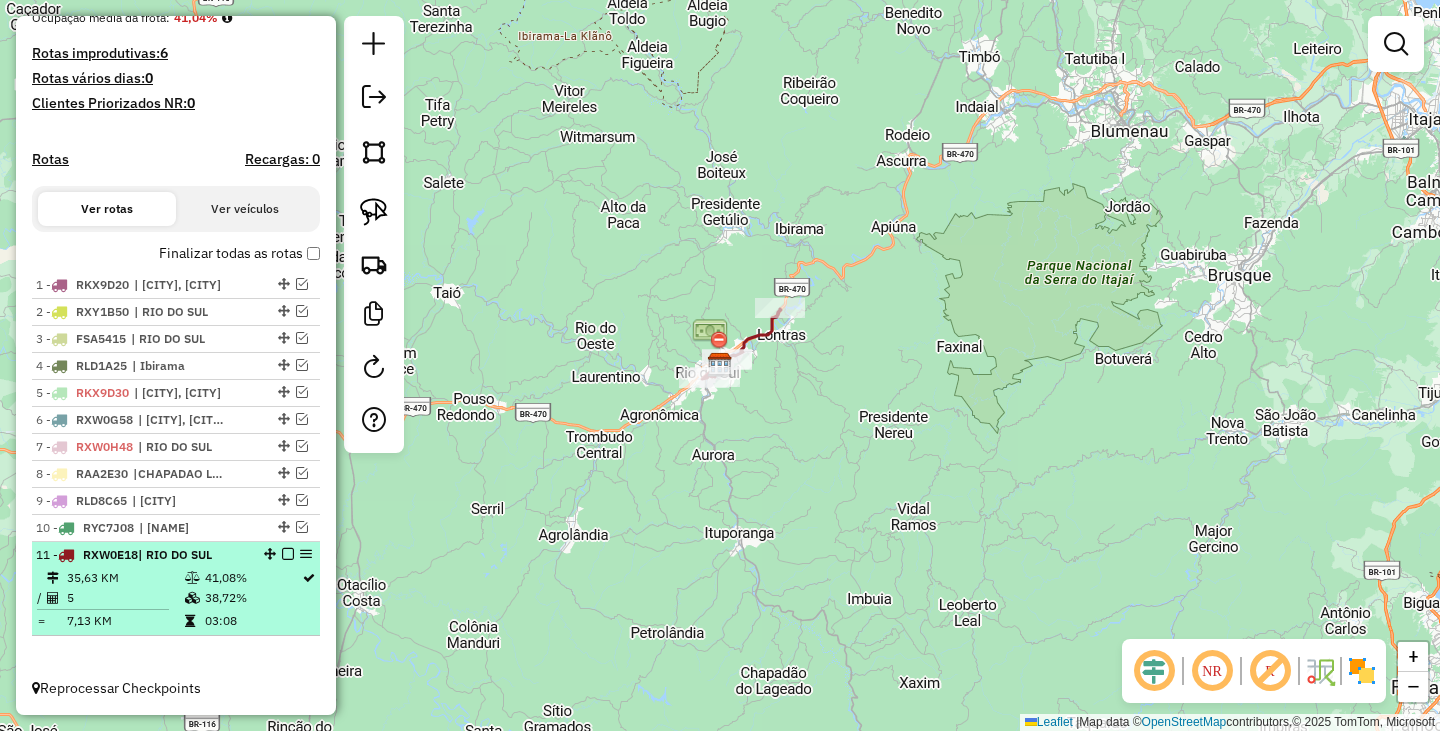 click at bounding box center [288, 554] 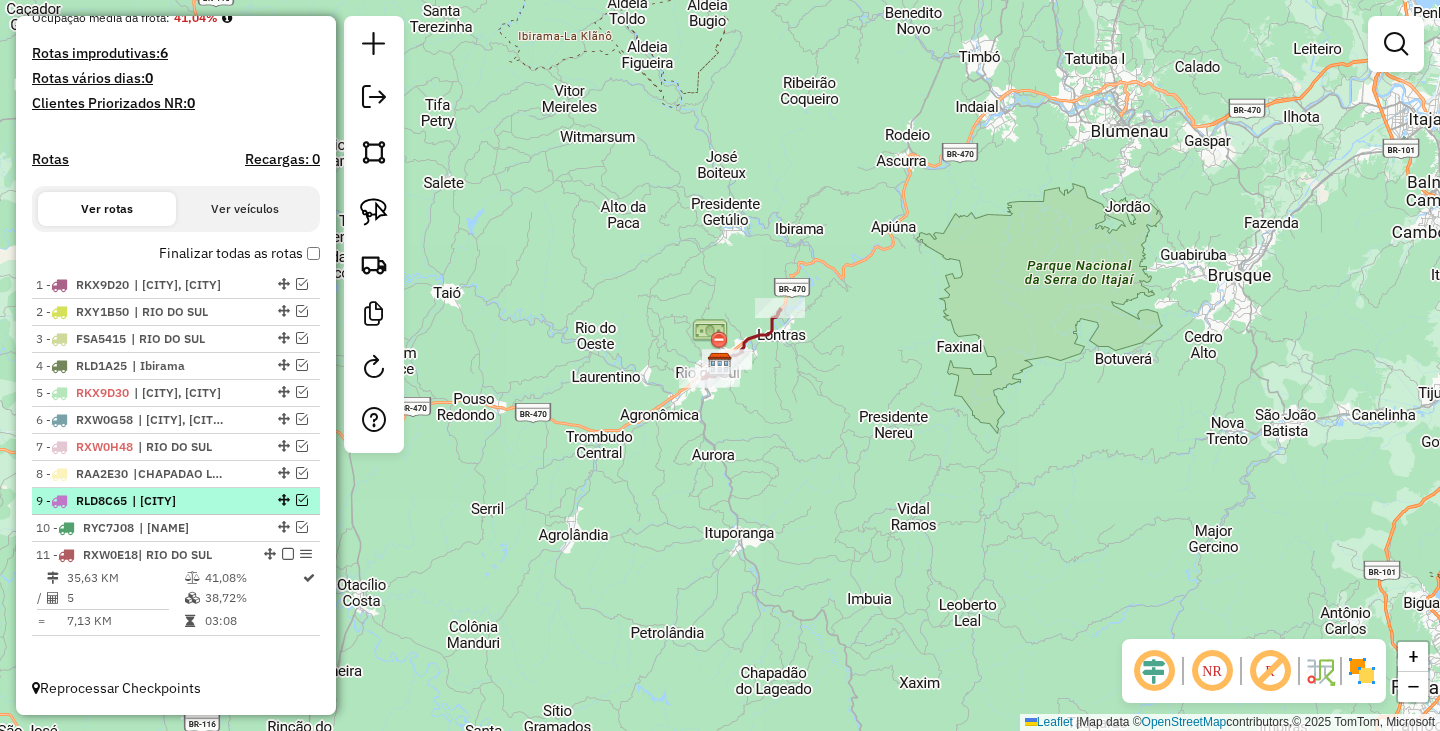 scroll, scrollTop: 451, scrollLeft: 0, axis: vertical 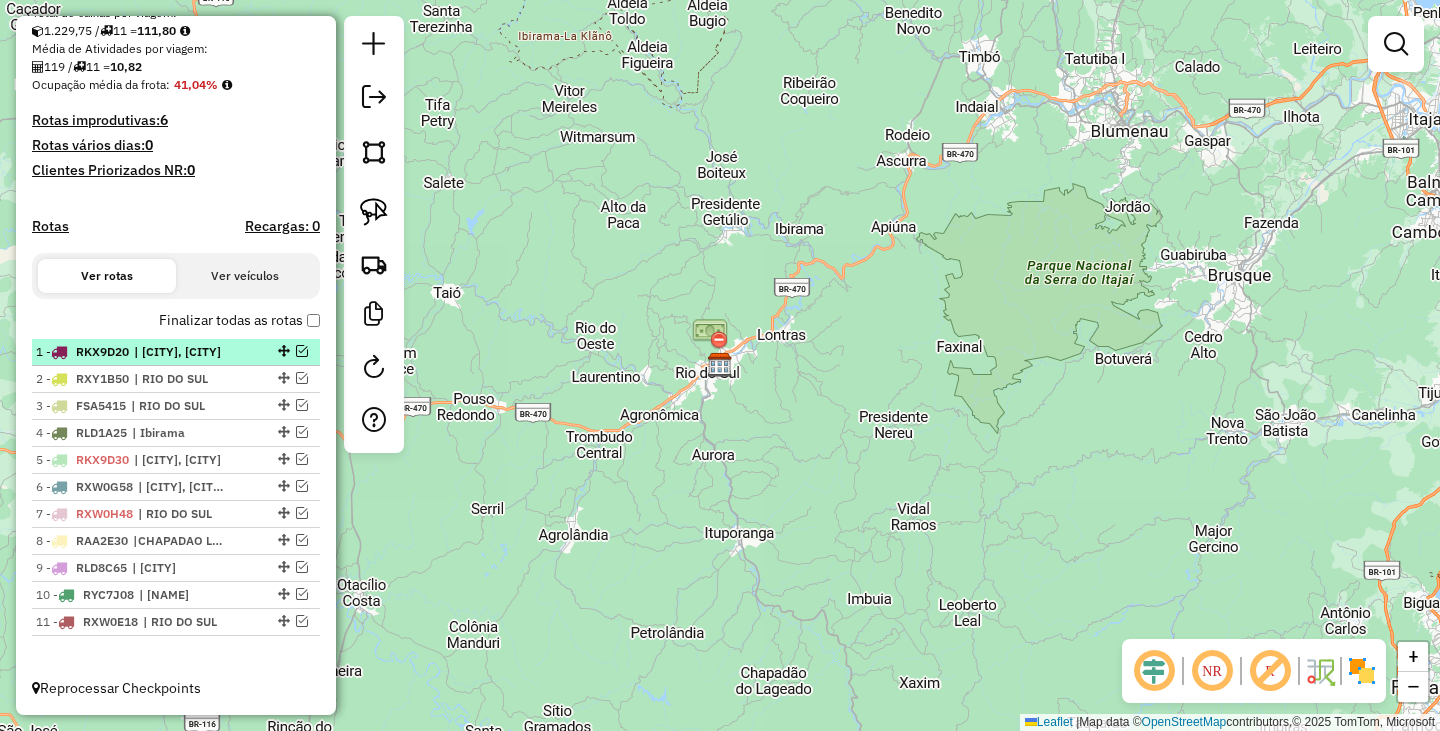 click at bounding box center [302, 351] 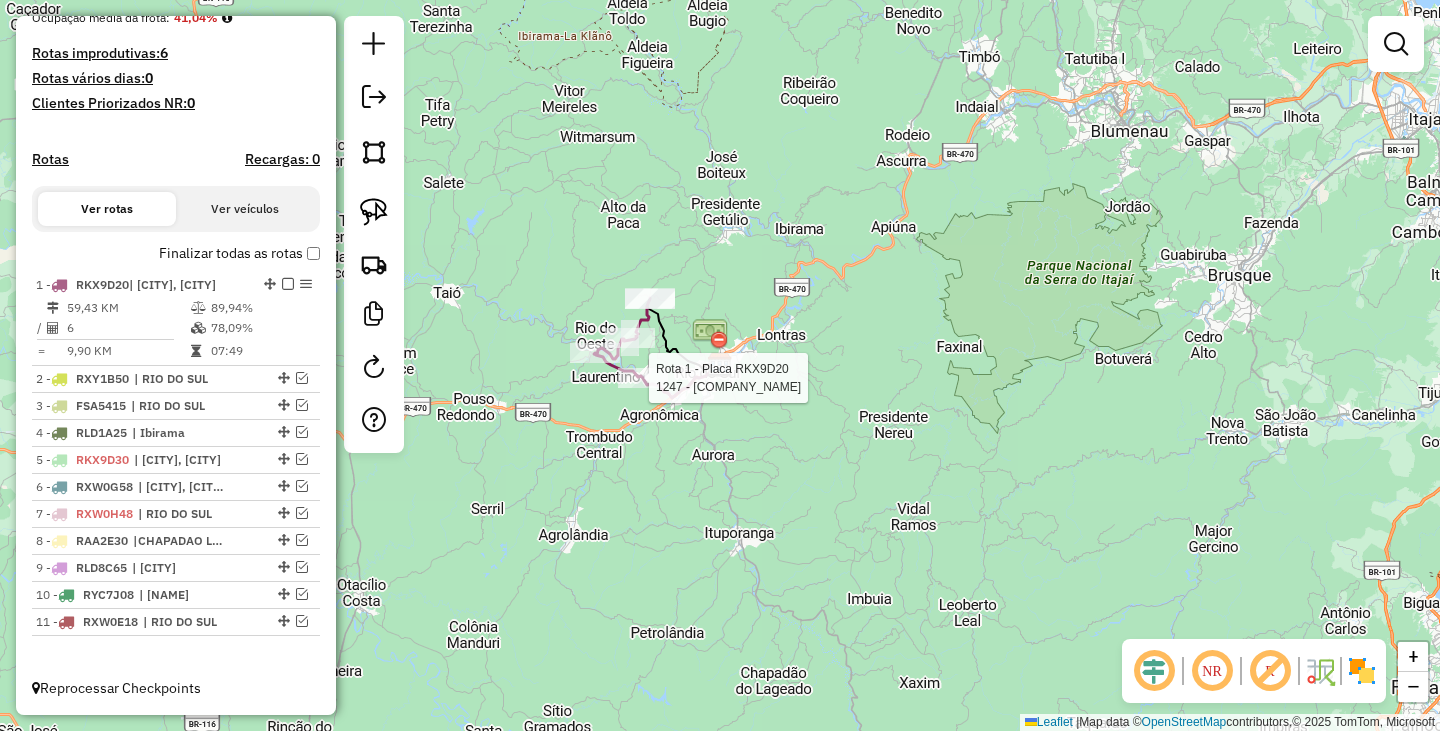 select on "**********" 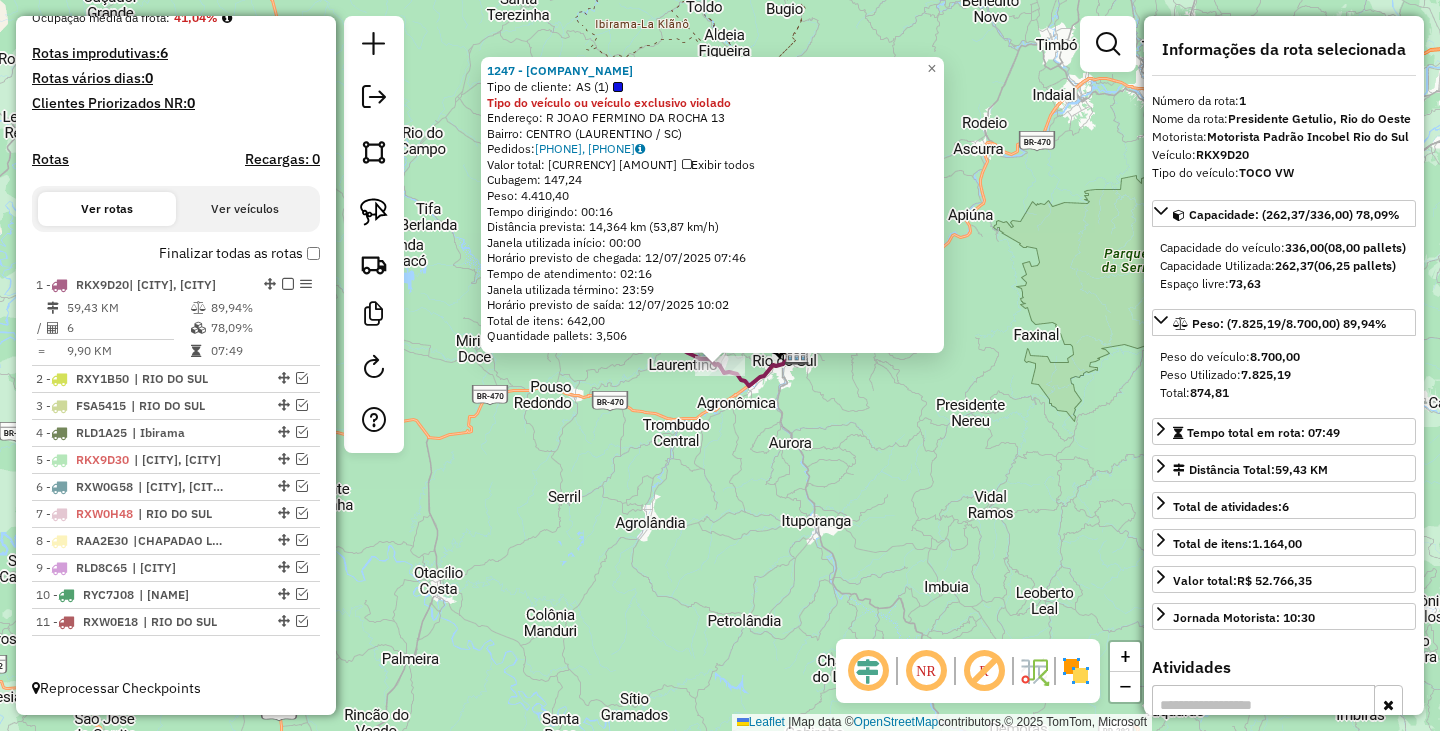 click on "[NUMBER] - M A FRENA E CIA LTDA  Tipo de cliente:   AS ([NUMBER])  Tipo do veículo ou veículo exclusivo violado  Endereço: R    JOAO FERMINO DA ROCHA        [NUMBER]   Bairro: CENTRO ([CITY] / [STATE])   Pedidos:  [PHONE], [PHONE]   Valor total: R$ [PRICE],  Exibir todos   Cubagem:   Peso:   Tempo dirigindo:   Distância prevista:  km (/h)   Janela utilizada início:   Horário previsto de chegada: / /   Tempo de atendimento:   Janela utilizada término:   Horário previsto de saída: / /   Total de itens:   Quantidade pallets:   × Janela de atendimento Grade de atendimento Capacidade Transportadoras Veículos Cliente Pedidos  Rotas Selecione os dias de semana para filtrar as janelas de atendimento  Seg   Ter   Qua   Qui   Sex   Sáb   Dom  Informe o período da janela de atendimento: De: Até:  Filtrar exatamente a janela do cliente  Considerar janela de atendimento padrão   Seg   Ter   Qua   Qui   Sex   Sáb   Dom   De:   De:" 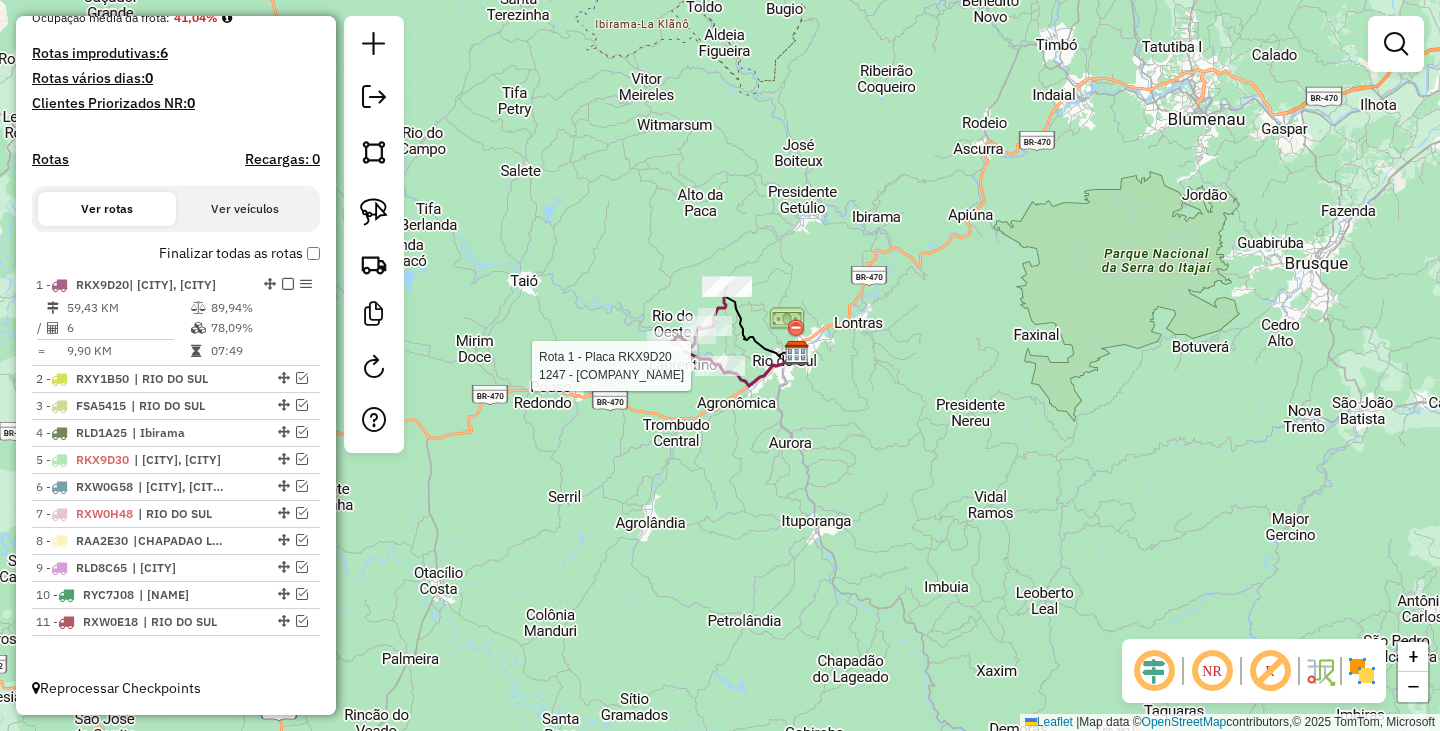 select on "**********" 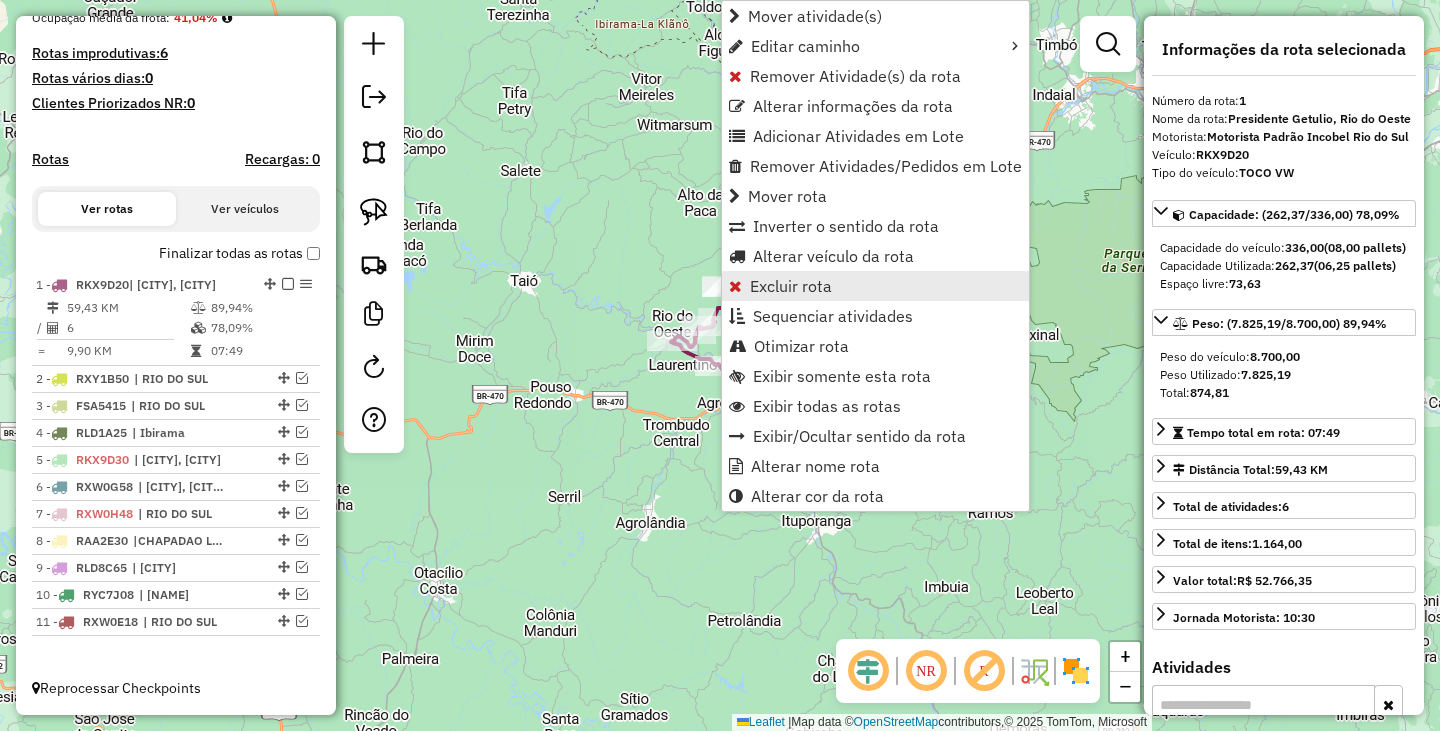 click on "Excluir rota" at bounding box center [791, 286] 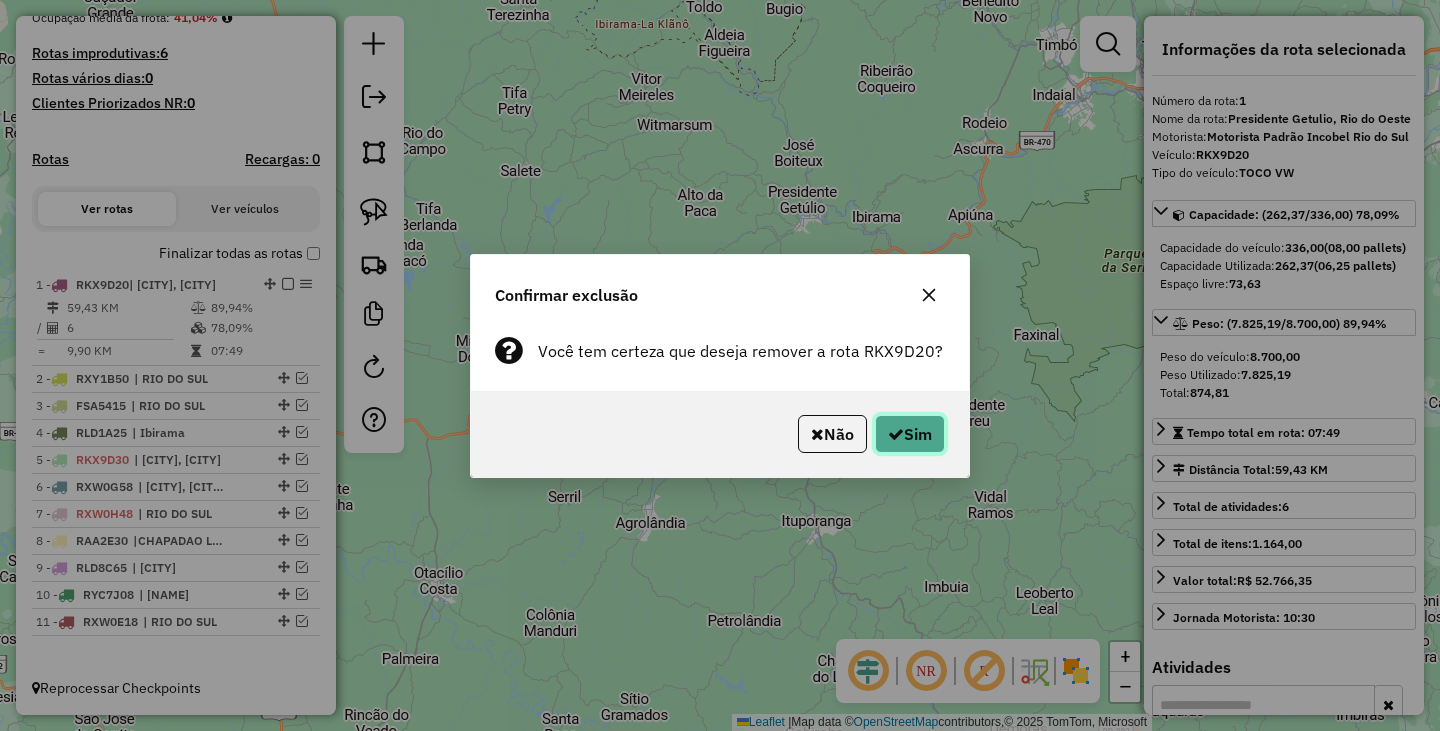 click 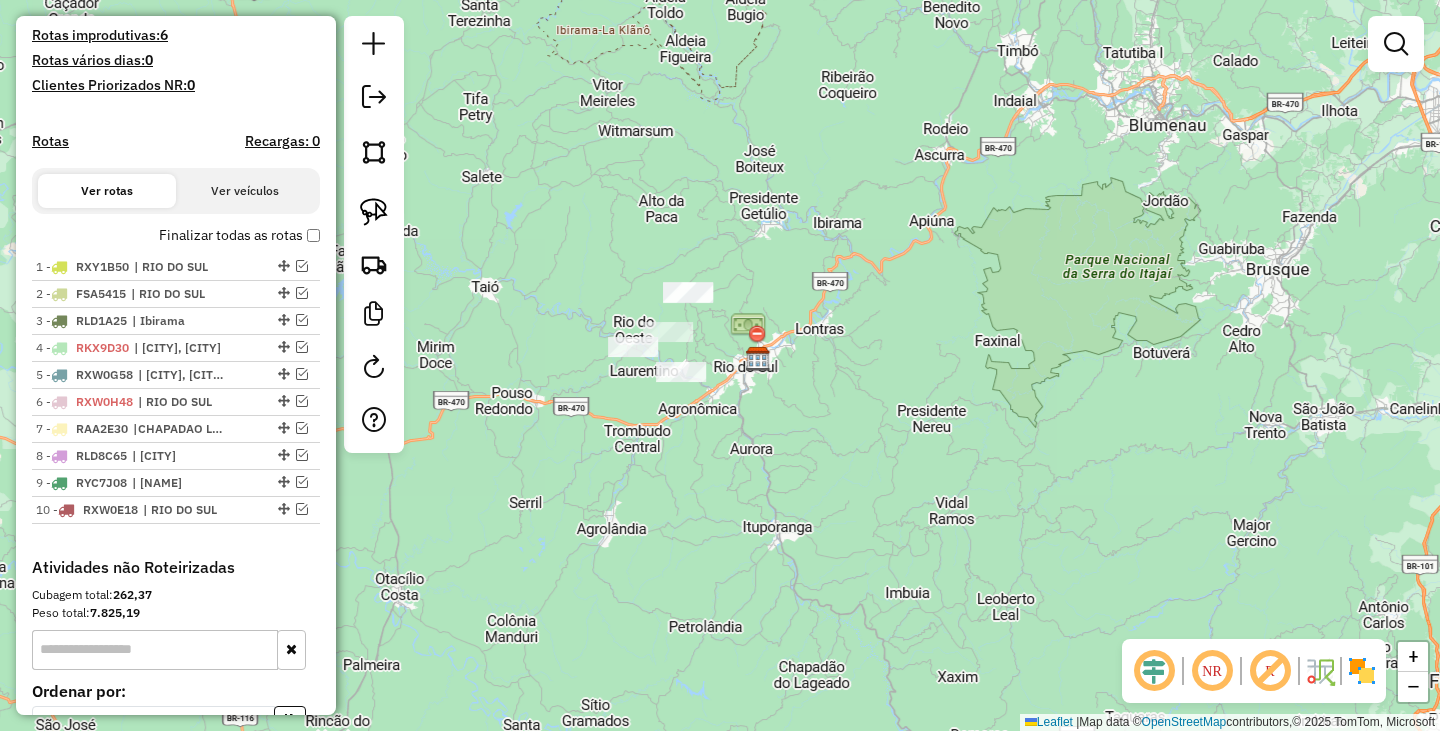 scroll, scrollTop: 554, scrollLeft: 0, axis: vertical 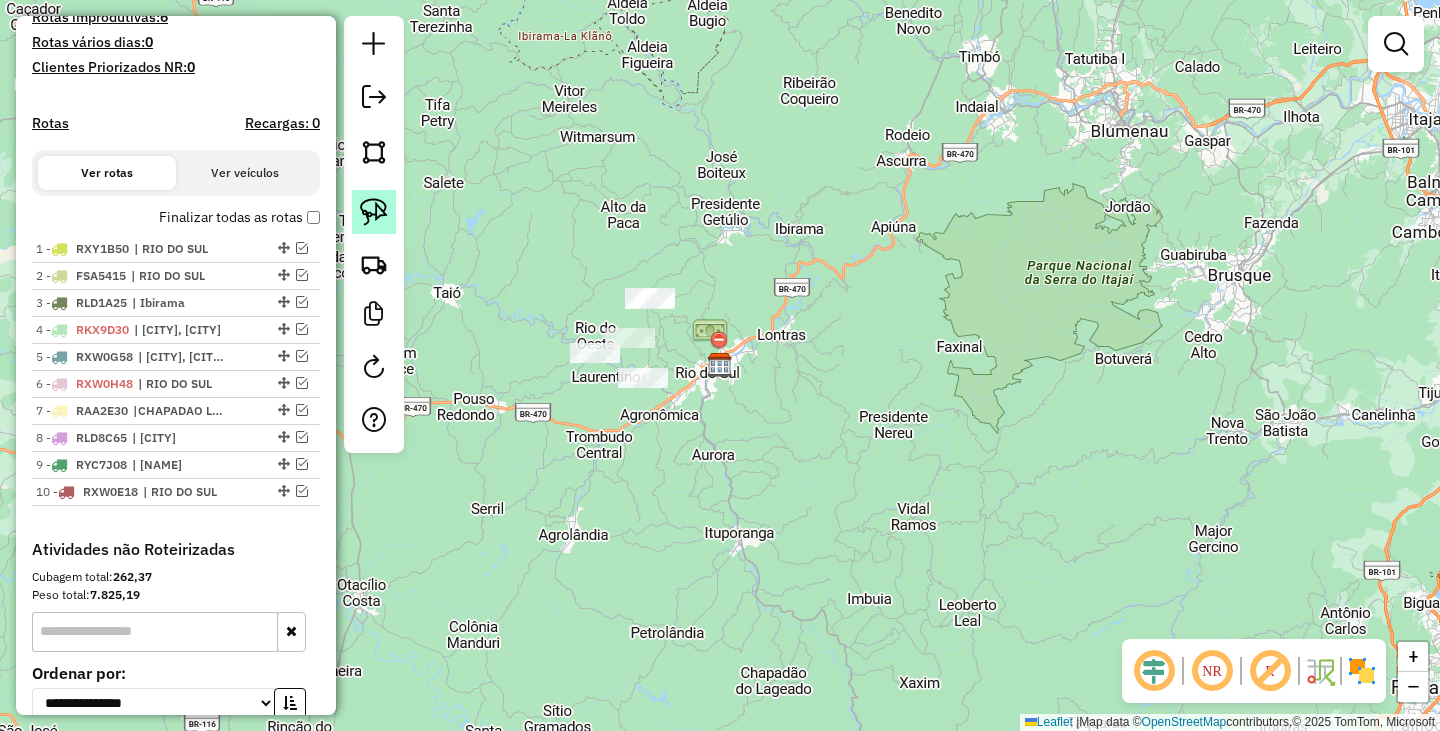 click 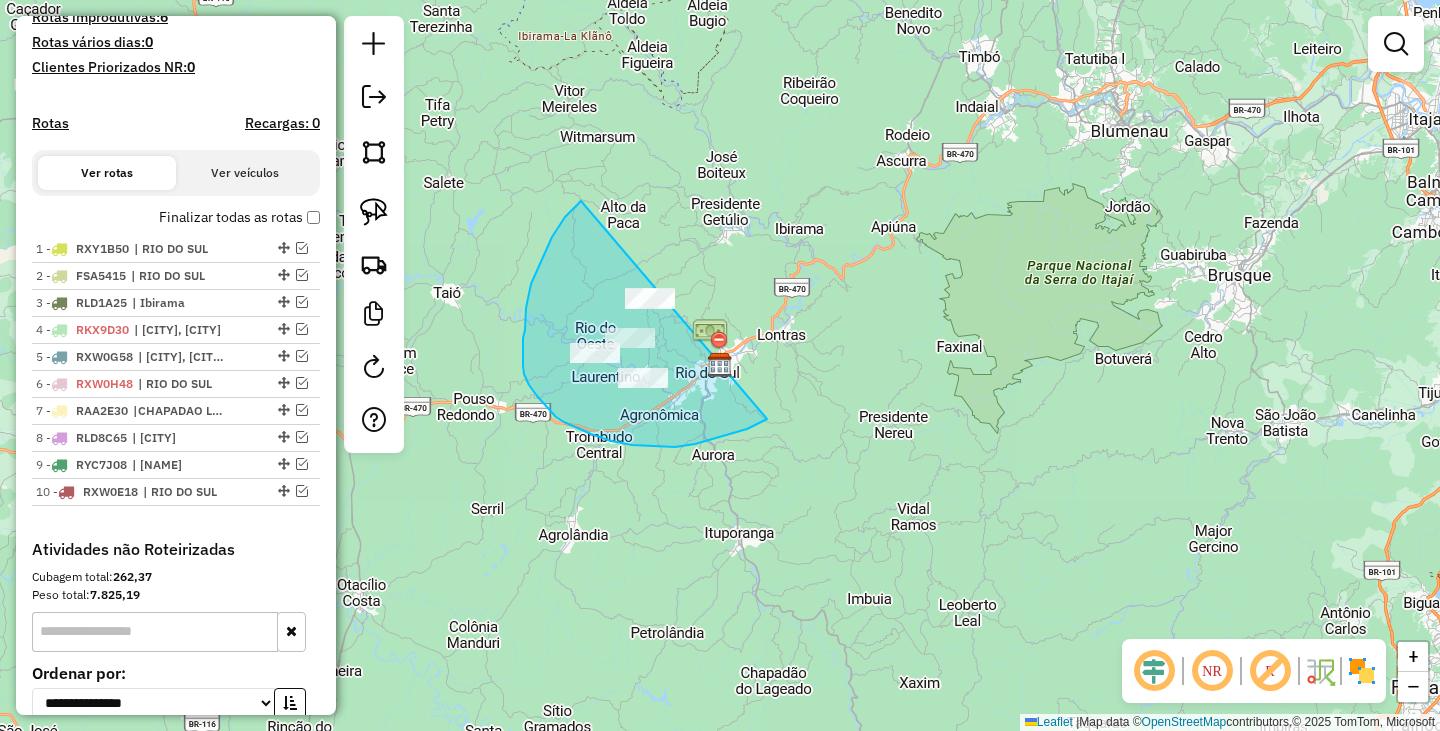 drag, startPoint x: 581, startPoint y: 201, endPoint x: 813, endPoint y: 327, distance: 264.00757 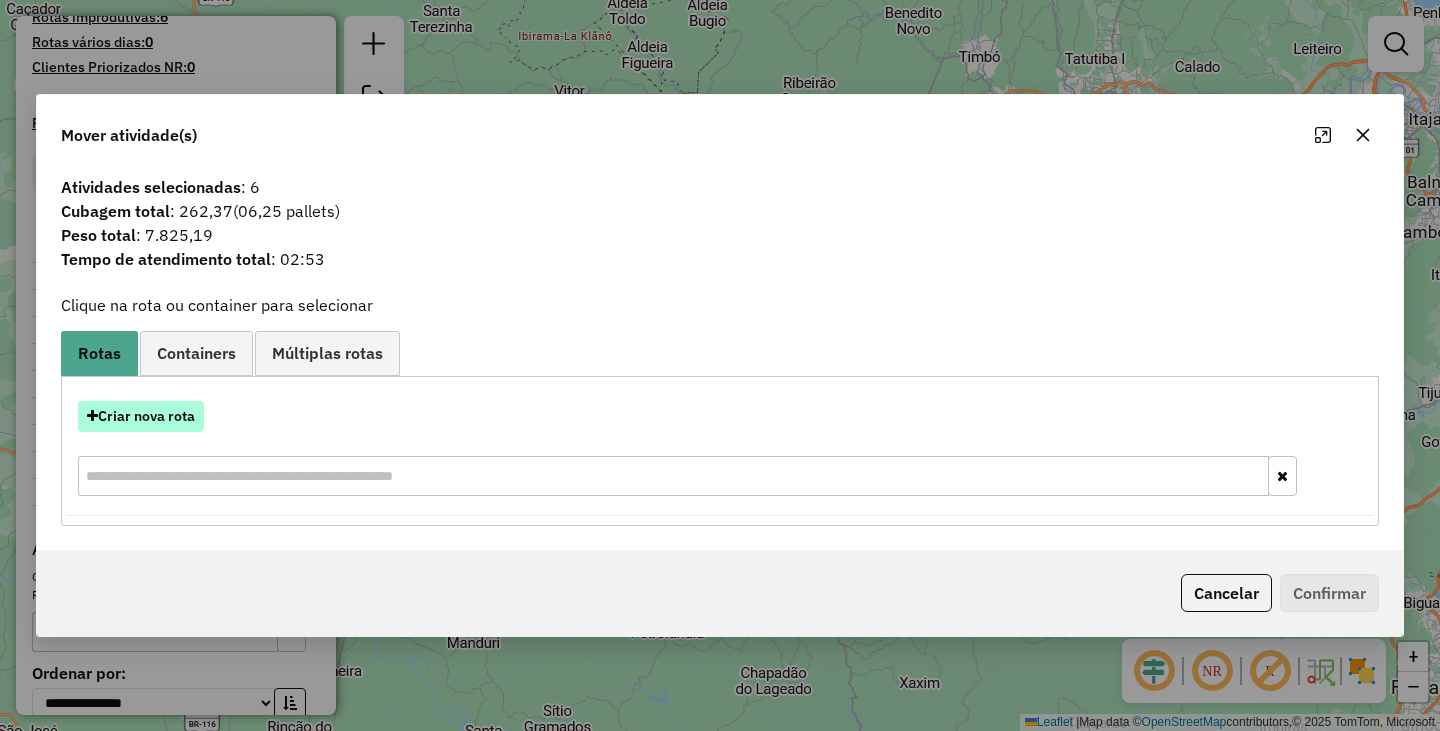 click on "Criar nova rota" at bounding box center (141, 416) 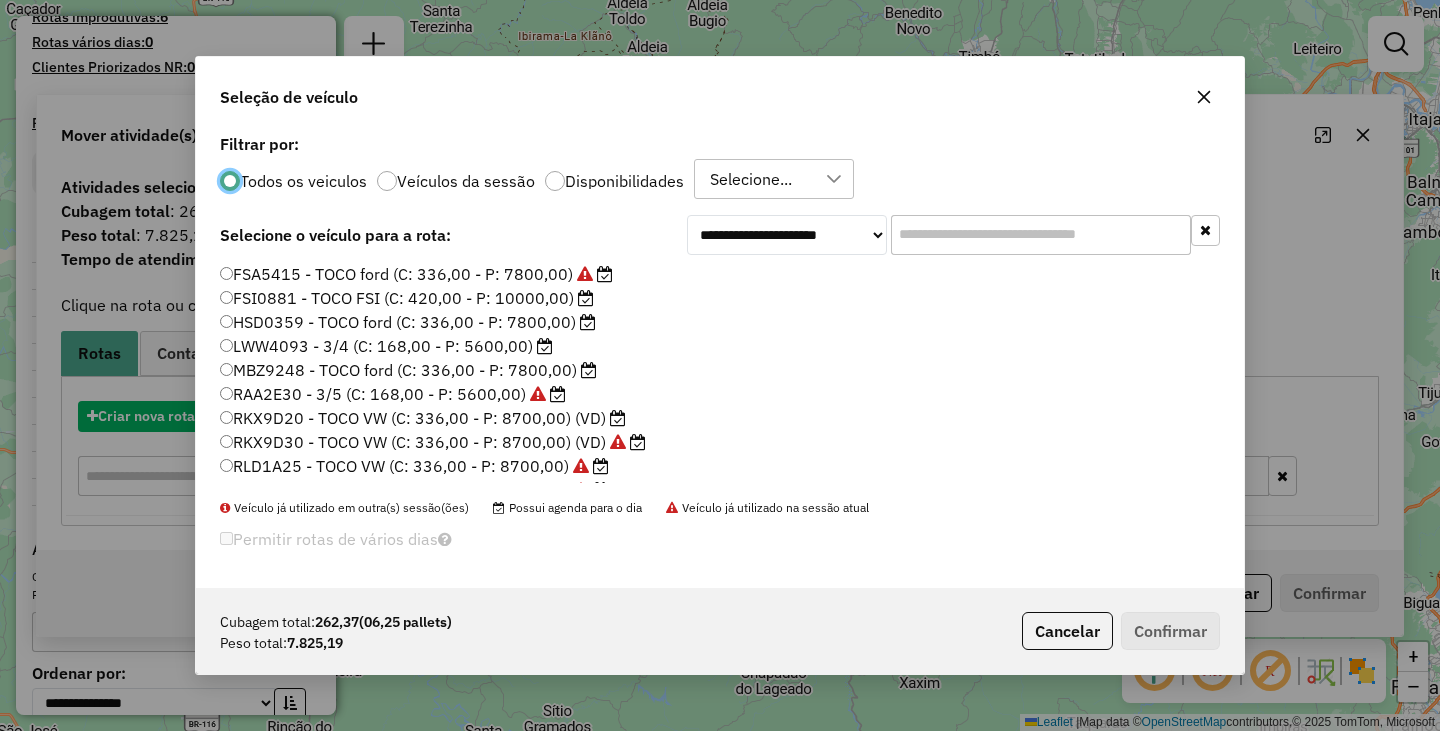 scroll, scrollTop: 11, scrollLeft: 6, axis: both 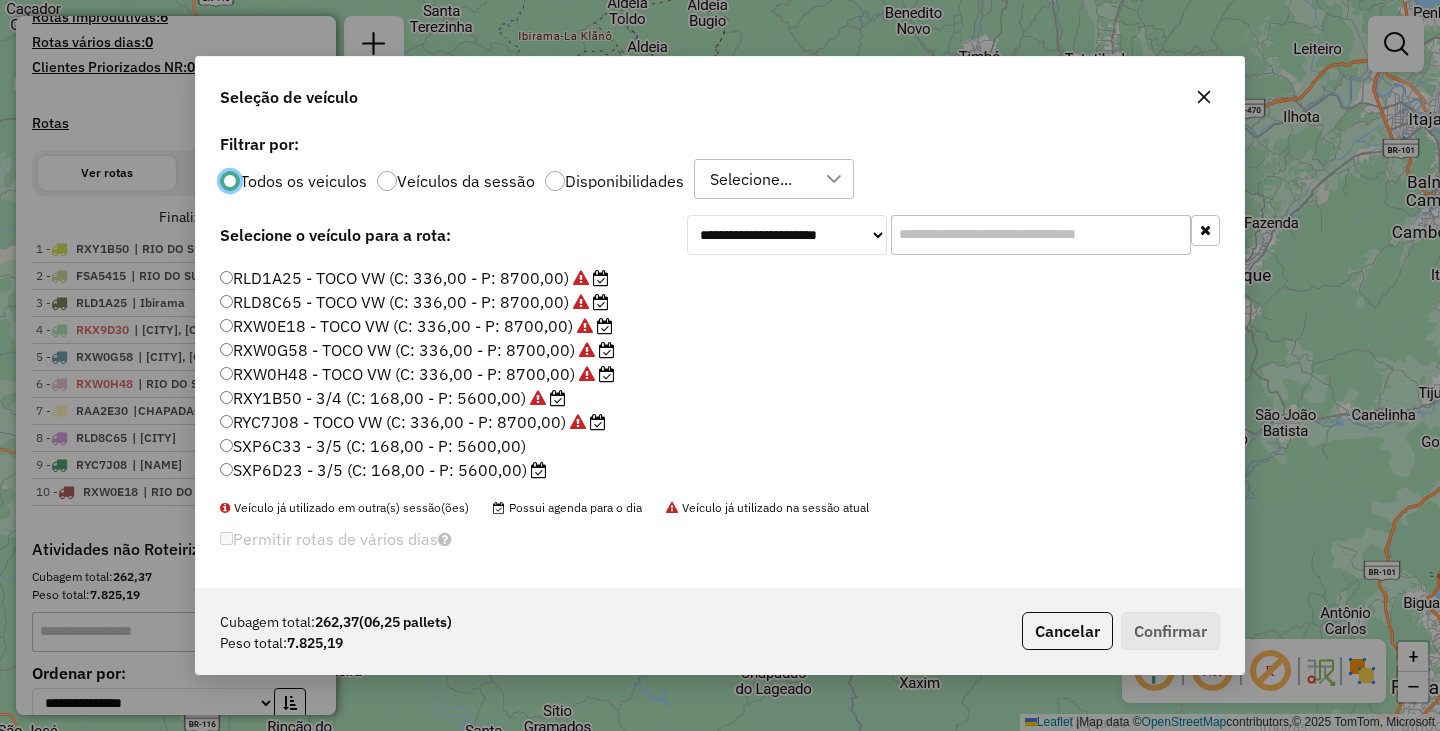 click on "RXW0G58 - TOCO VW (C: 336,00 - P: 8700,00)" 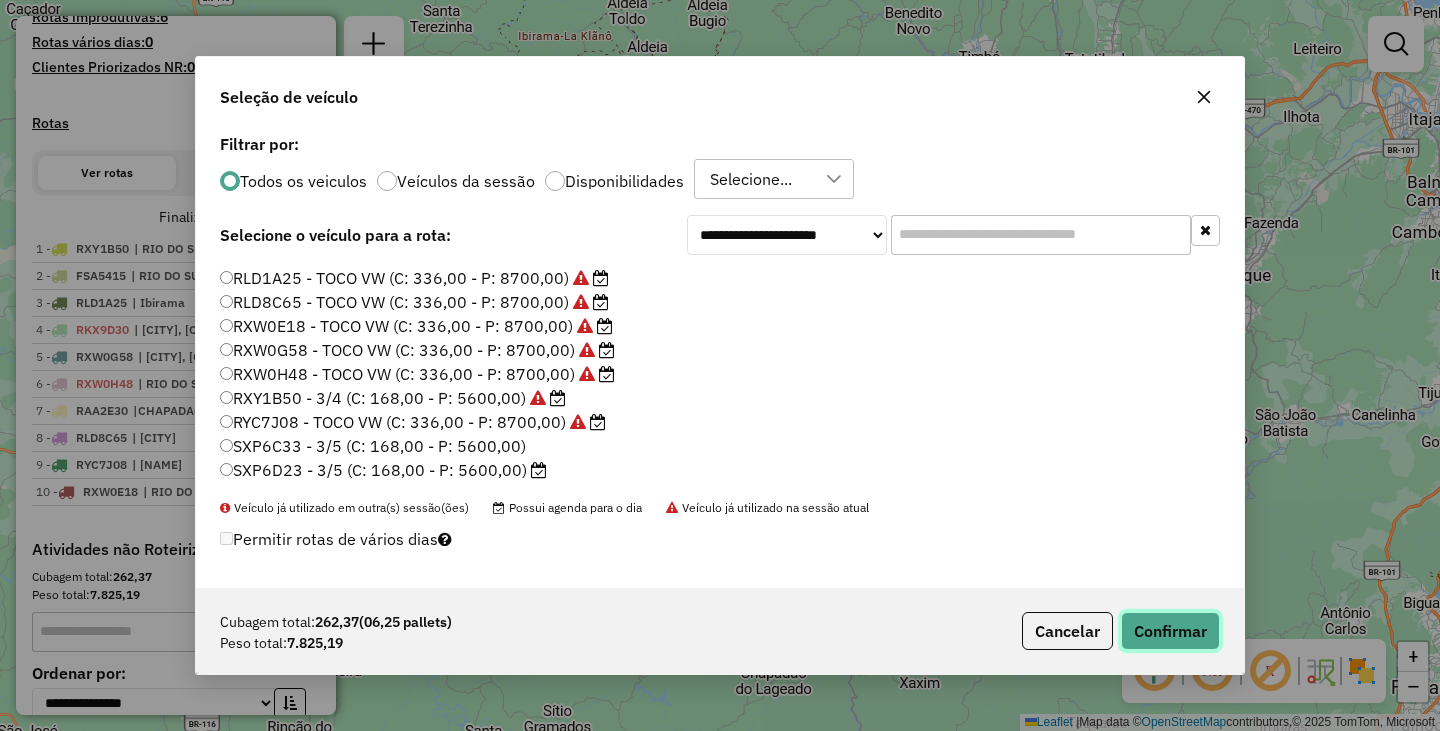 click on "Confirmar" 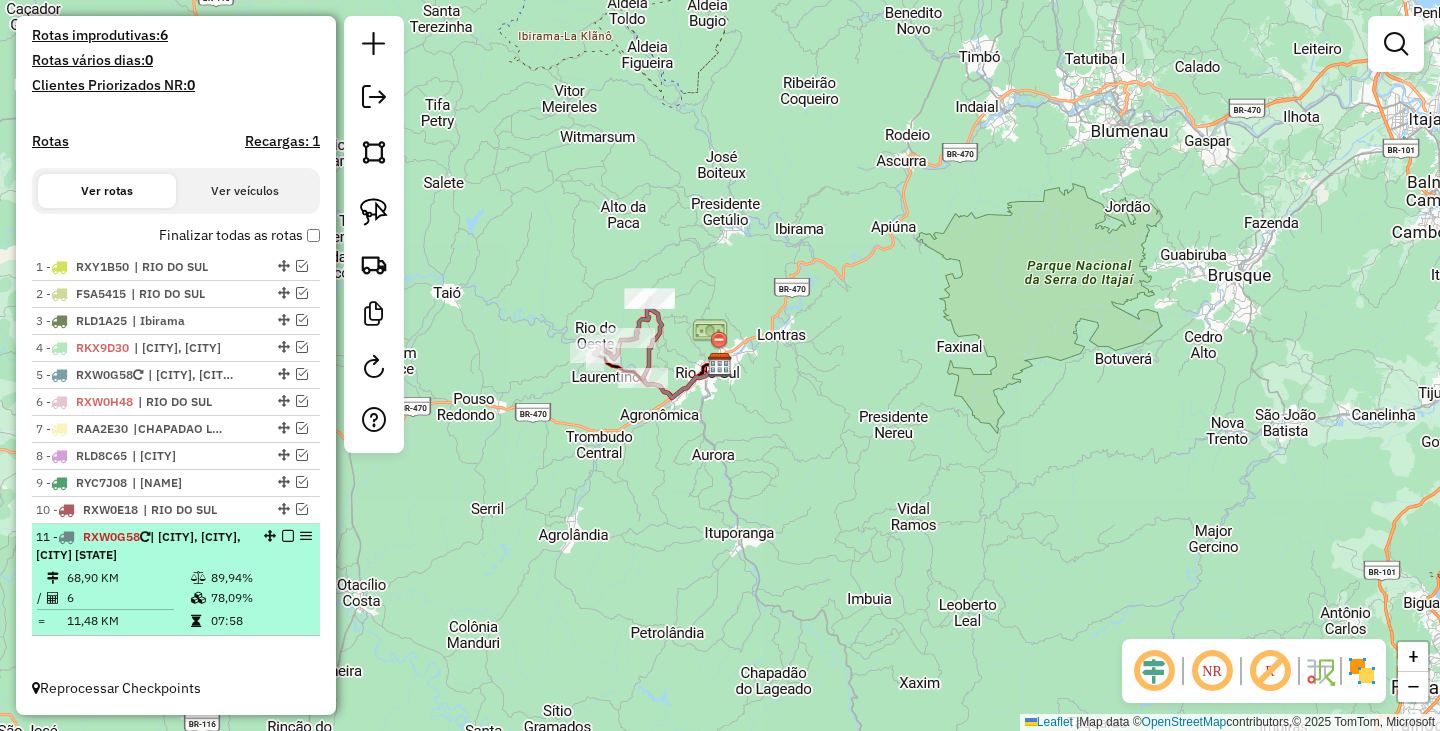 click at bounding box center (288, 536) 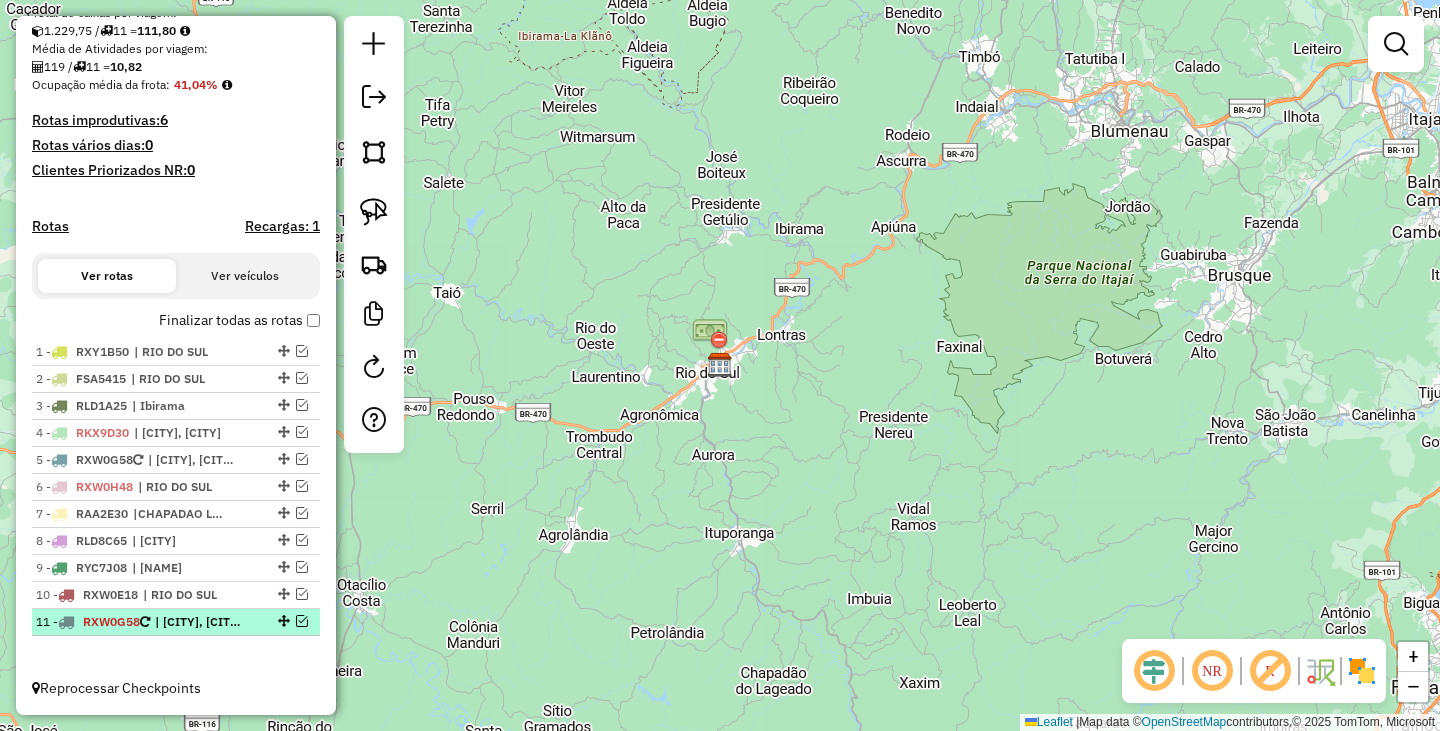 scroll, scrollTop: 451, scrollLeft: 0, axis: vertical 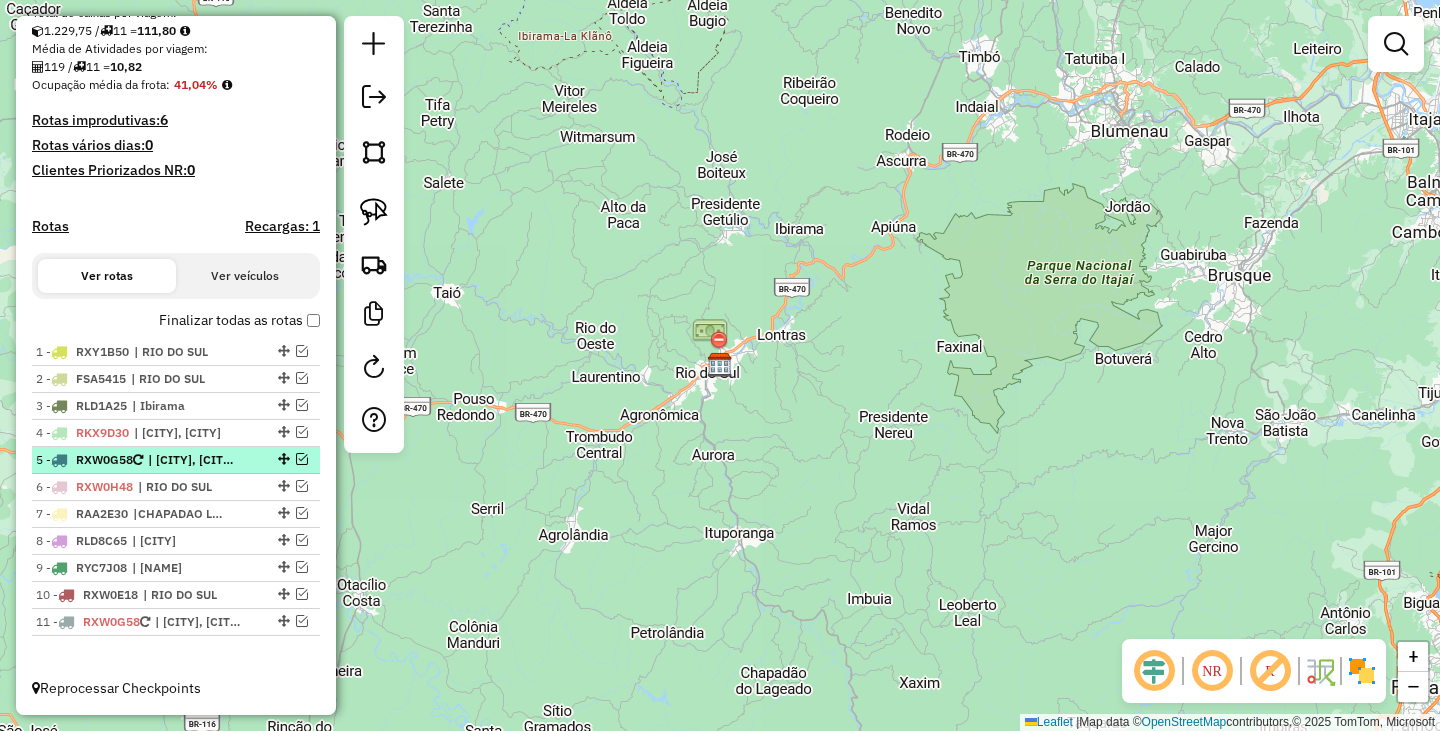 click at bounding box center (302, 459) 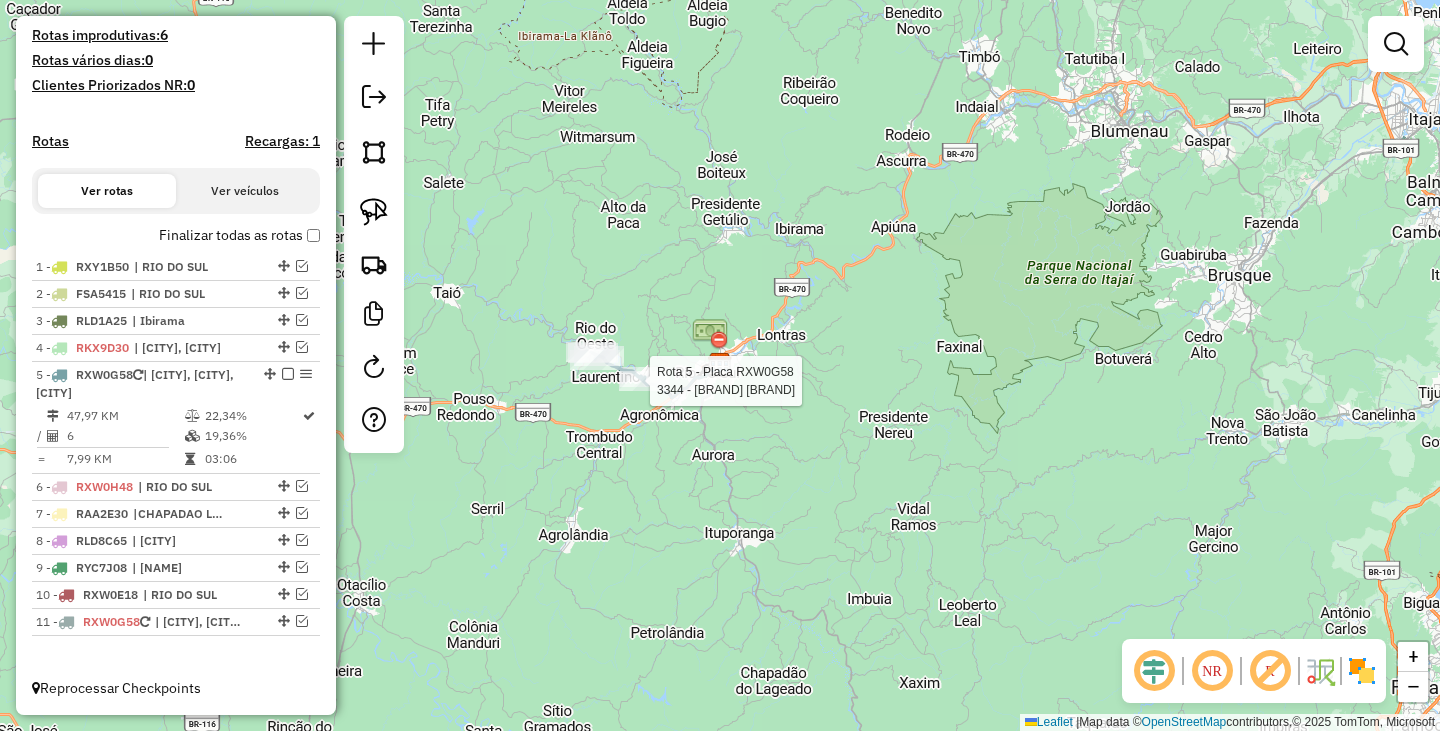 select on "**********" 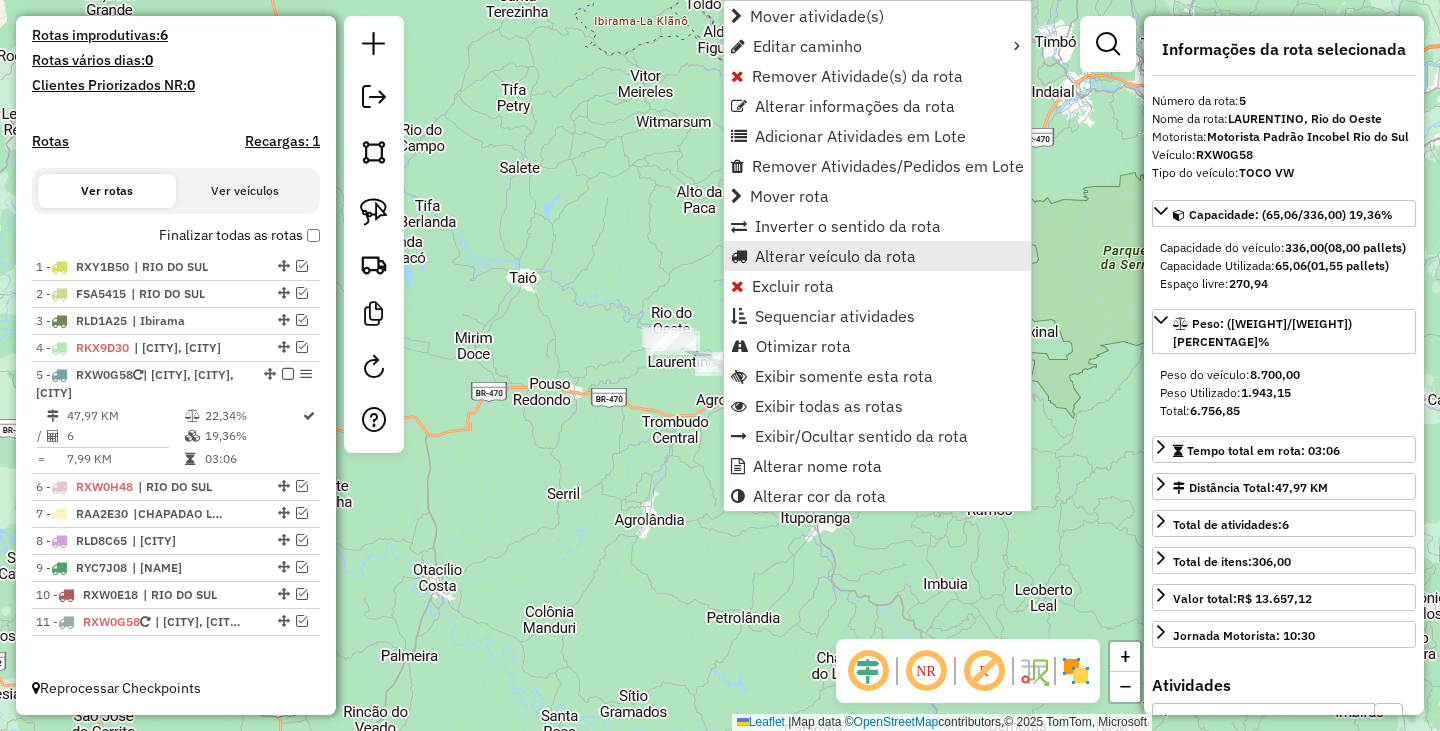click on "Alterar veículo da rota" at bounding box center (835, 256) 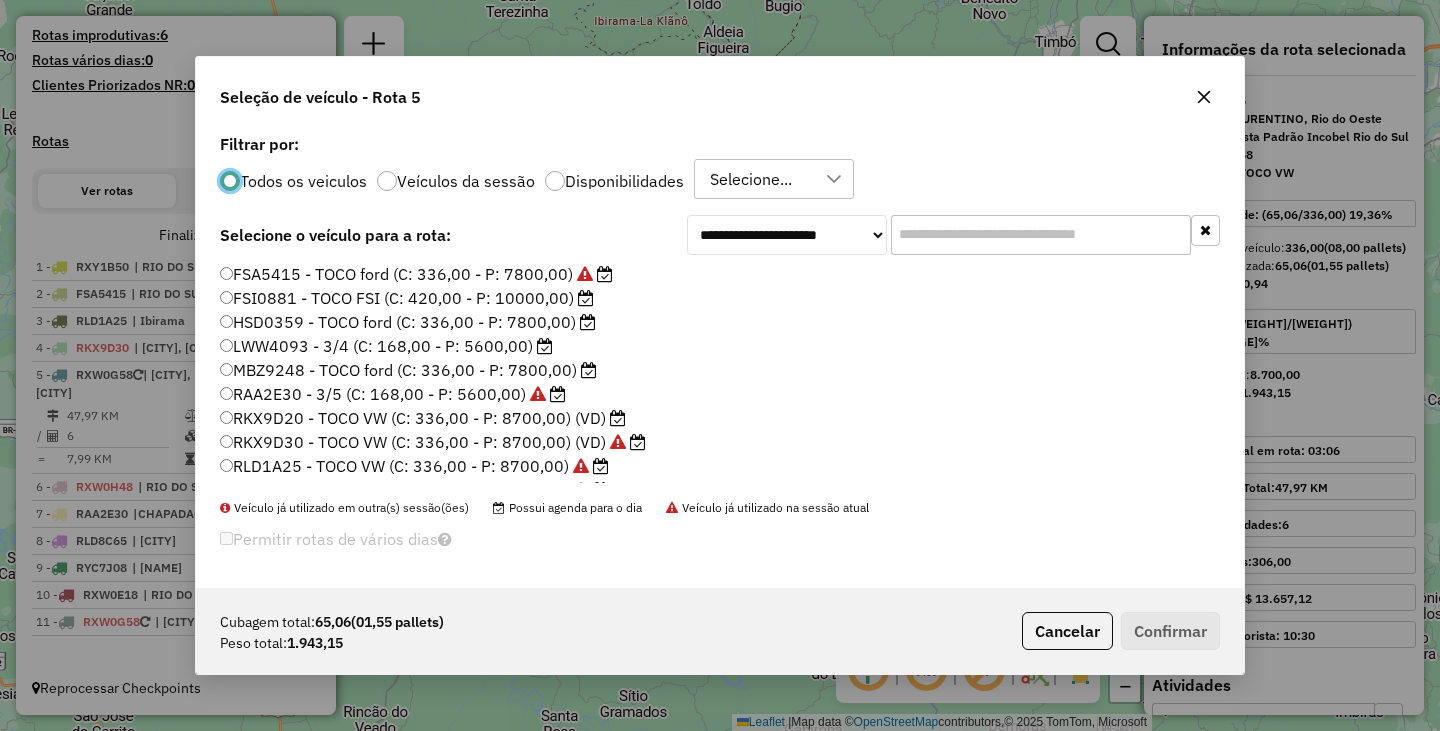scroll, scrollTop: 11, scrollLeft: 6, axis: both 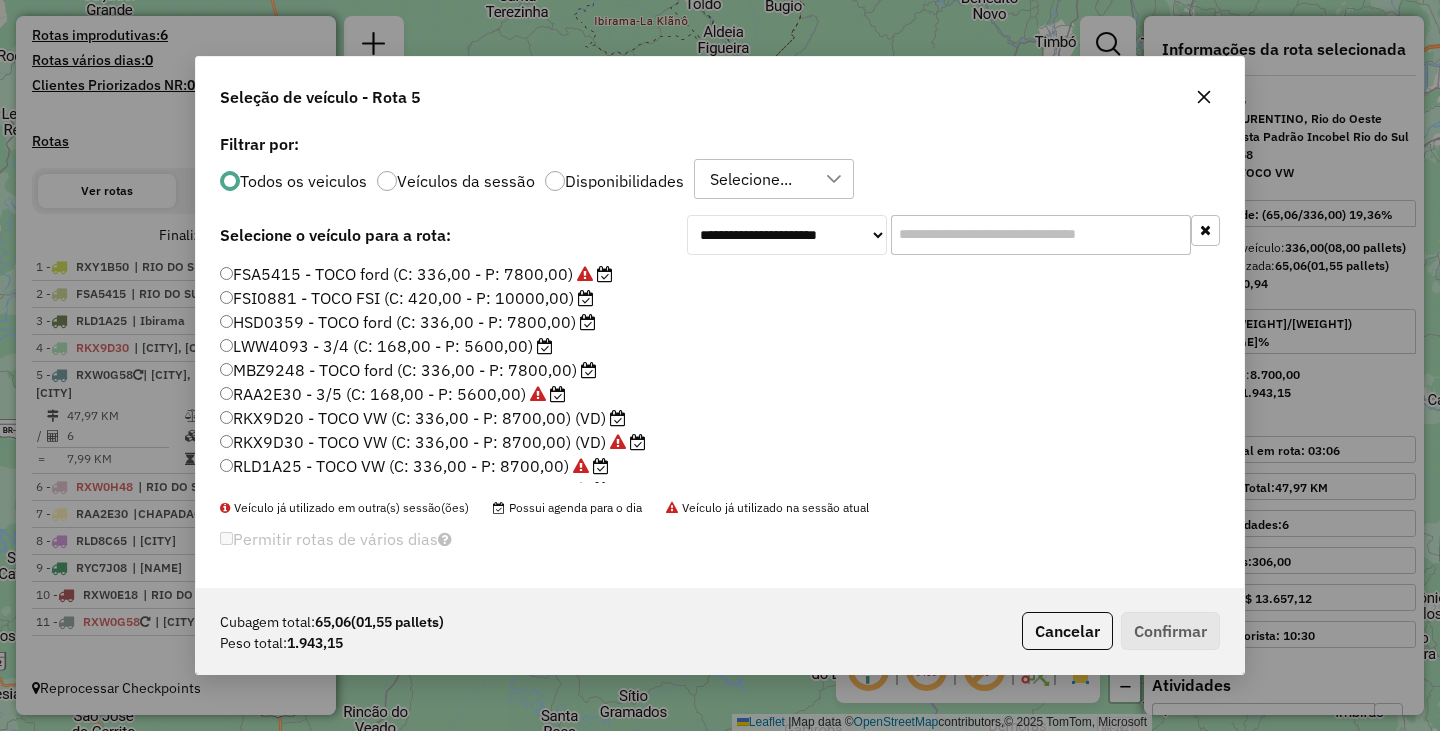 click on "RKX9D20 - TOCO VW (C: 336,00 - P: 8700,00) (VD)" 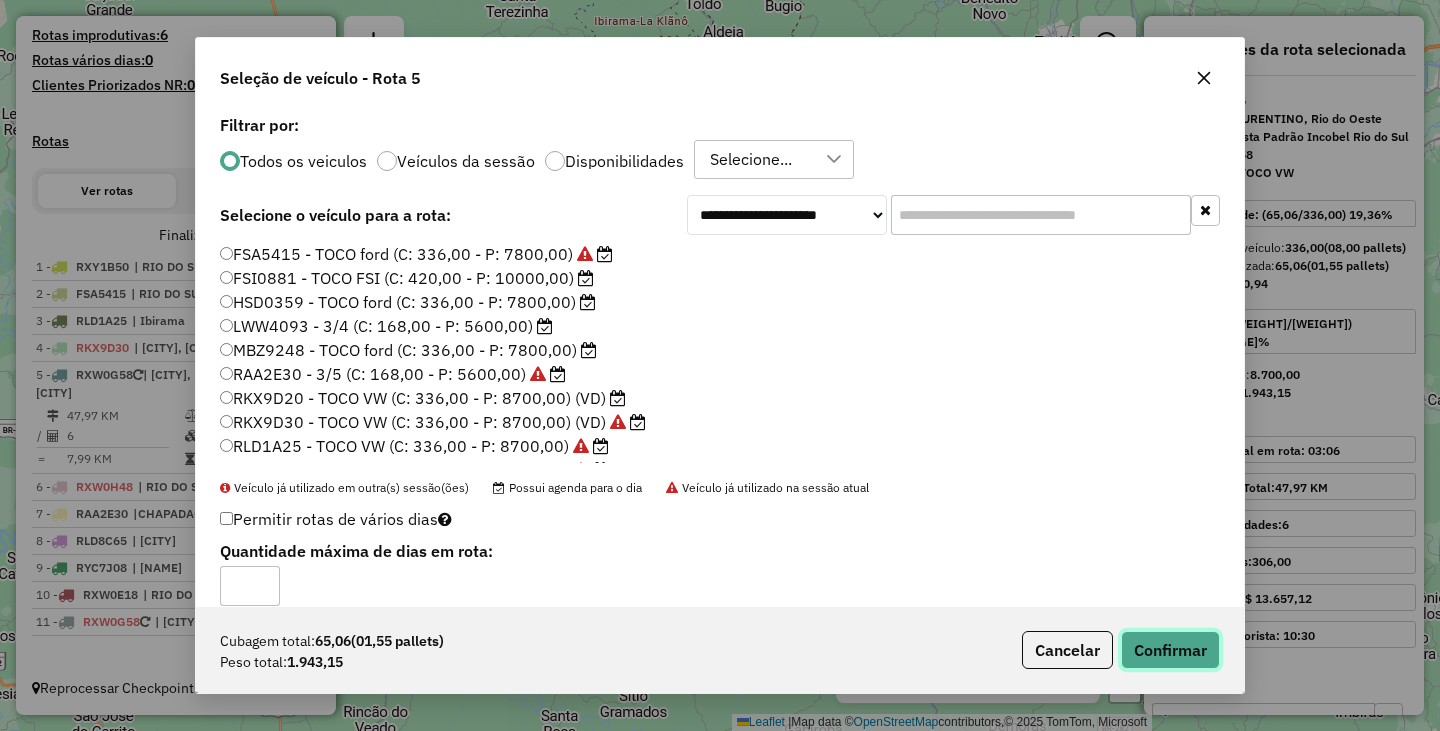 click on "Confirmar" 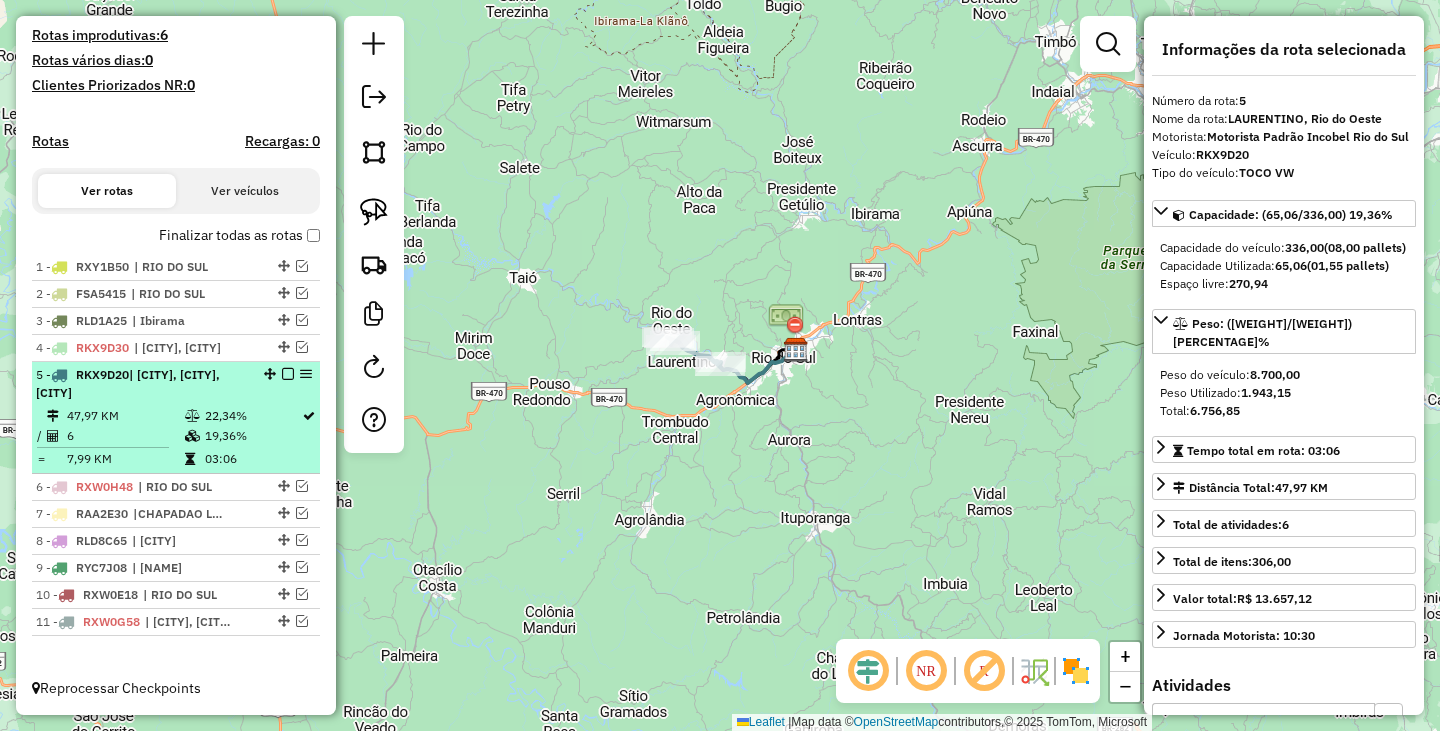 click at bounding box center [288, 374] 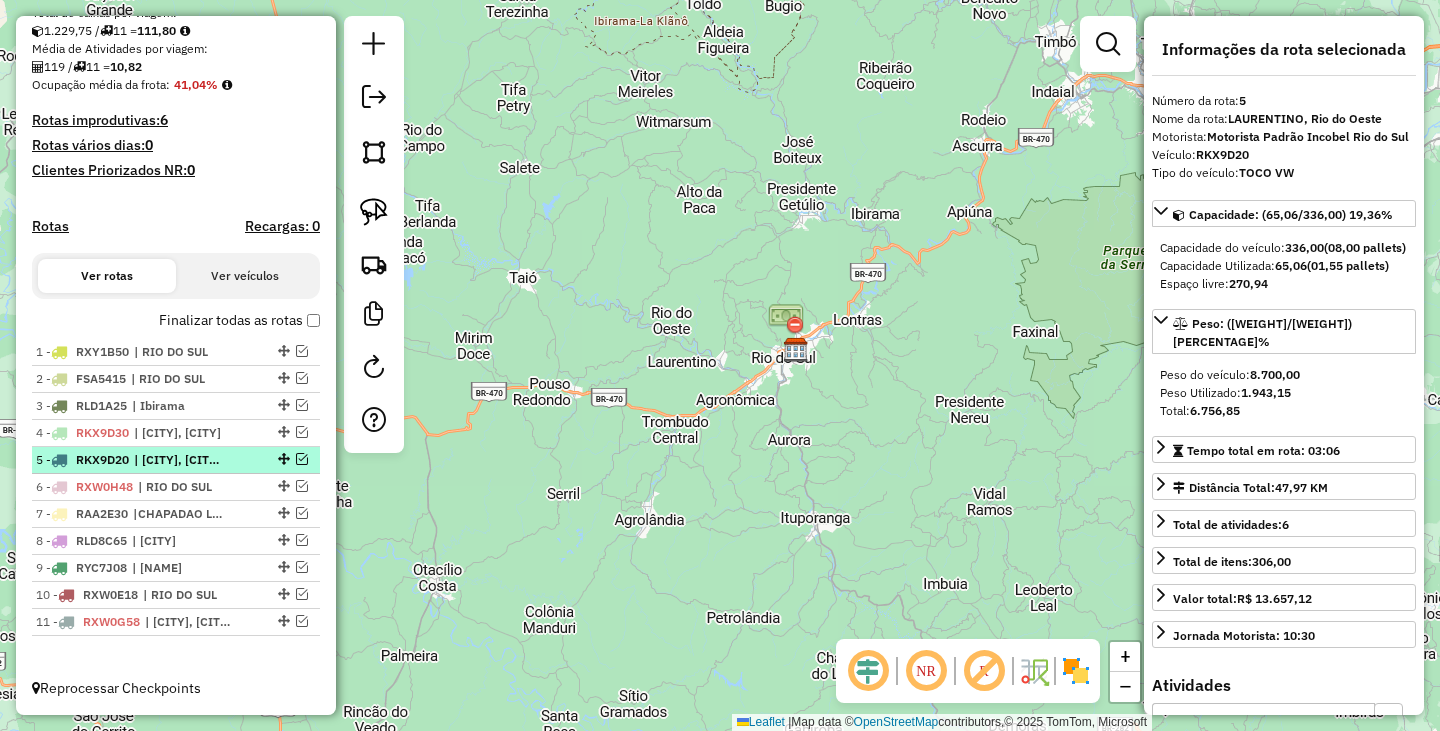 click at bounding box center (302, 459) 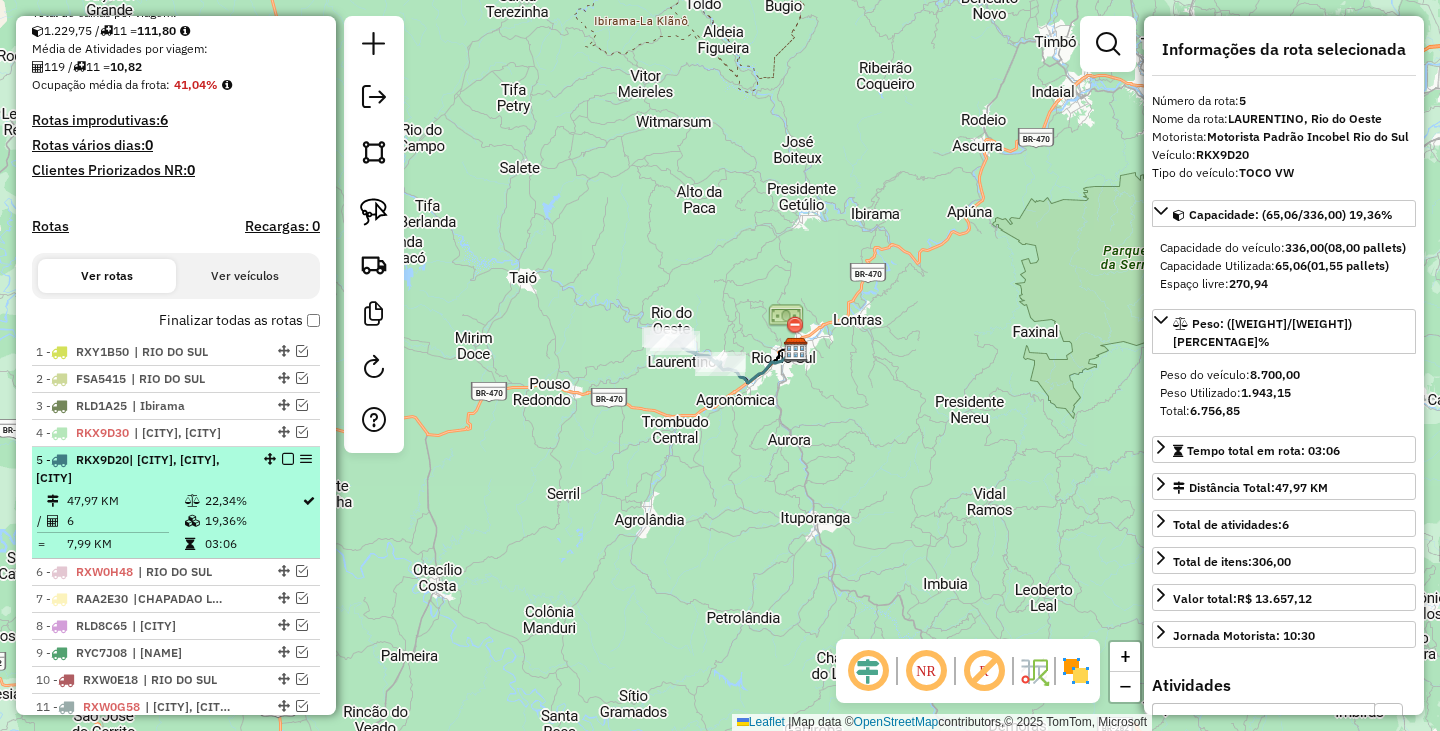 scroll, scrollTop: 536, scrollLeft: 0, axis: vertical 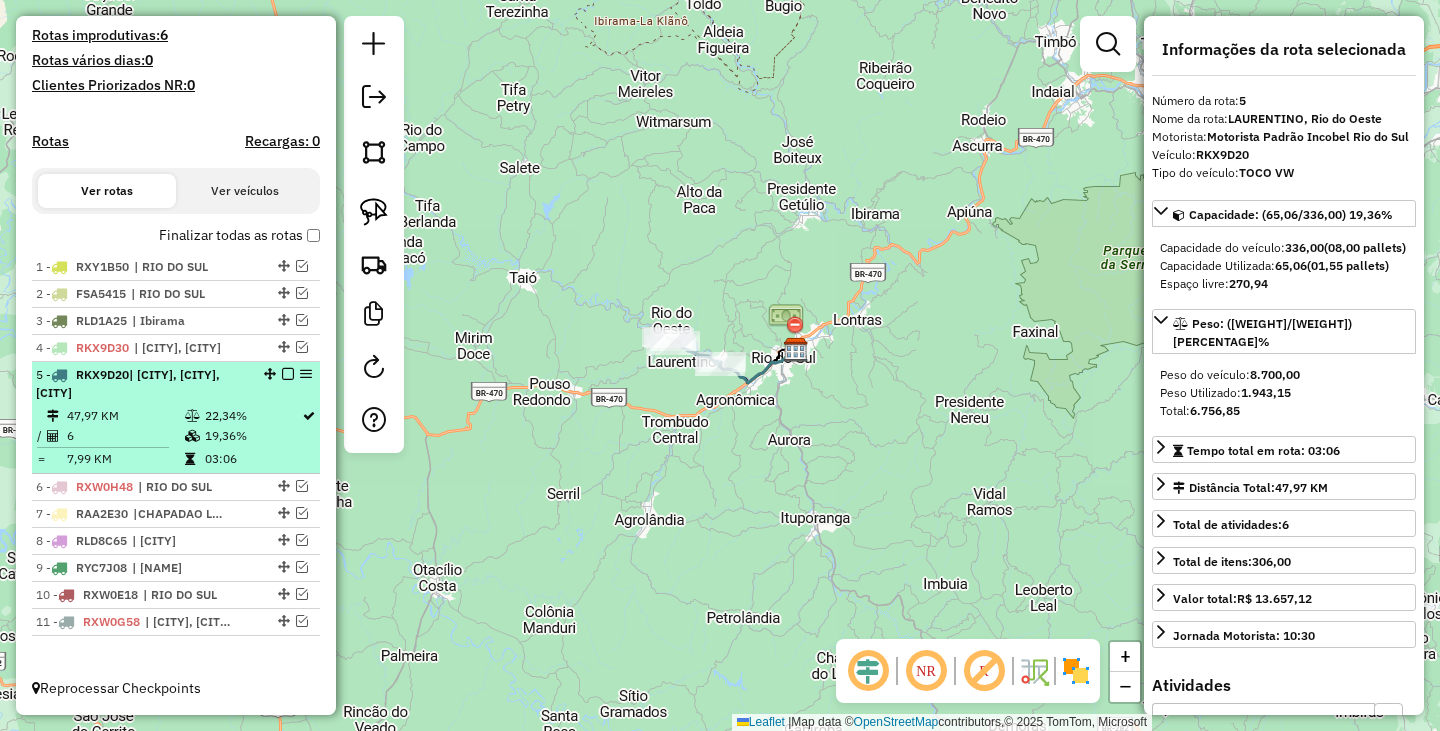 click at bounding box center [288, 374] 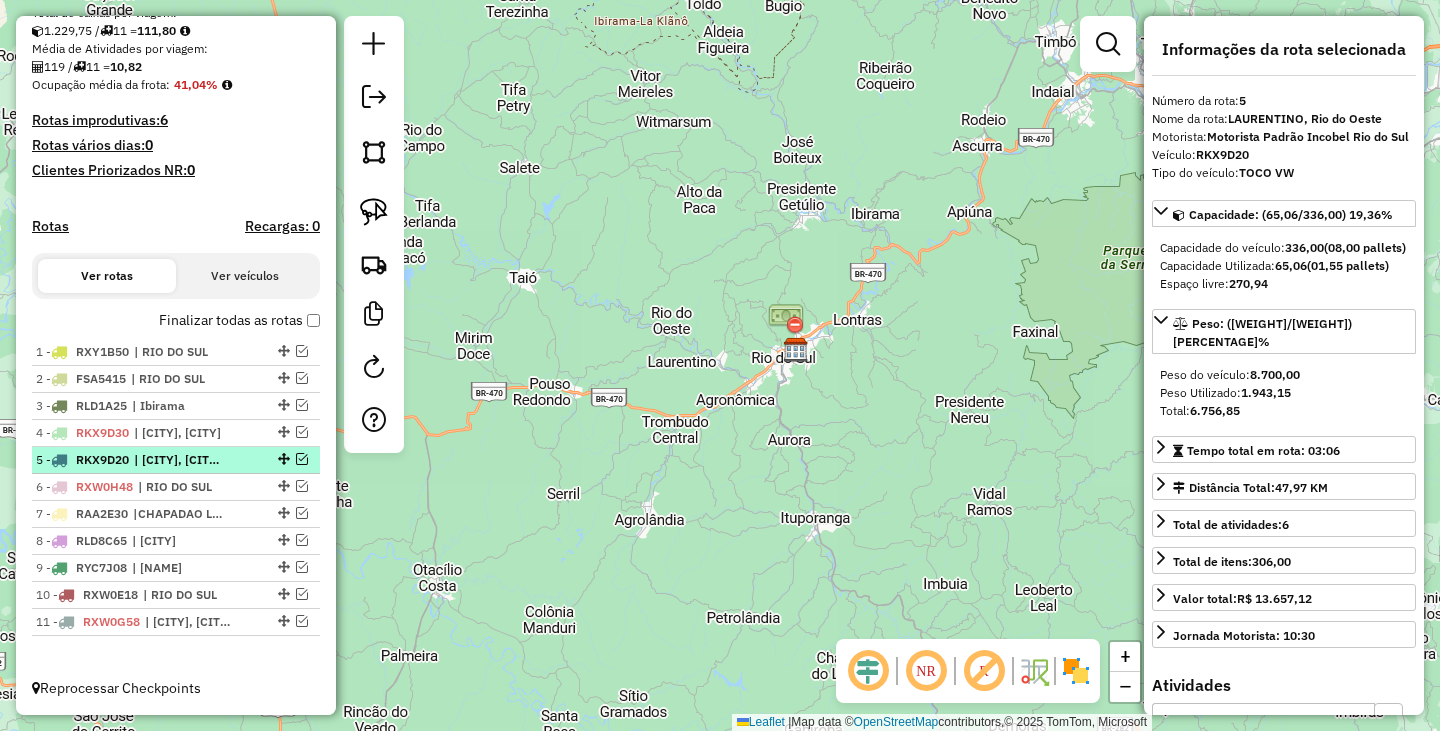 scroll, scrollTop: 451, scrollLeft: 0, axis: vertical 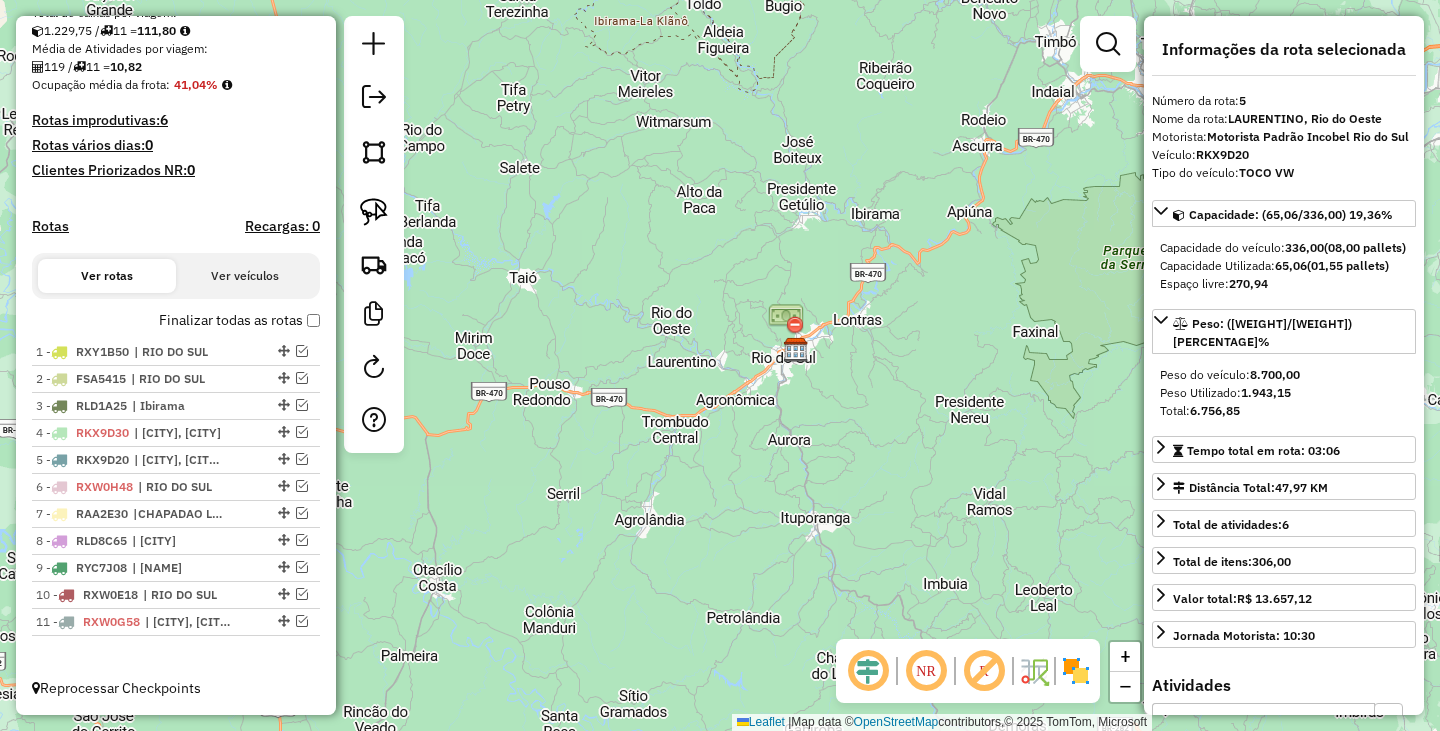 click on "Janela de atendimento Grade de atendimento Capacidade Transportadoras Veículos Cliente Pedidos  Rotas Selecione os dias de semana para filtrar as janelas de atendimento  Seg   Ter   Qua   Qui   Sex   Sáb   Dom  Informe o período da janela de atendimento: De: Até:  Filtrar exatamente a janela do cliente  Considerar janela de atendimento padrão  Selecione os dias de semana para filtrar as grades de atendimento  Seg   Ter   Qua   Qui   Sex   Sáb   Dom   Considerar clientes sem dia de atendimento cadastrado  Clientes fora do dia de atendimento selecionado Filtrar as atividades entre os valores definidos abaixo:  Peso mínimo:   Peso máximo:   Cubagem mínima:   Cubagem máxima:   De:   Até:  Filtrar as atividades entre o tempo de atendimento definido abaixo:  De:   Até:   Considerar capacidade total dos clientes não roteirizados Transportadora: Selecione um ou mais itens Tipo de veículo: Selecione um ou mais itens Veículo: Selecione um ou mais itens Motorista: Selecione um ou mais itens Nome: Rótulo:" 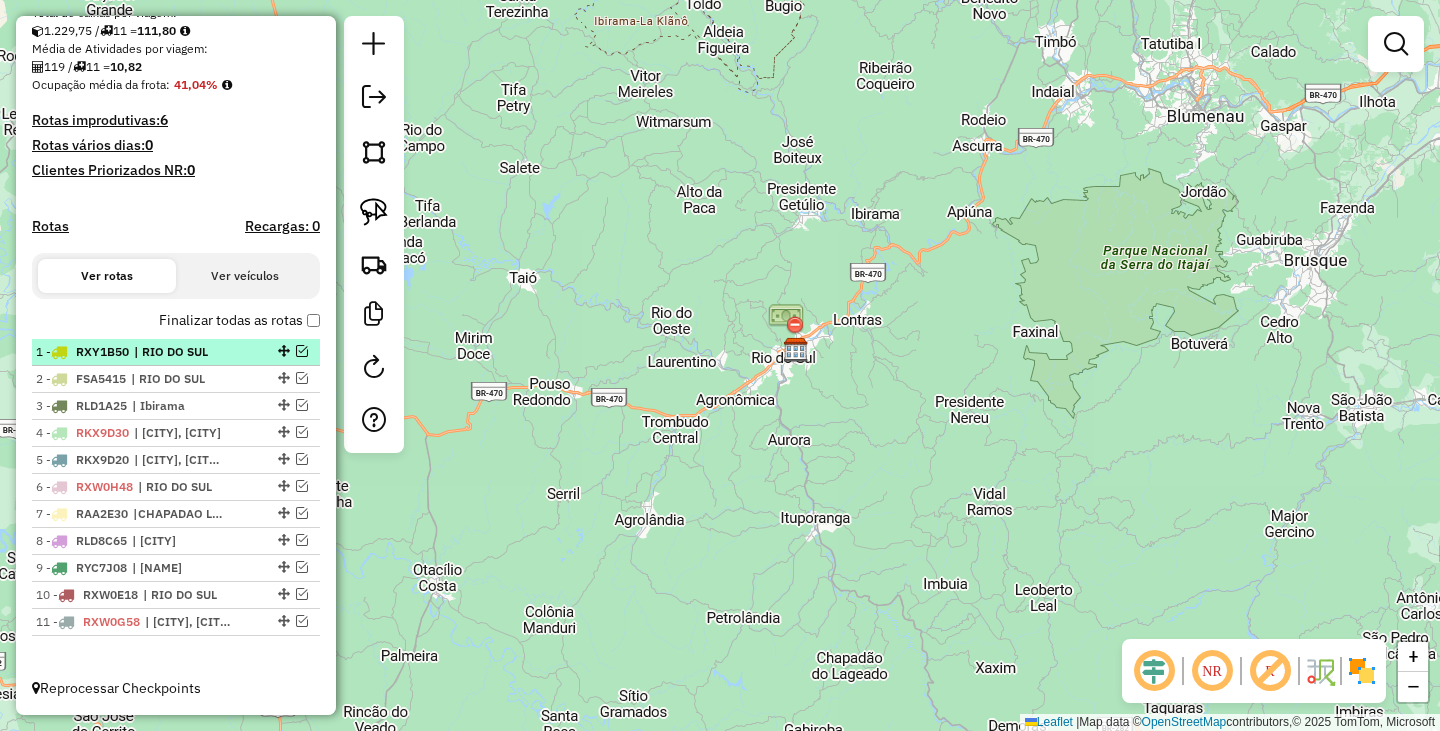 click at bounding box center [302, 351] 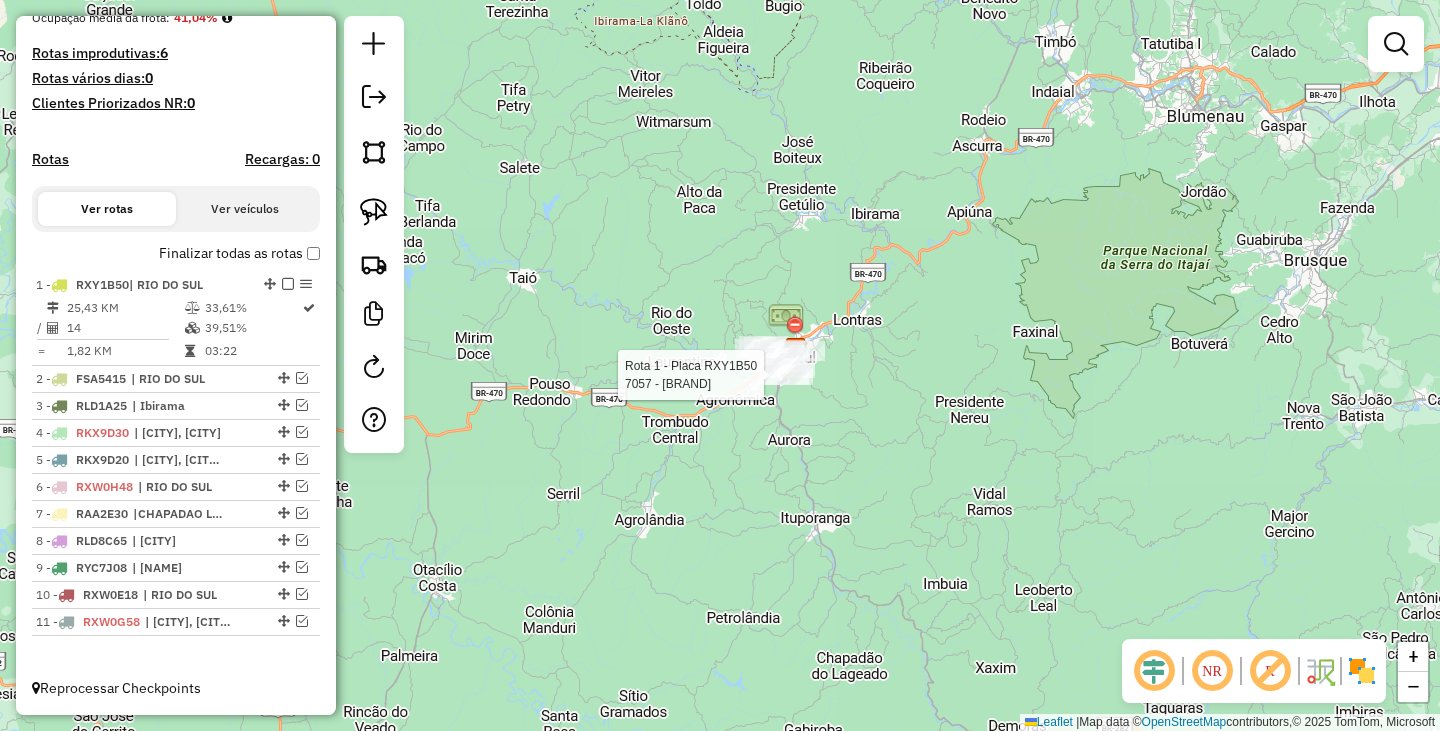 select on "**********" 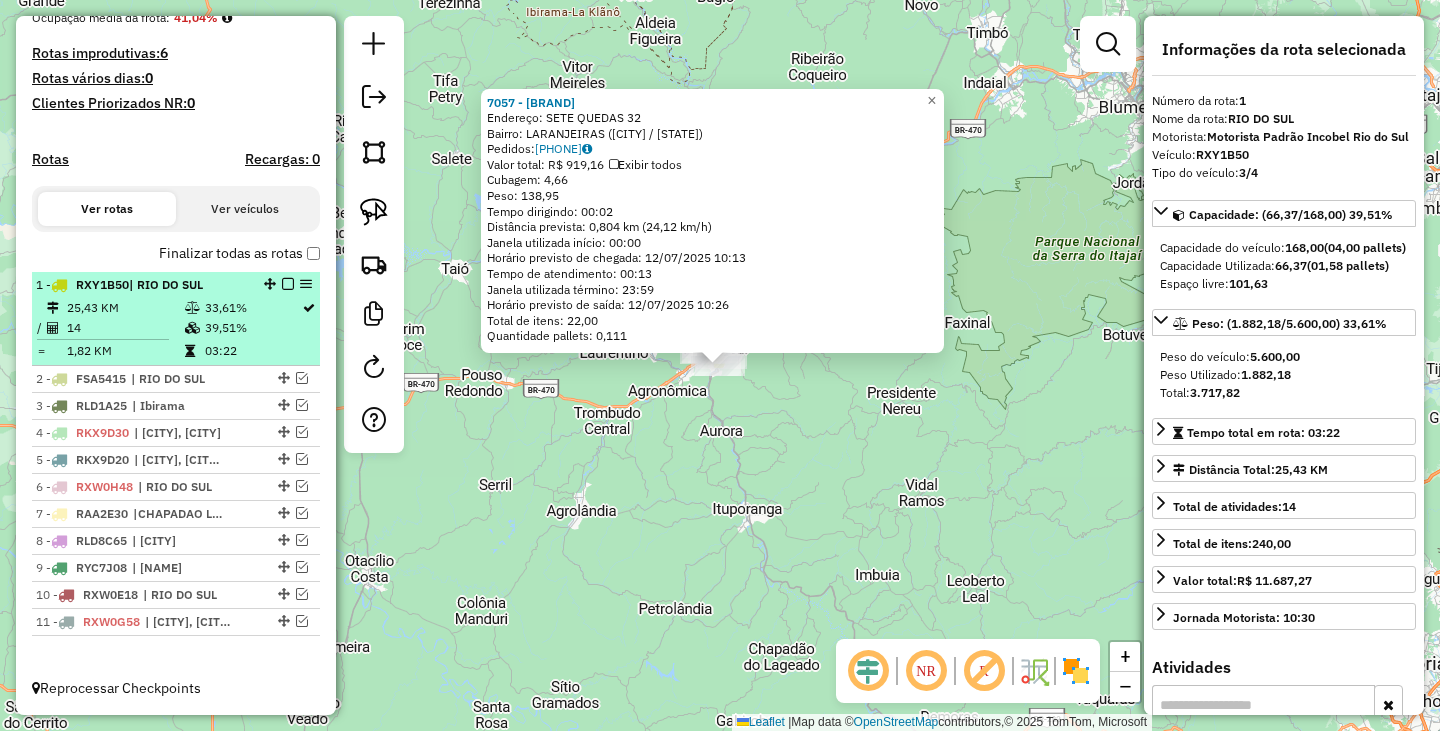 click at bounding box center (288, 284) 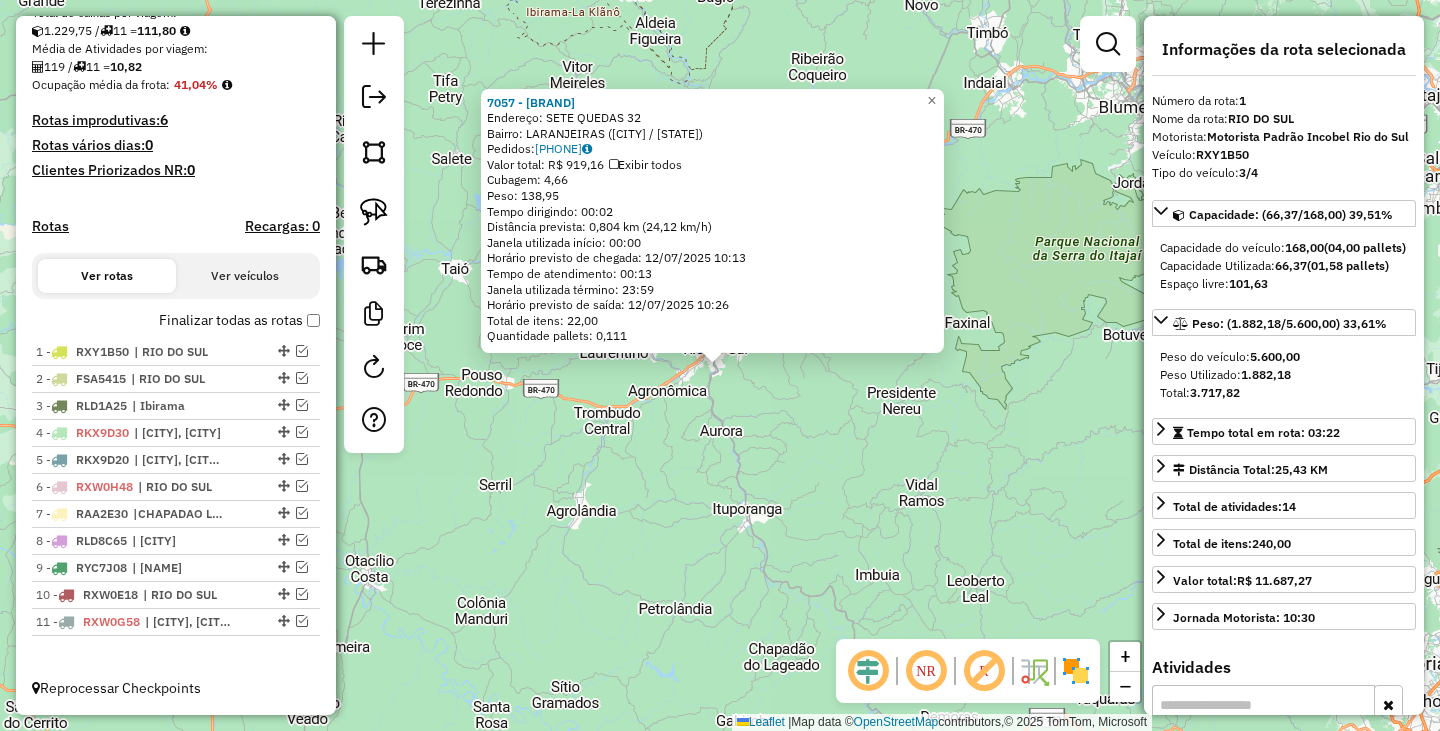 scroll, scrollTop: 451, scrollLeft: 0, axis: vertical 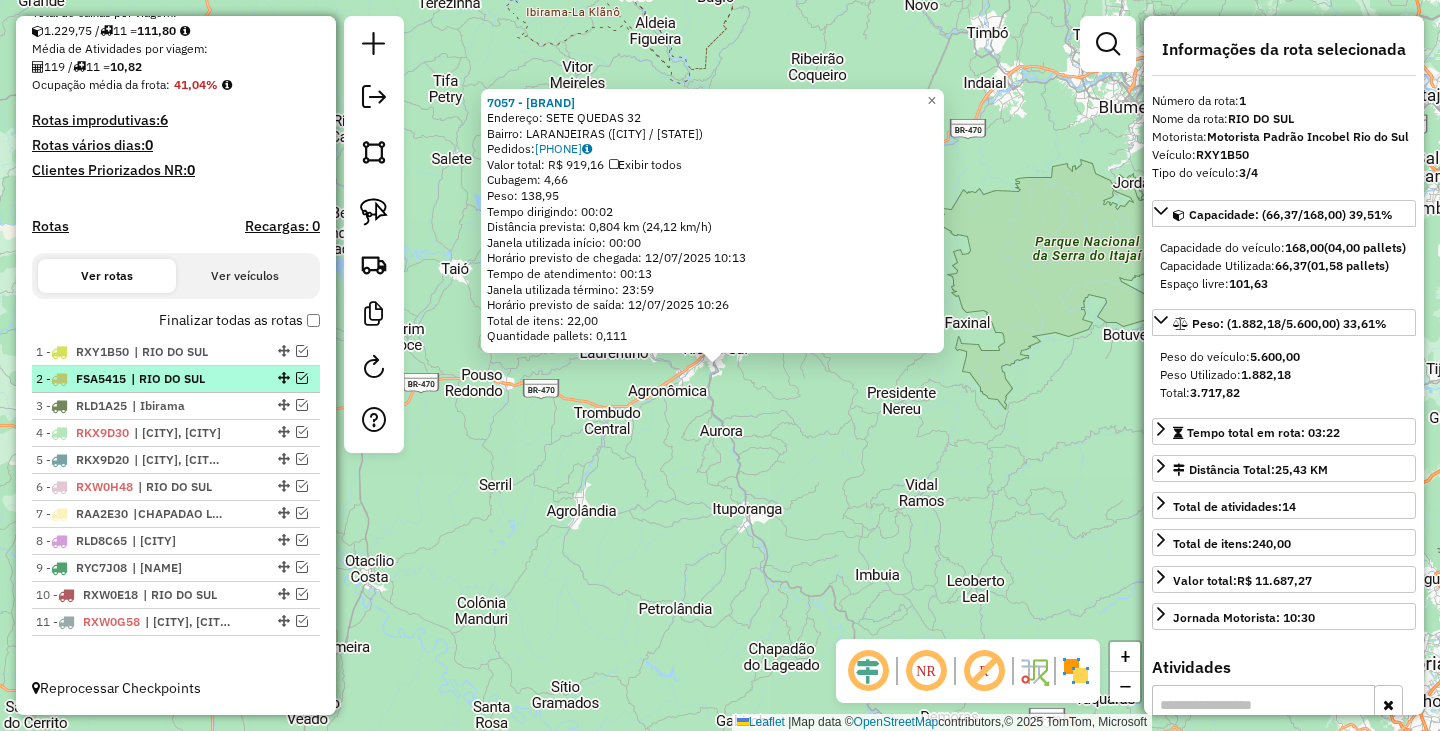 click at bounding box center [302, 378] 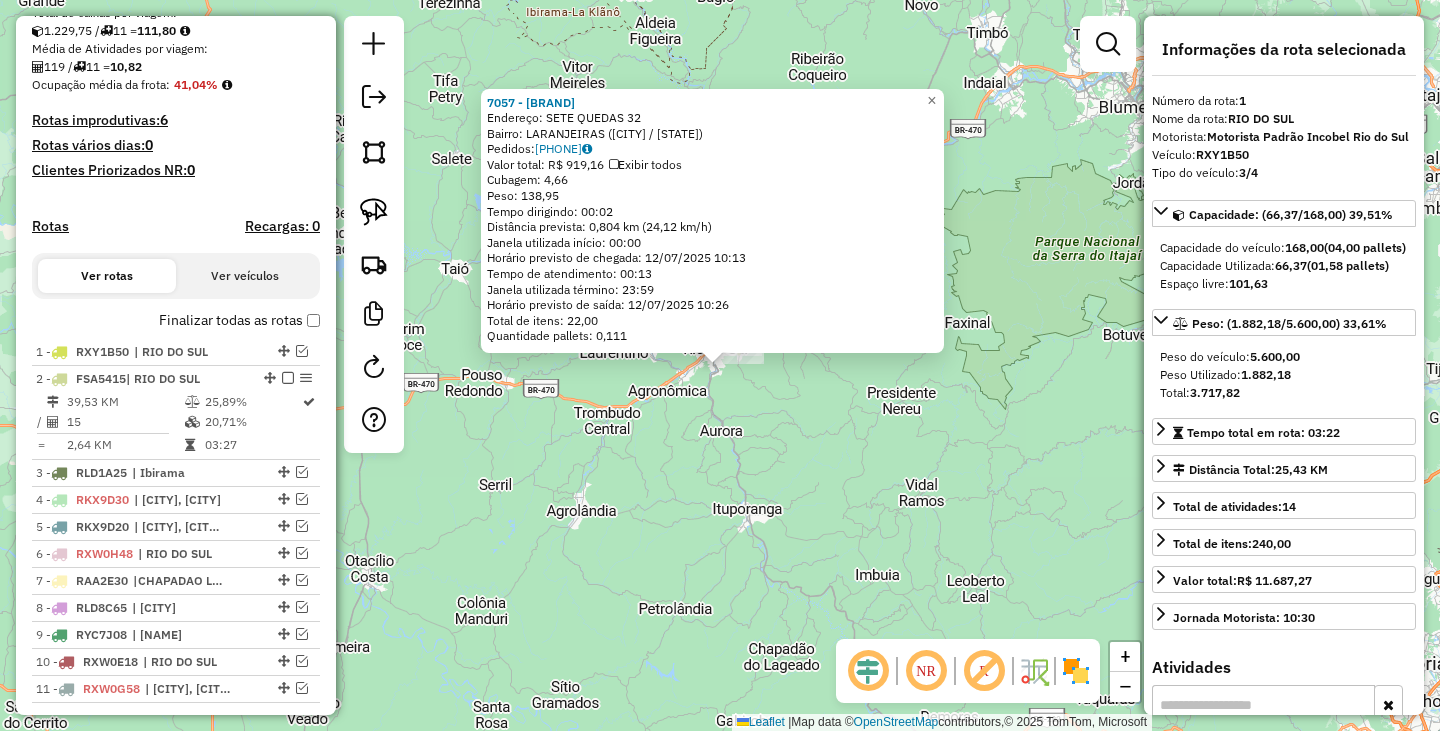 scroll, scrollTop: 518, scrollLeft: 0, axis: vertical 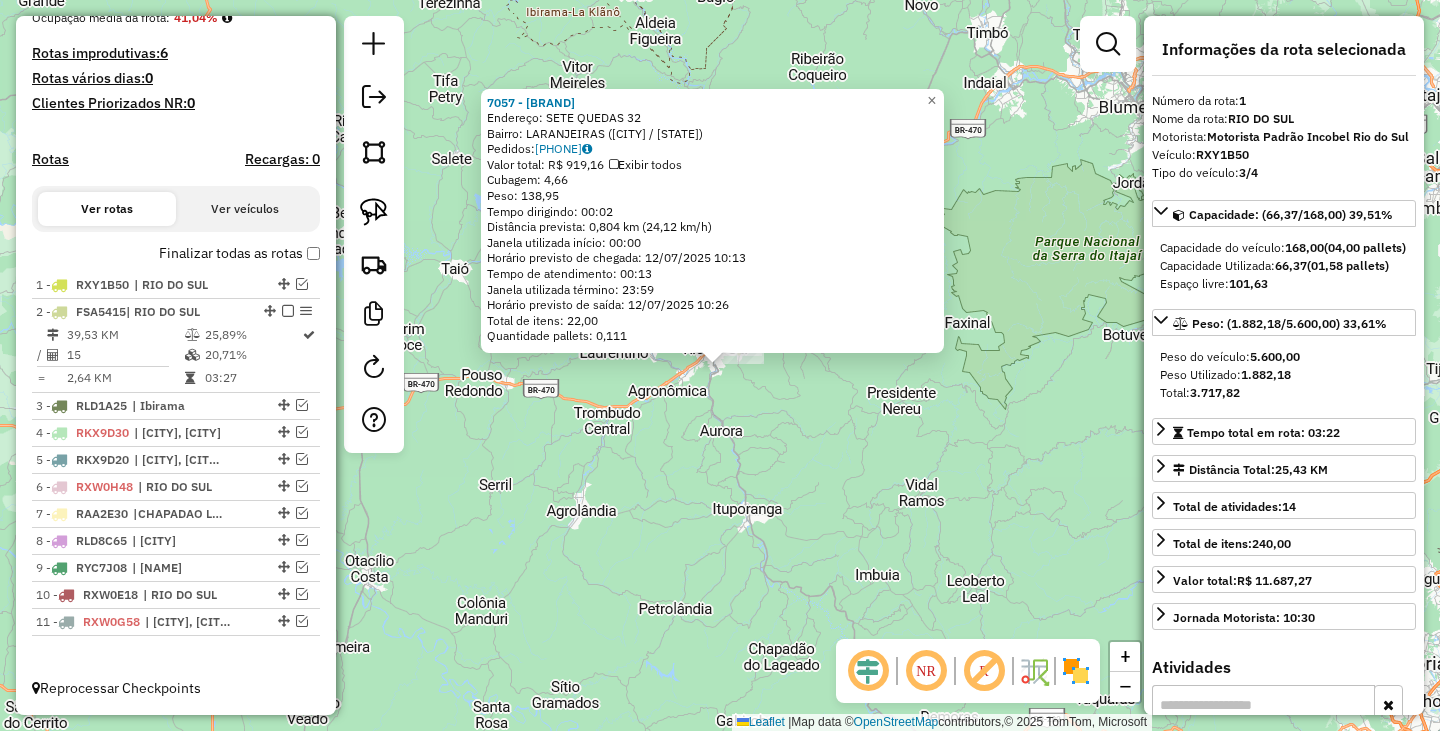 click on "7057 - [BRAND]  Endereço:  SETE QUEDAS 32   Bairro: LARANJEIRAS ([CITY] / SC)   Pedidos:  11929988   Valor total: R$ 919,16   Exibir todos   Cubagem: 4,66  Peso: 138,95  Tempo dirigindo: 00:02   Distância prevista: 0,804 km (24,12 km/h)   Janela utilizada início: 00:00   Horário previsto de chegada: 12/07/2025 10:13   Tempo de atendimento: 00:13   Janela utilizada término: 23:59   Horário previsto de saída: 12/07/2025 10:26   Total de itens: 22,00   Quantidade pallets: 0,111  × Janela de atendimento Grade de atendimento Capacidade Transportadoras Veículos Cliente Pedidos  Rotas Selecione os dias de semana para filtrar as janelas de atendimento  Seg   Ter   Qua   Qui   Sex   Sáb   Dom  Informe o período da janela de atendimento: De: Até:  Filtrar exatamente a janela do cliente  Considerar janela de atendimento padrão  Selecione os dias de semana para filtrar as grades de atendimento  Seg   Ter   Qua   Qui   Sex   Sáb   Dom   Considerar clientes sem dia de atendimento cadastrado  De:  +" 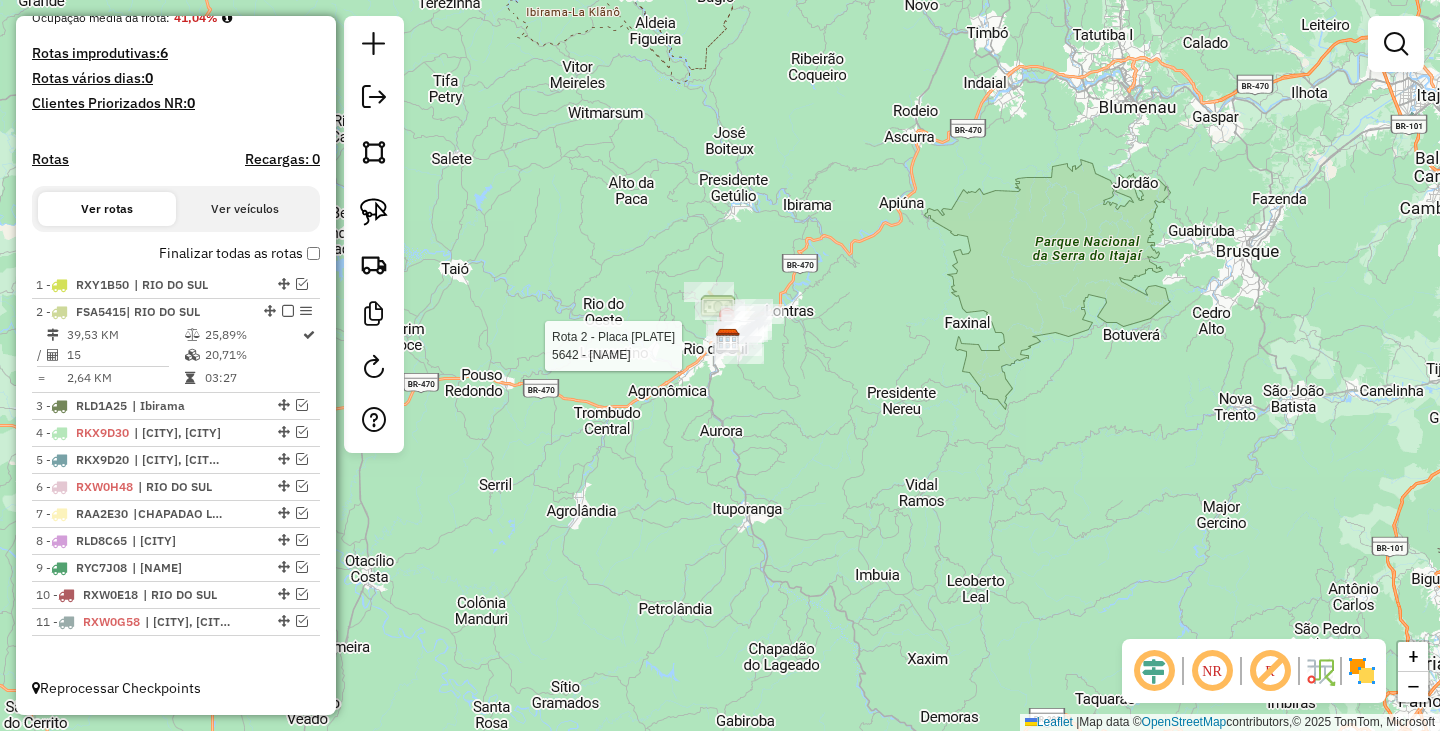 select on "**********" 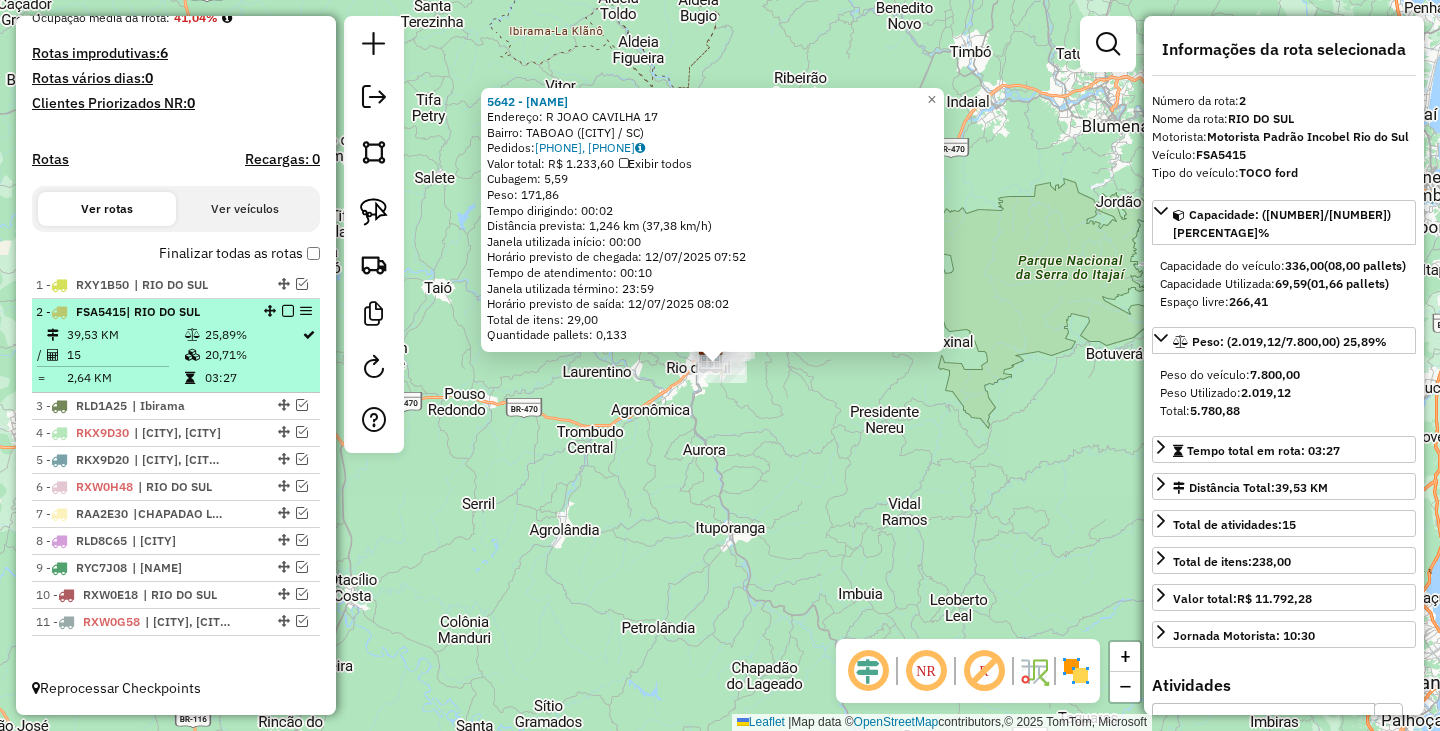 click at bounding box center [288, 311] 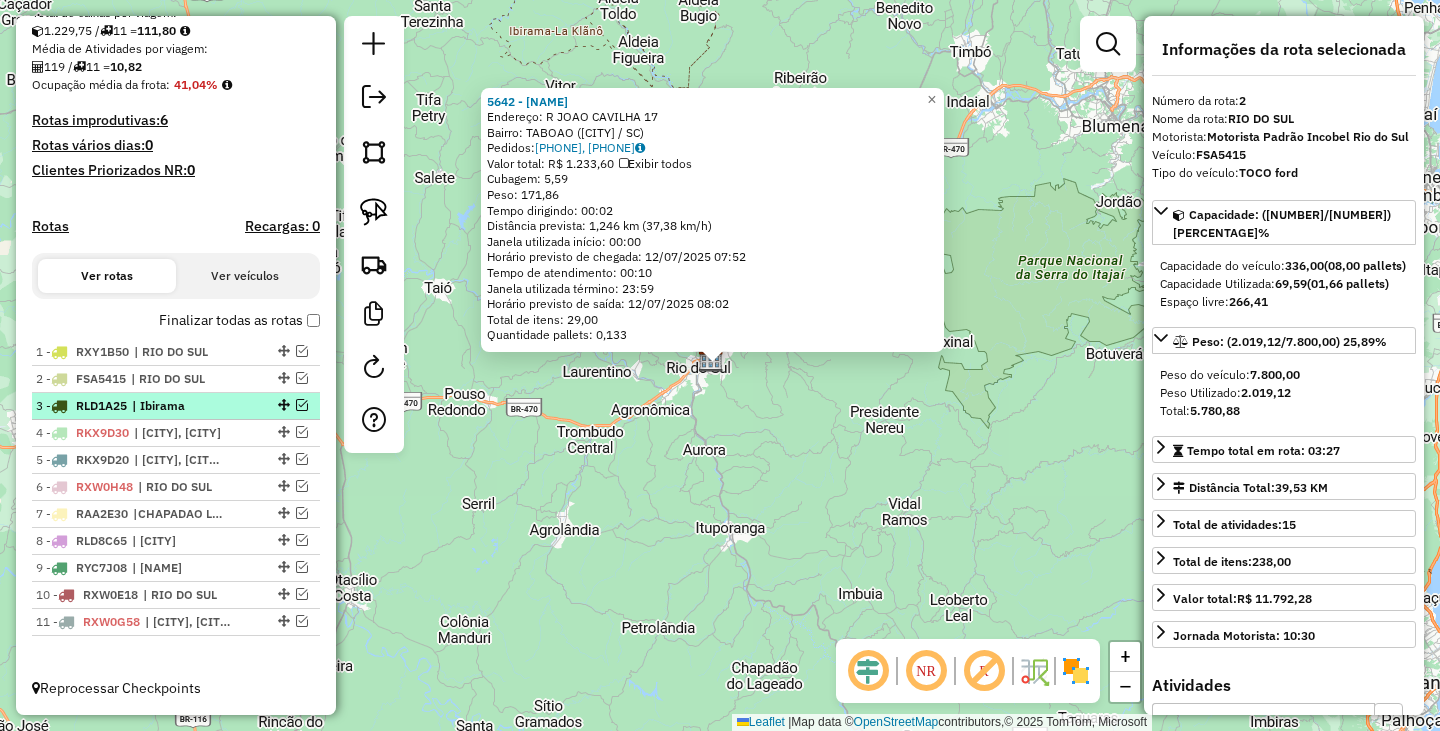 click at bounding box center [302, 405] 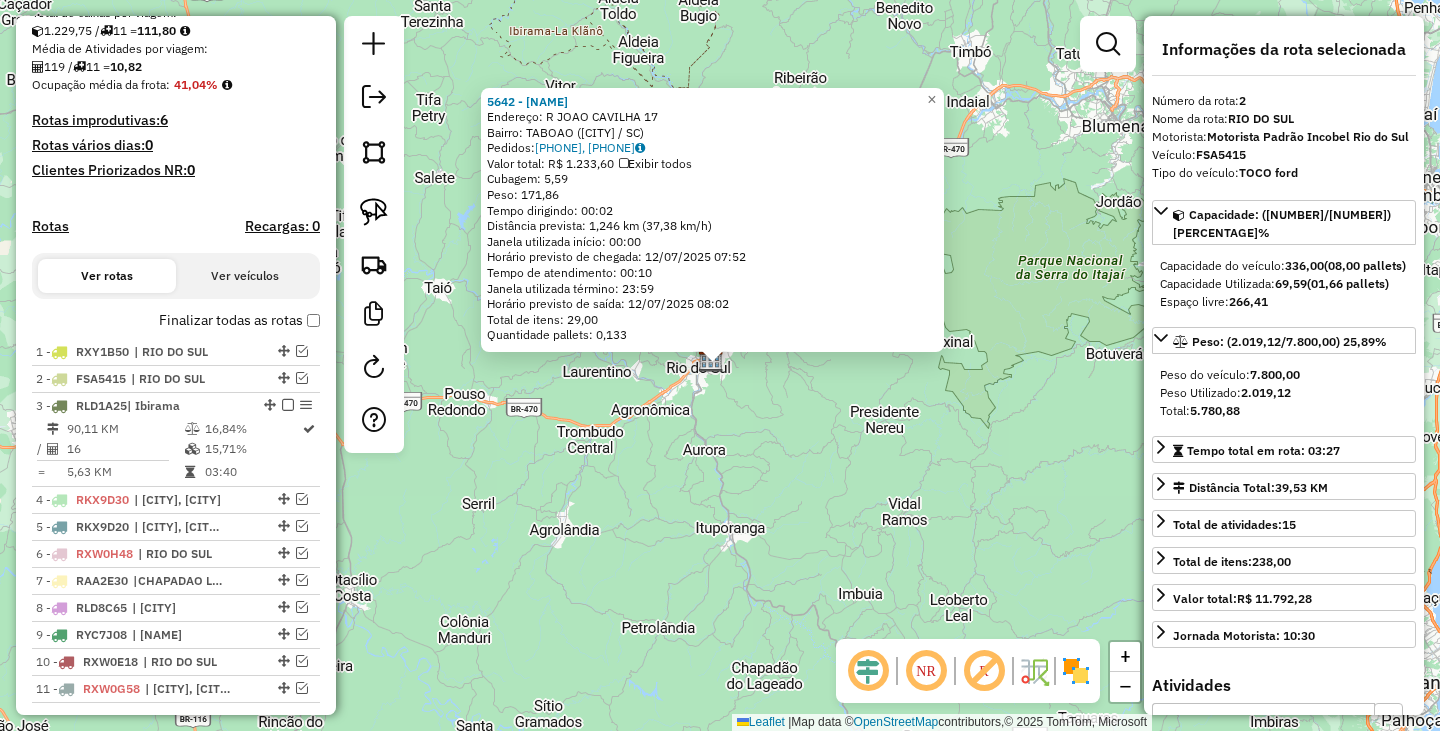 scroll, scrollTop: 518, scrollLeft: 0, axis: vertical 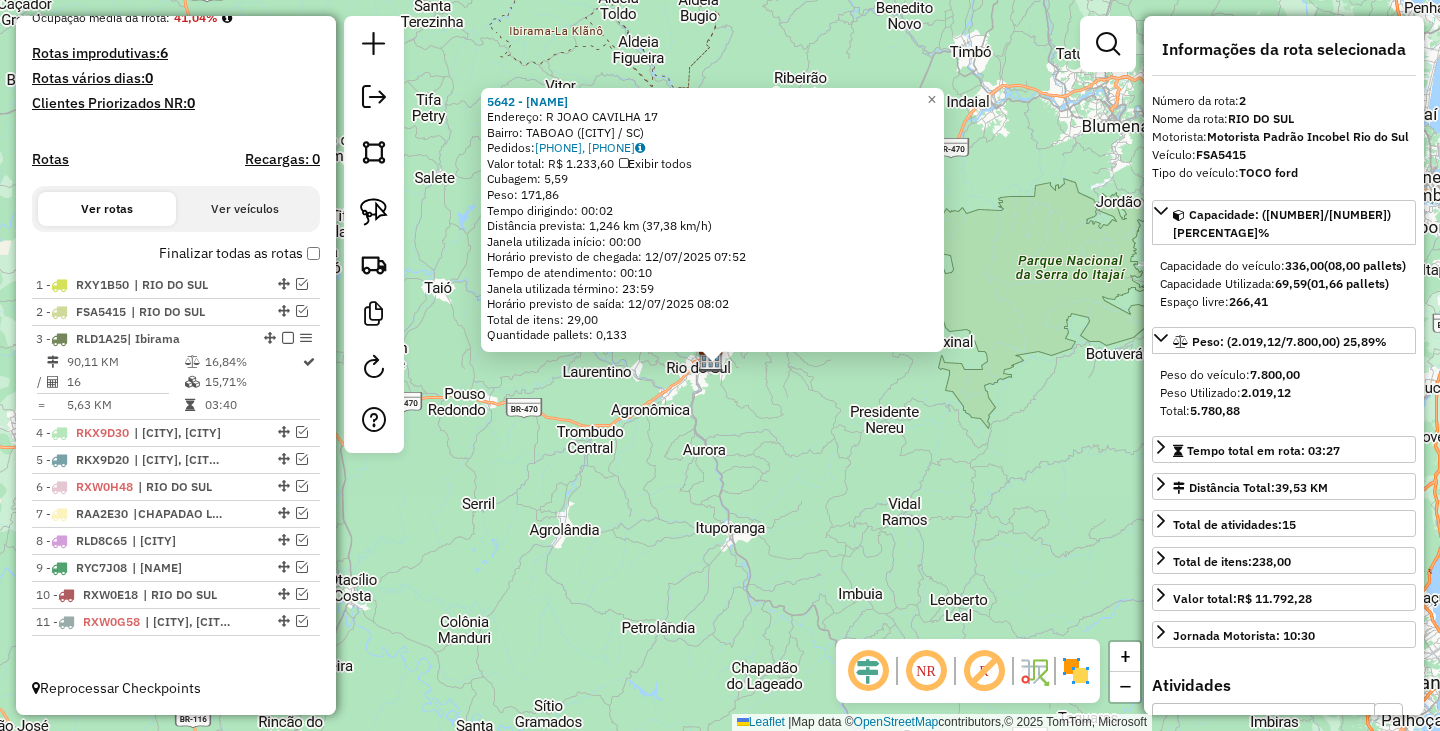 click on "[NUMBER] - [LAST] & [LAST] Endereço: R JOAO CAVILHA [NUMBER] Bairro: TABOAO ([CITY] / SC) Pedidos: [NUMBER], [NUMBER] Valor total: R$ [PRICE] Exibir todos Cubagem: [NUMBER] Peso: [NUMBER] Tempo dirigindo: [TIME] Distância prevista: [NUMBER] km ([NUMBER] km/h) Janela utilizada início: [TIME] Horário previsto de chegada: [DATE] [TIME] Tempo de atendimento: [TIME] Janela utilizada término: [TIME] Horário previsto de saída: [DATE] [TIME] Total de itens: [NUMBER] Quantidade pallets: [NUMBER] × Janela de atendimento Grade de atendimento Capacidade Transportadoras Veículos Cliente Pedidos Rotas Selecione os dias de semana para filtrar as janelas de atendimento Seg Ter Qua Qui Sex Sáb Dom Informe o período da janela de atendimento: De: Até: Filtrar exatamente a janela do cliente Considerar janela de atendimento padrão Selecione os dias de semana para filtrar as grades de atendimento Seg Ter Qua Qui Sex Sáb Dom Peso mínimo: De: Até:" 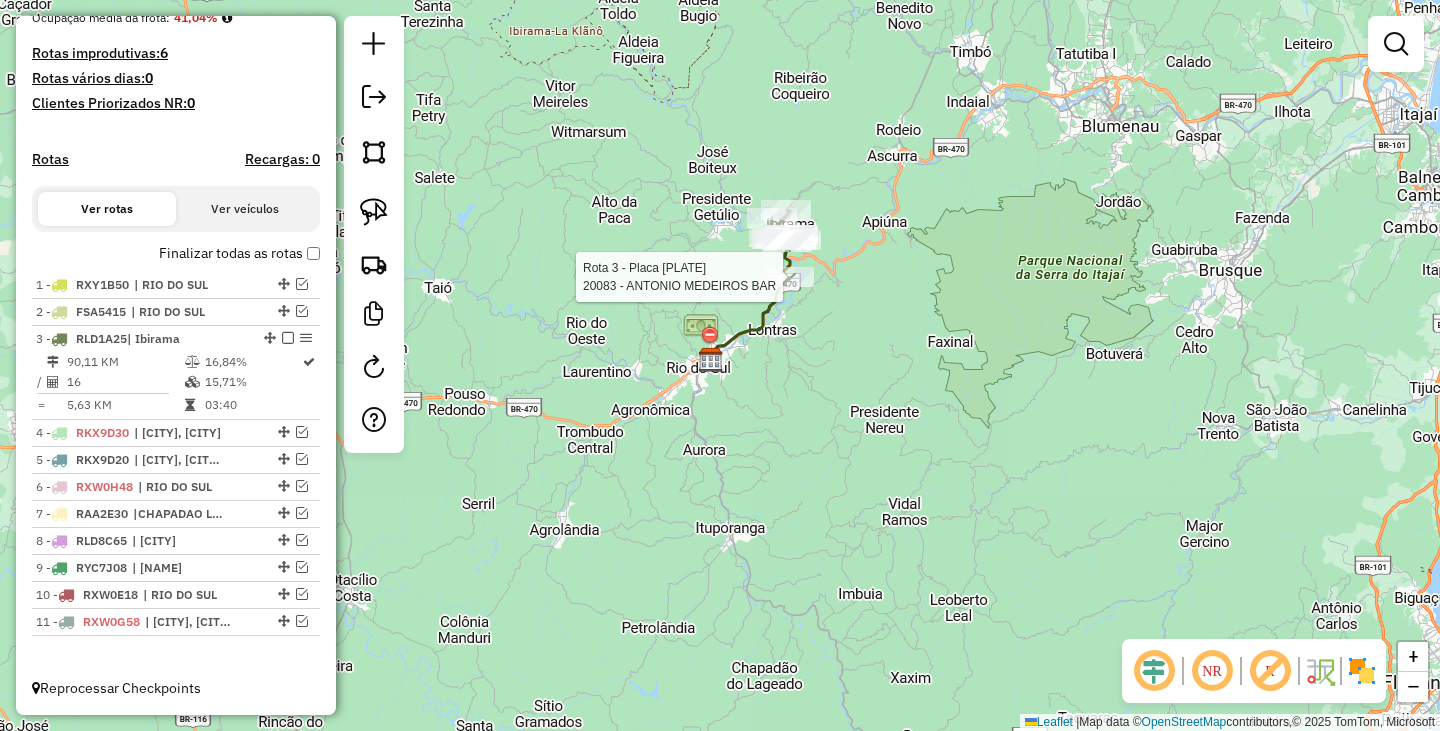 select on "**********" 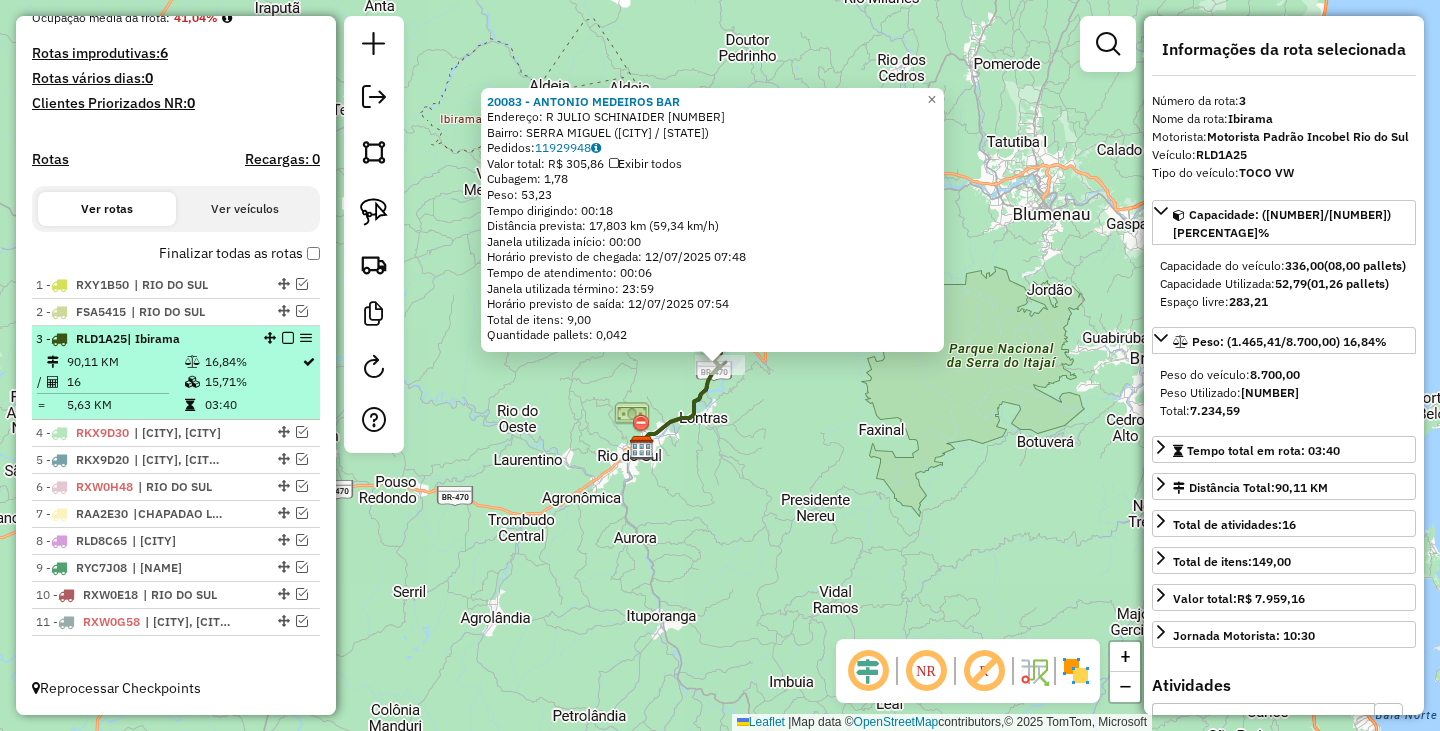 click at bounding box center (288, 338) 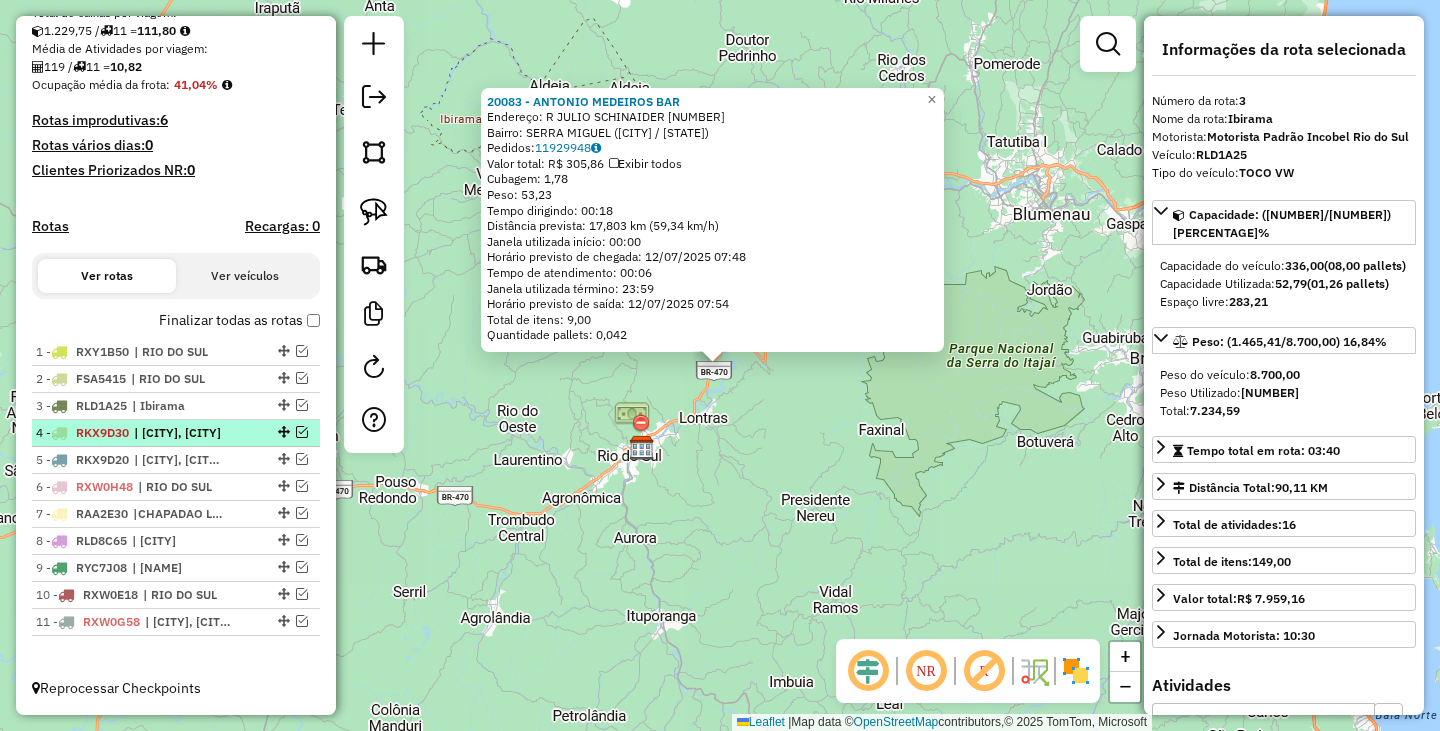 click at bounding box center (302, 432) 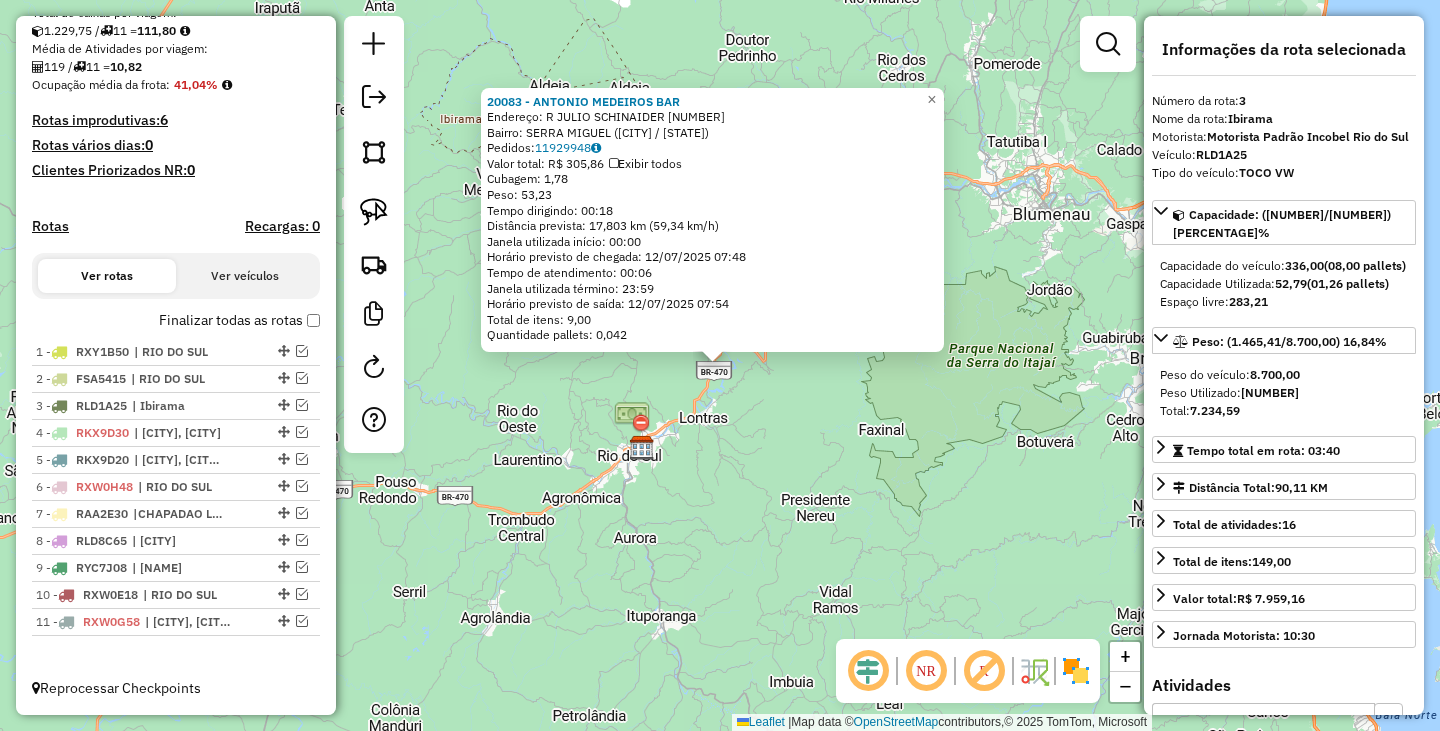 scroll, scrollTop: 536, scrollLeft: 0, axis: vertical 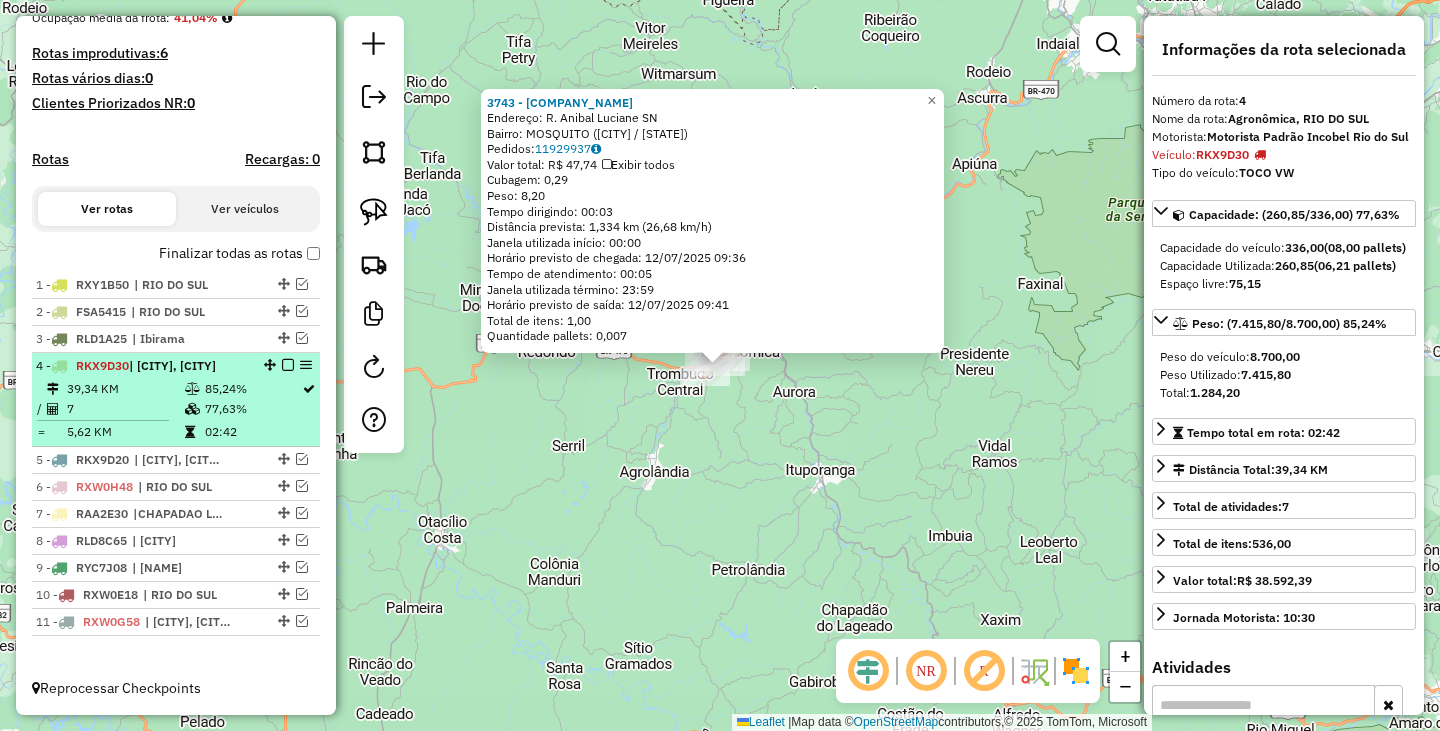 click at bounding box center [288, 365] 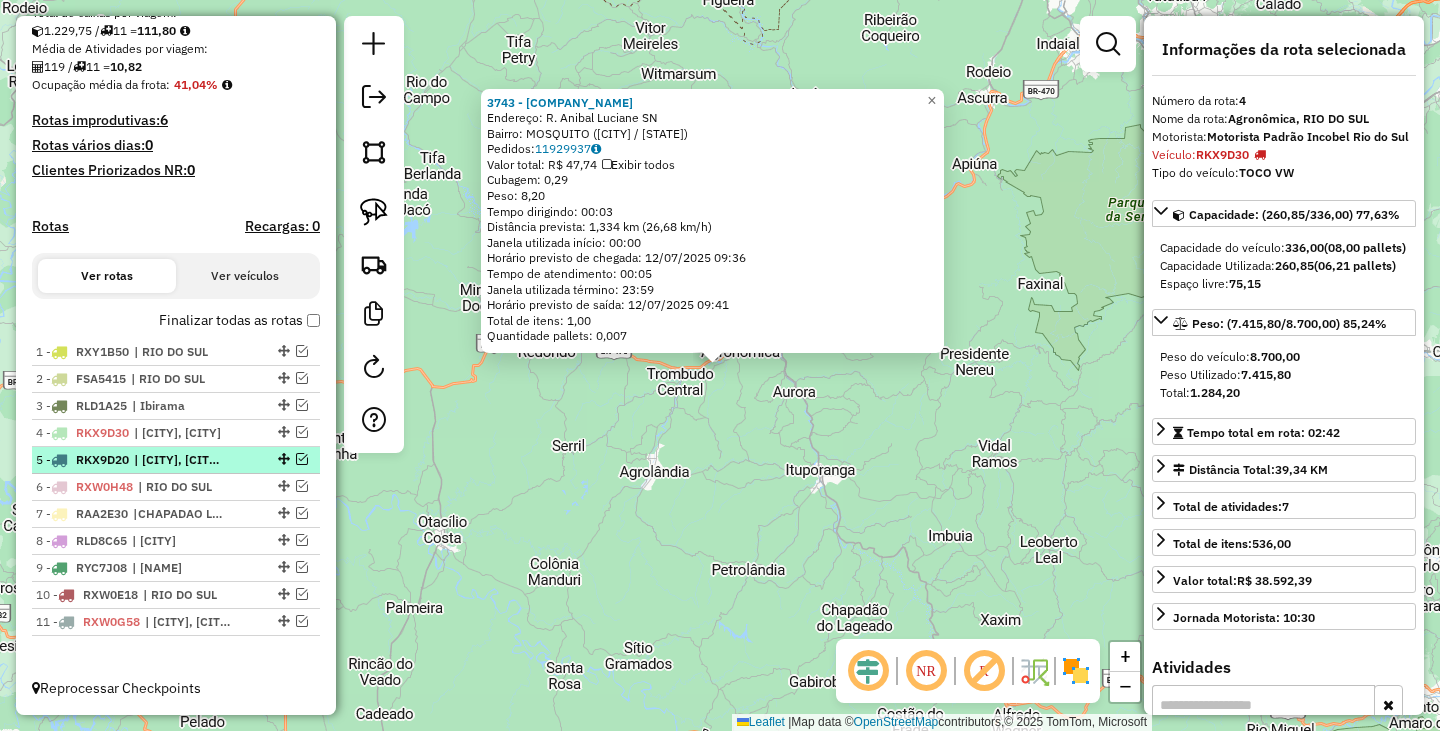 click at bounding box center (302, 459) 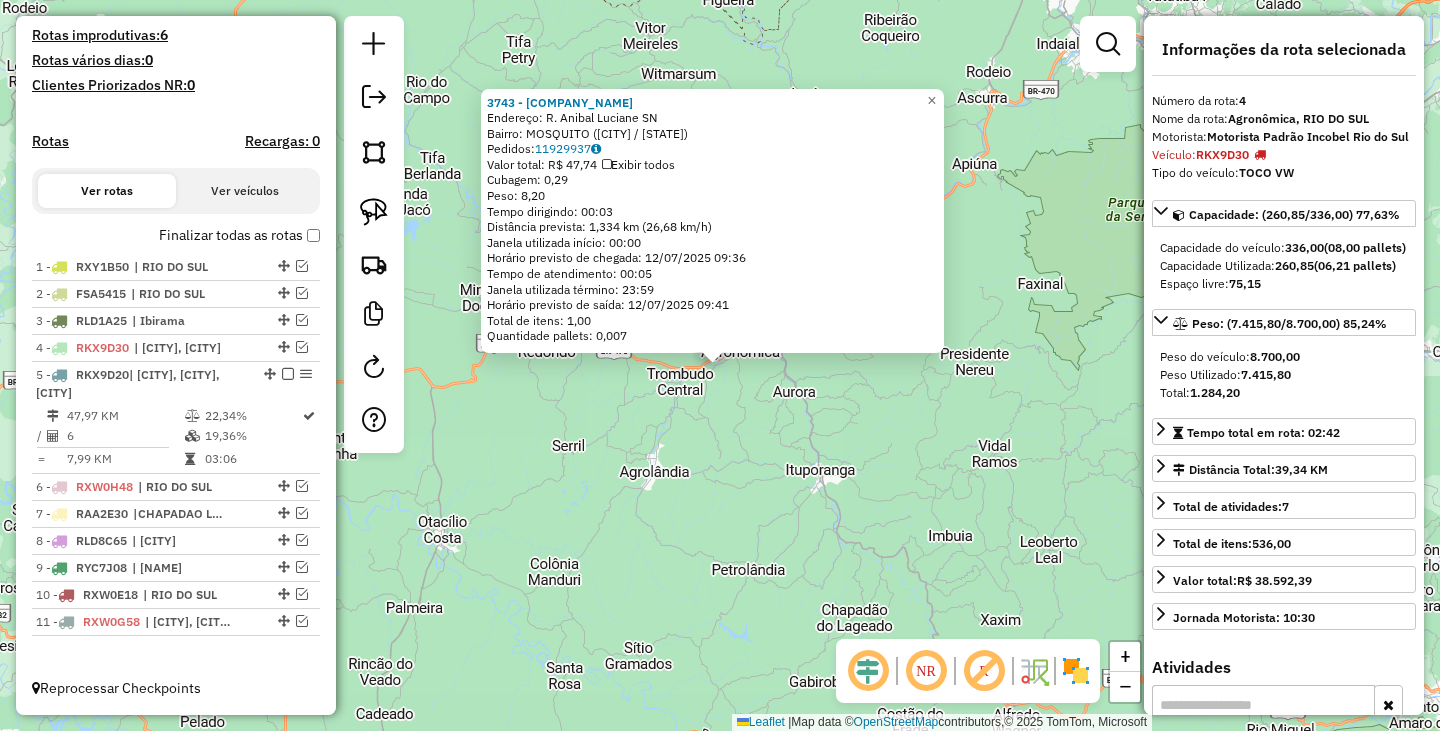 click on "3743 - REST. SITIO SOUZA  Endereço:  R. Anibal Luciane SN   Bairro: MOSQUITO ([CITY] / [SC])   Pedidos:  [NUMBER]   Valor total: R$ [PRICE]   Exibir todos   Cubagem: [CUBAGE]  Peso: [WEIGHT]  Tempo dirigindo: [TIME]   Distância previsto: [DISTANCE] km ([SPEED] km/h)   Janela utilizada início: [TIME]   Horário previsto de chegada: [DATE] [TIME]   Tempo de atendimento: [TIME]   Janela utilizada término: [TIME]   Horário previsto de saída: [DATE] [TIME]   Total de itens: [ITEMS]   Quantidade pallets: [PALLETS]  × Janela de atendimento Grade de atendimento Capacidade Transportadoras Veículos Cliente Pedidos  Rotas Selecione os dias de semana para filtrar as janelas de atendimento  Seg   Ter   Qua   Qui   Sex   Sáb   Dom  Informe o período da janela de atendimento: De: Até:  Filtrar exatamente a janela do cliente  Considerar janela de atendimento padrão  Selecione os dias de semana para filtrar as grades de atendimento  Seg   Ter   Qua   Qui   Sex   Sáb   Dom   Considerar clientes sem dia de atendimento cadastrado  De:" 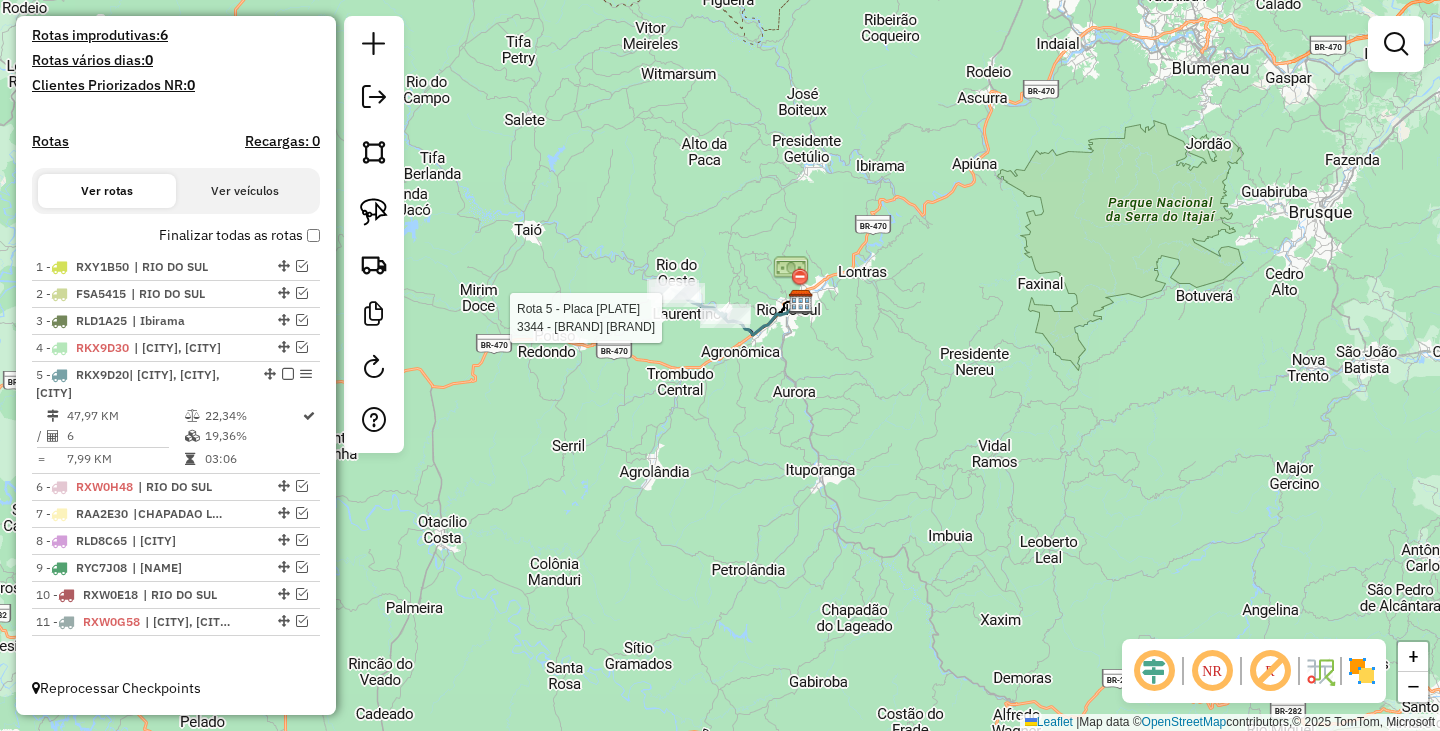 select on "**********" 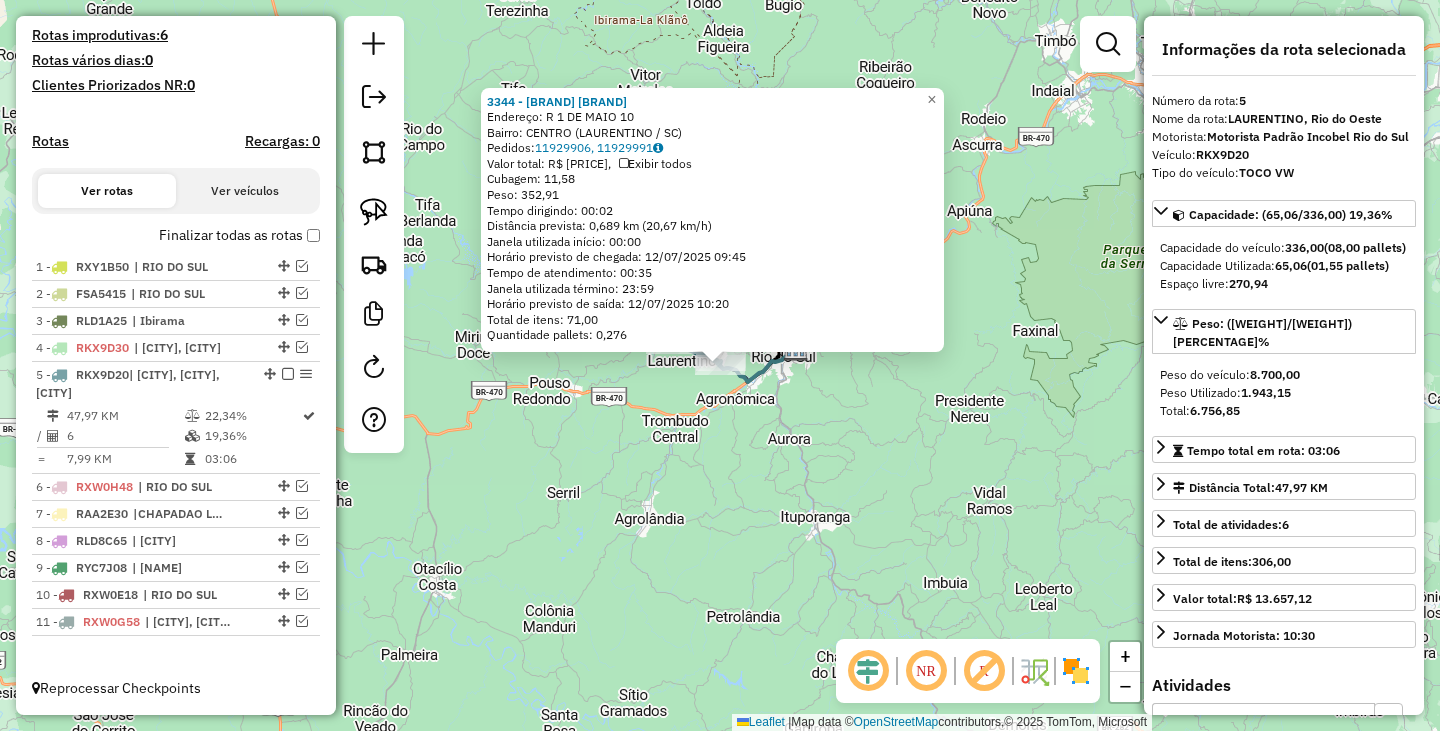 click on "3344 - SUPERMERCADO LEVE MA Endereço: R 1 DE MAIO 10 Bairro: CENTRO (LAURENTINO / SC) Pedidos: 11929906, 11929991 Valor total: R$ 2.931,85 Exibir todos Cubagem: 11,58 Peso: 352,91 Tempo dirigindo: 00:02 Distância prevista: 0,689 km (20,67 km/h) Janela utilizada início: 00:00 Horário previsto de chegada: 12/07/2025 09:45 Tempo de atendimento: 00:35 Janela utilizada término: 23:59 Horário previsto de saída: 12/07/2025 10:20 Total de itens: 71,00 Quantidade pallets: 0,276 × Janela de atendimento Grade de atendimento Capacidade Transportadoras Veículos Cliente Pedidos Rotas Selecione os dias de semana para filtrar as janelas de atendimento Seg Ter Qua Qui Sex Sáb Dom Informe o período da janela de atendimento: De: [TIME] Até: [TIME] Filtrar exatamente a janela do cliente Considerar janela de atendimento padrão Selecione os dias de semana para filtrar as grades de atendimento Seg Ter Qua Qui Sex Sáb Dom Peso mínimo: De: [WEIGHT] De: [WEIGHT]" 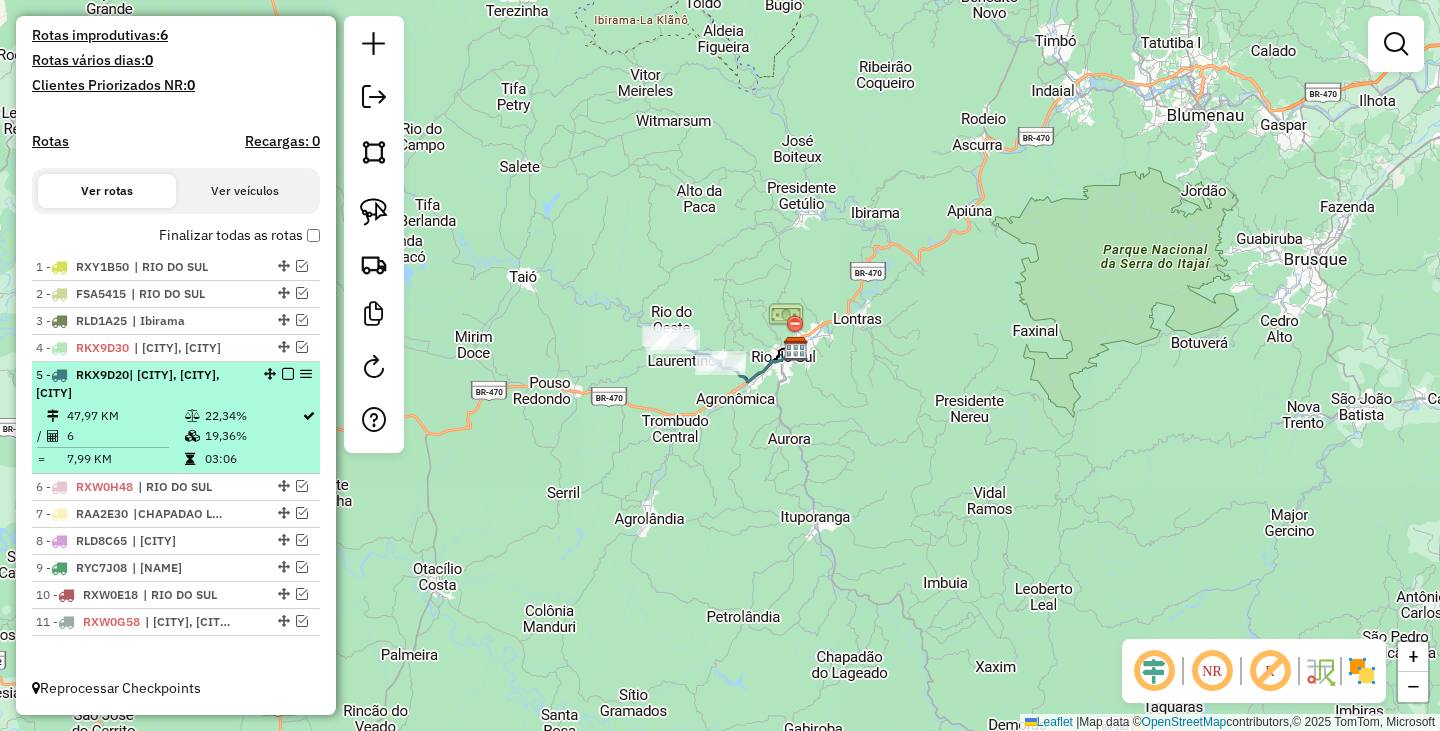 click at bounding box center [288, 374] 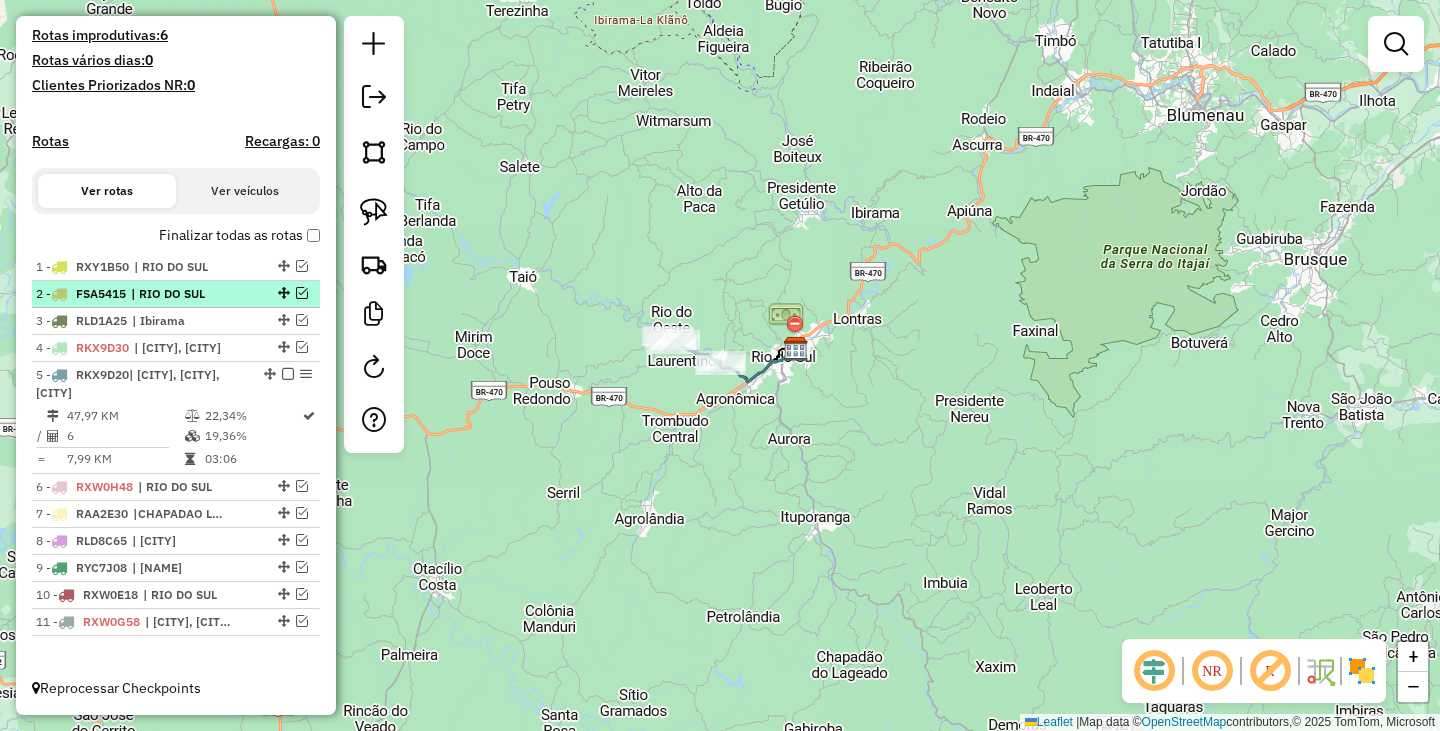 scroll, scrollTop: 451, scrollLeft: 0, axis: vertical 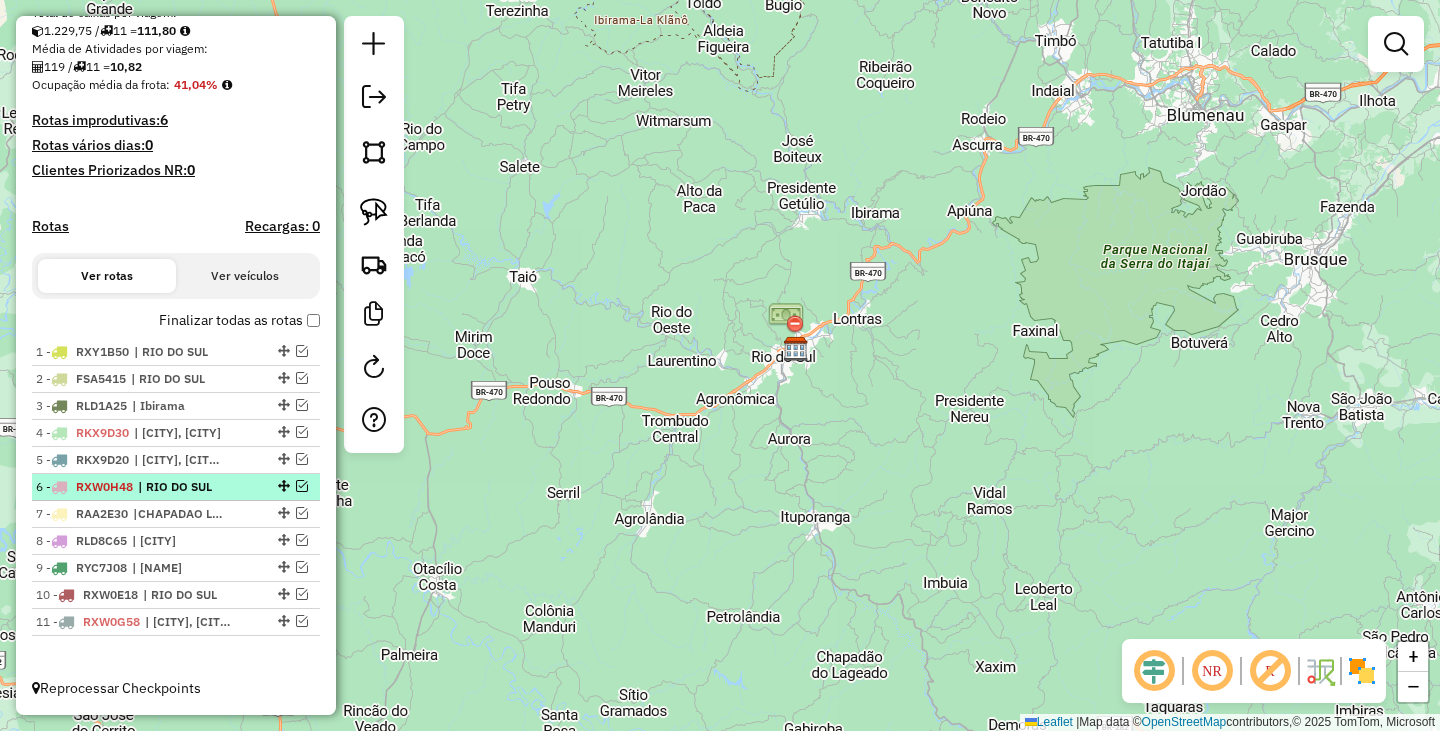 click at bounding box center (302, 486) 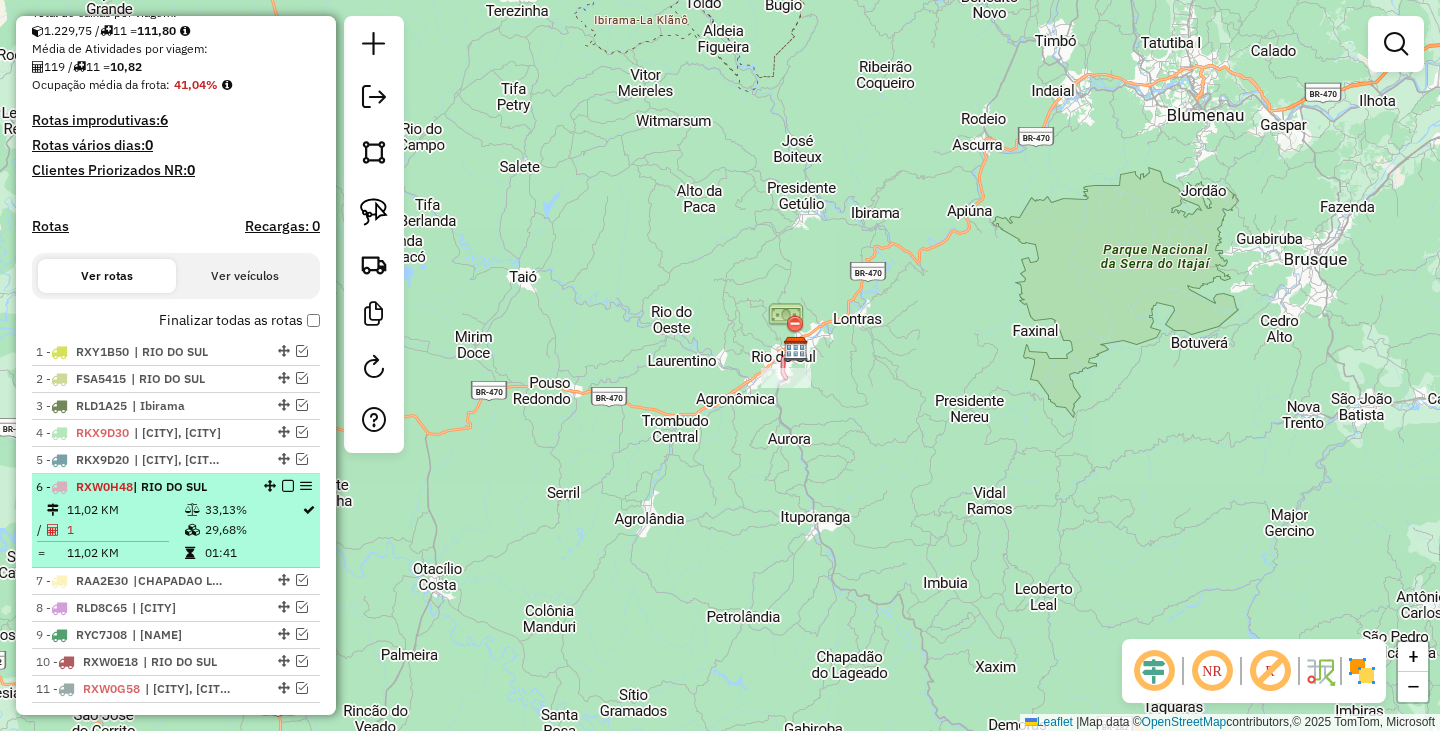 scroll, scrollTop: 518, scrollLeft: 0, axis: vertical 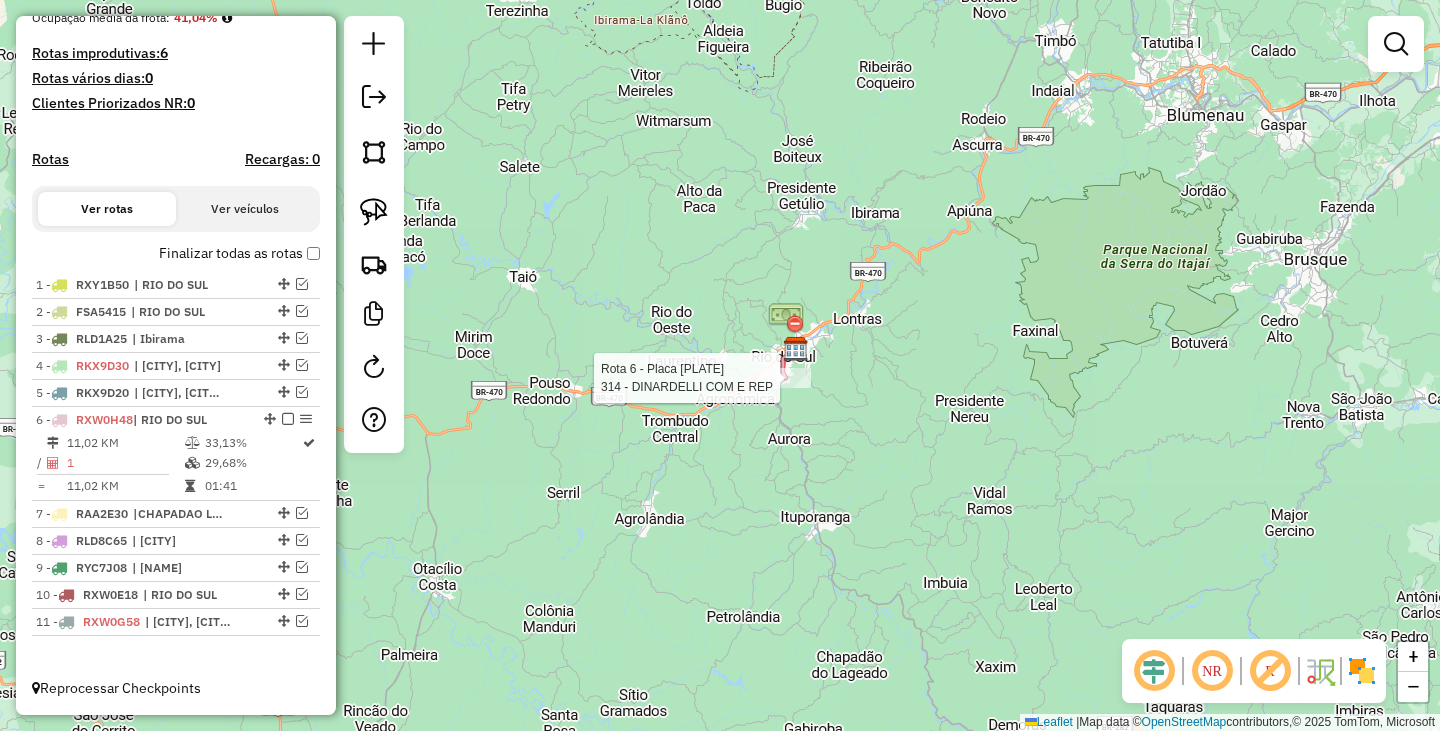 click 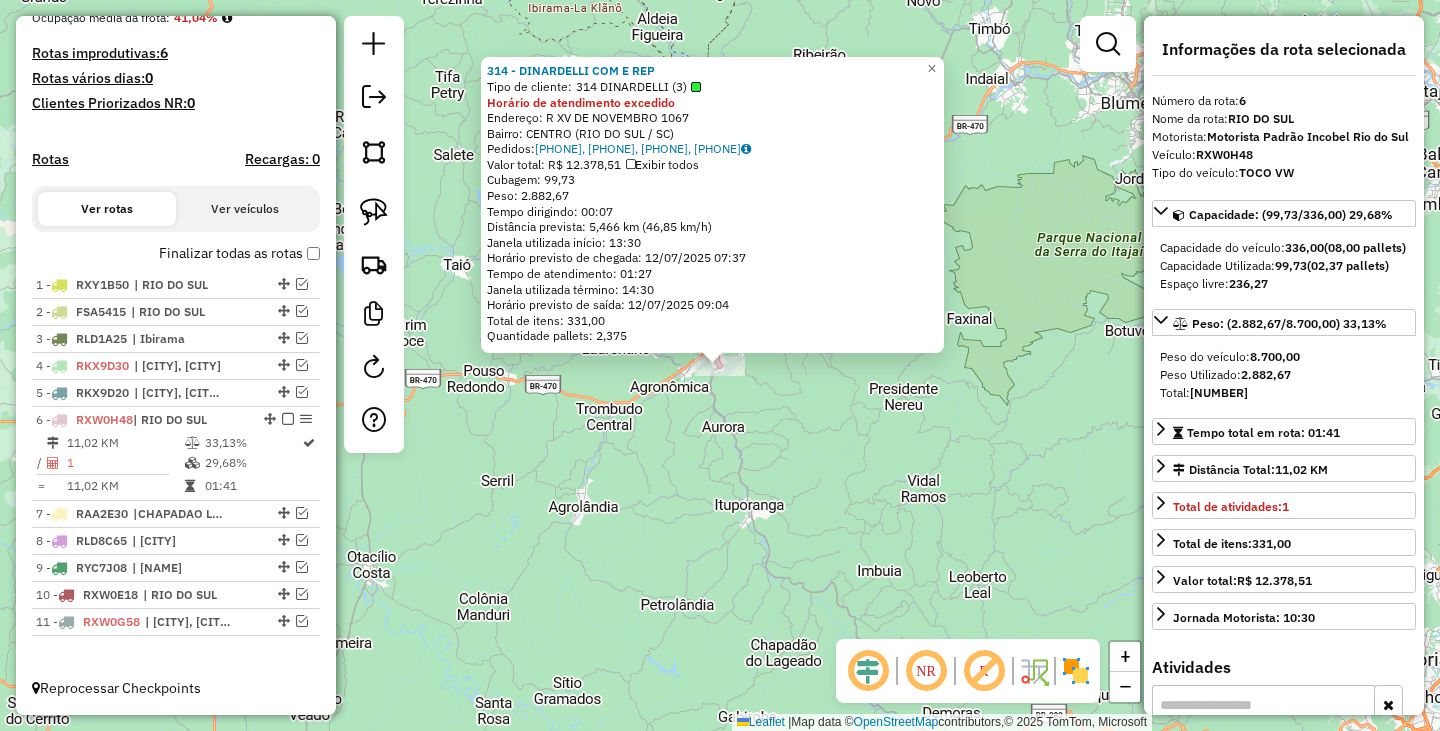 click on "314 - DINARDELLI COM E REP  Tipo de cliente:   314 DINARDELLI (3)  Horário de atendimento excedido  Endereço: R   XV DE NOVEMBRO                1067   Bairro: CENTRO ([CITY] / [STATE])   Pedidos:  11929830, 11929874, 11929875, 11929910   Valor total: R$ 12.378,51   Exibir todos   Cubagem: 99,73  Peso: 2.882,67  Tempo dirigindo: 00:07   Distância prevista: 5,466 km (46,85 km/h)   Janela utilizada início: 13:30   Horário previsto de chegada: 12/07/2025 07:37   Tempo de atendimento: 01:27   Janela utilizada término: 14:30   Horário previsto de saída: 12/07/2025 09:04   Total de itens: 331,00   Quantidade pallets: 2,375  × Janela de atendimento Grade de atendimento Capacidade Transportadoras Veículos Cliente Pedidos  Rotas Selecione os dias de semana para filtrar as janelas de atendimento  Seg   Ter   Qua   Qui   Sex   Sáb   Dom  Informe o período da janela de atendimento: De: Até:  Filtrar exatamente a janela do cliente  Considerar janela de atendimento padrão   Seg   Ter   Qua   Qui   Sex   Sáb  +" 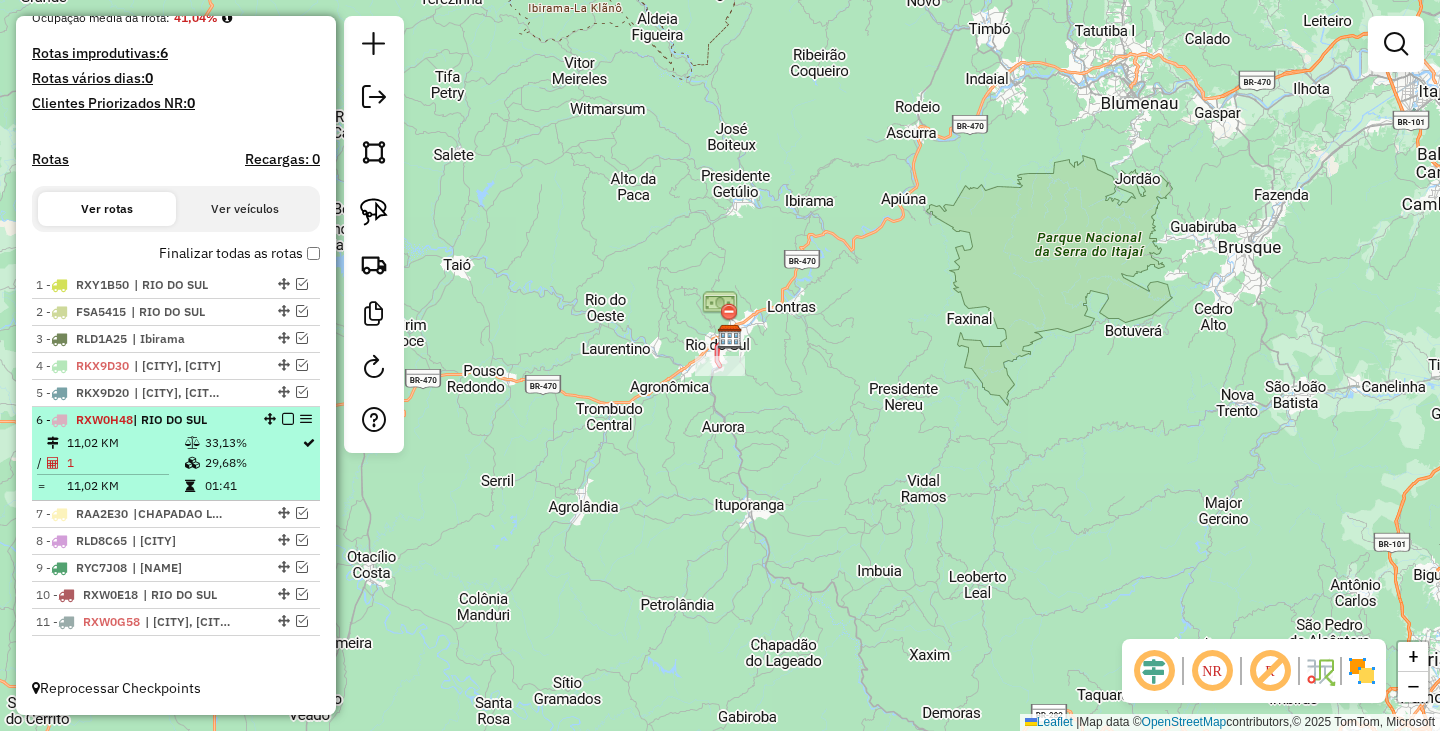 click at bounding box center (288, 419) 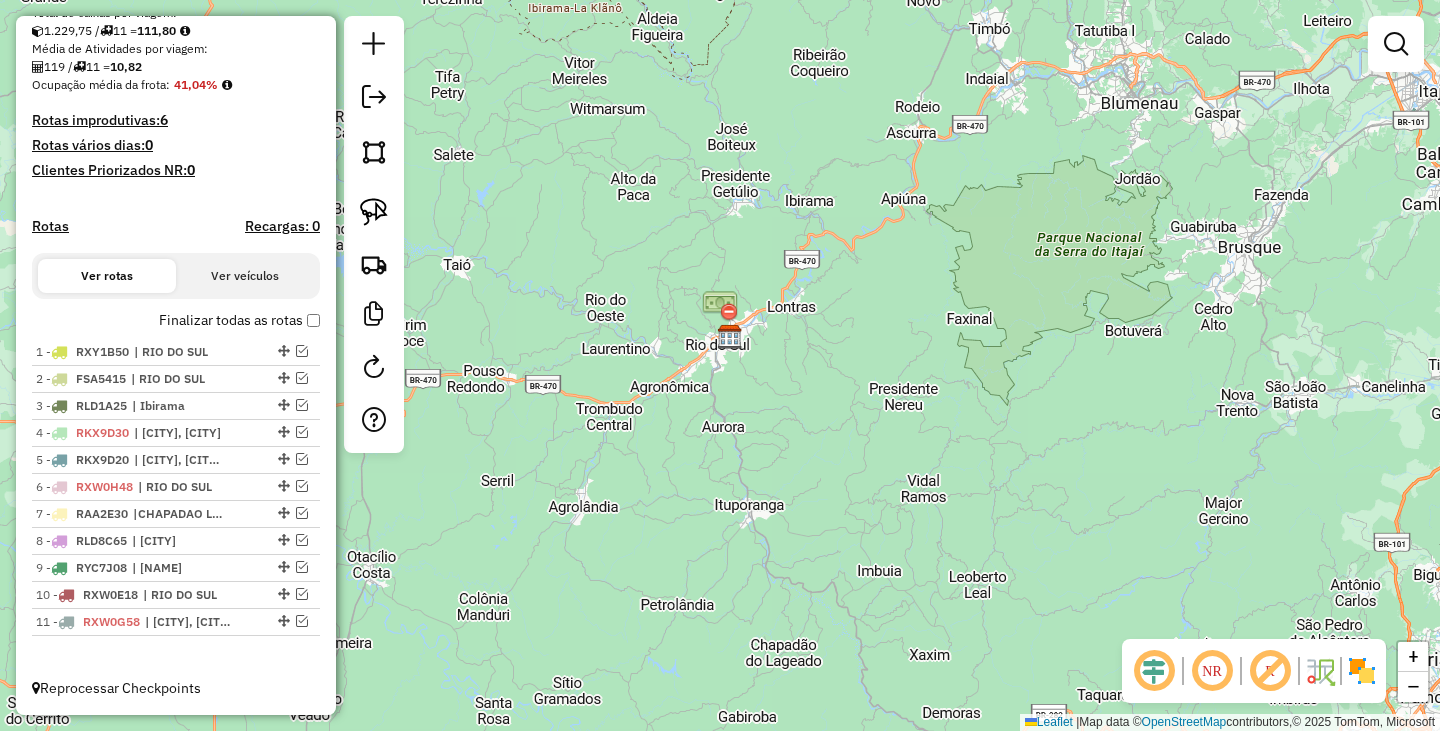 drag, startPoint x: 298, startPoint y: 510, endPoint x: 462, endPoint y: 526, distance: 164.77864 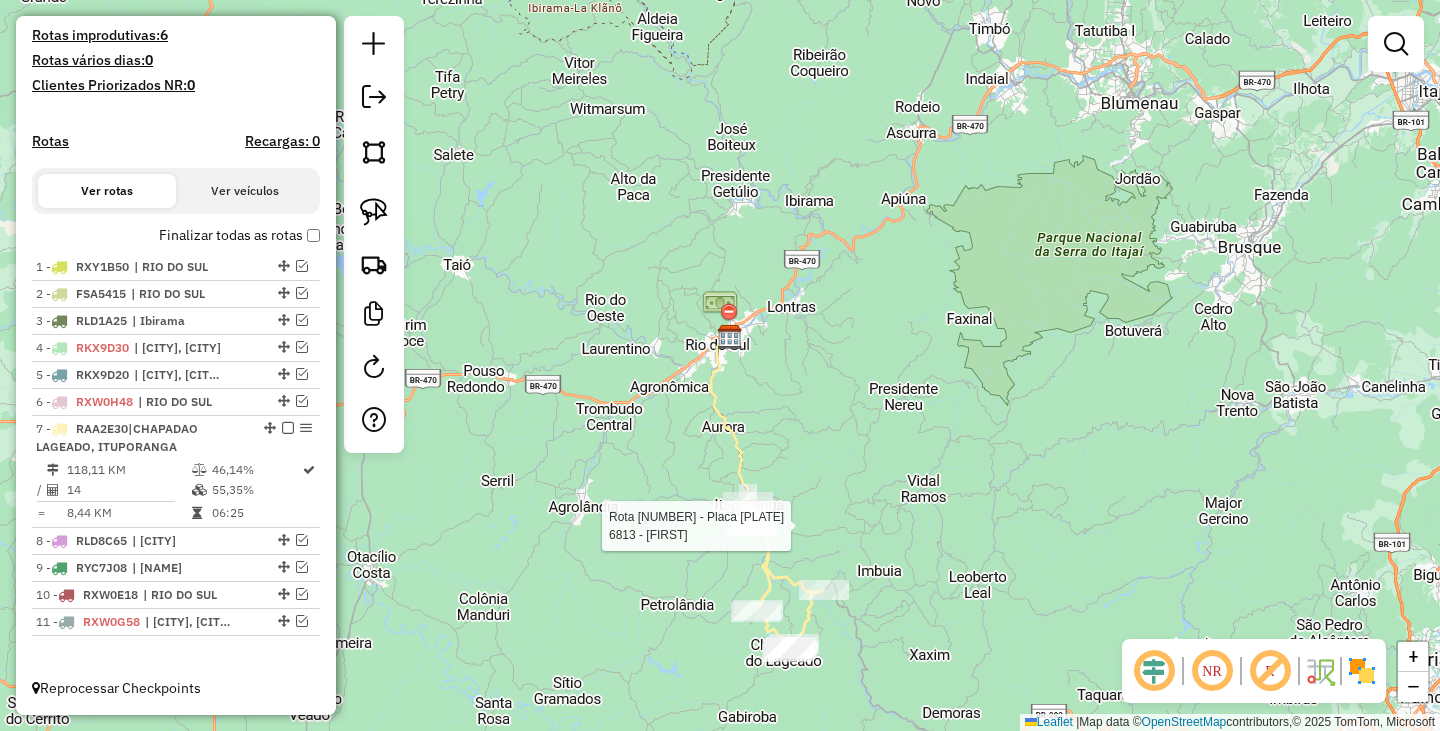 select on "**********" 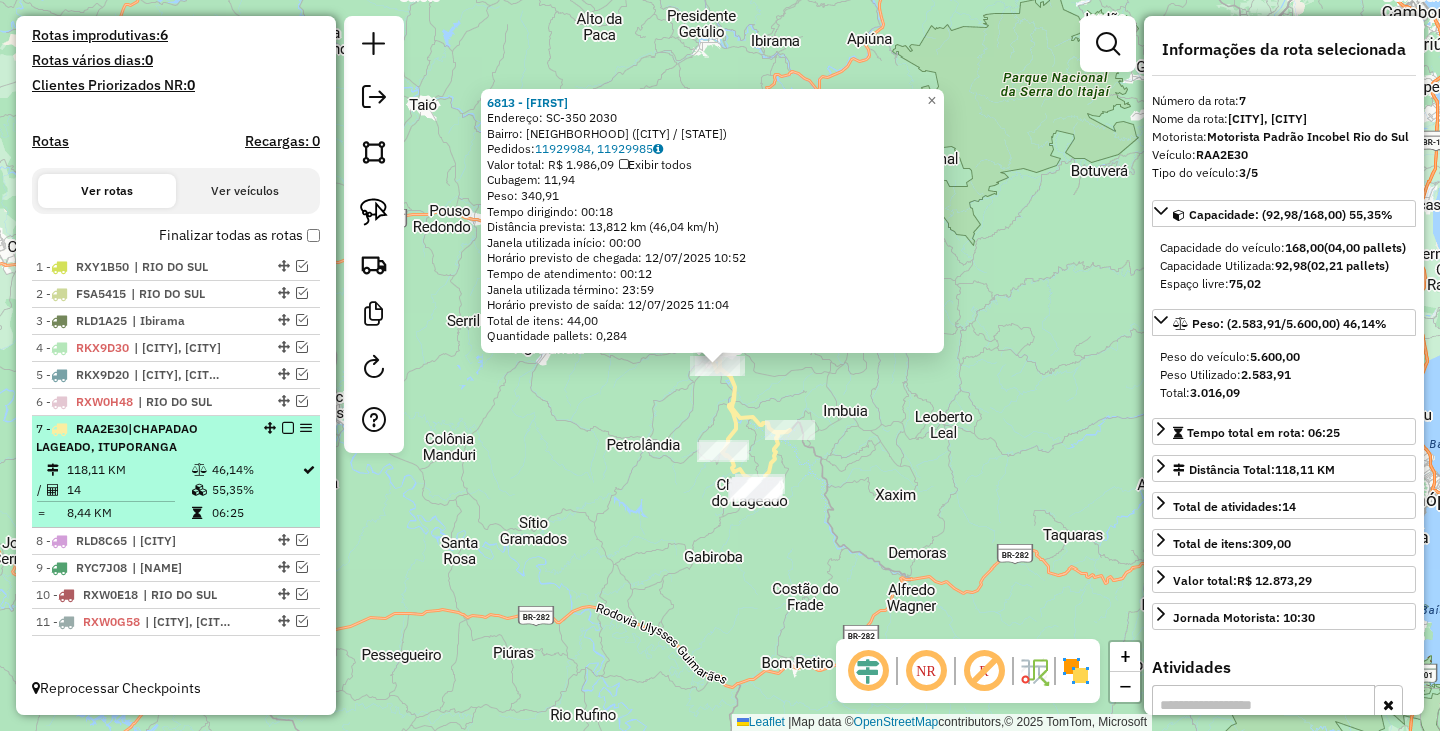 click at bounding box center [288, 428] 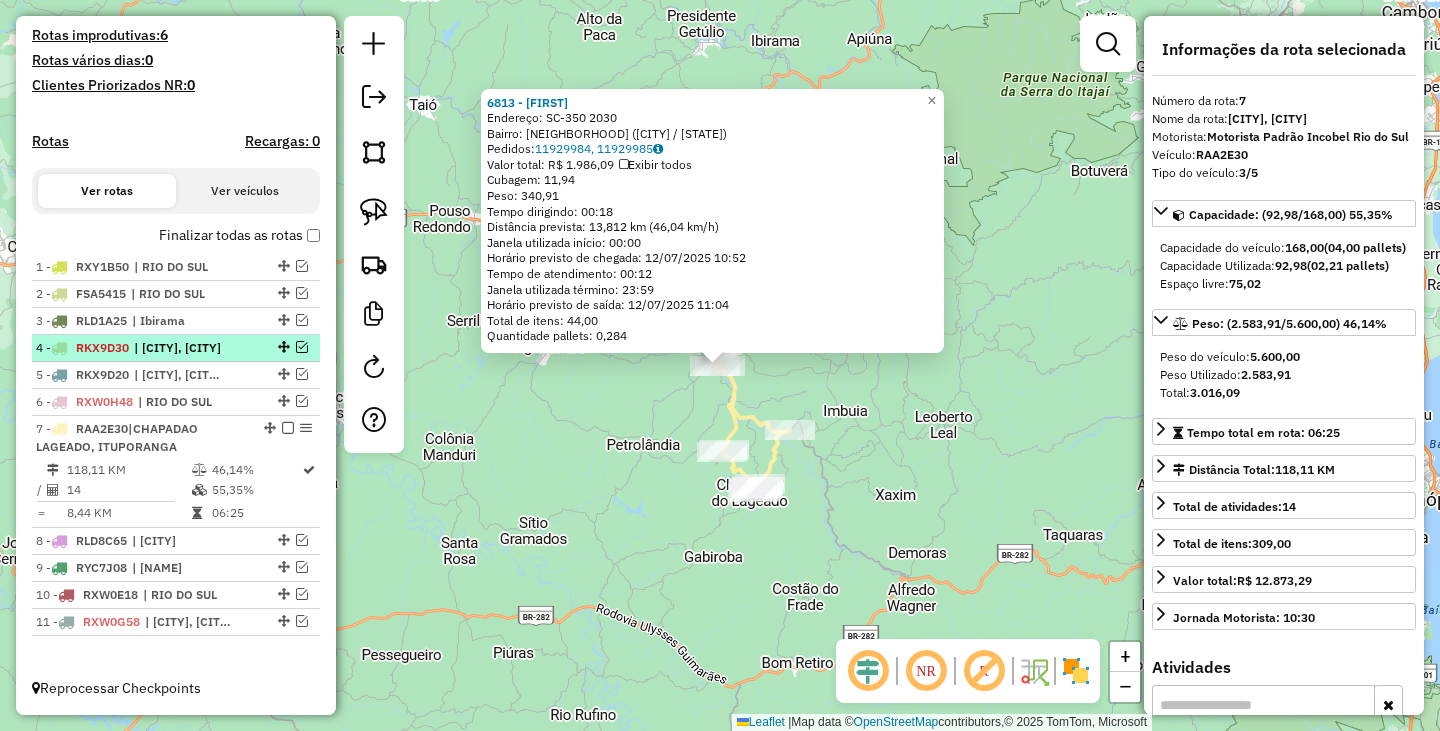 scroll, scrollTop: 451, scrollLeft: 0, axis: vertical 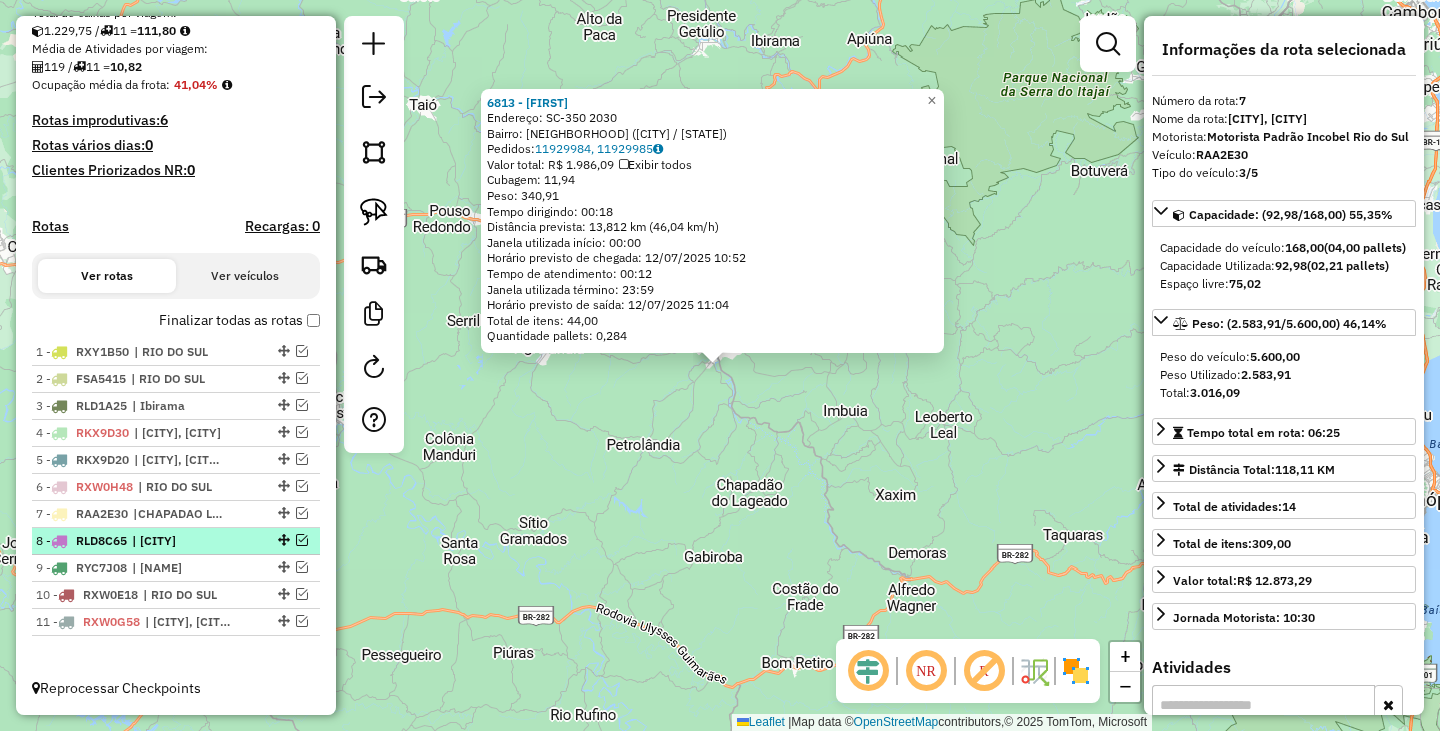 click at bounding box center (282, 540) 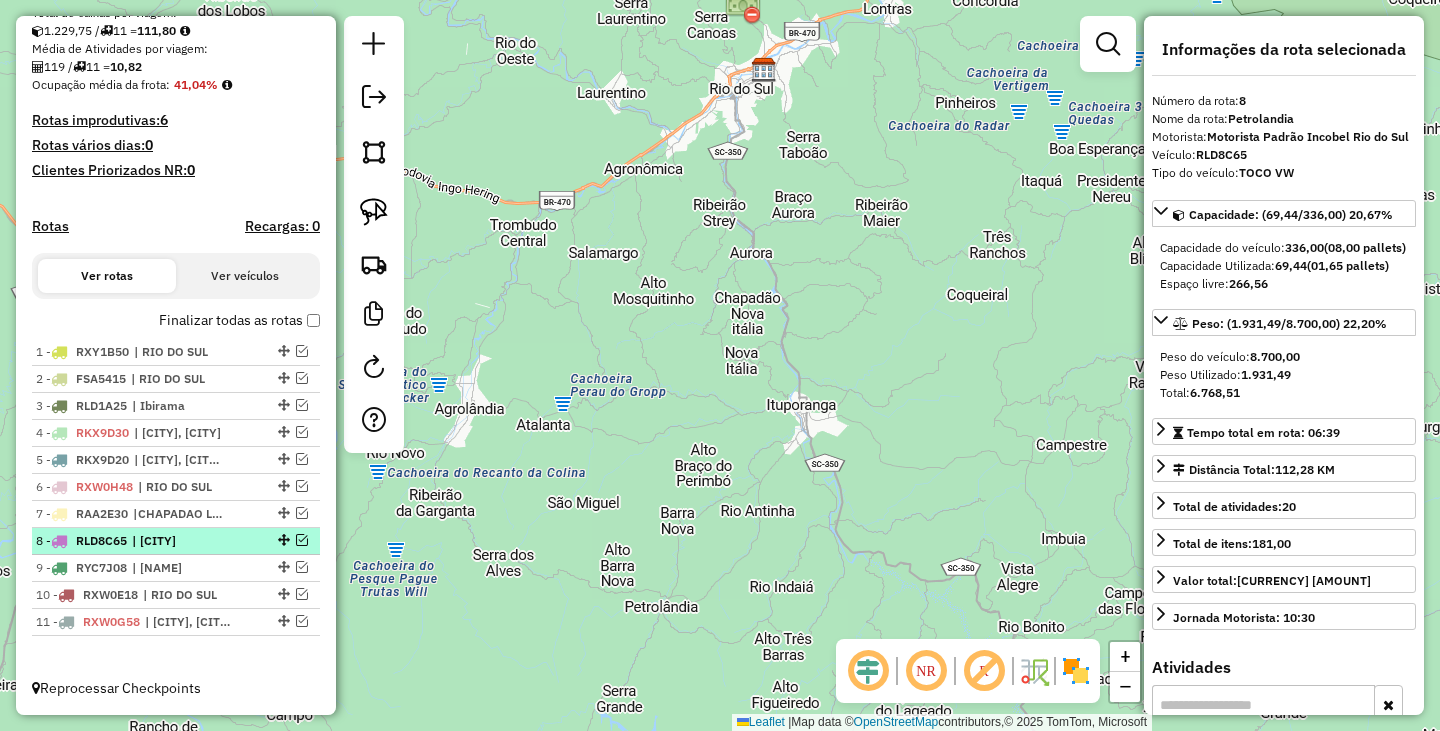 click at bounding box center (302, 540) 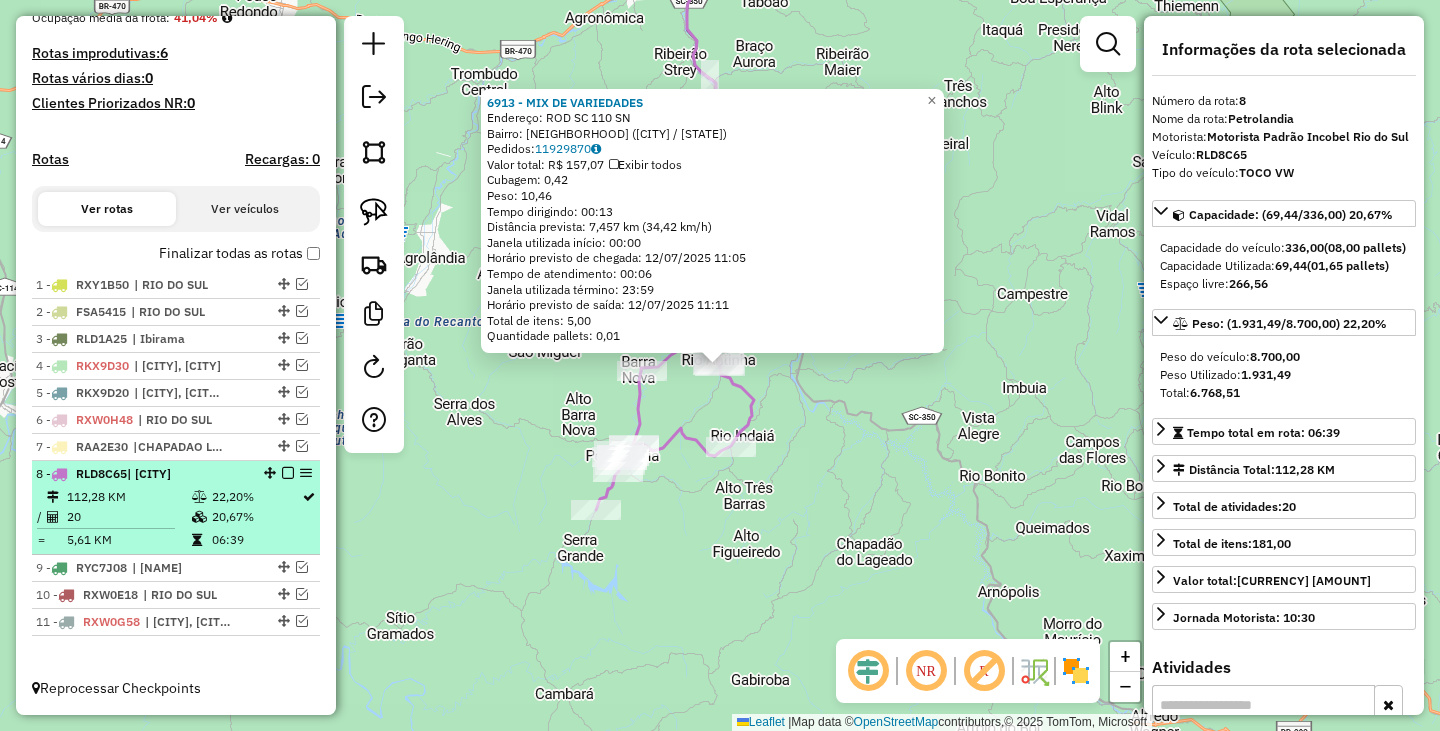 click at bounding box center (288, 473) 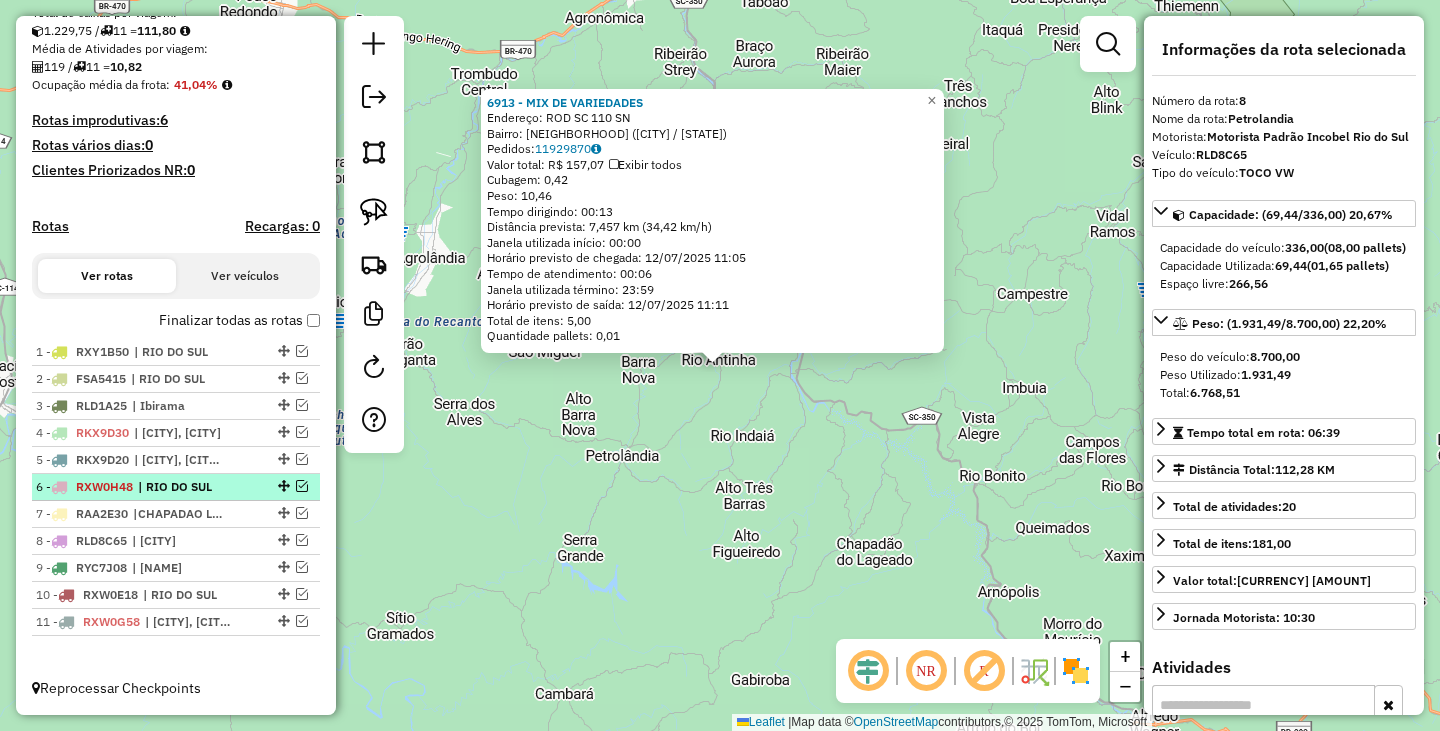 scroll, scrollTop: 451, scrollLeft: 0, axis: vertical 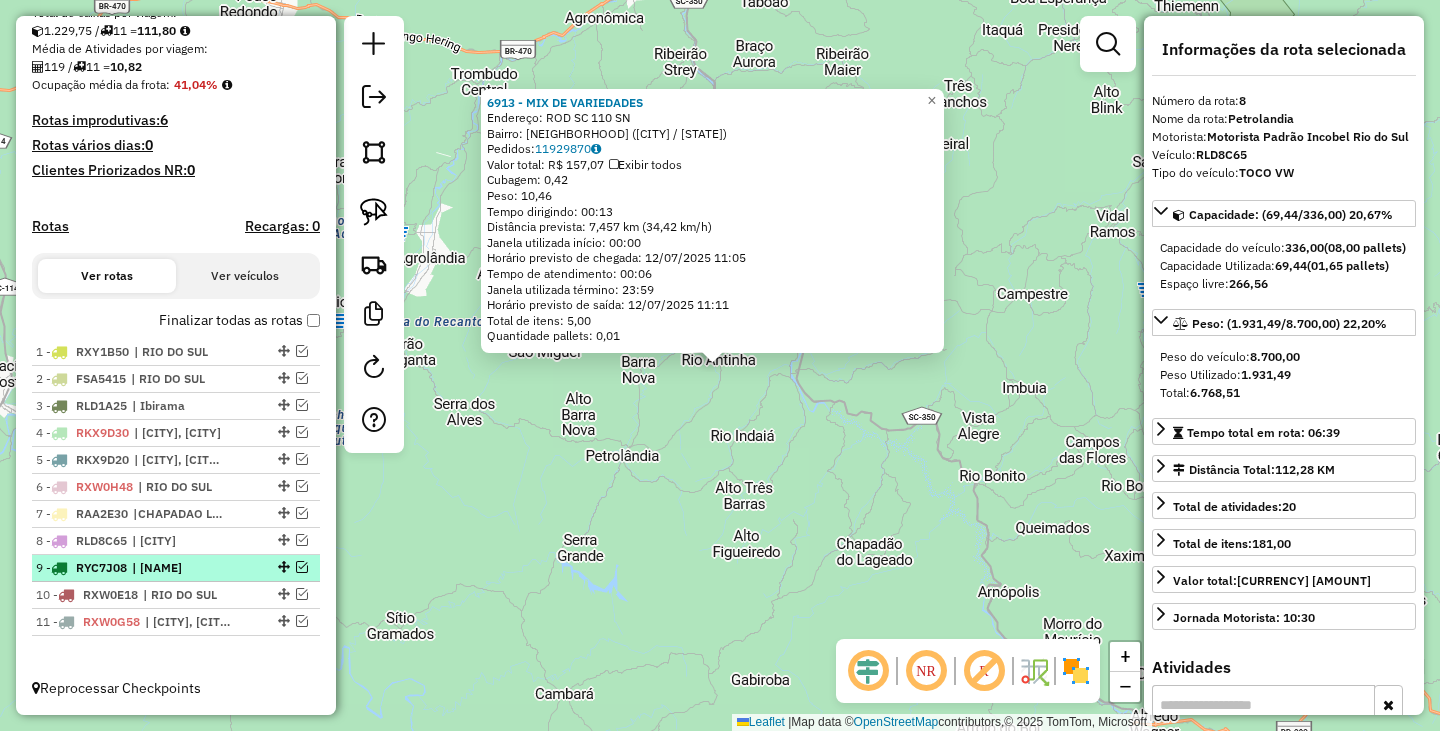 click at bounding box center (302, 567) 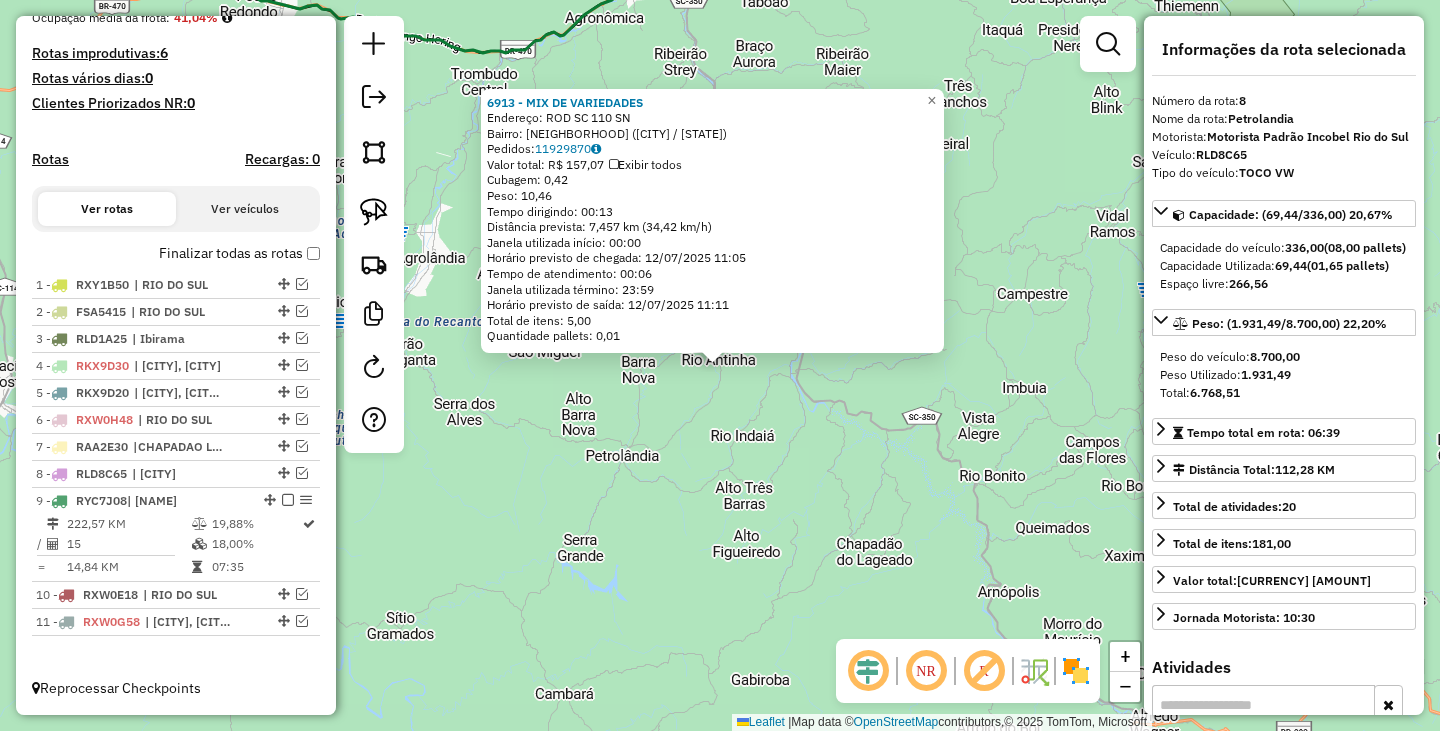 click on "6913 - MIX DE VARIEDADES Endereço: ROD SC 110 SN Bairro: RIO ANTINHAS (PETROLANDIA / SC) Pedidos: 11929870 Valor total: R$ 157,07 Exibir todos Cubagem: 0,42 Peso: 10,46 Tempo dirigindo: 00:13 Distância prevista: 7,457 km (34,42 km/h) Janela utilizada início: 00:00 Horário previsto de chegada: 12/07/2025 11:05 Tempo de atendimento: 00:06 Janela utilizada término: 23:59 Horário previsto de saída: 12/07/2025 11:11 Total de itens: 5,00 Quantidade pallets: 0,01 × Janela de atendimento Grade de atendimento Capacidade Transportadoras Veículos Cliente Pedidos Rotas Selecione os dias de semana para filtrar as janelas de atendimento Seg Ter Qua Qui Sex Sáb Dom Informe o período da janela de atendimento: De: [TIME] Até: [TIME] Filtrar exatamente a janela do cliente Considerar janela de atendimento padrão Selecione os dias de semana para filtrar as grades de atendimento Seg Ter Qua Qui Sex Sáb Dom Considerar clientes sem dia de atendimento cadastrado De: +" 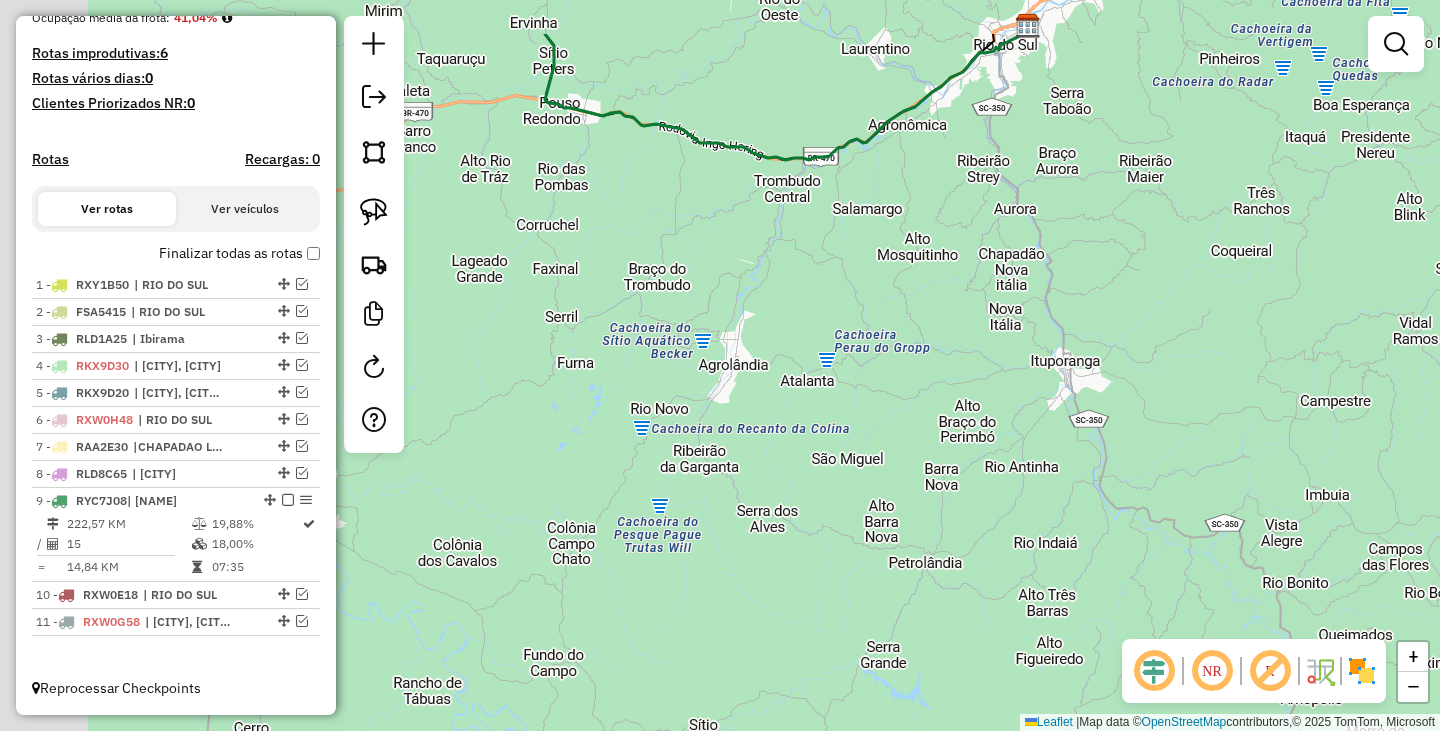 drag, startPoint x: 791, startPoint y: 497, endPoint x: 818, endPoint y: 494, distance: 27.166155 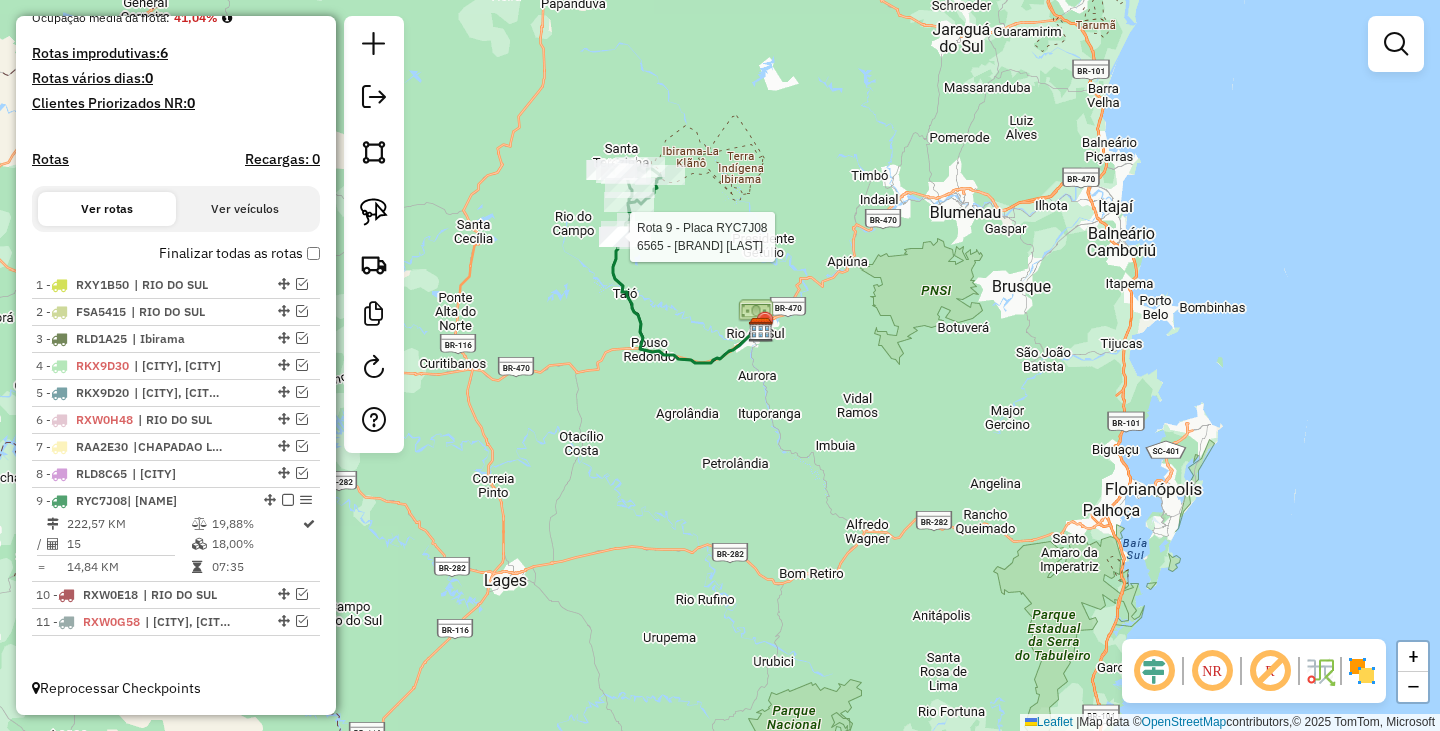 select on "**********" 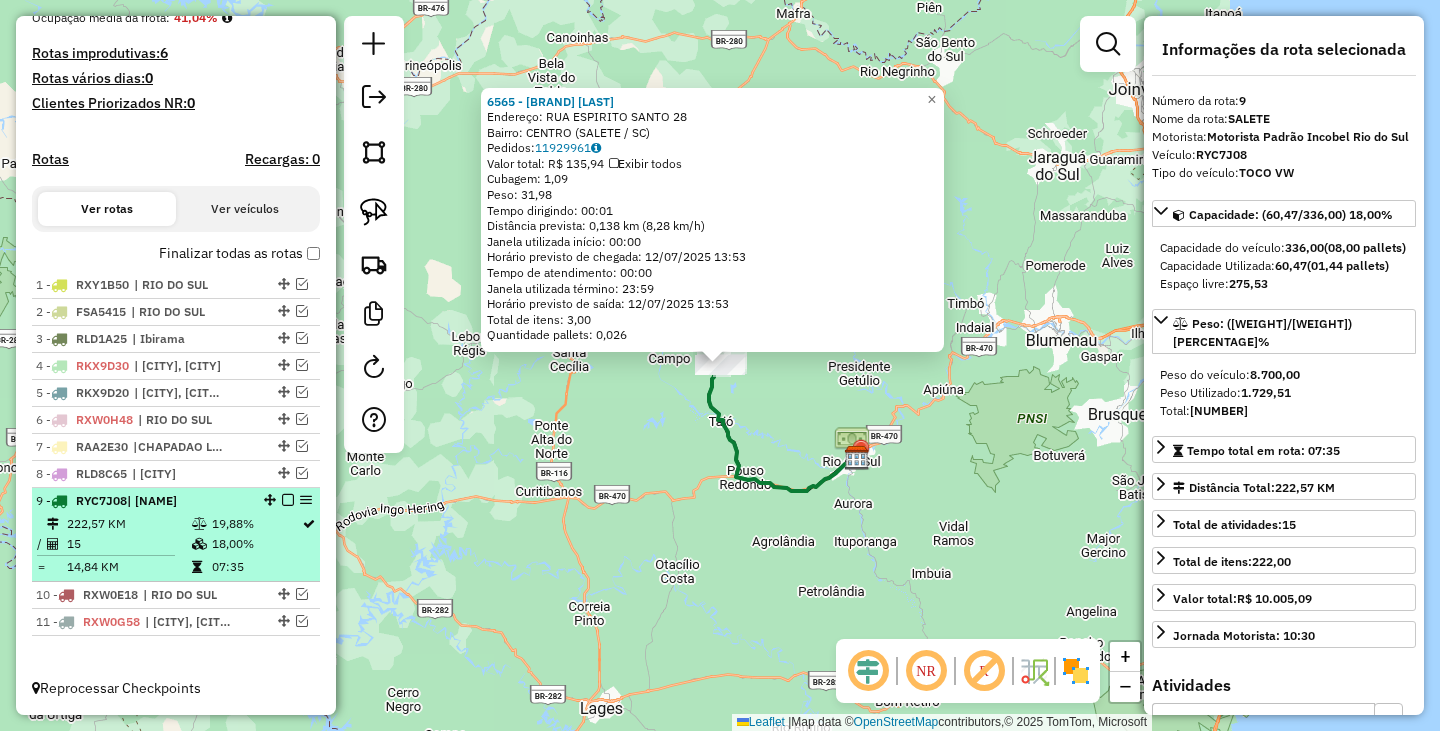 click at bounding box center [288, 500] 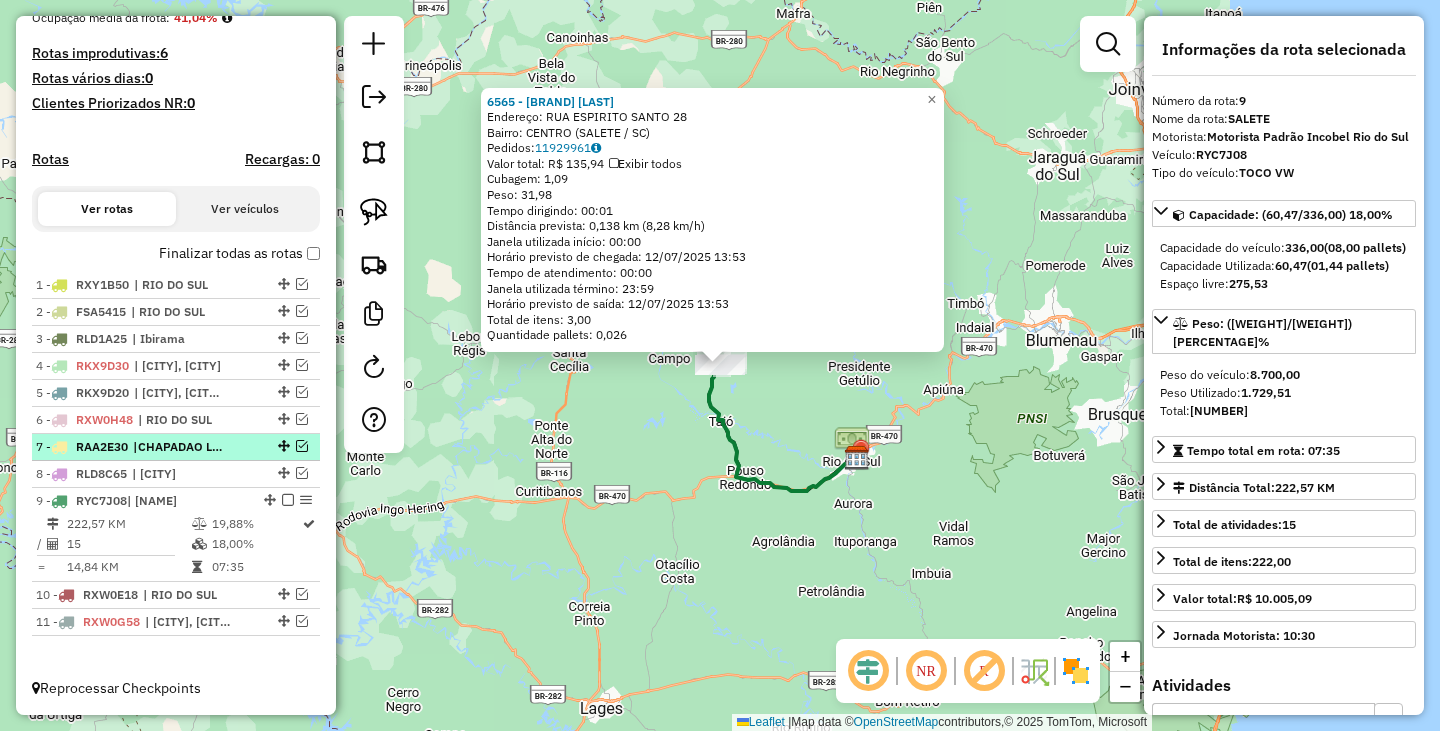 scroll, scrollTop: 451, scrollLeft: 0, axis: vertical 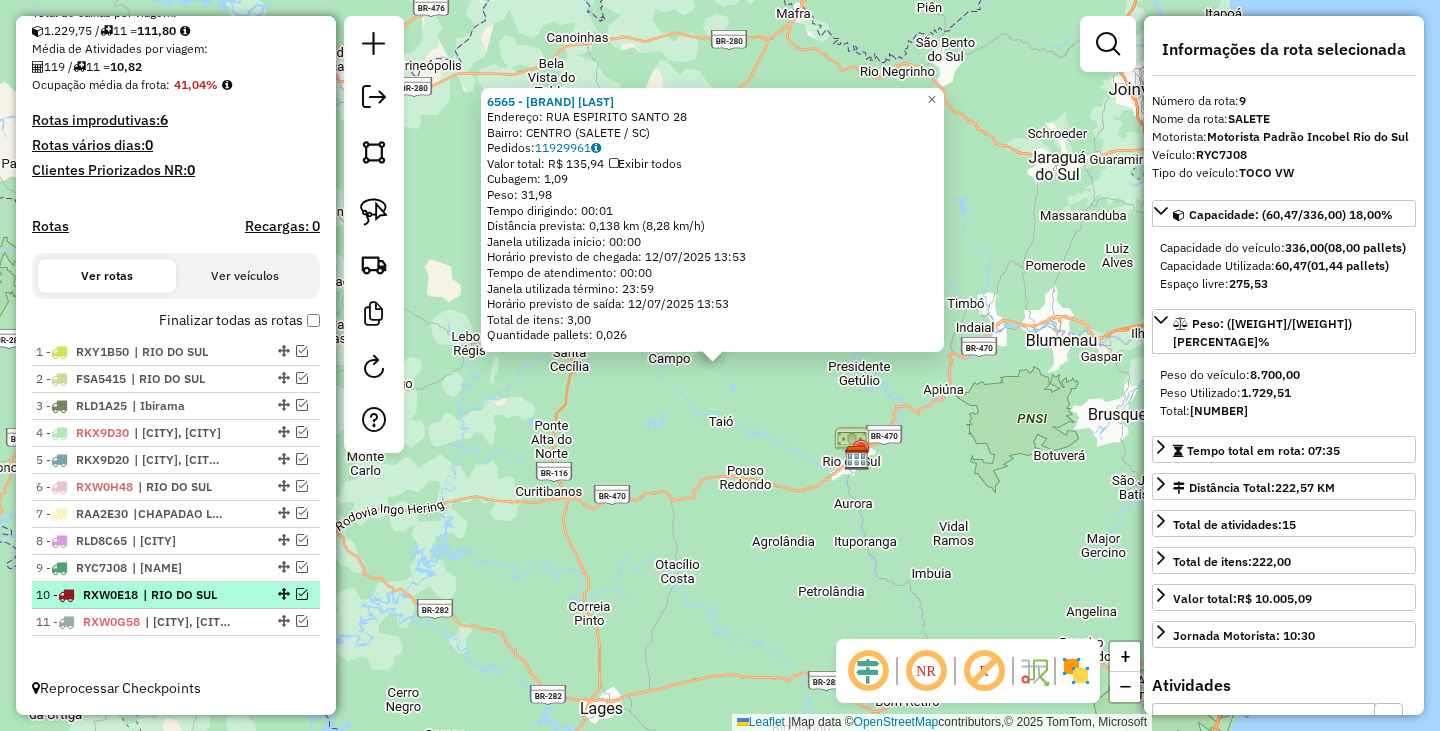 click at bounding box center (302, 594) 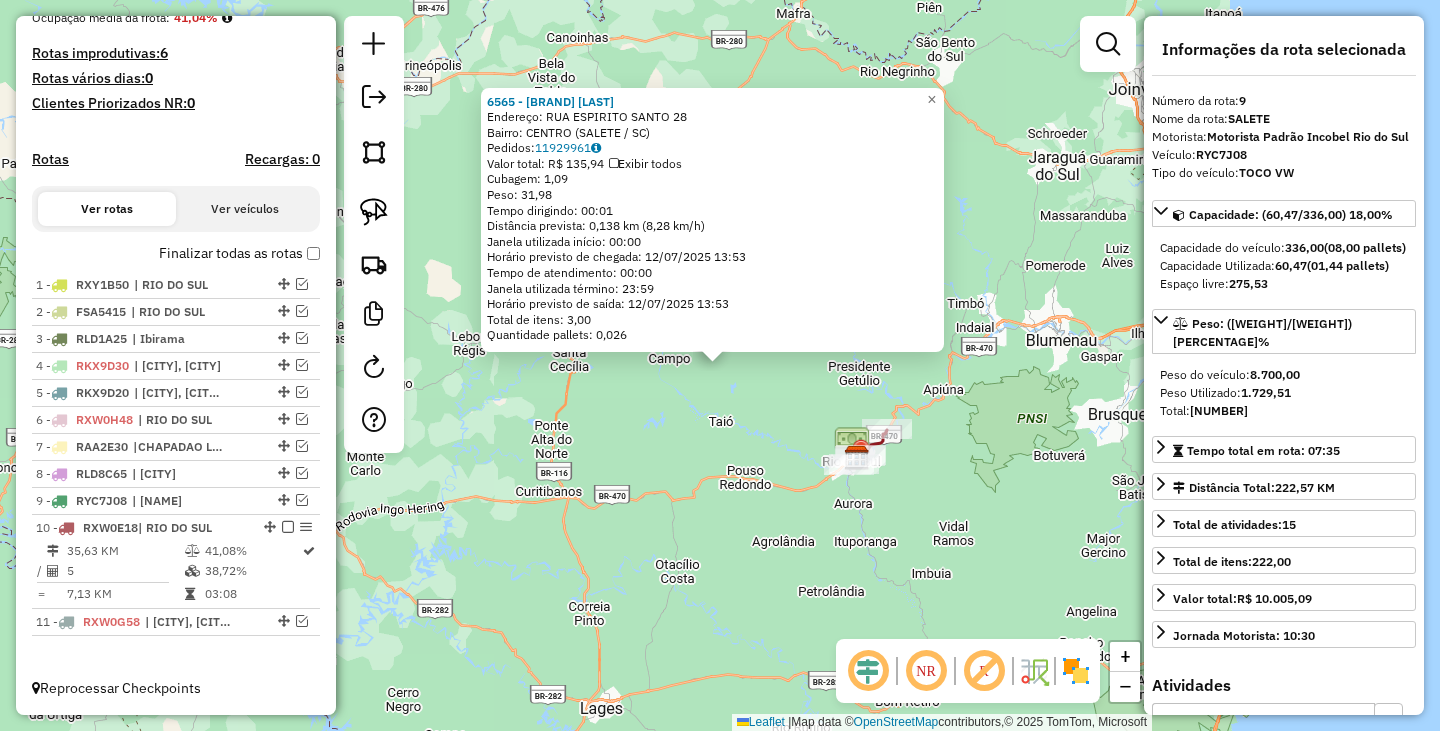 click on "6565 - PANIFICIO SCHREIBER  Endereço:  RUA ESPIRITO SANTO [NUMBER]   Bairro: CENTRO ([CITY] / [STATE])   Pedidos:  [NUMBER]   Valor total: R$ [PRICE]   Exibir todos   Cubagem: [CUBAGE]  Peso: [WEIGHT]  Tempo dirigindo: [TIME]   Distância prevista: [DISTANCE] km ([SPEED] km/h)   Janela utilizada início: [TIME]   Horário previsto de chegada: [DATE] [TIME]   Tempo de atendimento: [TIME]   Janela utilizada término: [TIME]   Horário previsto de saída: [DATE] [TIME]   Total de itens: [ITEMS]   Quantidade pallets: [PALLETS]  × Janela de atendimento Grade de atendimento Capacidade Transportadoras Veículos Cliente Pedidos  Rotas Selecione os dias de semana para filtrar as janelas de atendimento  Seg   Ter   Qua   Qui   Sex   Sáb   Dom  Informe o período da janela de atendimento: De: Até:  Filtrar exatamente a janela do cliente  Considerar janela de atendimento padrão  Selecione os dias de semana para filtrar as grades de atendimento  Seg   Ter   Qua   Qui   Sex   Sáb   Dom   Considerar clientes sem dia de atendimento cadastrado  De:  +" 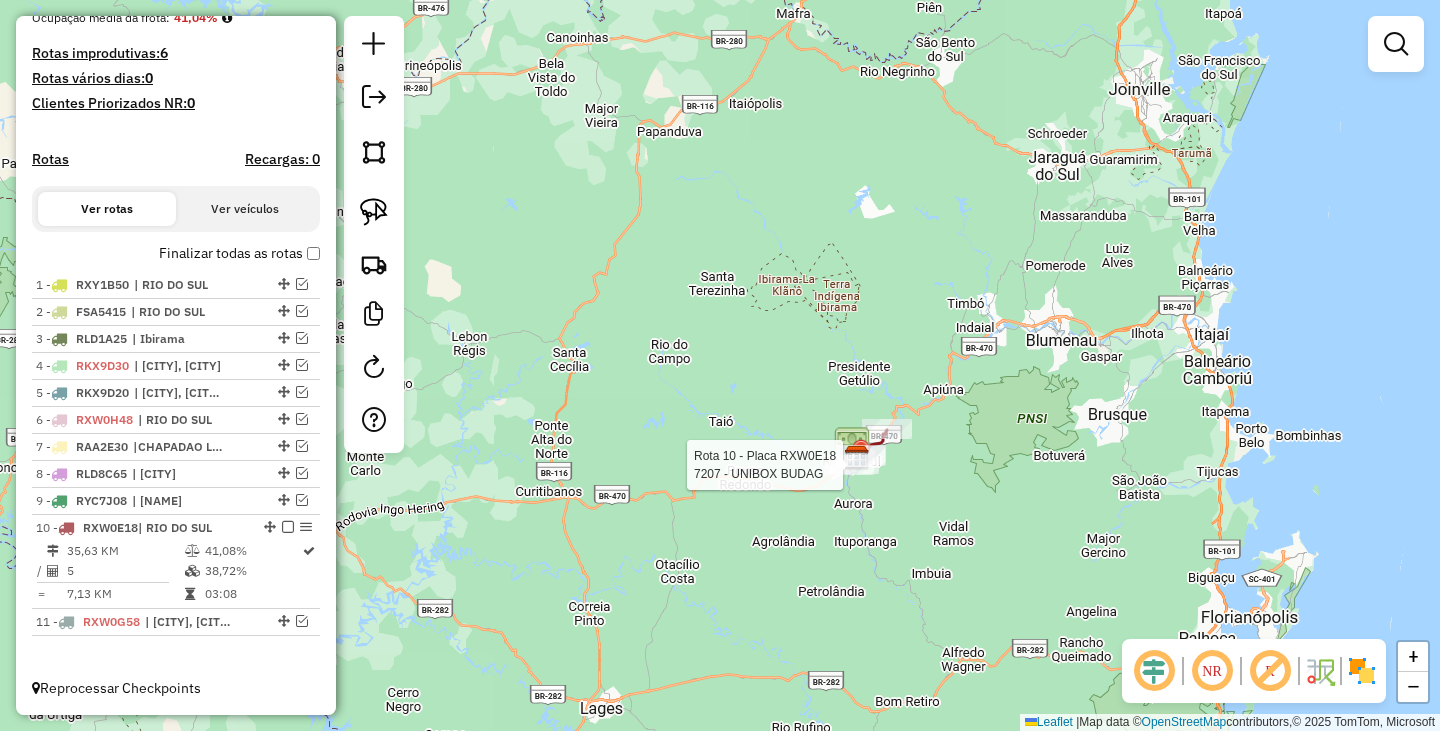 select on "**********" 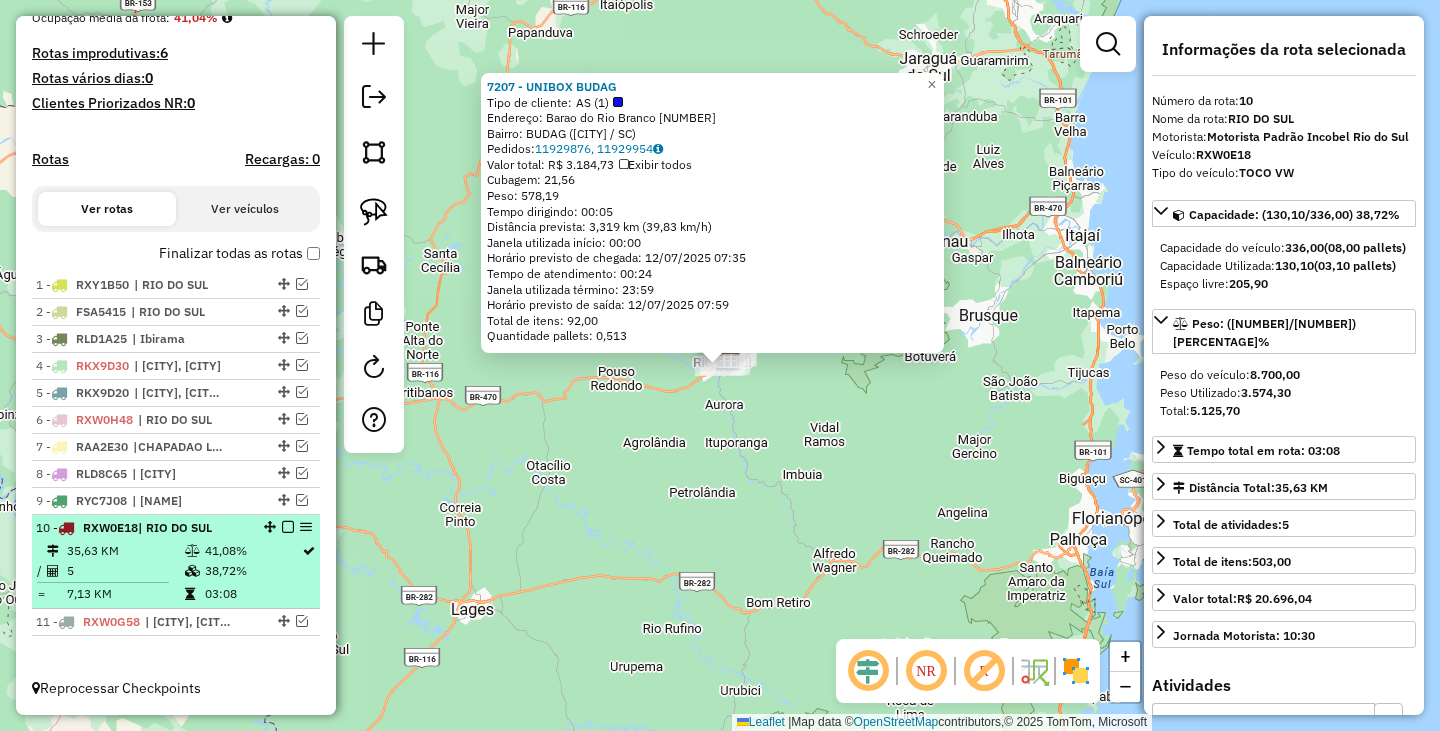 click at bounding box center (288, 527) 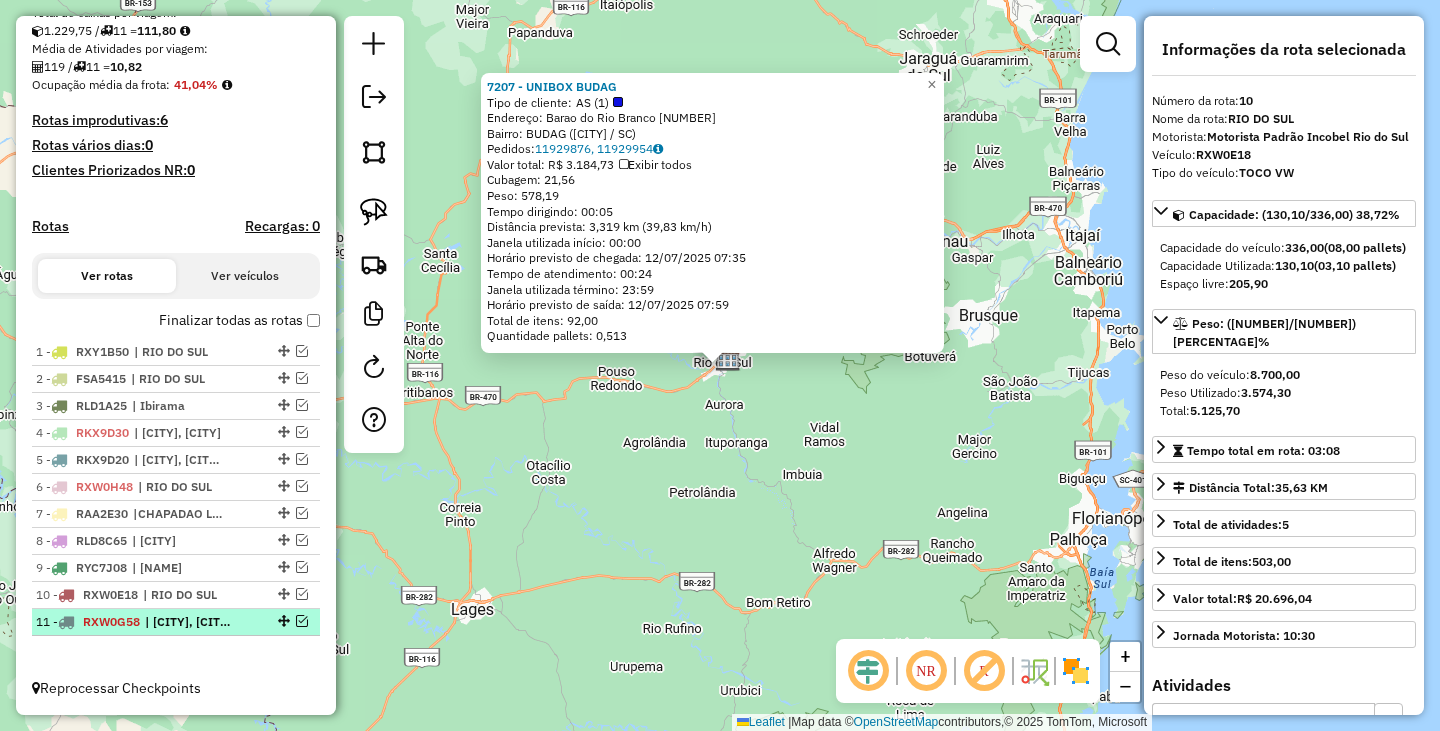 click at bounding box center [302, 621] 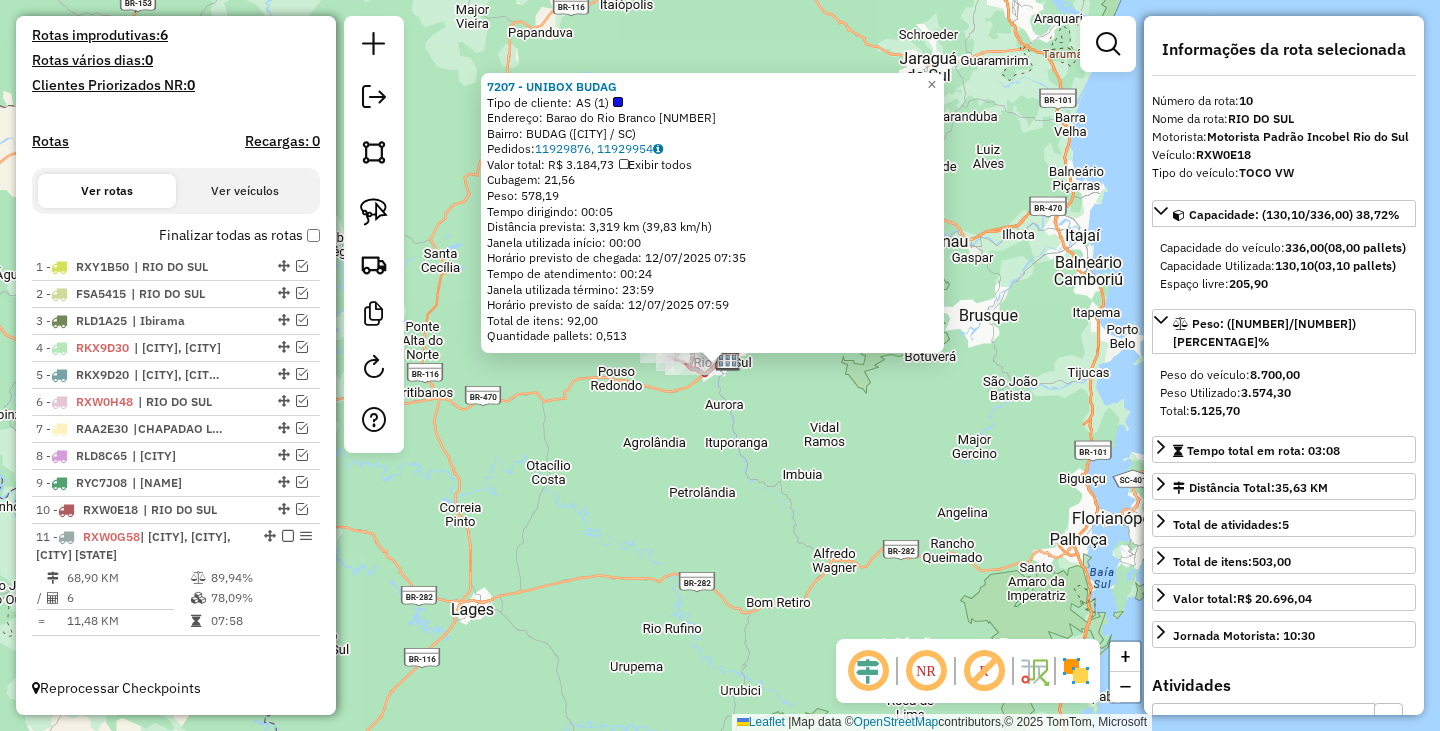 click on "7207 - UNIBOX BUDAG Tipo de cliente: AS (1) Endereço: Barao do Rio Branco 303 Bairro: BUDAG (RIO DO SUL / SC) Pedidos: 11929876, 11929954 Valor total: R$ 3.184,73 Exibir todos Cubagem: 21,56 Peso: 578,19 Tempo dirigindo: 00:05 Distância prevista: 3,319 km (39,83 km/h) Janela utilizada início: 00:00 Horário previsto de chegada: 12/07/2025 07:35 Tempo de atendimento: 00:24 Janela utilizada término: 23:59 Horário previsto de saída: 12/07/2025 07:59 Total de itens: 92,00 Quantidade pallets: 0,513 × Janela de atendimento Grade de atendimento Capacidade Transportadoras Veículos Cliente Pedidos Rotas Selecione os dias de semana para filtrar as janelas de atendimento Seg Ter Qua Qui Sex Sáb Dom Informe o período da janela de atendimento: De: [TIME] Até: [TIME] Filtrar exatamente a janela do cliente Considerar janela de atendimento padrão Selecione os dias de semana para filtrar as grades de atendimento Seg Ter Qua Qui Sex Sáb Dom Peso mínimo: De: [WEIGHT]" 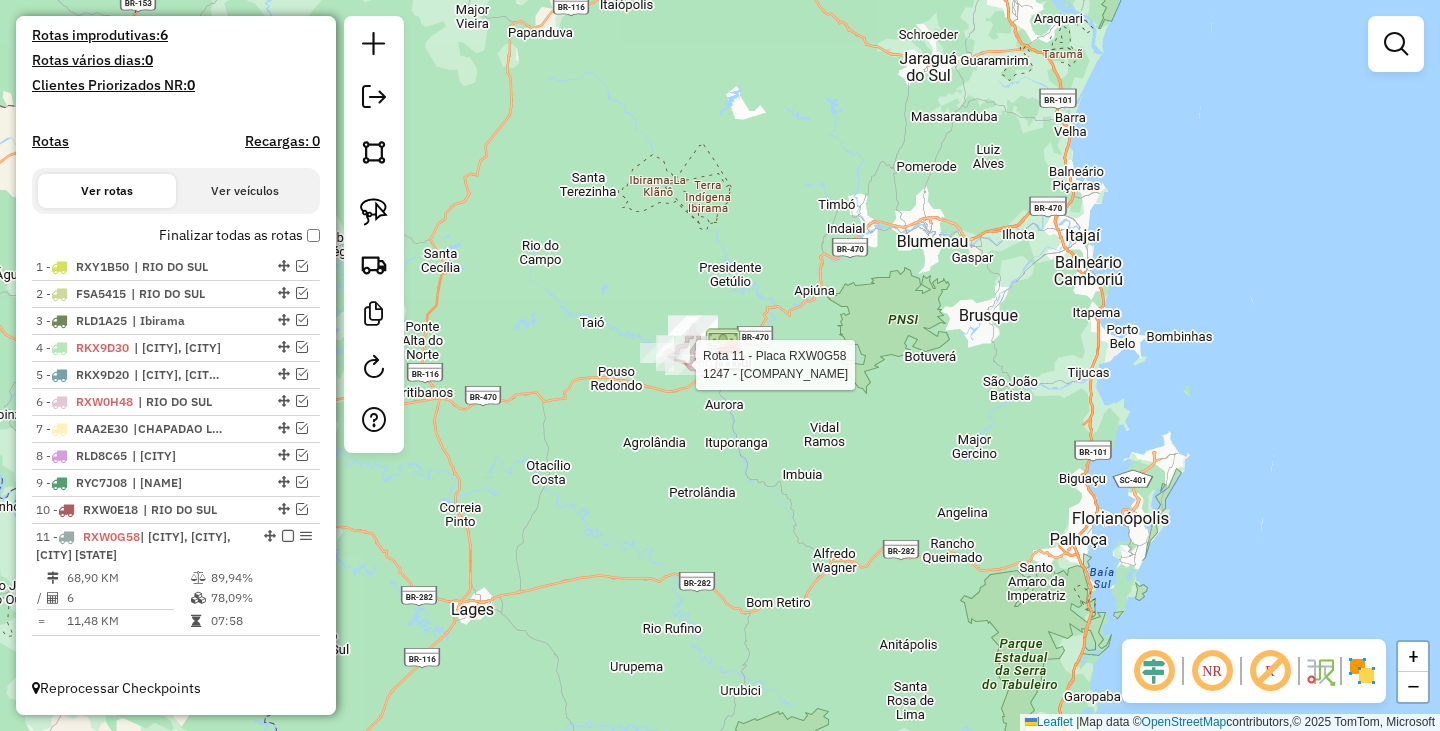 select on "**********" 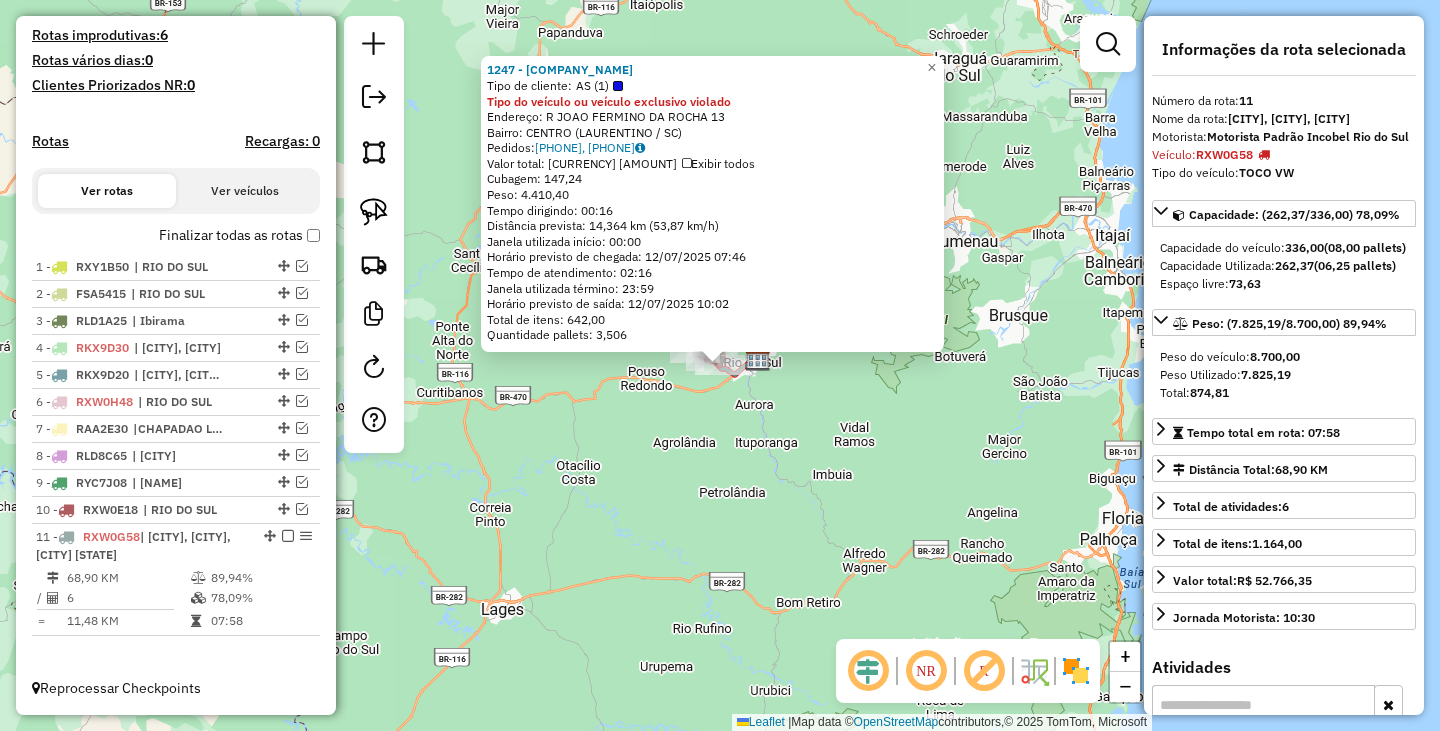 click on "[NUMBER] - M A FRENA E CIA LTDA  Tipo de cliente:   AS ([NUMBER])  Tipo do veículo ou veículo exclusivo violado  Endereço: R    JOAO FERMINO DA ROCHA        [NUMBER]   Bairro: CENTRO ([CITY] / [STATE])   Pedidos:  [PHONE], [PHONE]   Valor total: R$ [PRICE],  Exibir todos   Cubagem:   Peso:   Tempo dirigindo:   Distância prevista:  km (/h)   Janela utilizada início:   Horário previsto de chegada: / /   Tempo de atendimento:   Janela utilizada término:   Horário previsto de saída: / /   Total de itens:   Quantidade pallets:   × Janela de atendimento Grade de atendimento Capacidade Transportadoras Veículos Cliente Pedidos  Rotas Selecione os dias de semana para filtrar as janelas de atendimento  Seg   Ter   Qua   Qui   Sex   Sáb   Dom  Informe o período da janela de atendimento: De: Até:  Filtrar exatamente a janela do cliente  Considerar janela de atendimento padrão   Seg   Ter   Qua   Qui   Sex   Sáb   Dom   De:   De:" 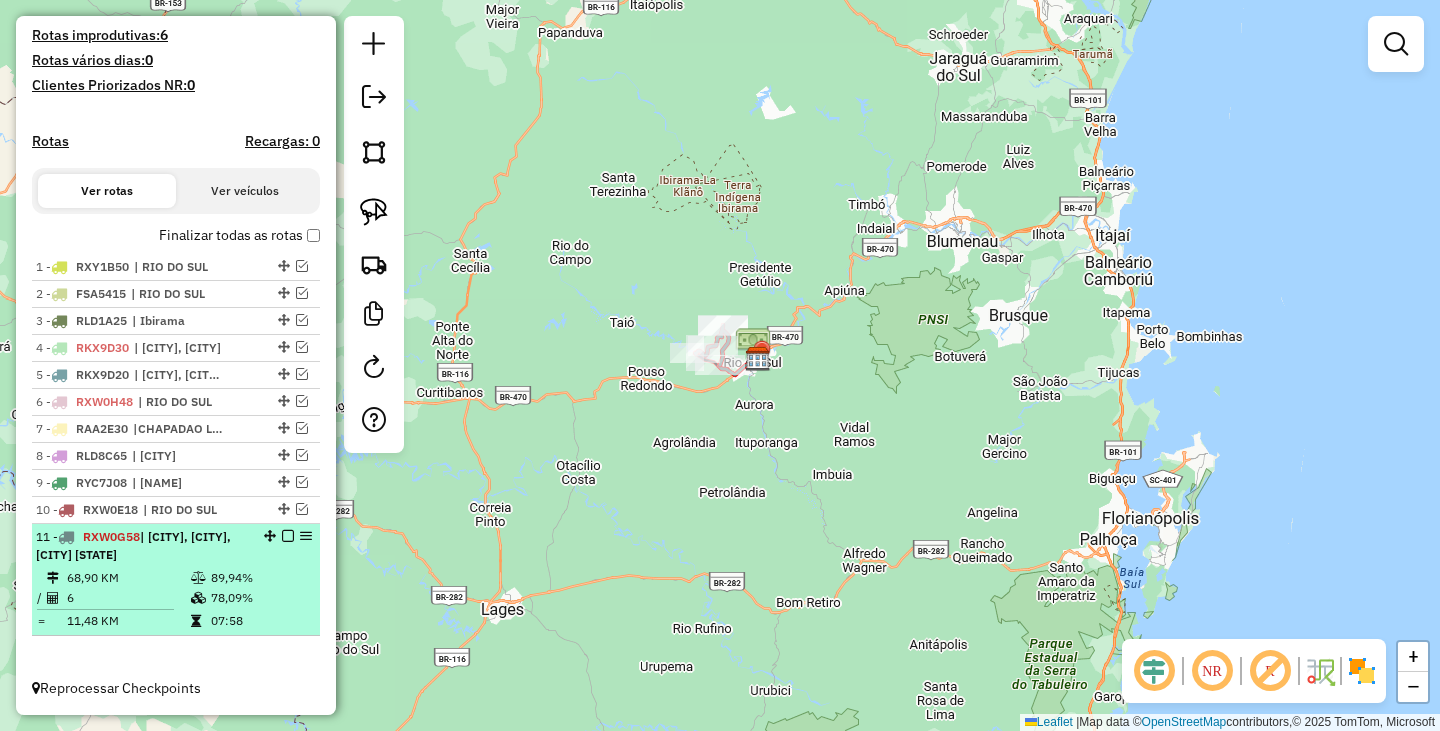 click at bounding box center [288, 536] 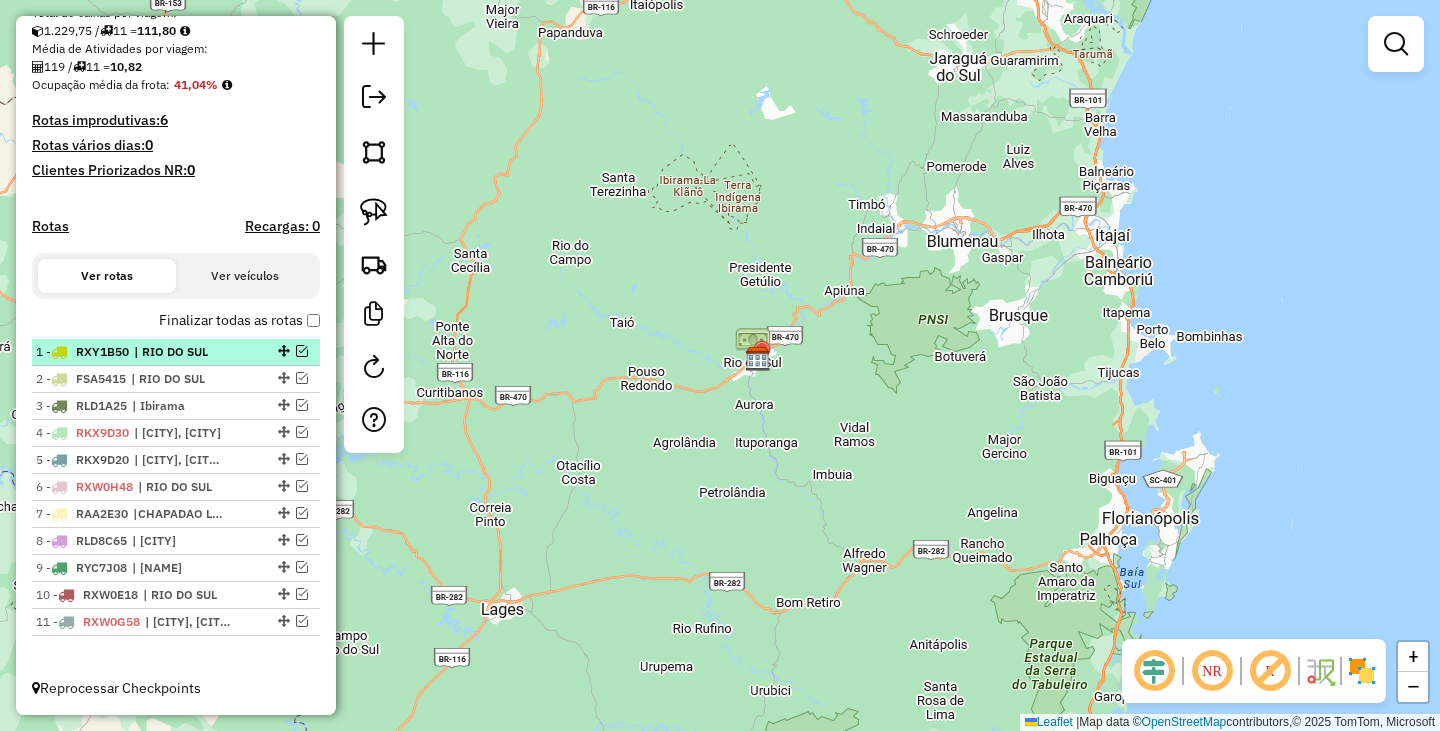 click at bounding box center [302, 351] 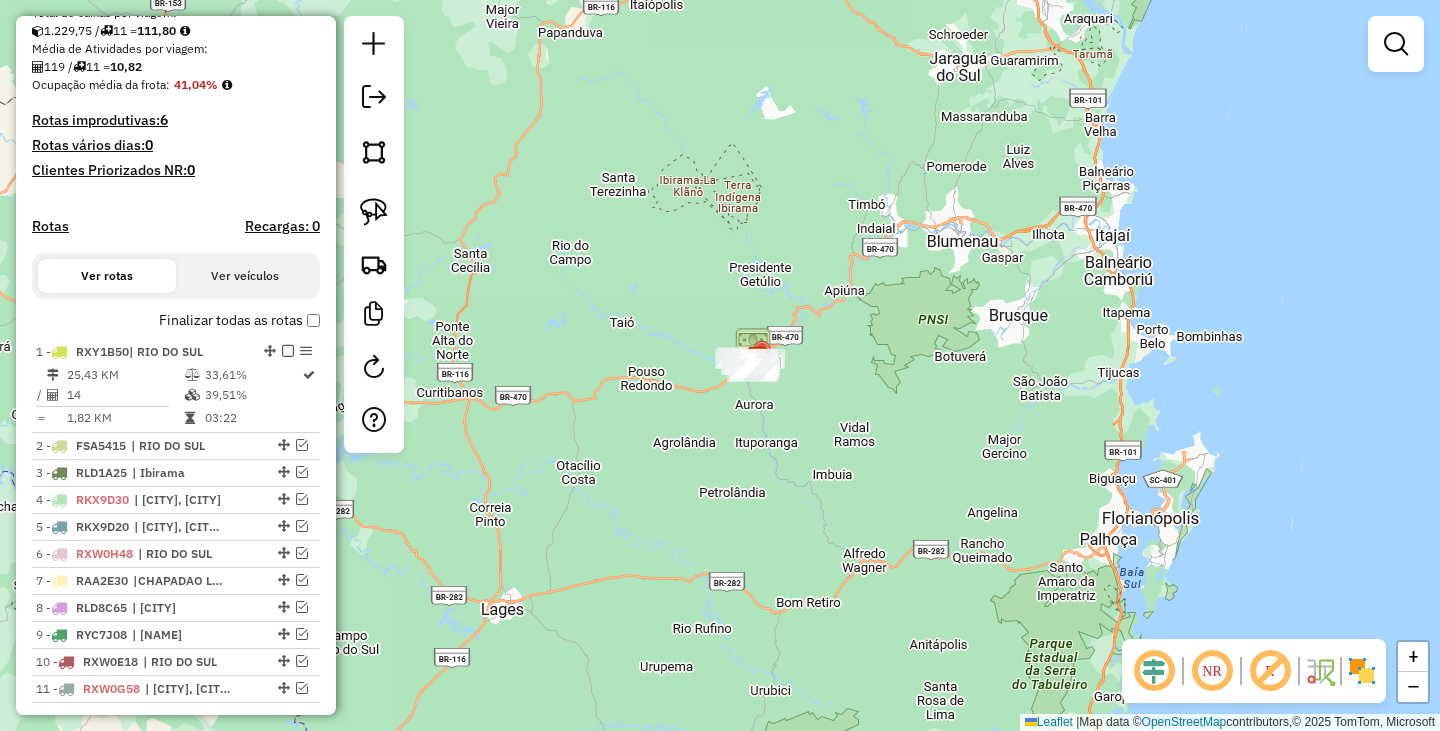 scroll, scrollTop: 518, scrollLeft: 0, axis: vertical 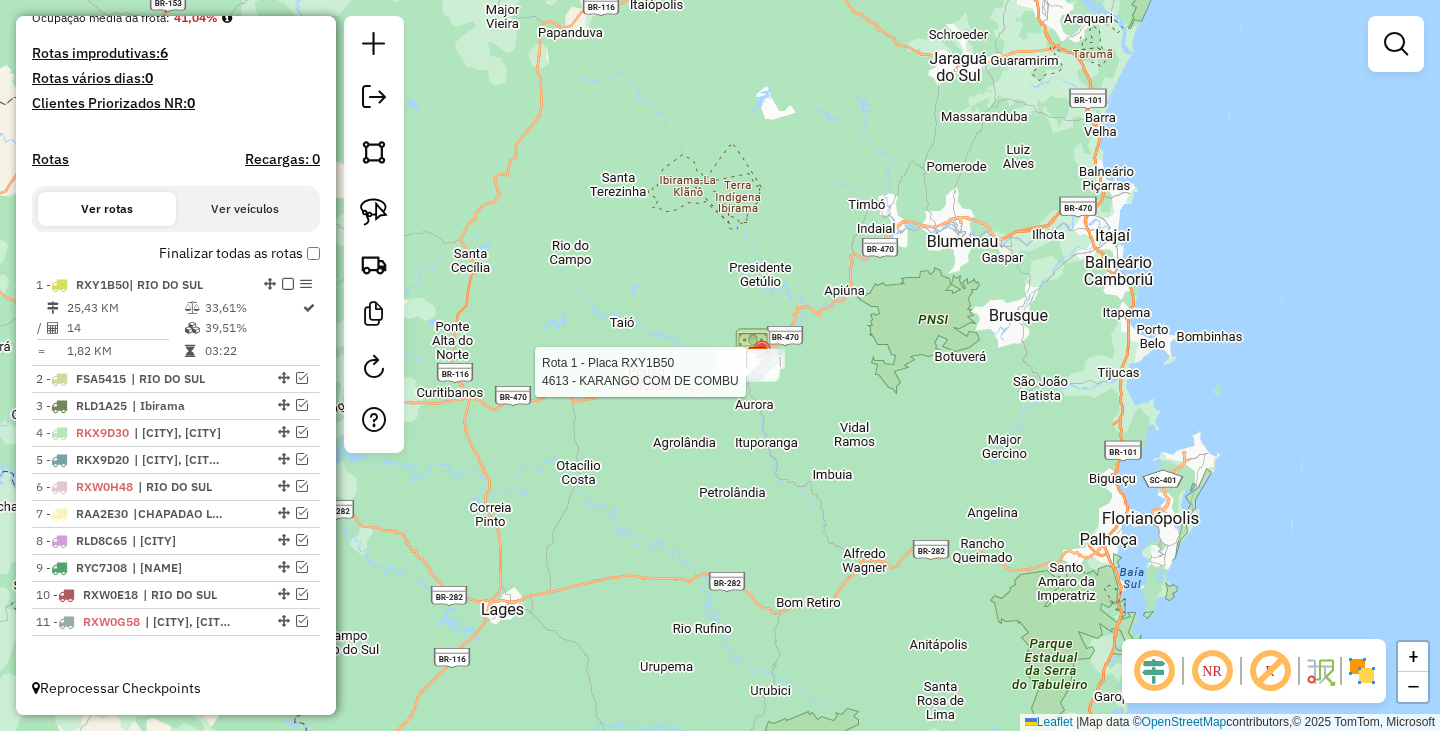 select on "**********" 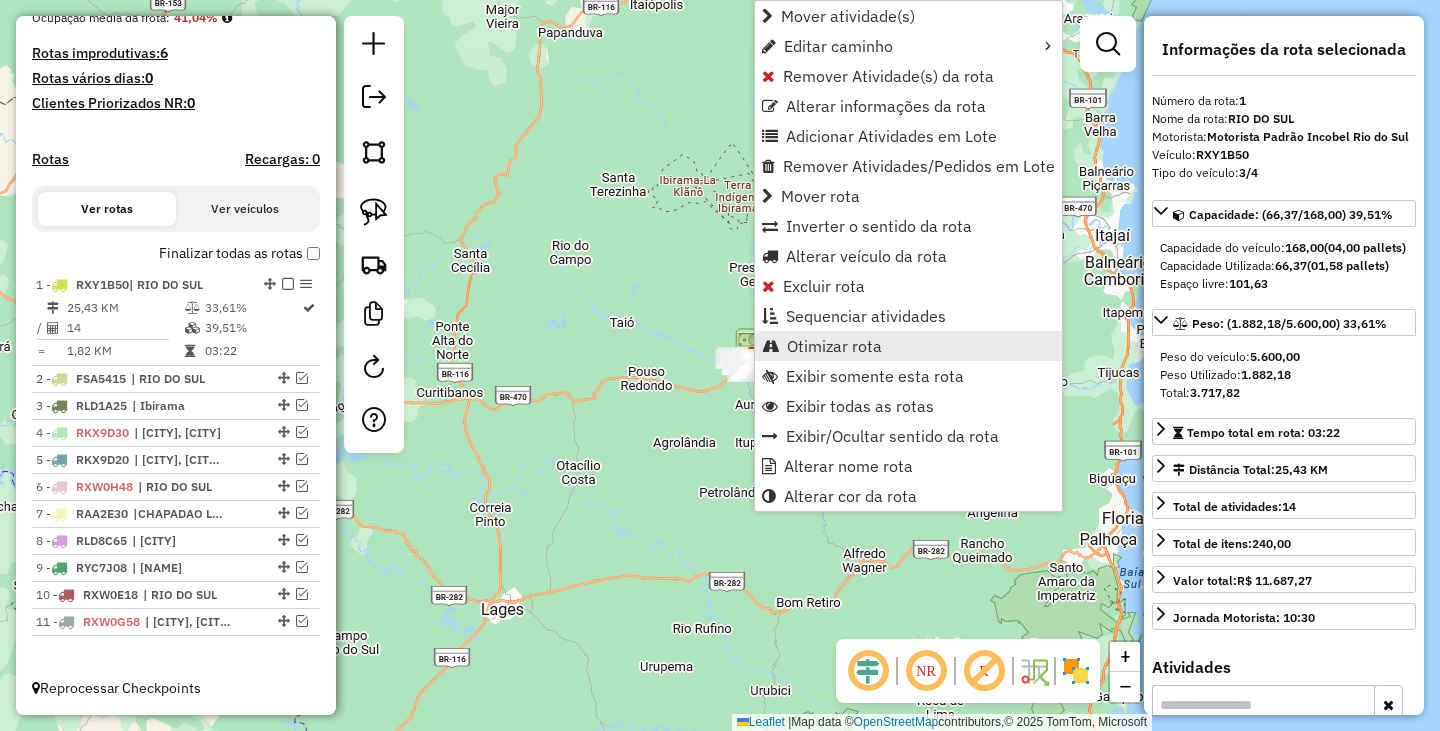 click on "Otimizar rota" at bounding box center [834, 346] 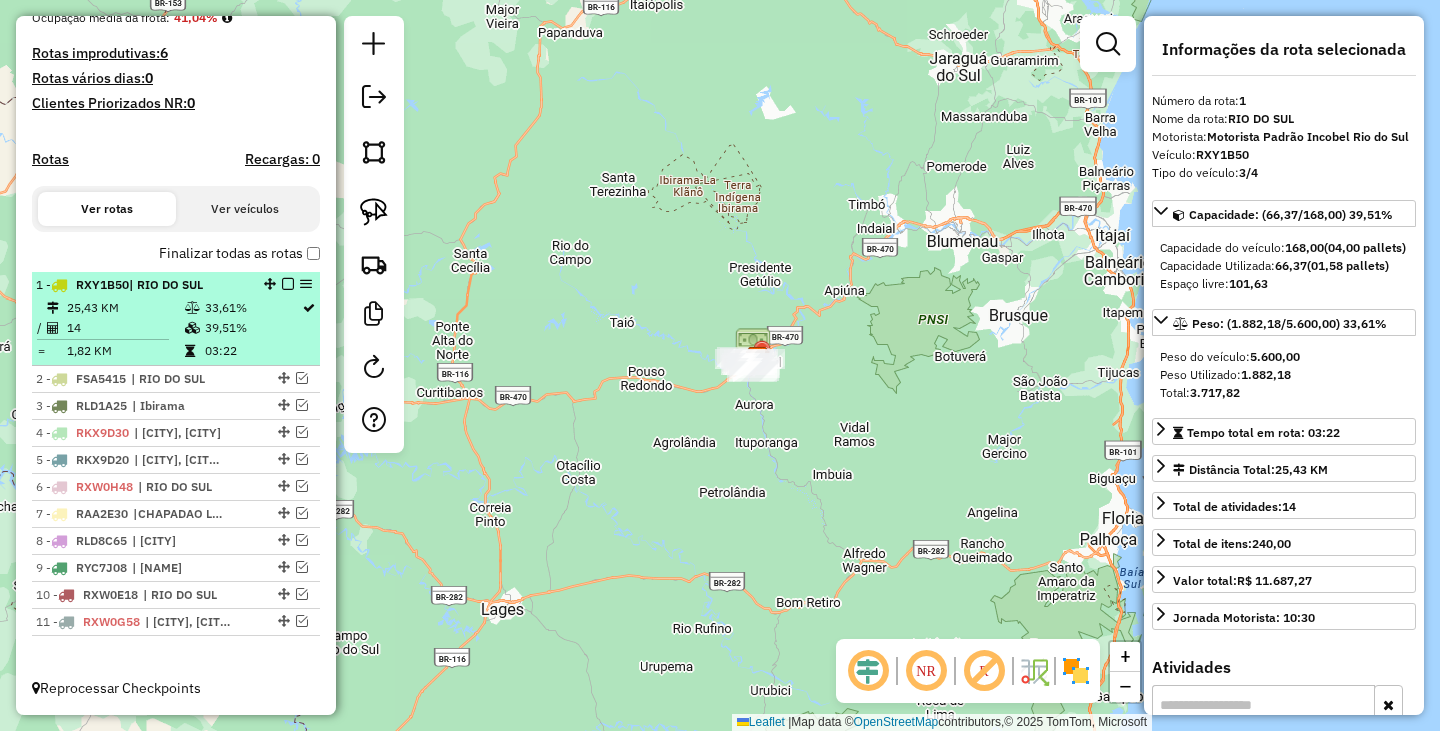 click at bounding box center (288, 284) 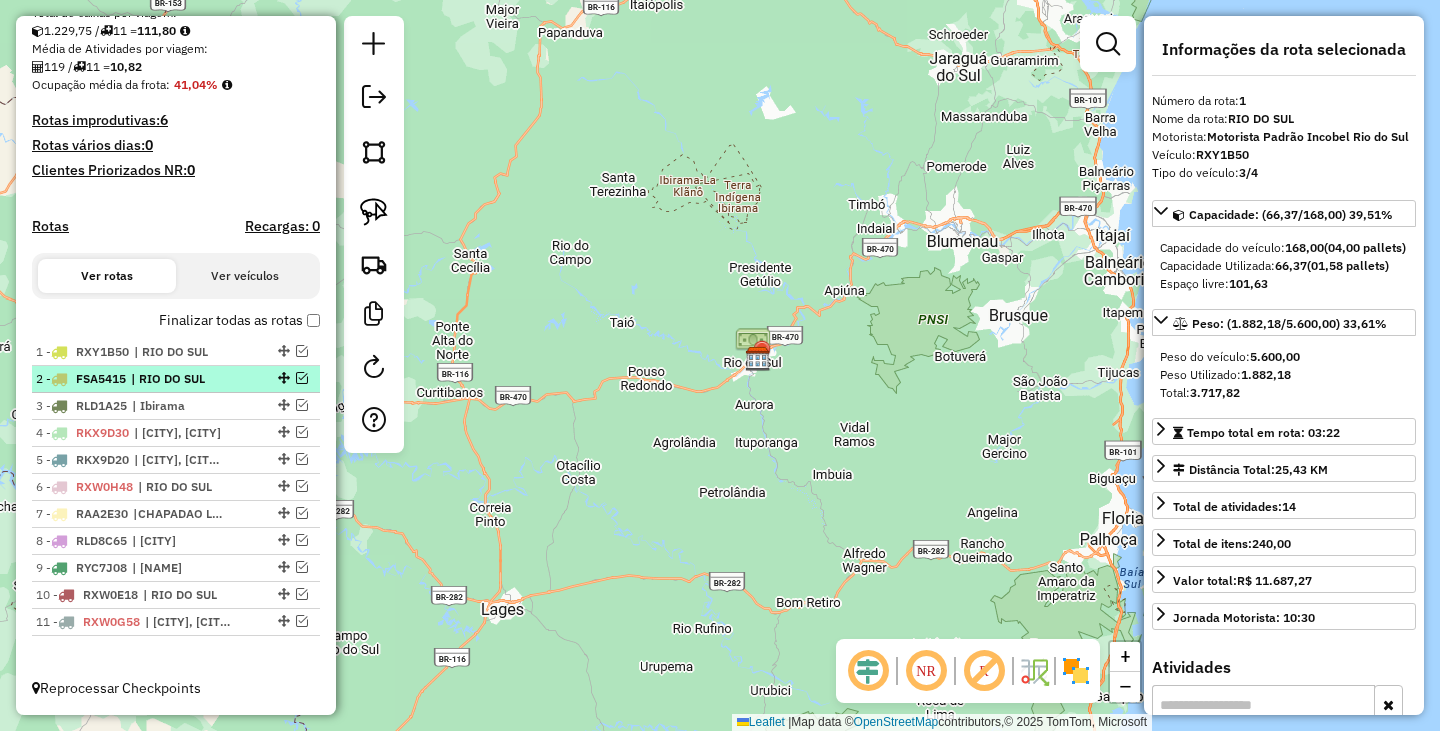 click at bounding box center (302, 378) 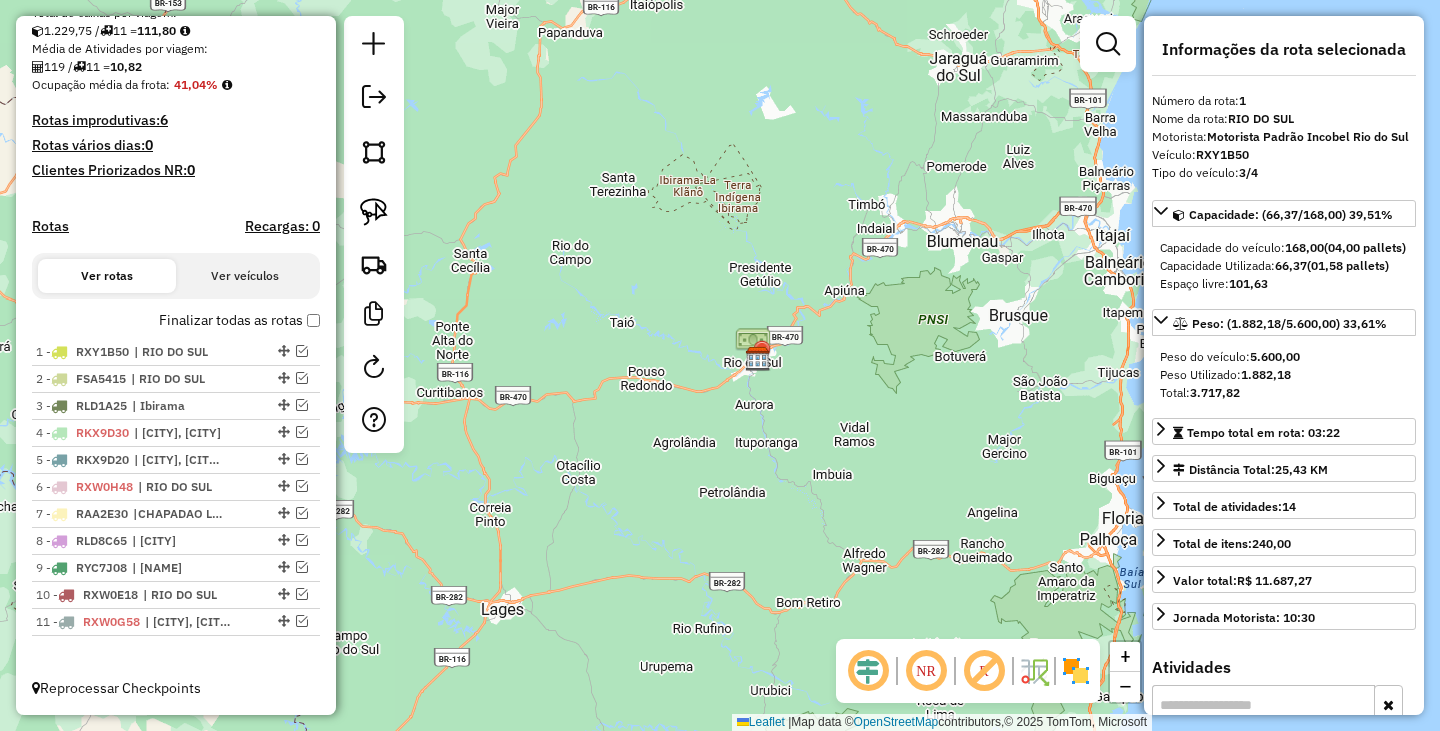 scroll, scrollTop: 518, scrollLeft: 0, axis: vertical 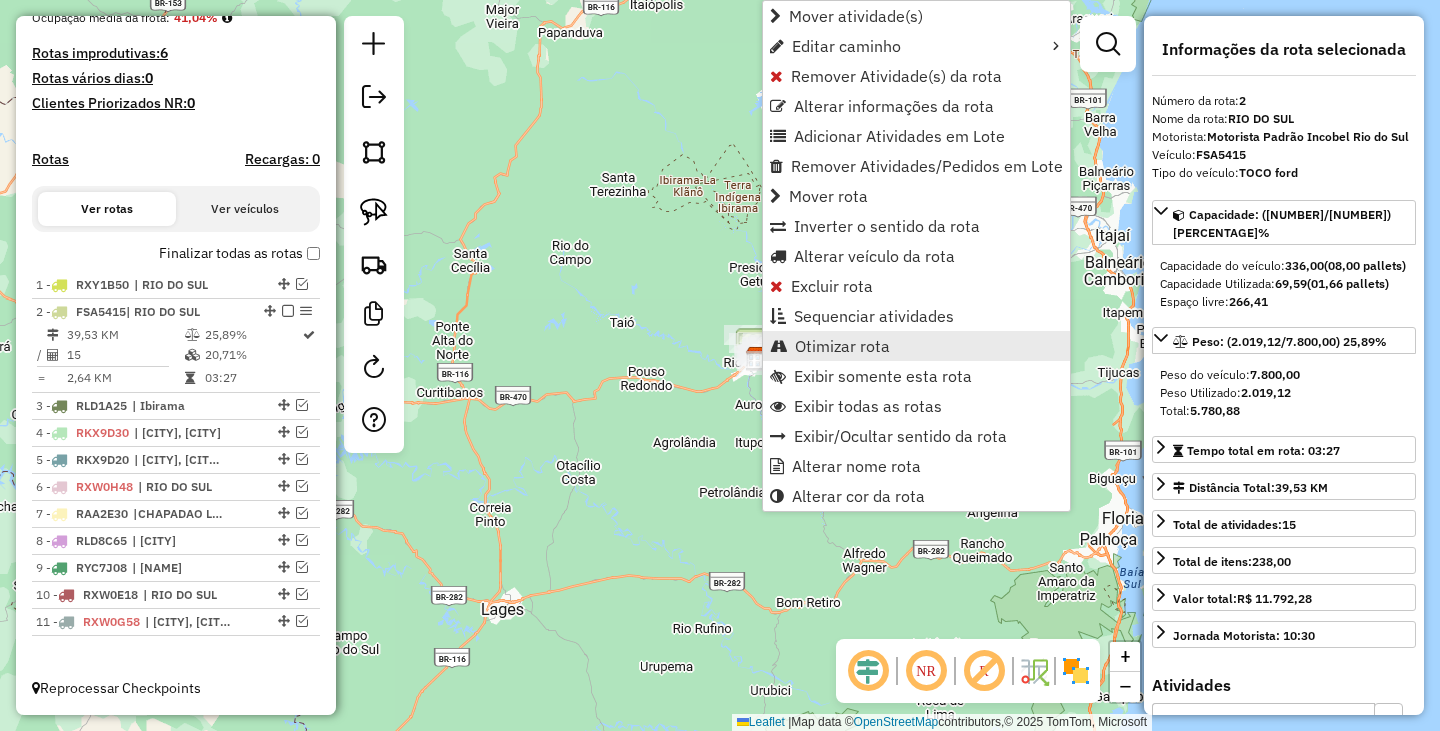 click on "Otimizar rota" at bounding box center (842, 346) 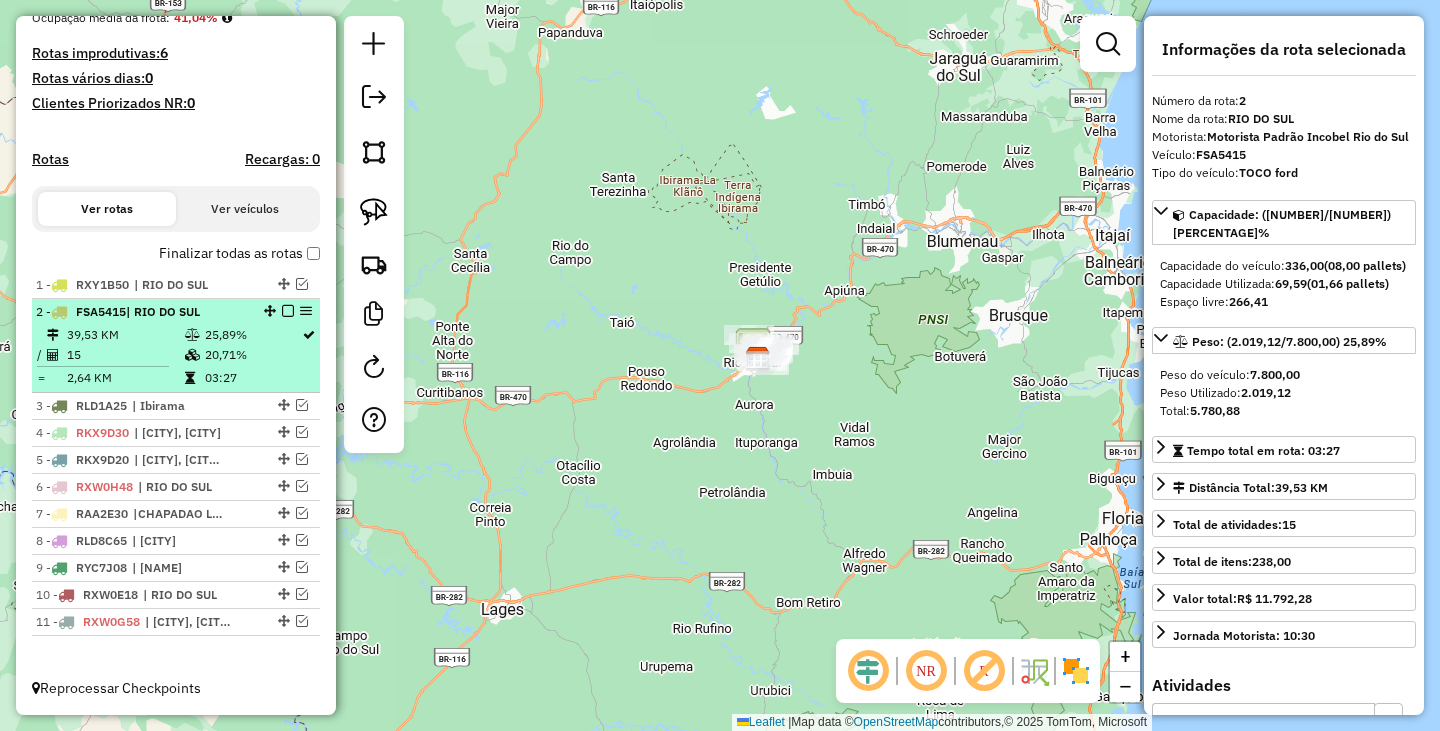 click at bounding box center [288, 311] 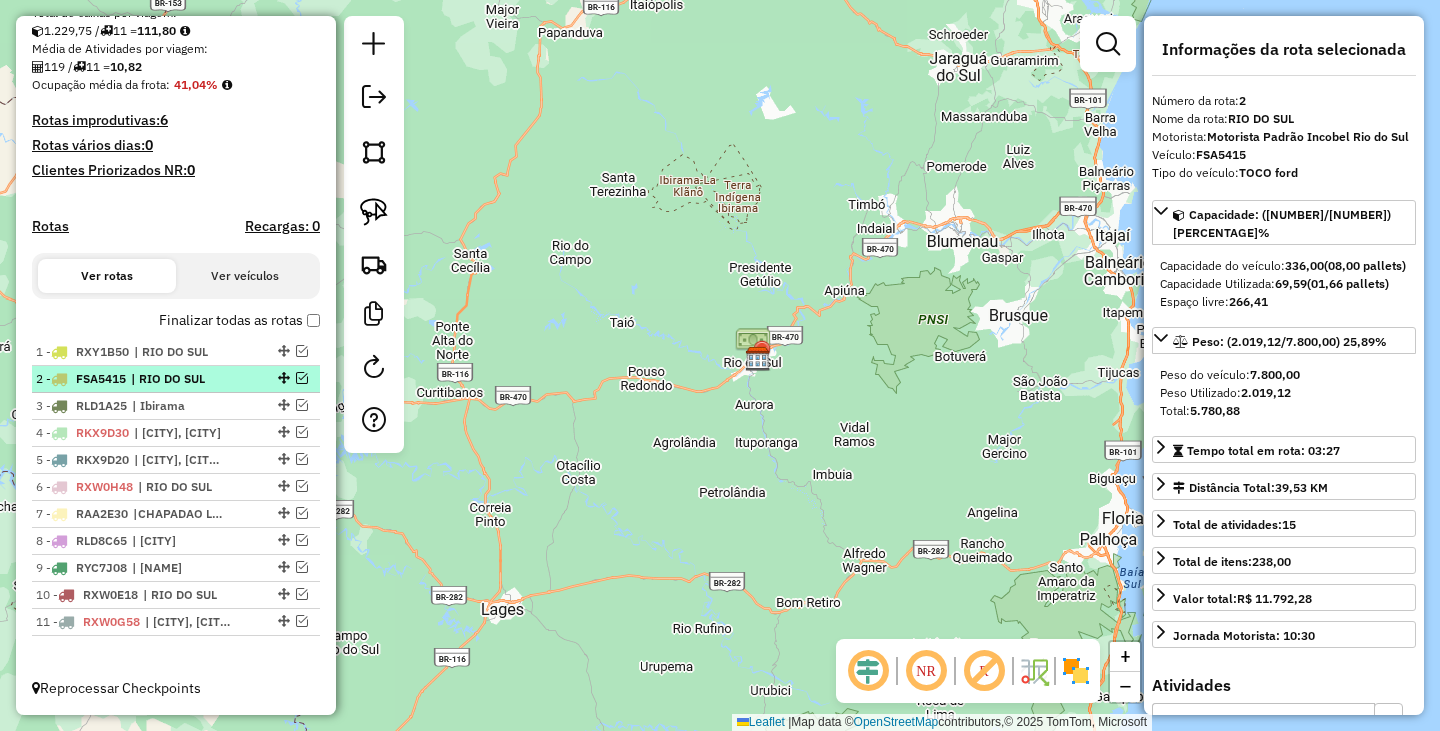 scroll, scrollTop: 451, scrollLeft: 0, axis: vertical 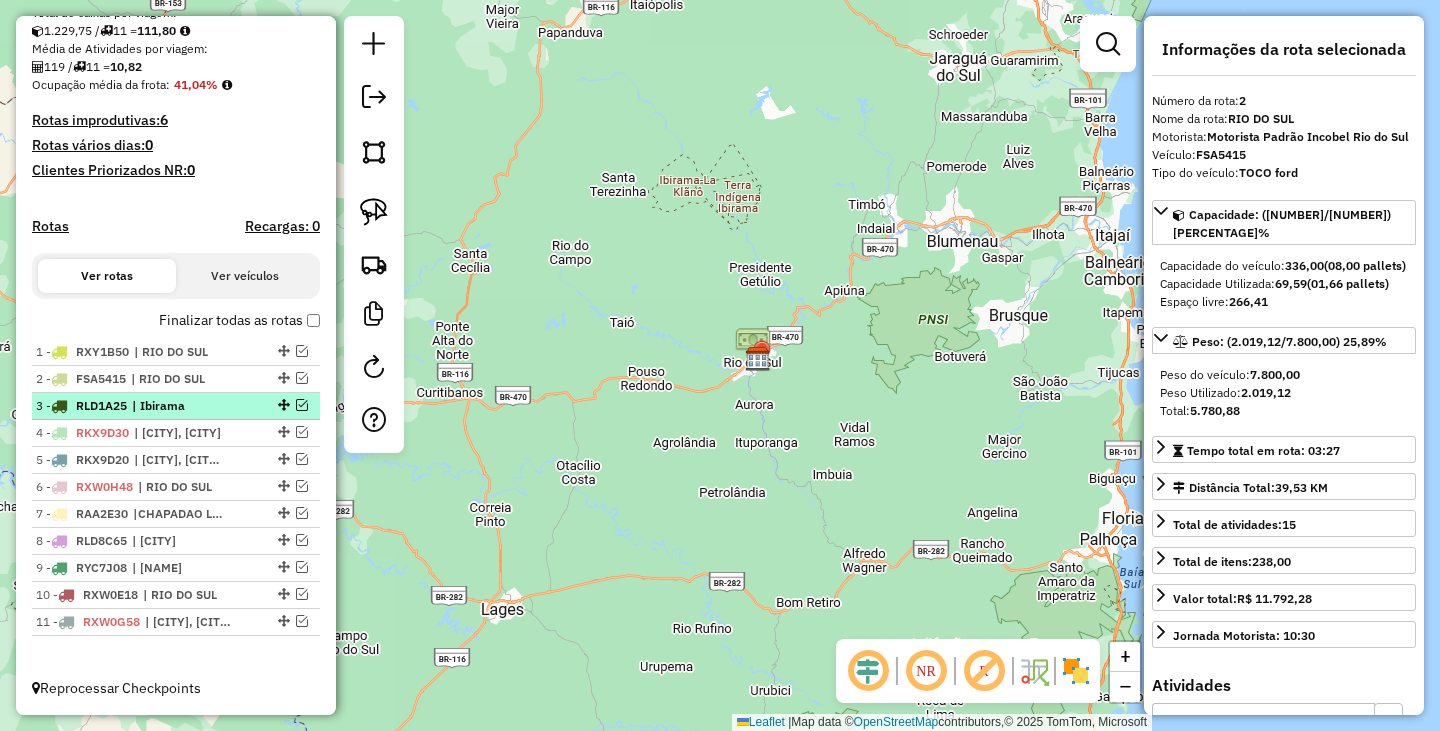 click at bounding box center [302, 405] 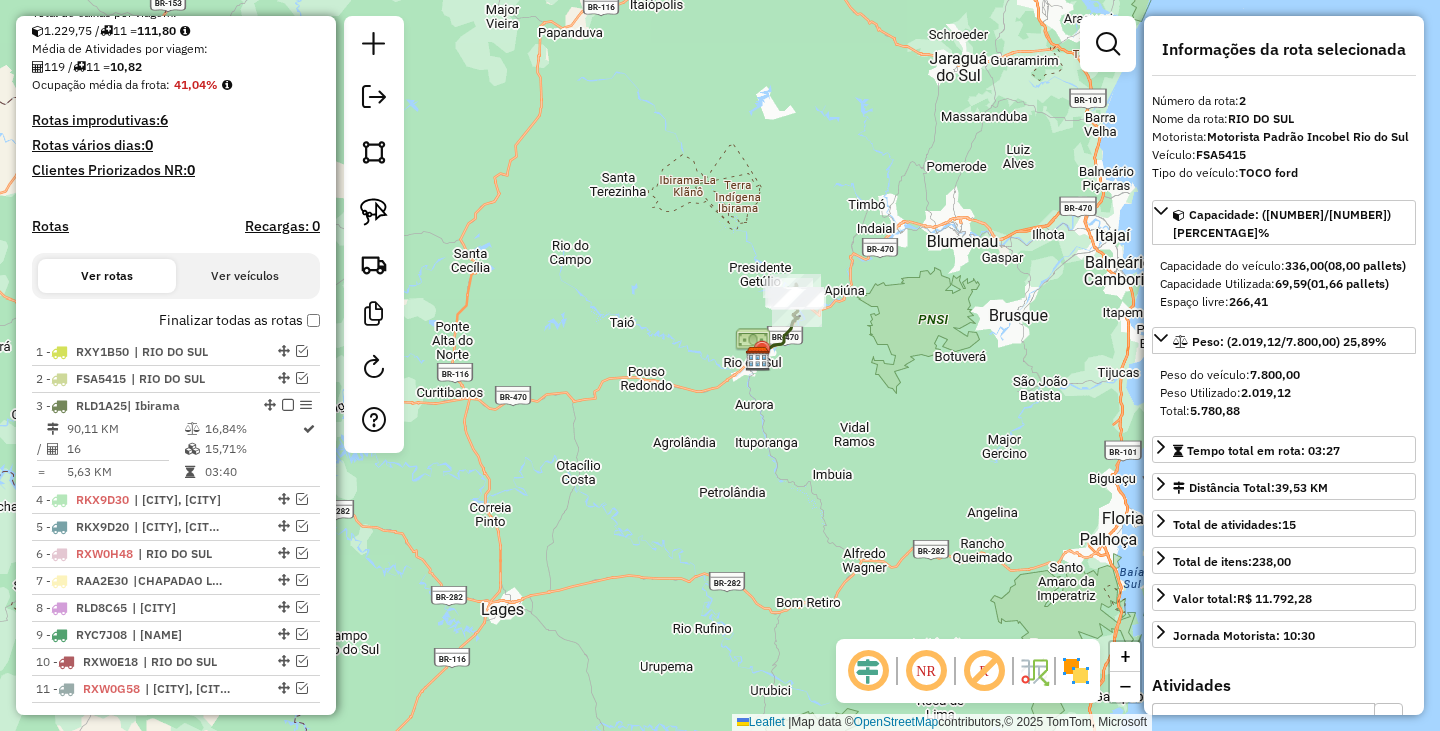 scroll, scrollTop: 518, scrollLeft: 0, axis: vertical 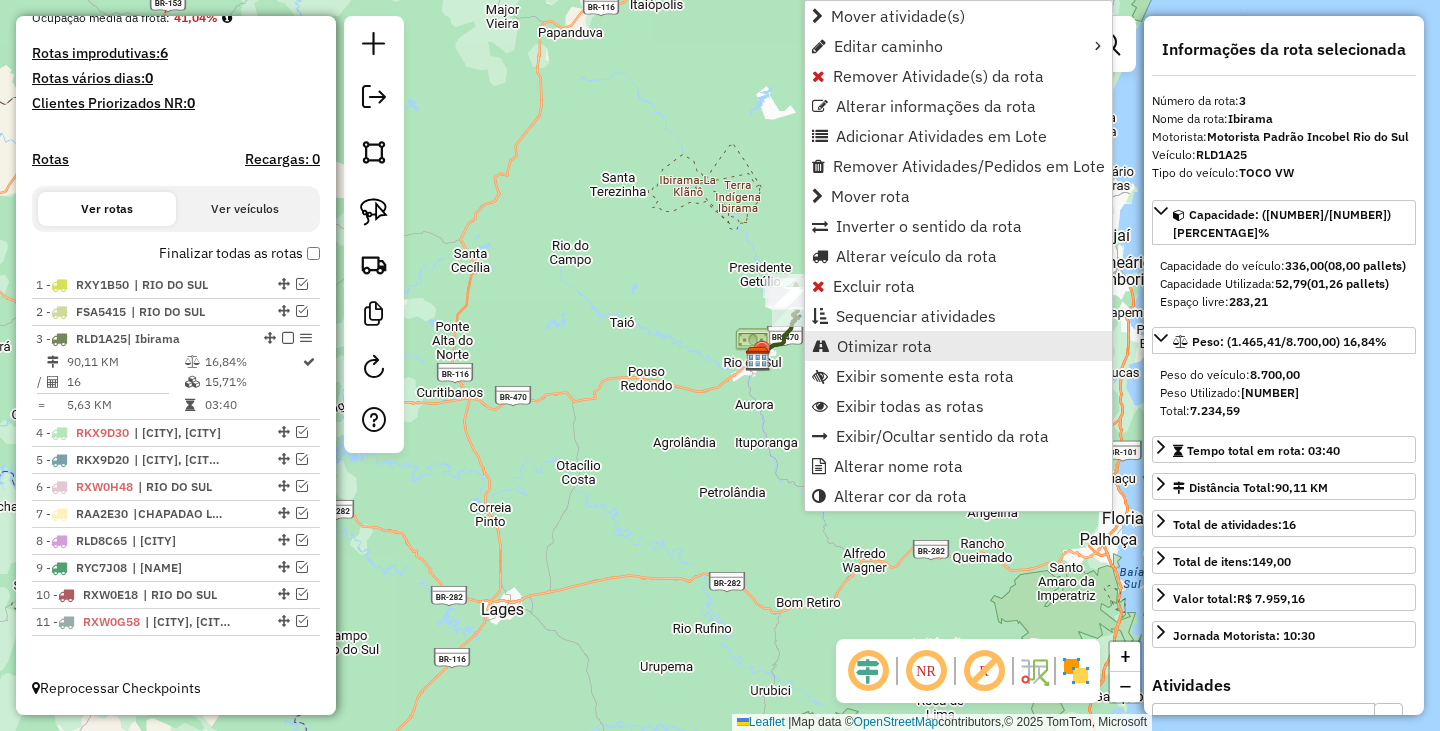 click on "Otimizar rota" at bounding box center (884, 346) 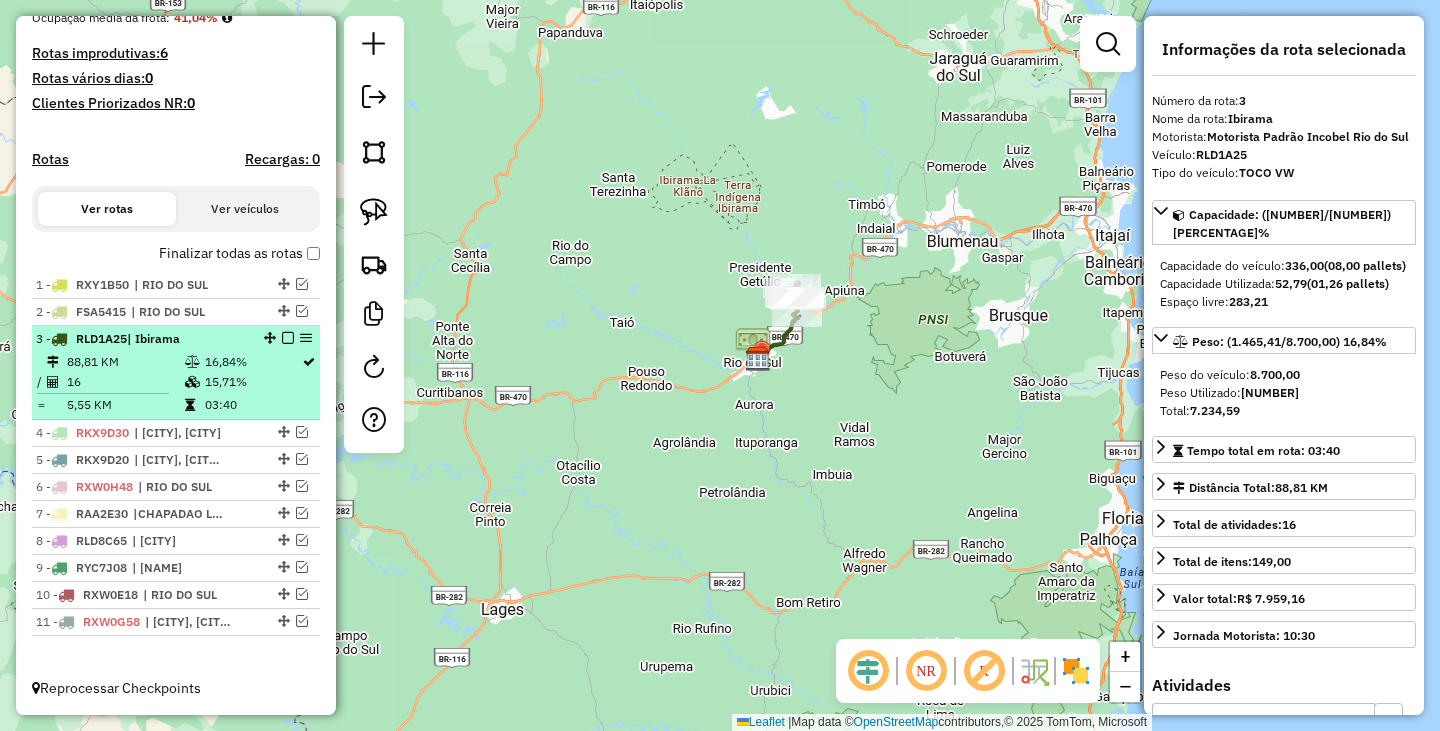 click at bounding box center [288, 338] 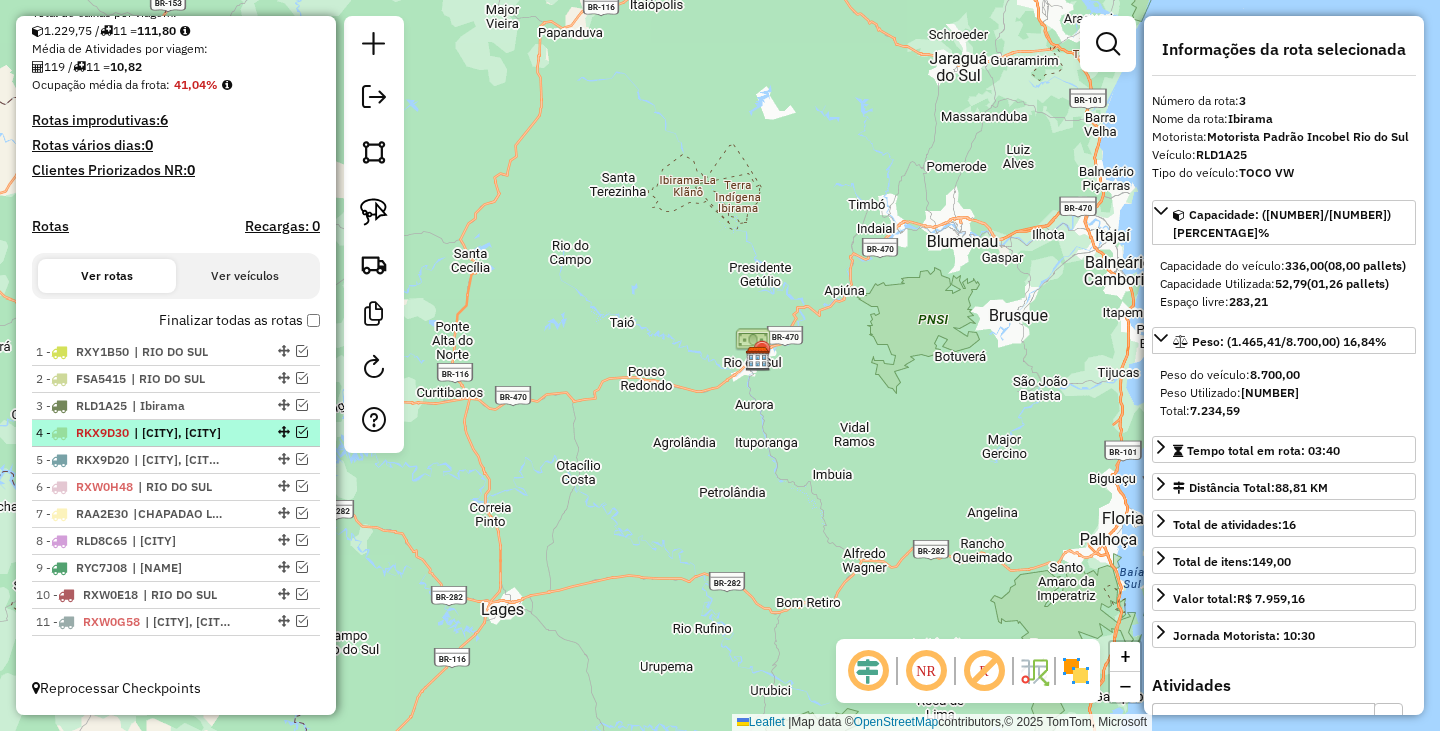click at bounding box center [302, 432] 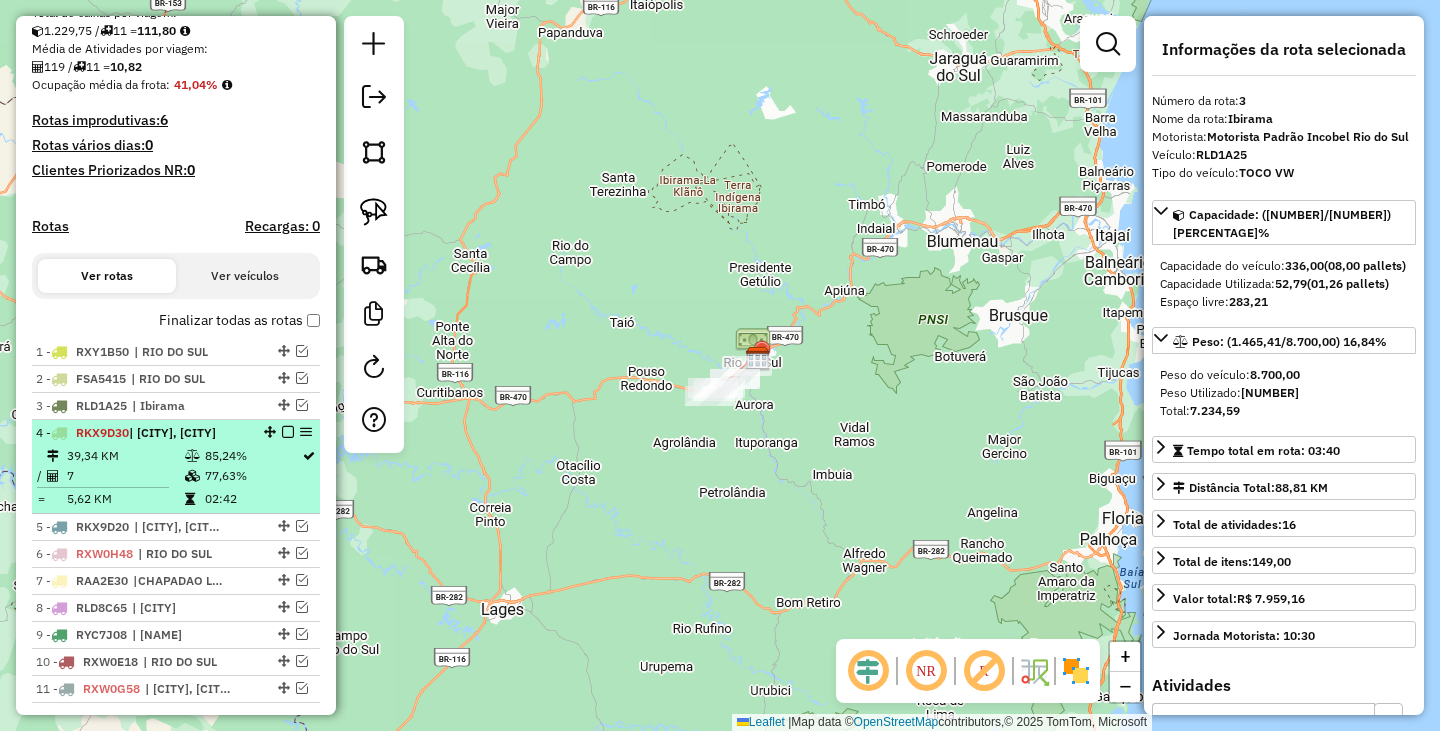 scroll, scrollTop: 536, scrollLeft: 0, axis: vertical 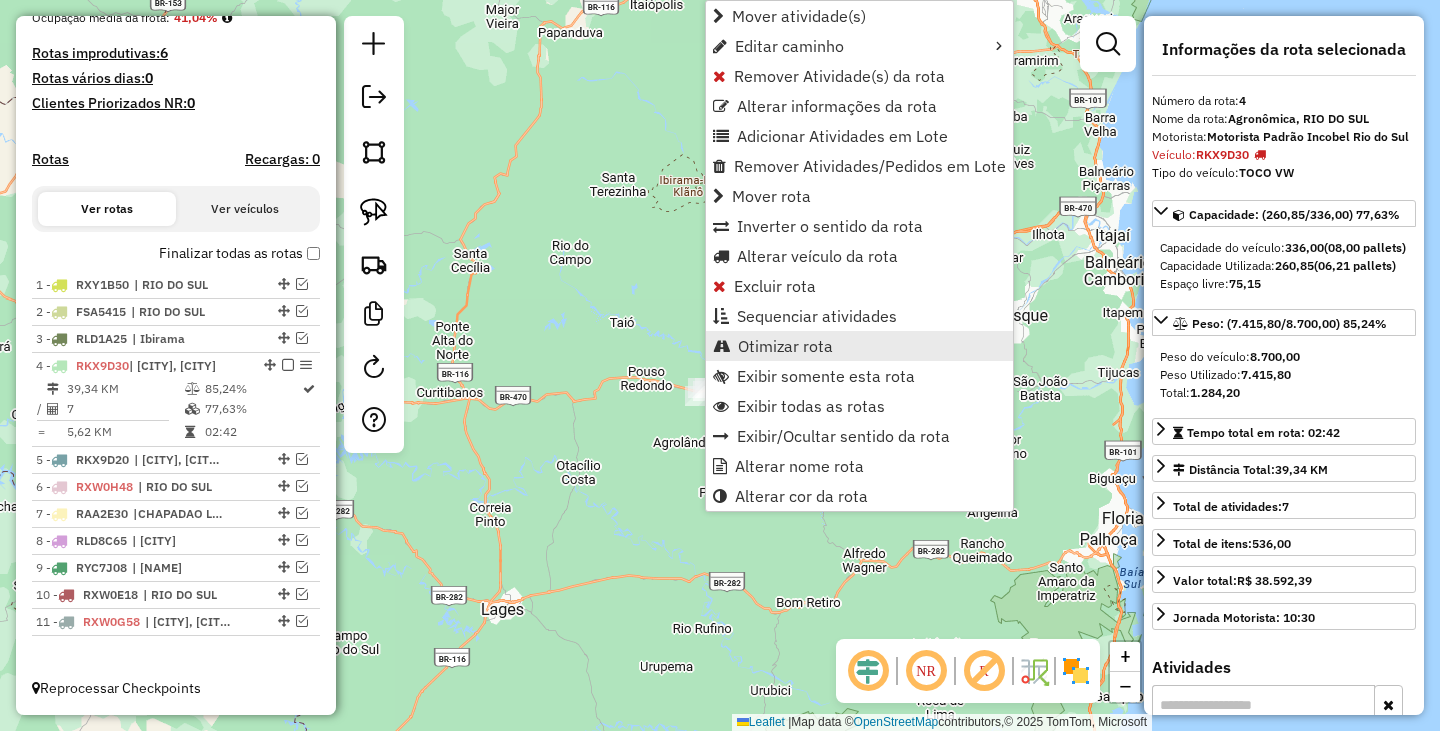 drag, startPoint x: 745, startPoint y: 349, endPoint x: 686, endPoint y: 350, distance: 59.008472 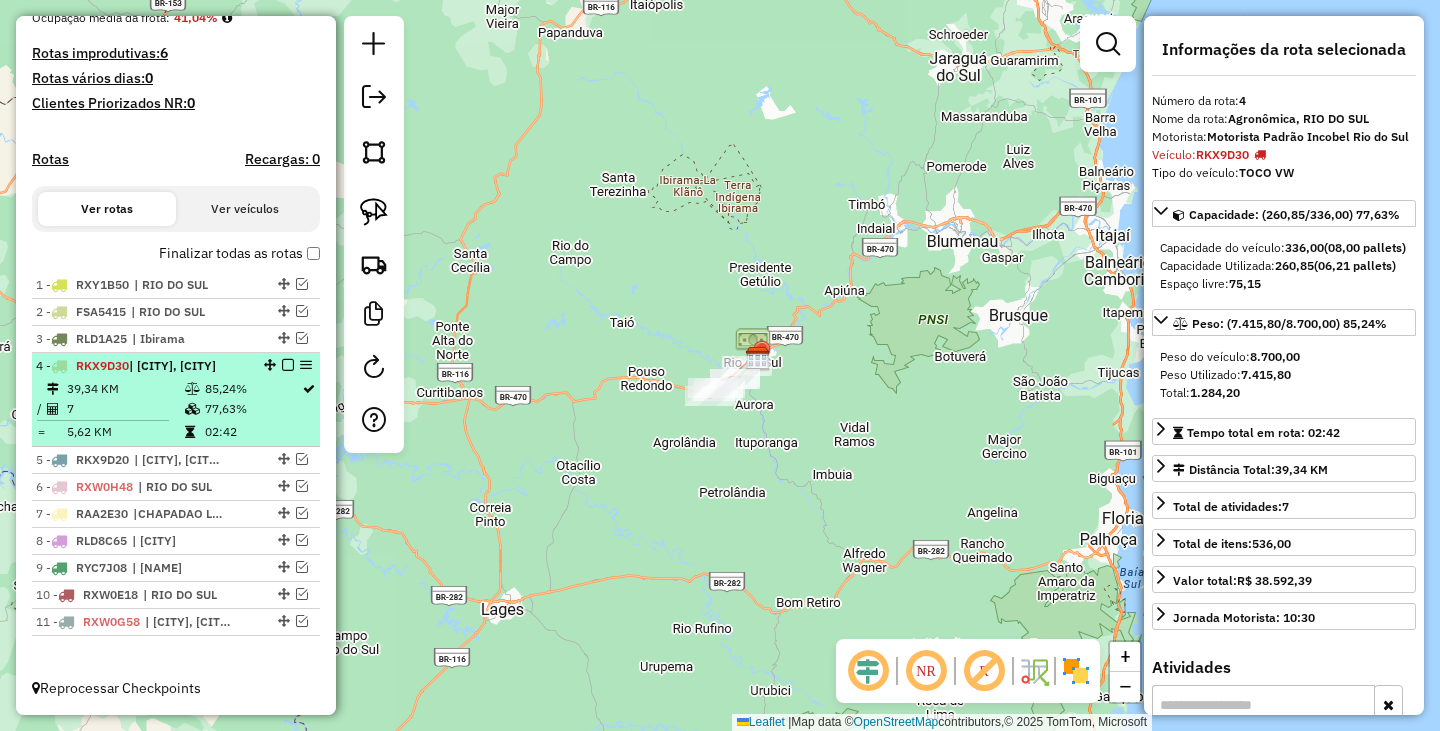 click at bounding box center (288, 365) 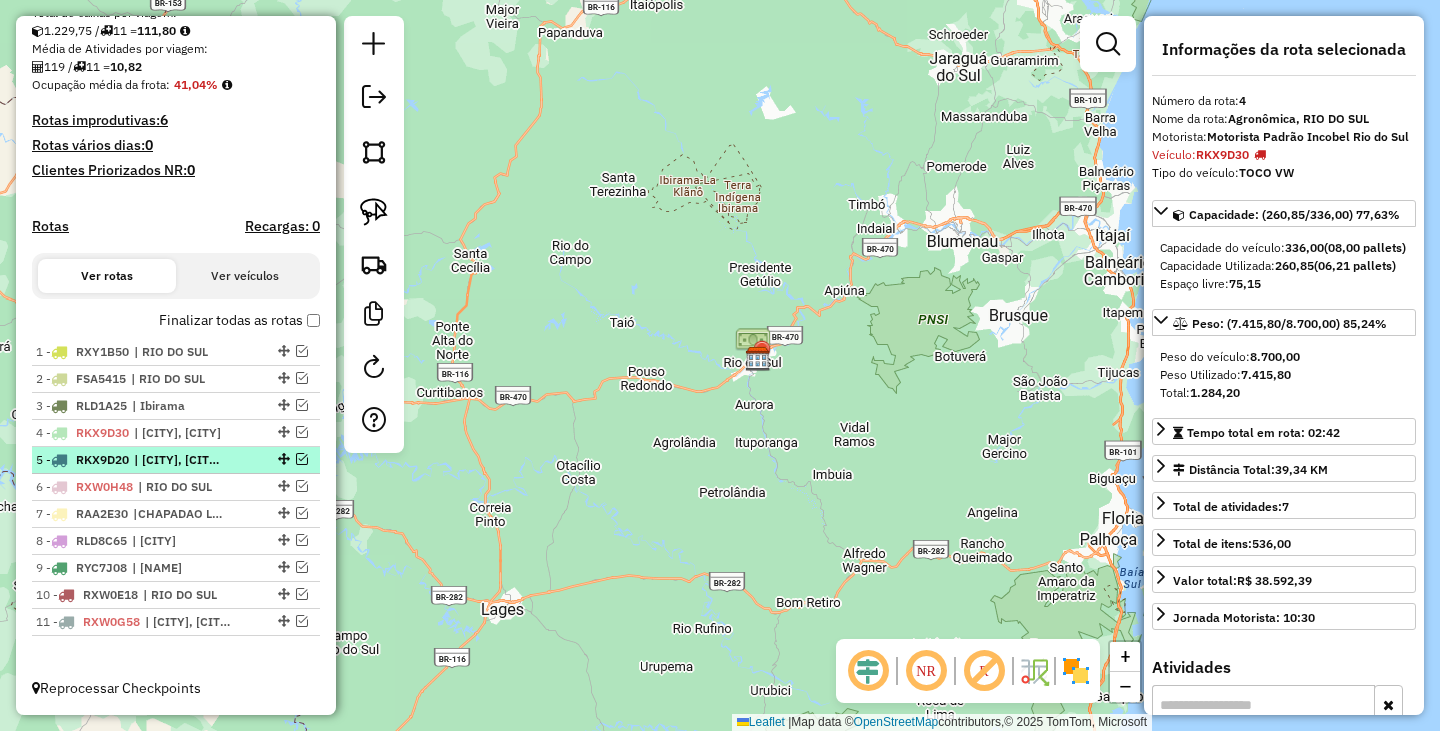 click at bounding box center (302, 459) 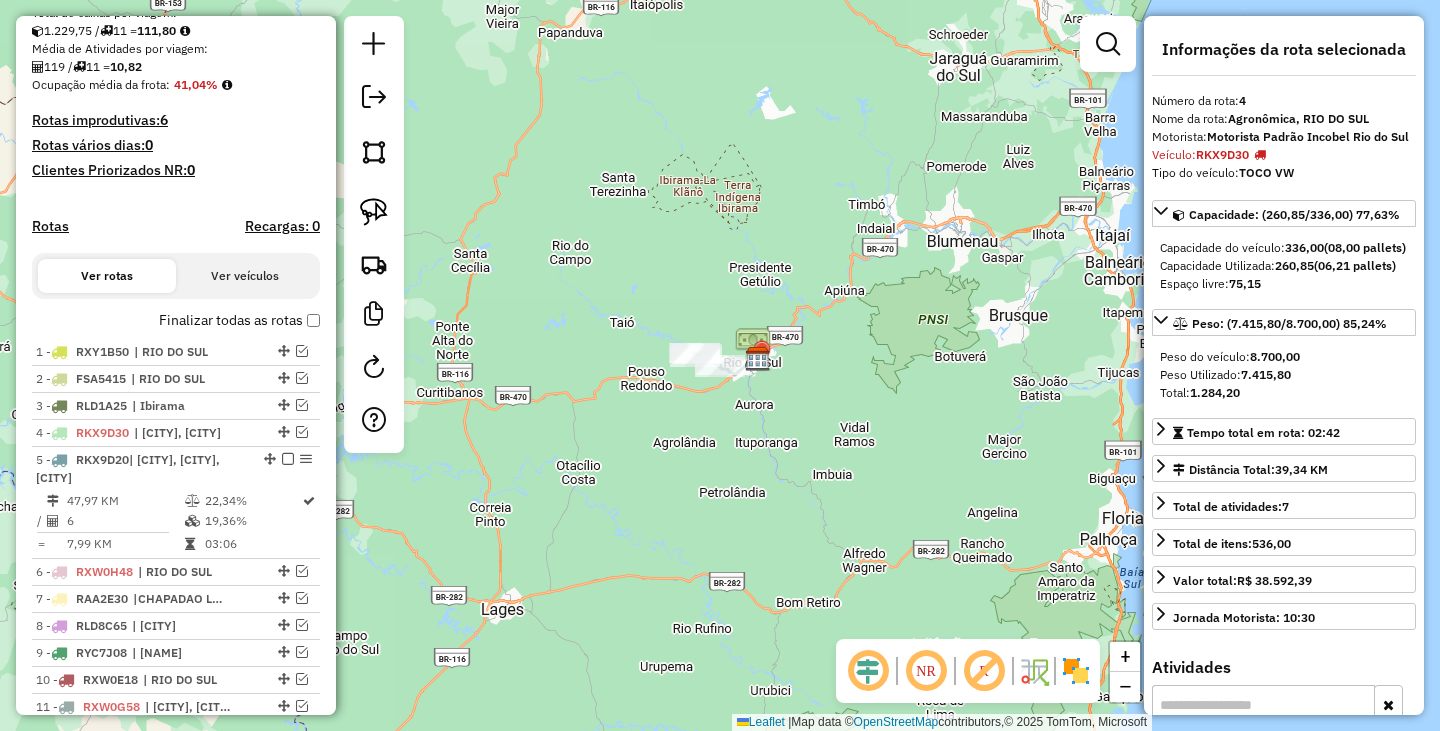 scroll, scrollTop: 536, scrollLeft: 0, axis: vertical 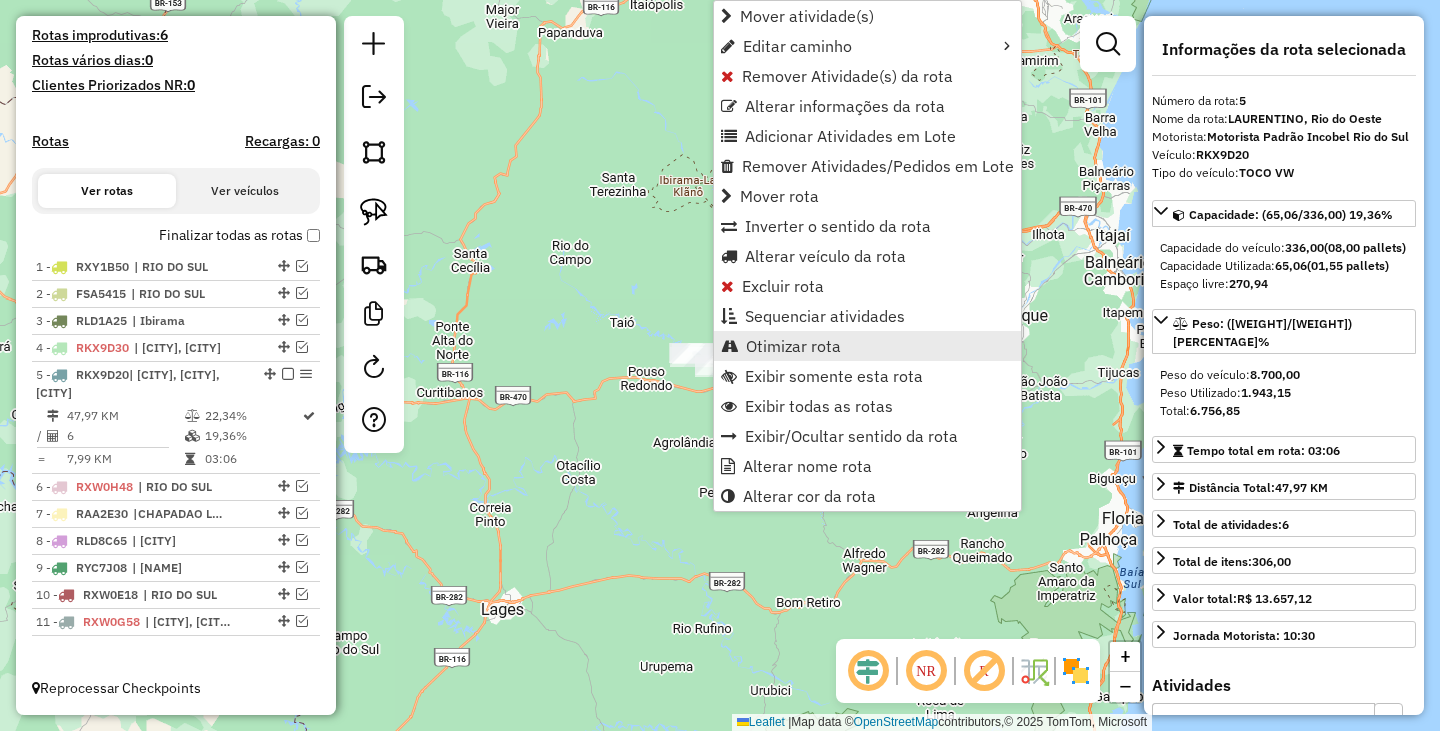 click on "Otimizar rota" at bounding box center (793, 346) 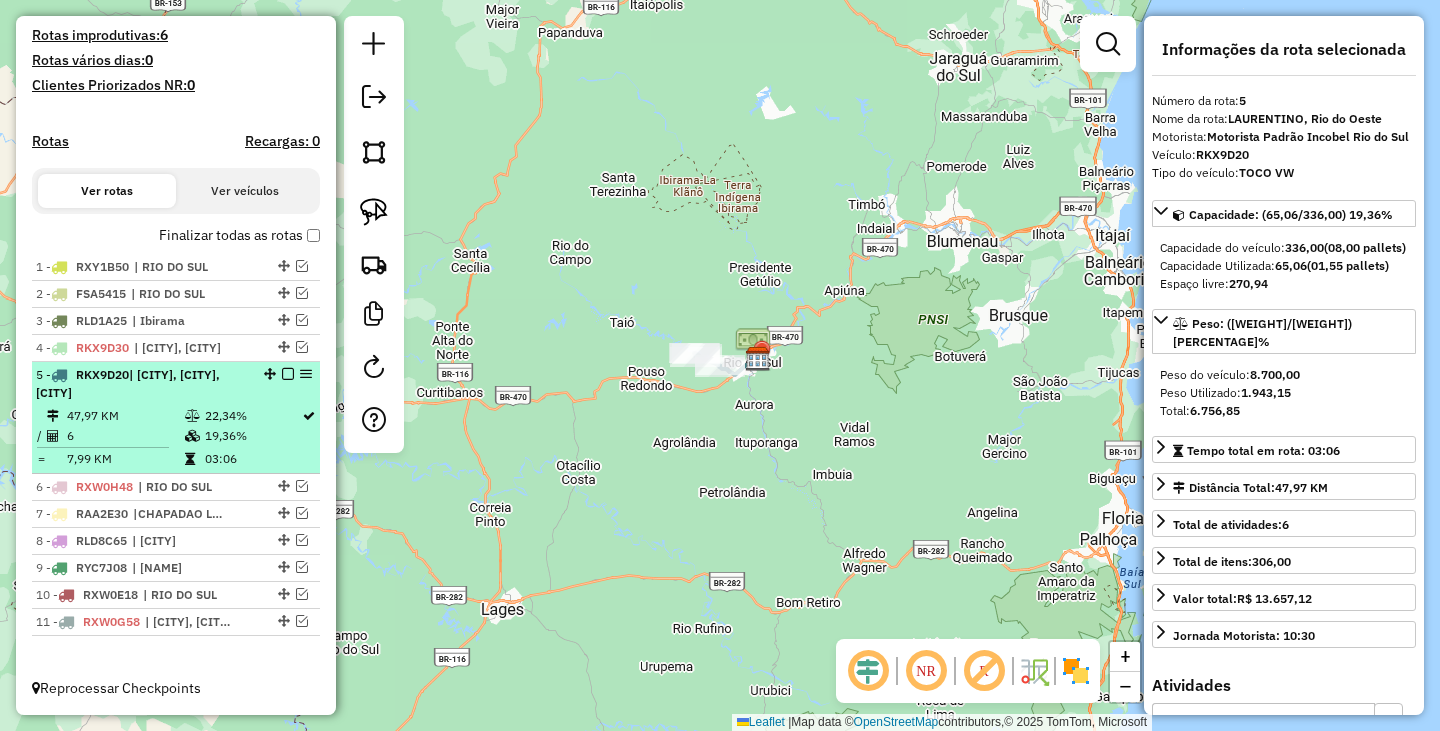 click at bounding box center (288, 374) 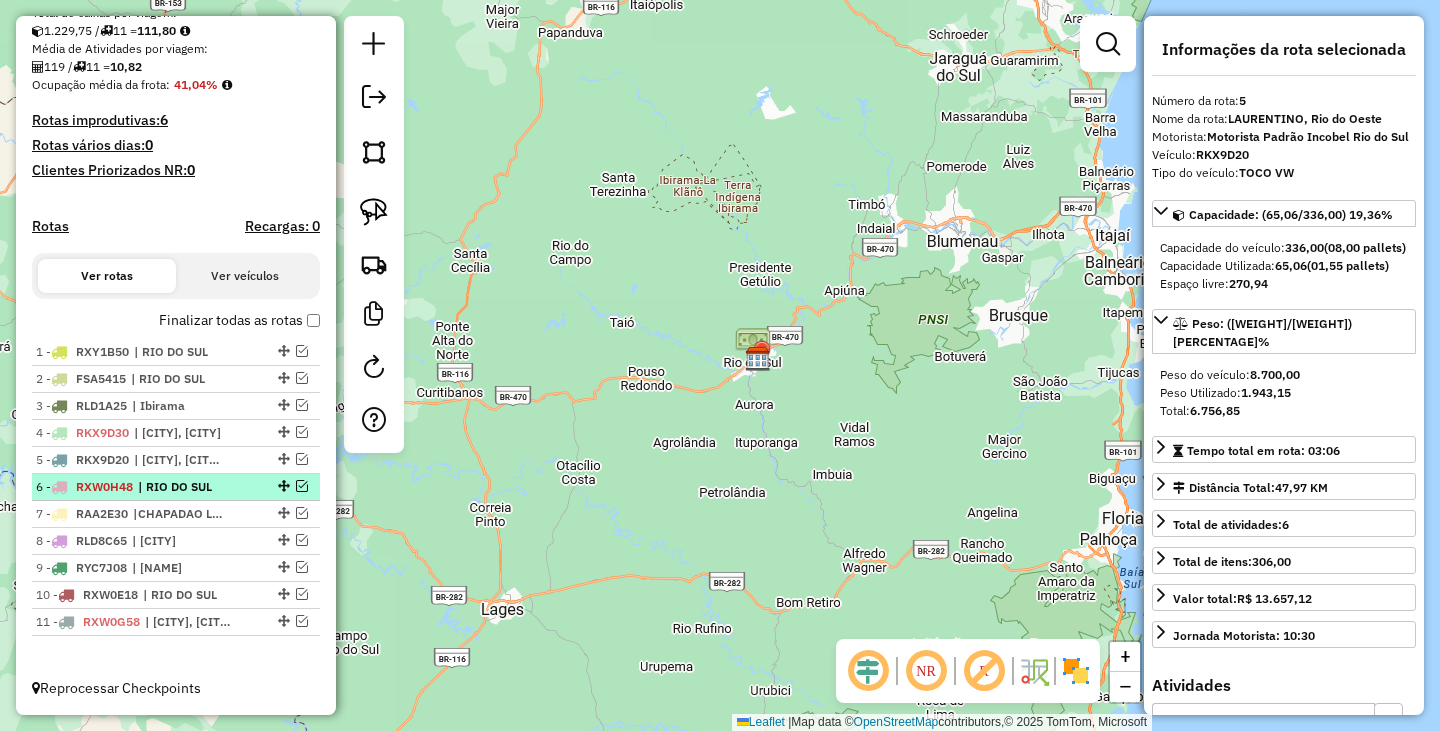 click at bounding box center (302, 486) 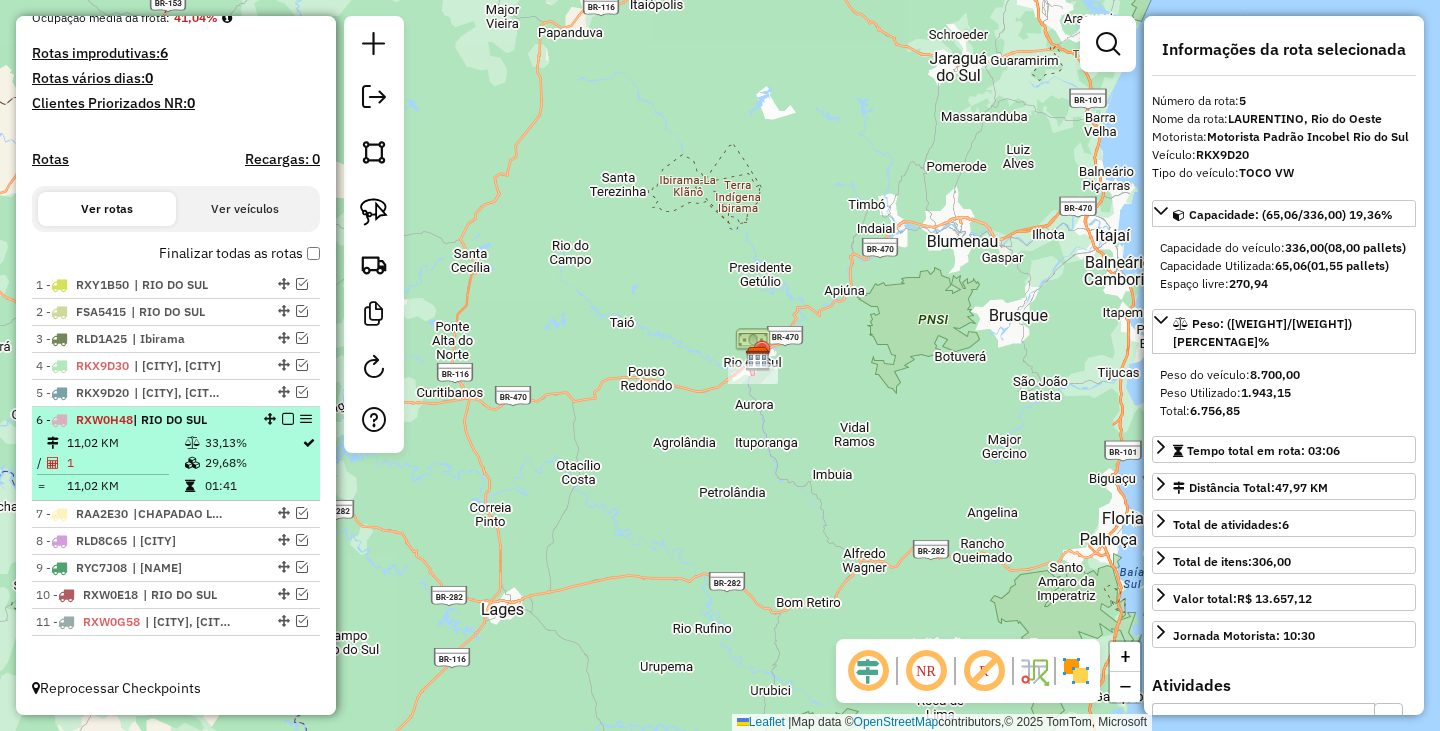 click at bounding box center [288, 419] 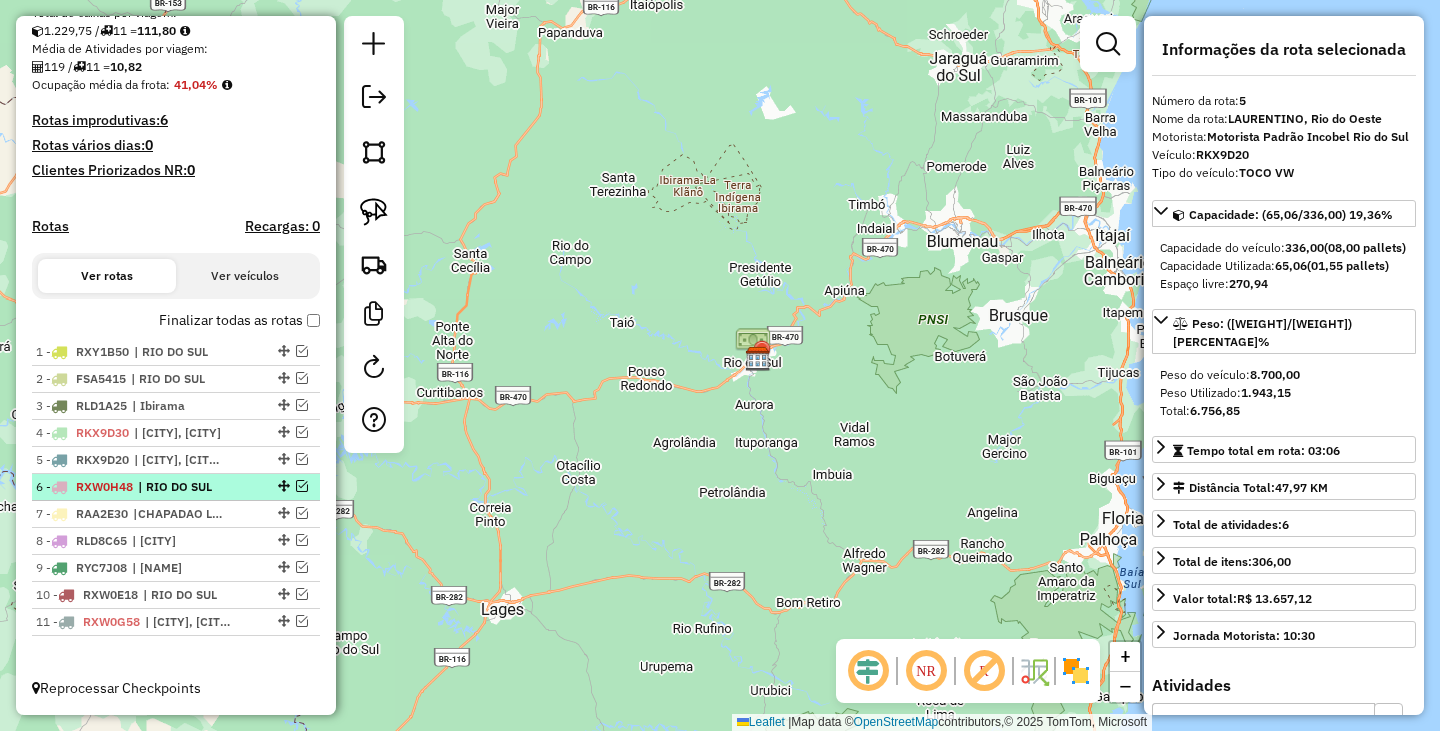scroll, scrollTop: 451, scrollLeft: 0, axis: vertical 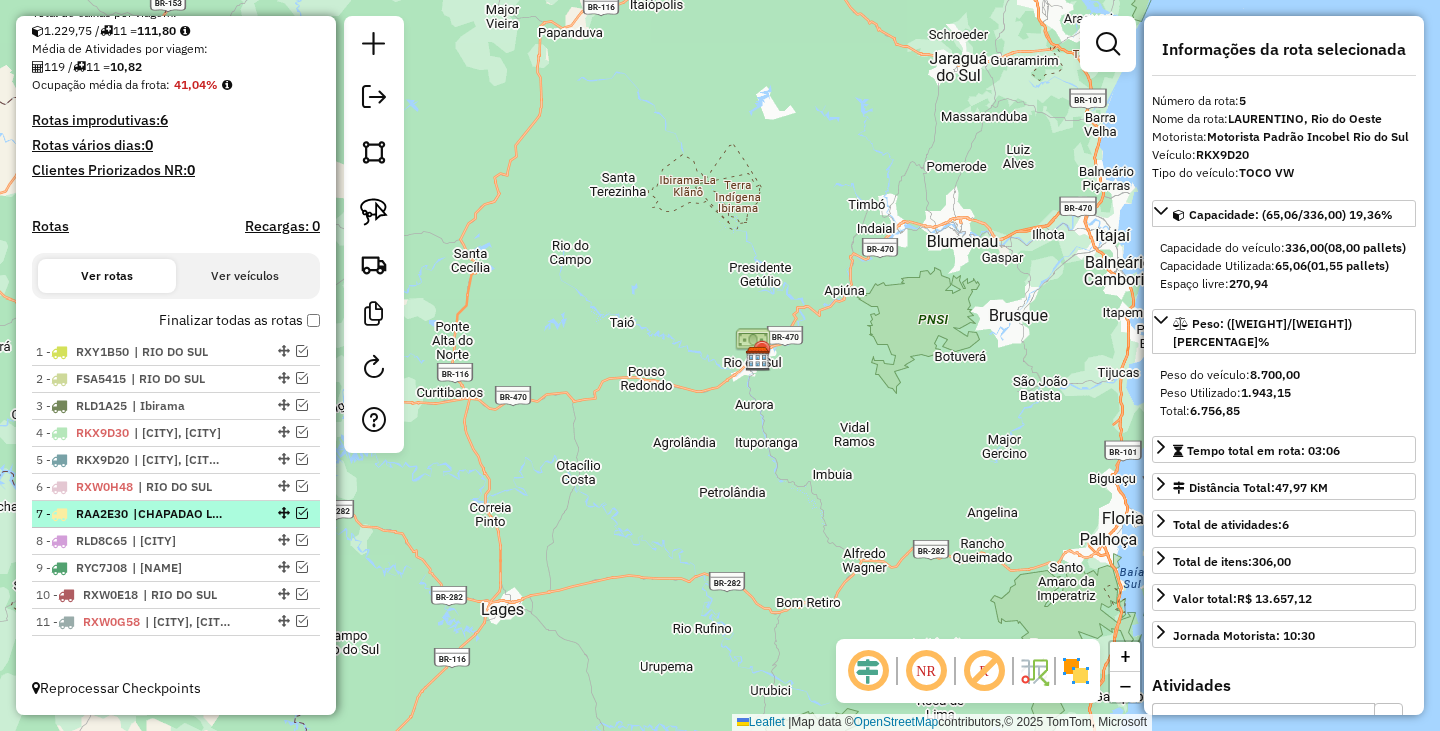 click at bounding box center (302, 513) 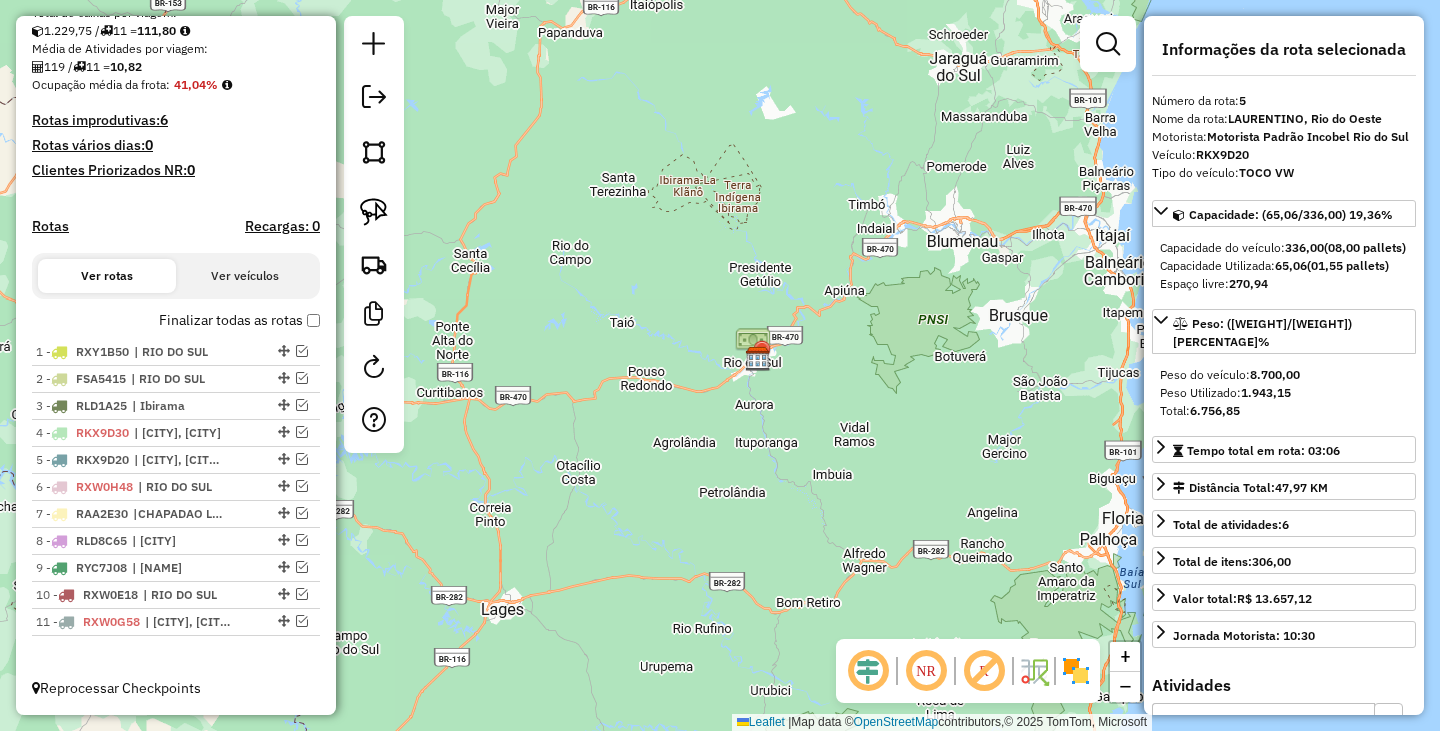 scroll, scrollTop: 536, scrollLeft: 0, axis: vertical 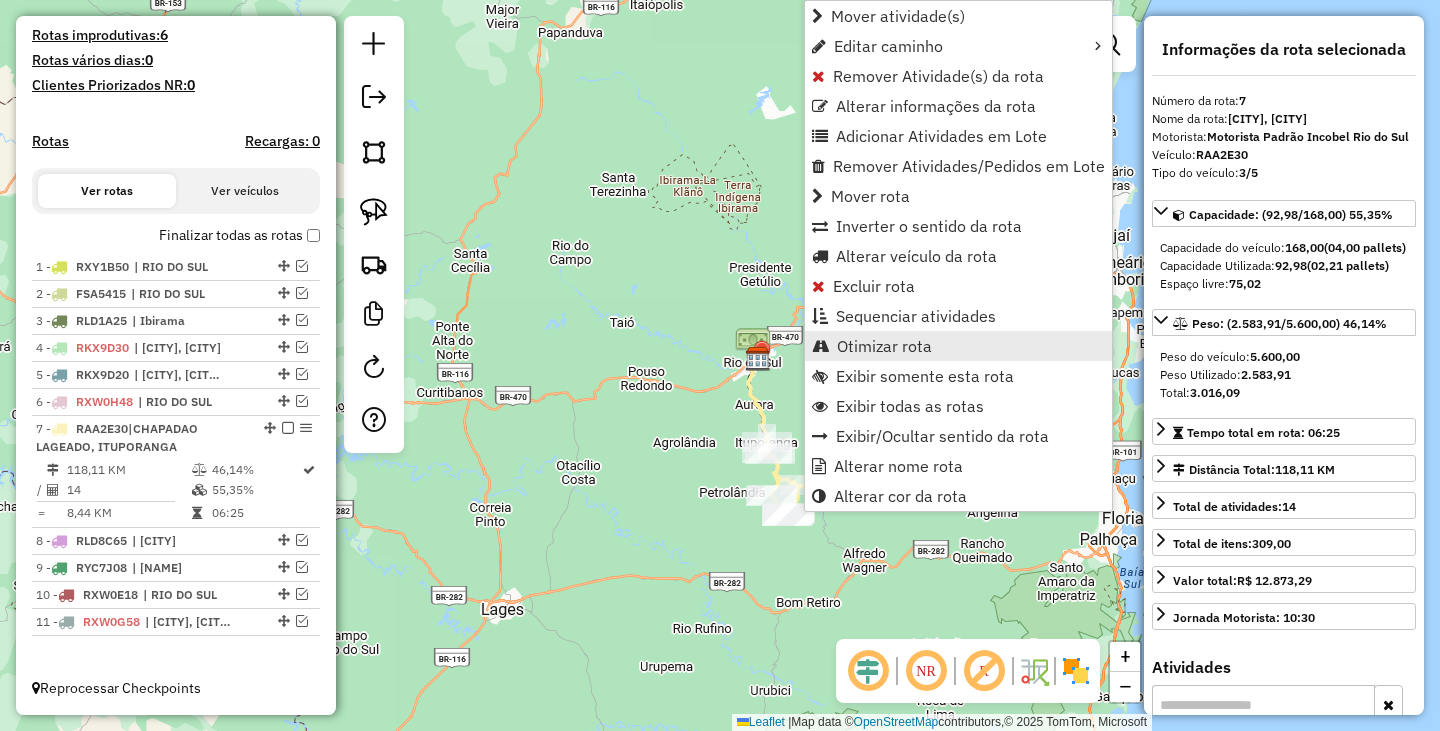 click on "Otimizar rota" at bounding box center (884, 346) 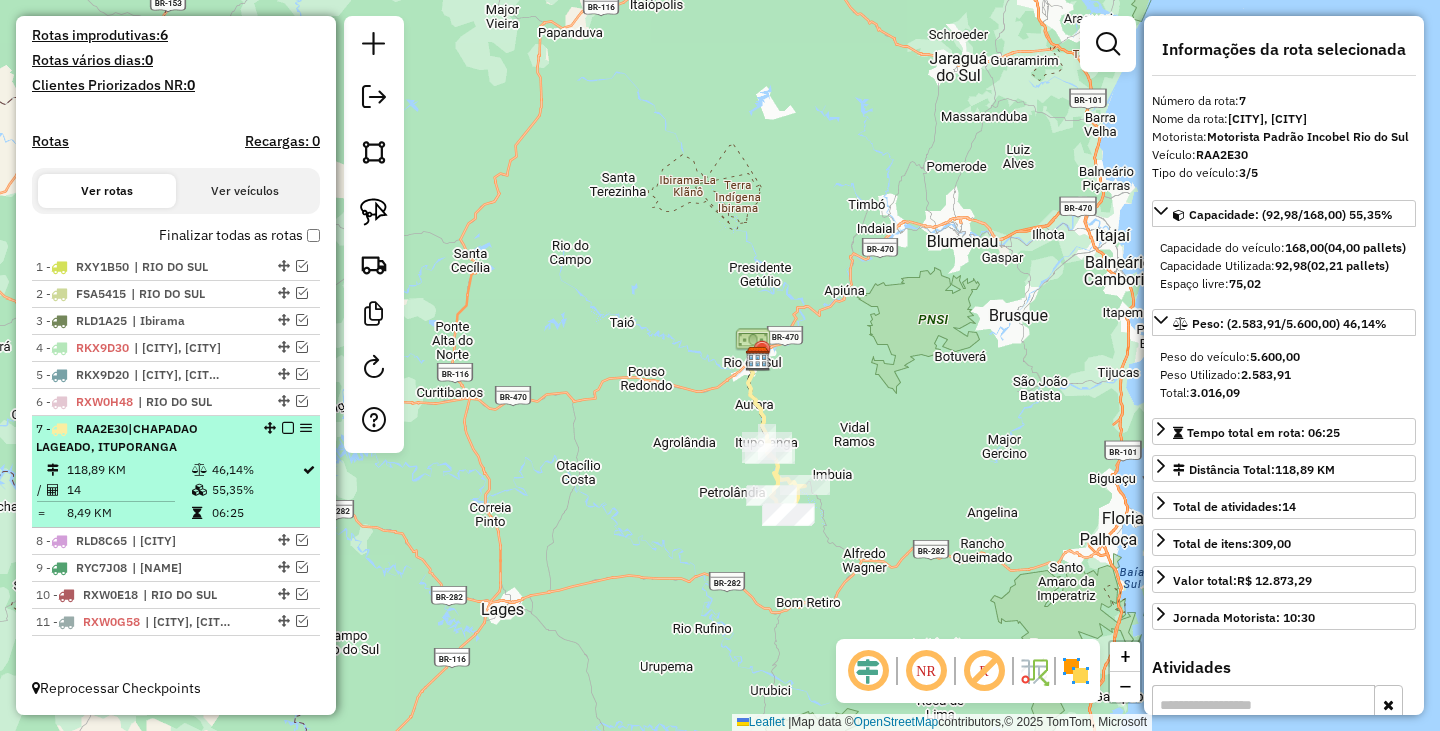 click at bounding box center (288, 428) 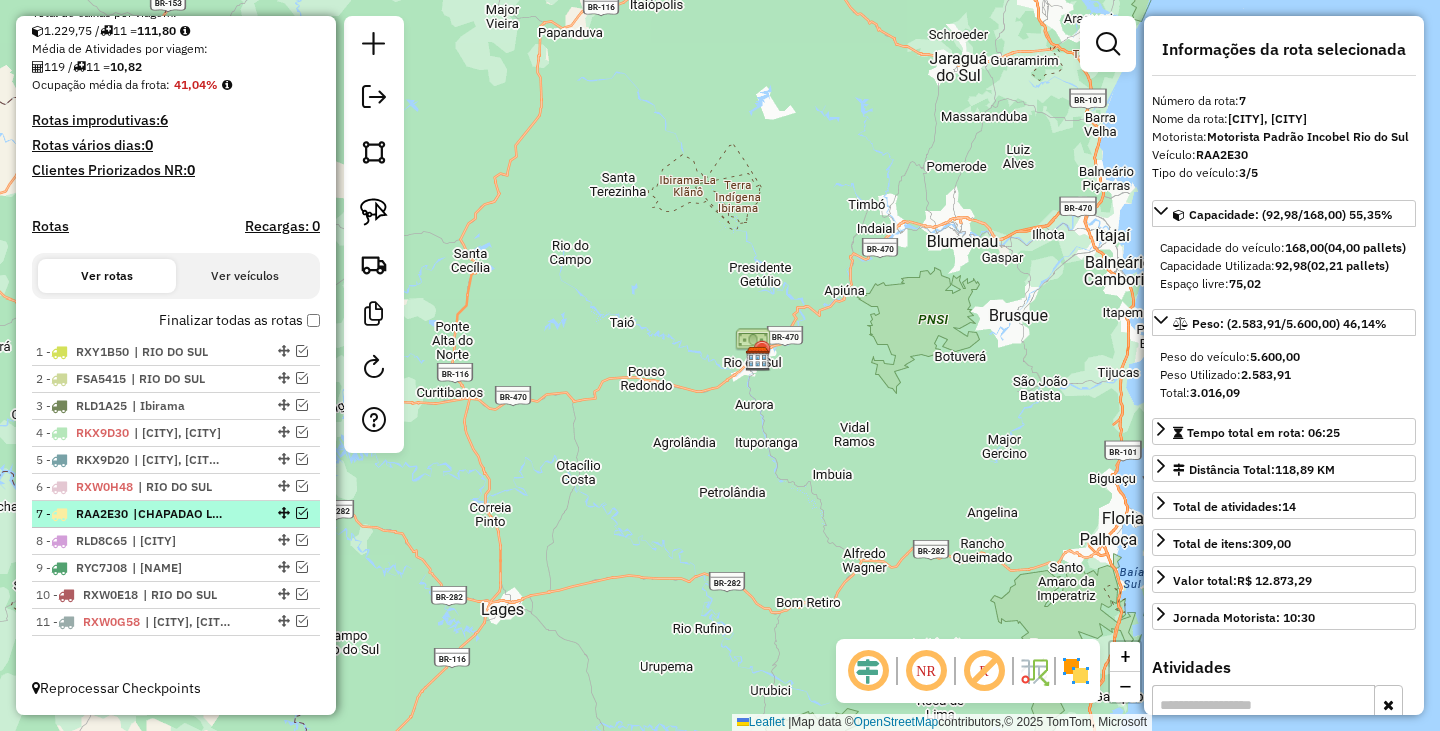 scroll, scrollTop: 451, scrollLeft: 0, axis: vertical 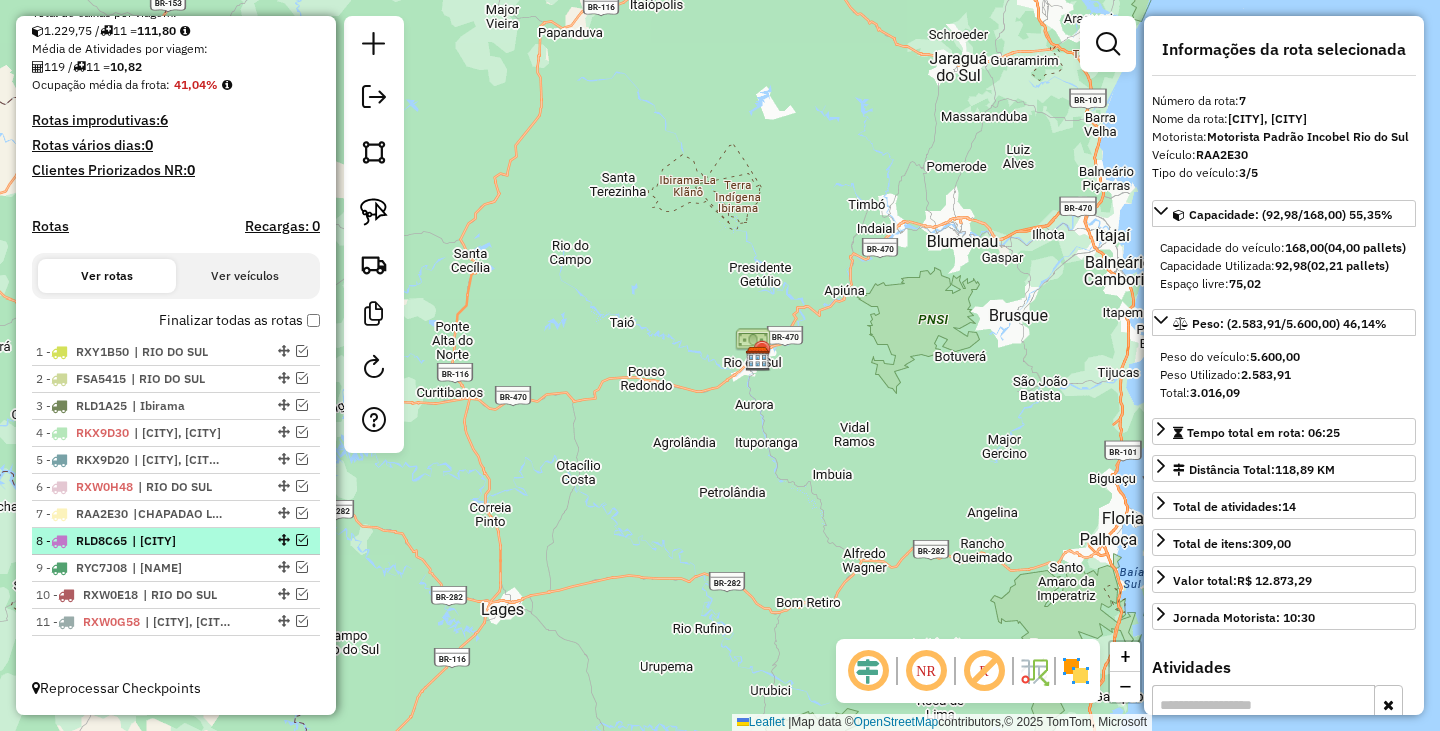 click at bounding box center [302, 540] 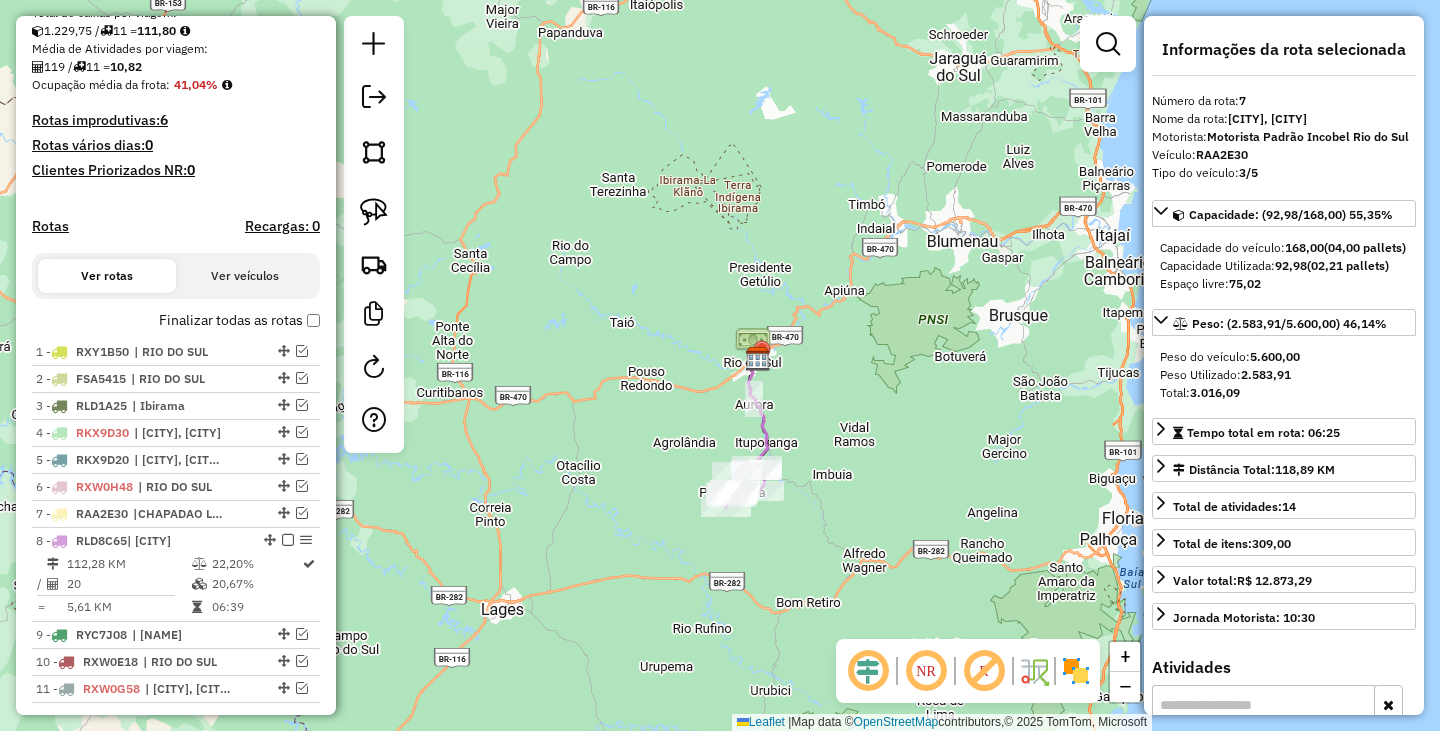 scroll, scrollTop: 518, scrollLeft: 0, axis: vertical 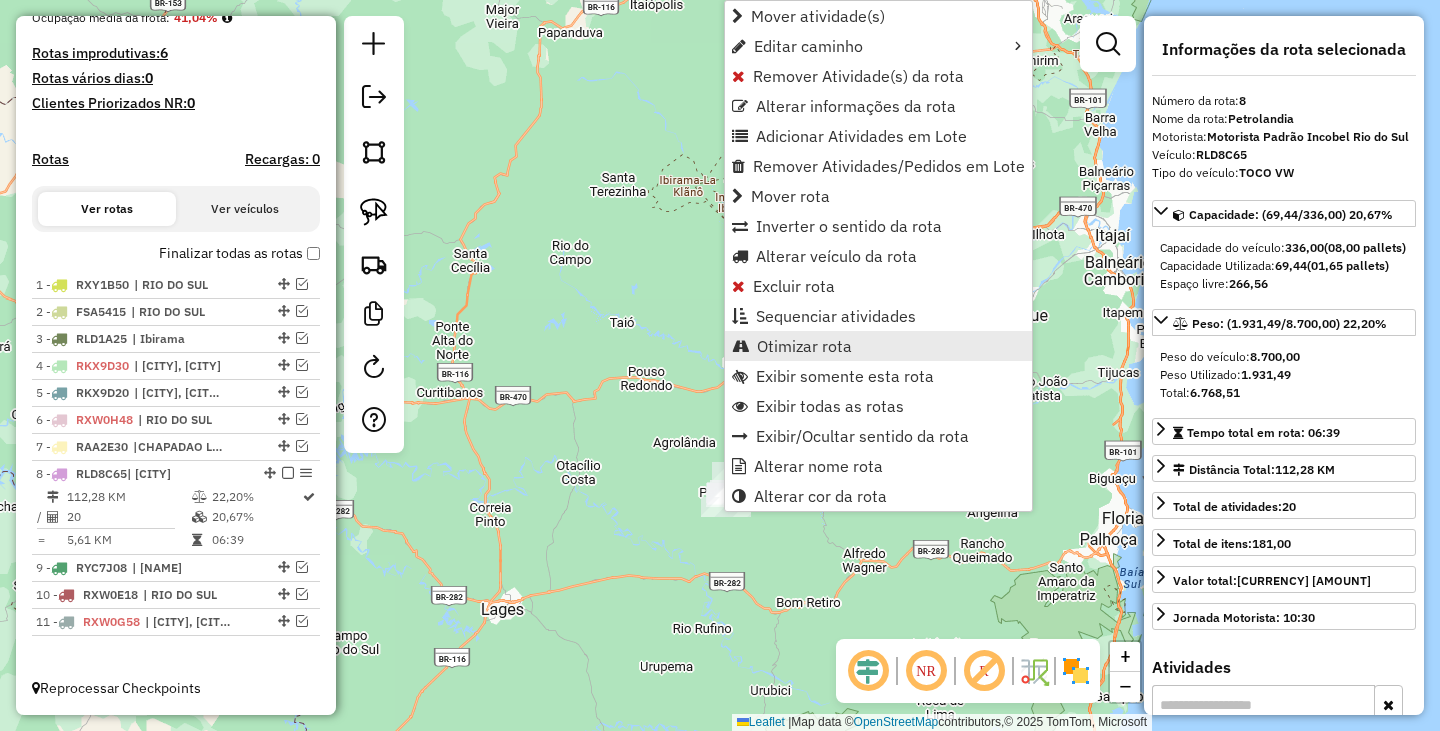 click on "Otimizar rota" at bounding box center (804, 346) 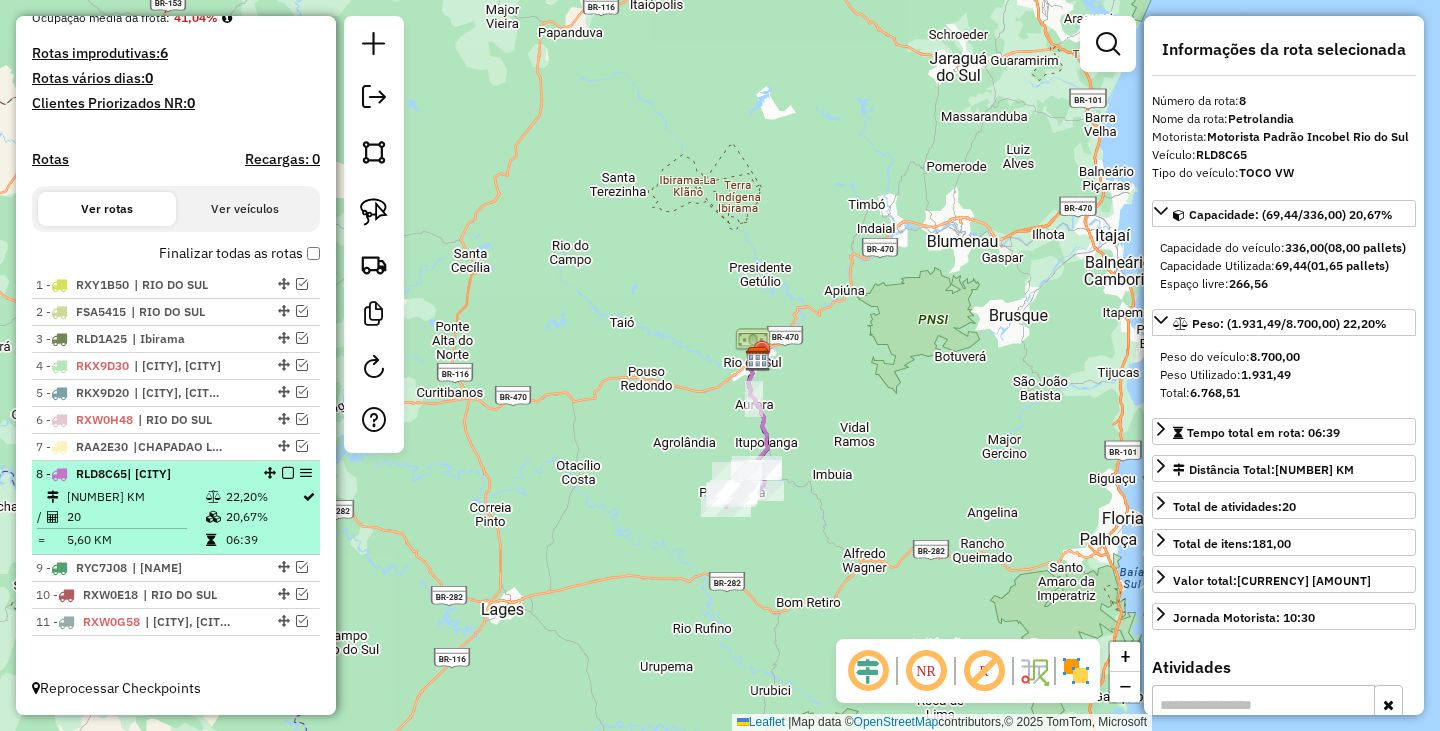 click at bounding box center [288, 473] 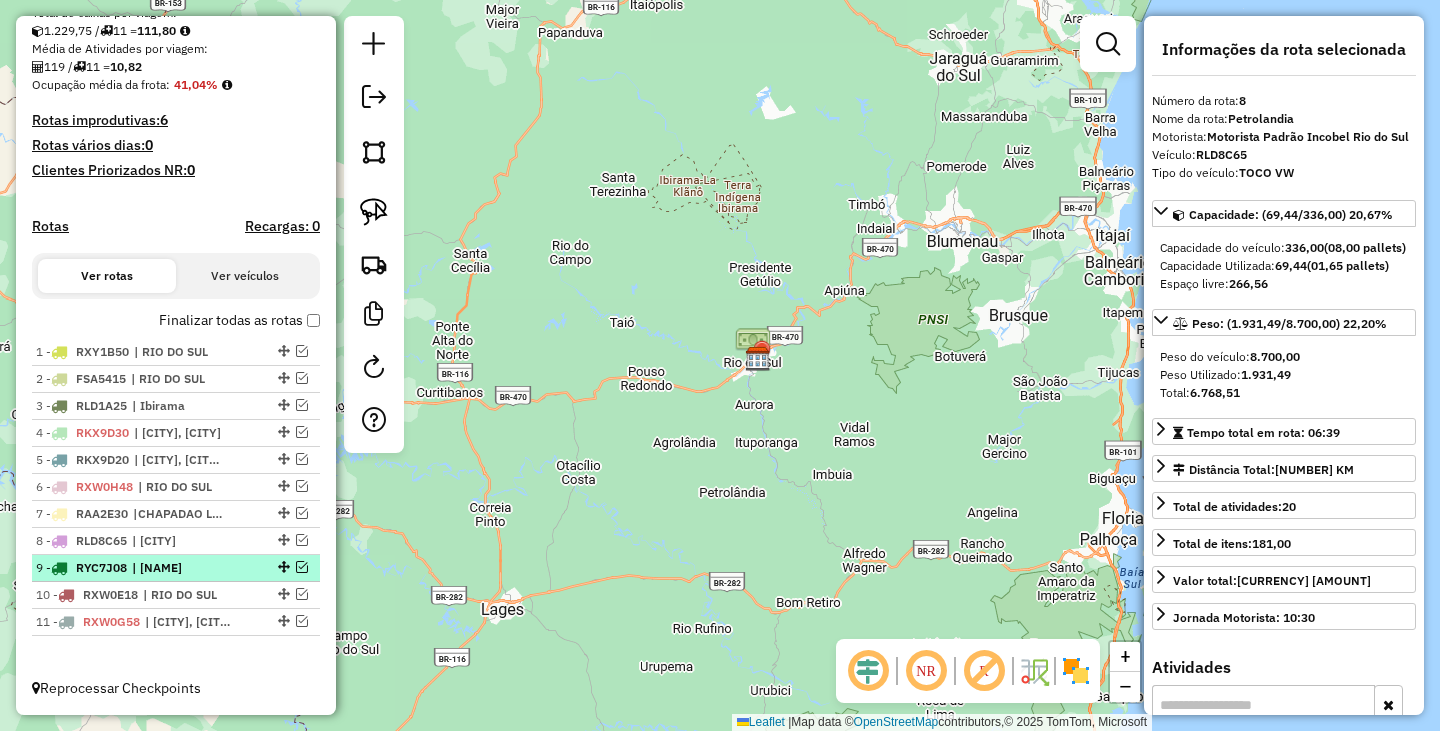 click at bounding box center [302, 567] 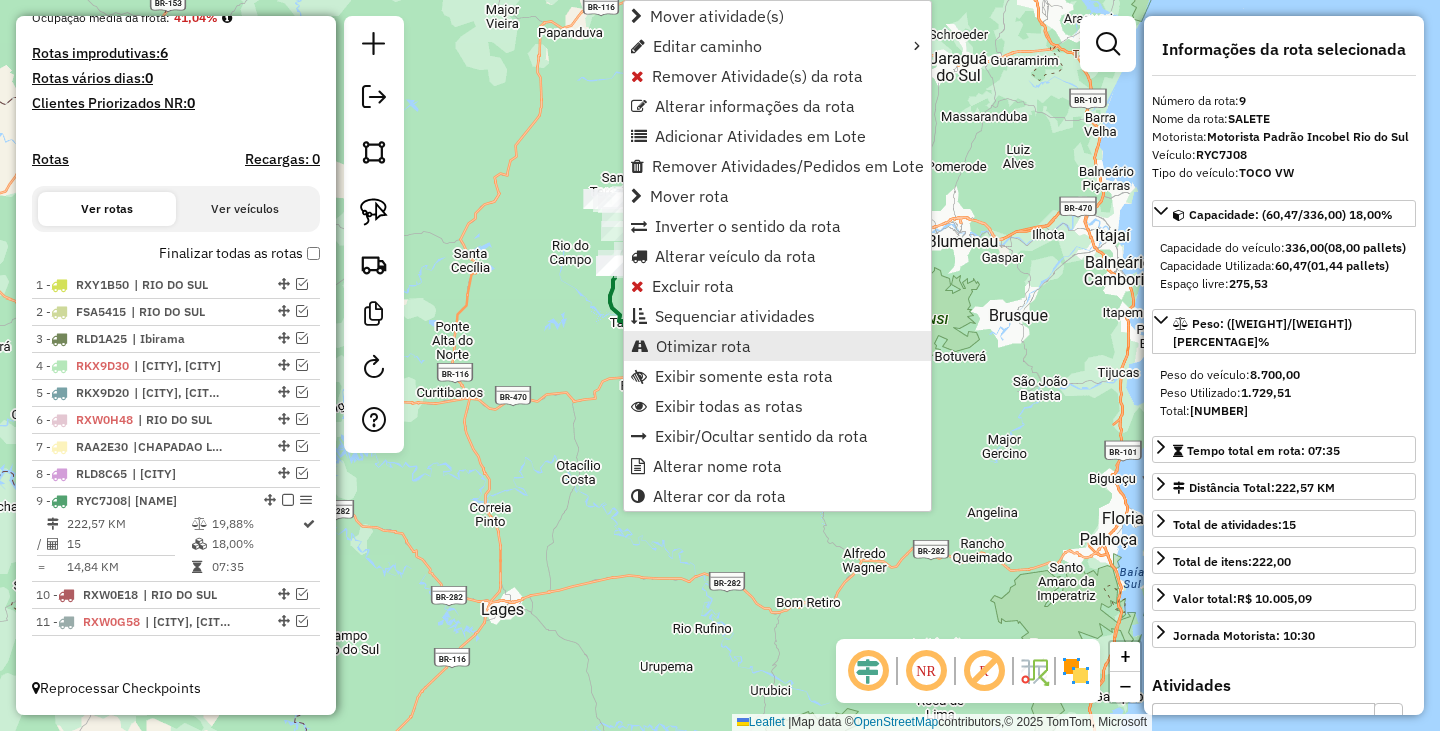 click on "Otimizar rota" at bounding box center (703, 346) 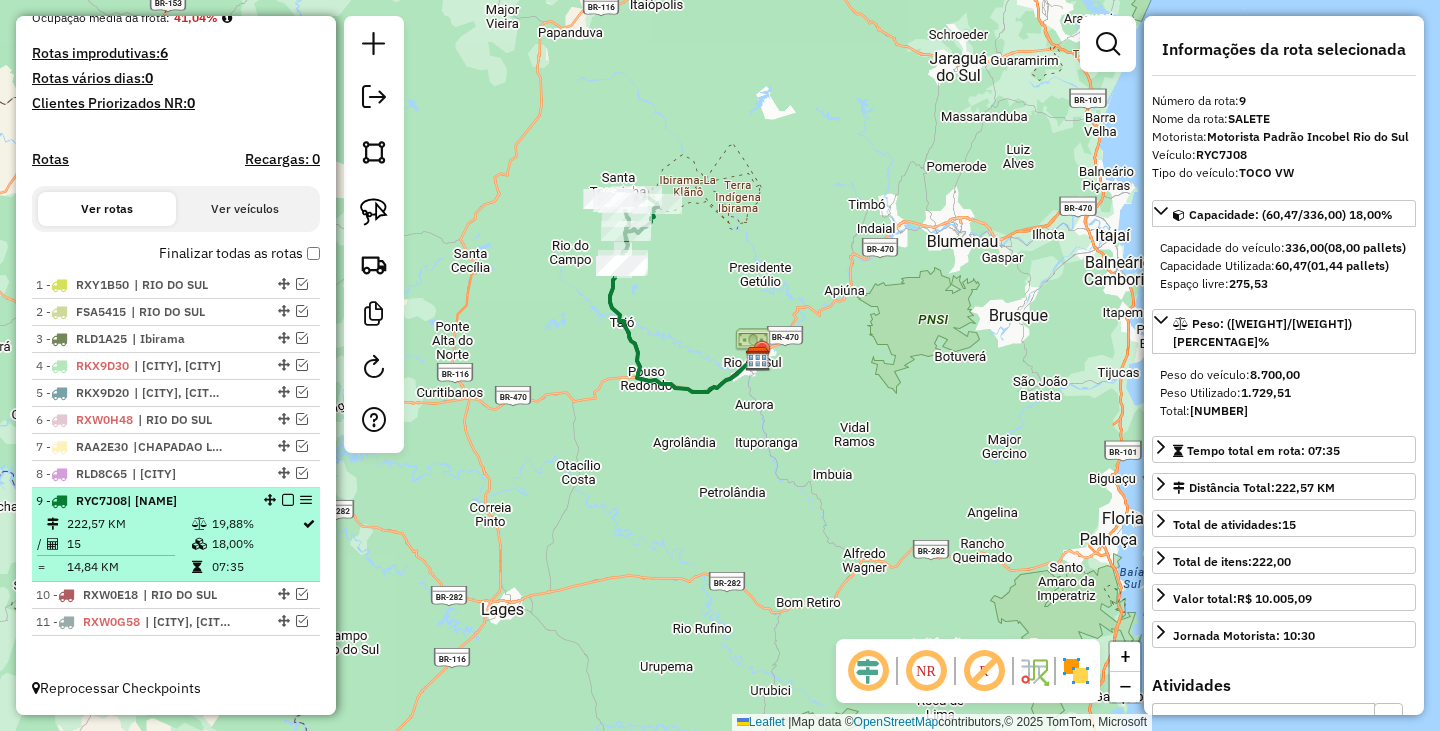 click at bounding box center (288, 500) 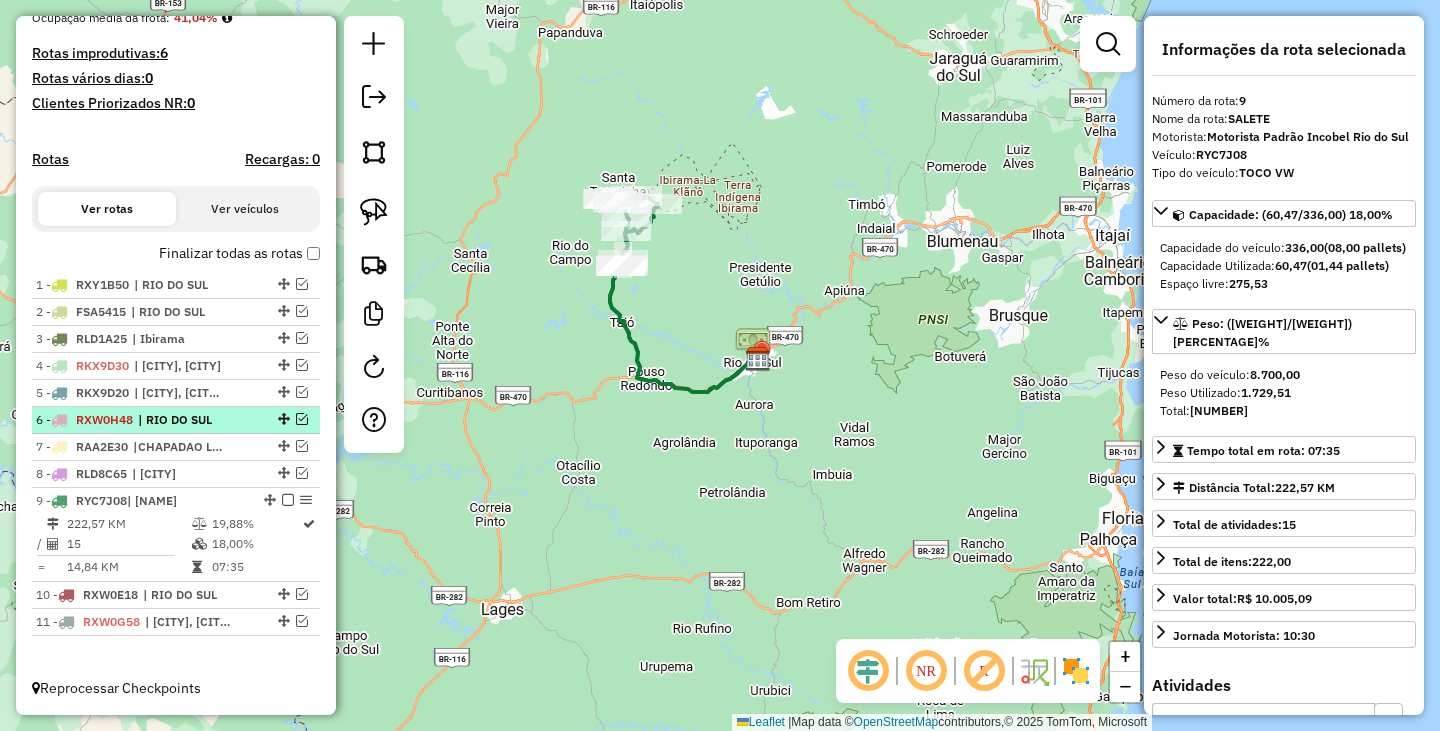 scroll, scrollTop: 451, scrollLeft: 0, axis: vertical 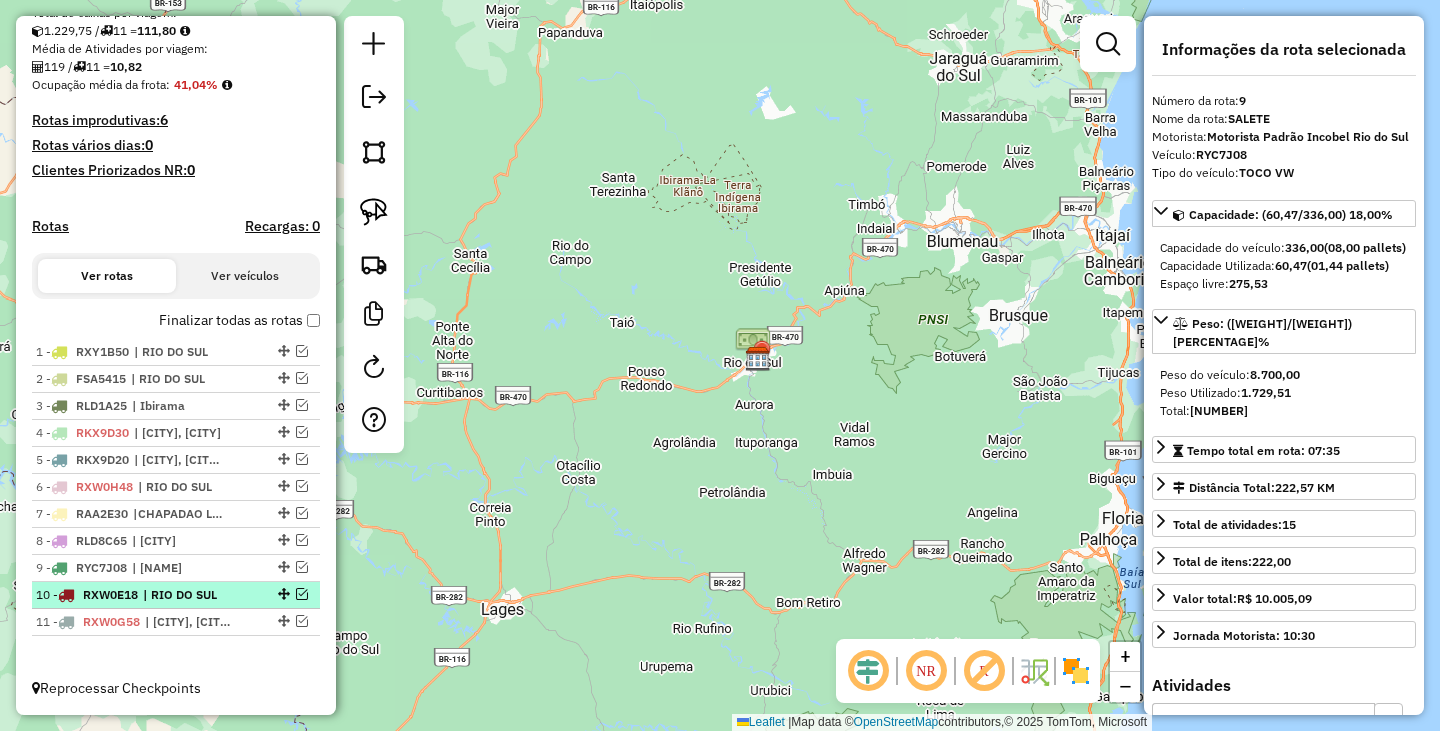 click at bounding box center (302, 594) 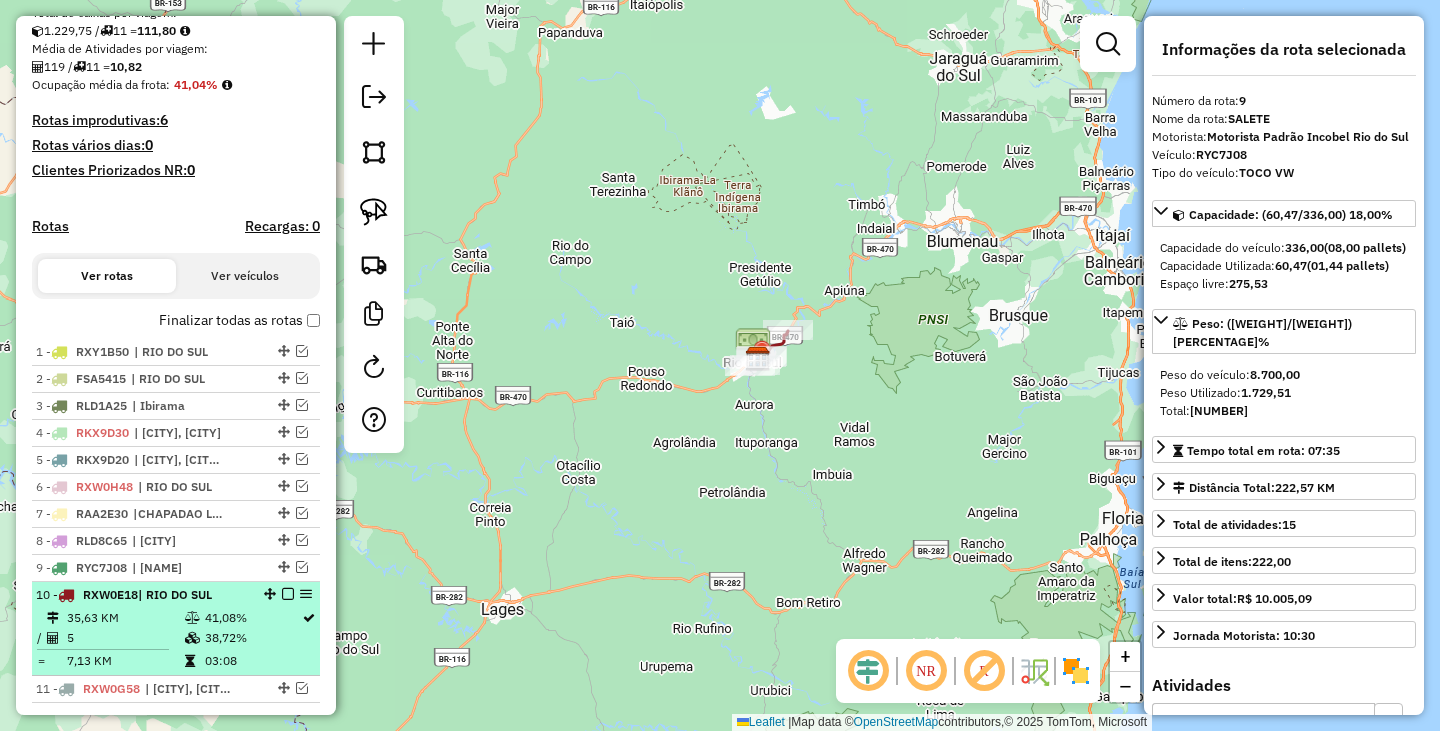 scroll, scrollTop: 518, scrollLeft: 0, axis: vertical 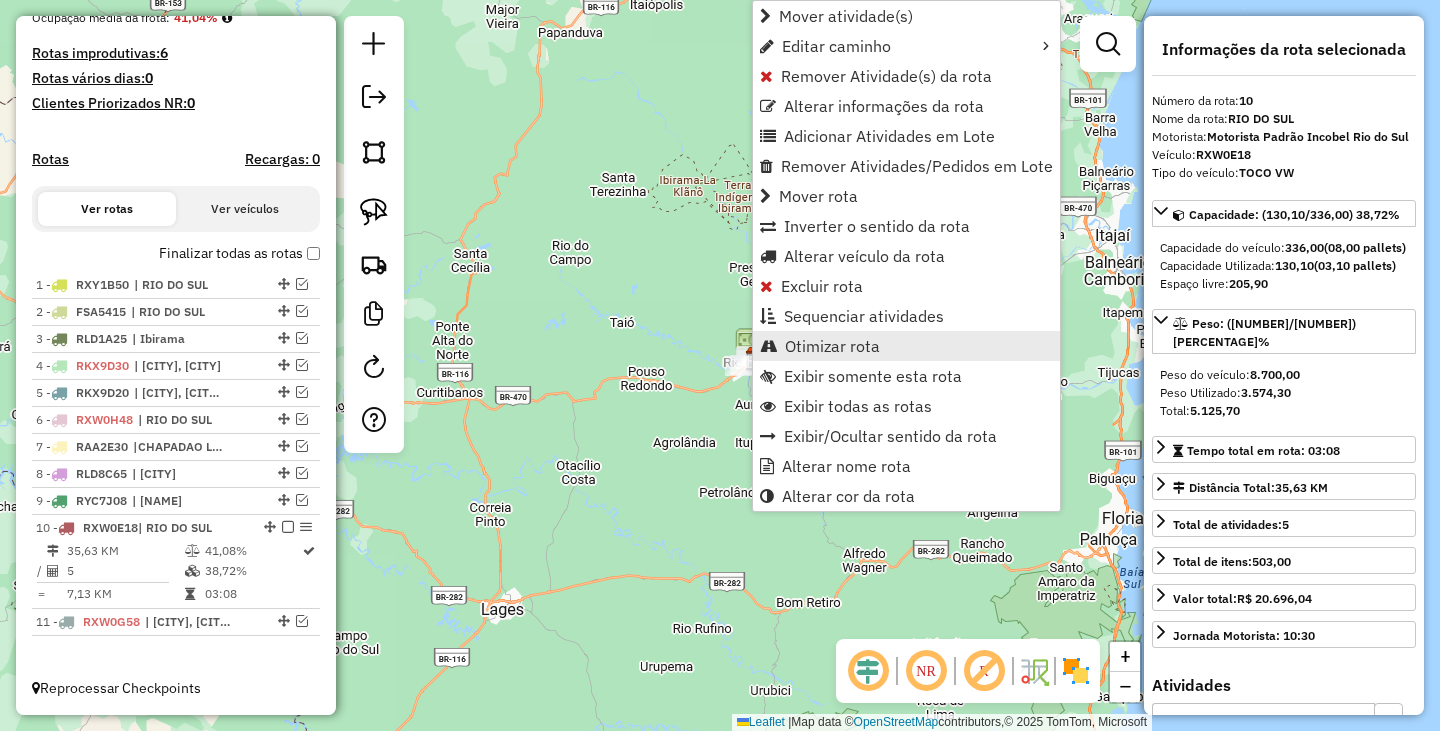 click on "Otimizar rota" at bounding box center [832, 346] 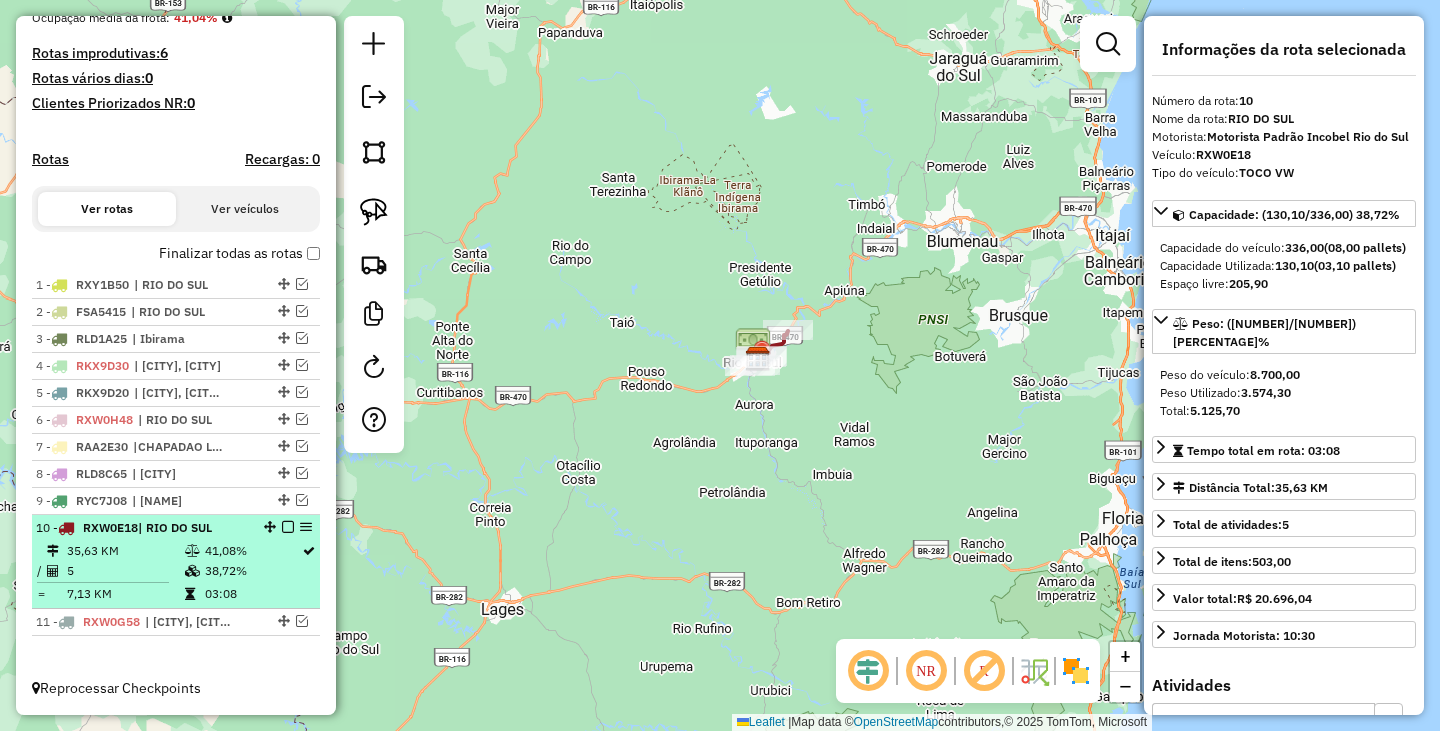 click at bounding box center (288, 527) 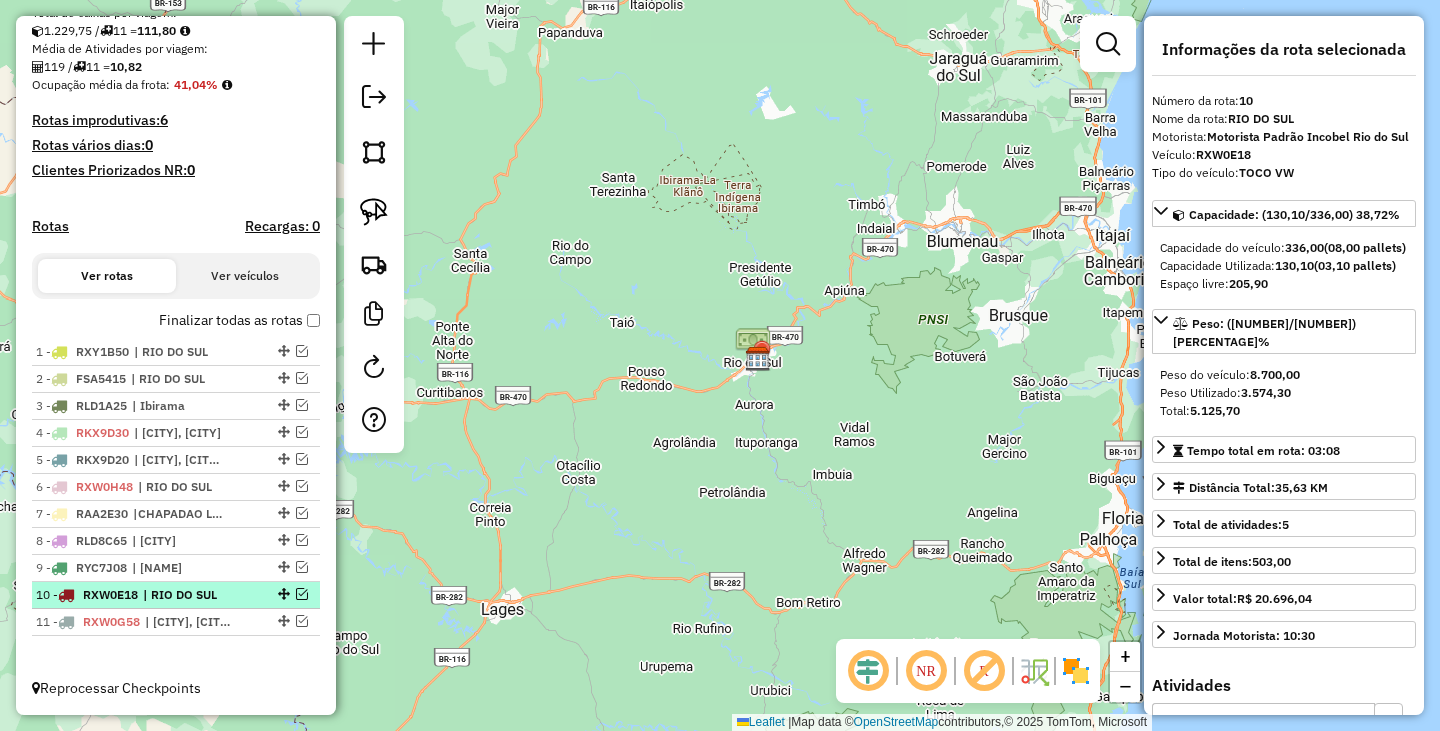 scroll, scrollTop: 451, scrollLeft: 0, axis: vertical 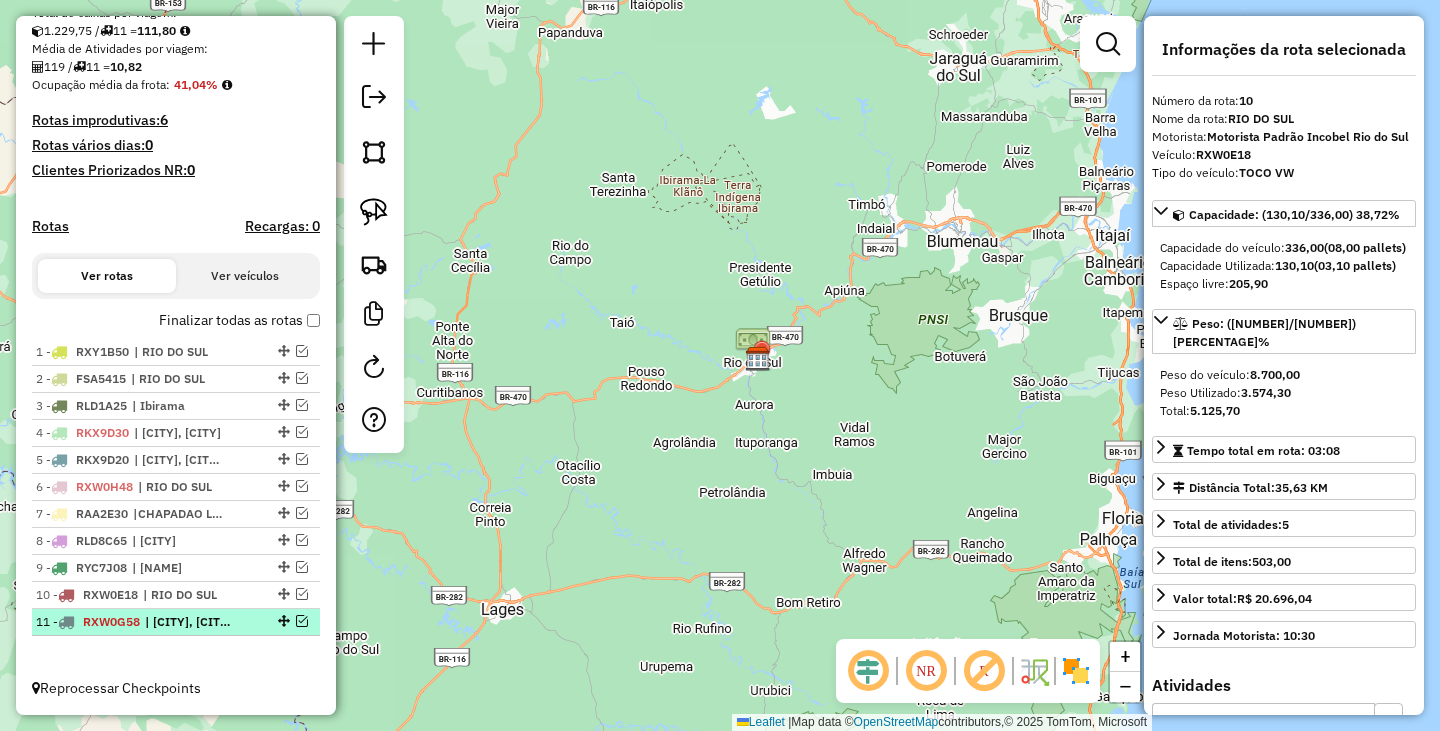 click at bounding box center (302, 621) 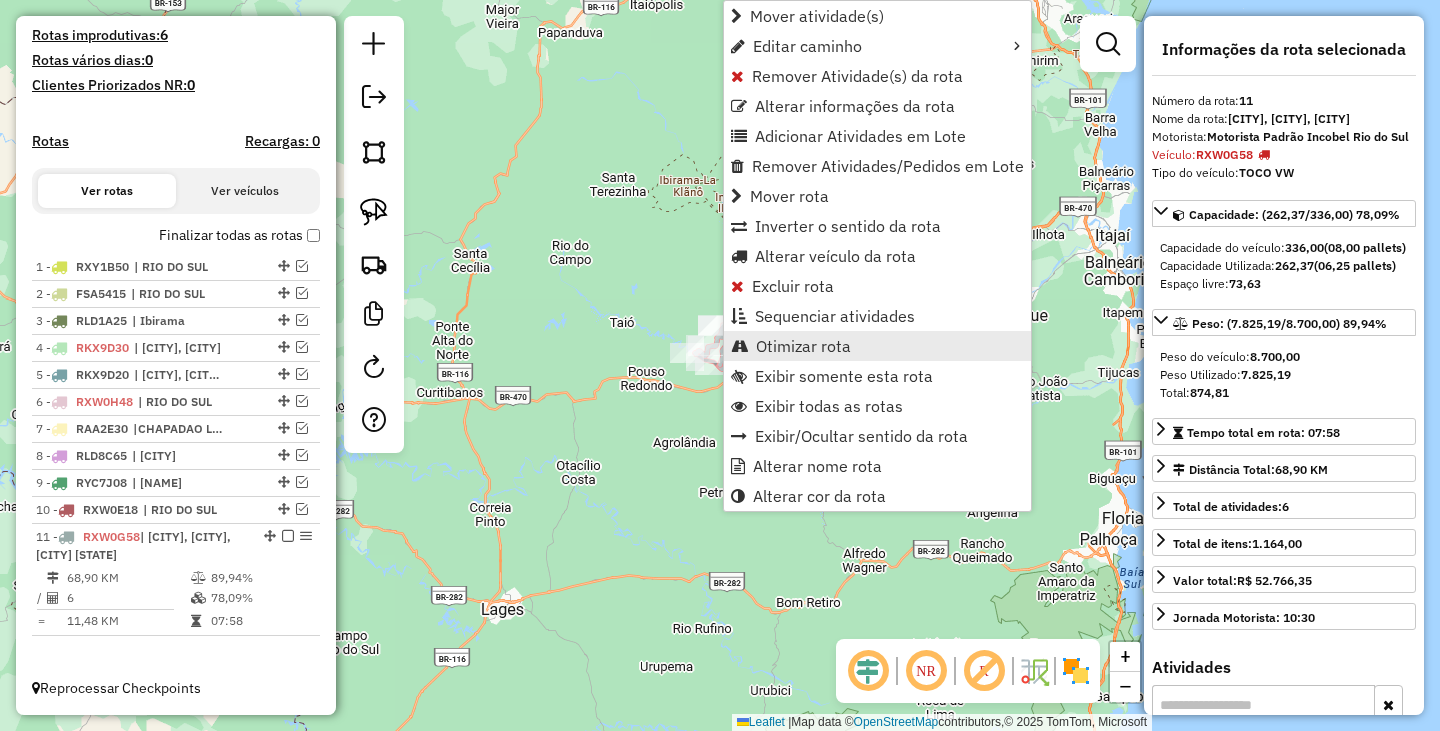 click on "Otimizar rota" at bounding box center (803, 346) 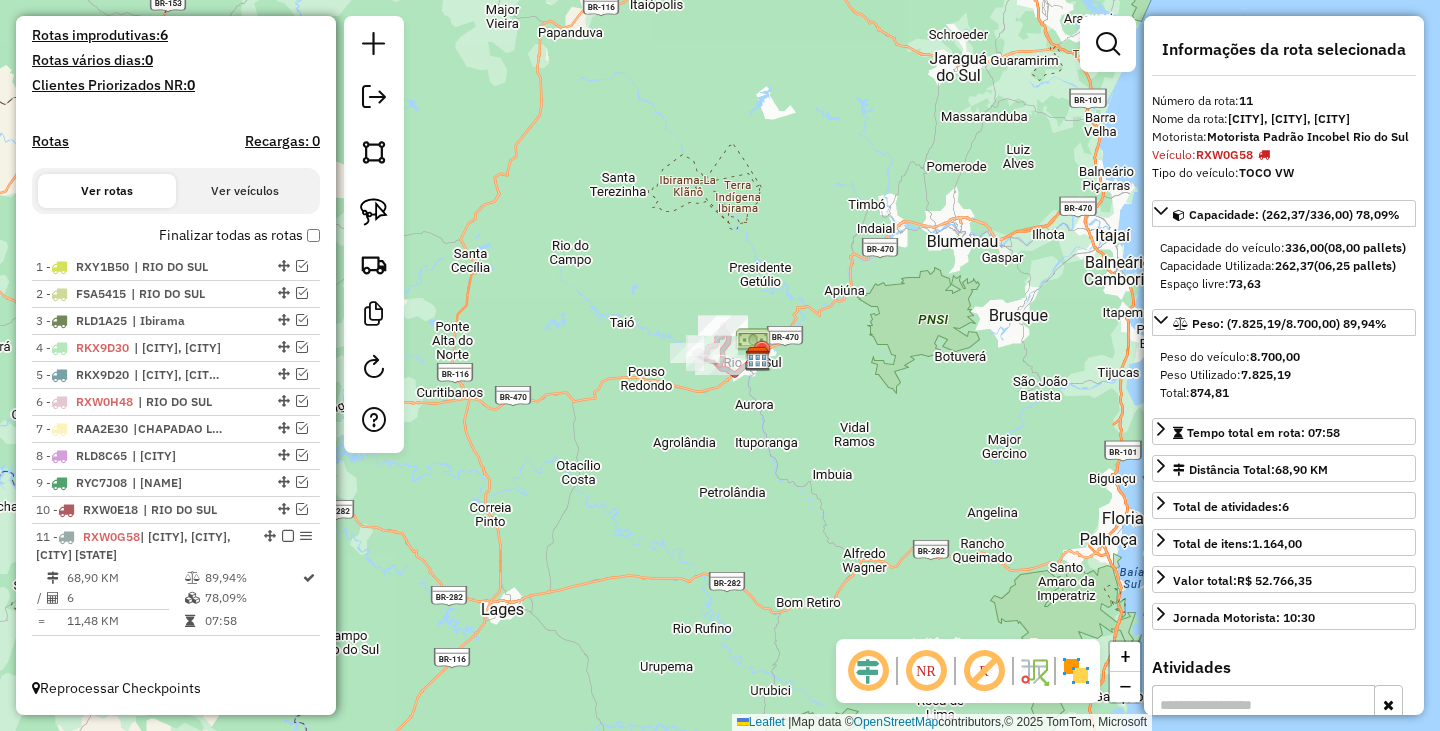 scroll, scrollTop: 451, scrollLeft: 0, axis: vertical 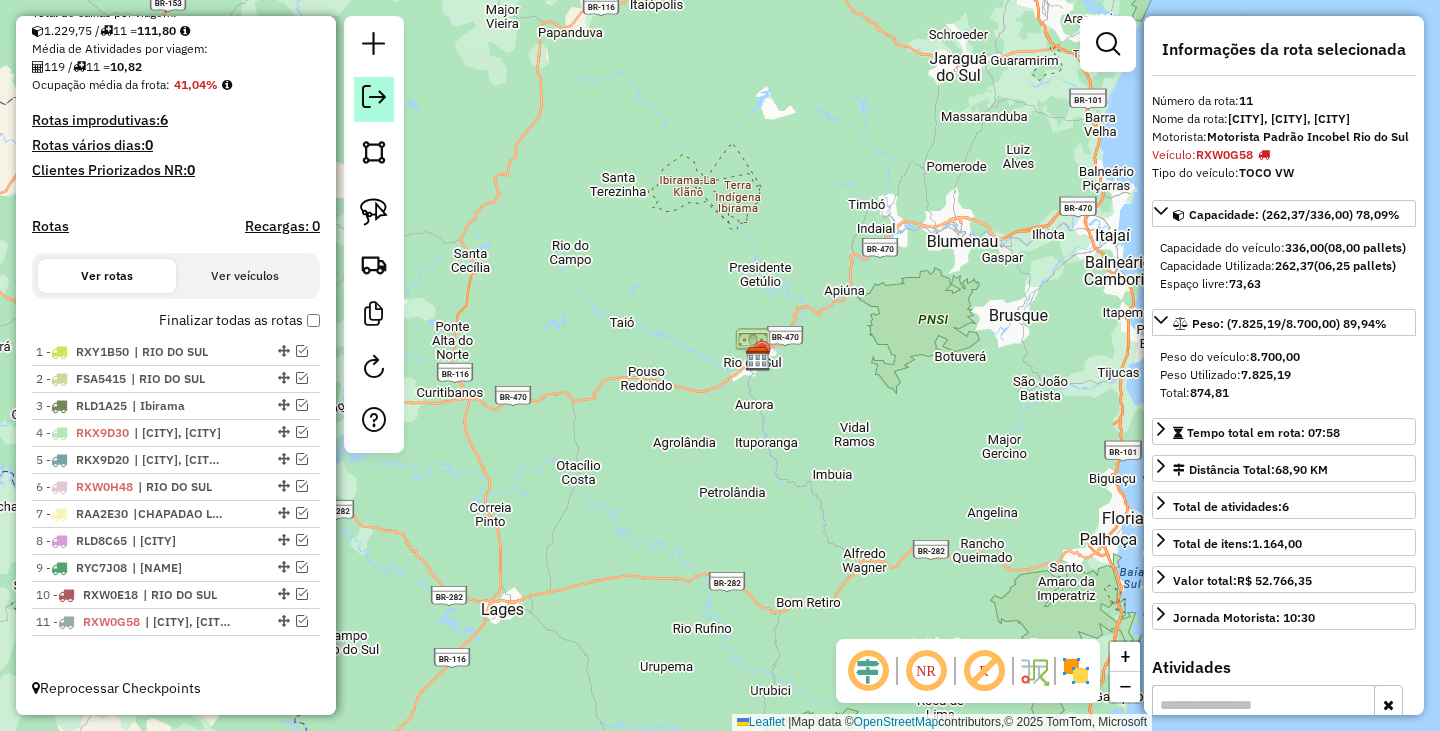 click 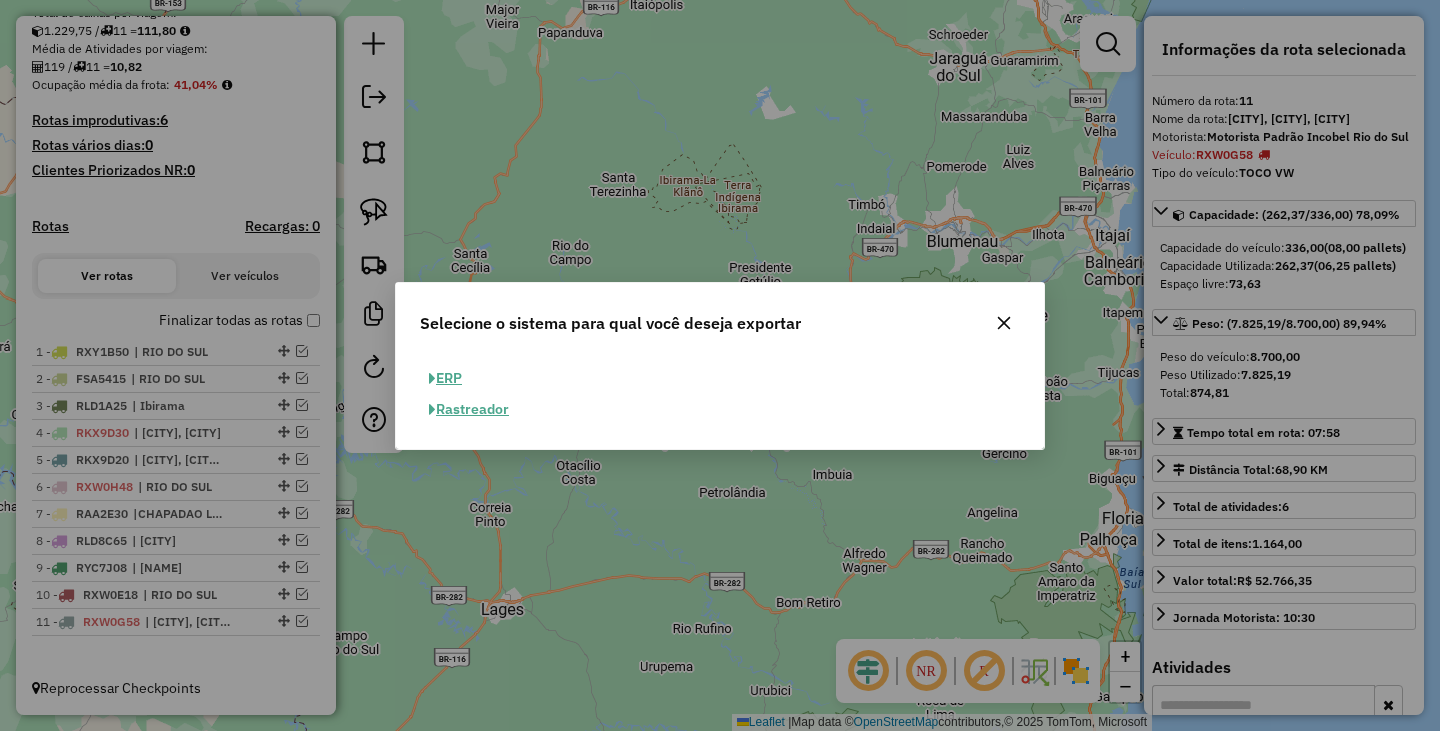click on "ERP" 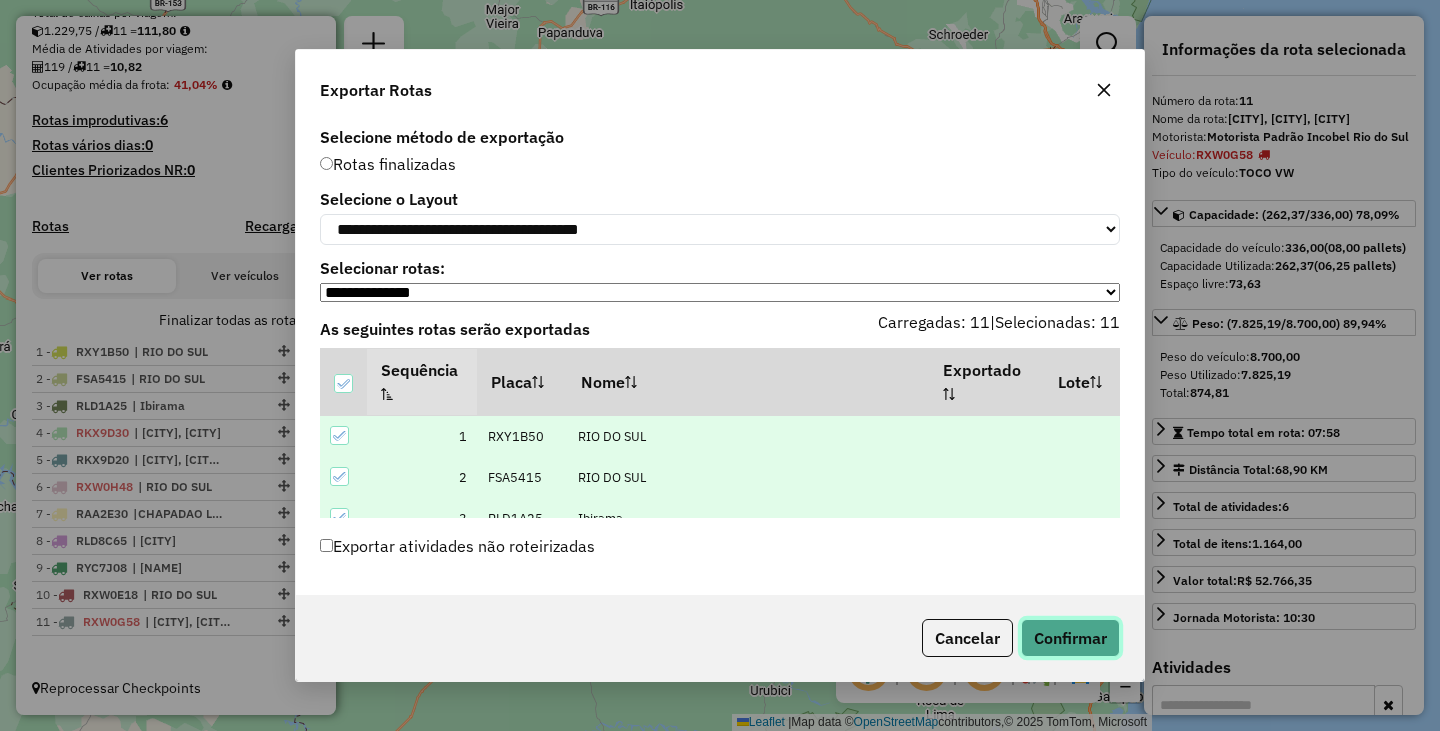 click on "Confirmar" 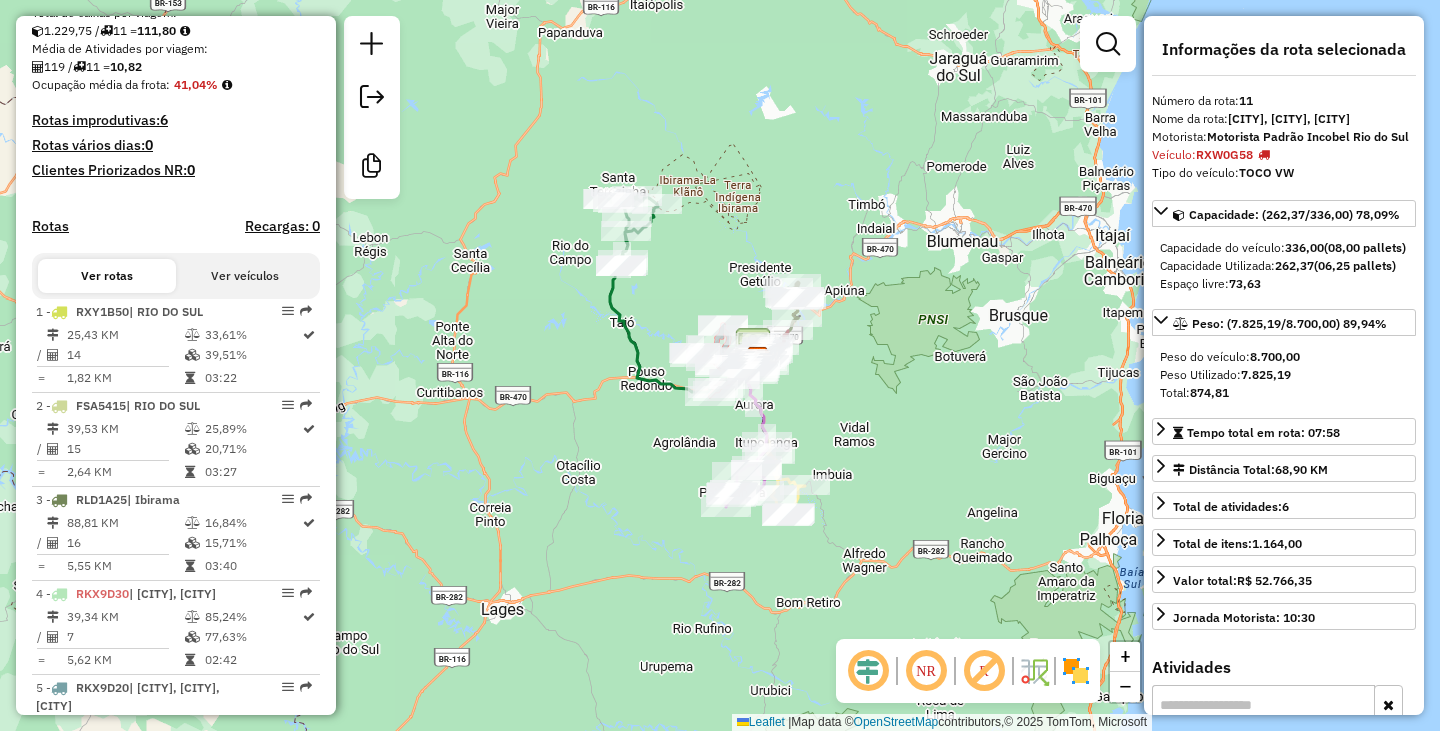 scroll, scrollTop: 1229, scrollLeft: 0, axis: vertical 